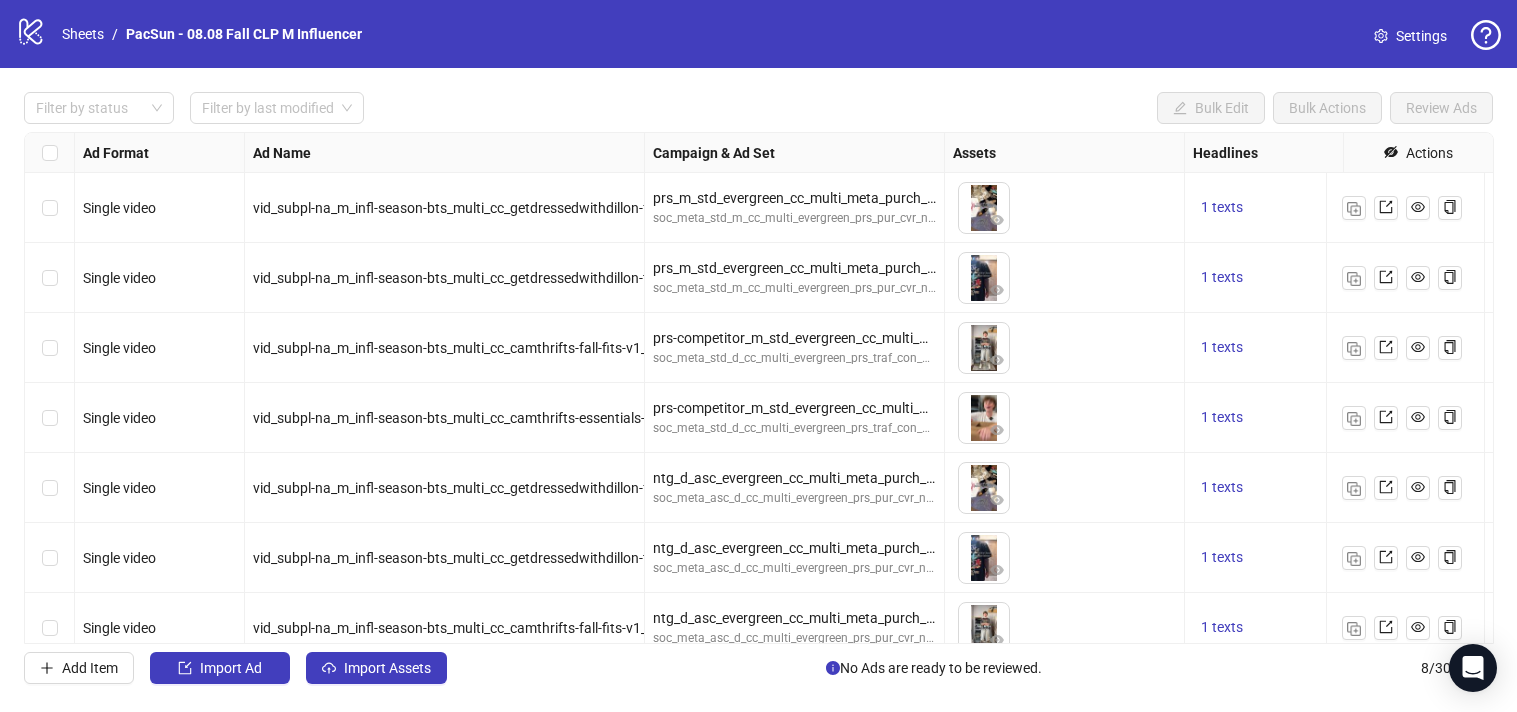 click on "Sheets" at bounding box center [83, 34] 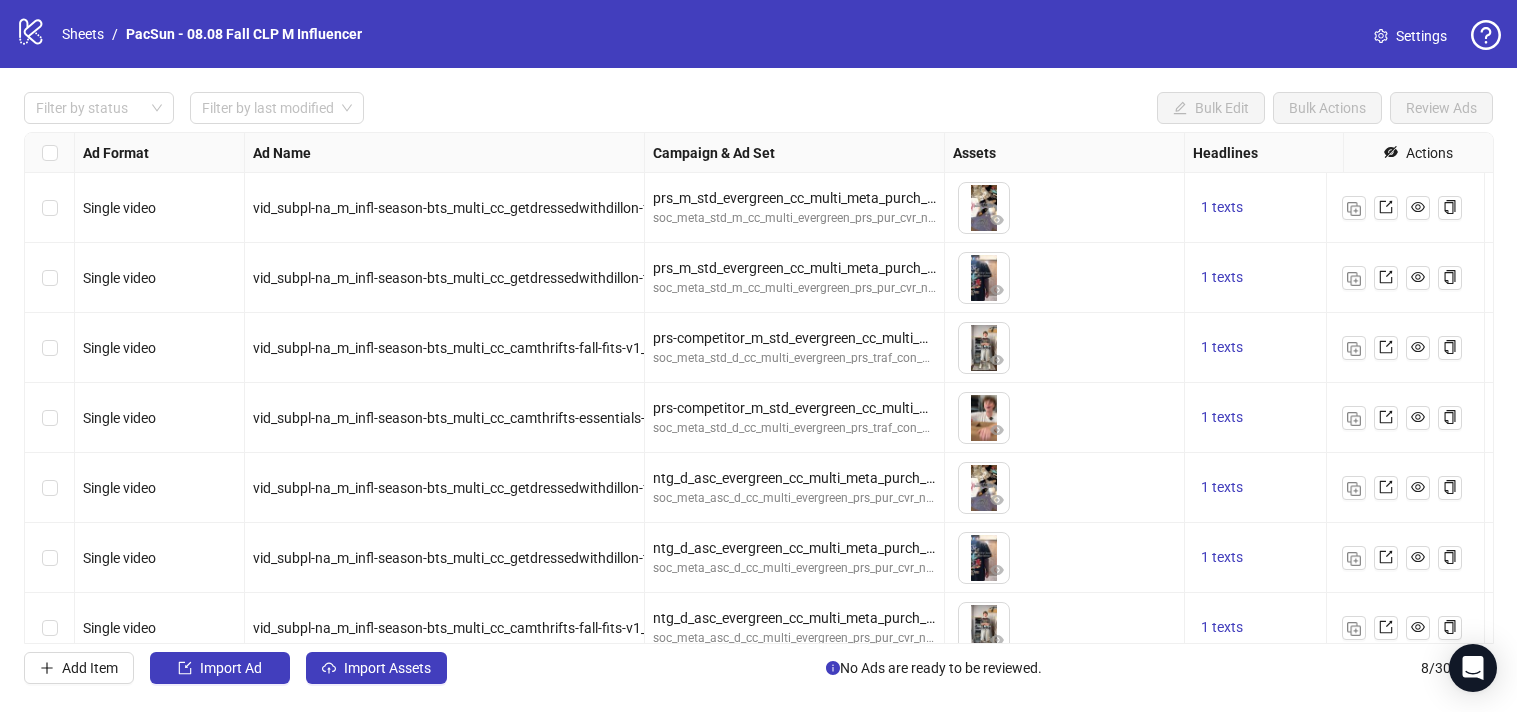 scroll, scrollTop: 0, scrollLeft: 0, axis: both 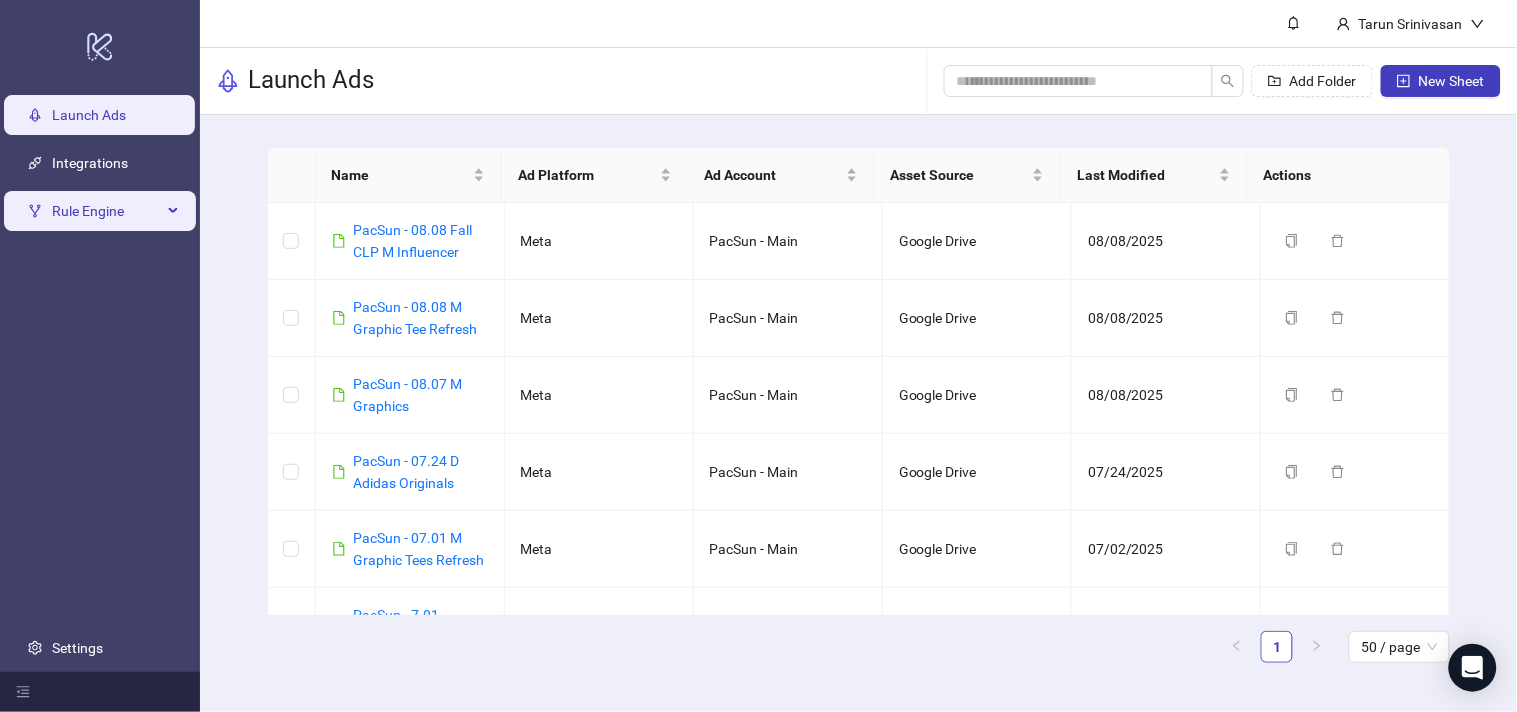 click on "Rule Engine" at bounding box center [107, 211] 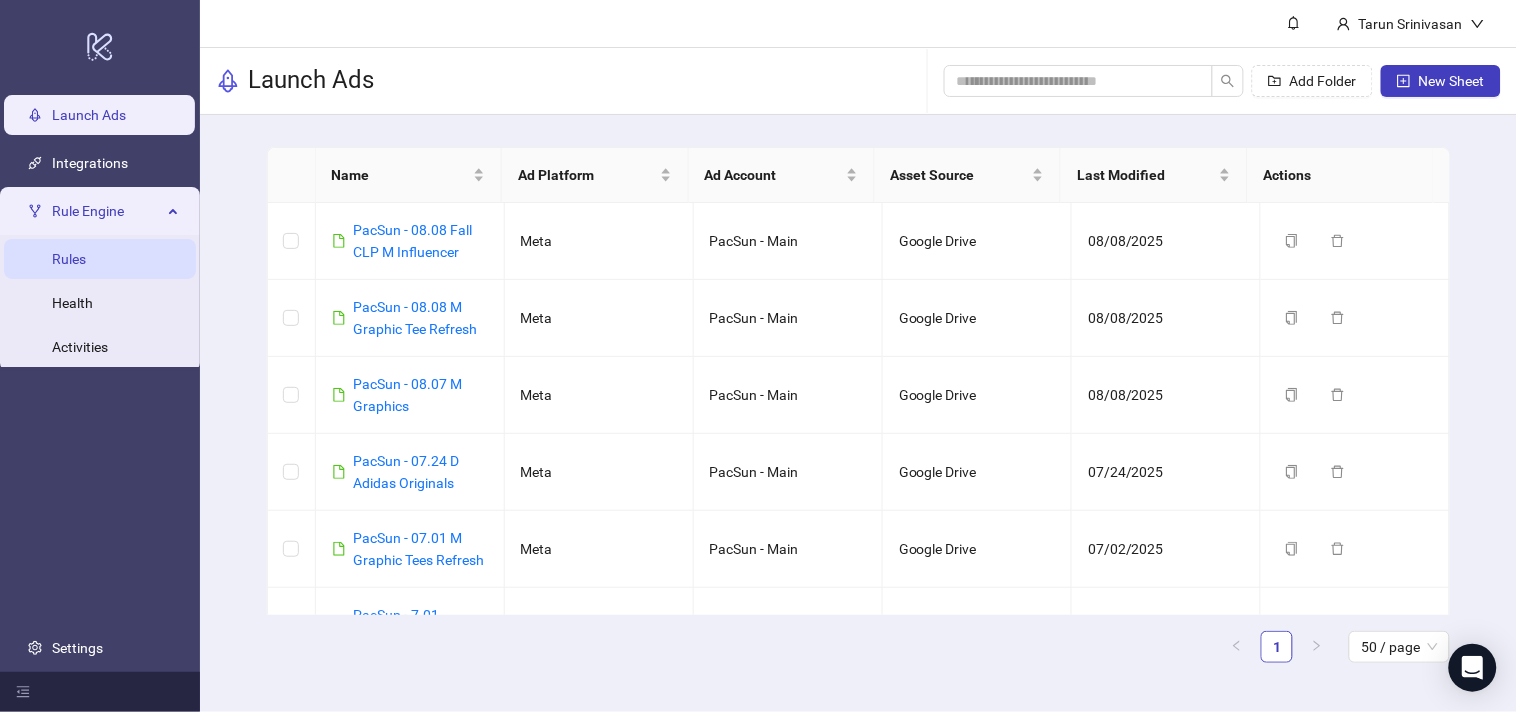 click on "Rules" at bounding box center (69, 259) 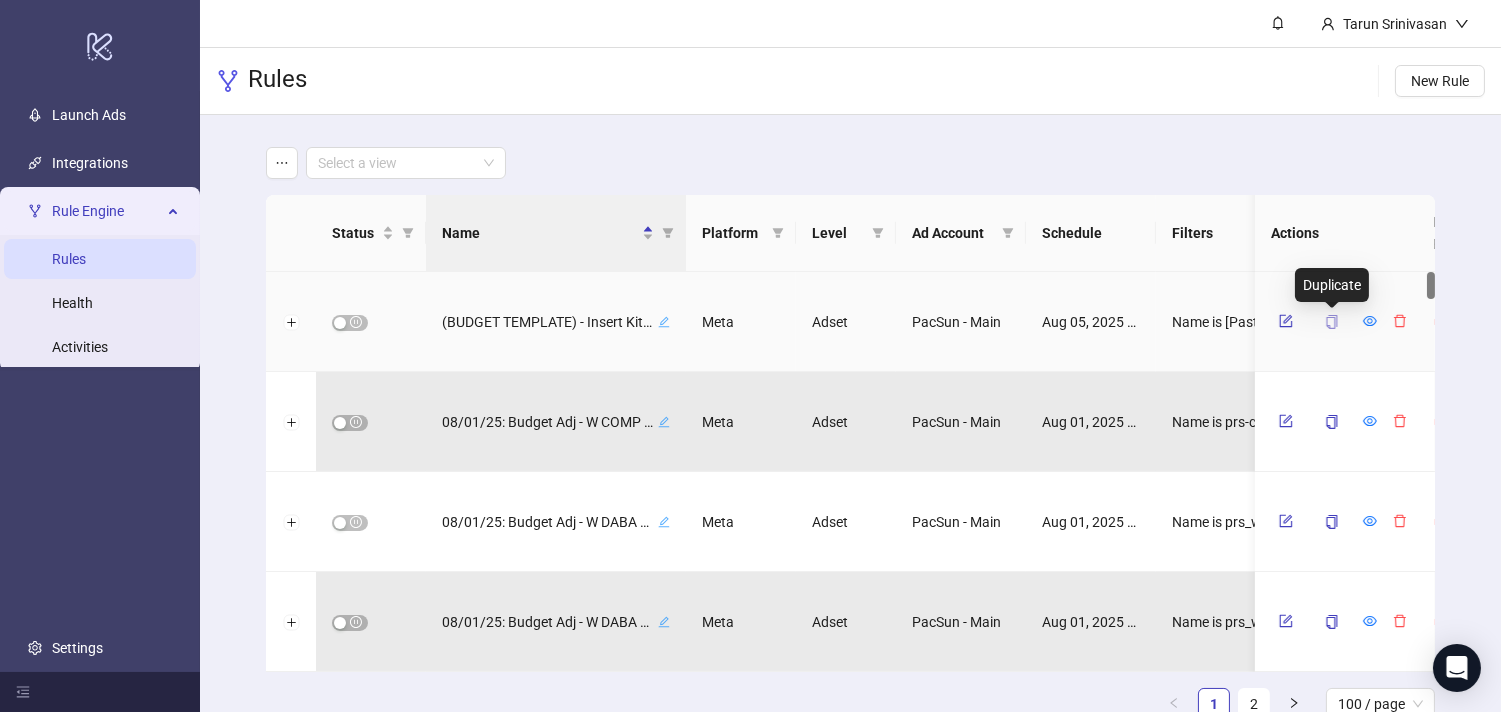 click 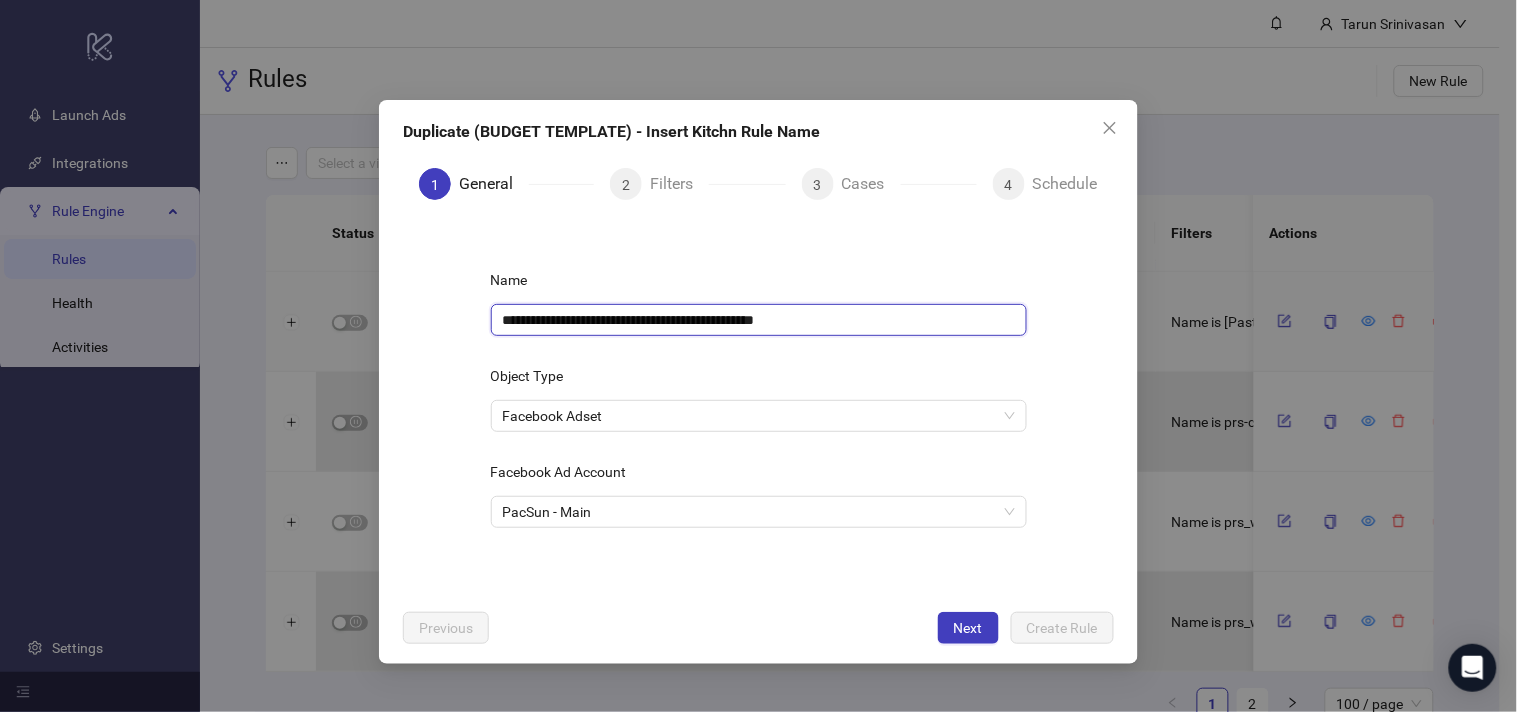 click on "**********" at bounding box center (759, 320) 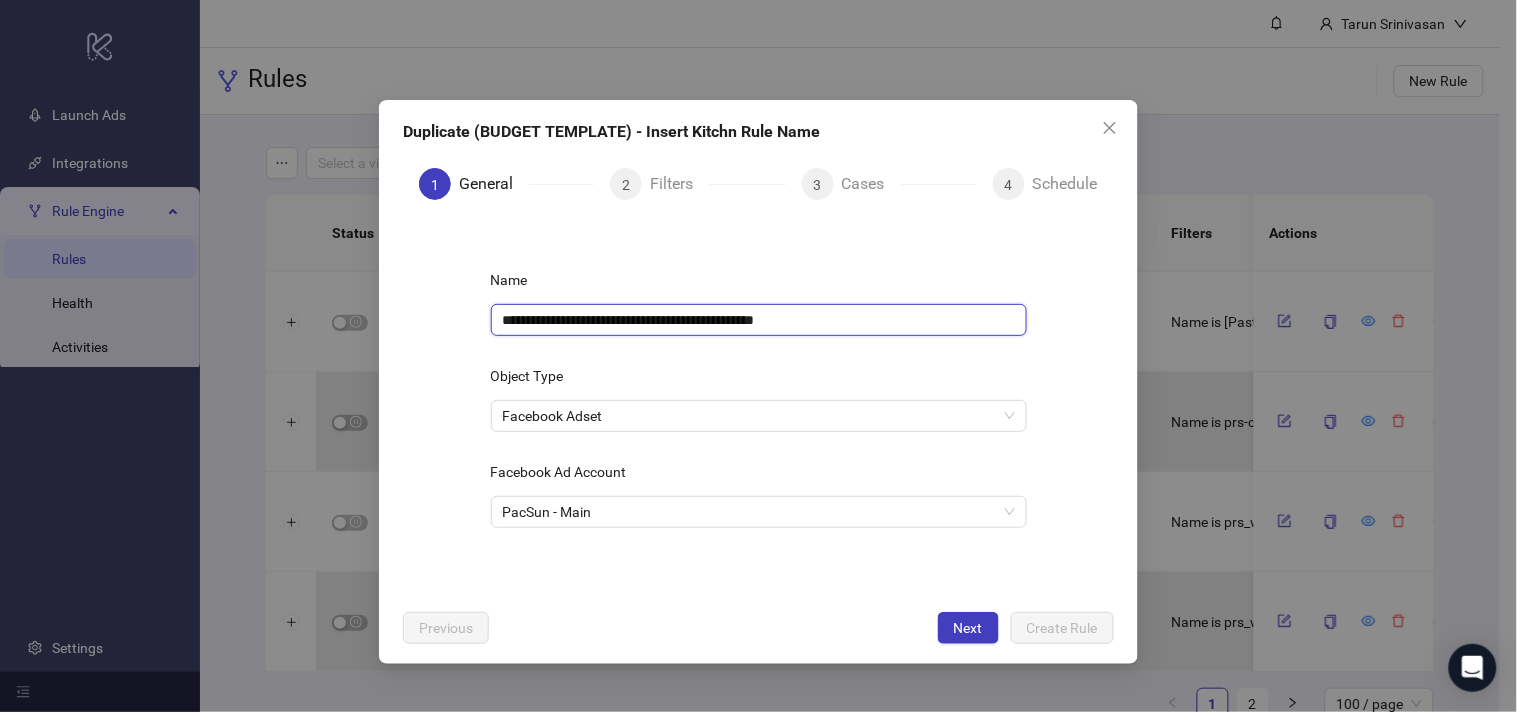 paste 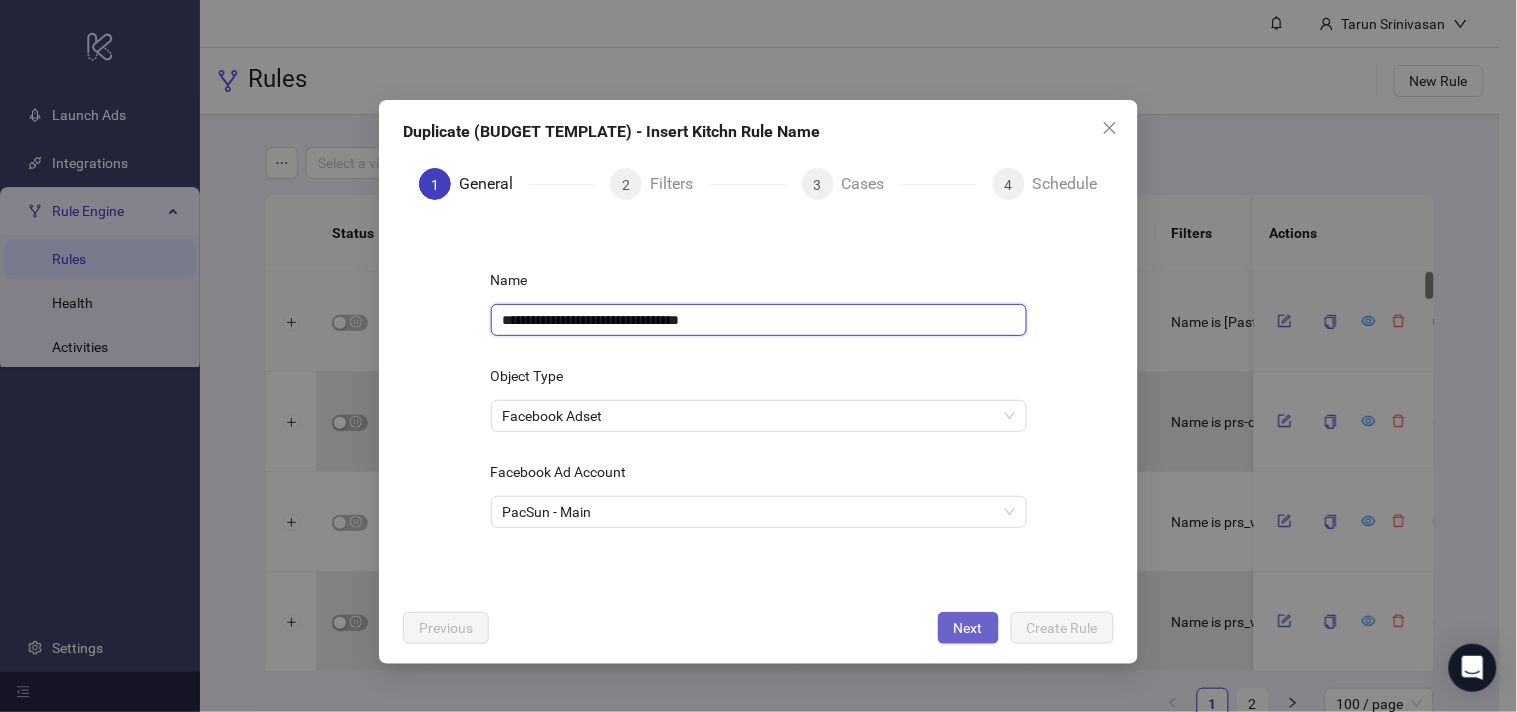 type on "**********" 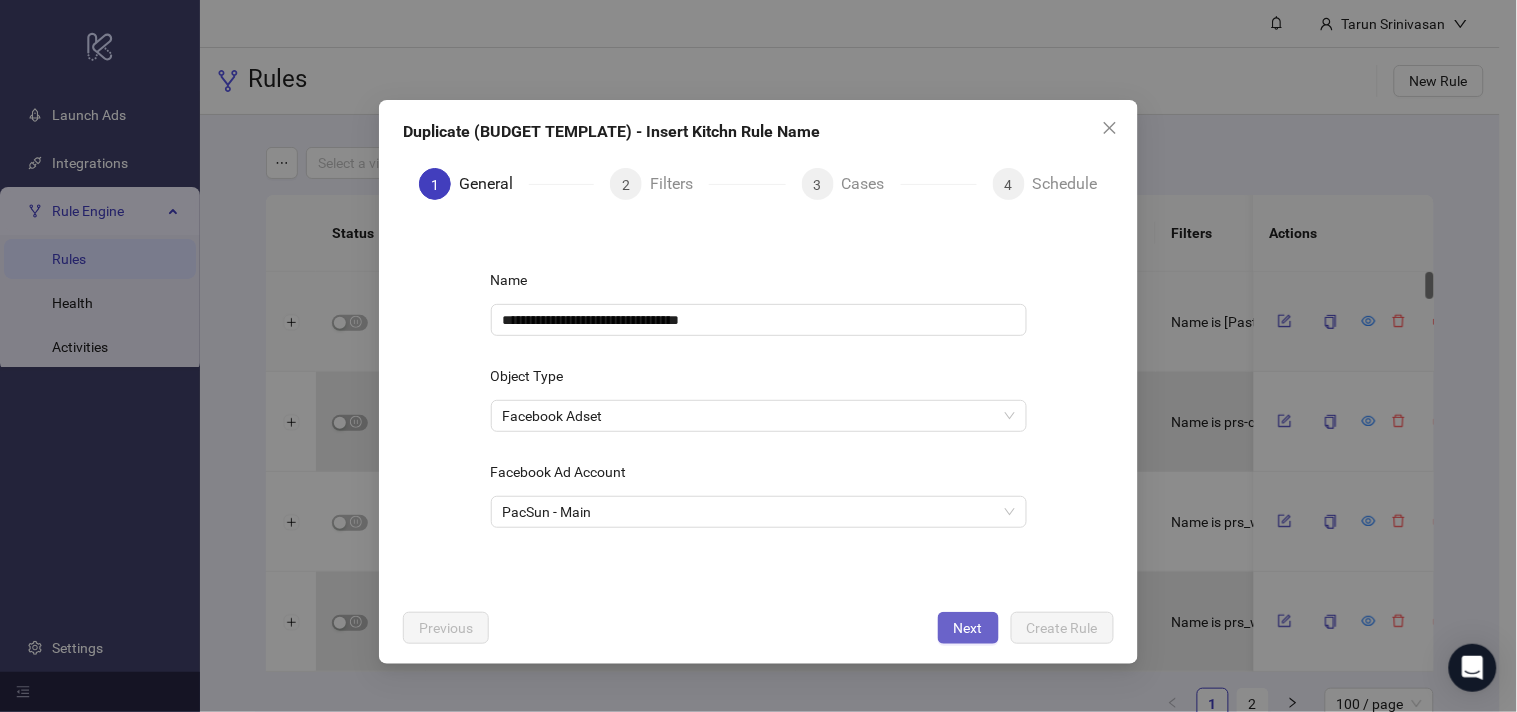 click on "Next" at bounding box center [968, 628] 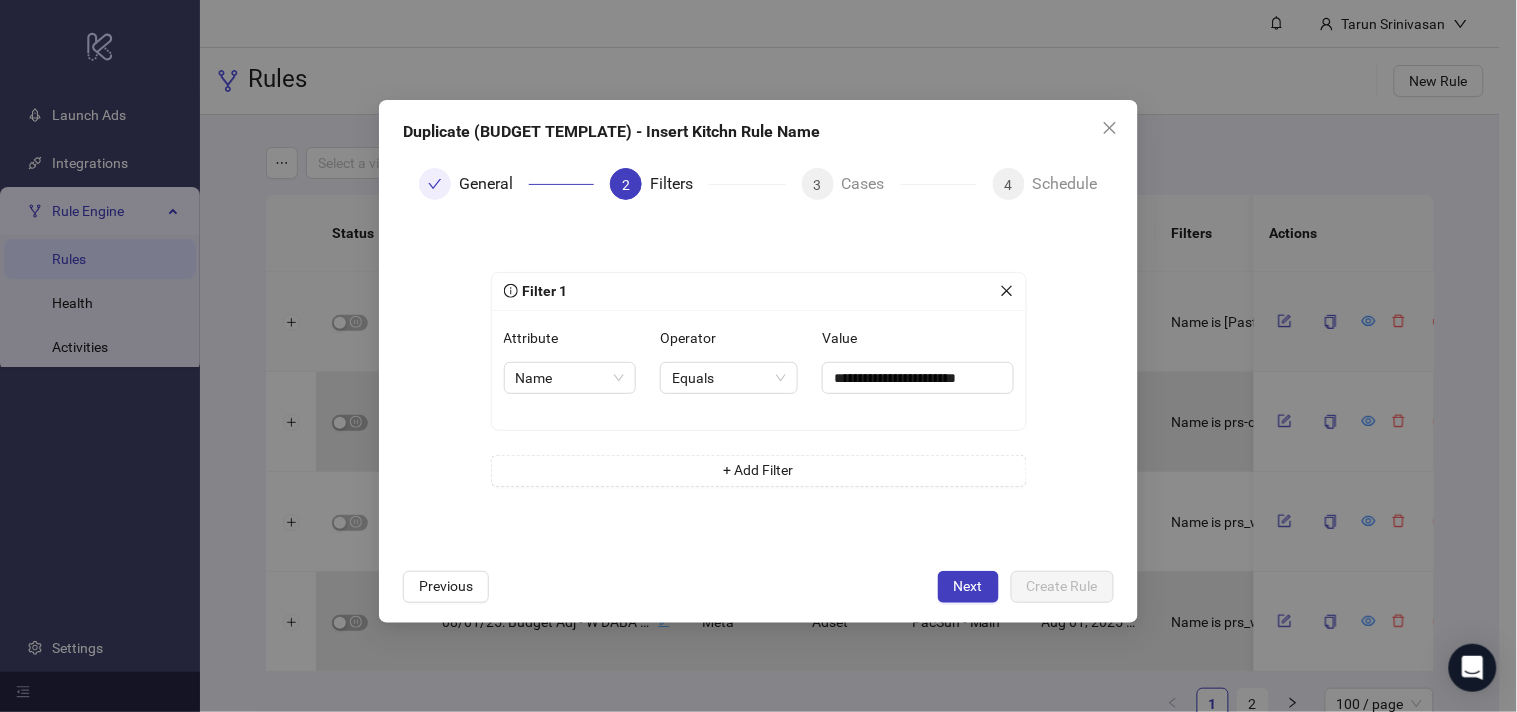 type 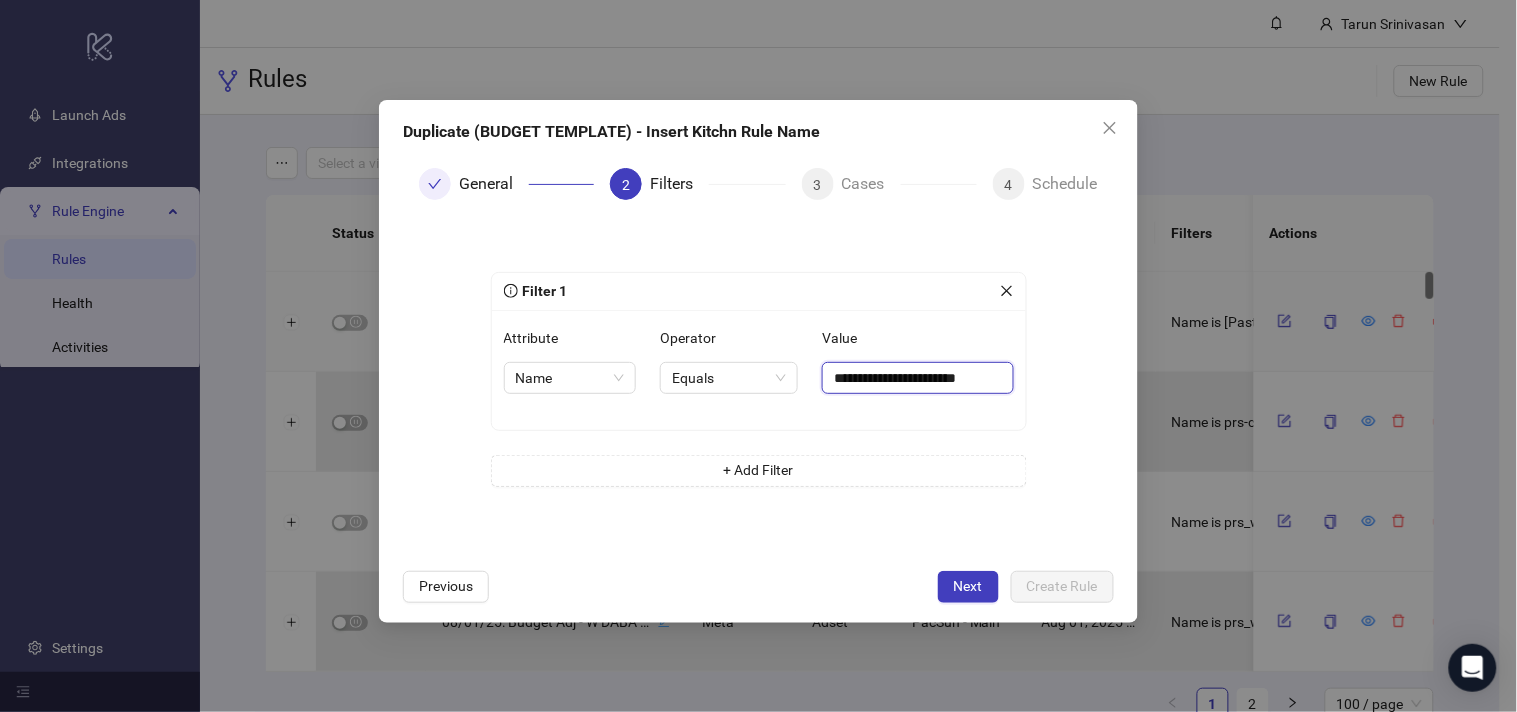 click on "**********" at bounding box center [917, 378] 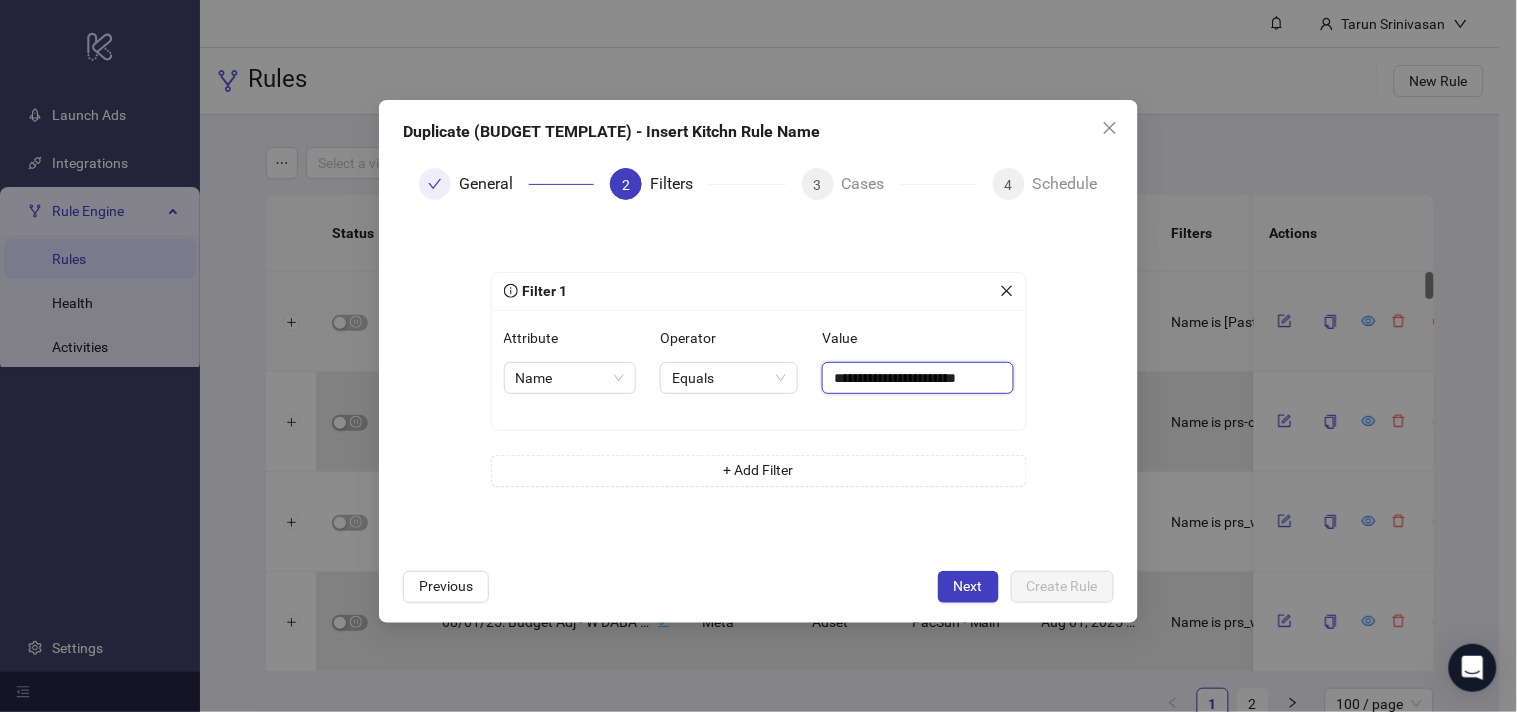paste on "**********" 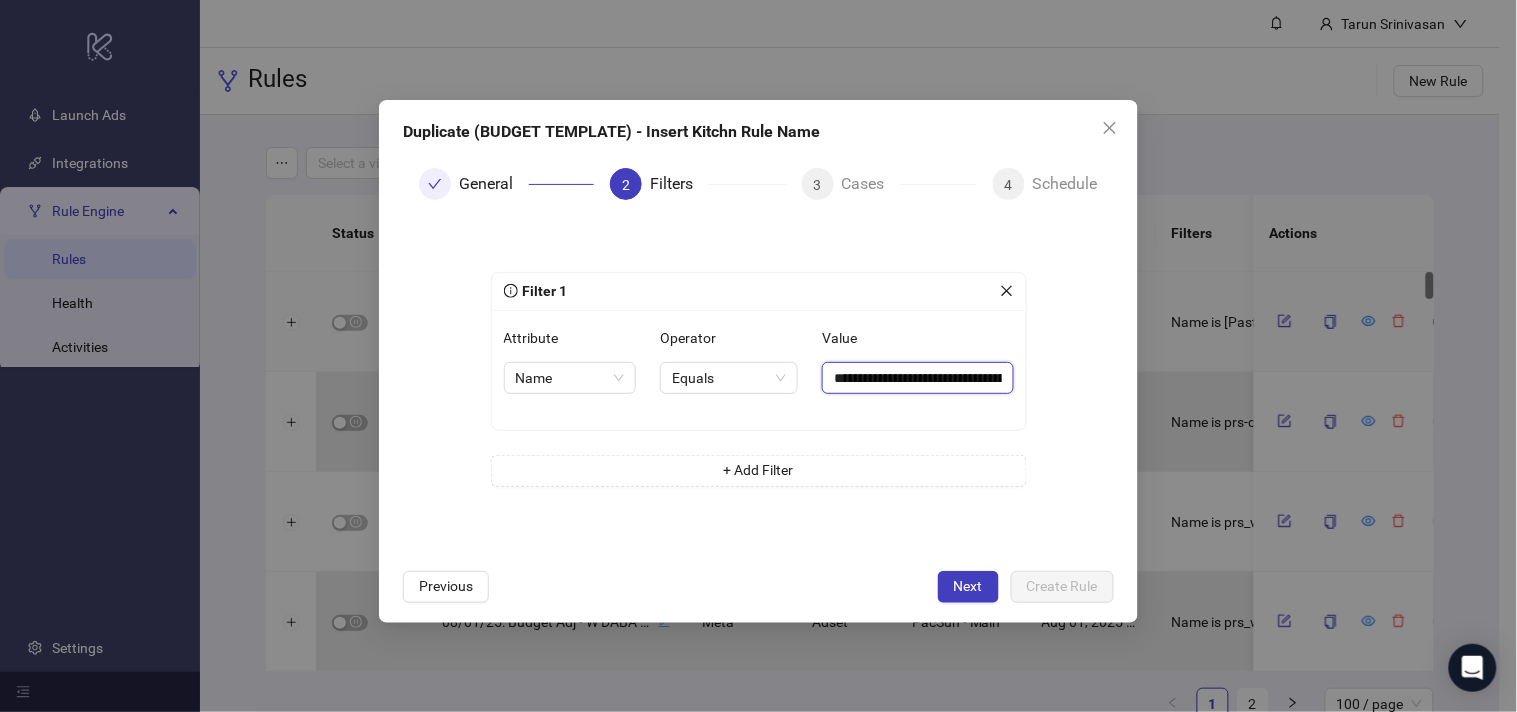 scroll, scrollTop: 0, scrollLeft: 452, axis: horizontal 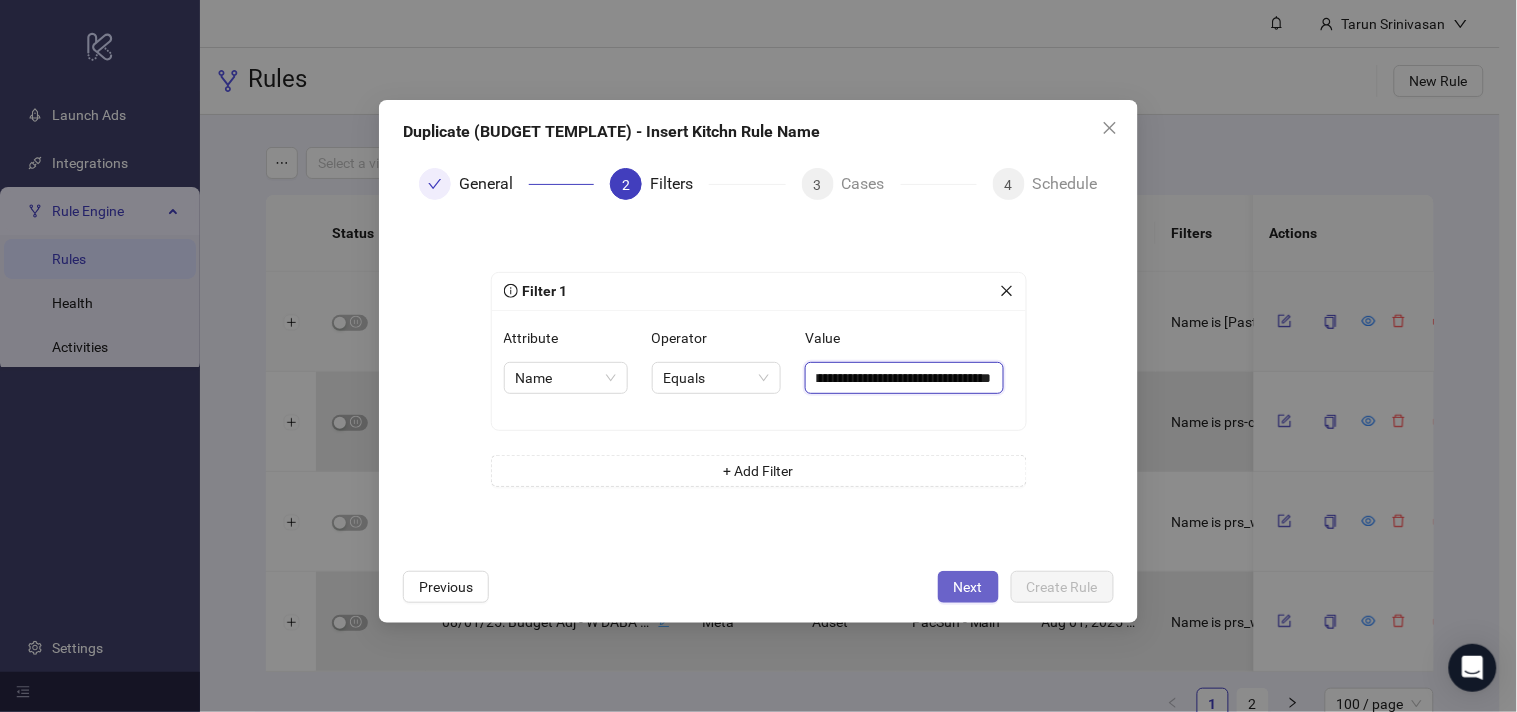 type on "**********" 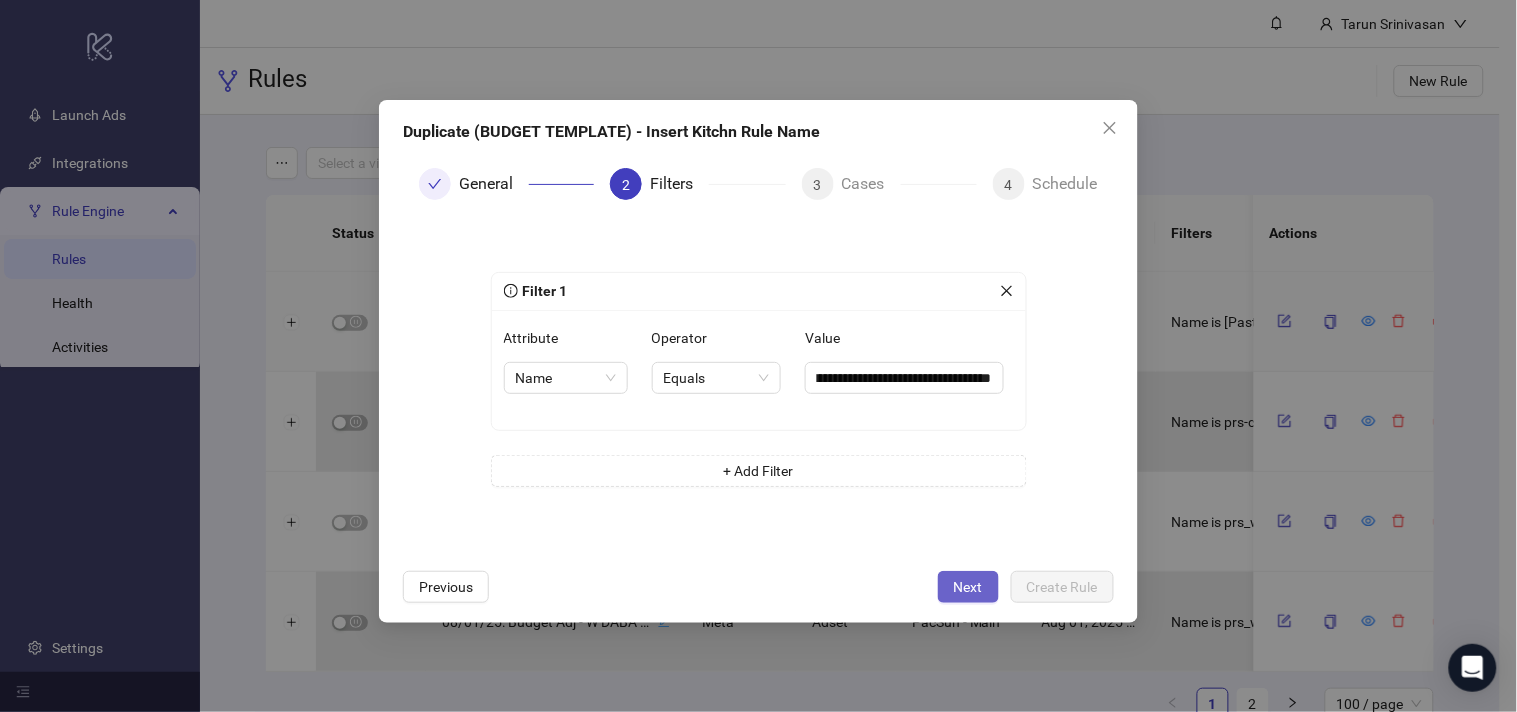 scroll, scrollTop: 0, scrollLeft: 0, axis: both 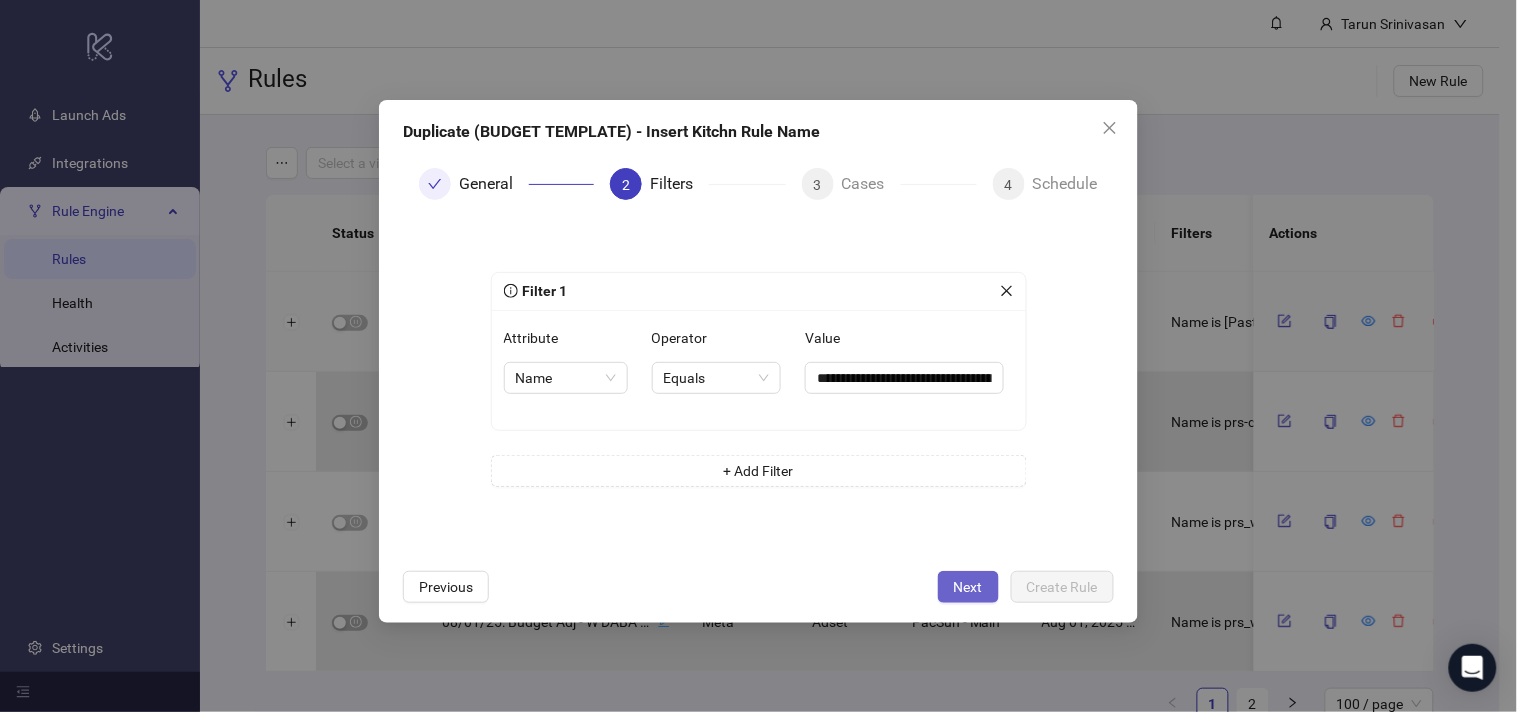 click on "Next" at bounding box center (968, 587) 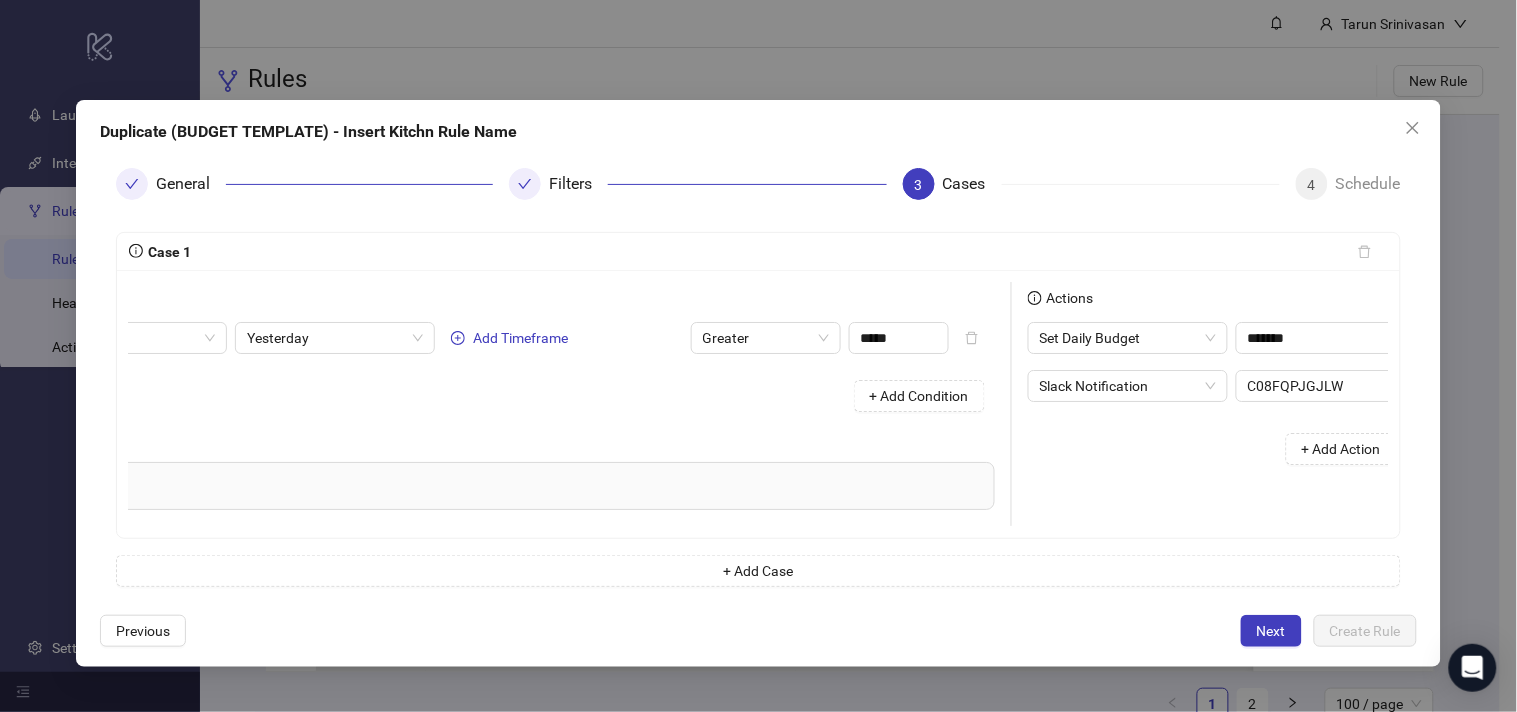 scroll, scrollTop: 0, scrollLeft: 275, axis: horizontal 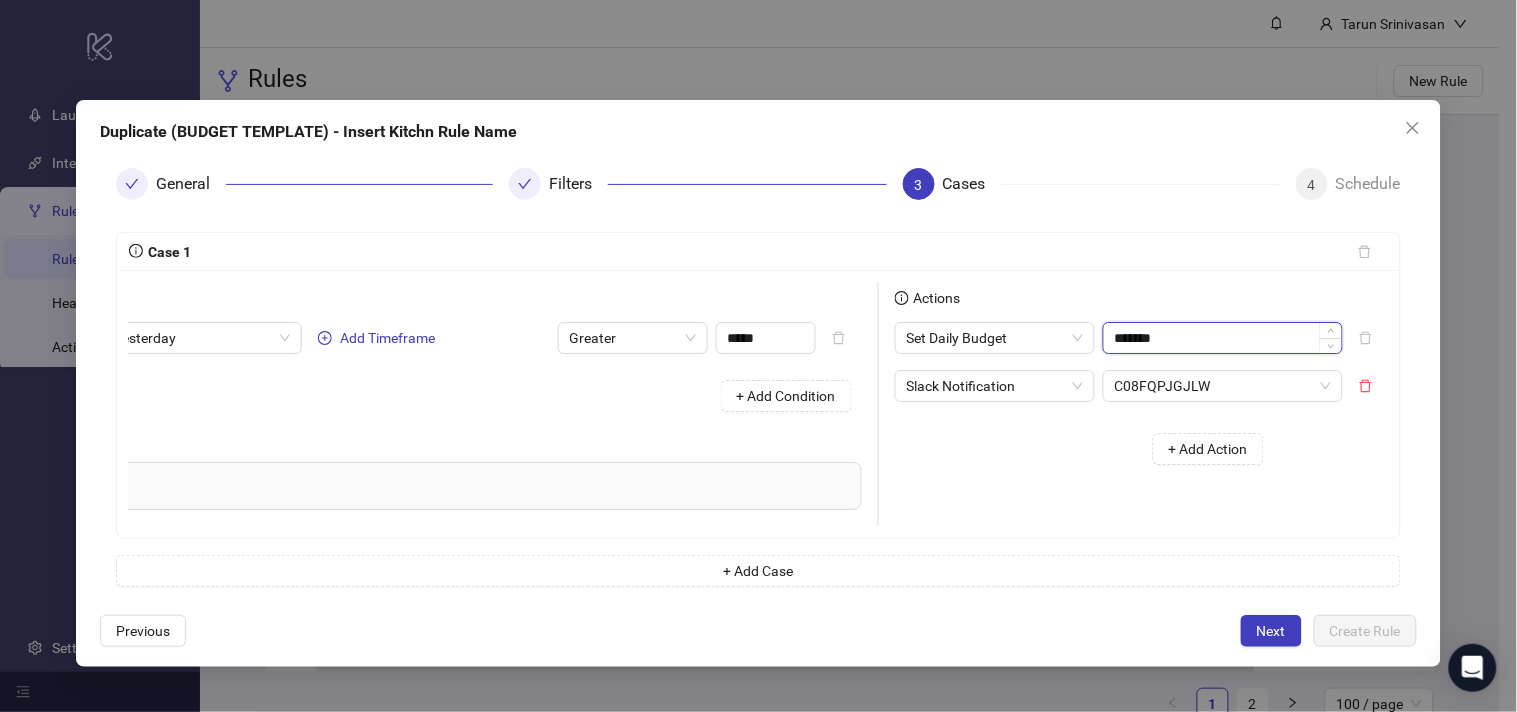 click on "*******" at bounding box center (1223, 338) 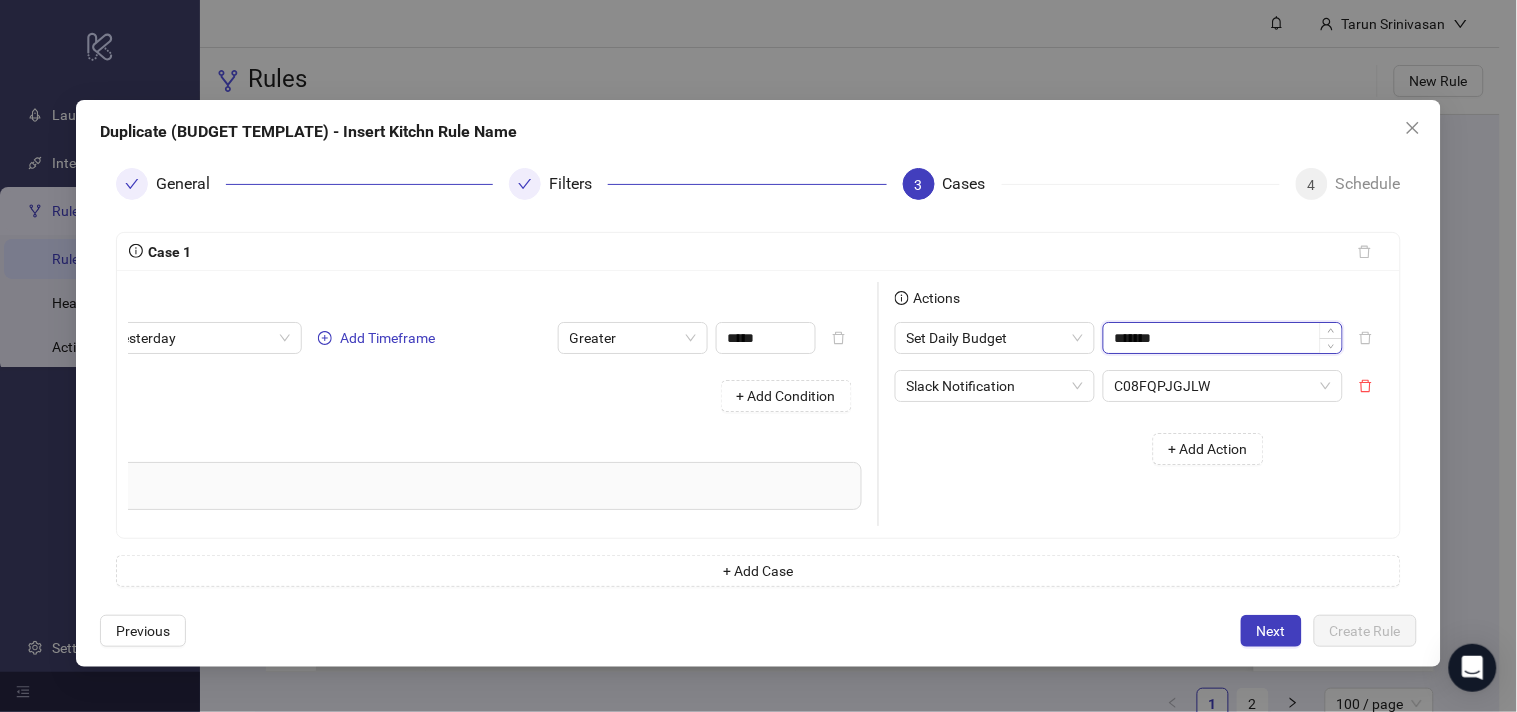 paste on "**" 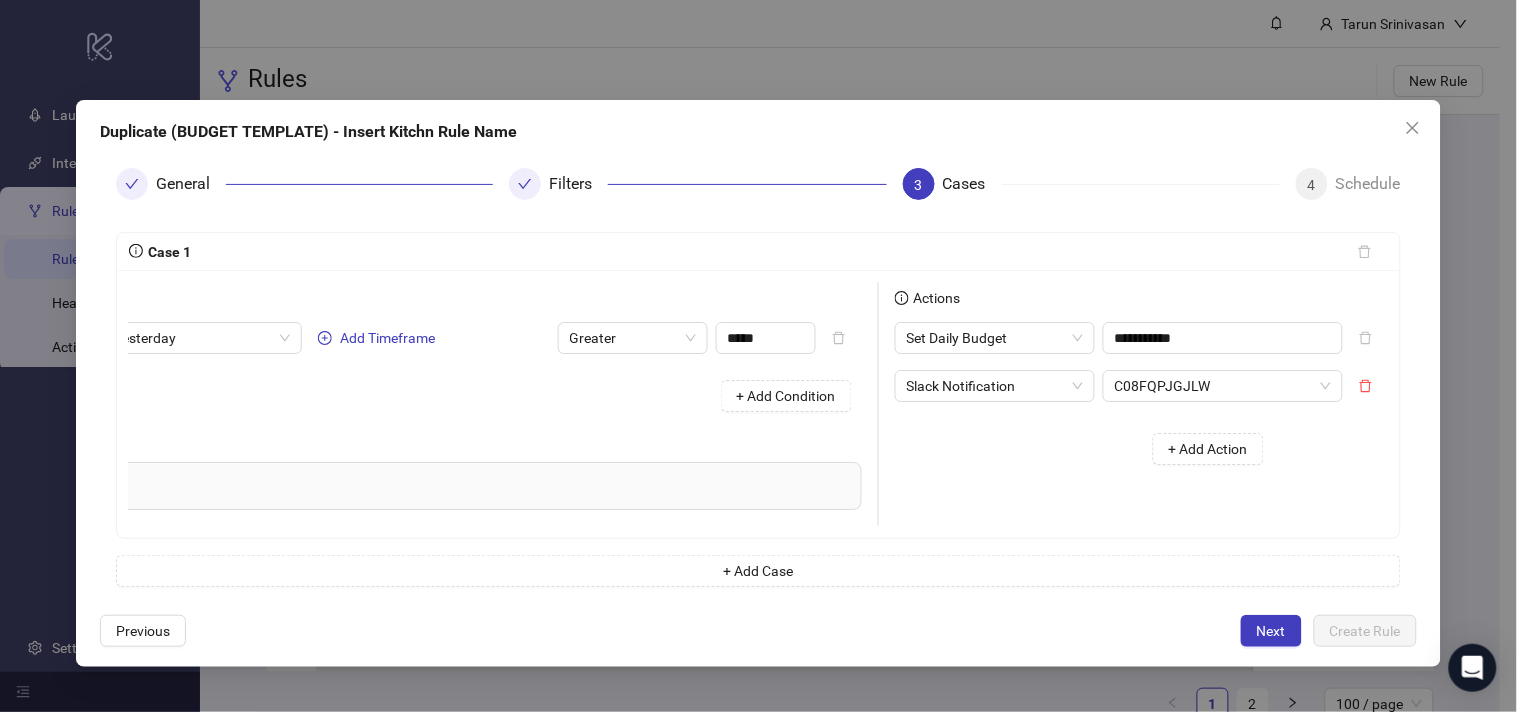 type on "*******" 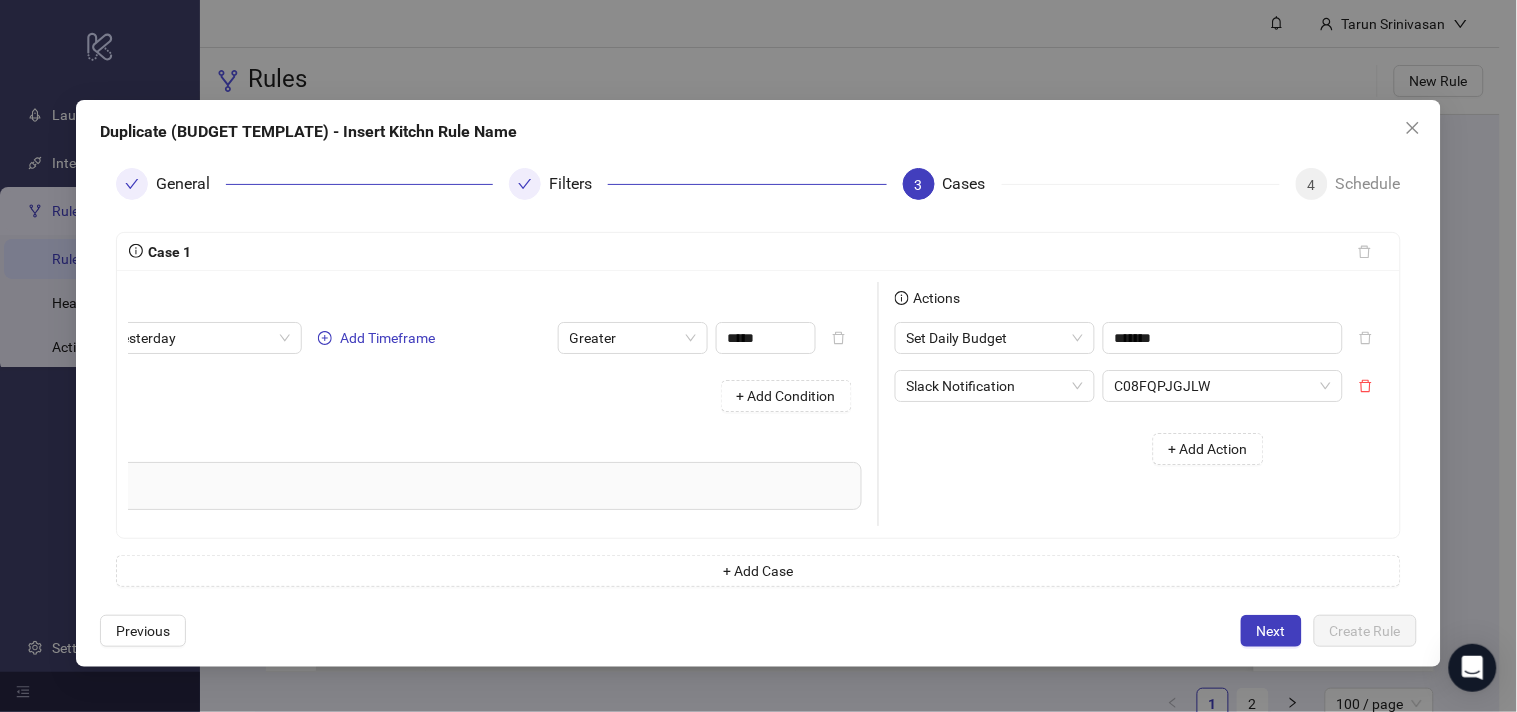 click on "+ Add Action" at bounding box center (1087, 449) 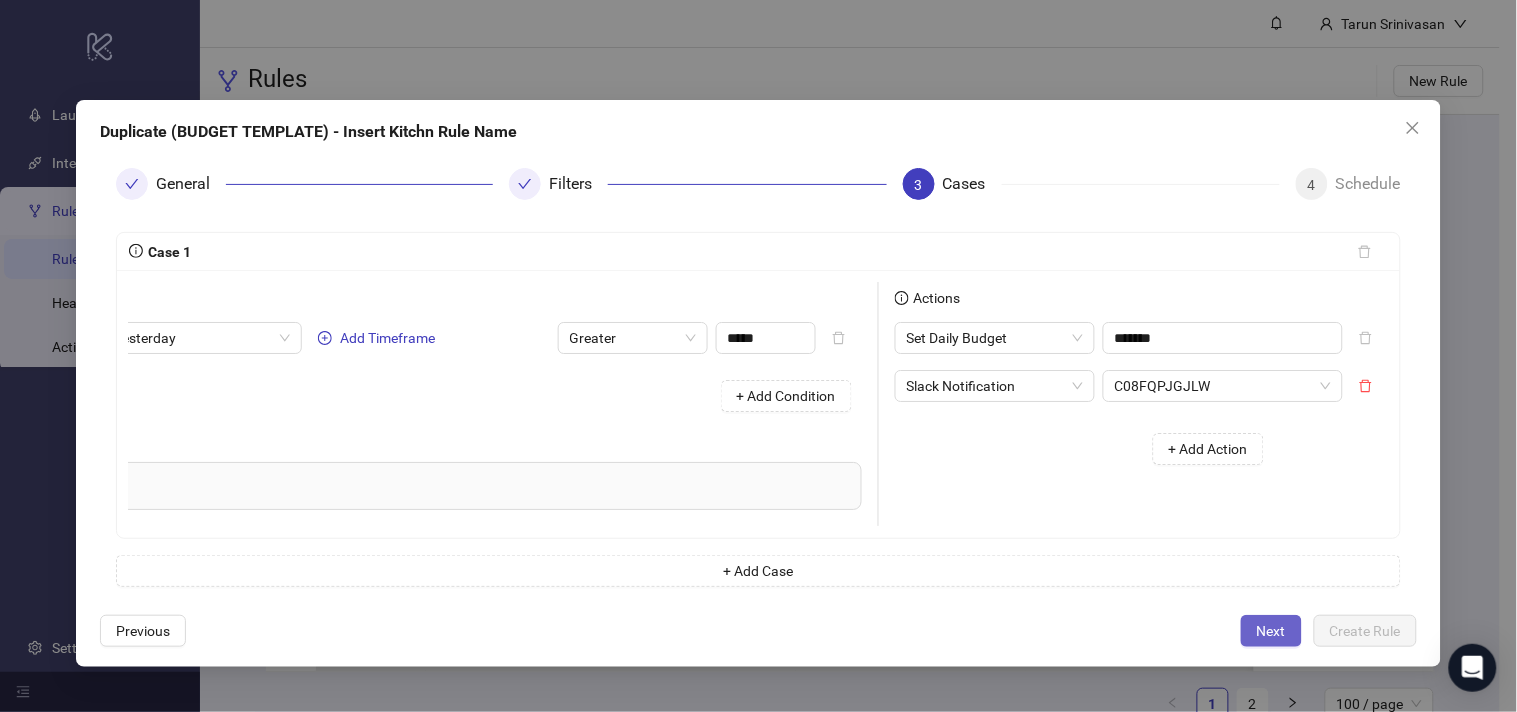 click on "Next" at bounding box center [1271, 631] 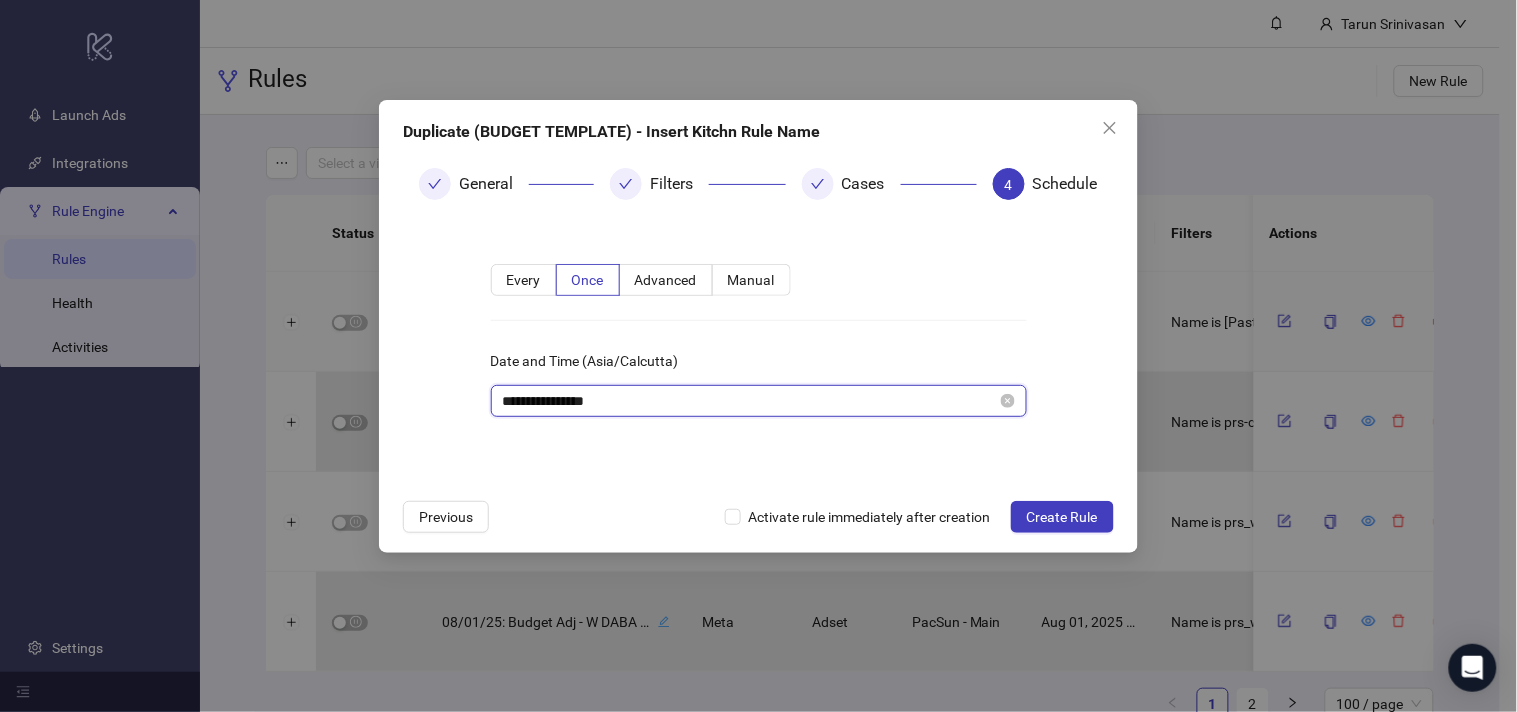 click on "**********" at bounding box center (750, 401) 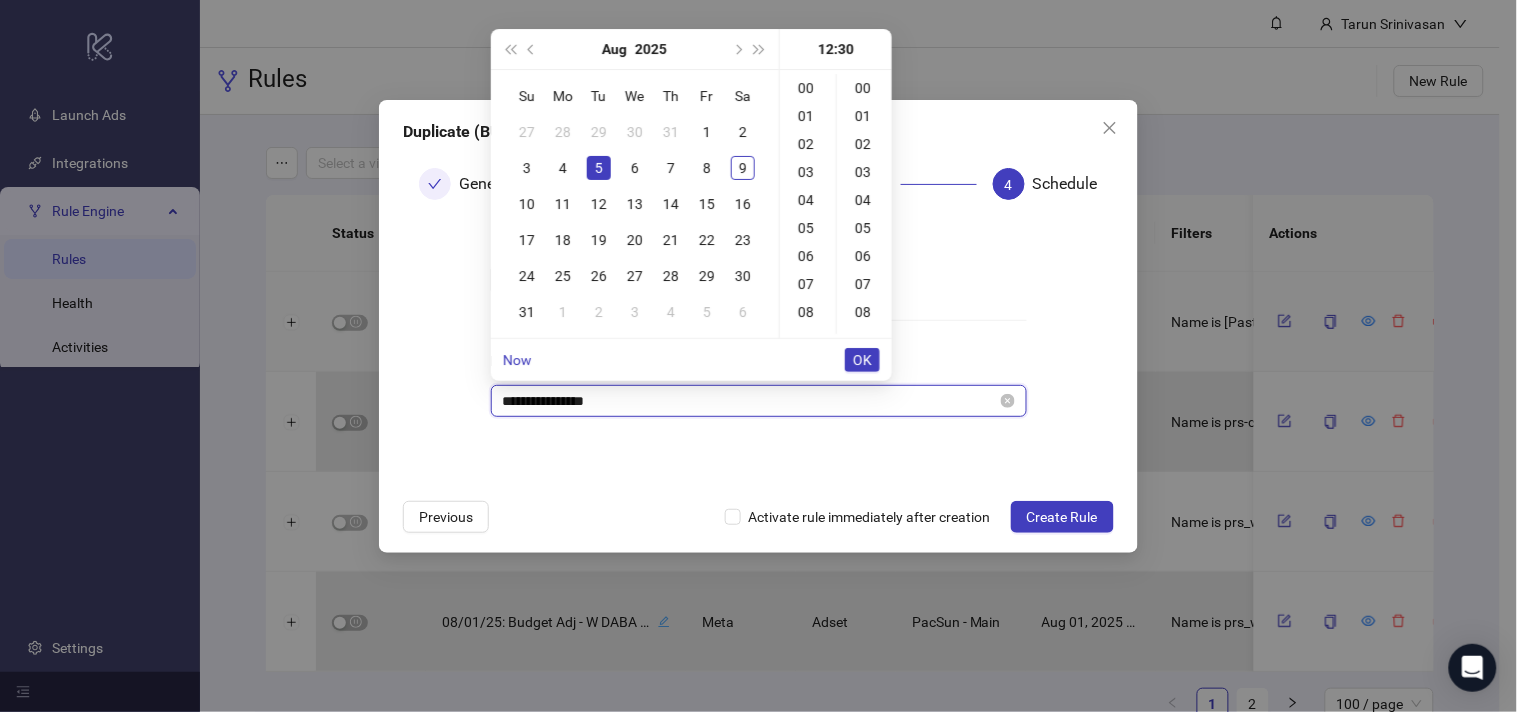 scroll, scrollTop: 334, scrollLeft: 0, axis: vertical 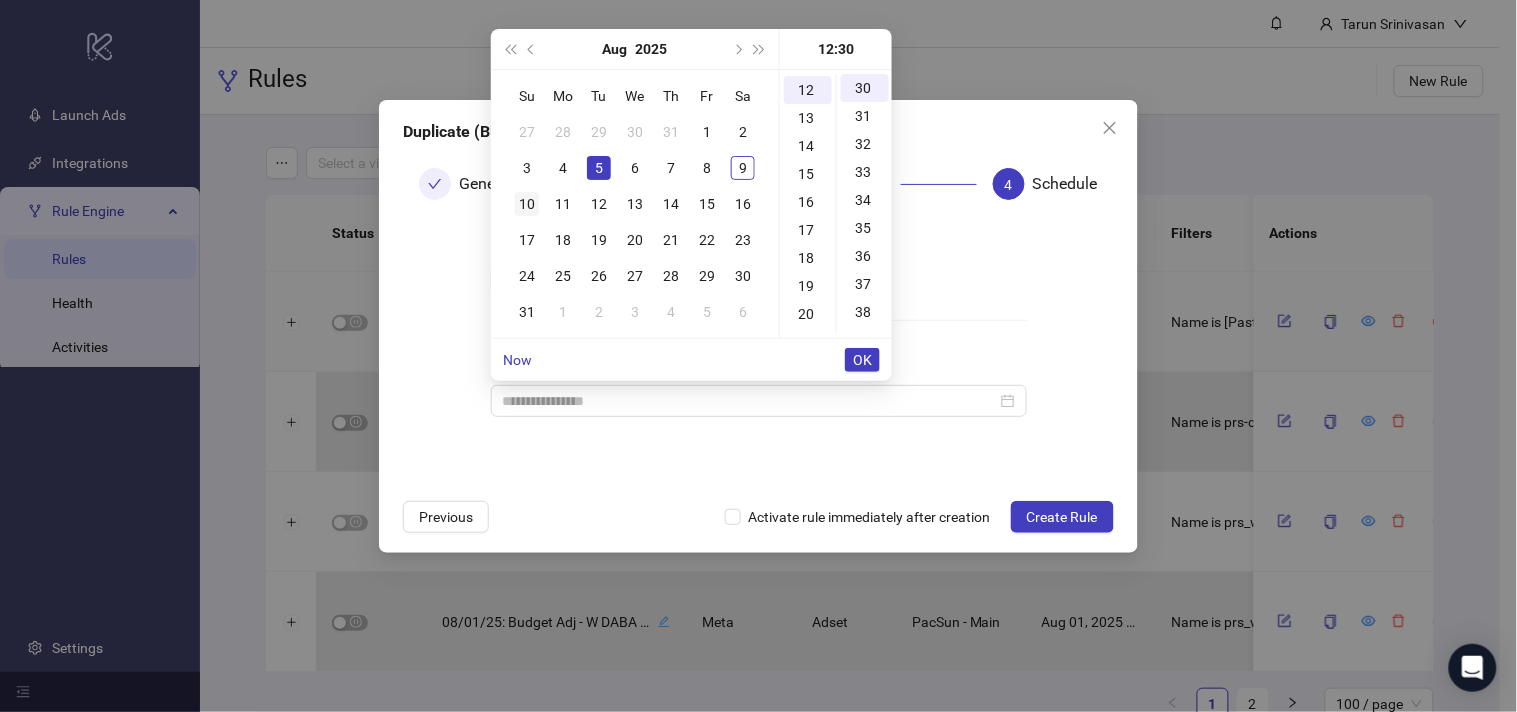 click on "10" at bounding box center [527, 204] 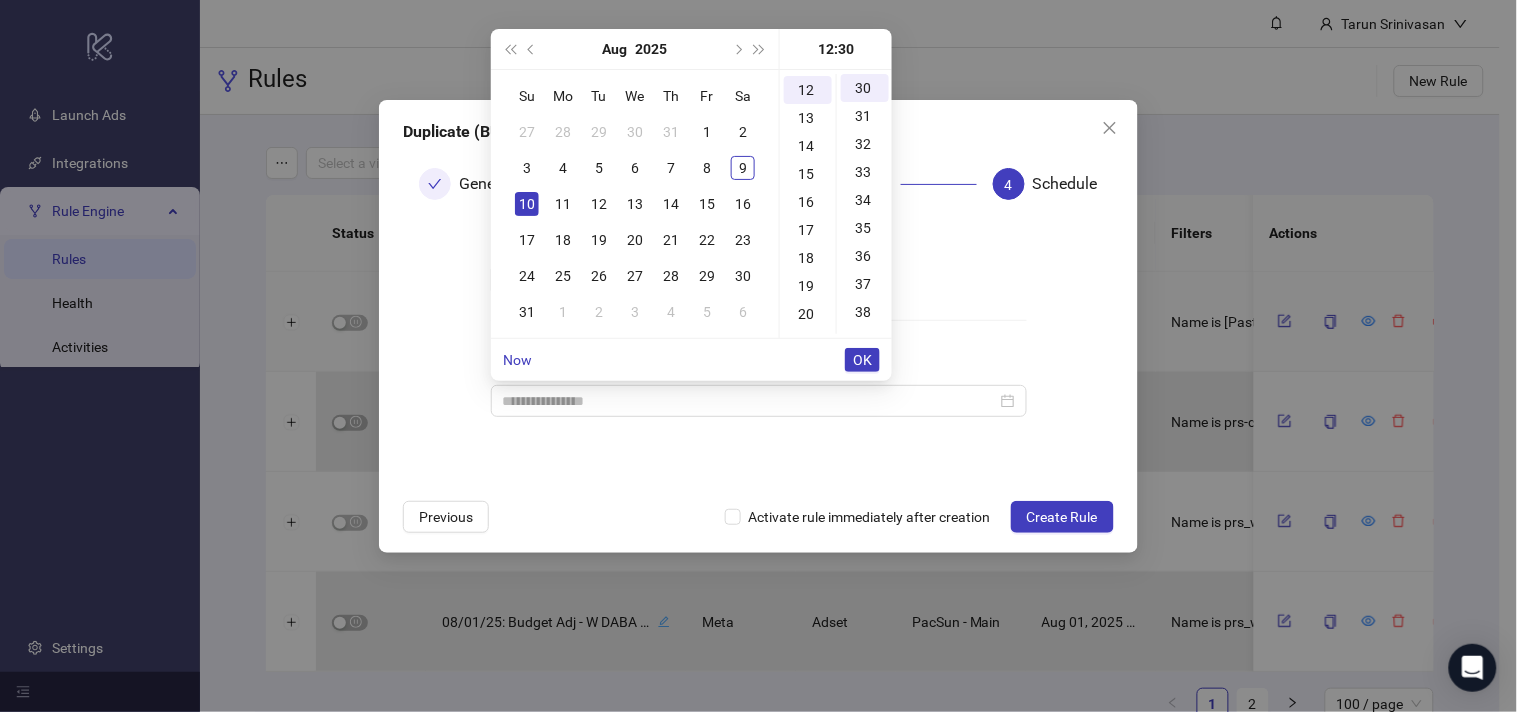 type on "**********" 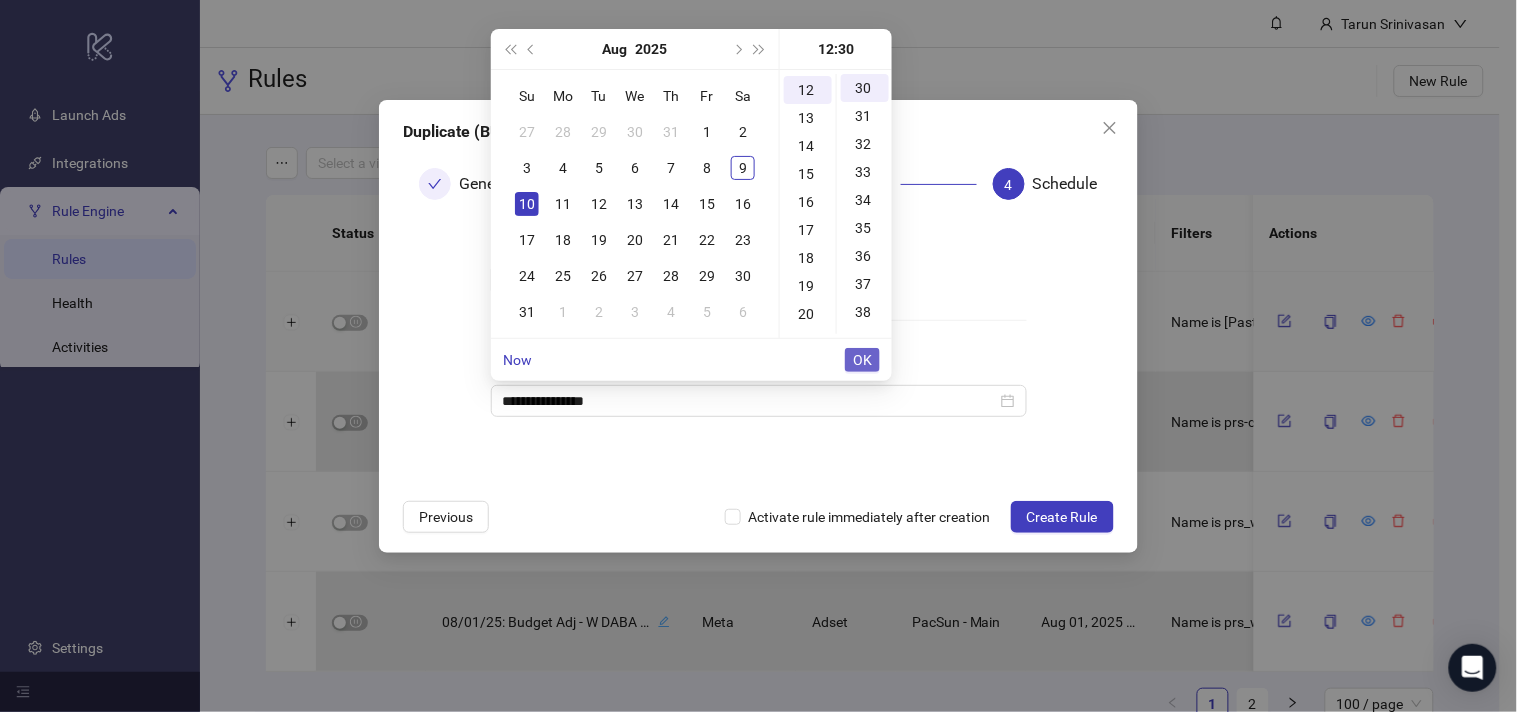 click on "OK" at bounding box center [862, 360] 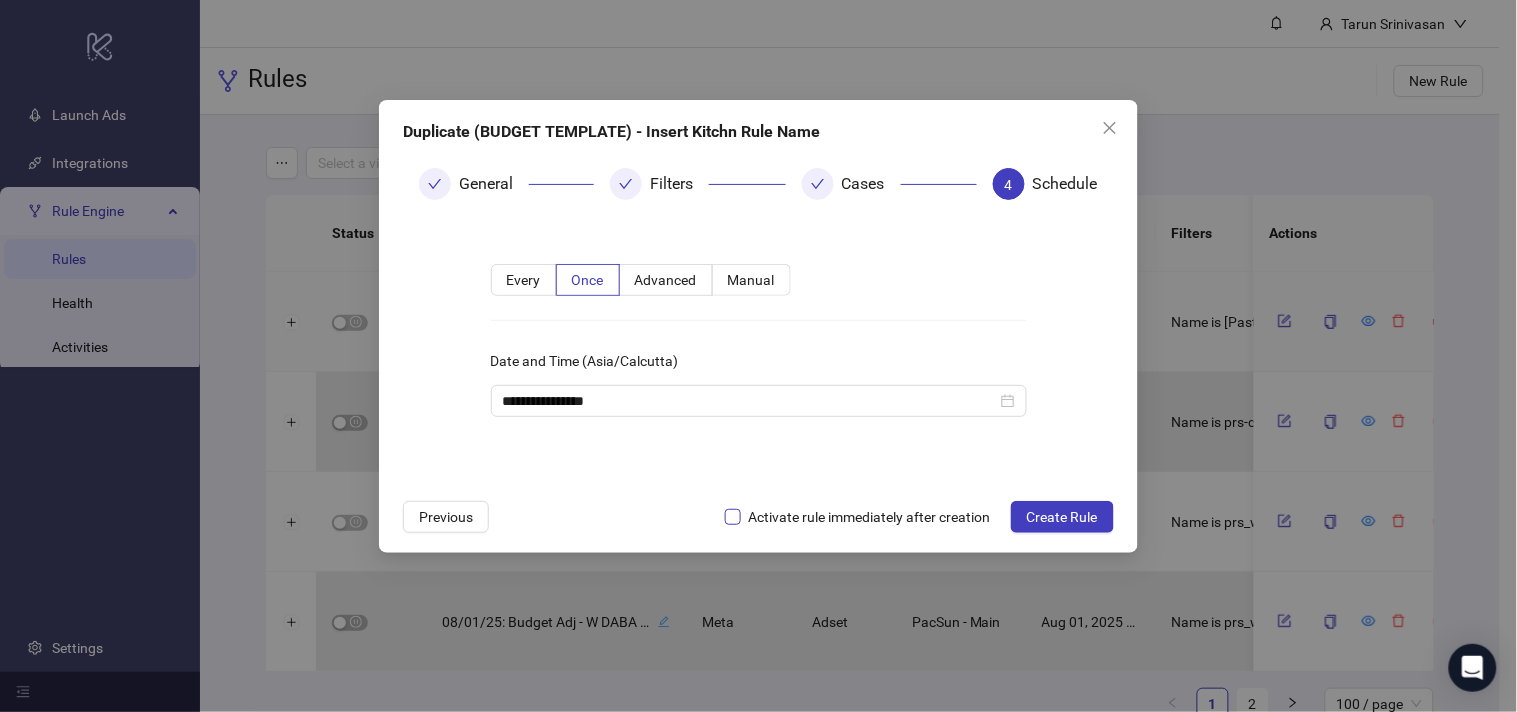 click on "Activate rule immediately after creation" at bounding box center [870, 517] 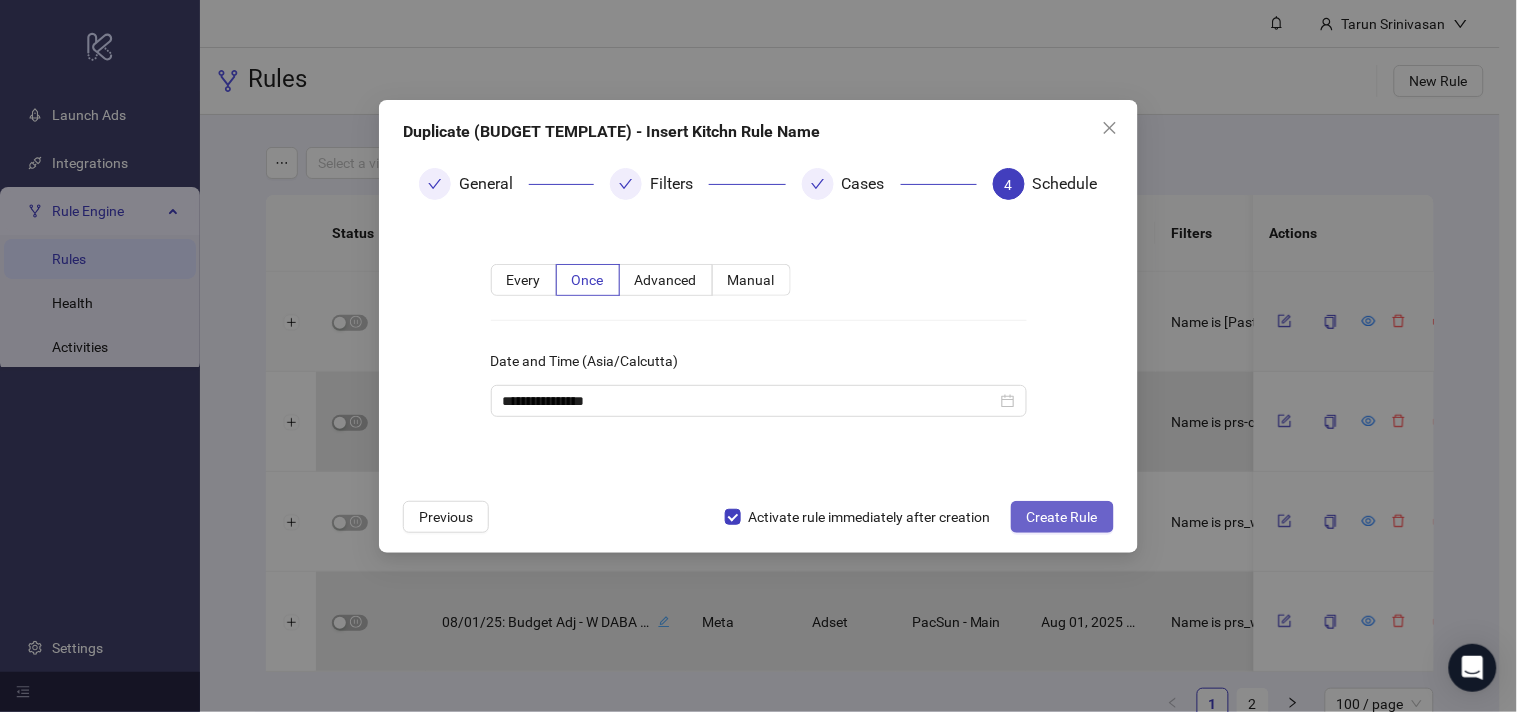 click on "Create Rule" at bounding box center [1062, 517] 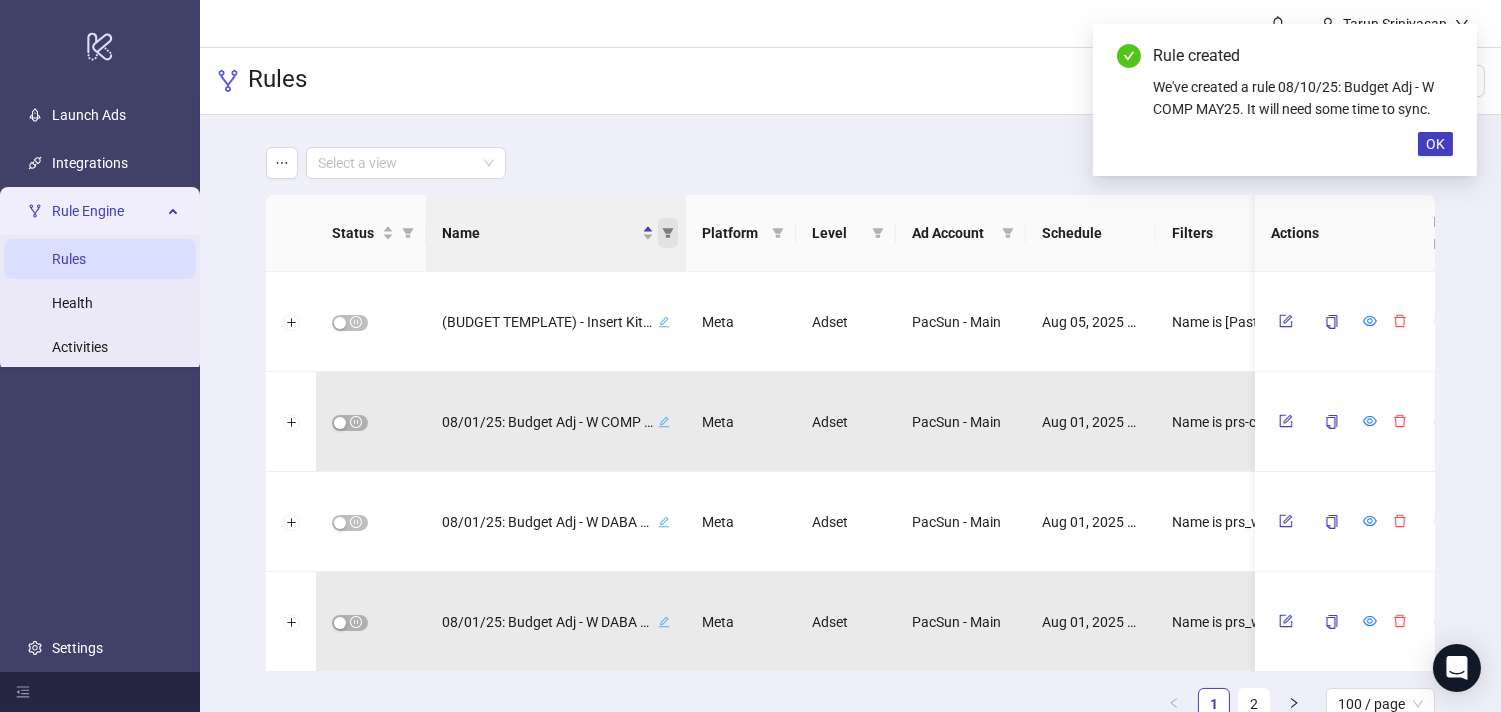 click 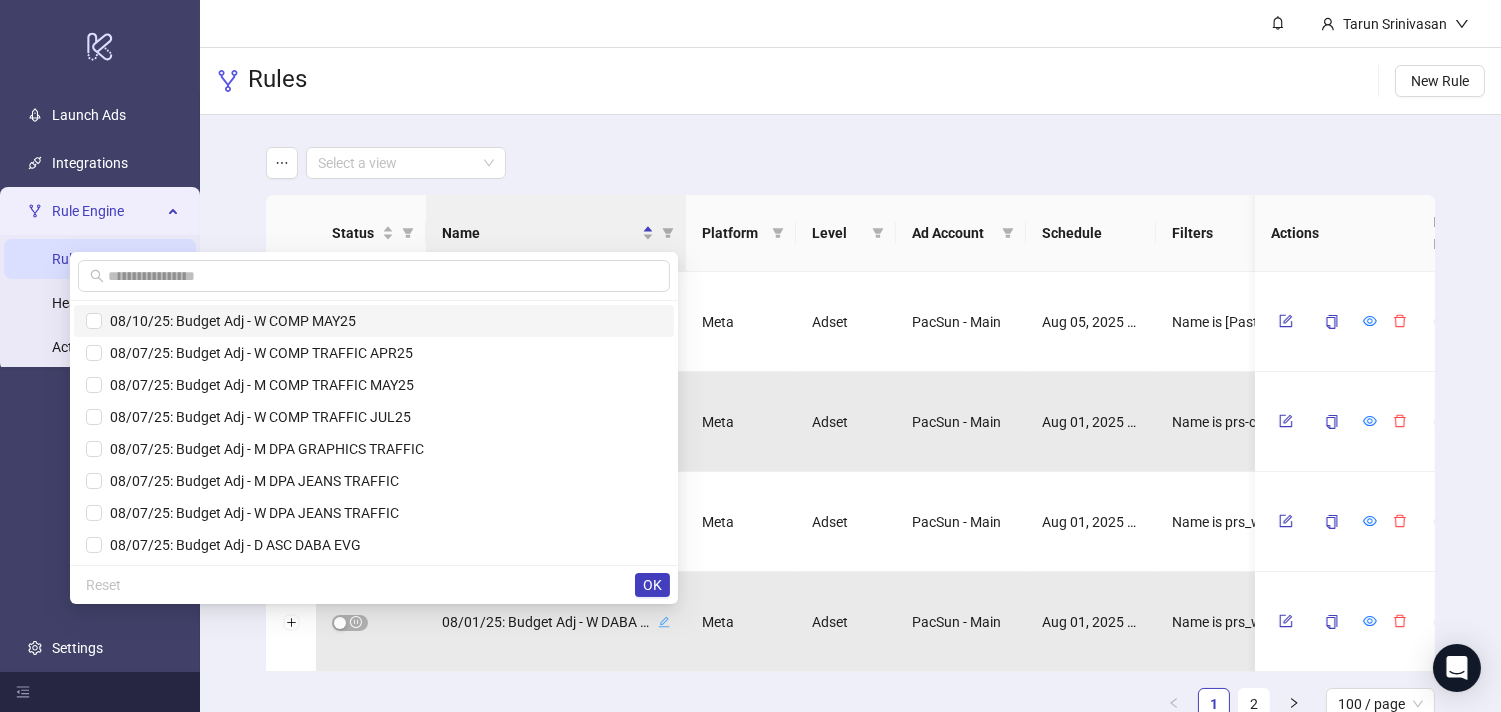 click on "08/10/25: Budget Adj - W COMP MAY25" at bounding box center [229, 321] 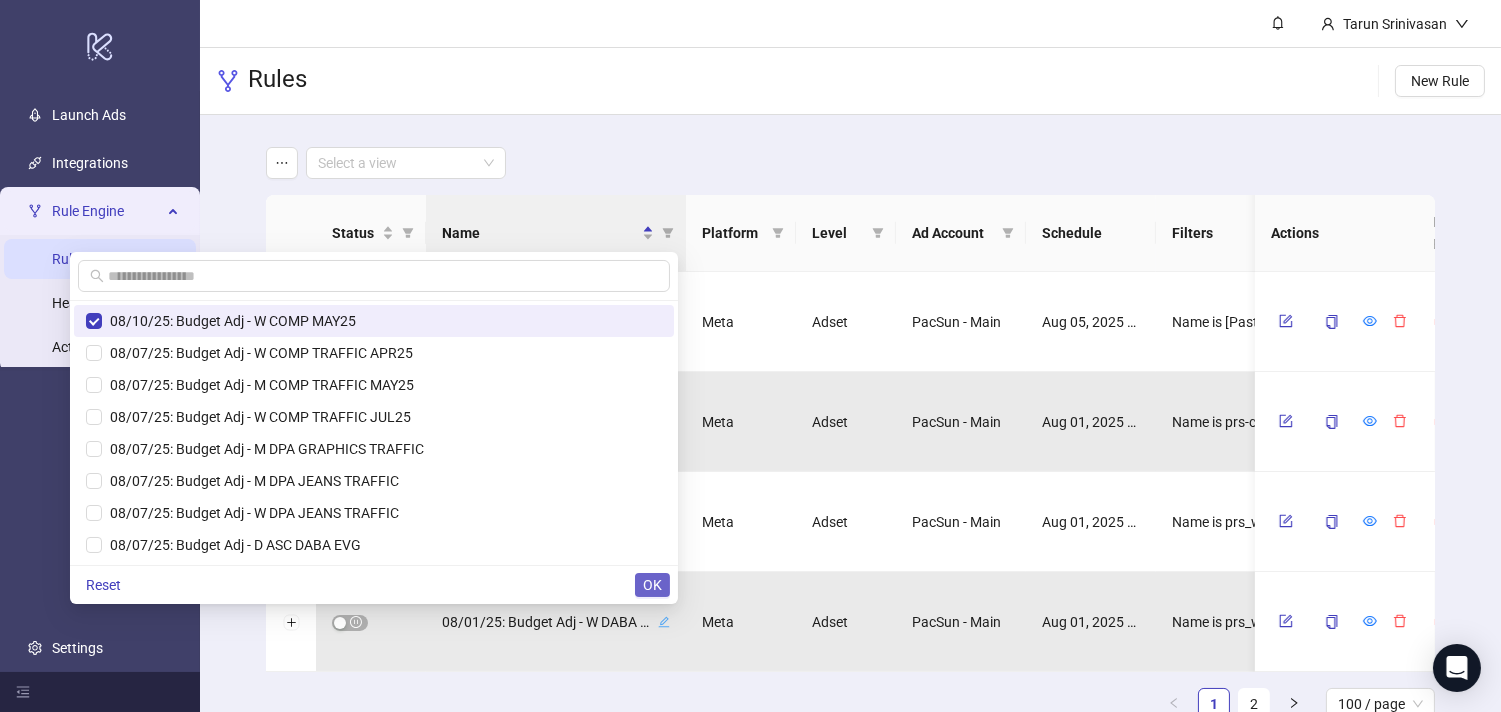 click on "OK" at bounding box center (652, 585) 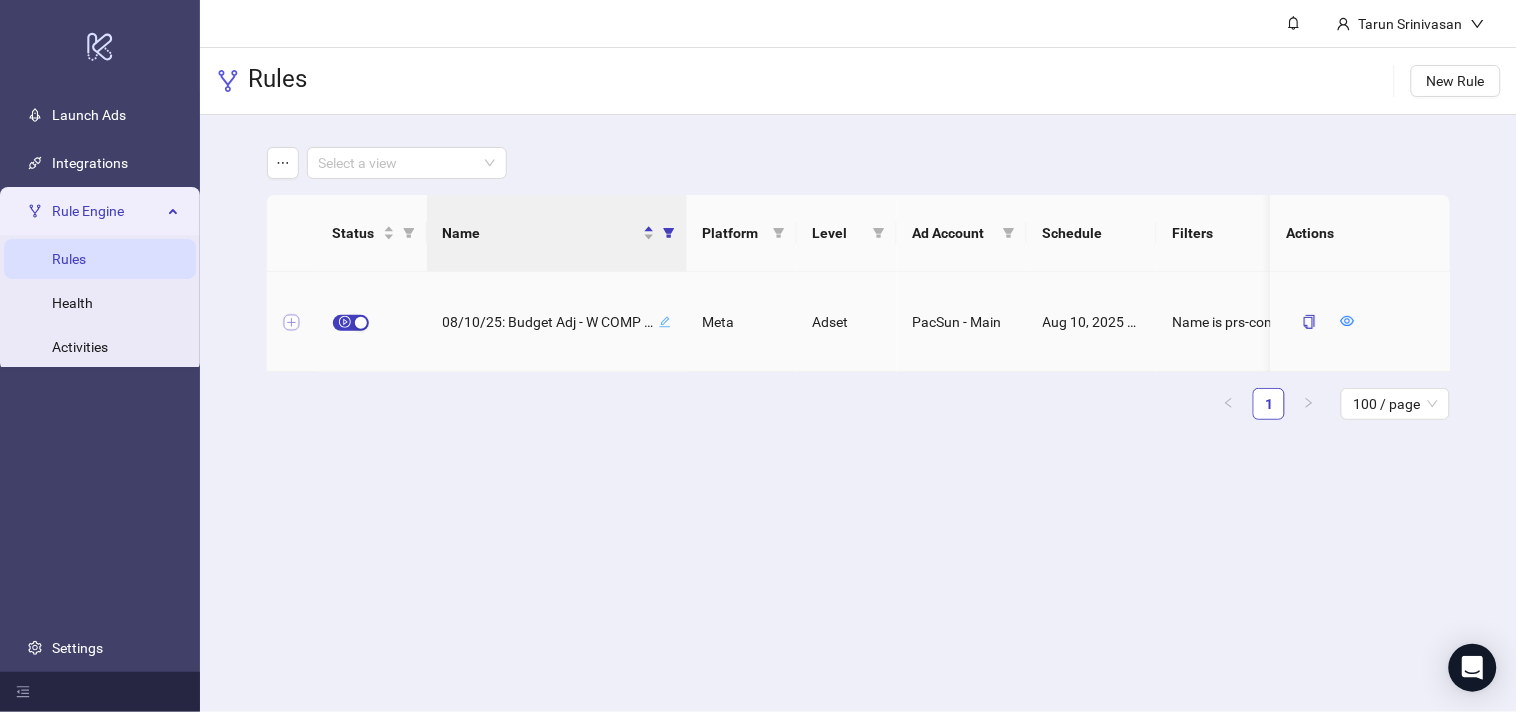 click at bounding box center [292, 323] 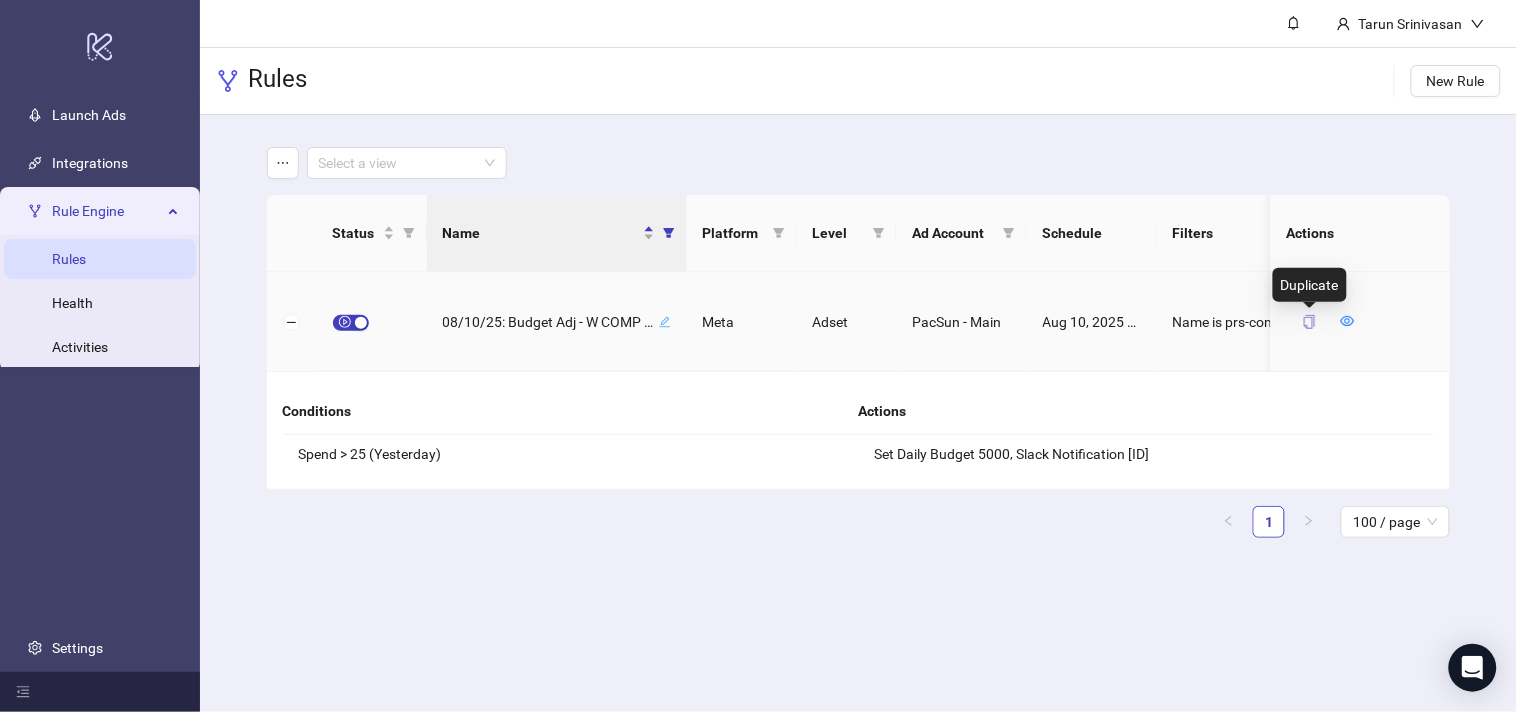 click 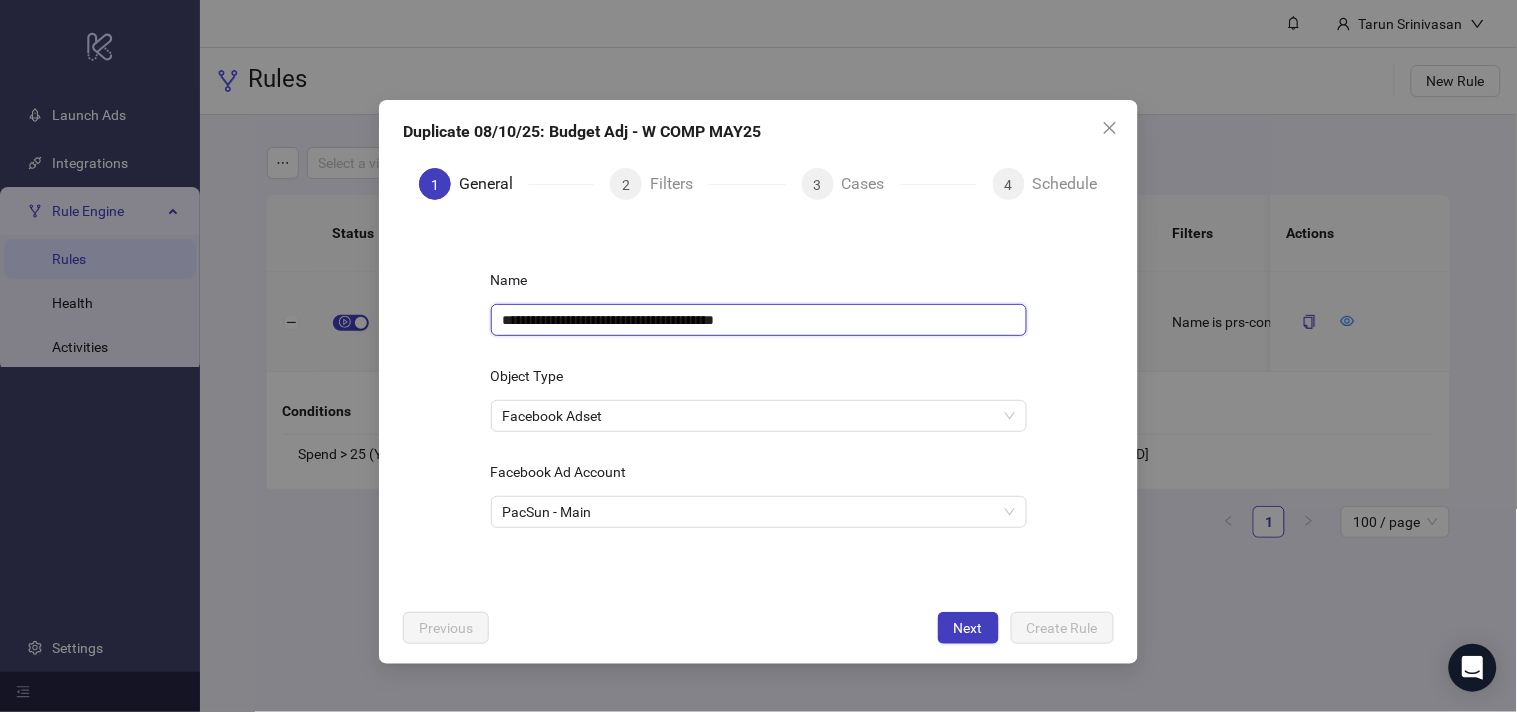 click on "**********" at bounding box center (759, 320) 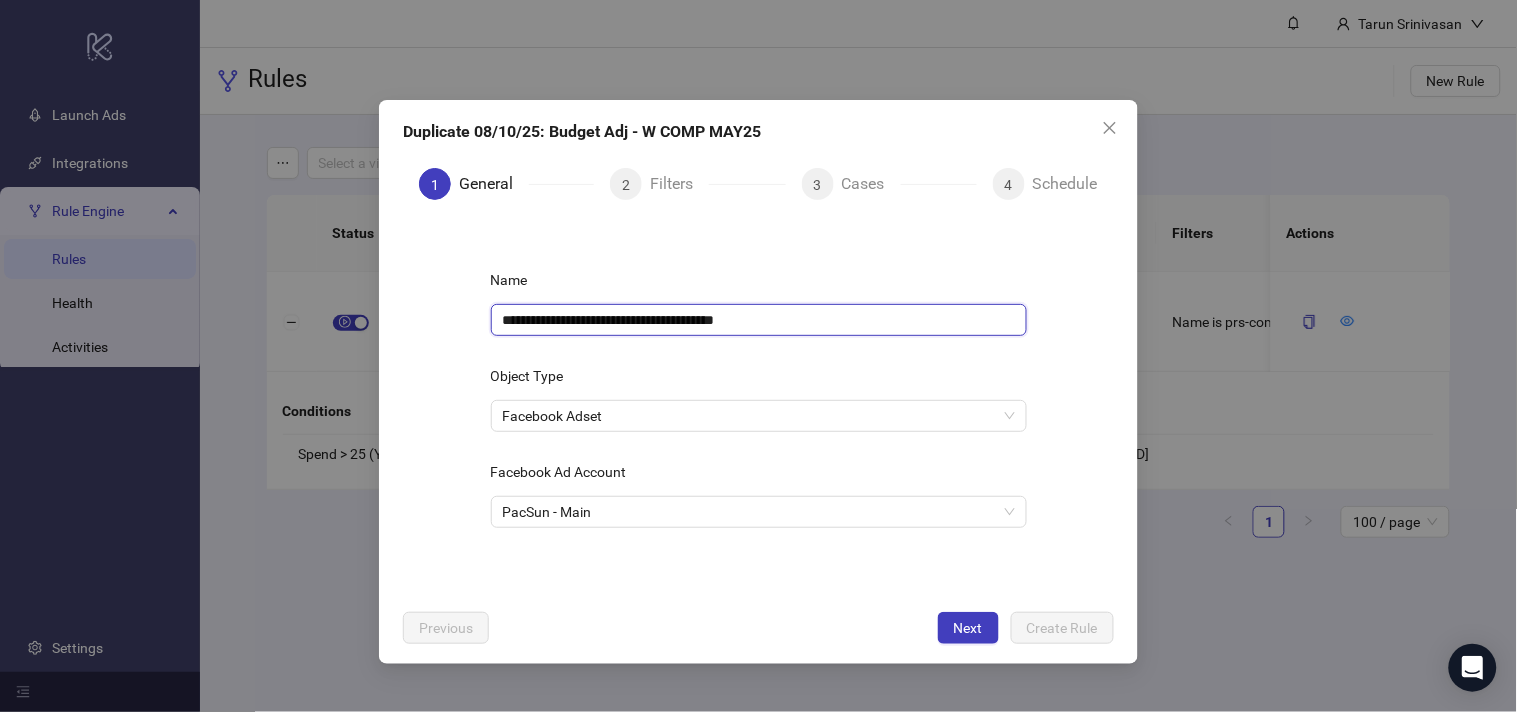 paste 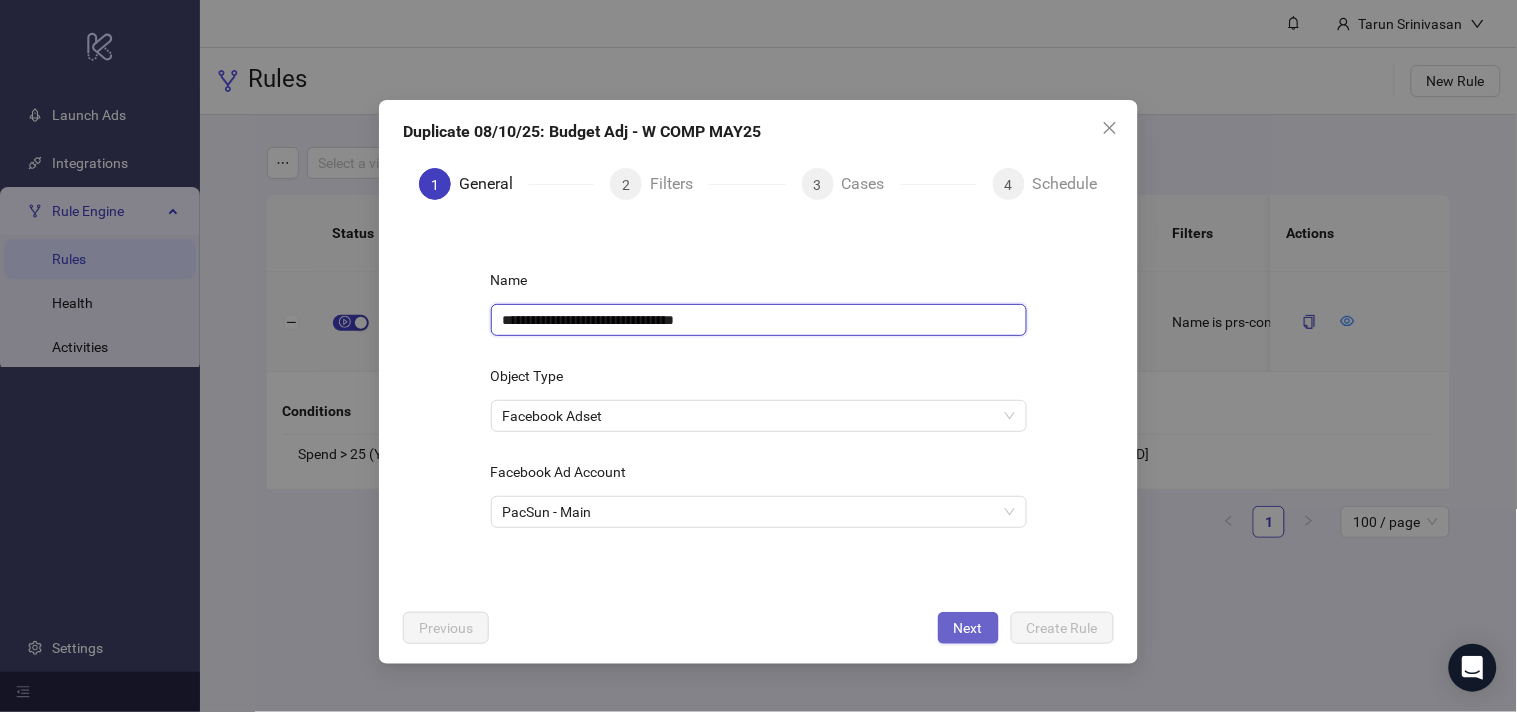 type on "**********" 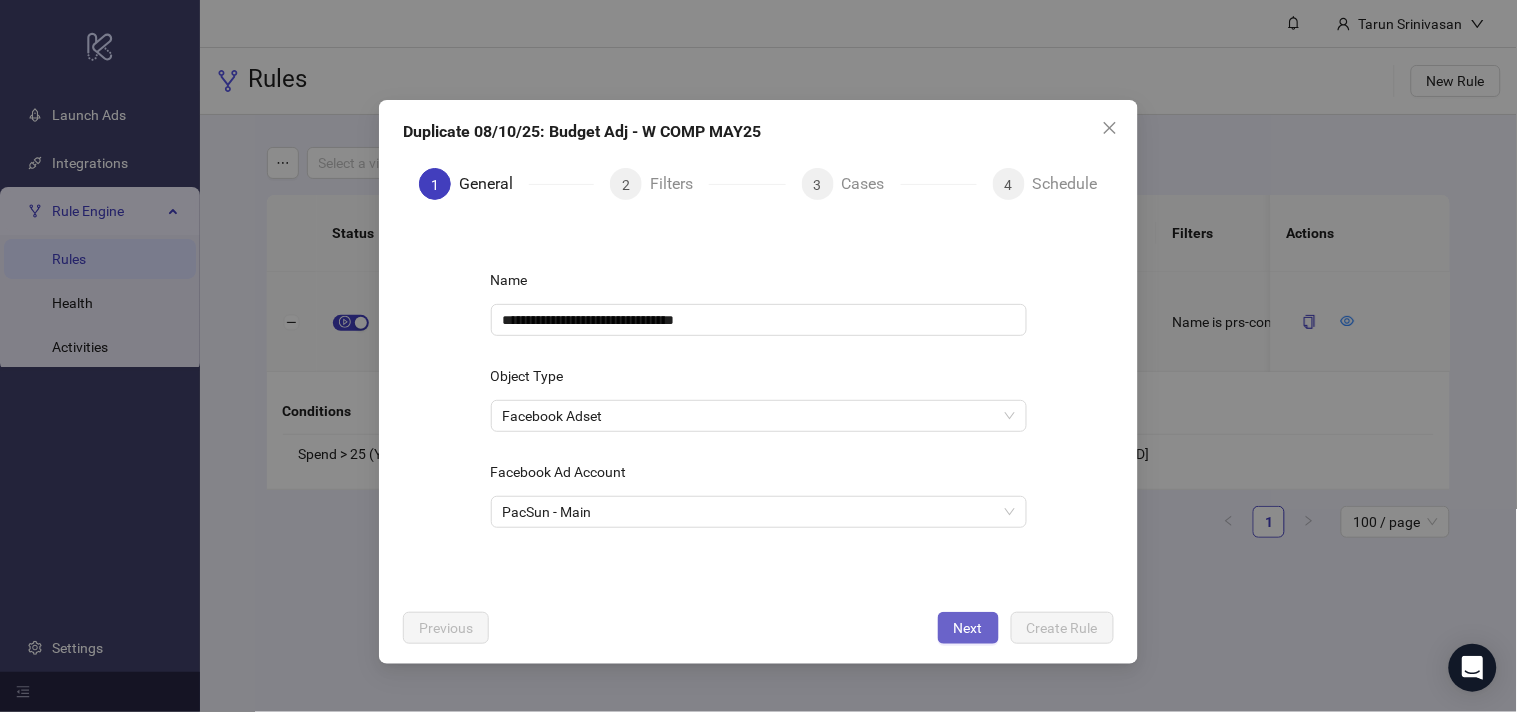 click on "Next" at bounding box center (968, 628) 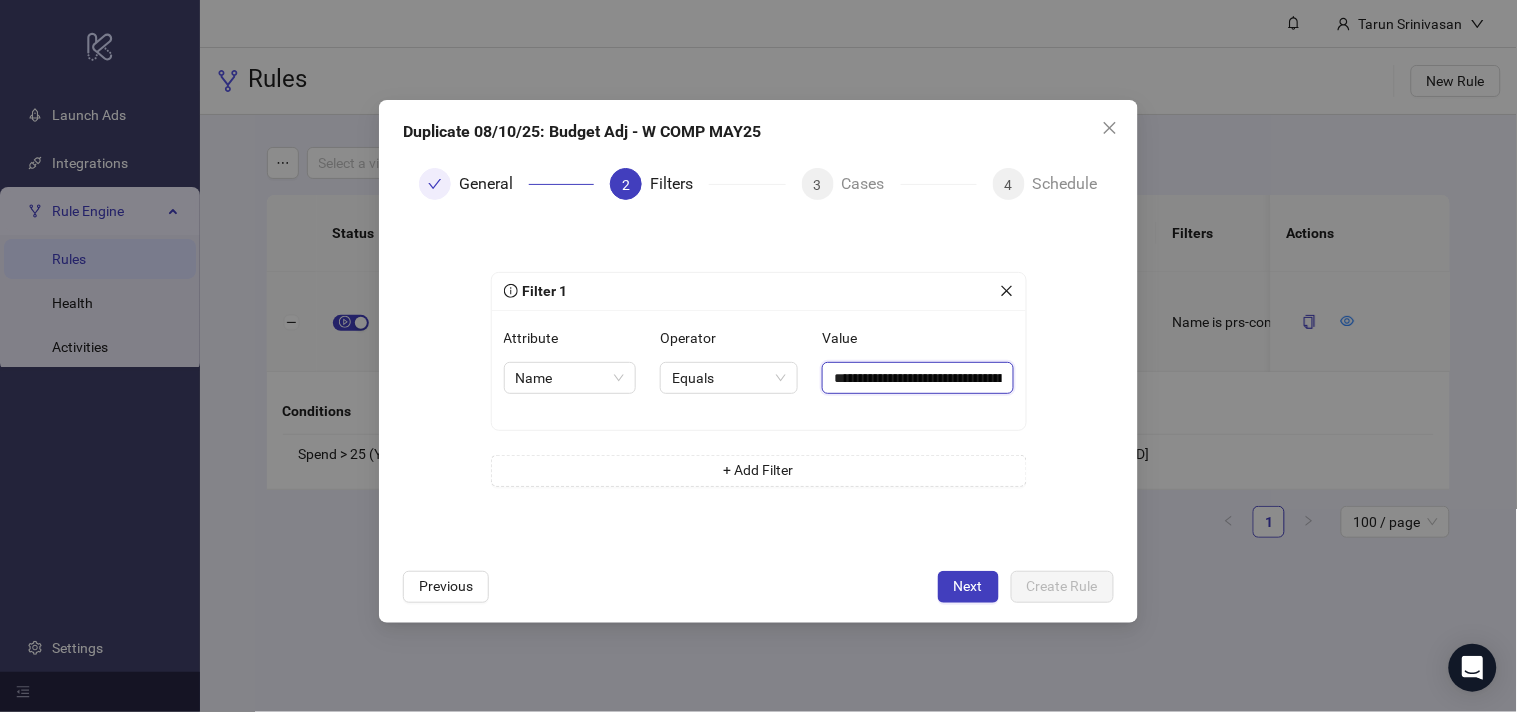 click on "**********" at bounding box center [917, 378] 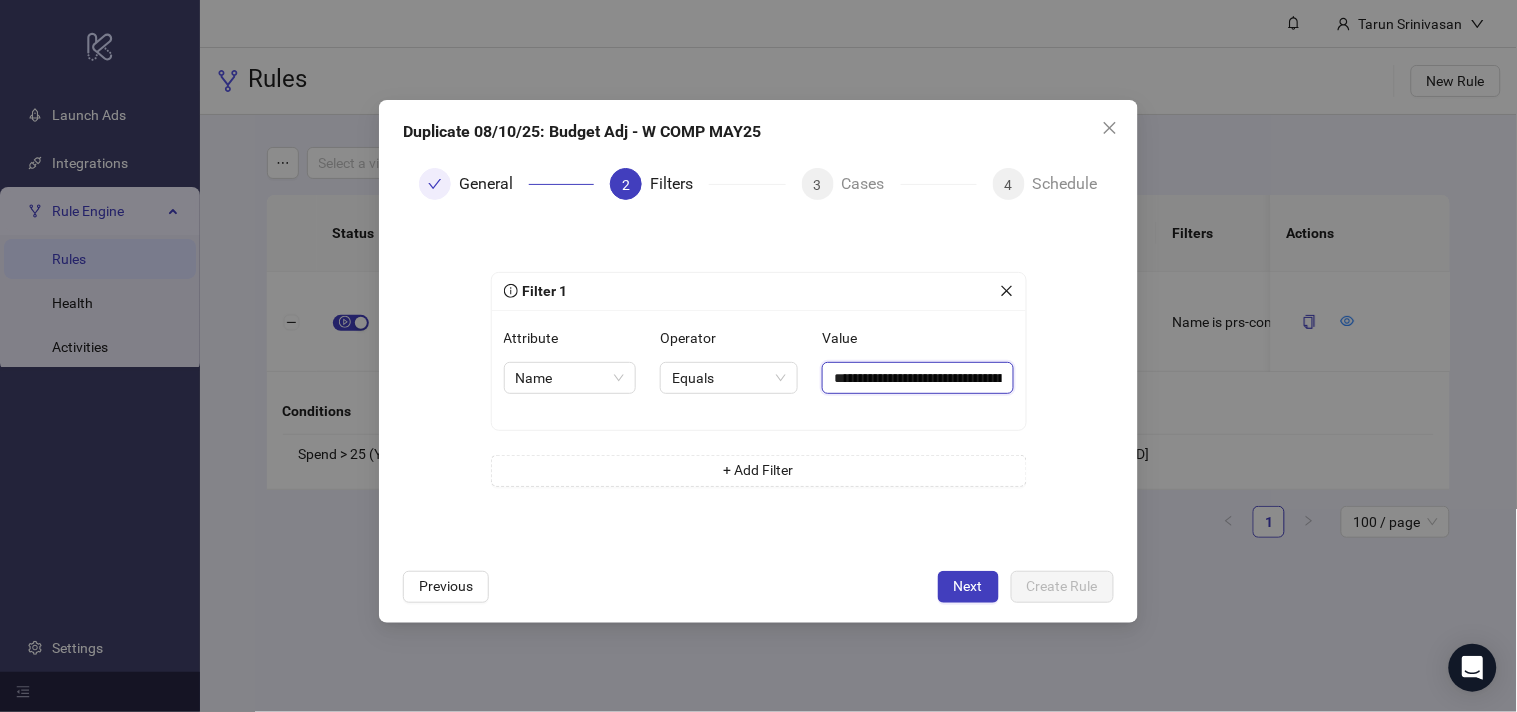 paste 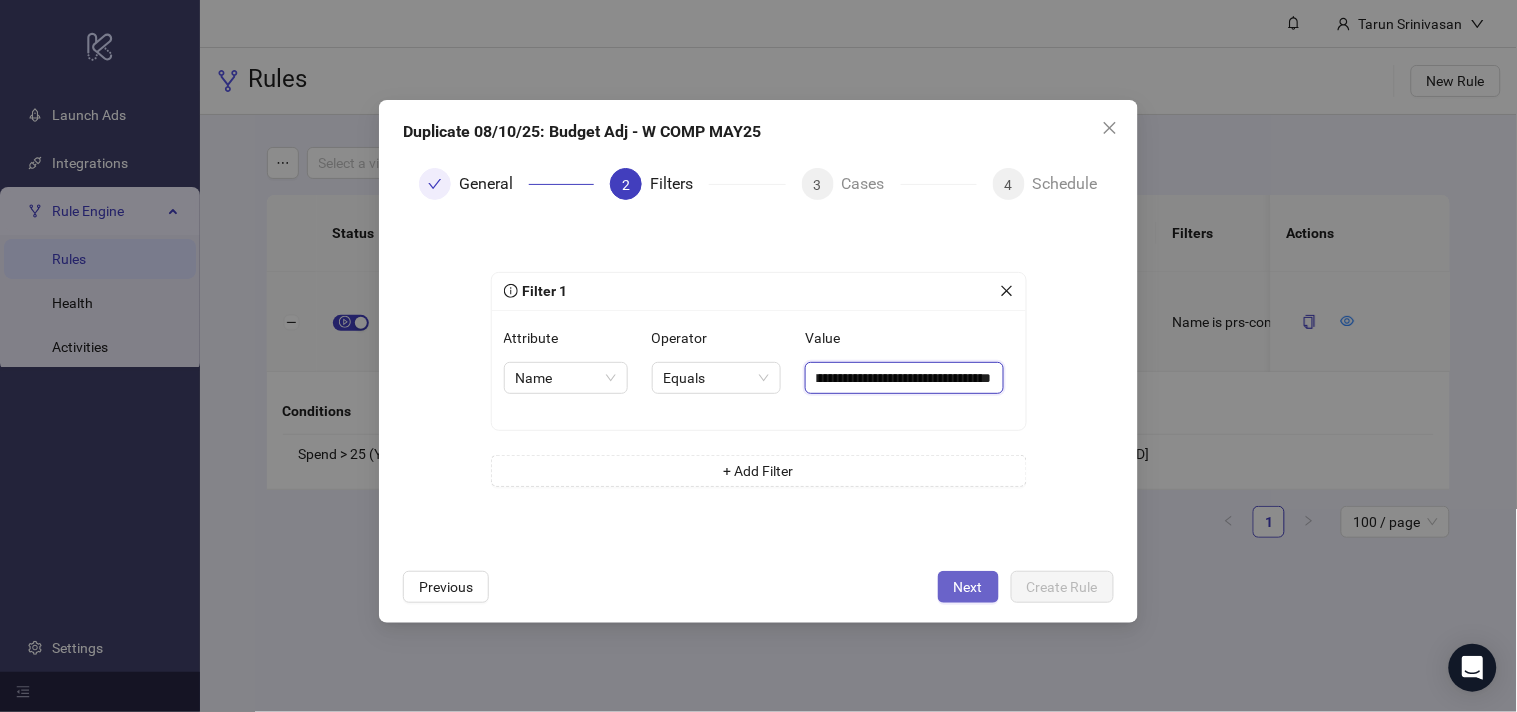 type on "**********" 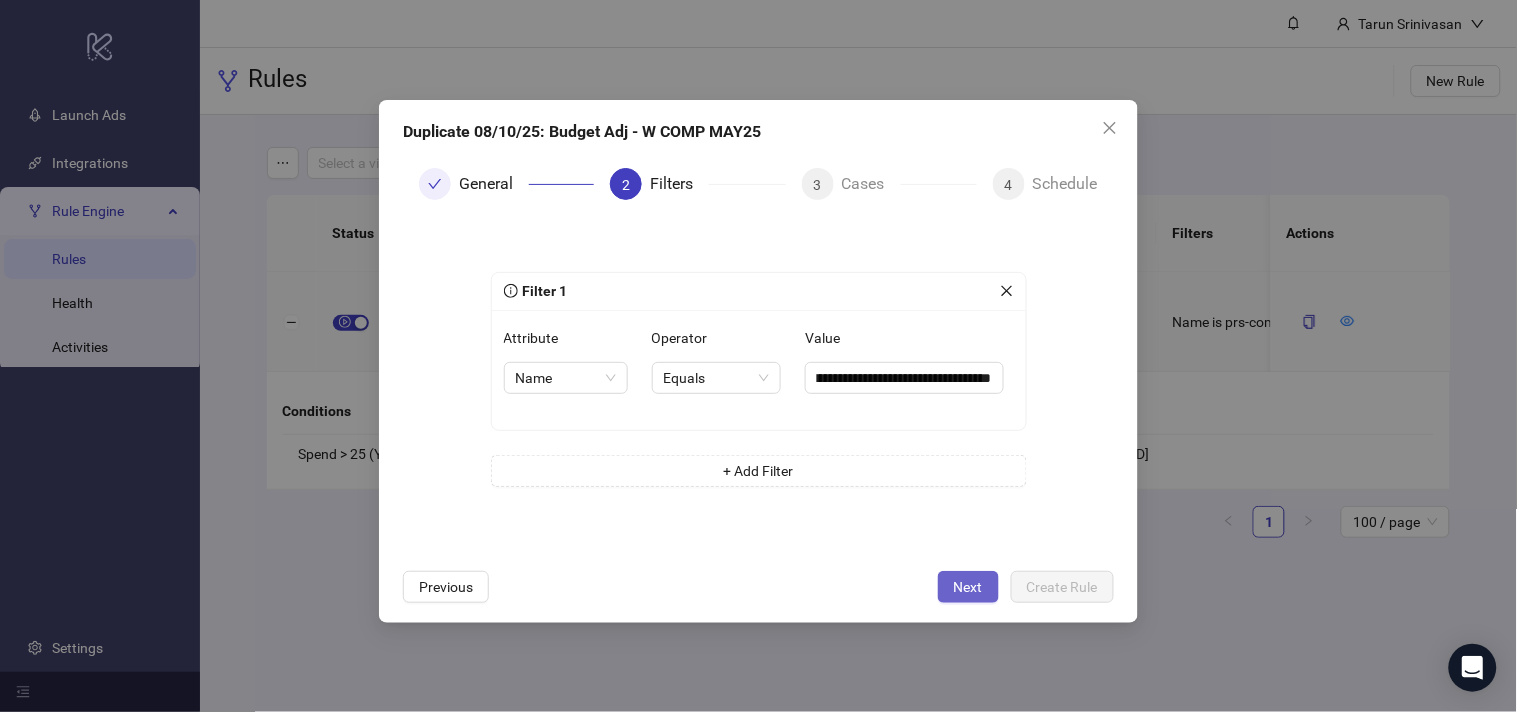 scroll, scrollTop: 0, scrollLeft: 0, axis: both 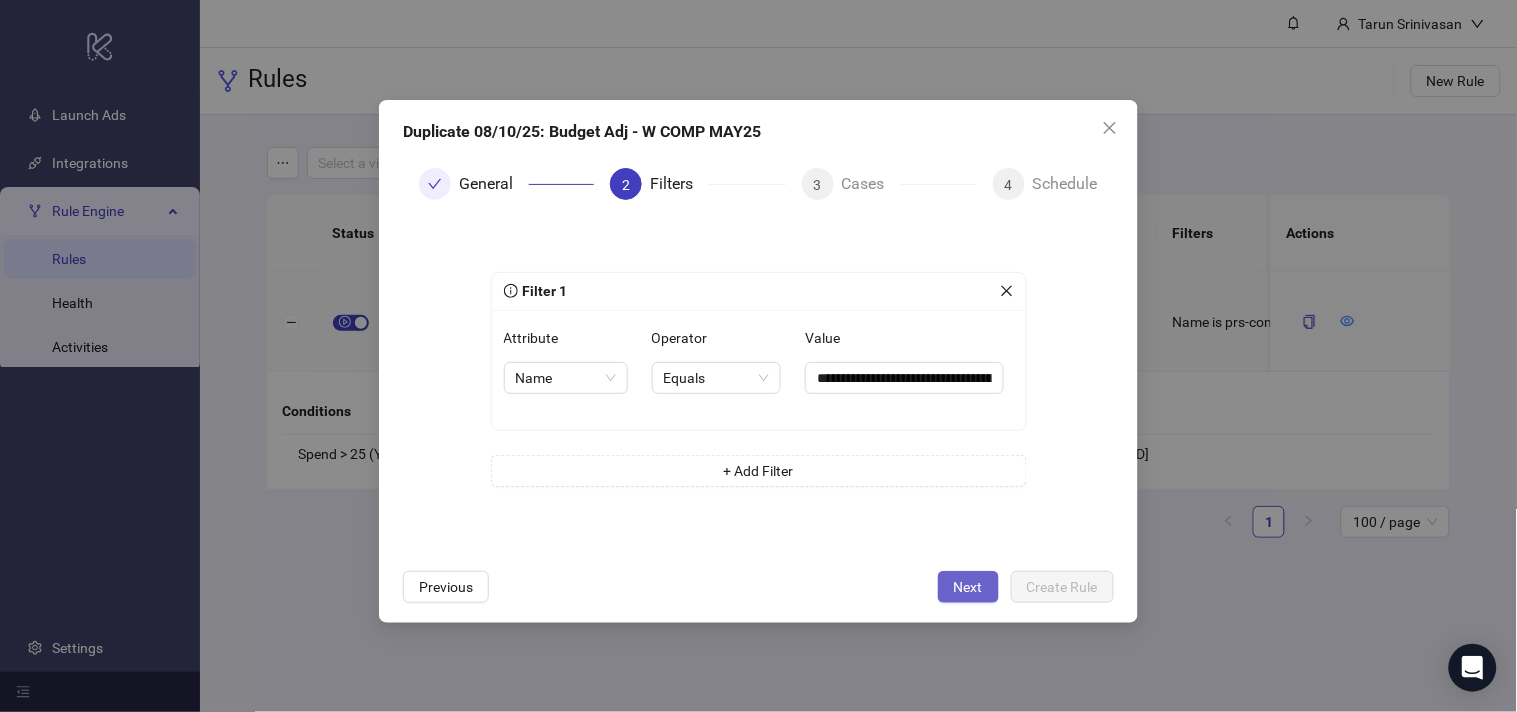 click on "Next" at bounding box center [968, 587] 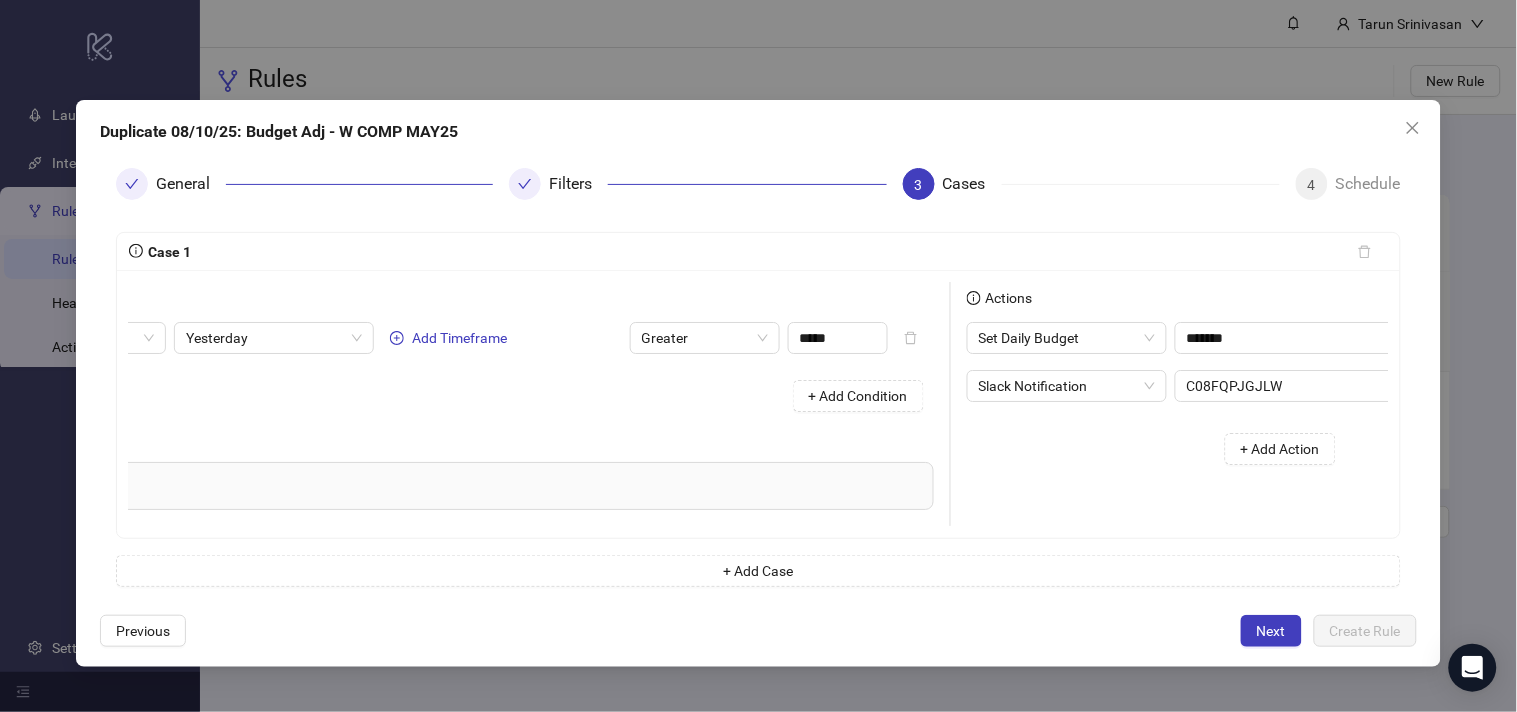scroll, scrollTop: 0, scrollLeft: 275, axis: horizontal 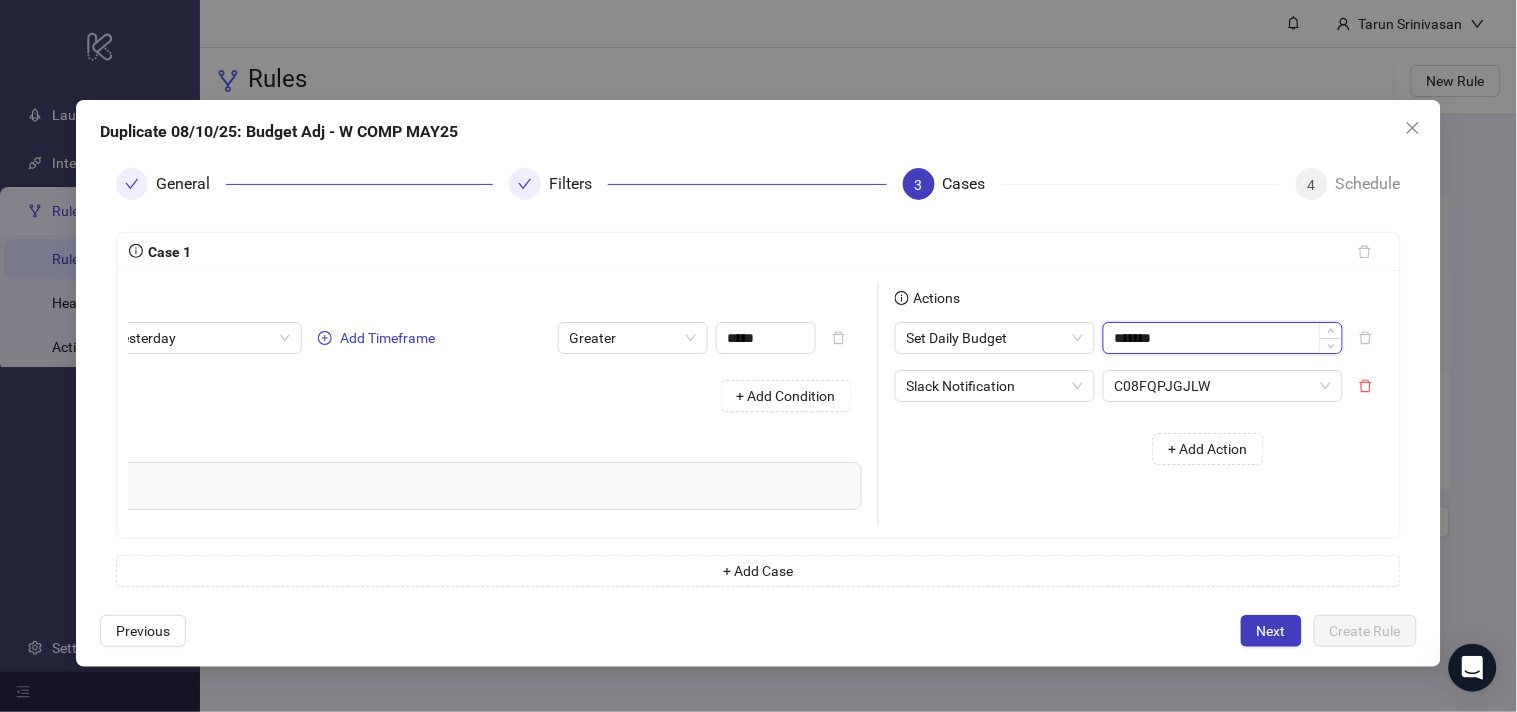 click on "*******" at bounding box center [1223, 338] 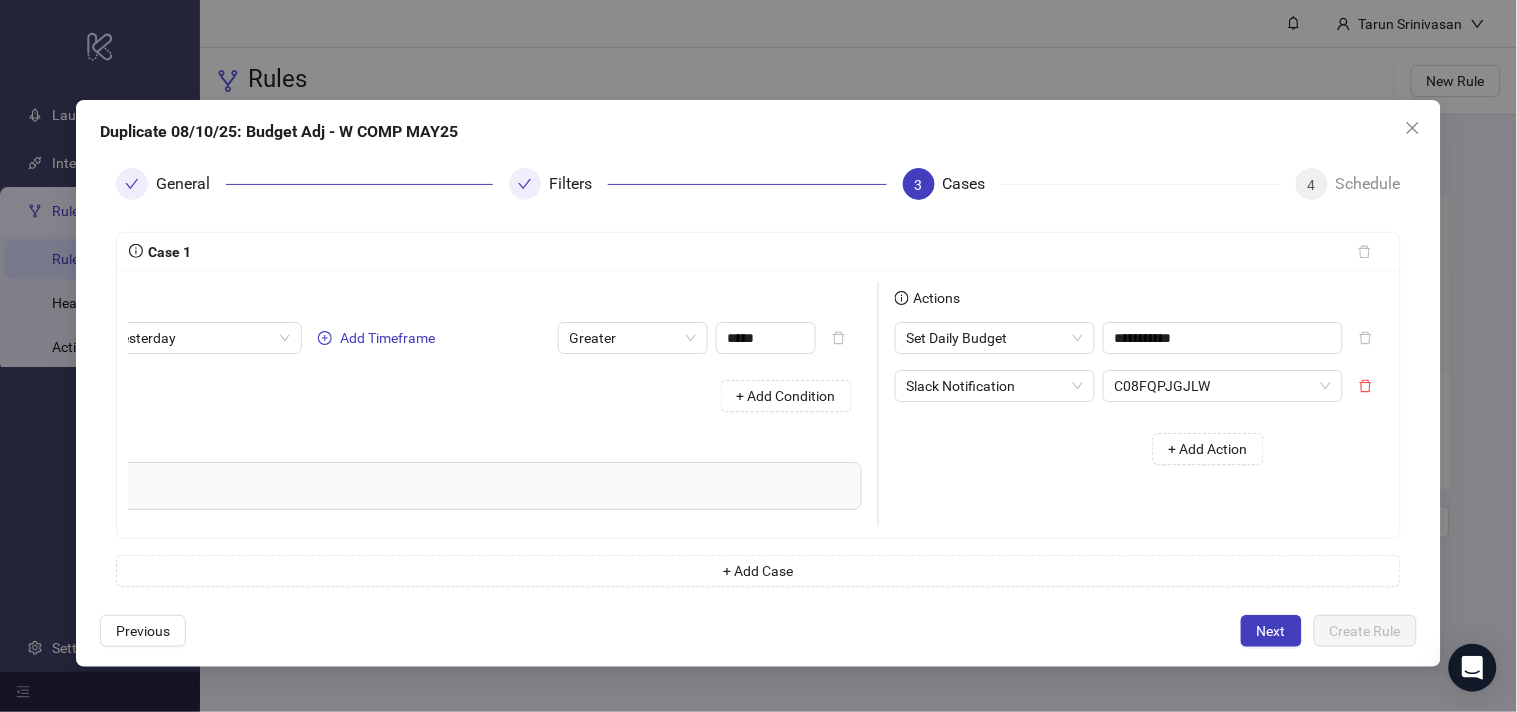 type on "*******" 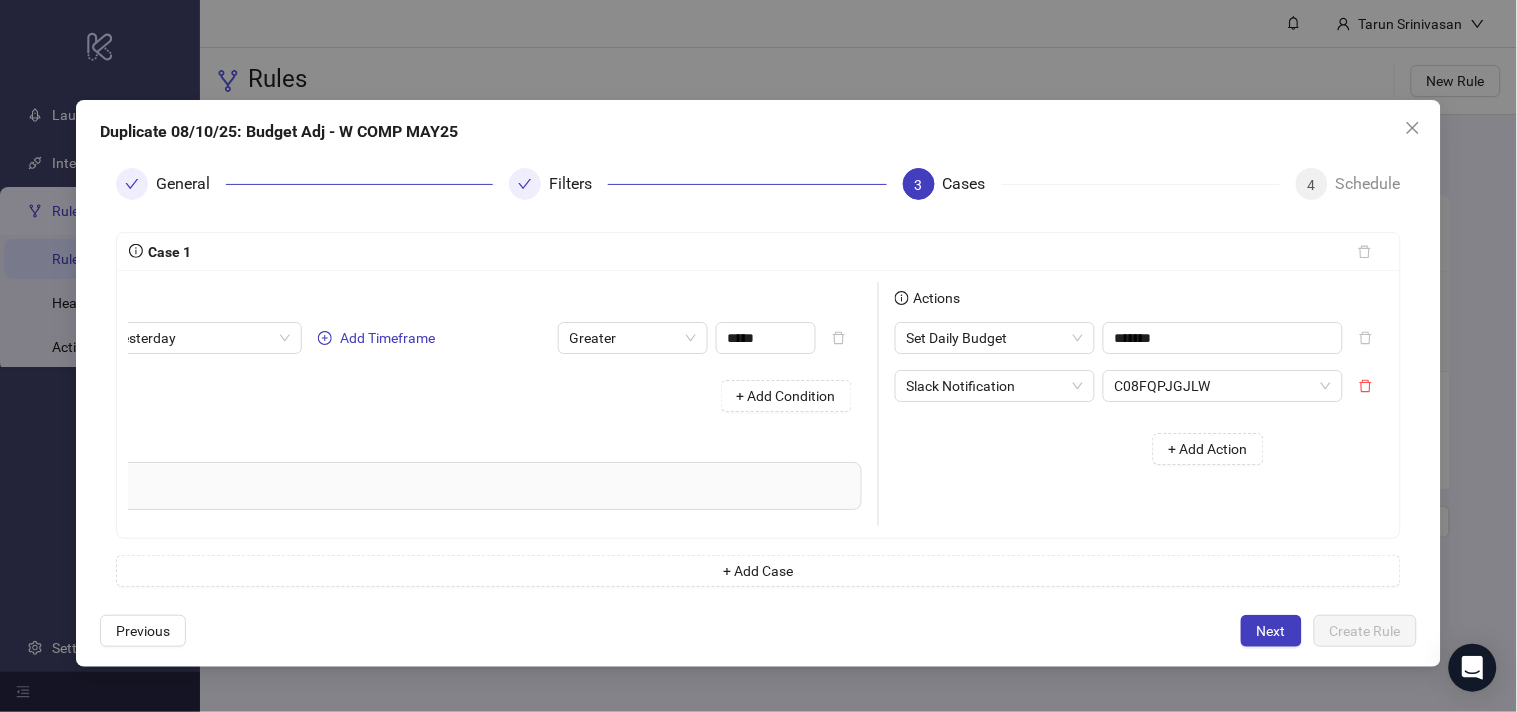 click on "+ Add Action" at bounding box center (1087, 449) 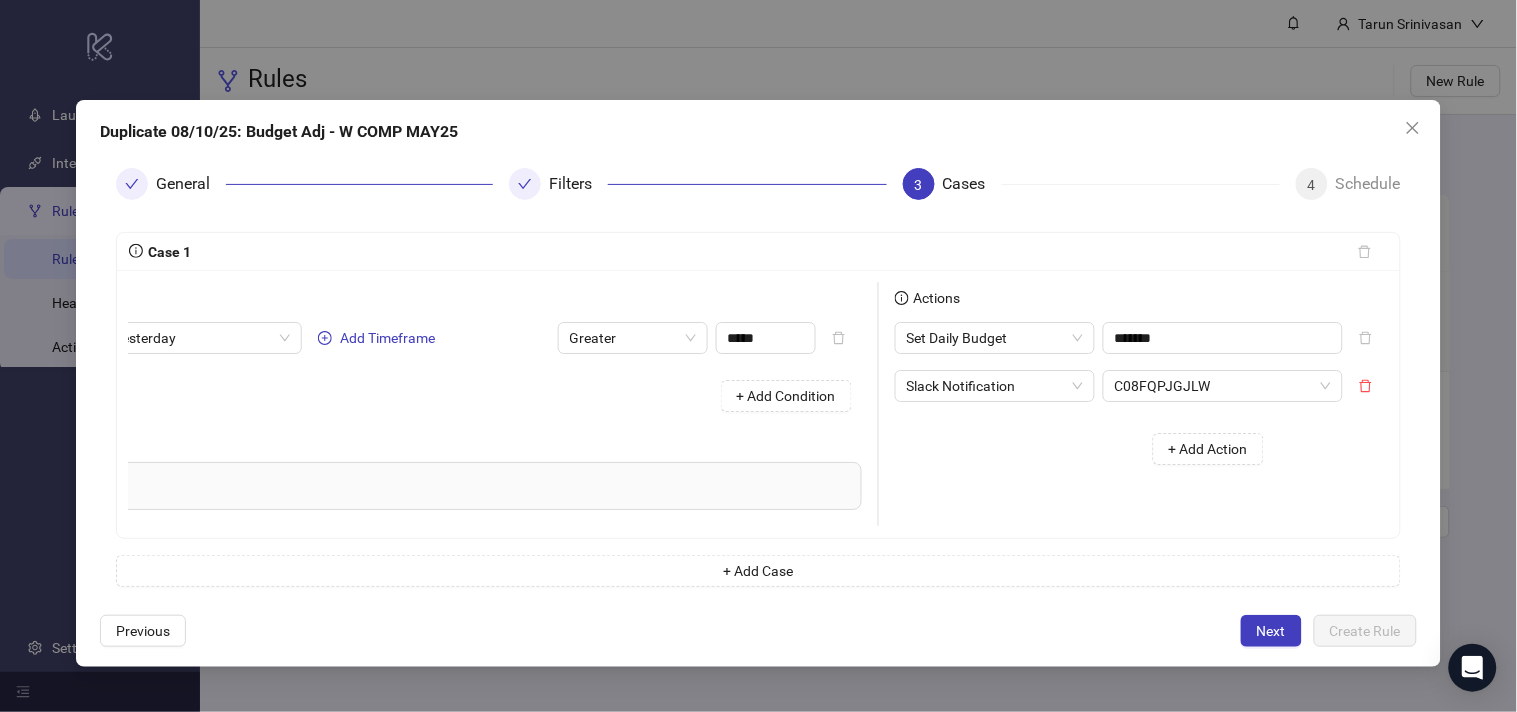 click on "Next" at bounding box center (1271, 631) 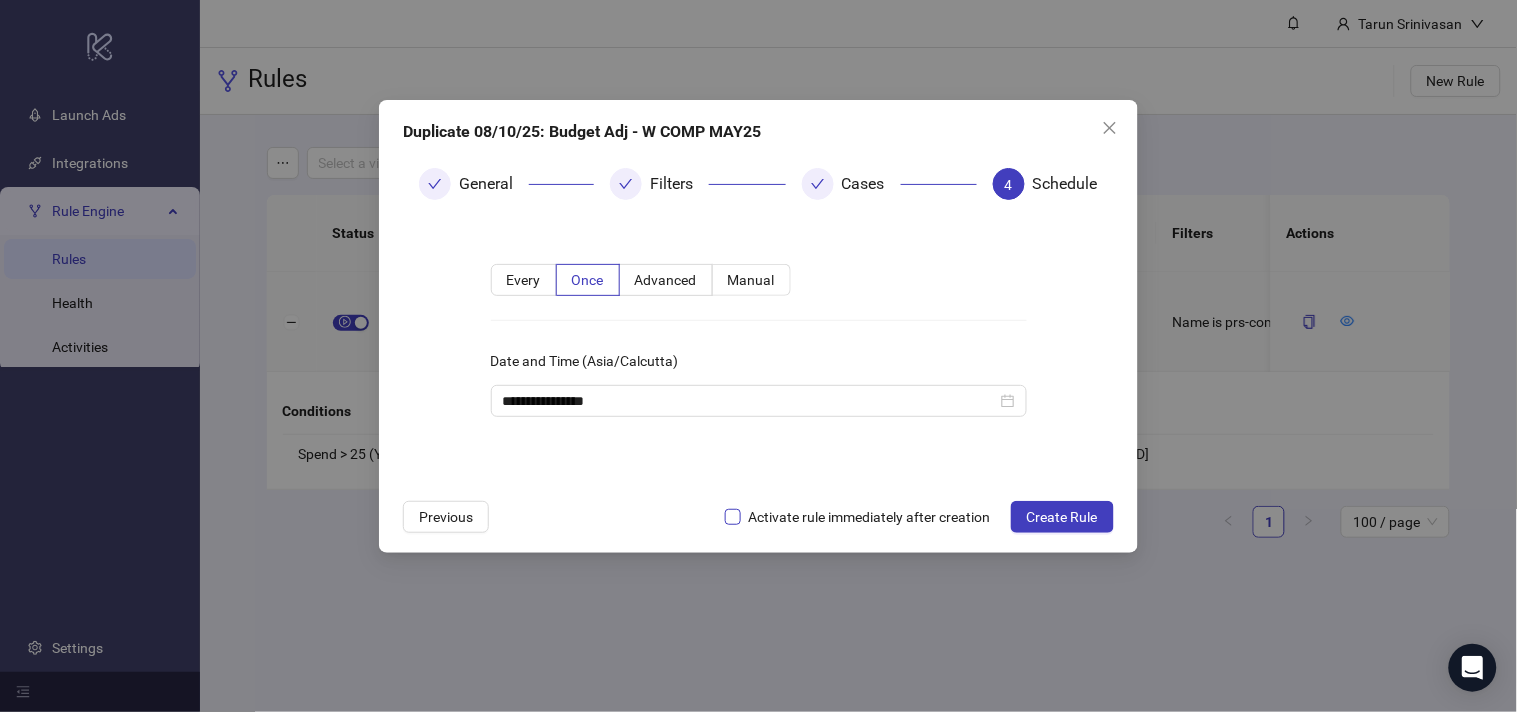 click on "Activate rule immediately after creation" at bounding box center [870, 517] 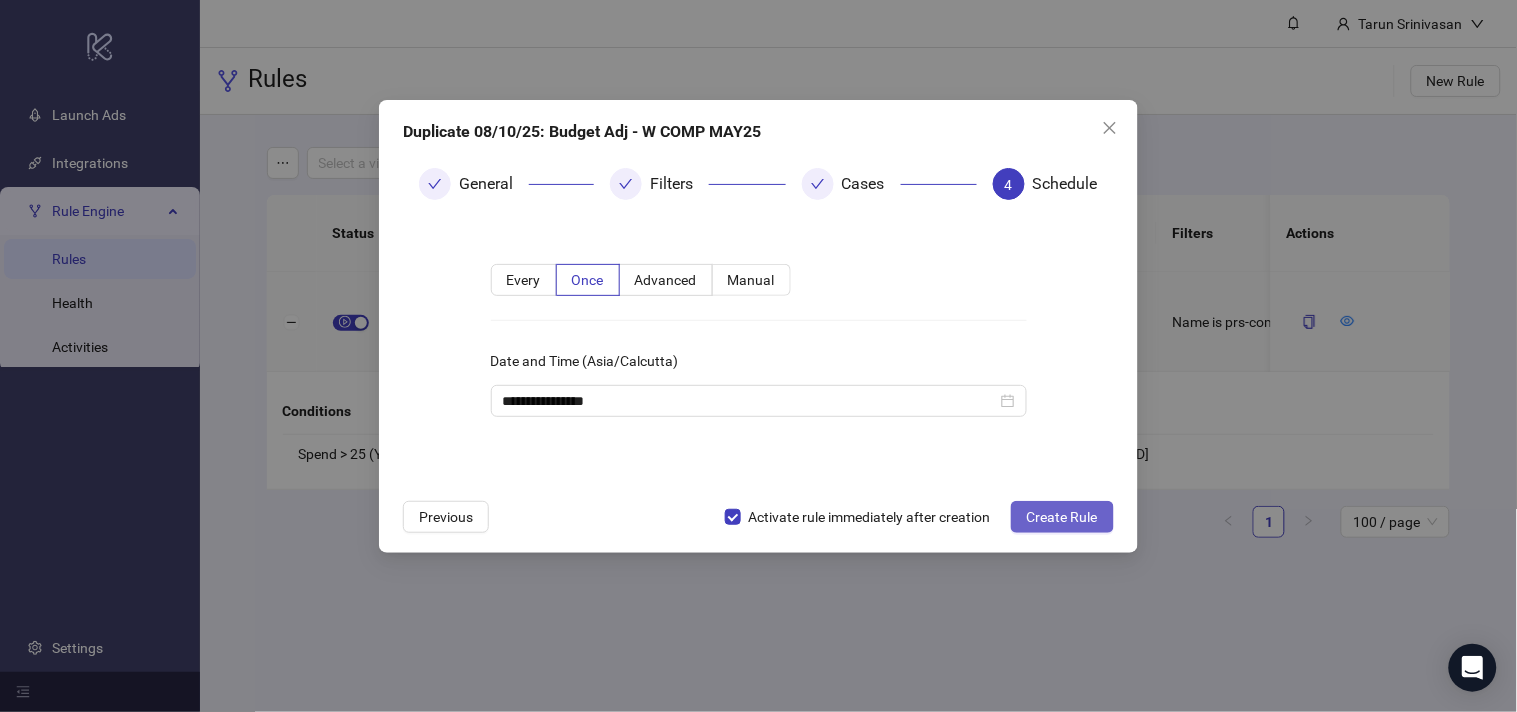 click on "Create Rule" at bounding box center [1062, 517] 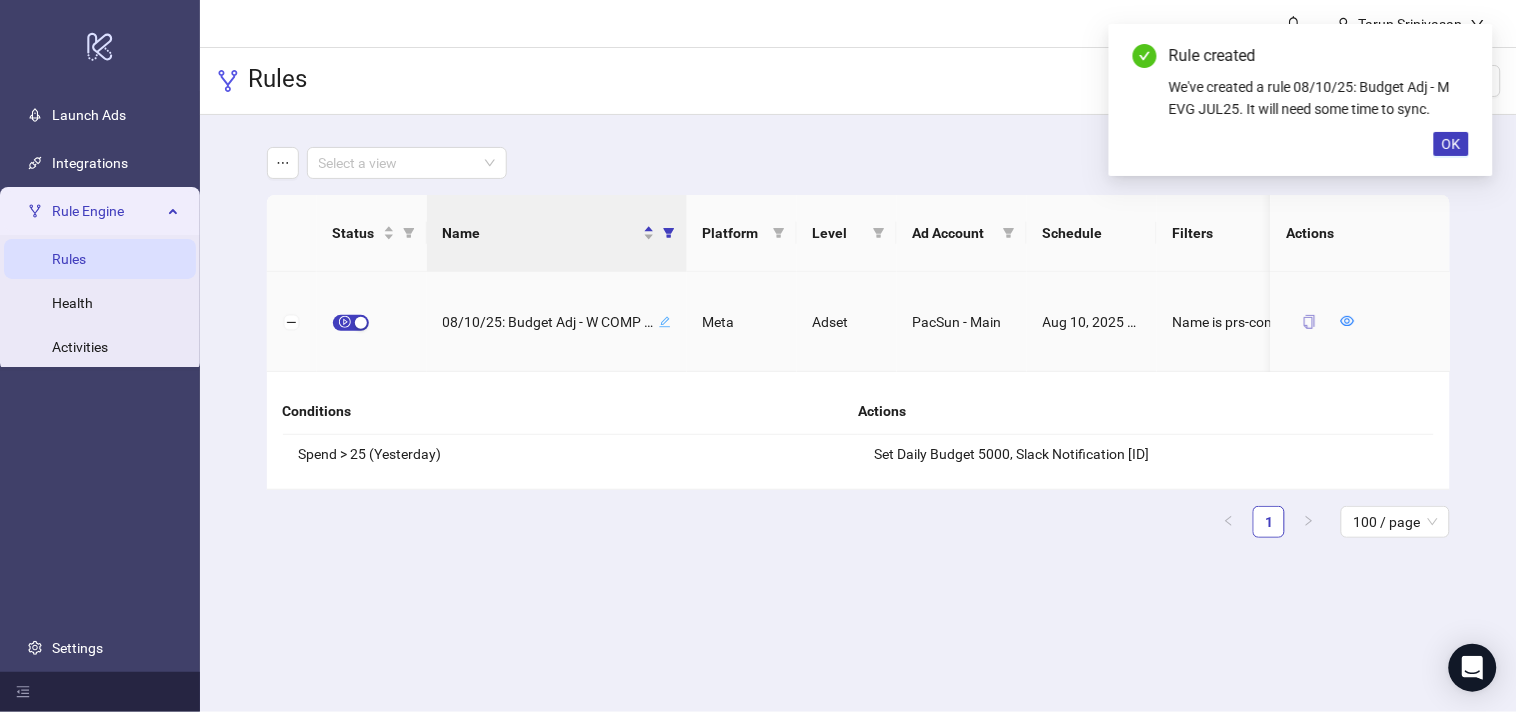 click at bounding box center (1309, 322) 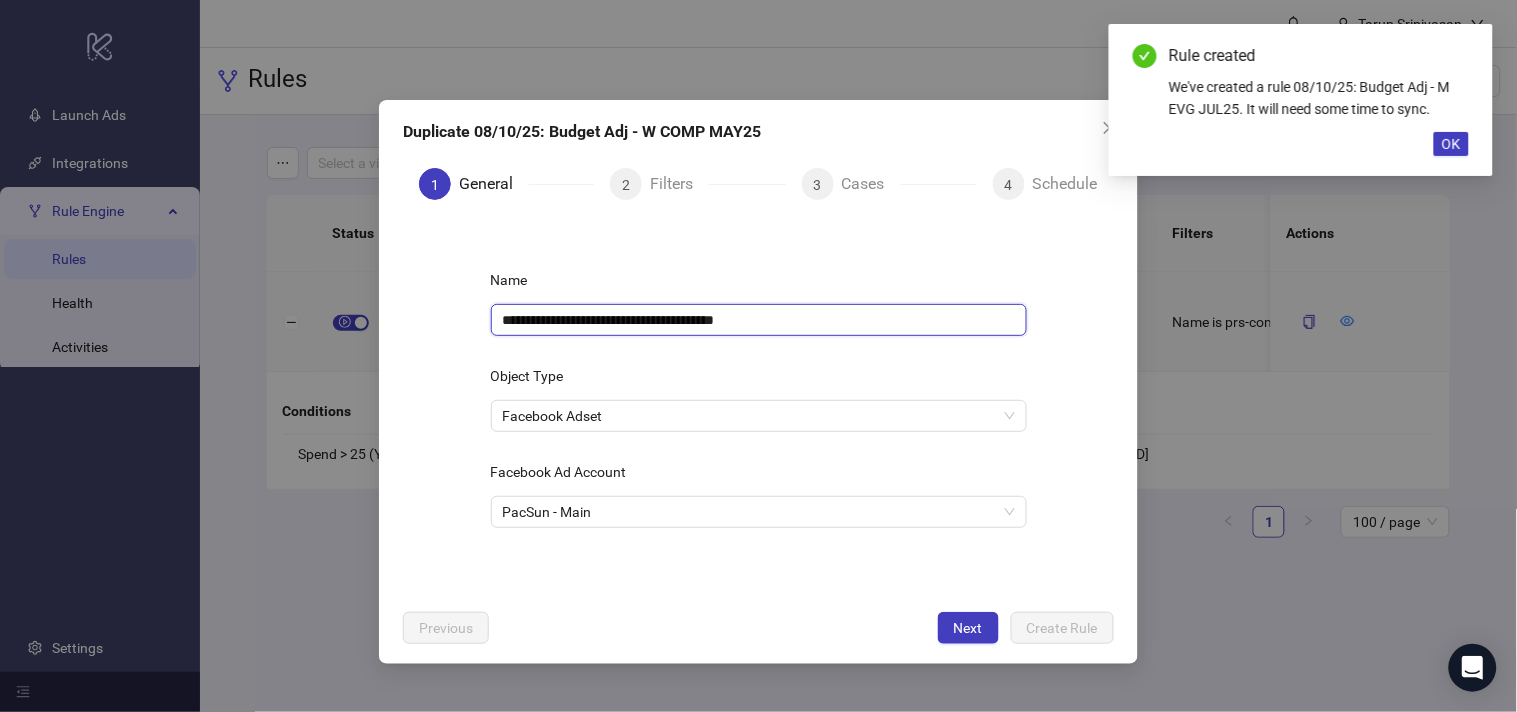 click on "**********" at bounding box center [759, 320] 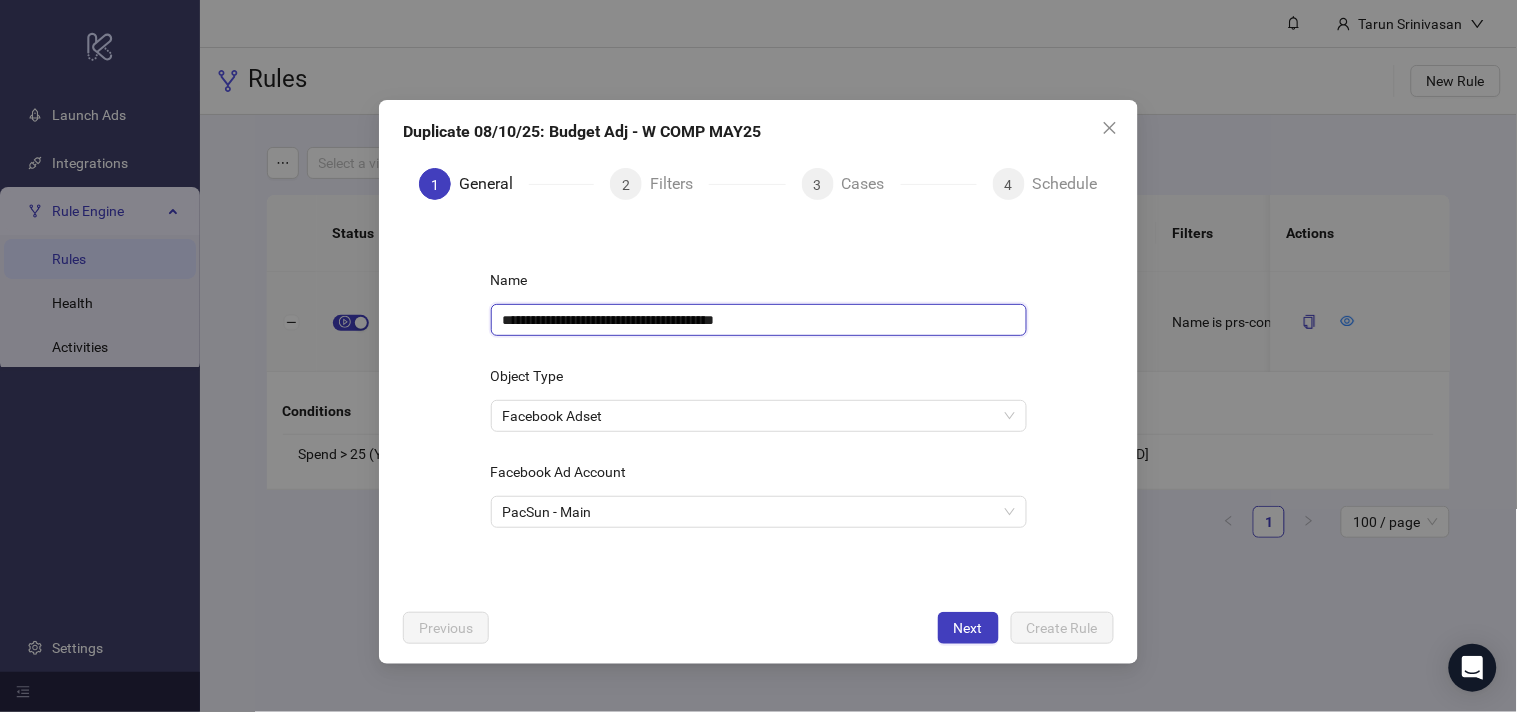 paste 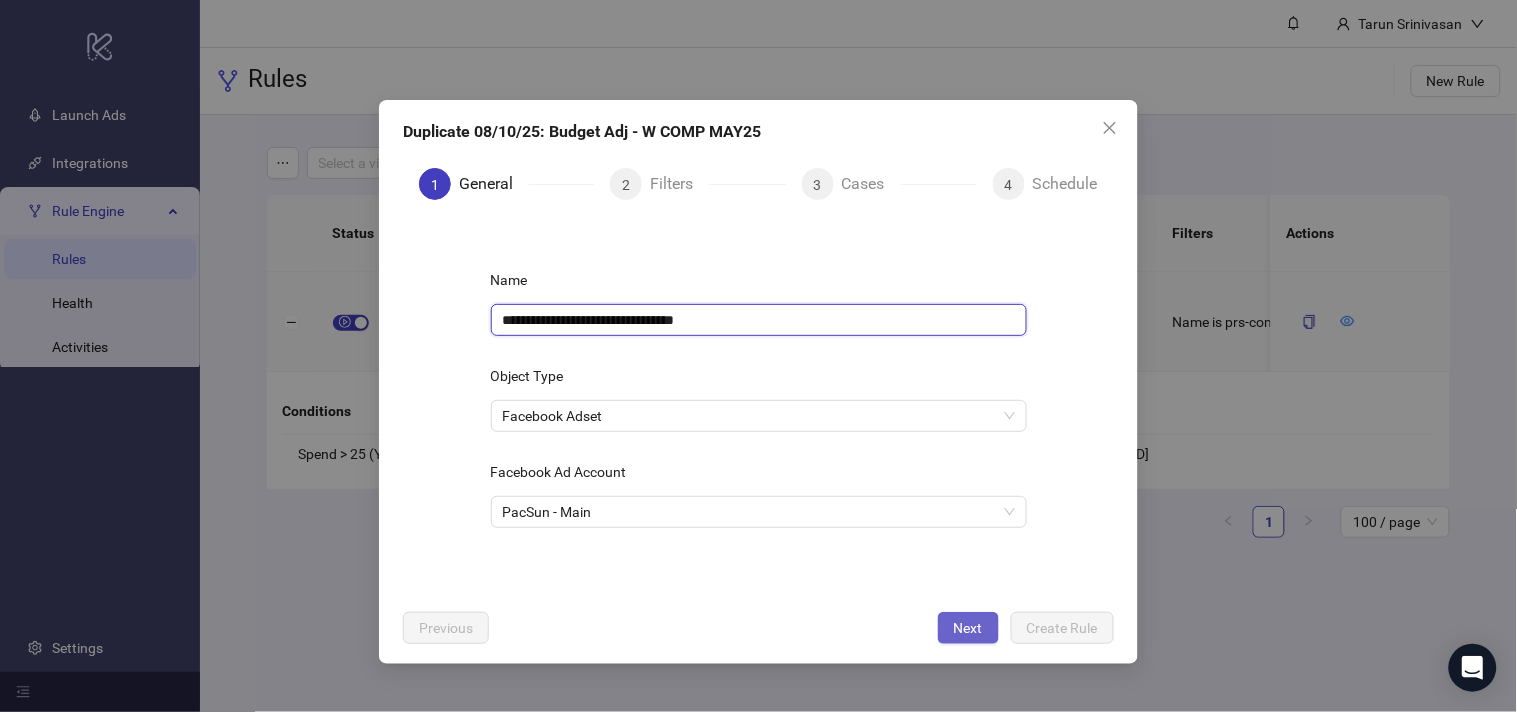 type on "**********" 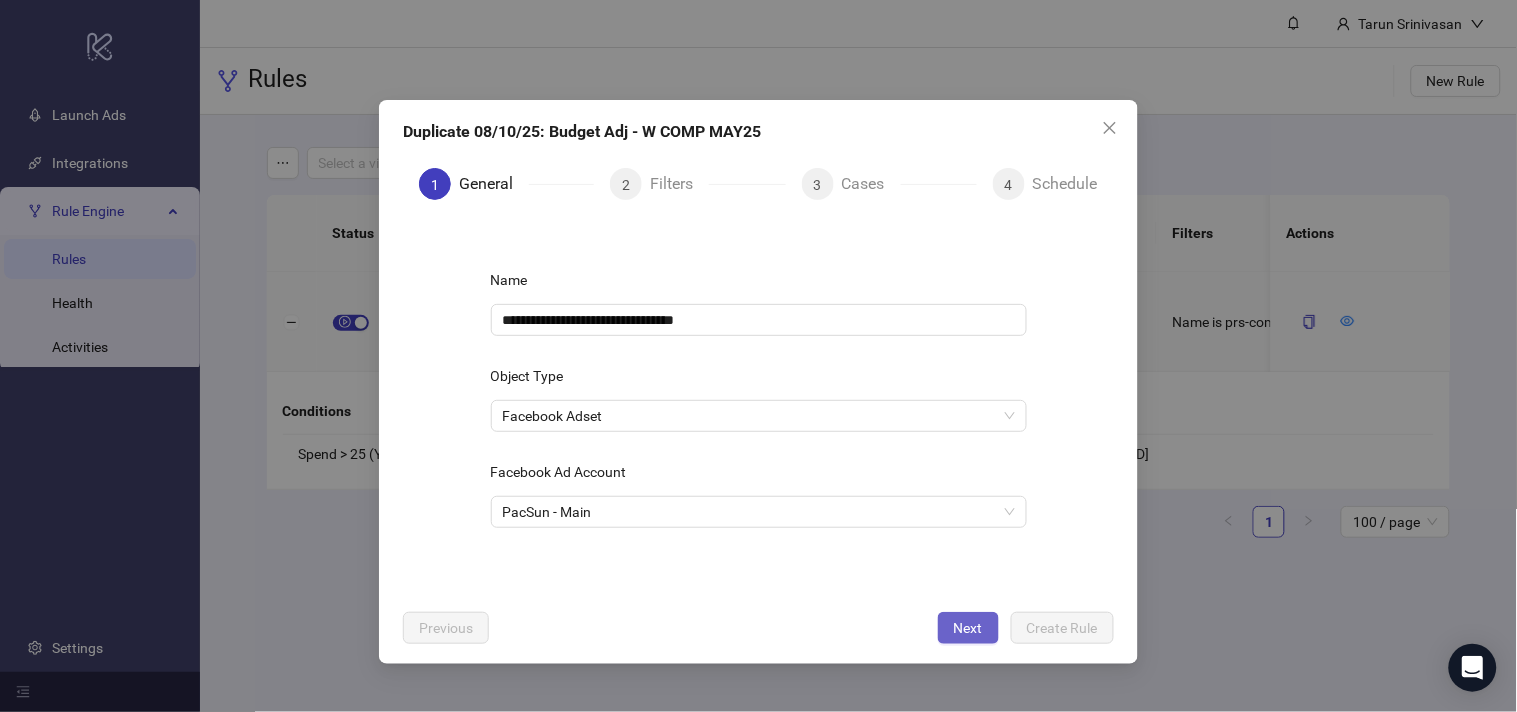 click on "Next" at bounding box center [968, 628] 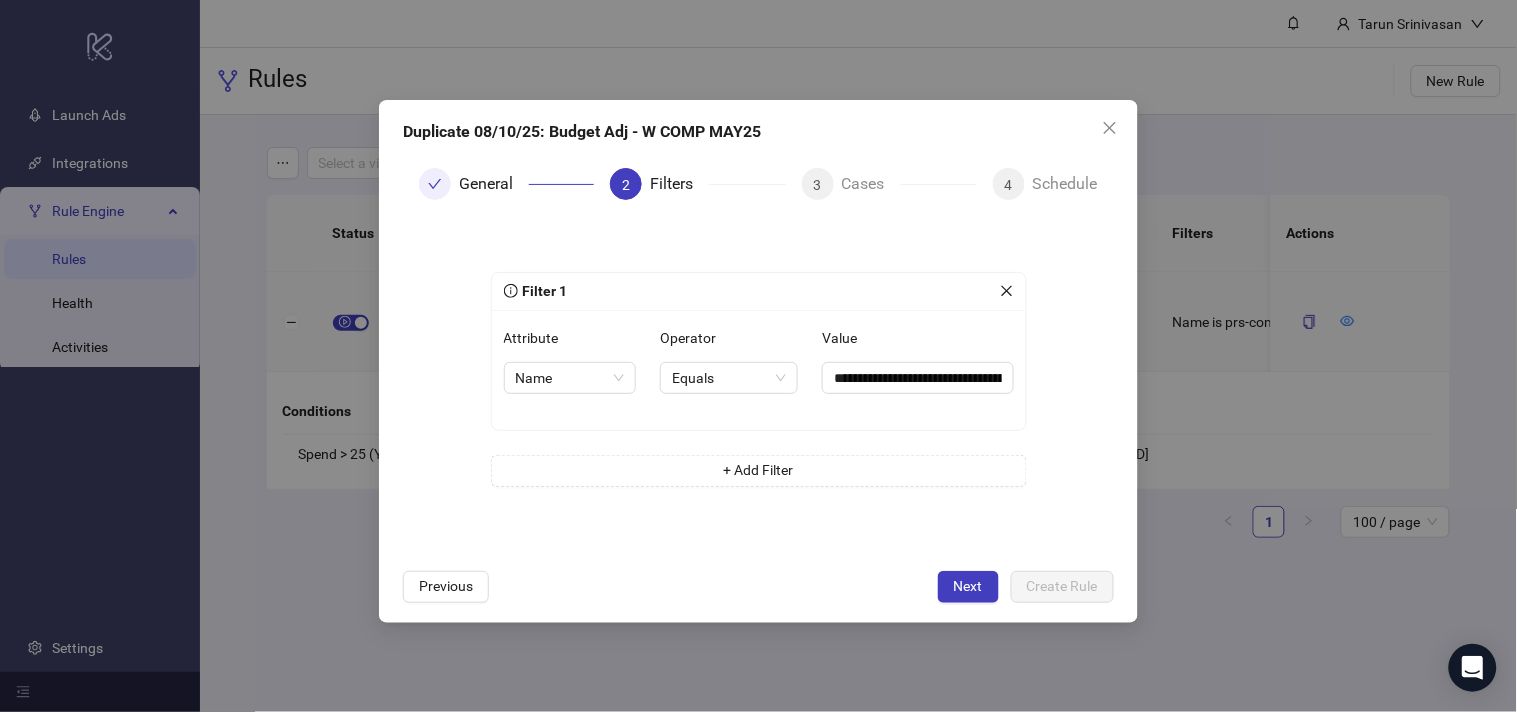 type 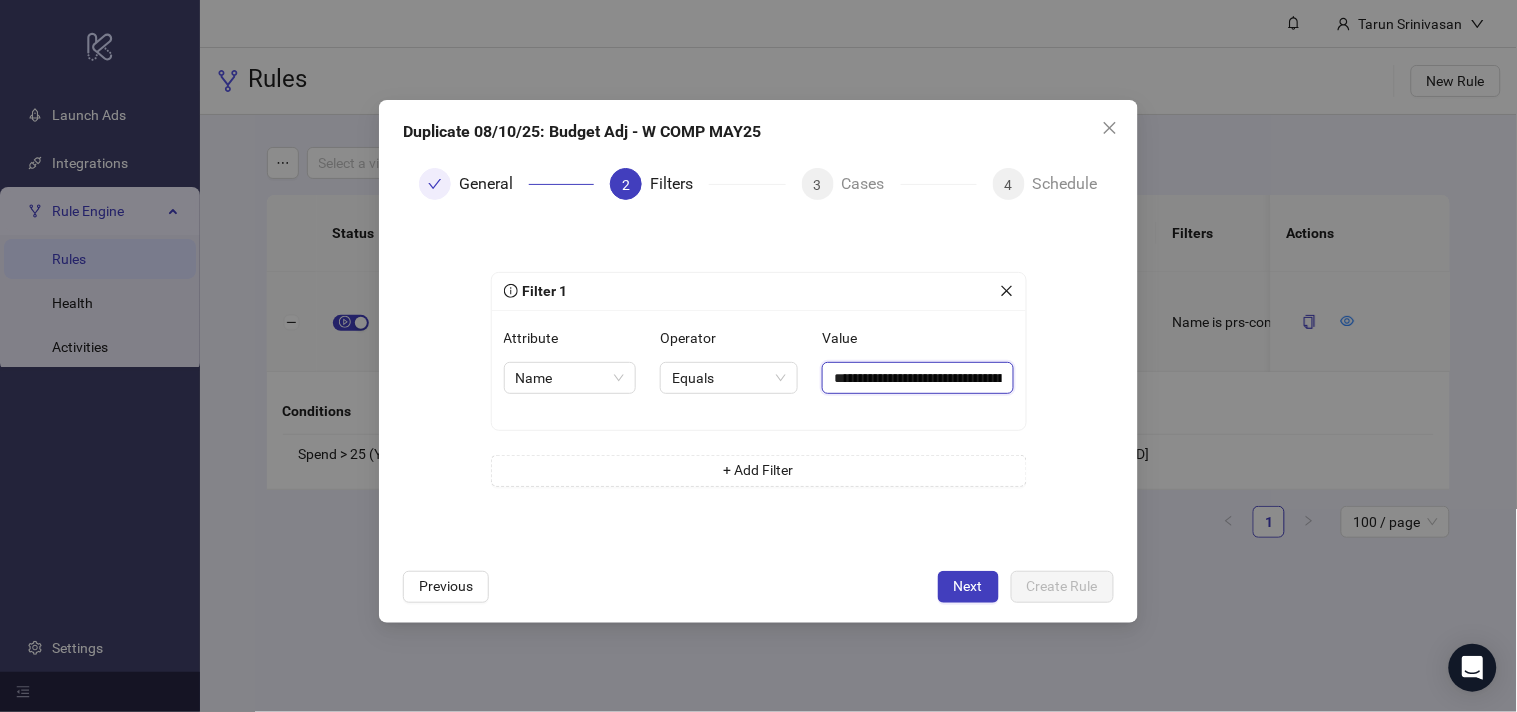 click on "**********" at bounding box center [917, 378] 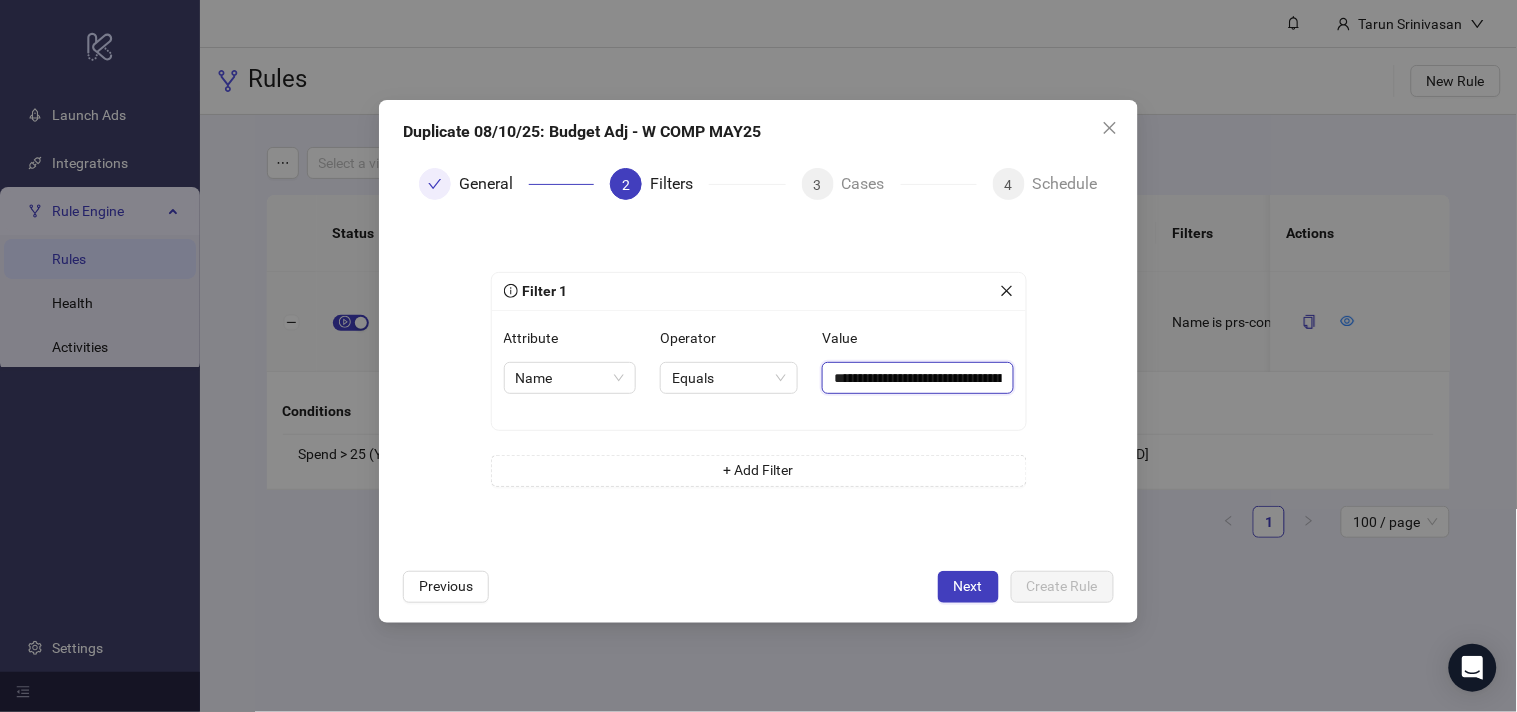 paste 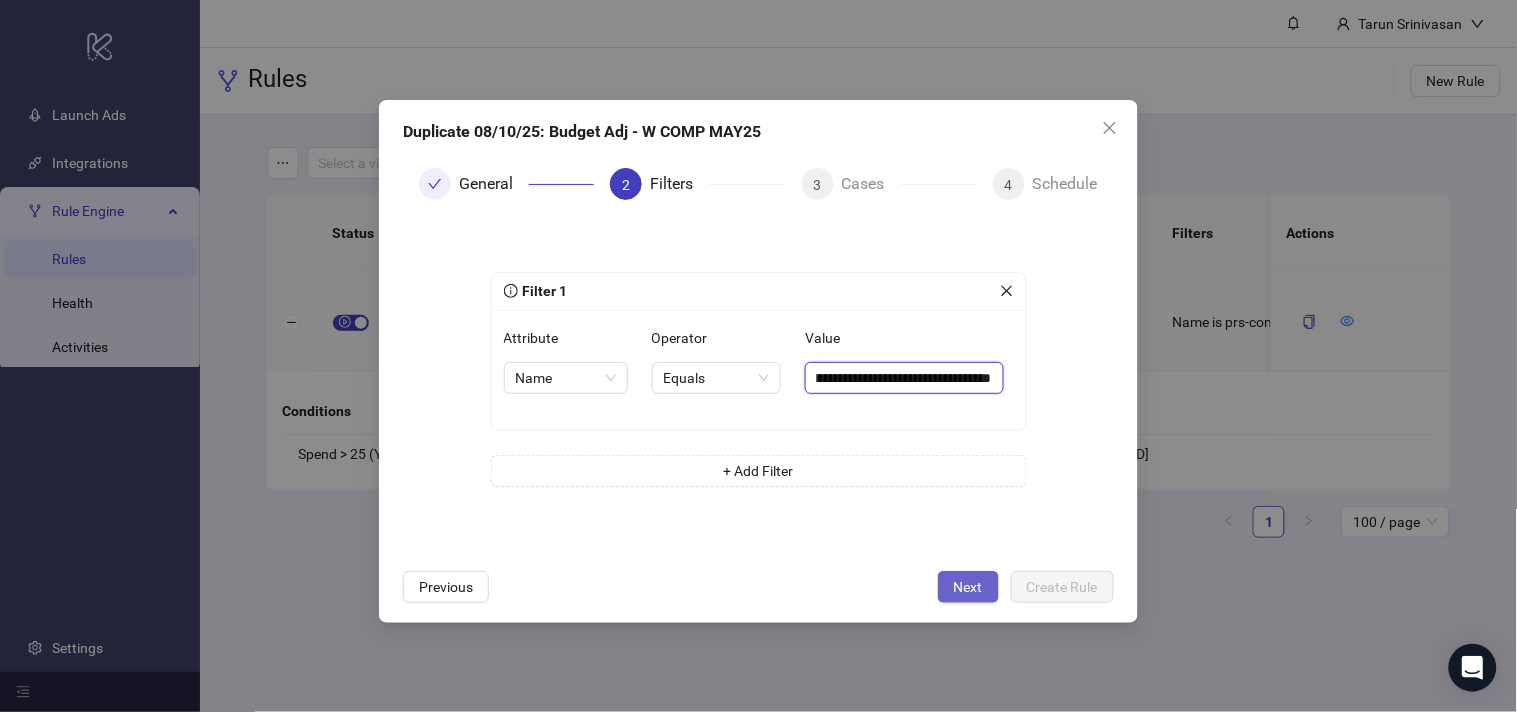 type on "**********" 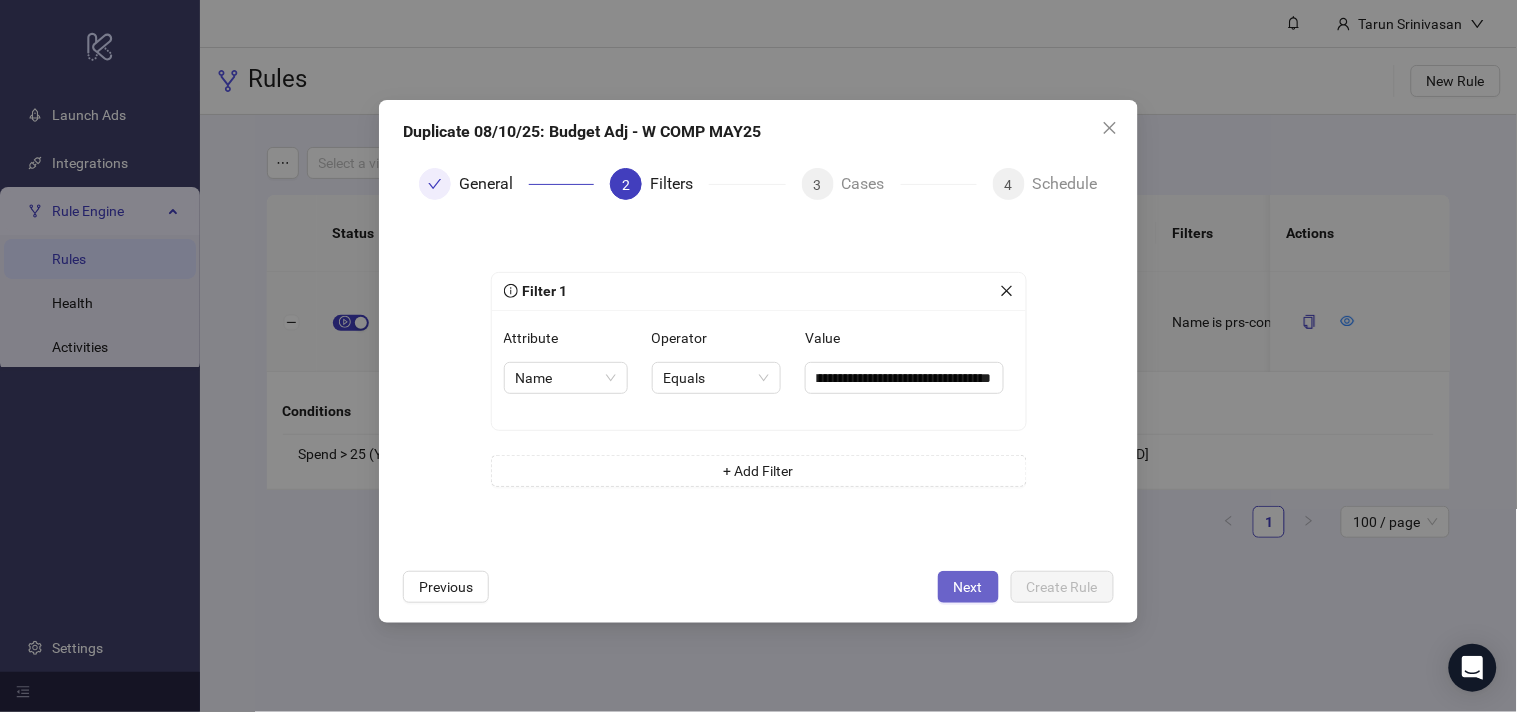 scroll, scrollTop: 0, scrollLeft: 0, axis: both 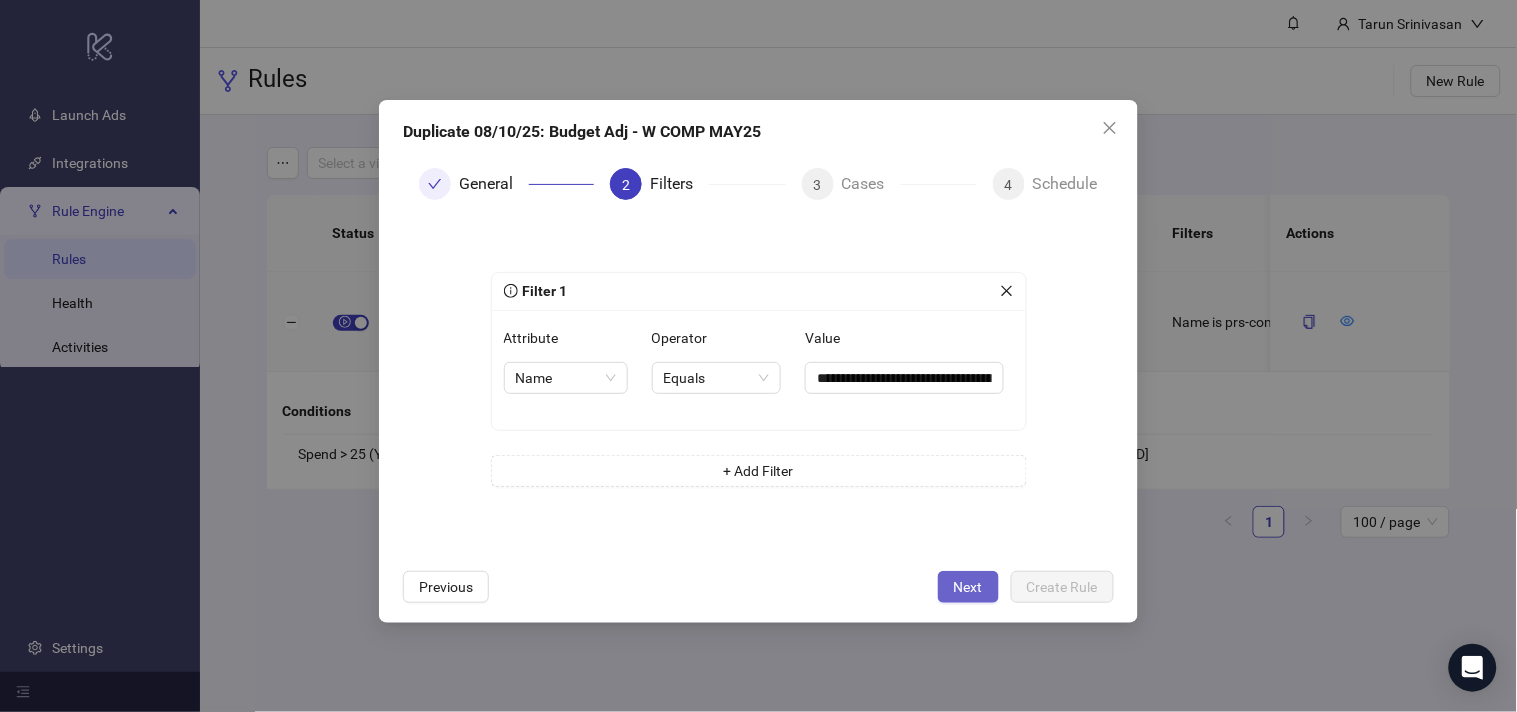 click on "Next" at bounding box center [968, 587] 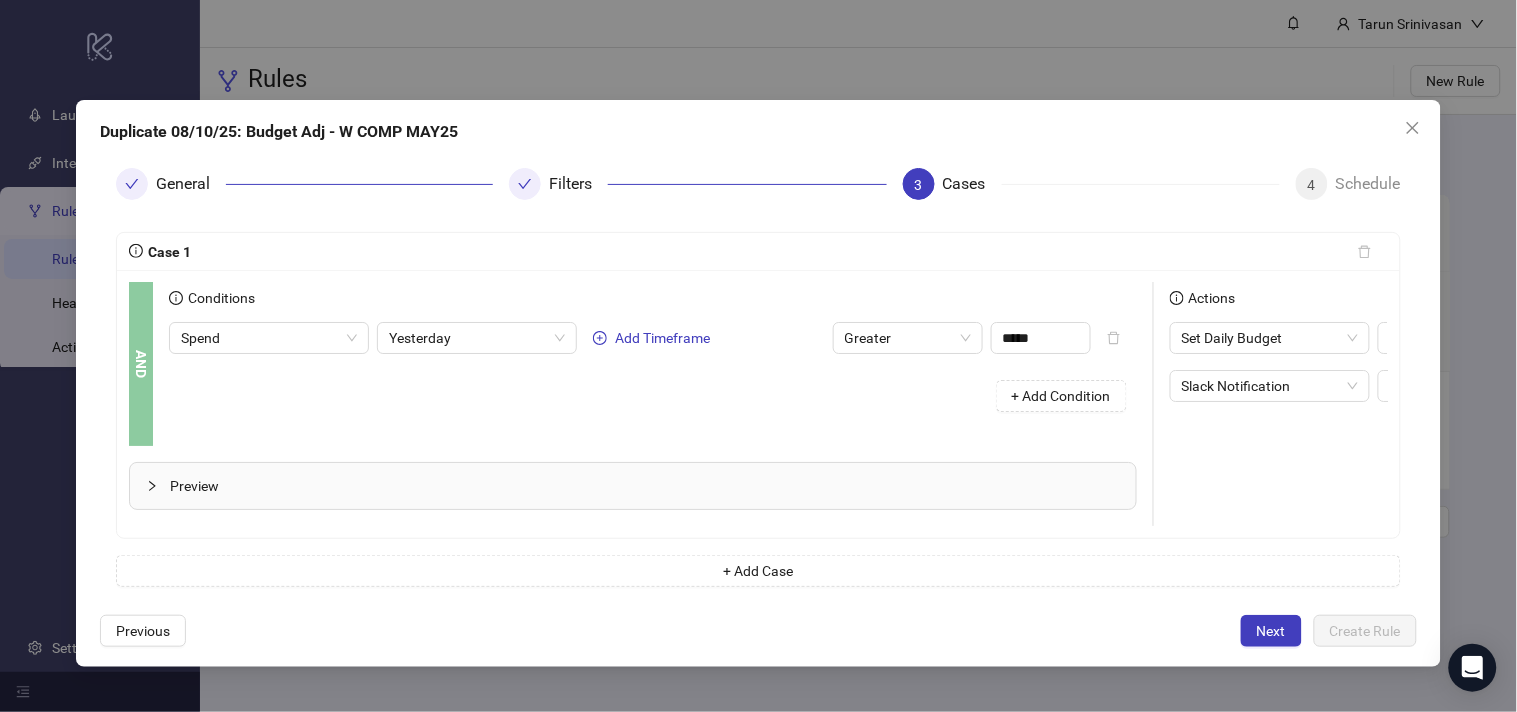scroll, scrollTop: 0, scrollLeft: 275, axis: horizontal 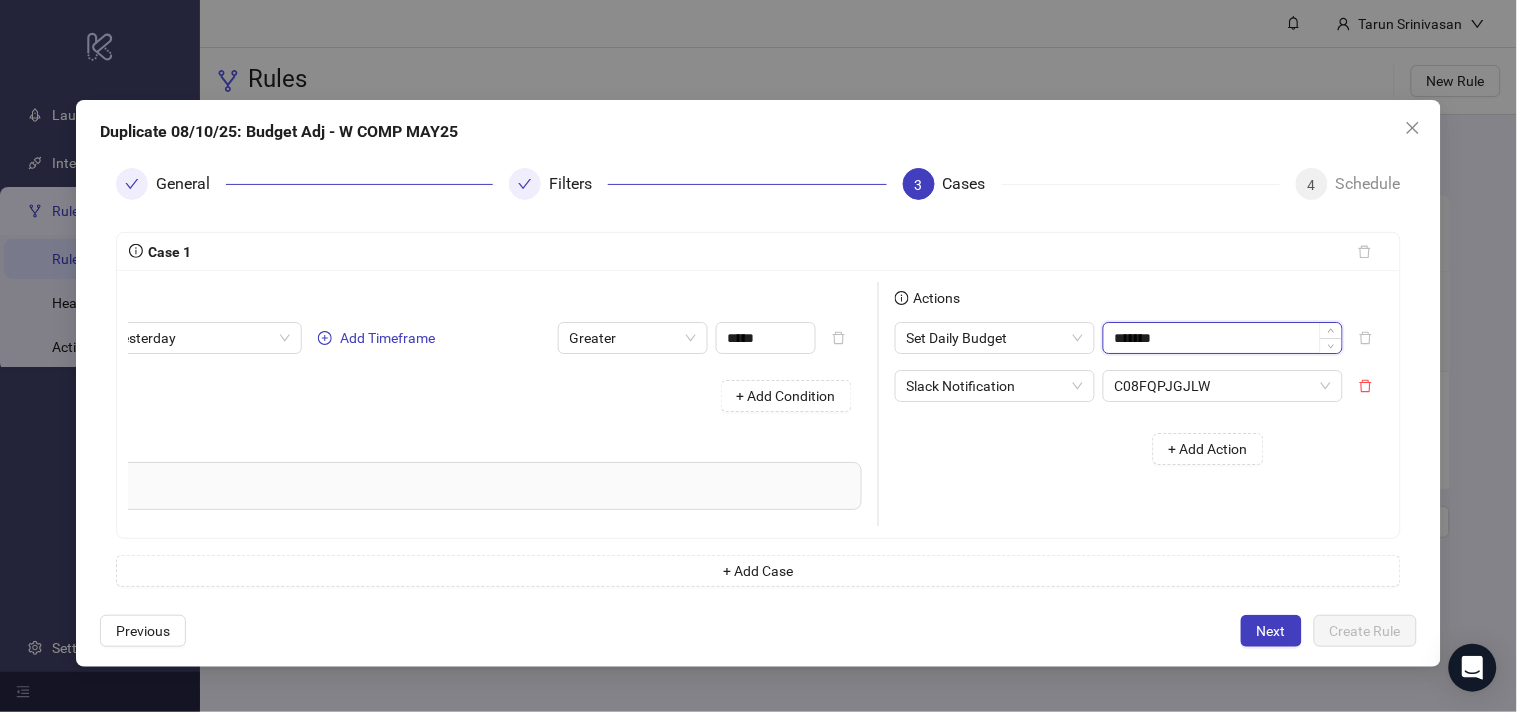 click on "*******" at bounding box center [1223, 338] 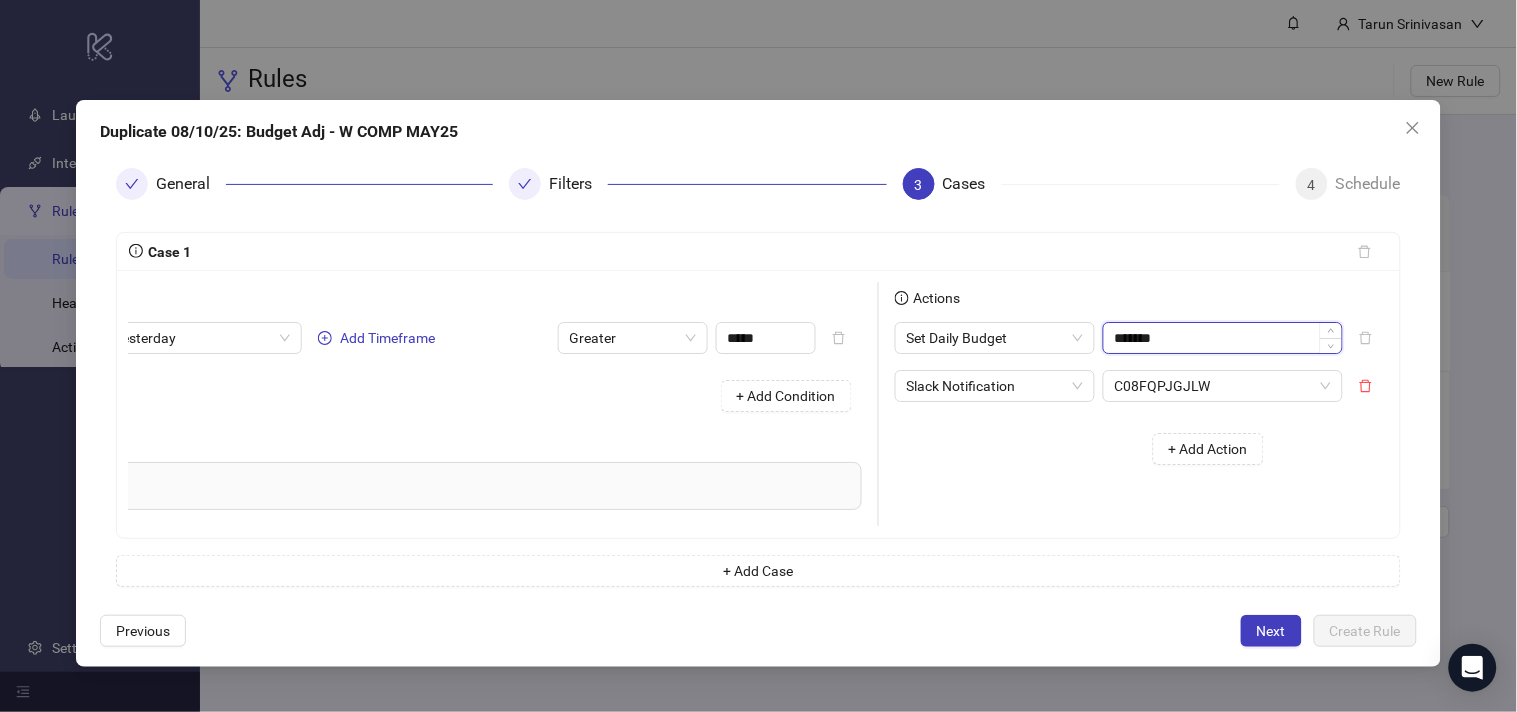 paste on "**" 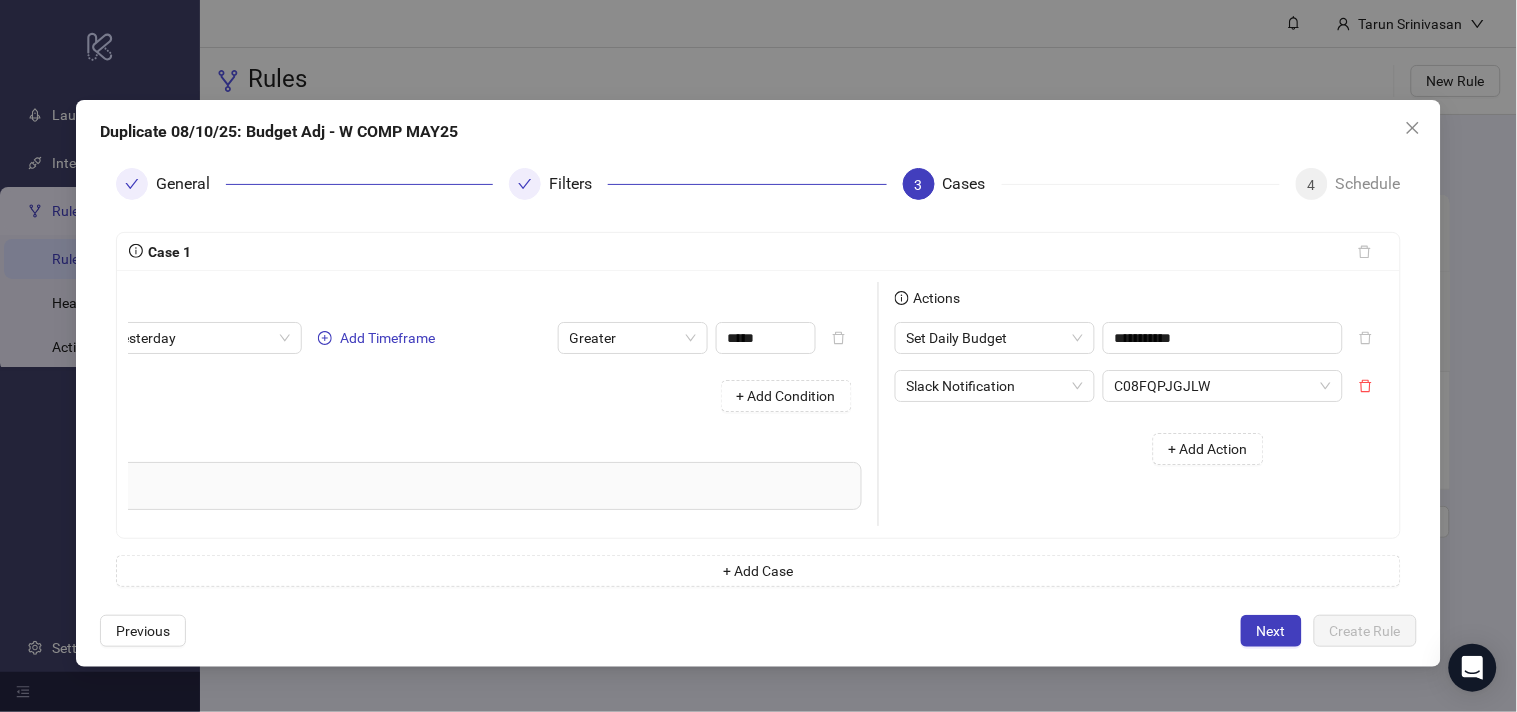 type on "*******" 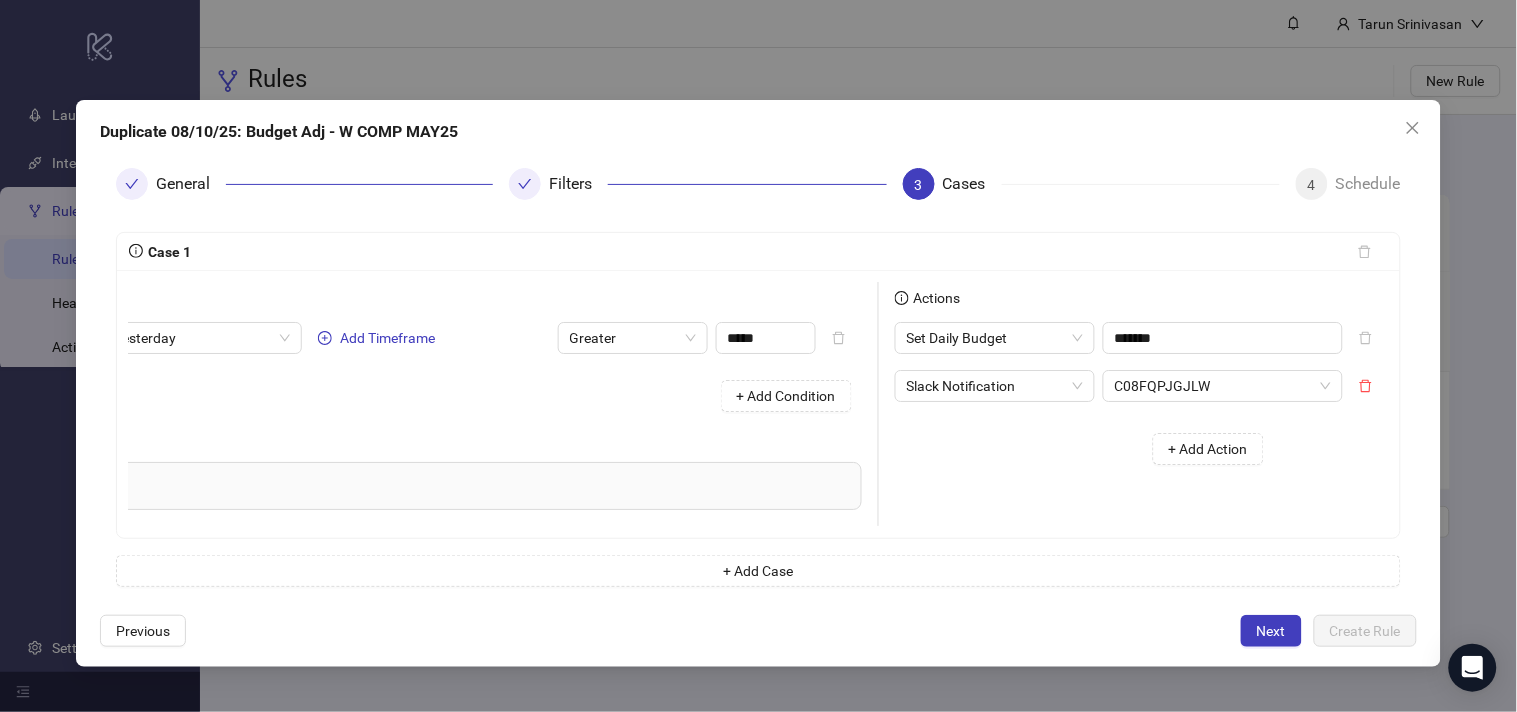 click on "+ Add Action" at bounding box center (1087, 449) 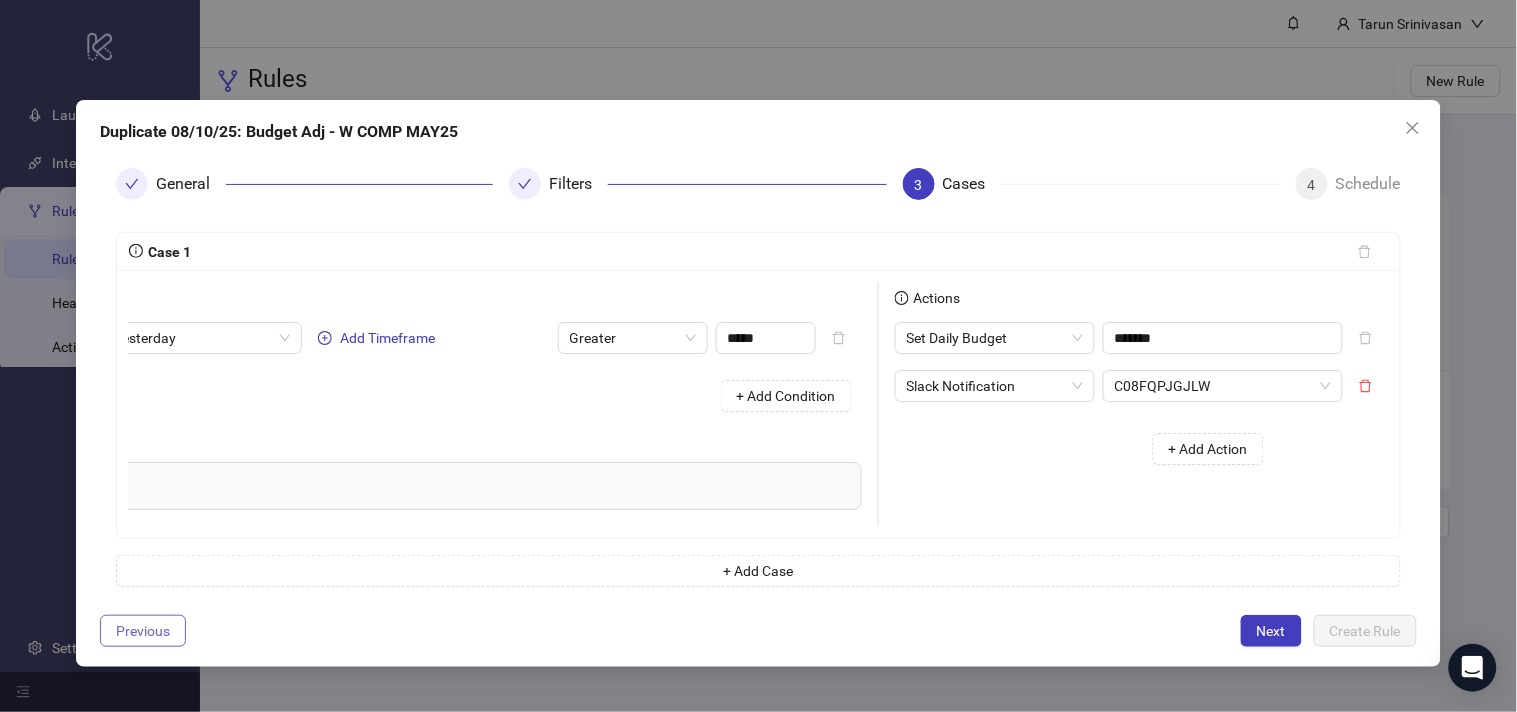 click on "Previous" at bounding box center (143, 631) 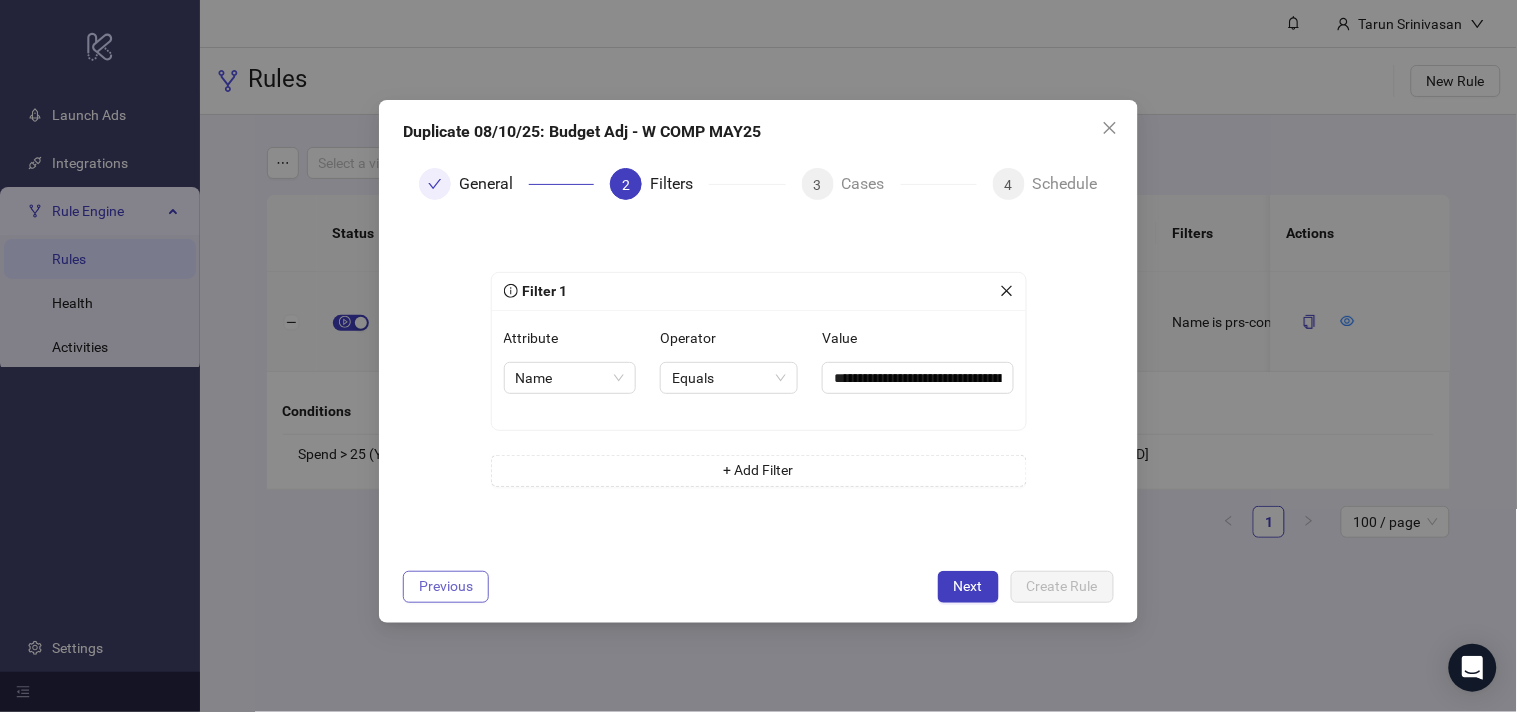 click on "Previous" at bounding box center [446, 586] 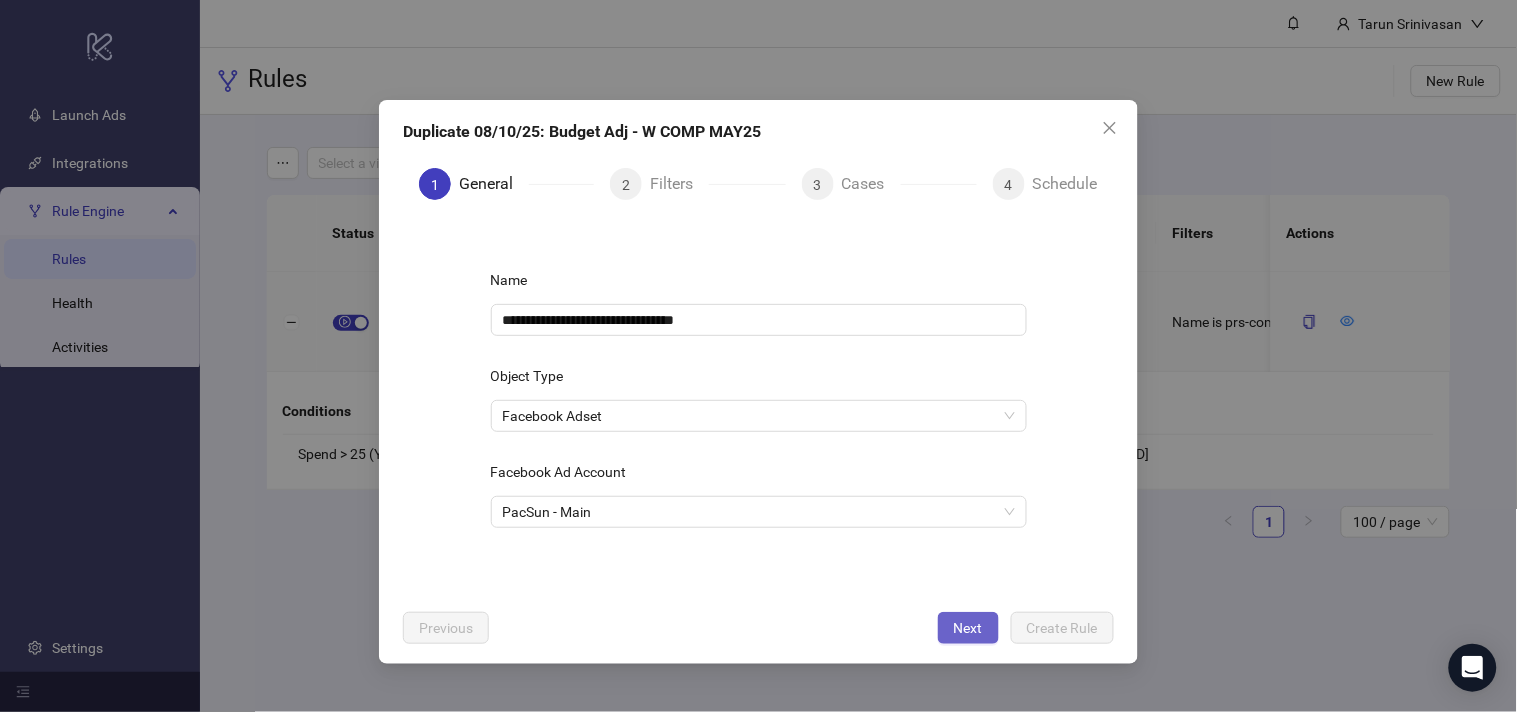 click on "Next" at bounding box center [968, 628] 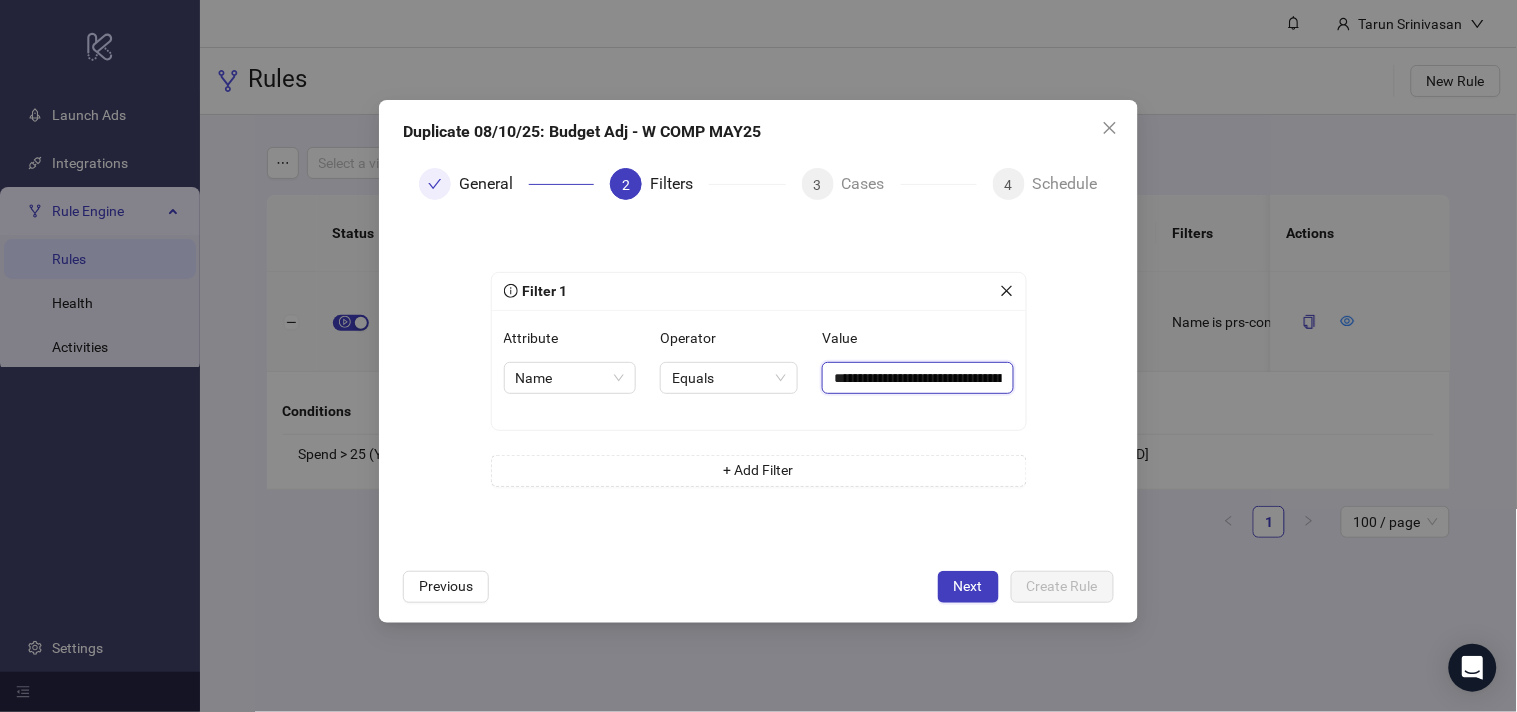 click on "**********" at bounding box center (917, 378) 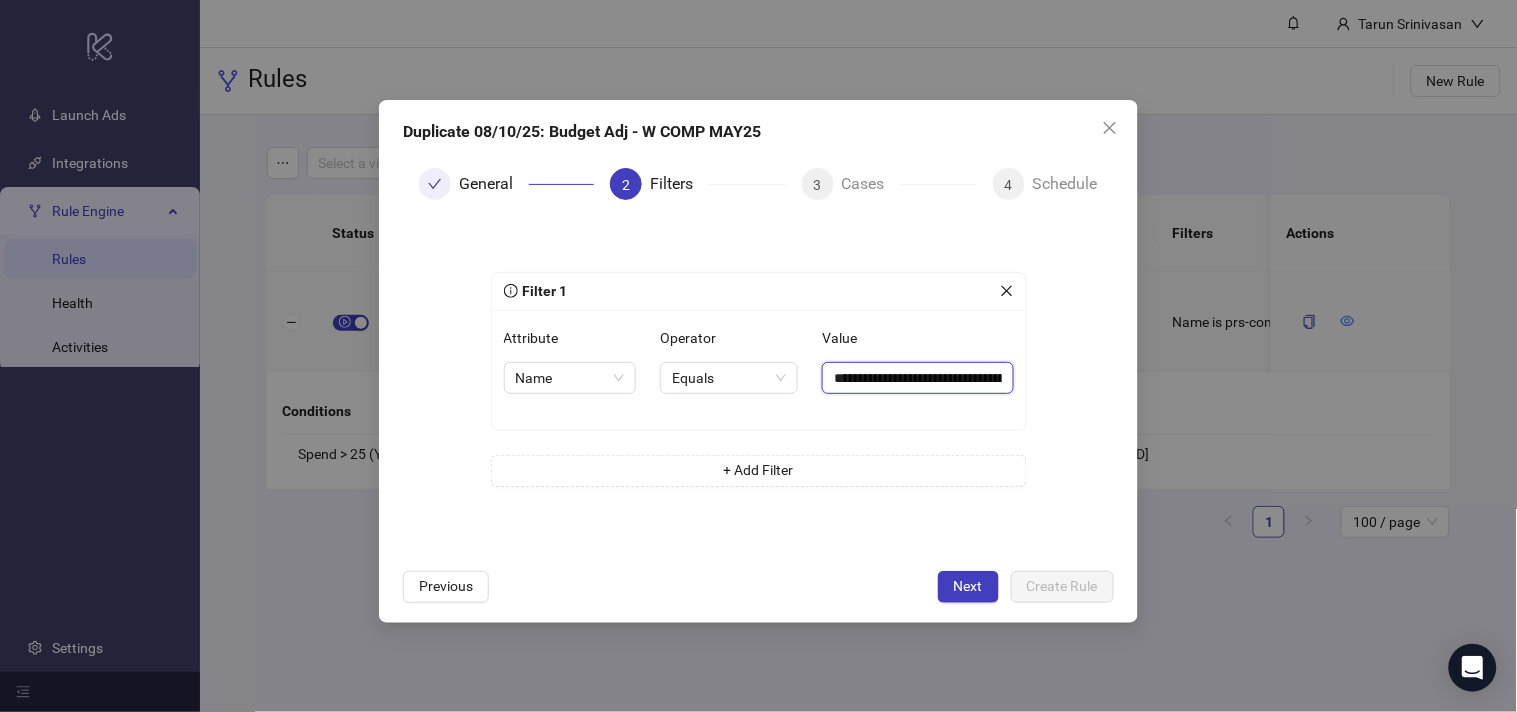 scroll, scrollTop: 0, scrollLeft: 377, axis: horizontal 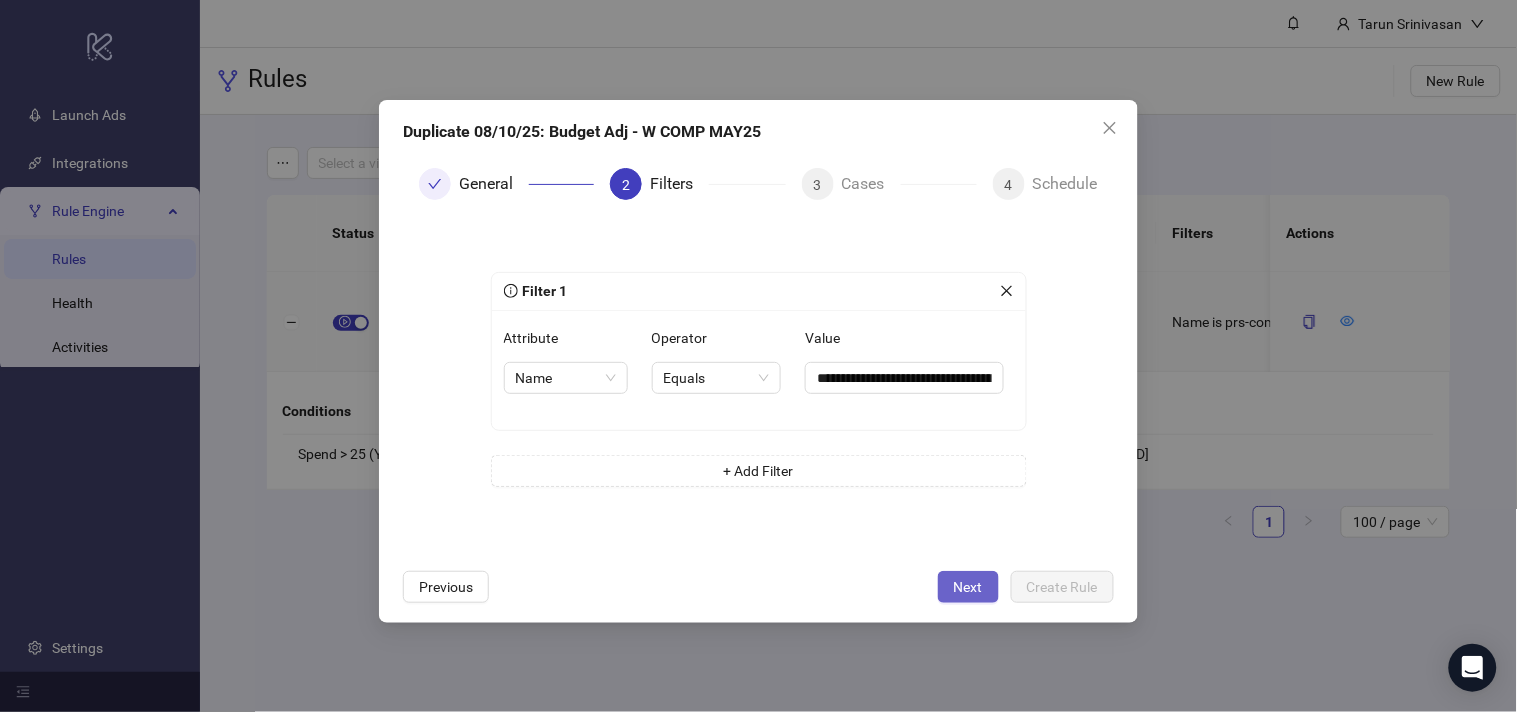 click on "Next" at bounding box center [968, 587] 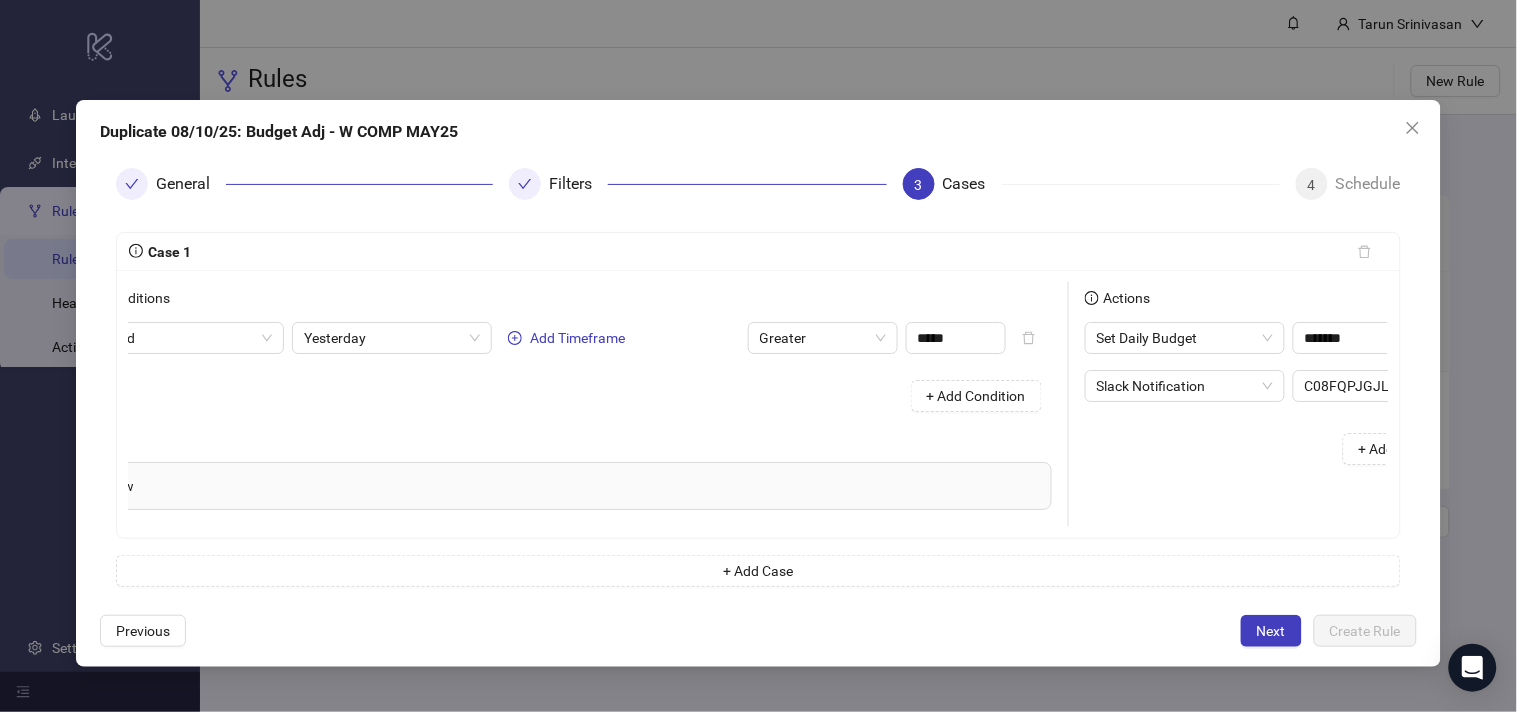 scroll, scrollTop: 0, scrollLeft: 275, axis: horizontal 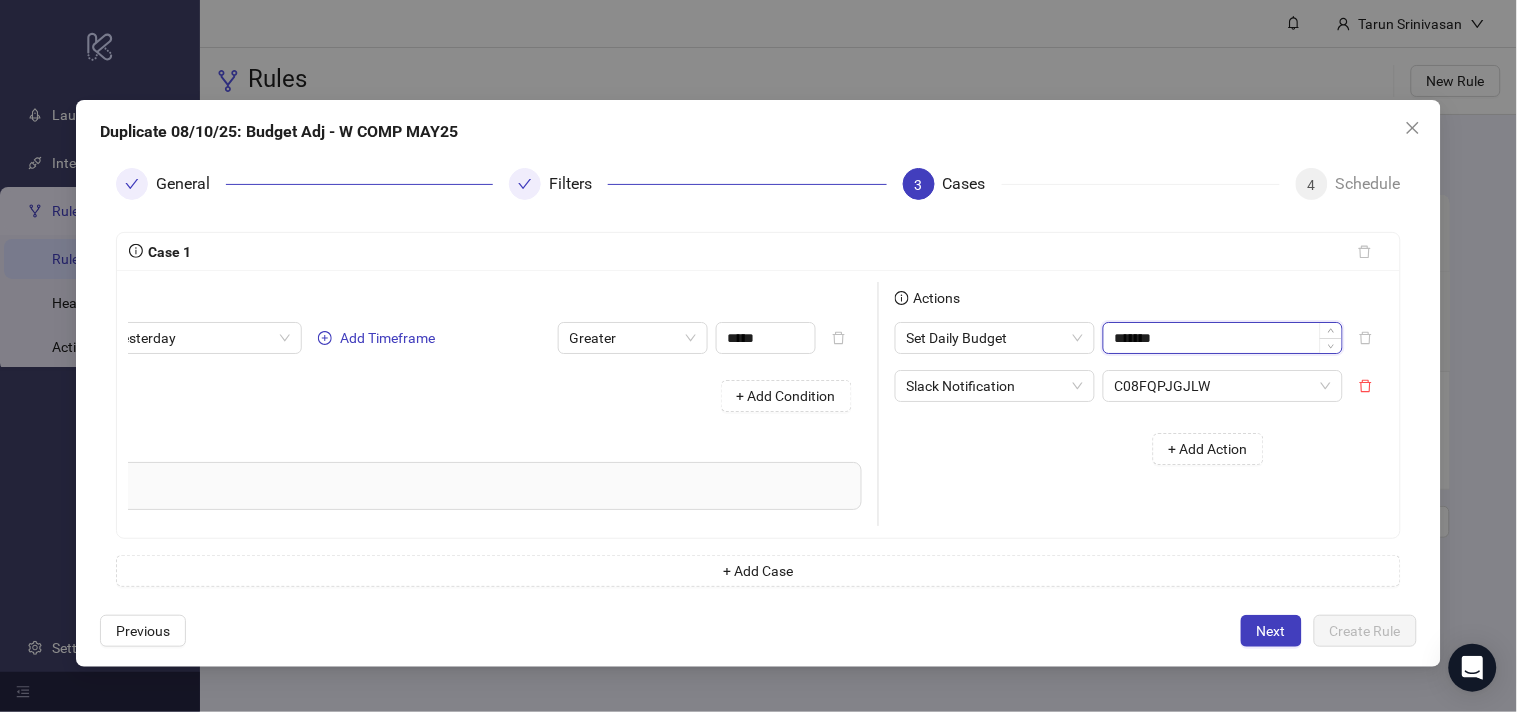 click on "*******" at bounding box center [1223, 338] 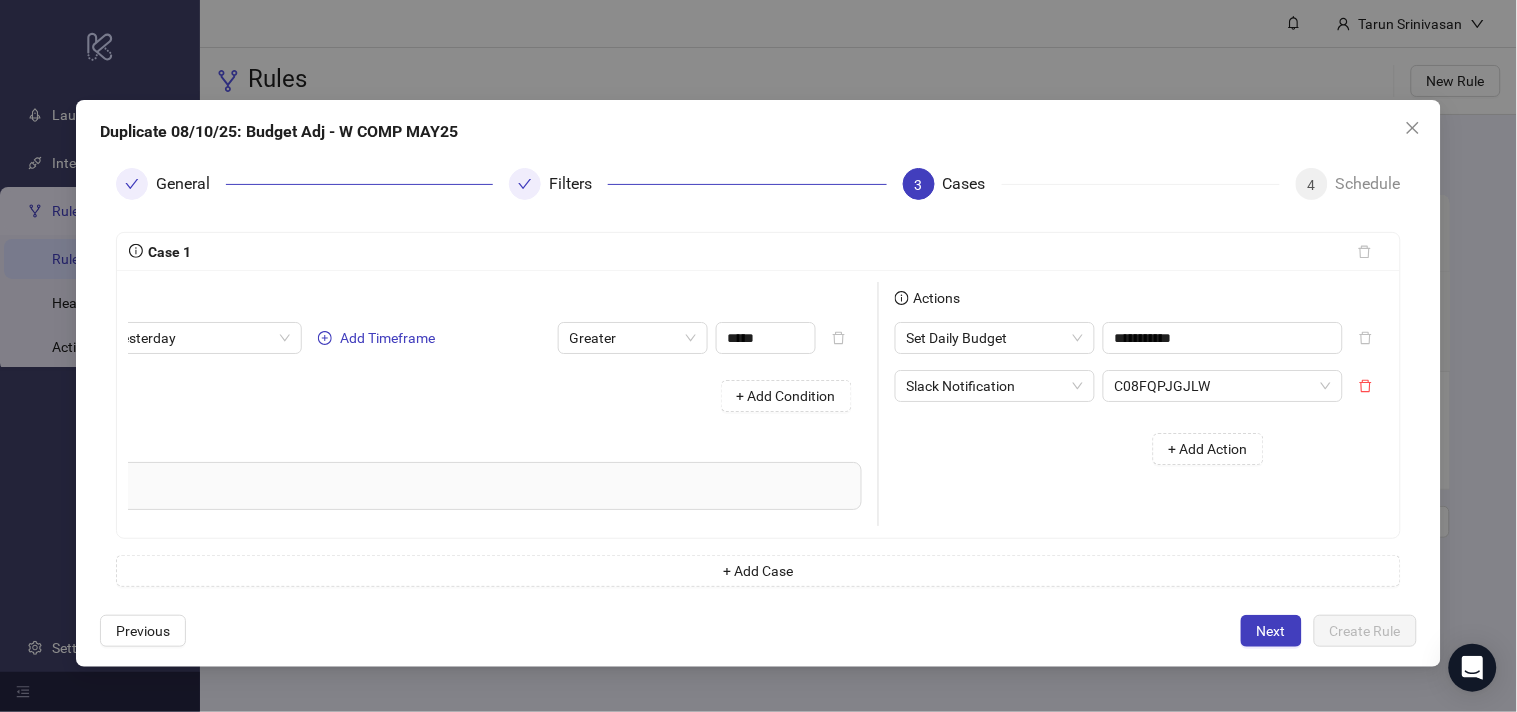 type on "*******" 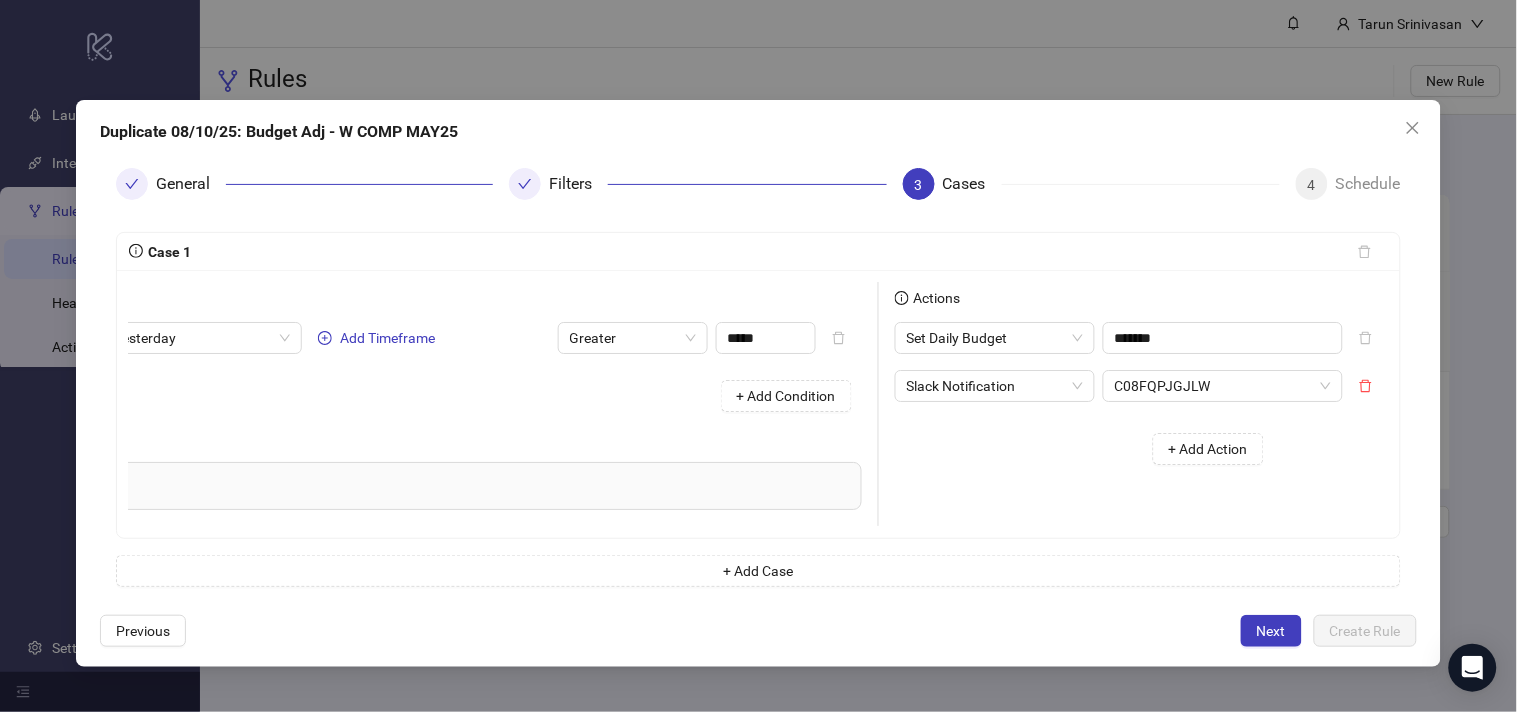 click on "Actions Set Daily Budget ******* Slack Notification C08FQPJGJLW + Add Action" at bounding box center (1079, 404) 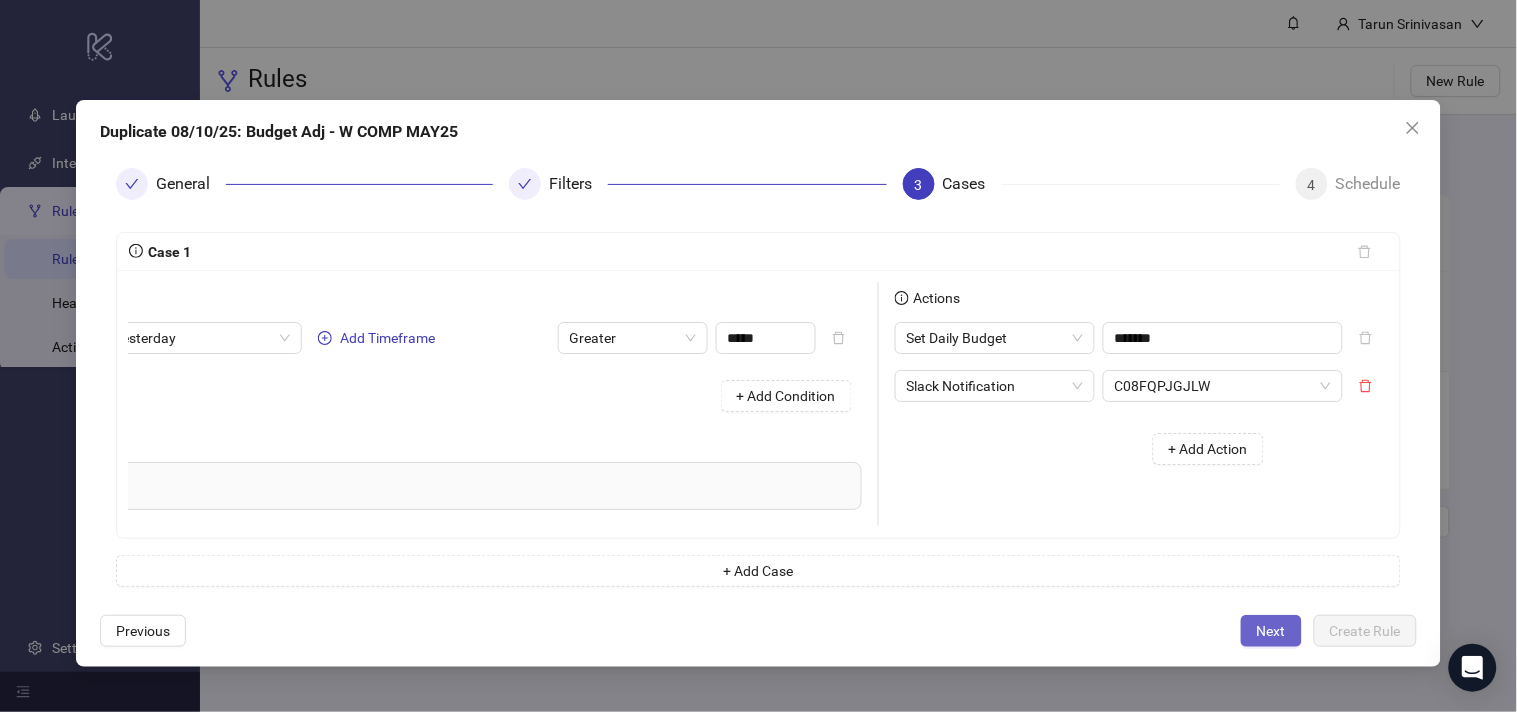 click on "Next" at bounding box center [1271, 631] 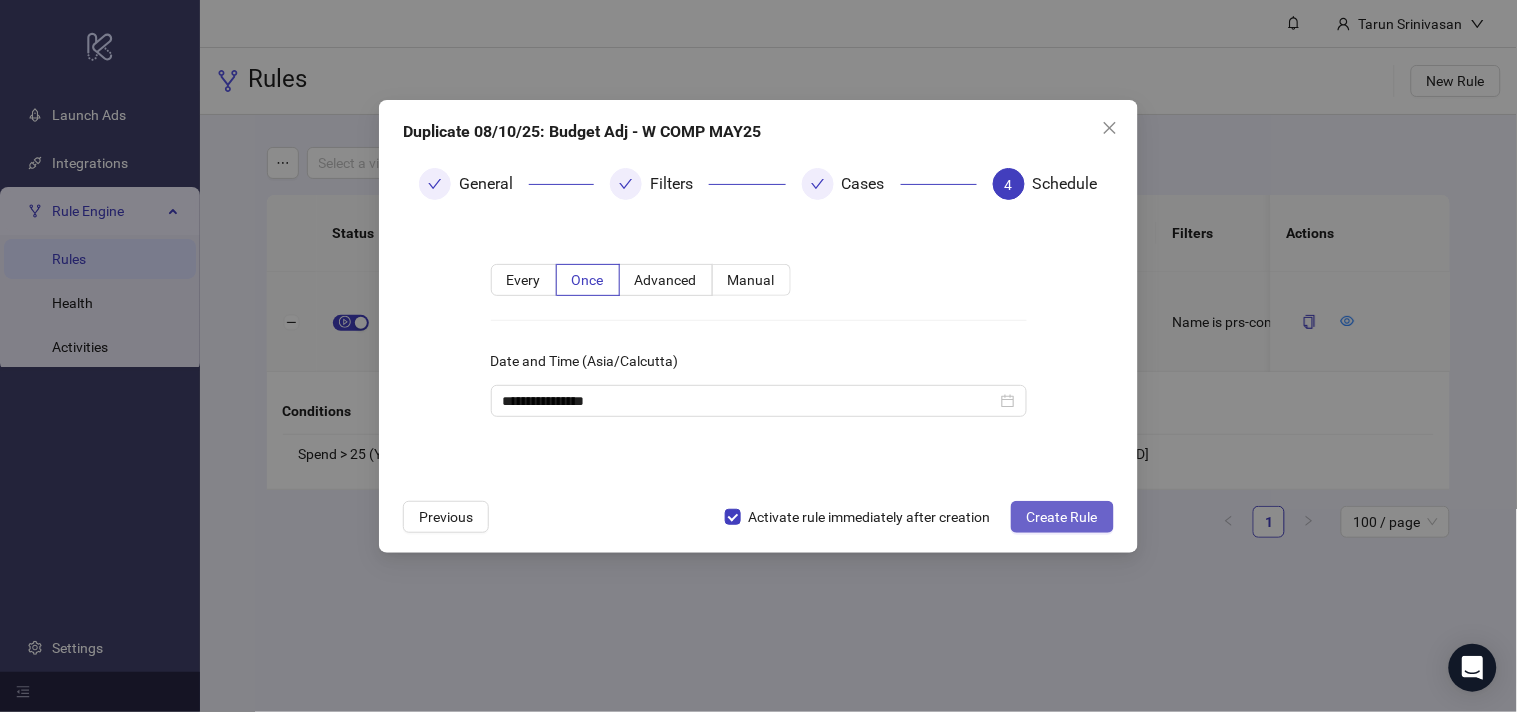 click on "Create Rule" at bounding box center (1062, 517) 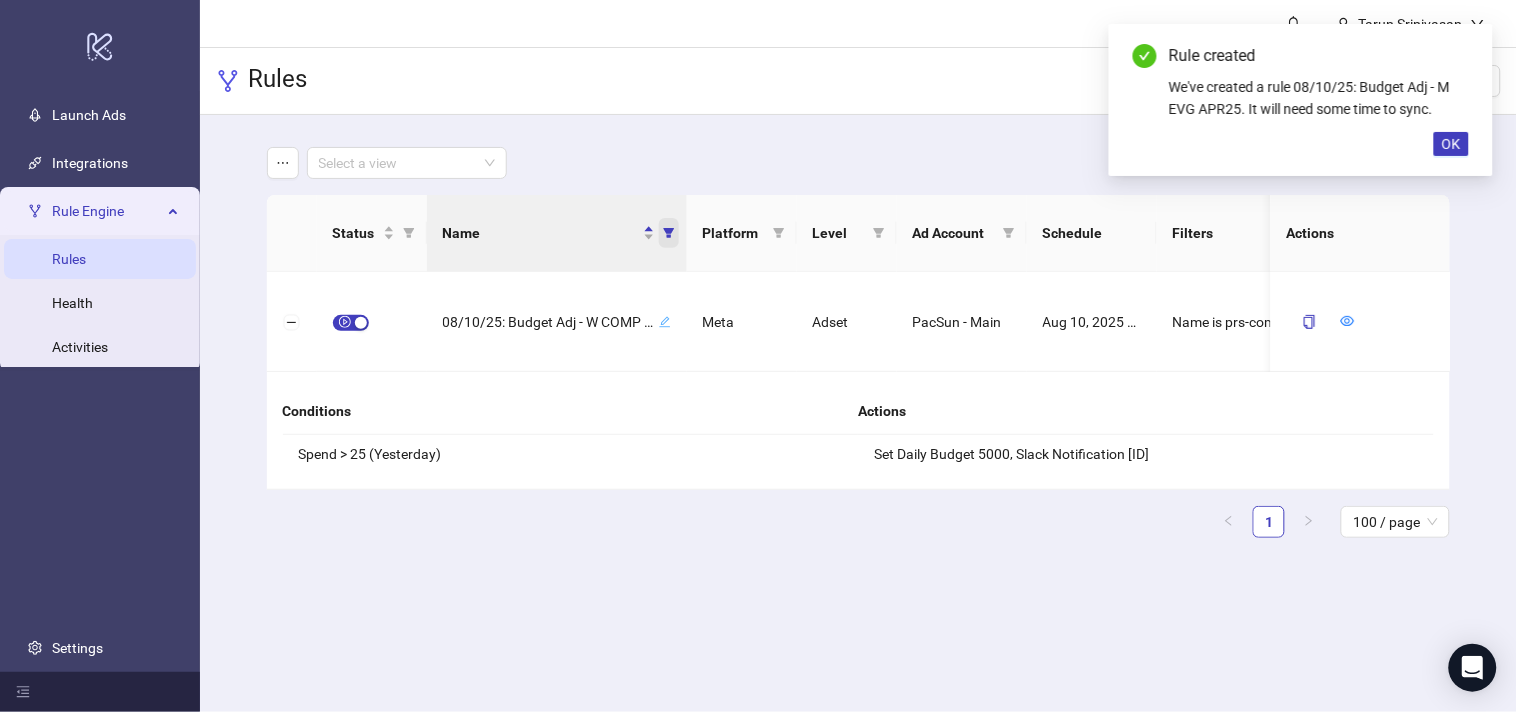 click 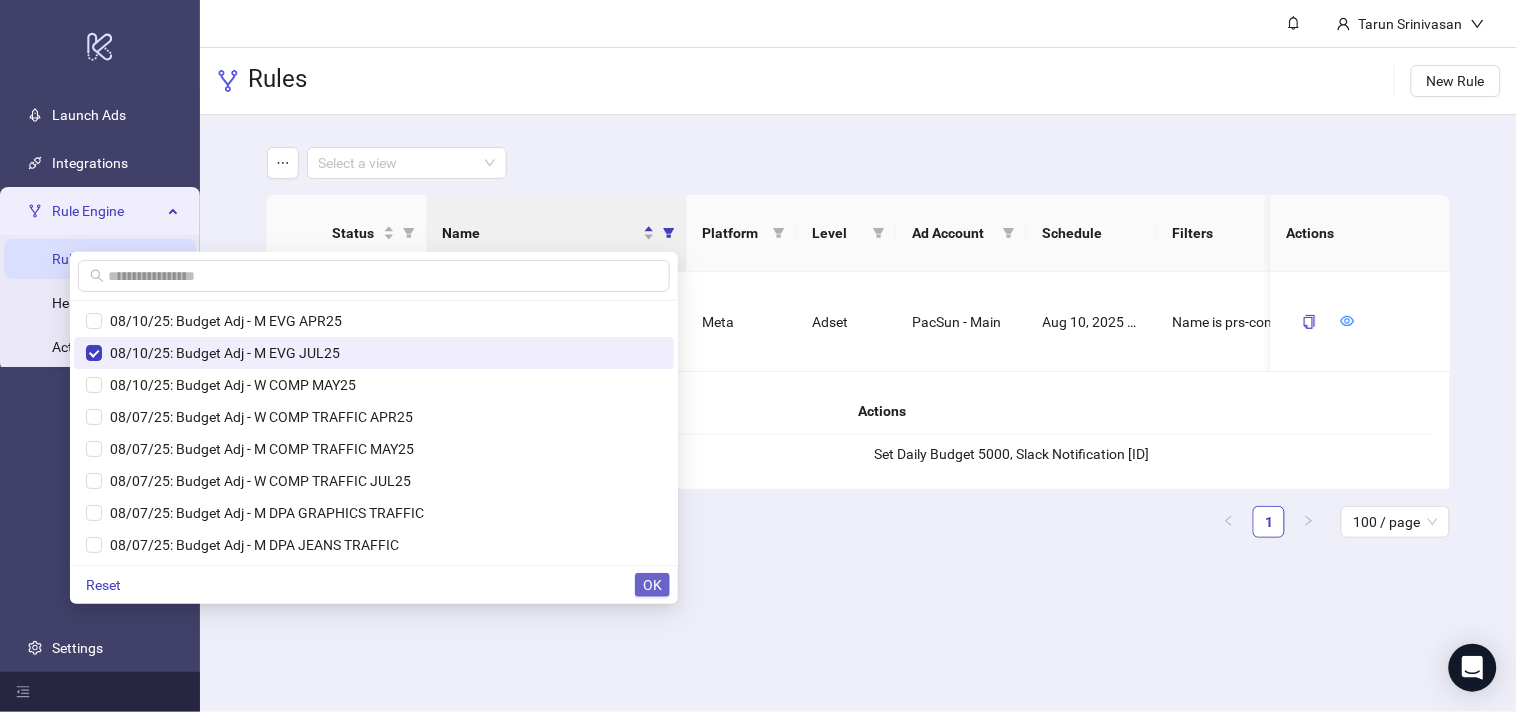 click on "OK" at bounding box center [652, 585] 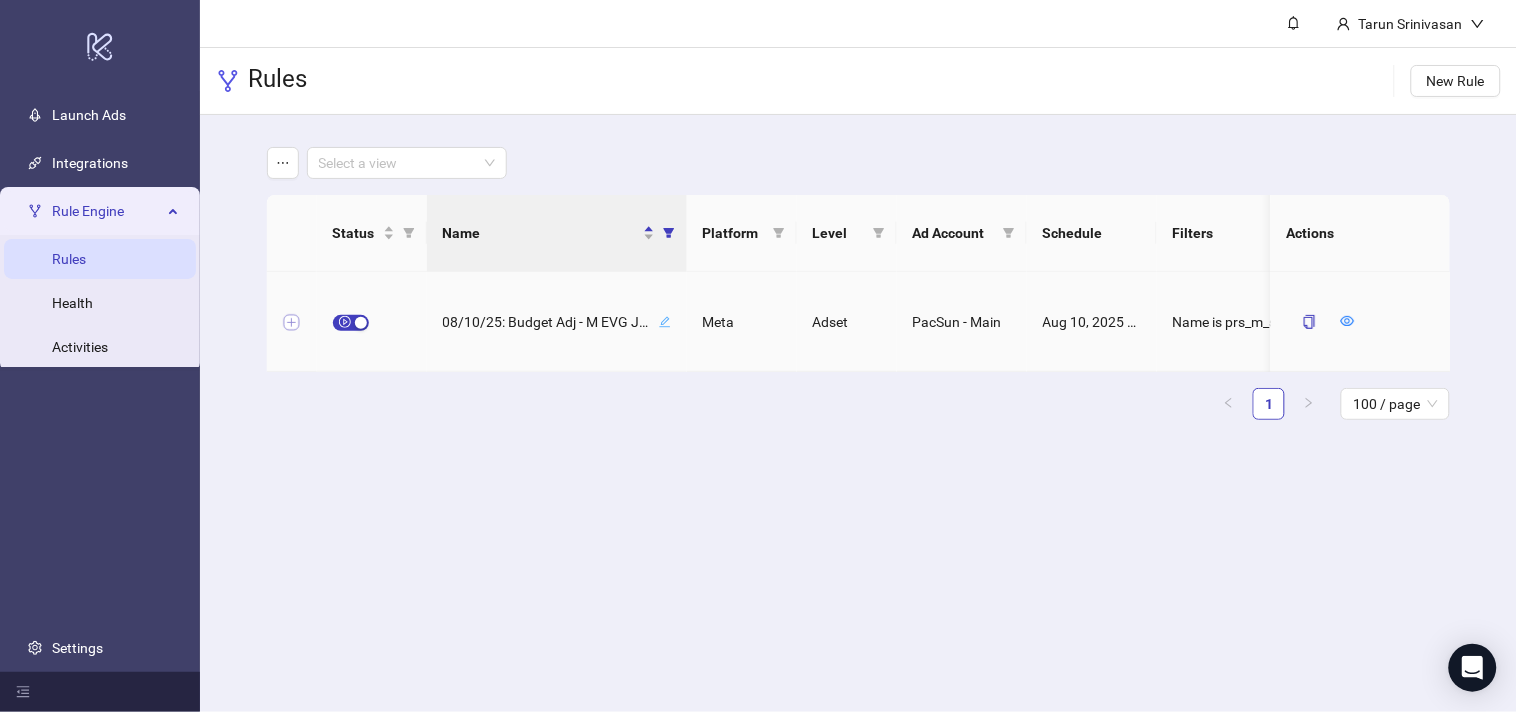 click at bounding box center [292, 323] 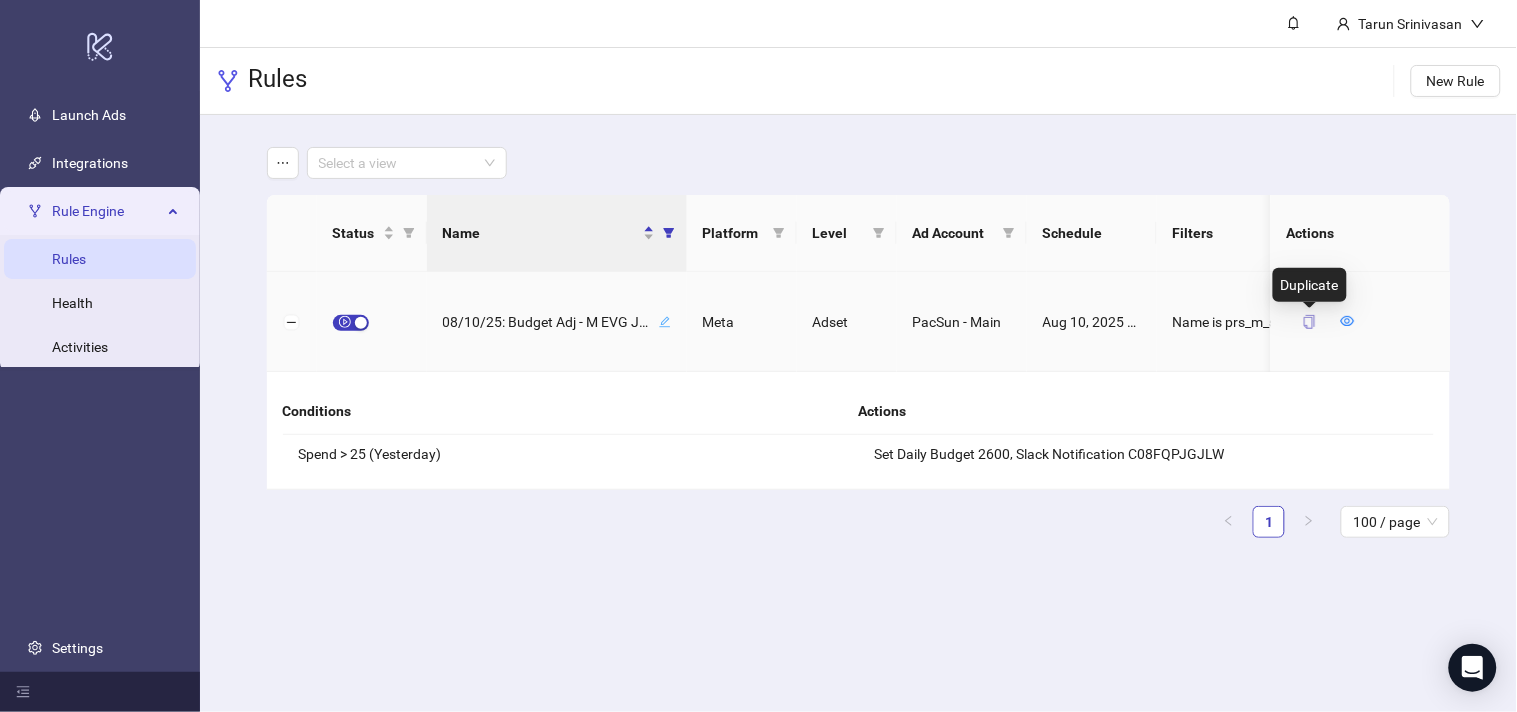 click 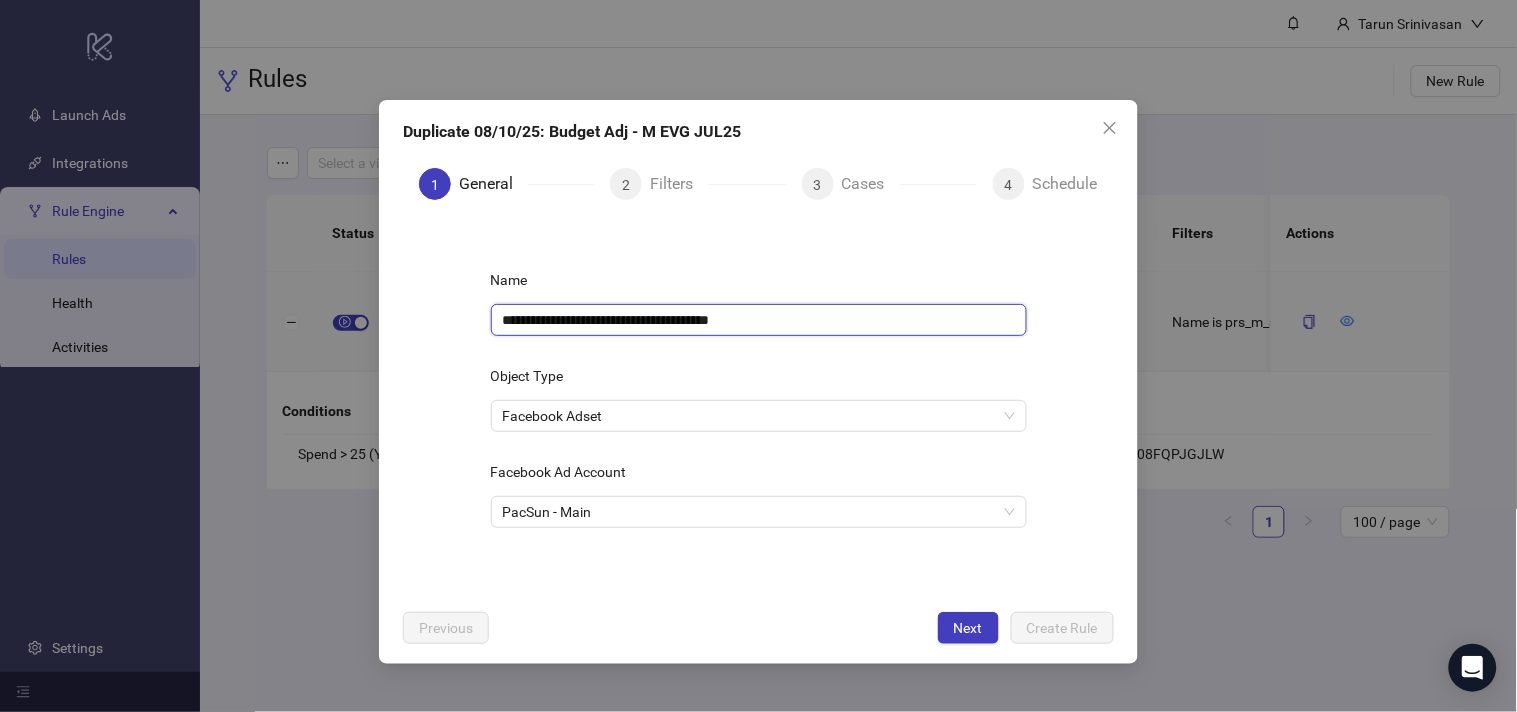 click on "**********" at bounding box center (759, 320) 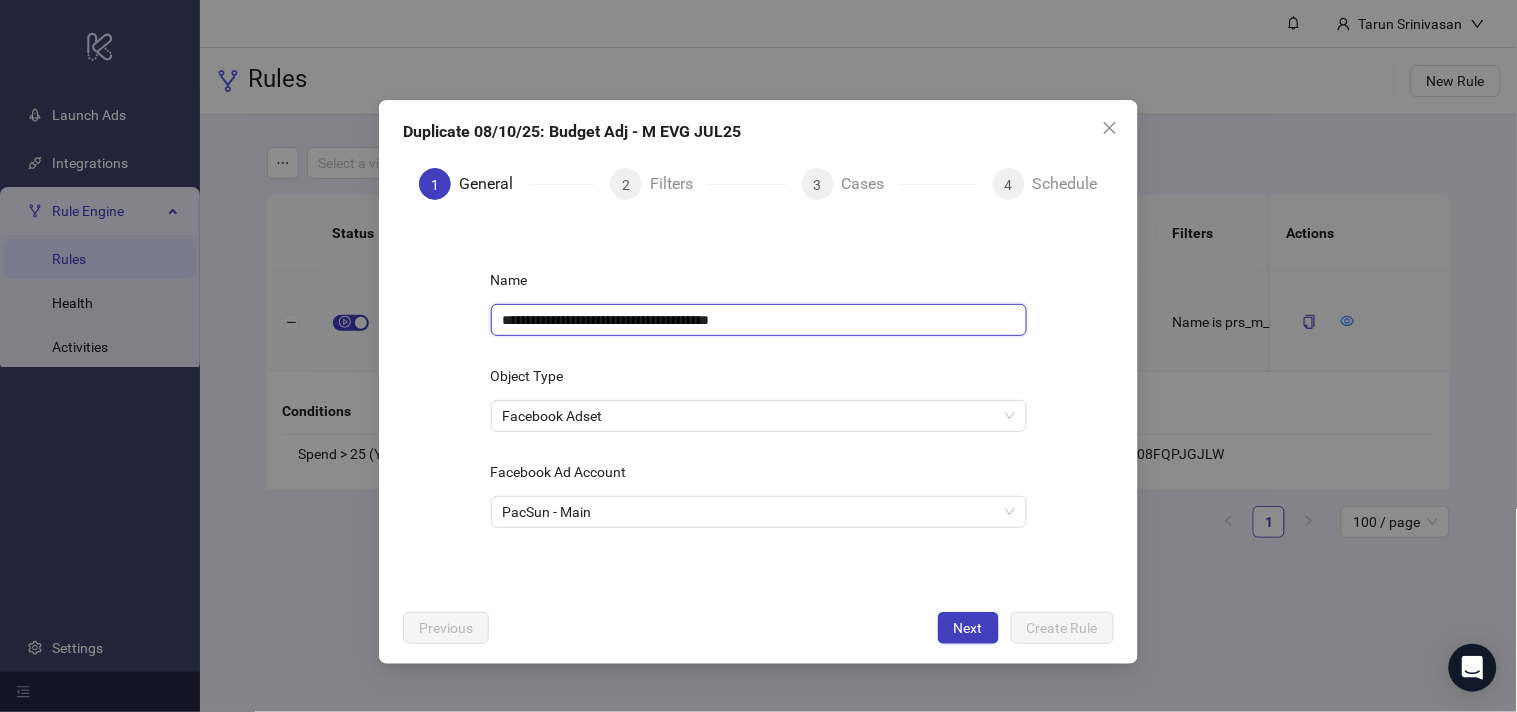 paste 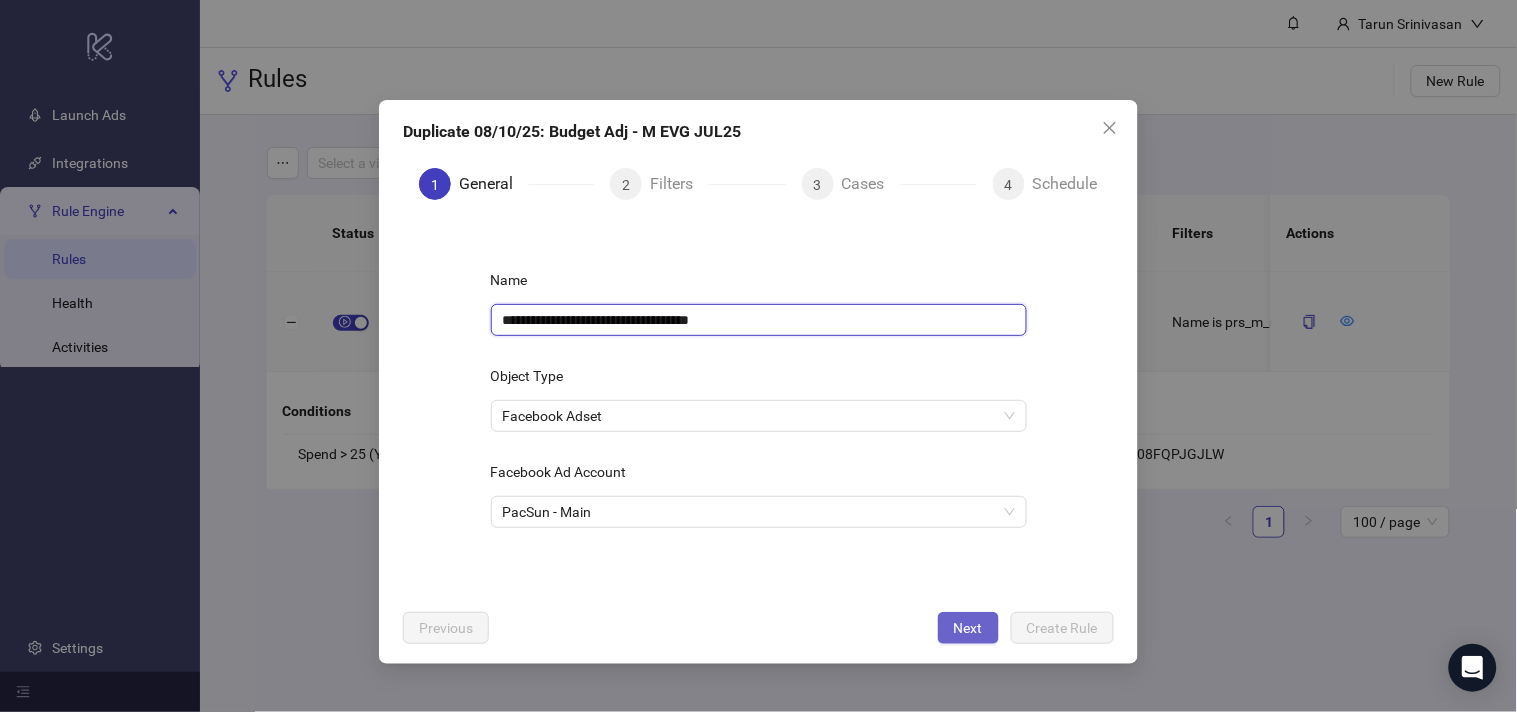 type on "**********" 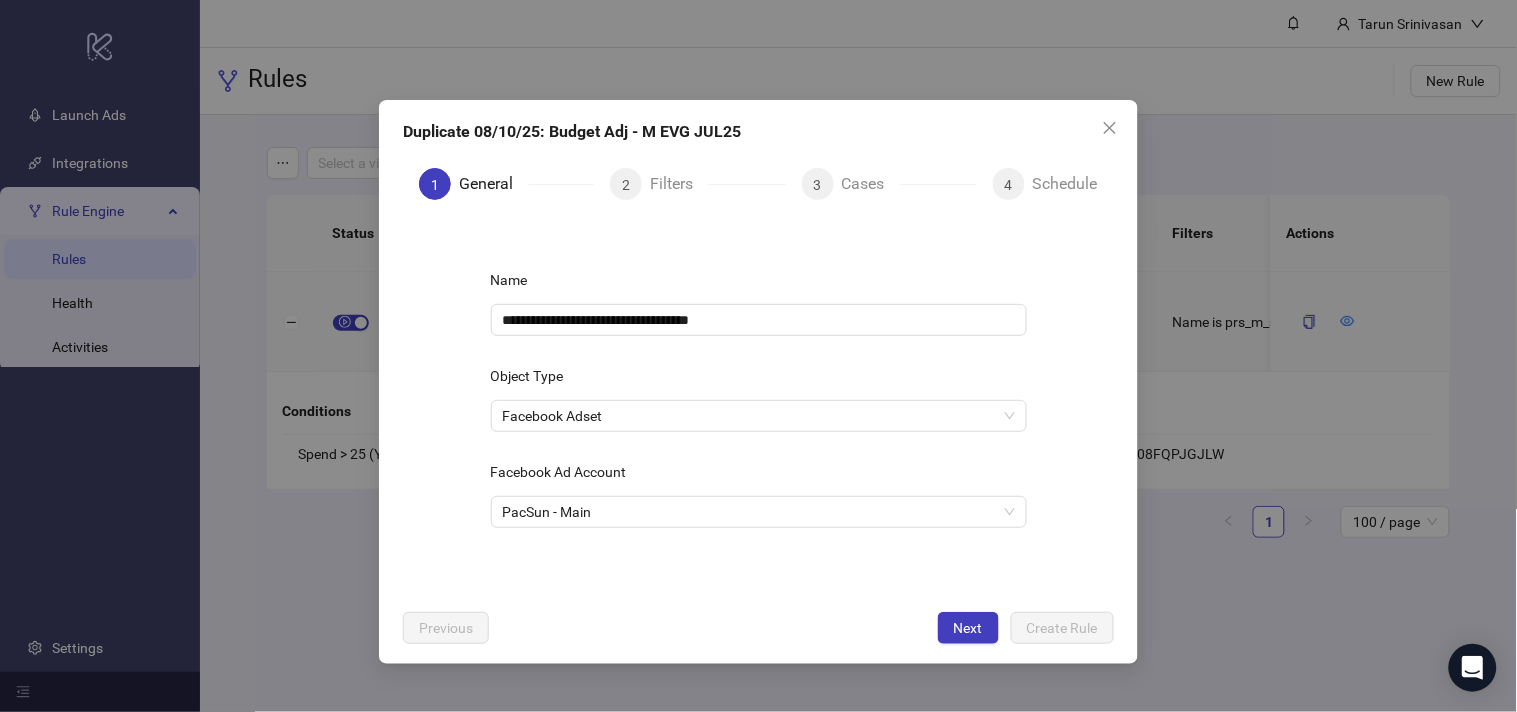 click on "Next" at bounding box center (968, 628) 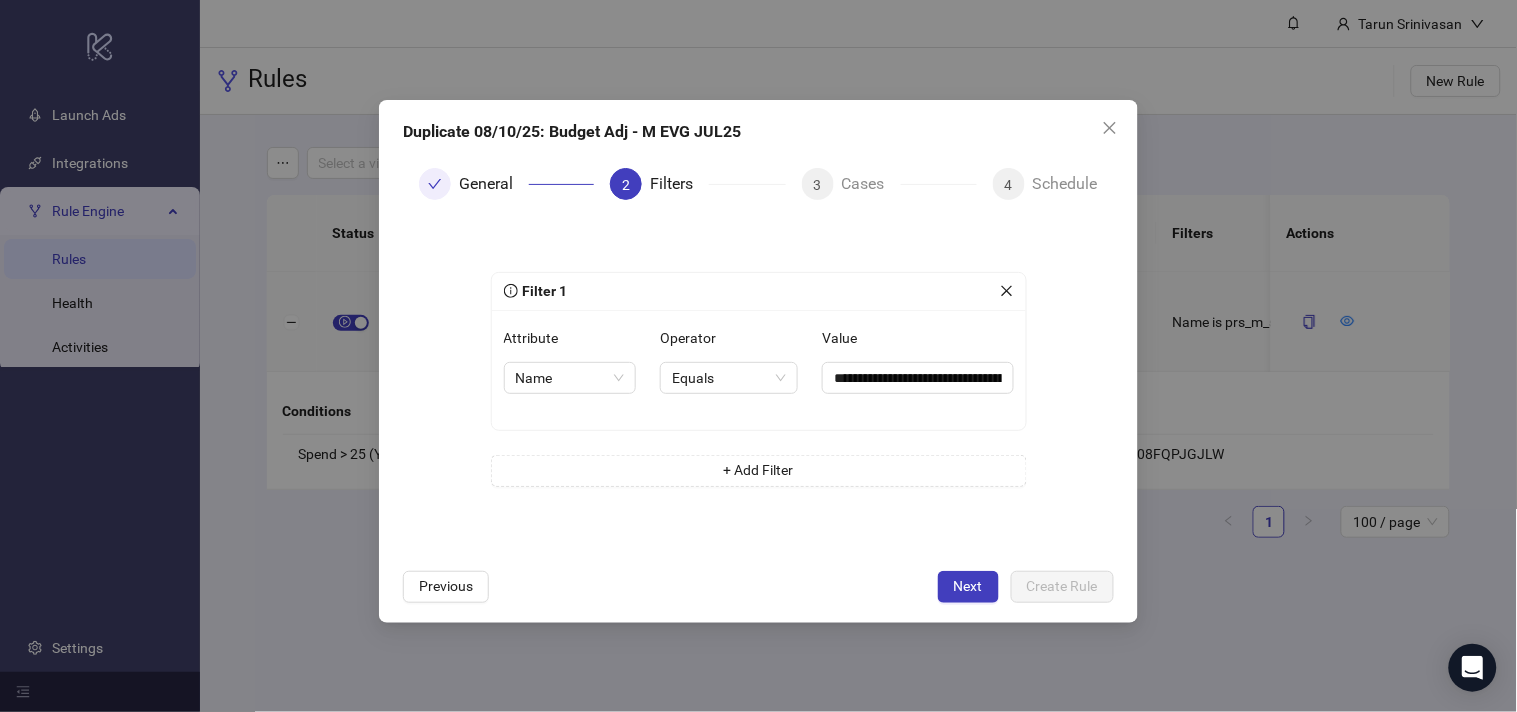 type 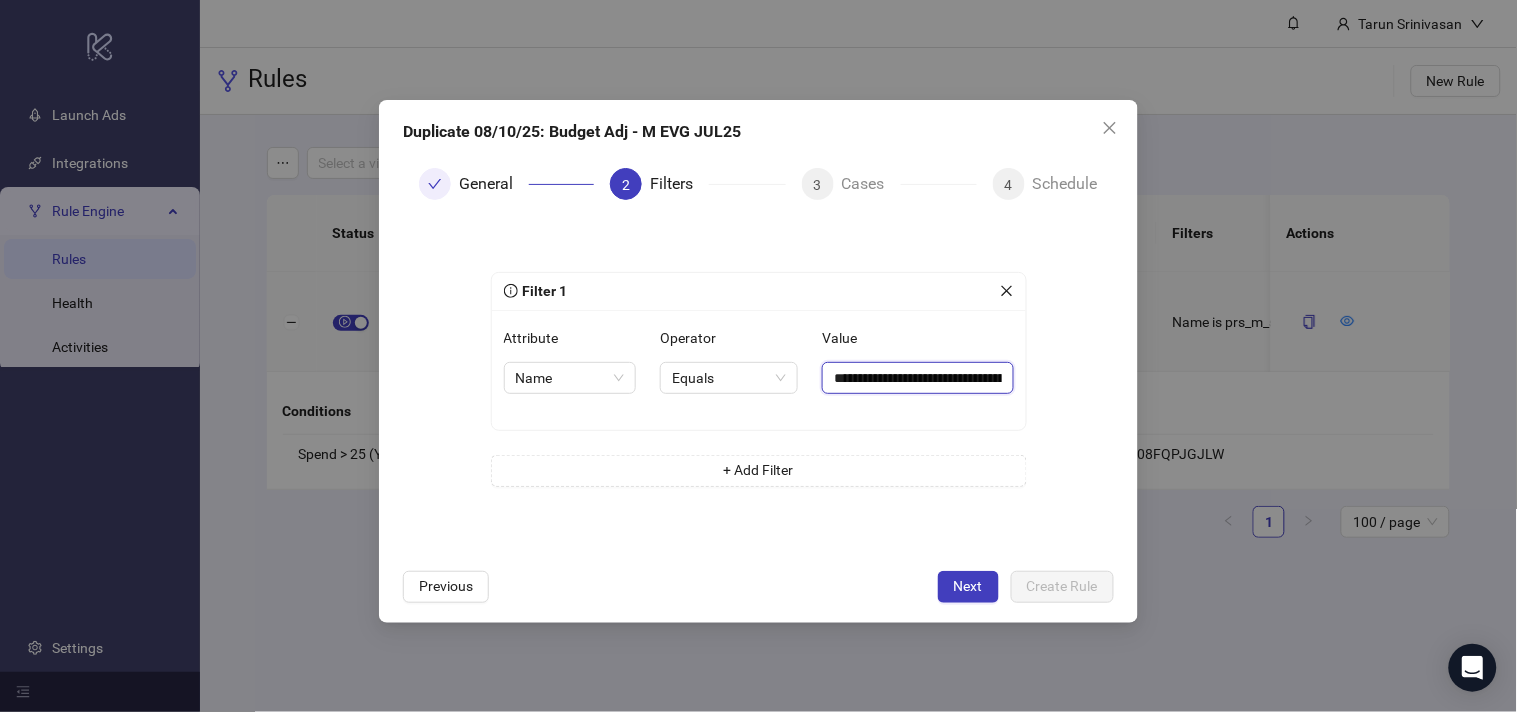 click on "**********" at bounding box center (917, 378) 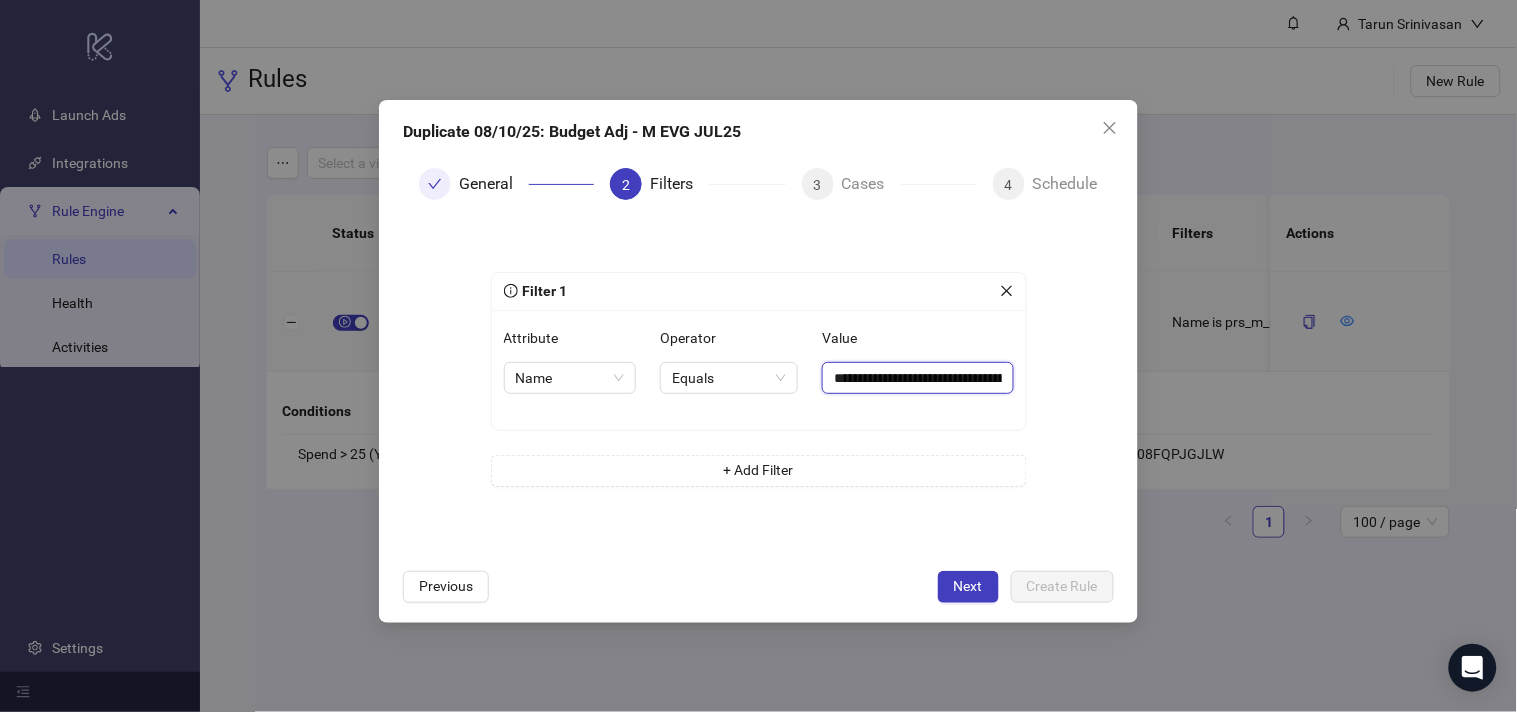 paste on "*********" 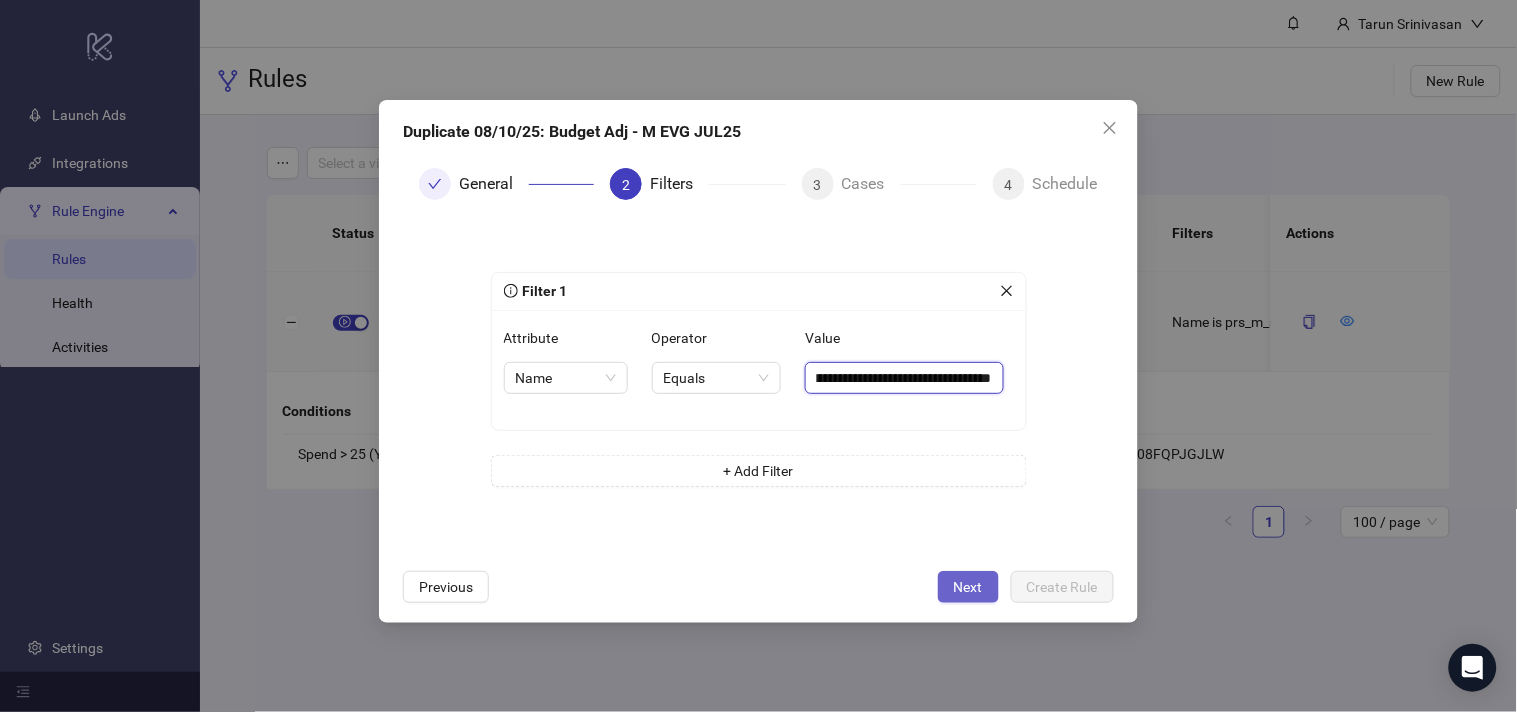 type on "**********" 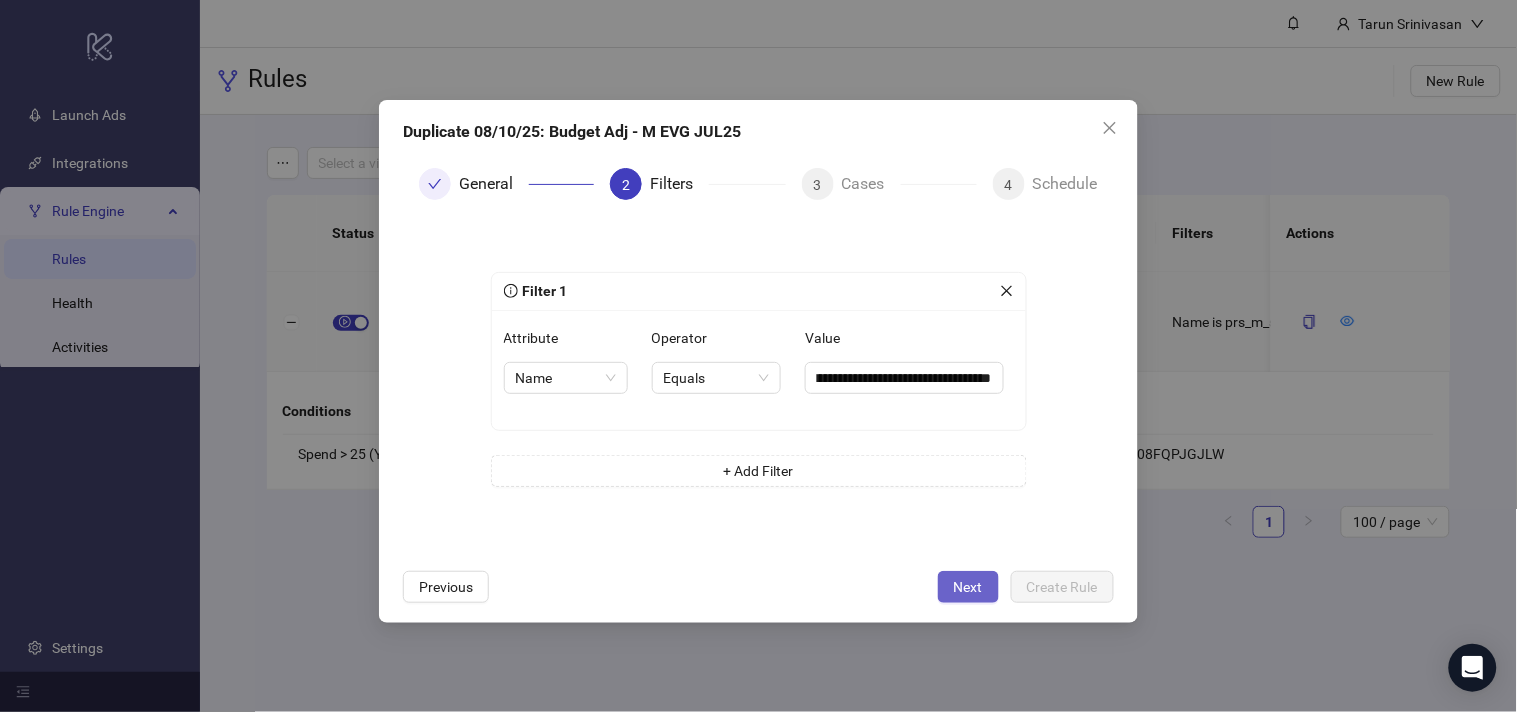 scroll, scrollTop: 0, scrollLeft: 0, axis: both 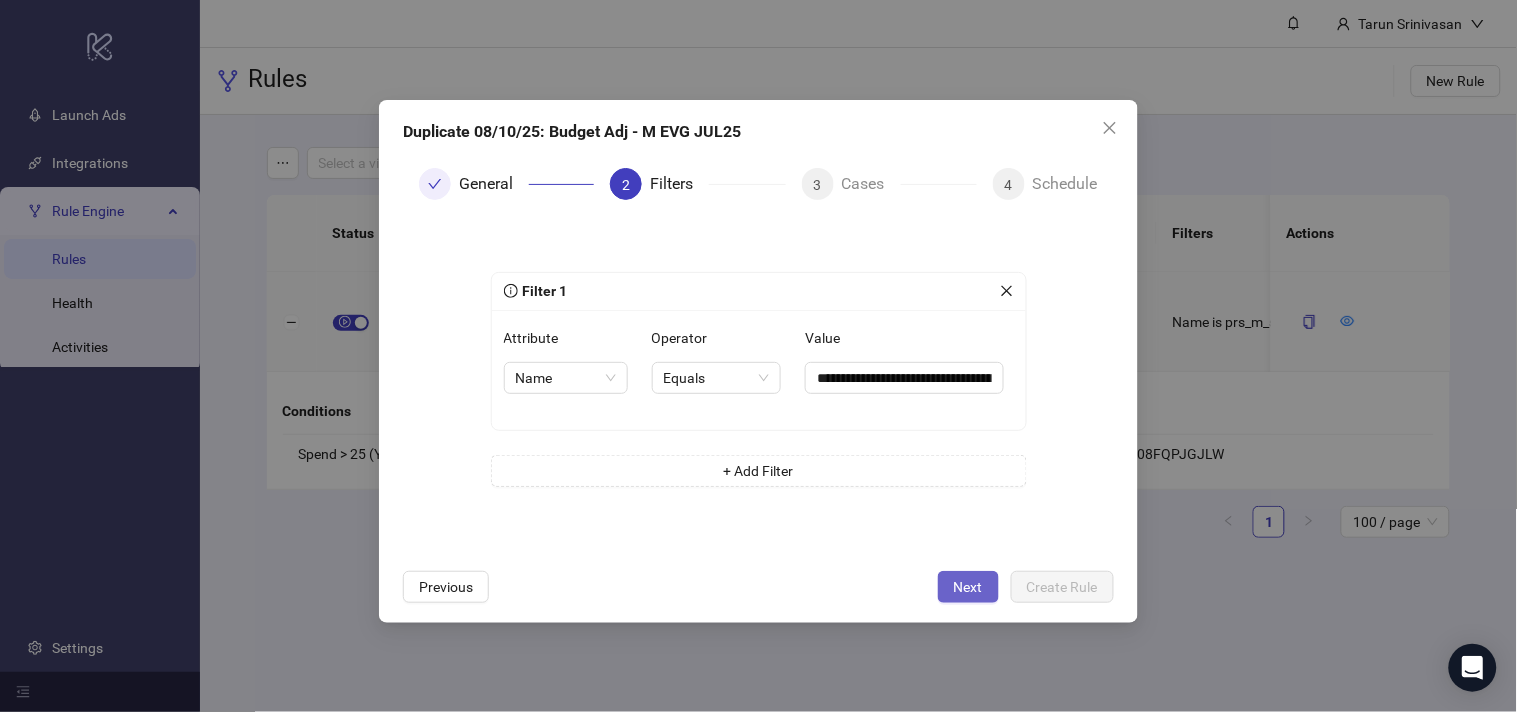 click on "Next" at bounding box center [968, 587] 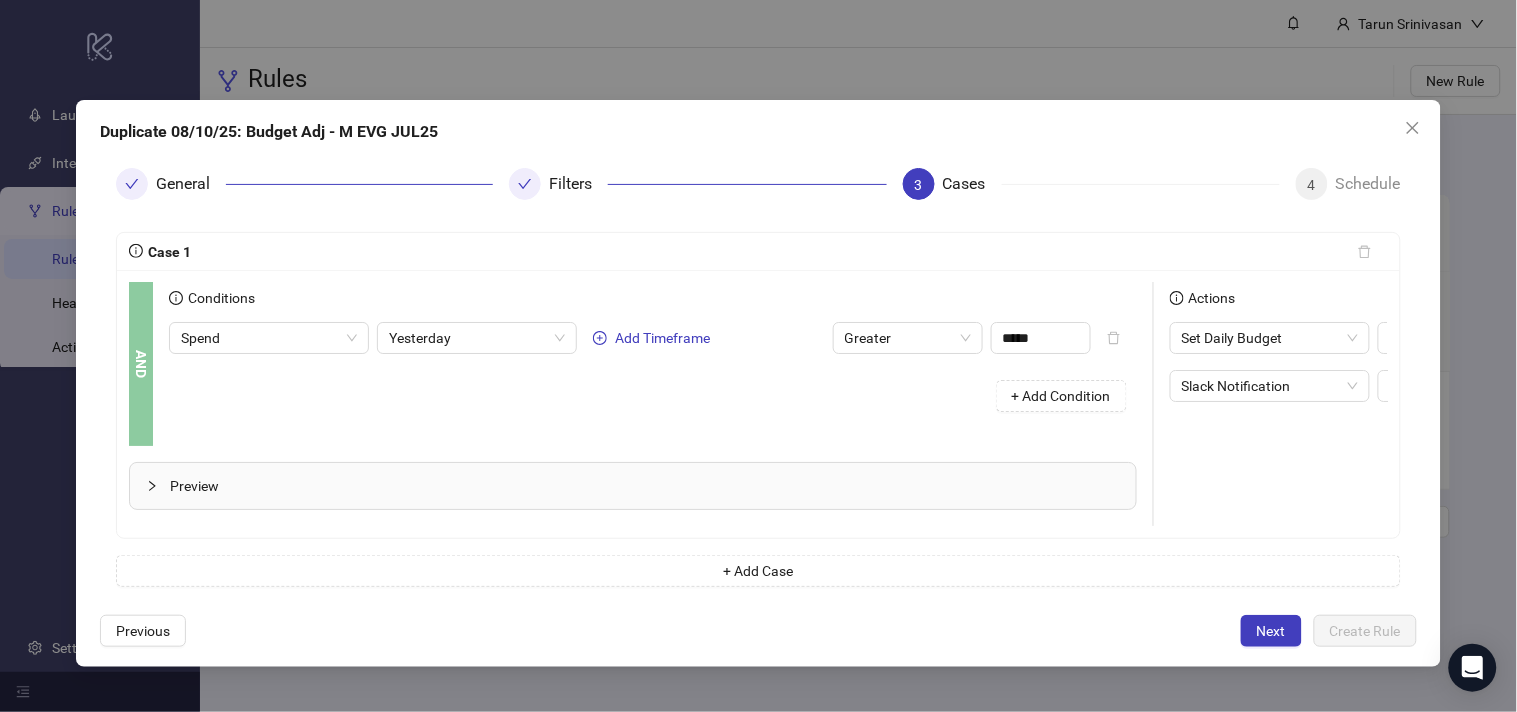 scroll, scrollTop: 0, scrollLeft: 275, axis: horizontal 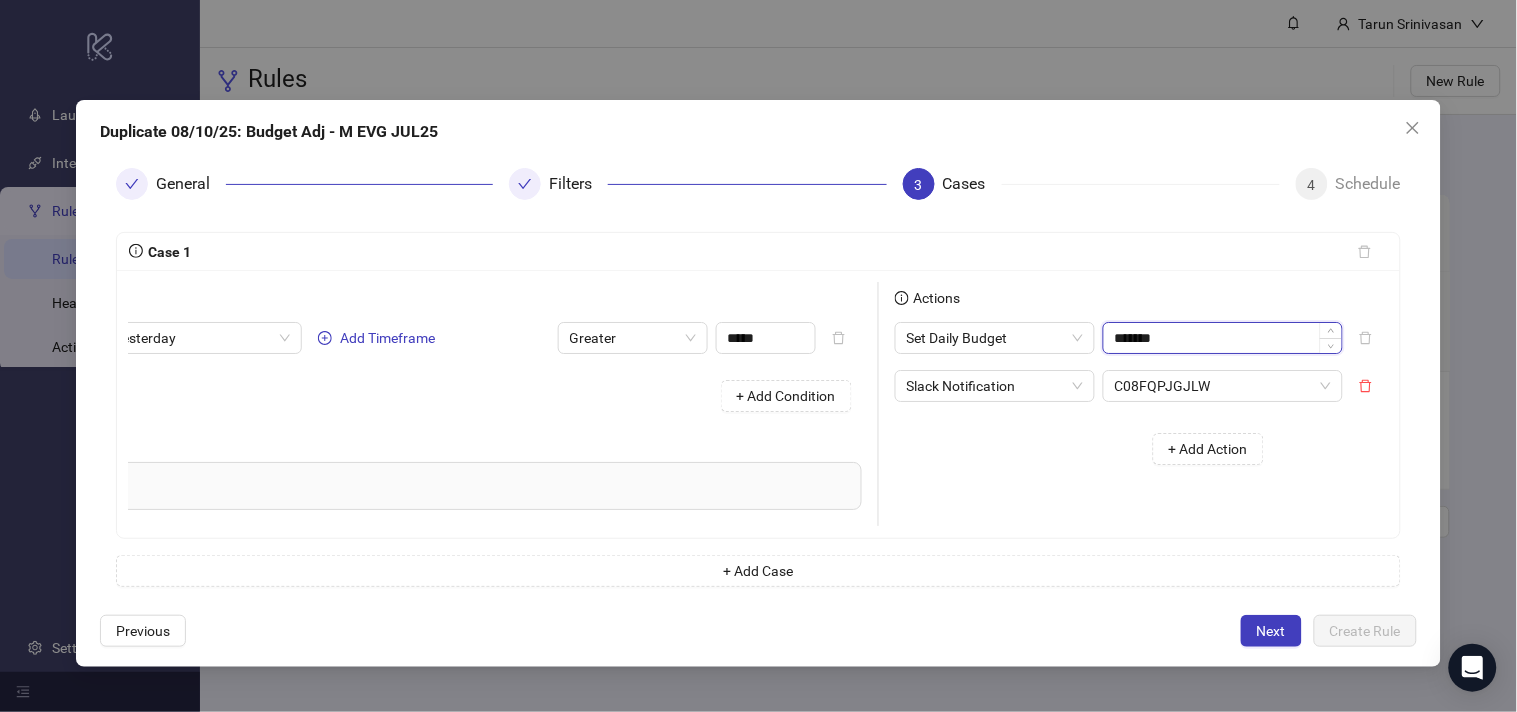 click on "*******" at bounding box center [1223, 338] 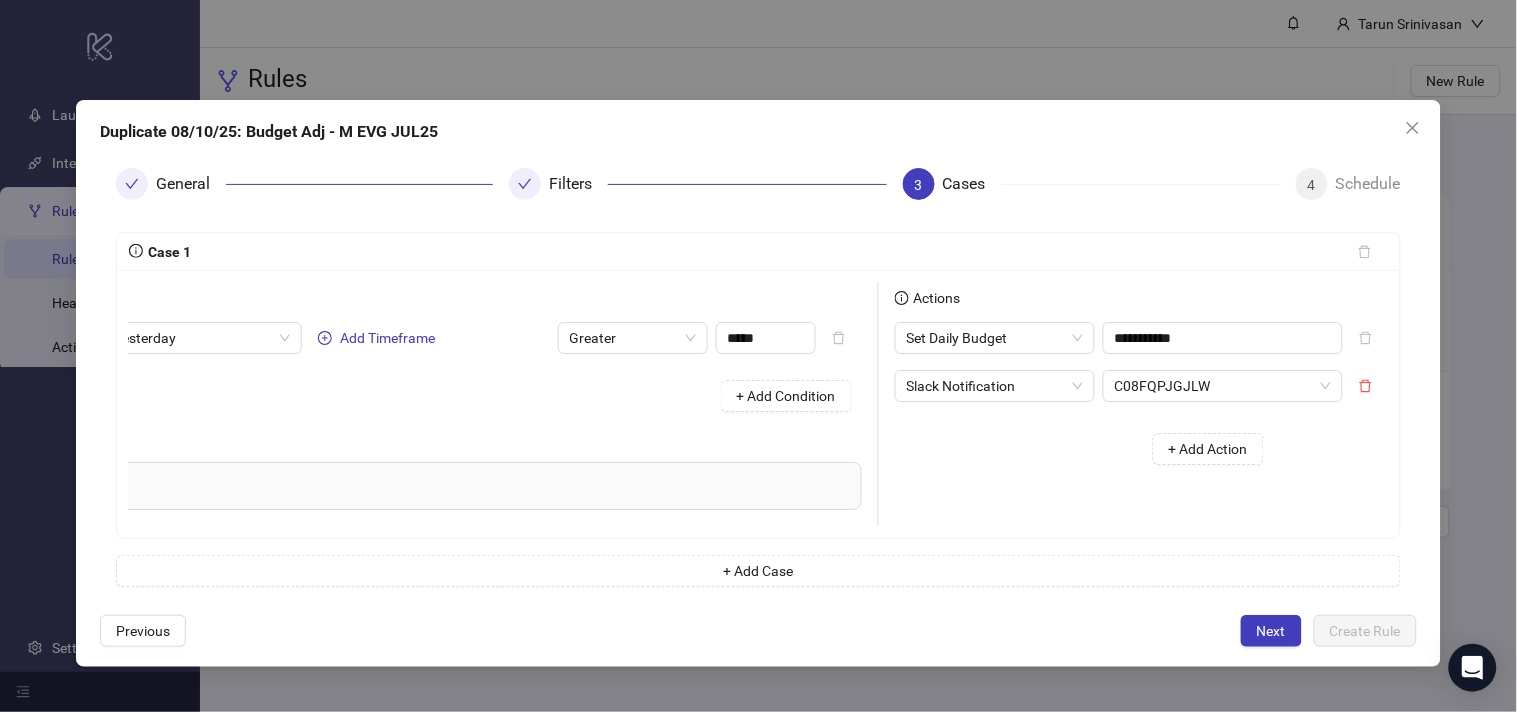 type on "*******" 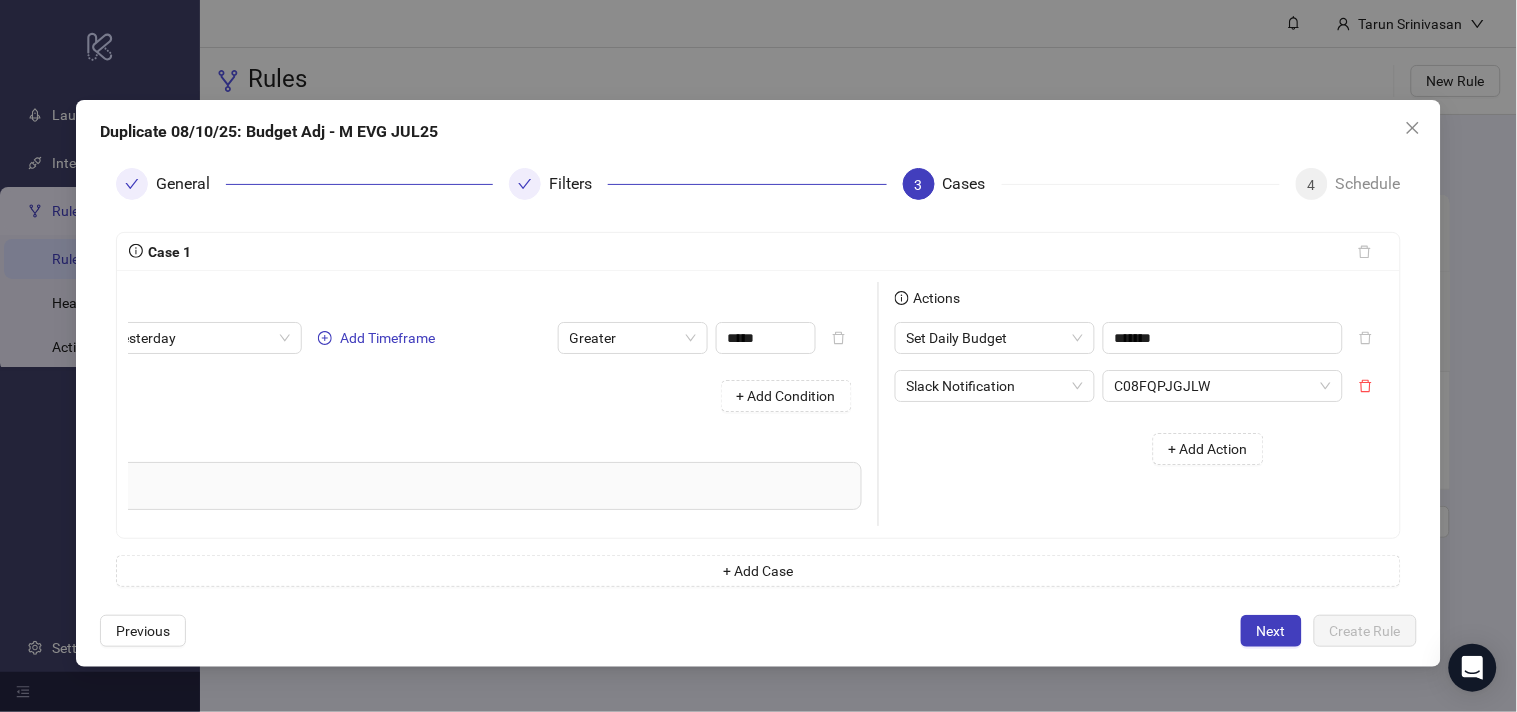 click on "+ Add Action" at bounding box center [1087, 449] 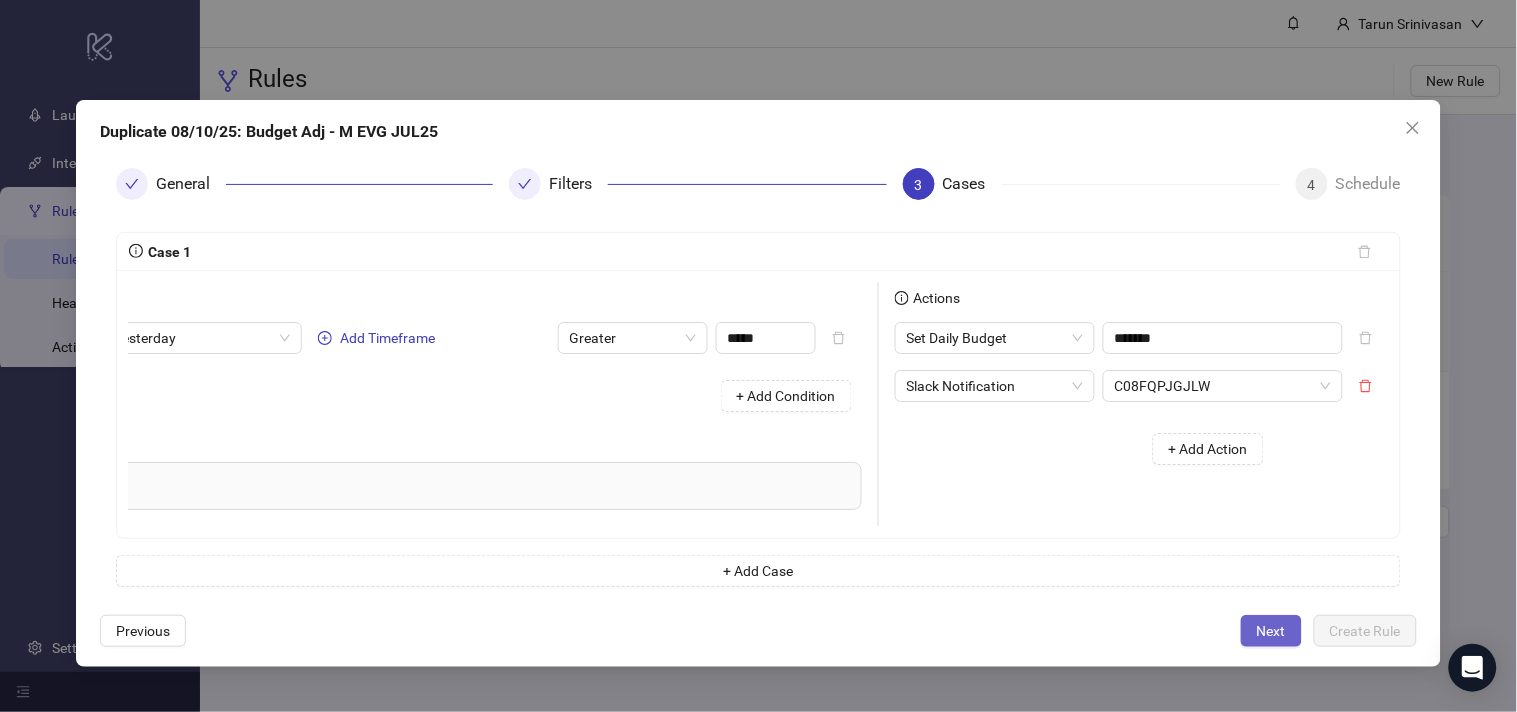 click on "Next" at bounding box center (1271, 631) 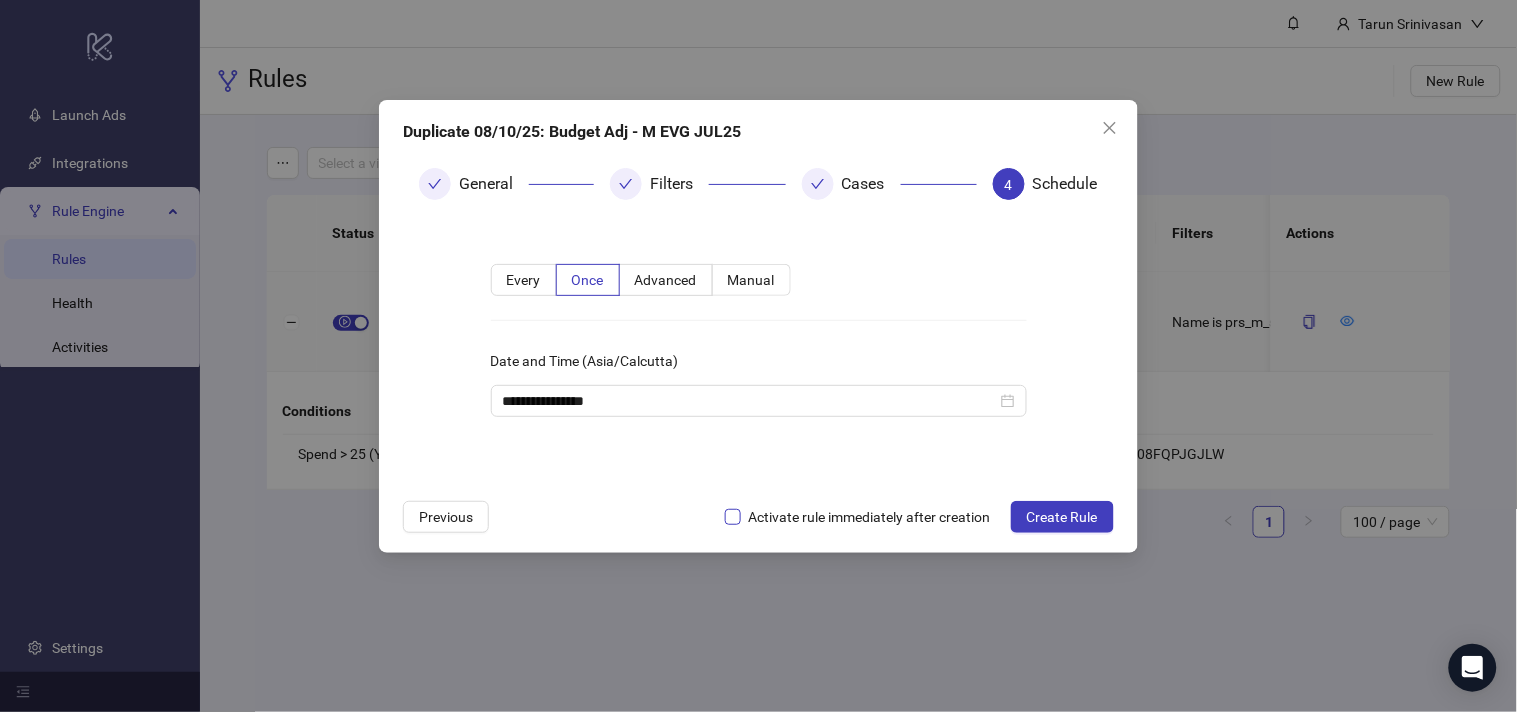 click on "Activate rule immediately after creation" at bounding box center [870, 517] 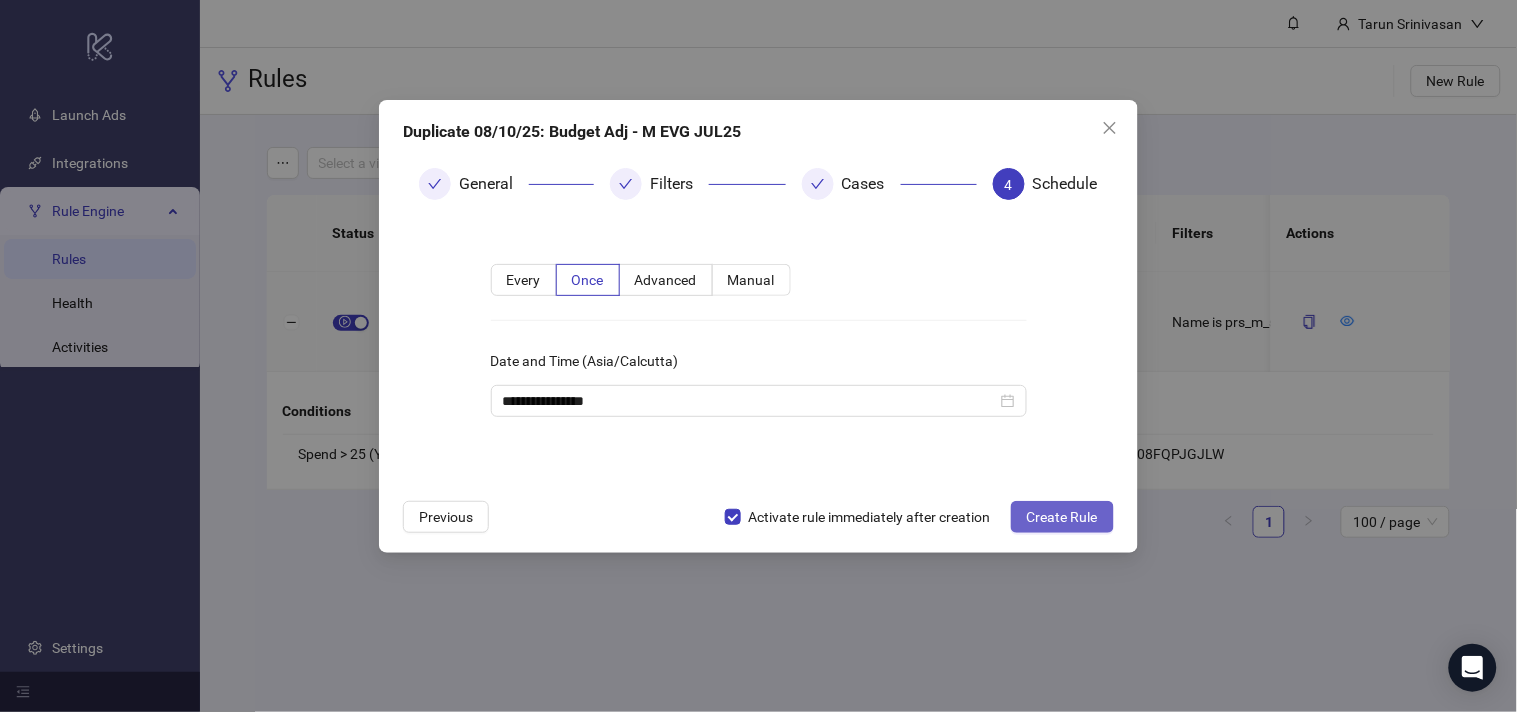 click on "Create Rule" at bounding box center (1062, 517) 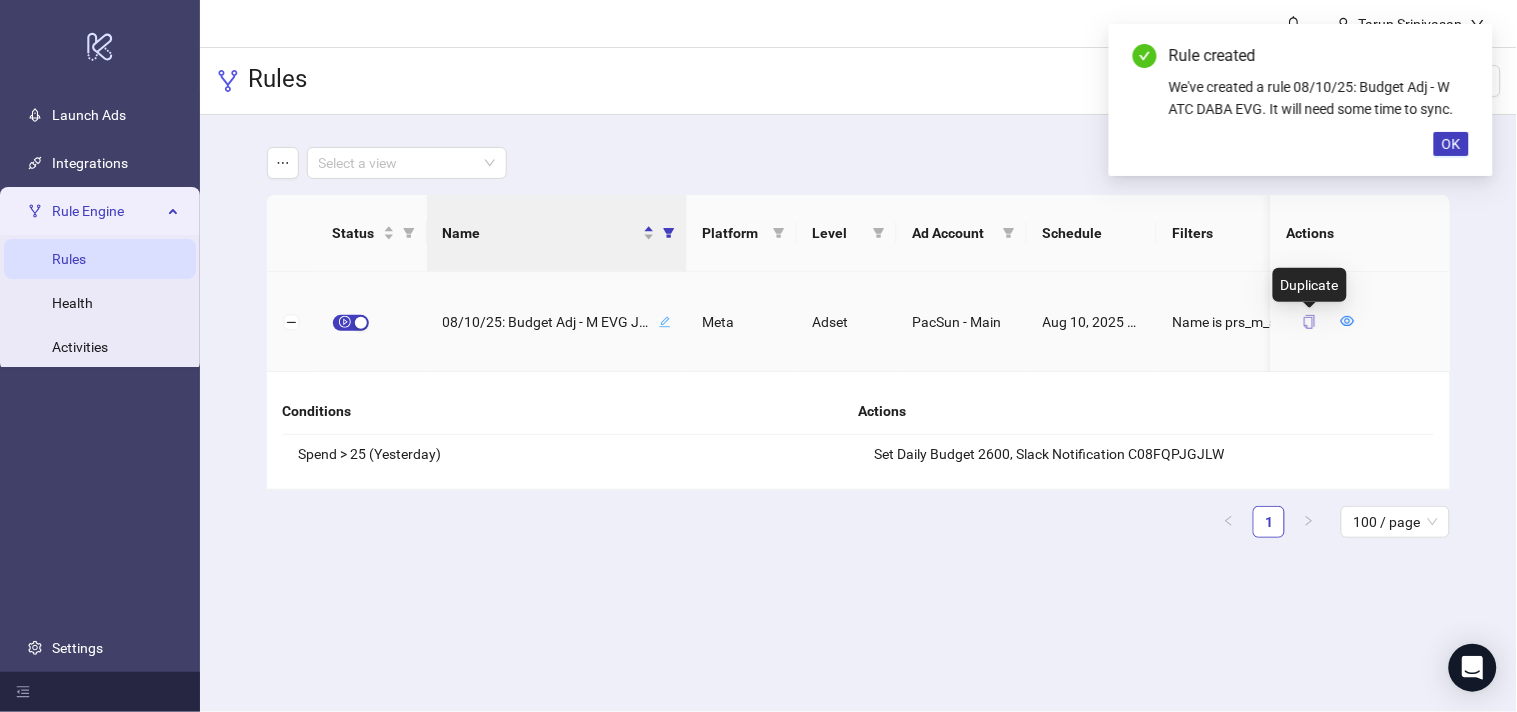 click 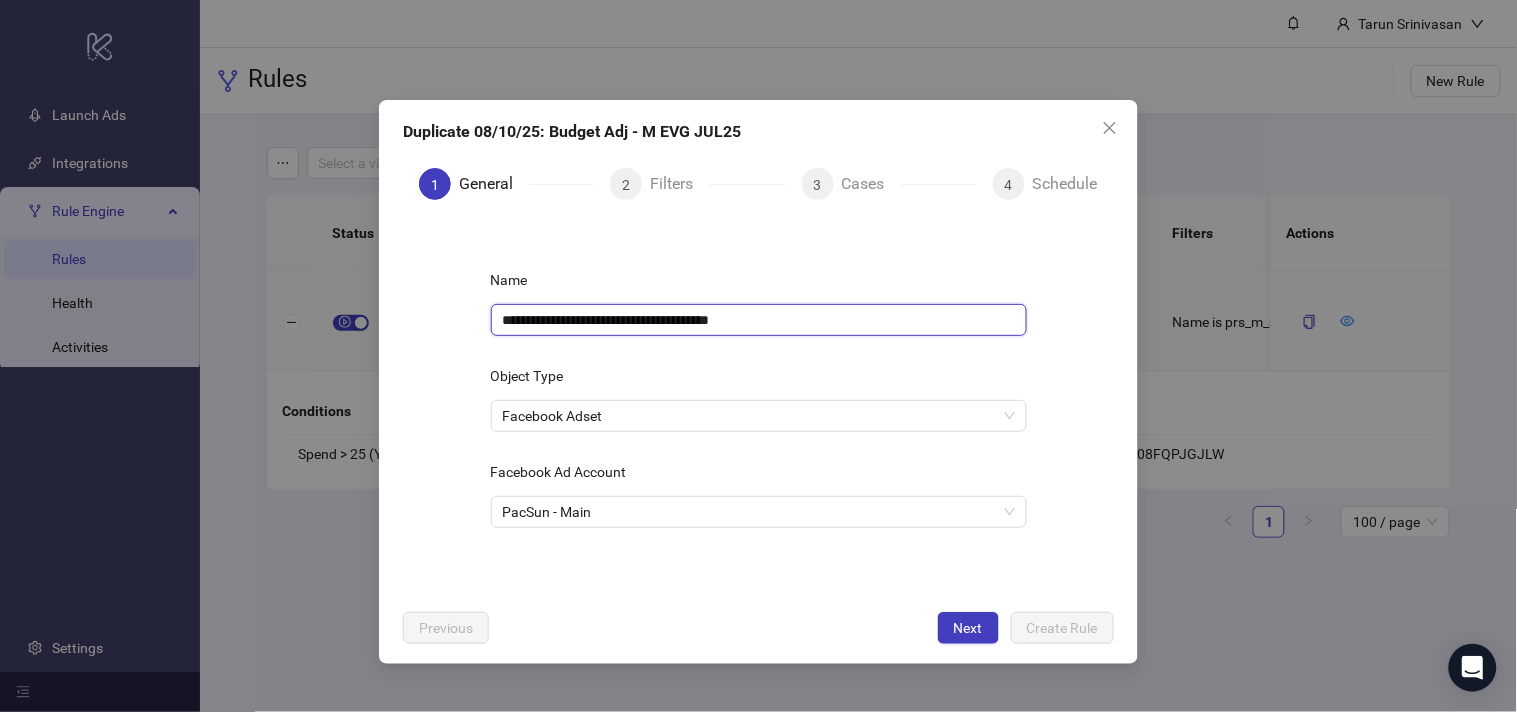click on "**********" at bounding box center [759, 320] 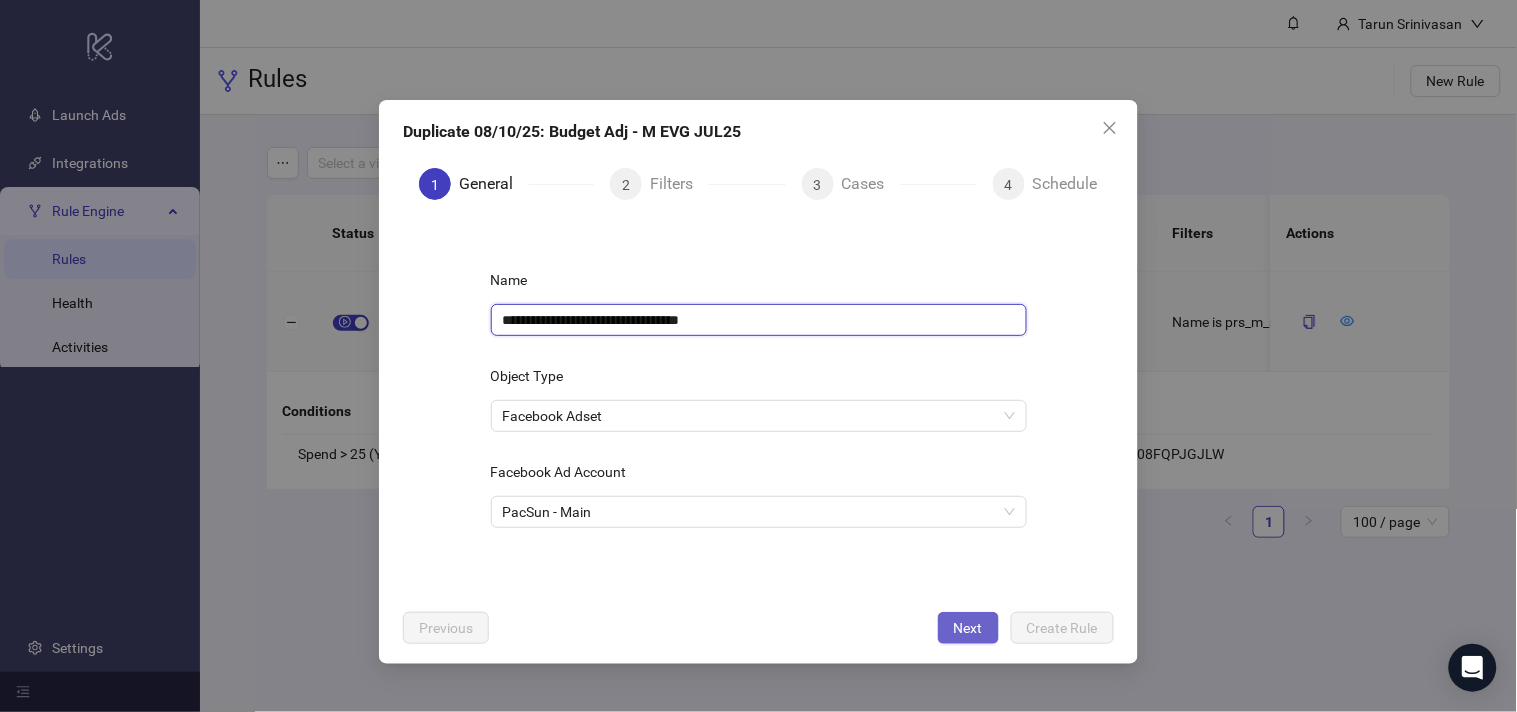 type on "**********" 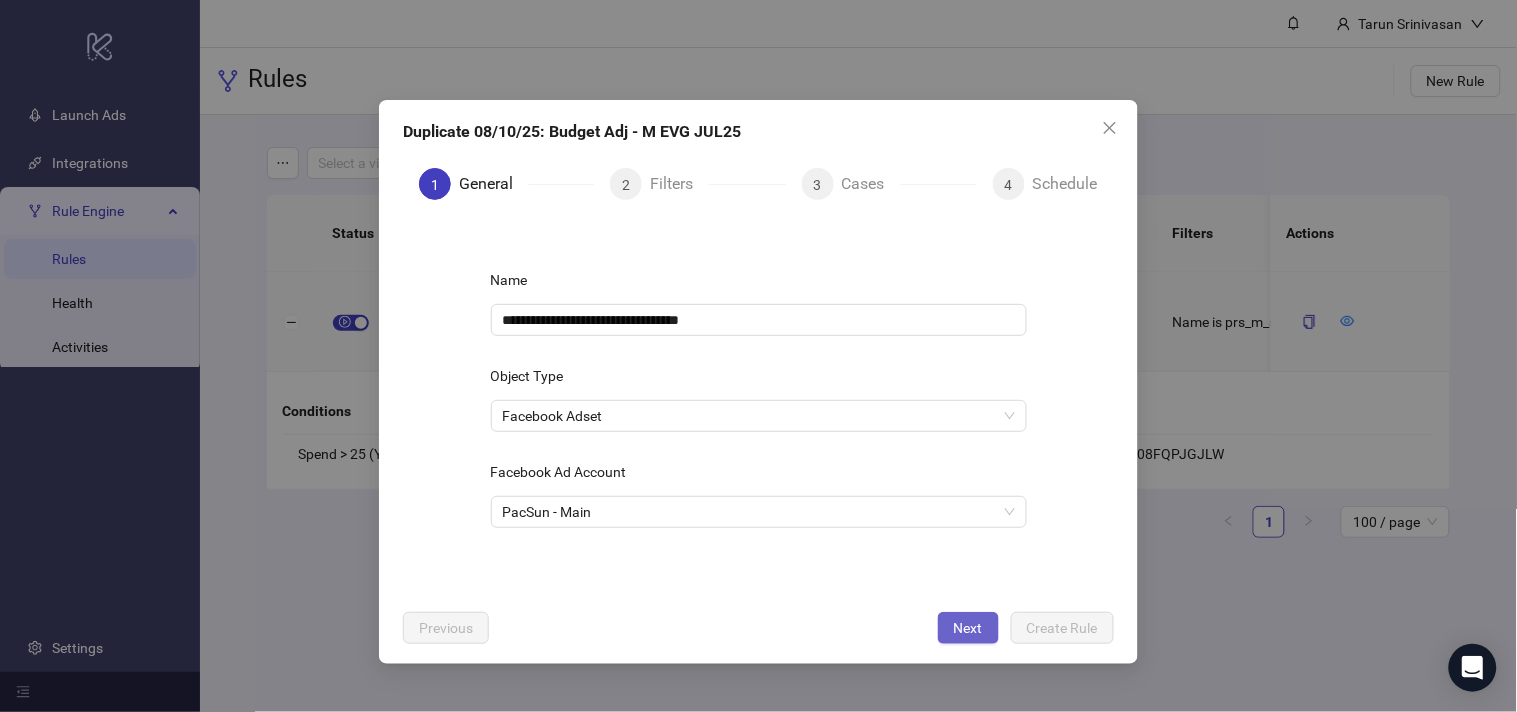 click on "Next" at bounding box center (968, 628) 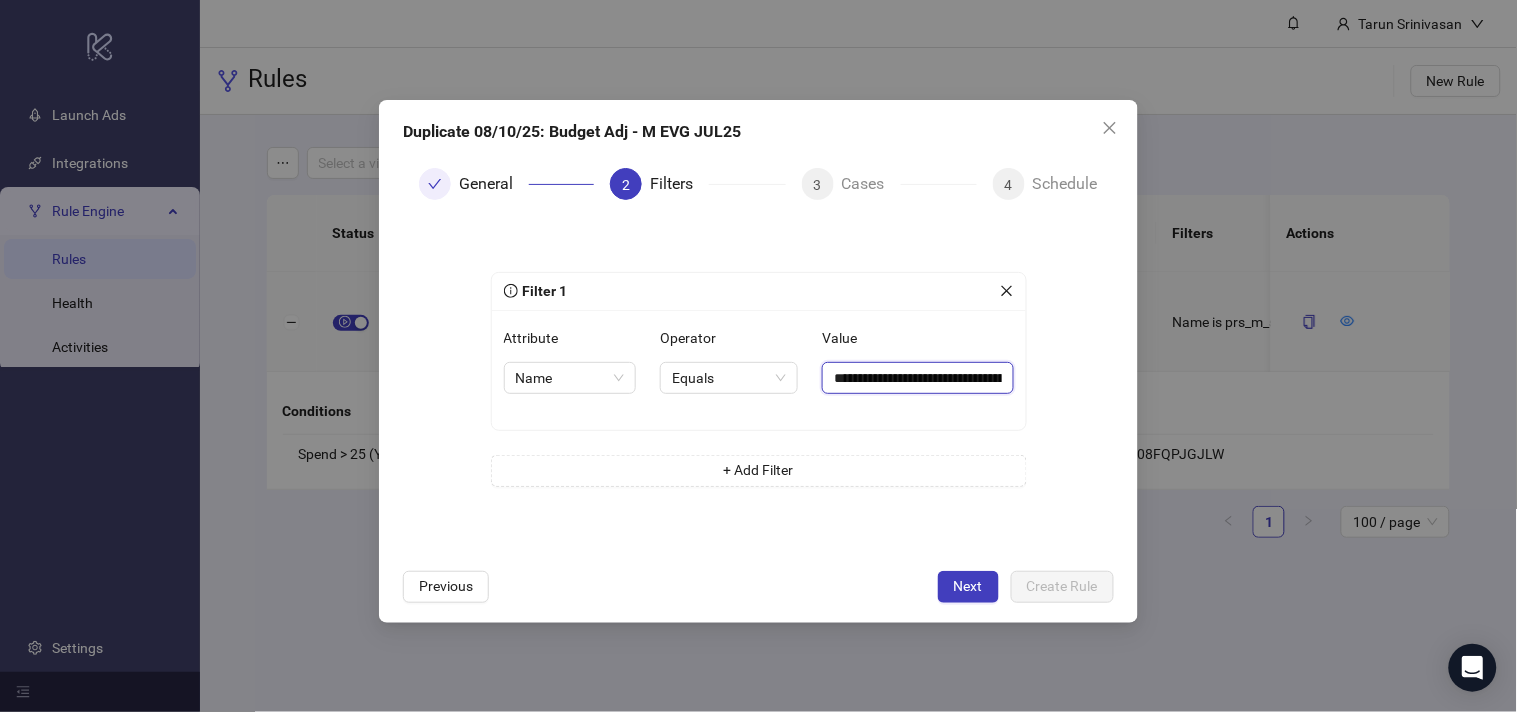 click on "**********" at bounding box center (917, 378) 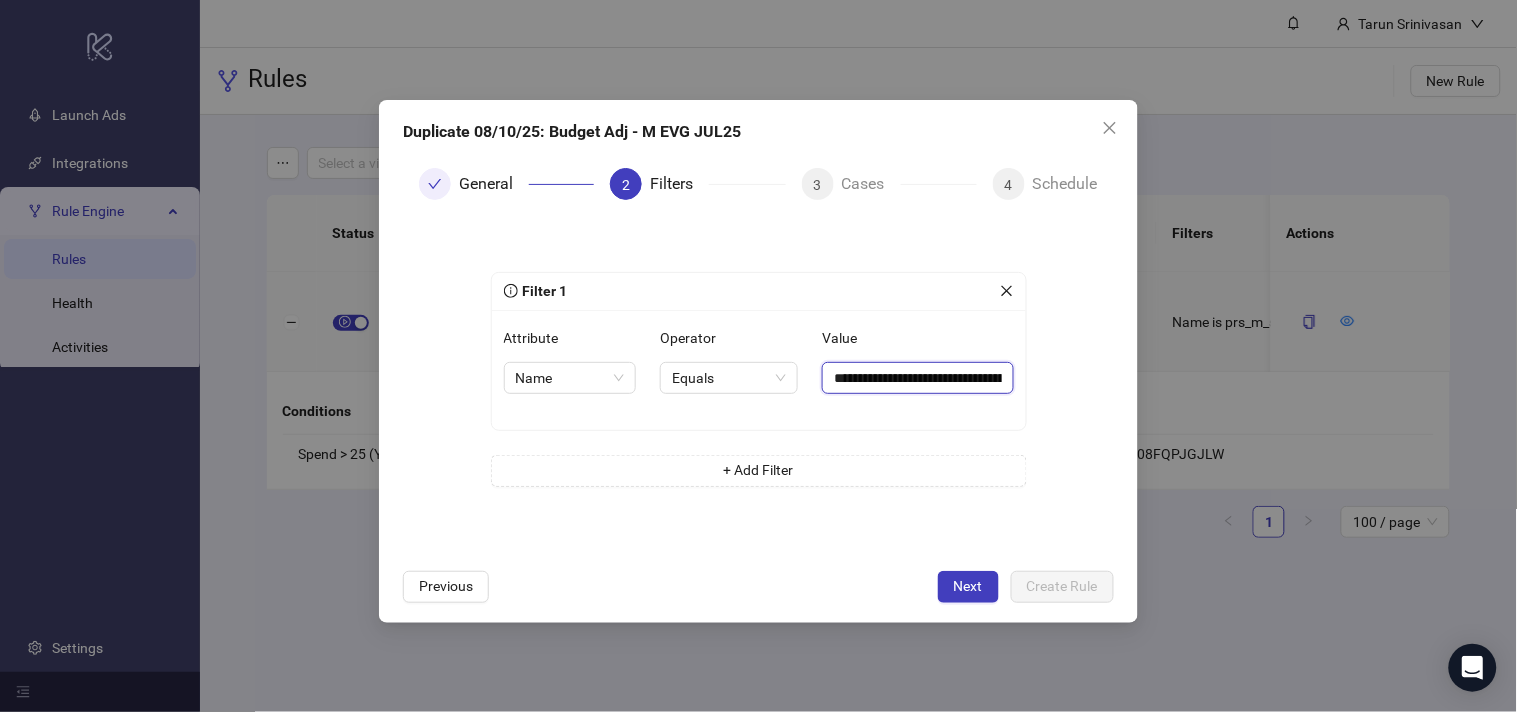 paste on "**********" 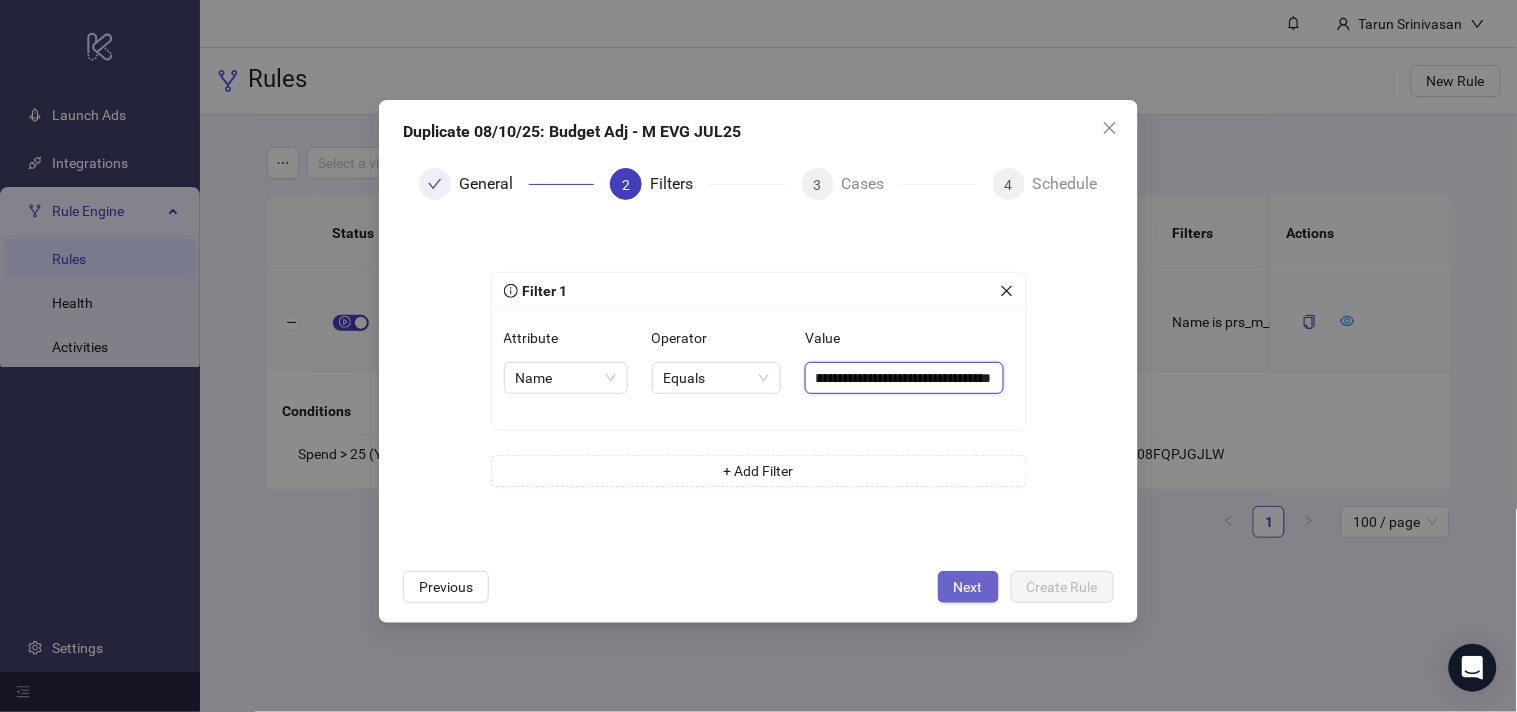 type on "**********" 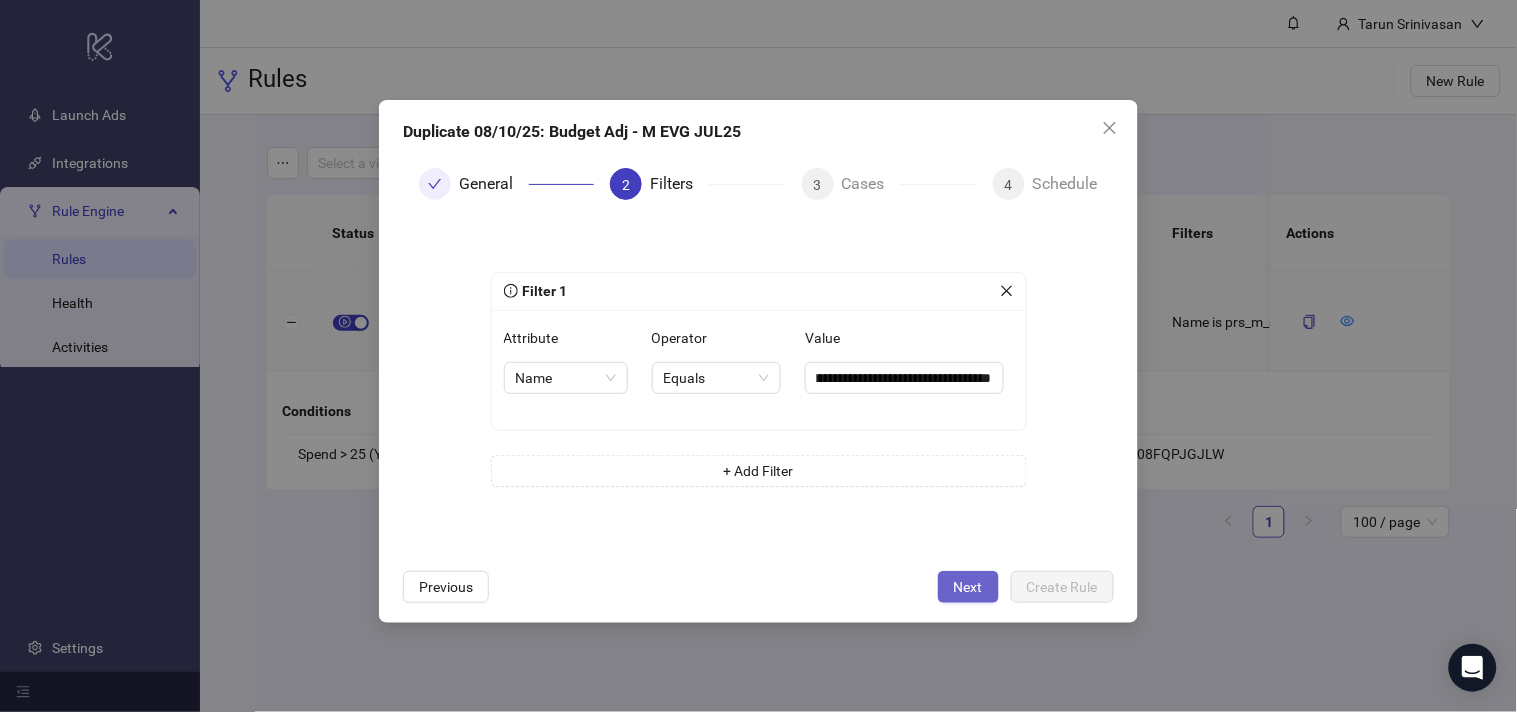 scroll, scrollTop: 0, scrollLeft: 0, axis: both 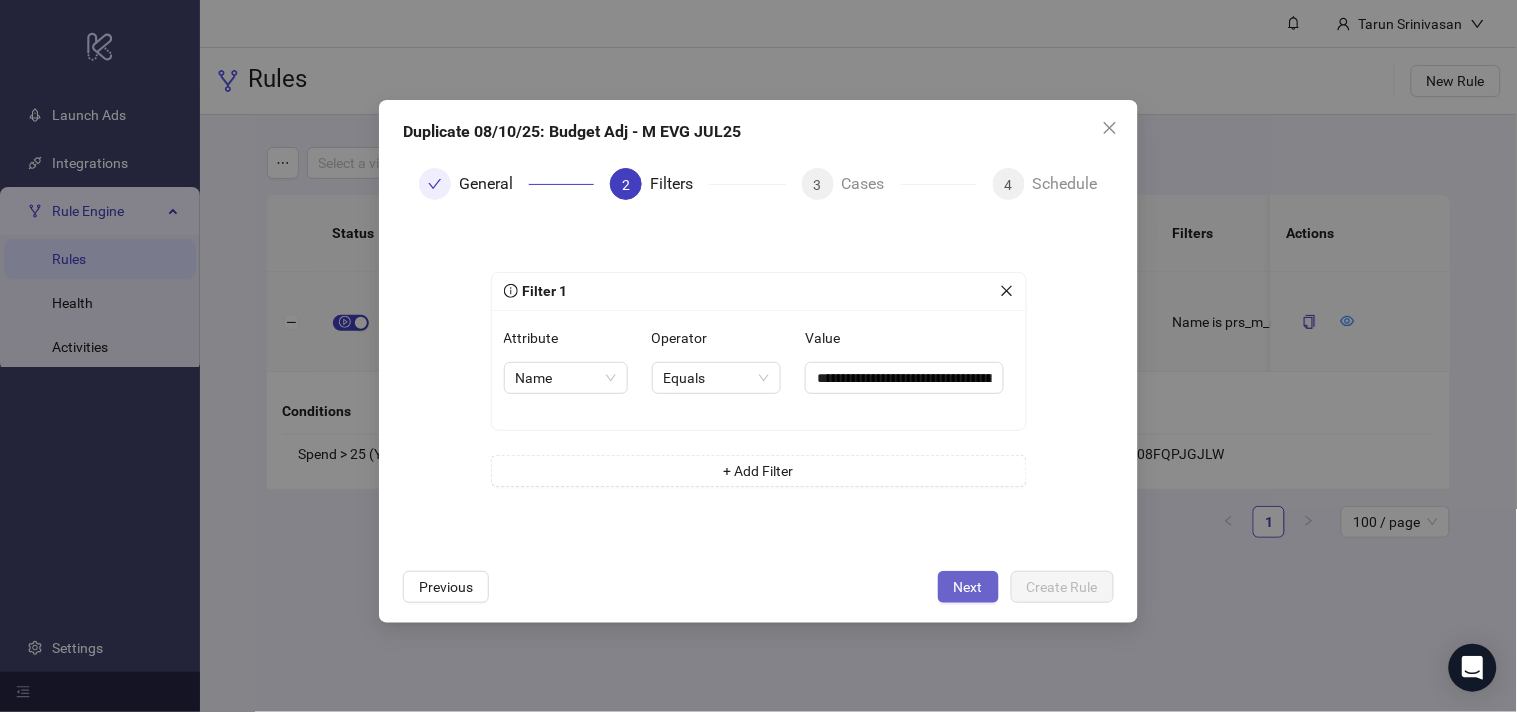click on "Next" at bounding box center (968, 587) 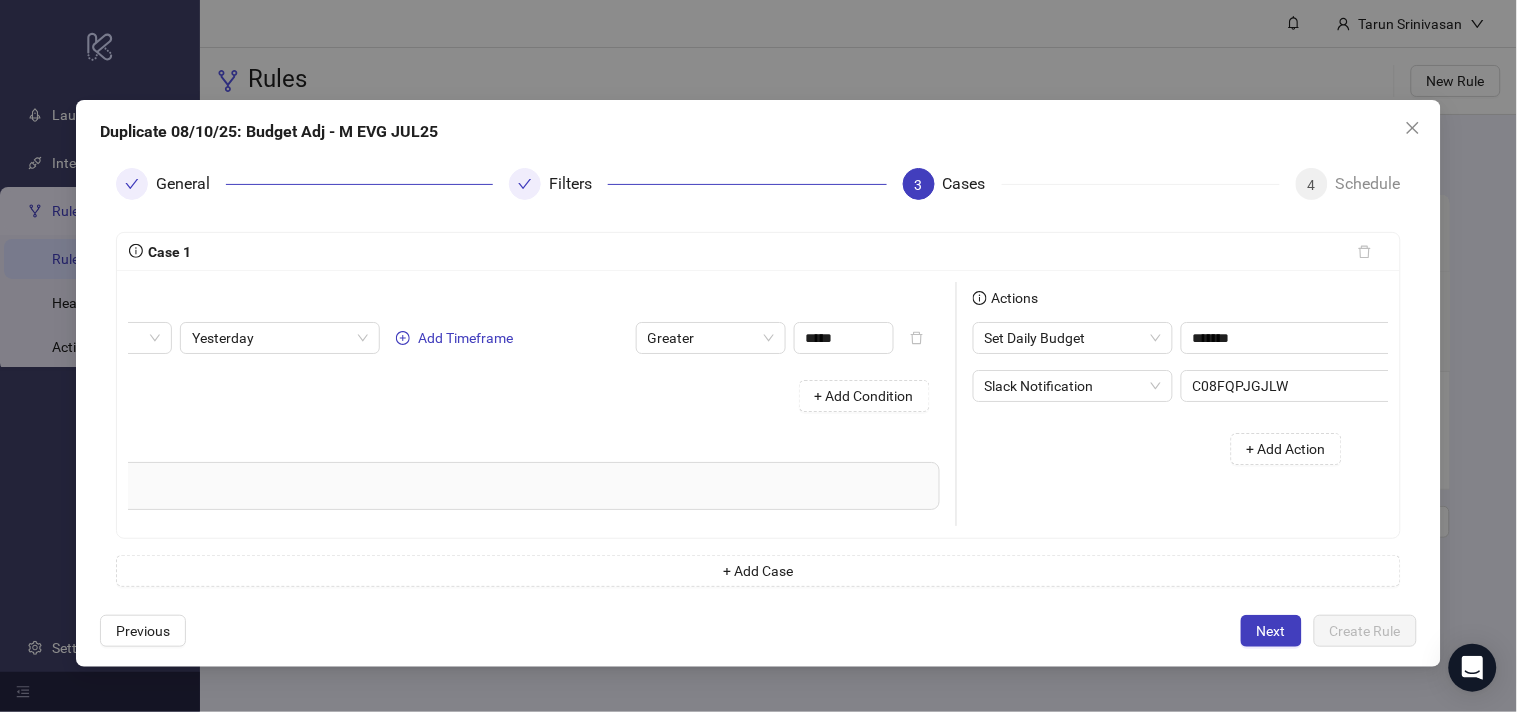 scroll, scrollTop: 0, scrollLeft: 275, axis: horizontal 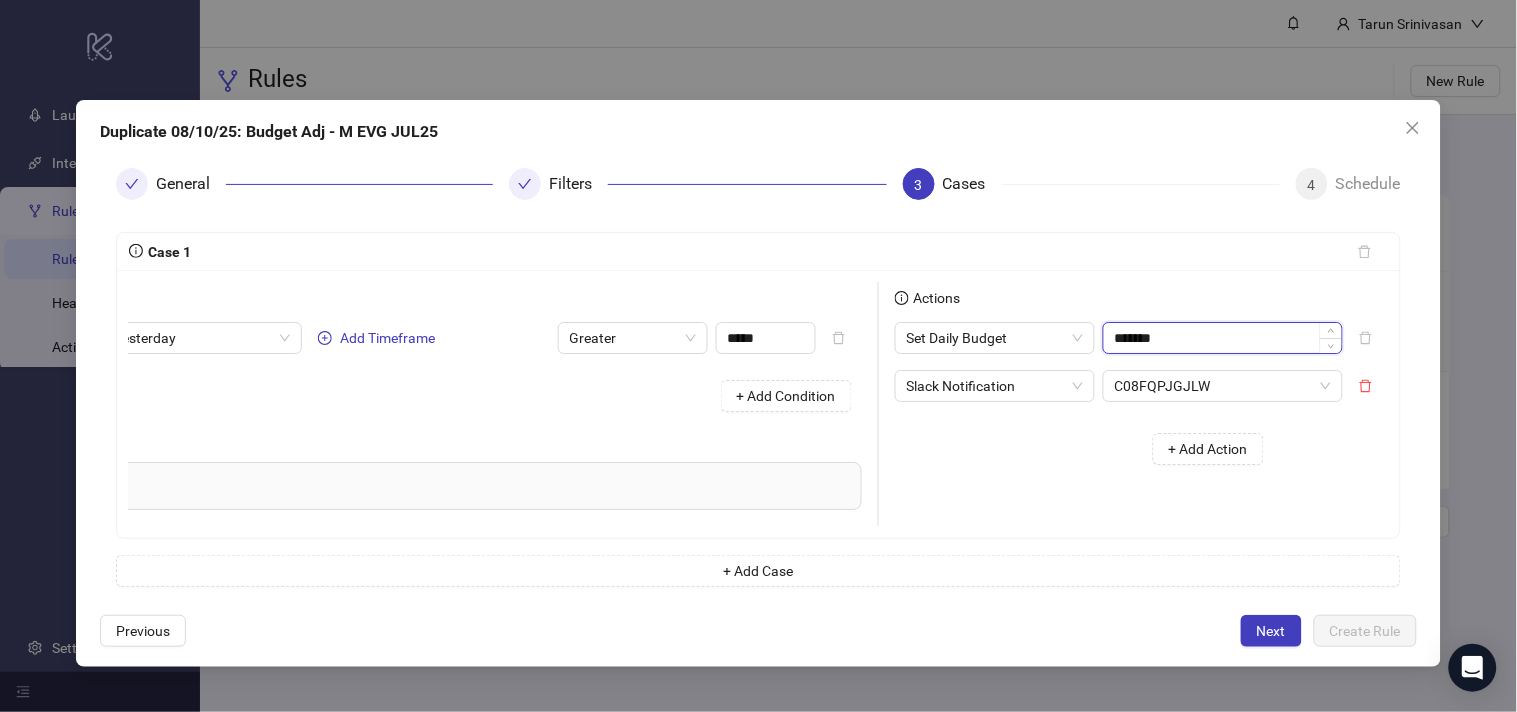 click on "*******" at bounding box center (1223, 338) 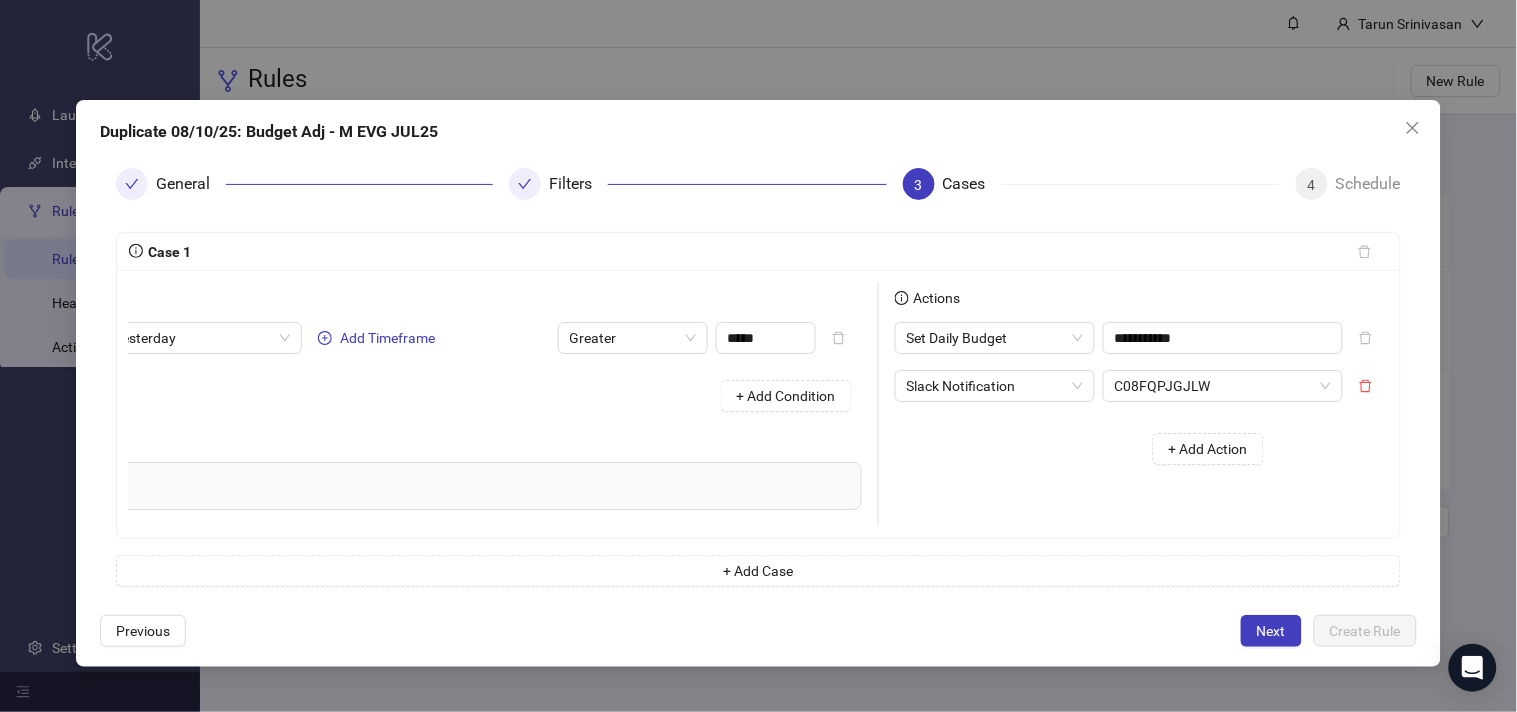 type on "*******" 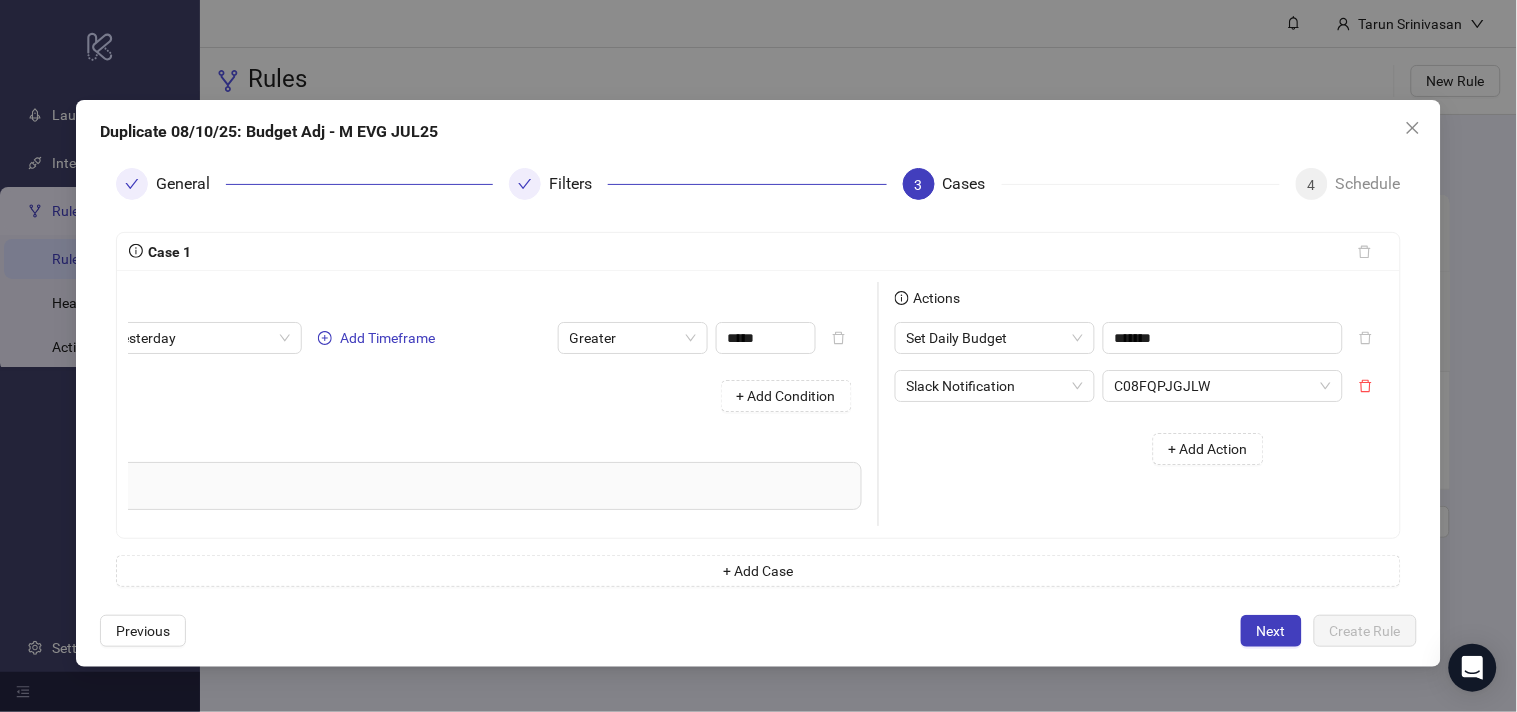 click on "+ Add Action" at bounding box center (1087, 449) 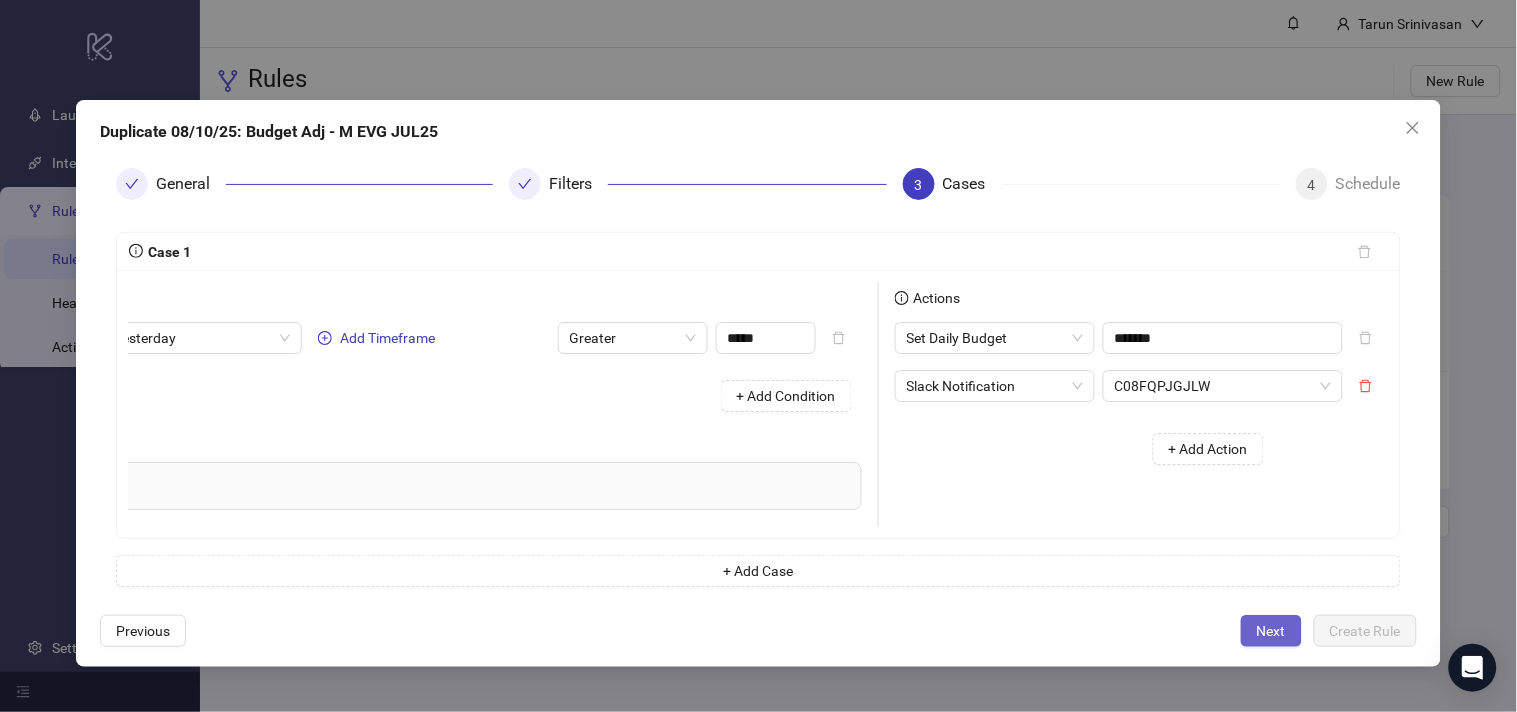 click on "Next" at bounding box center (1271, 631) 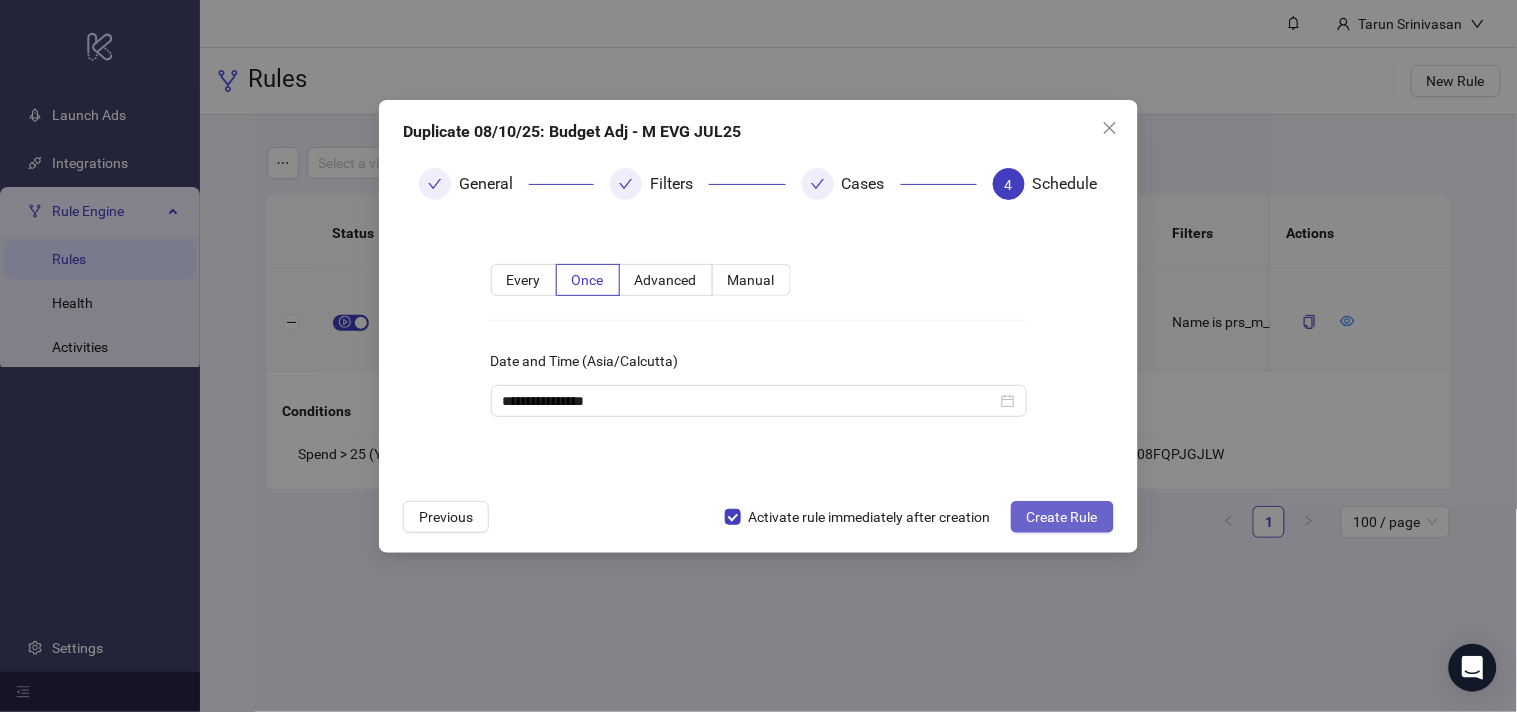 click on "Create Rule" at bounding box center (1062, 517) 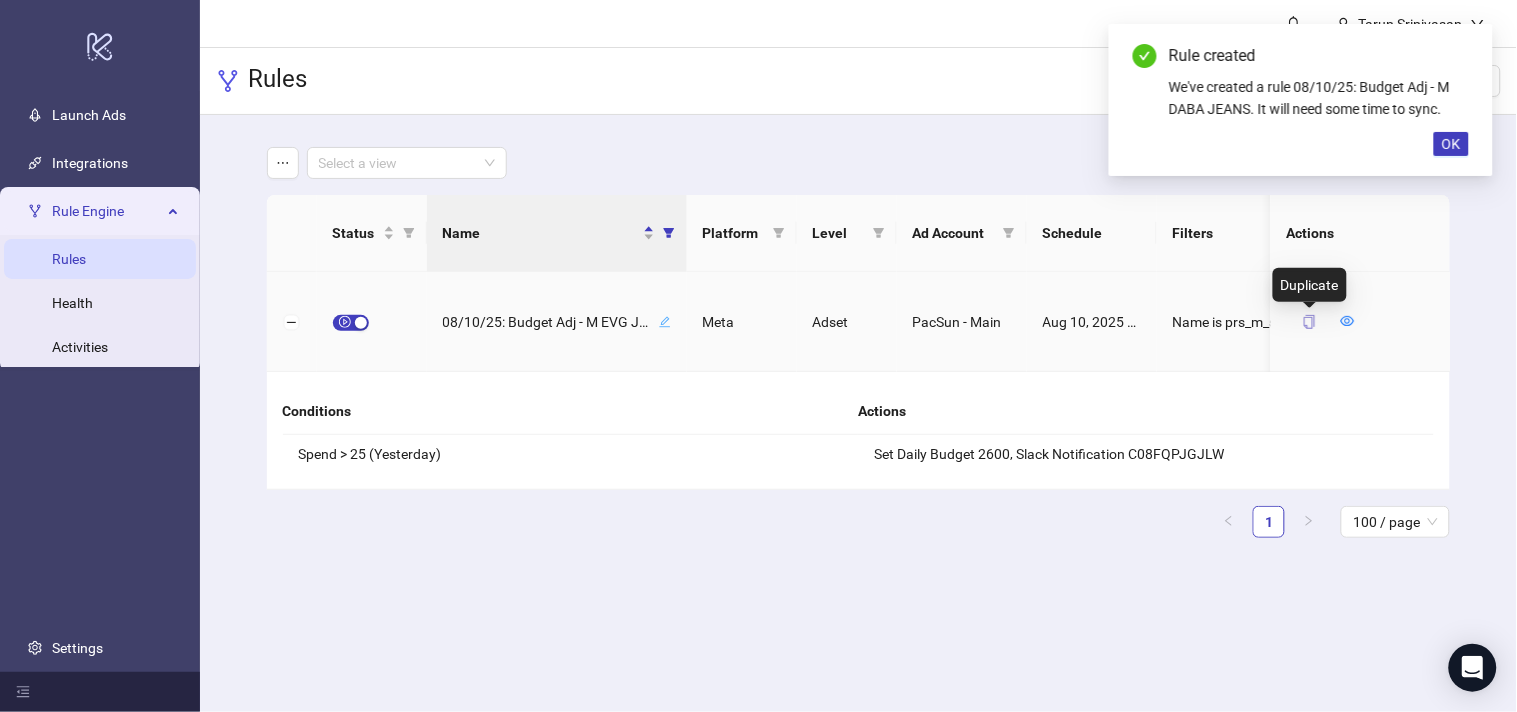 click 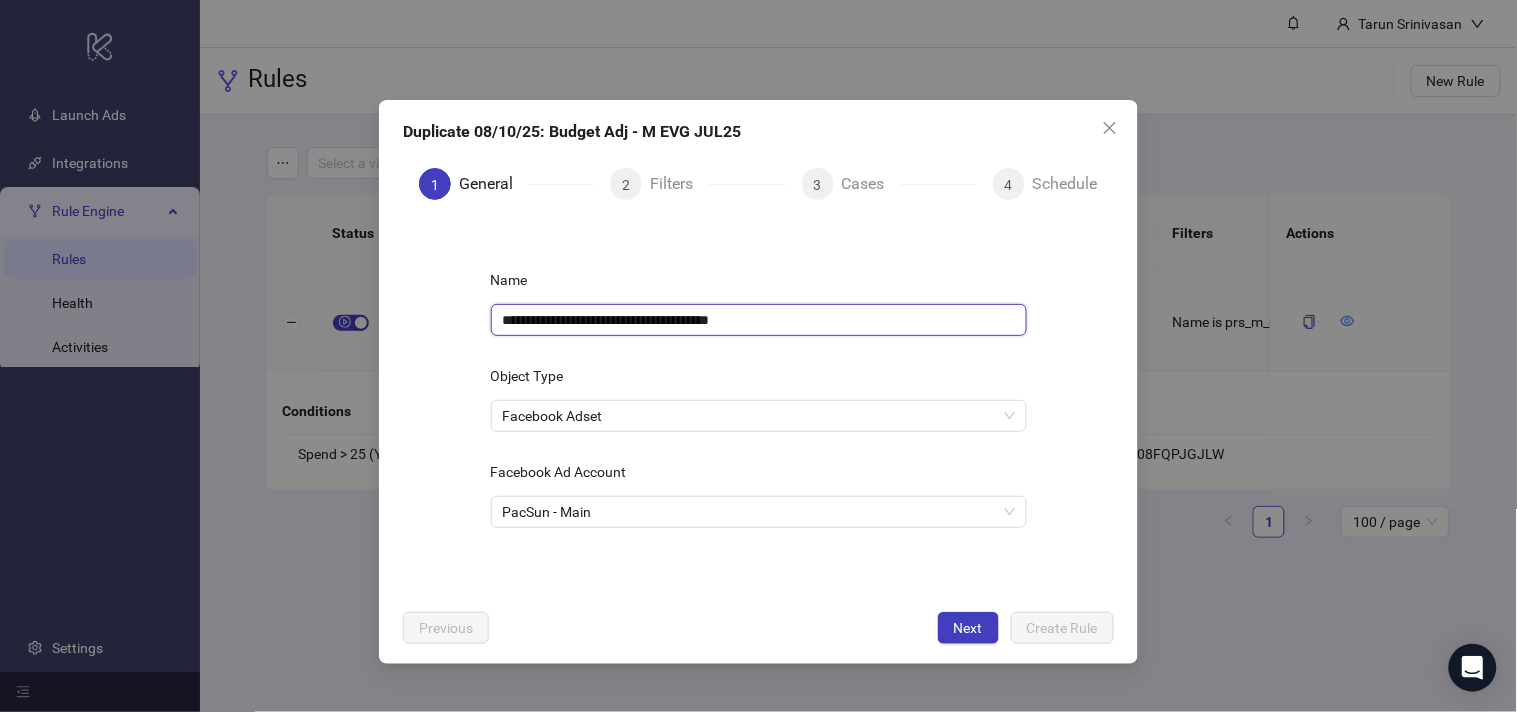 click on "**********" at bounding box center [759, 320] 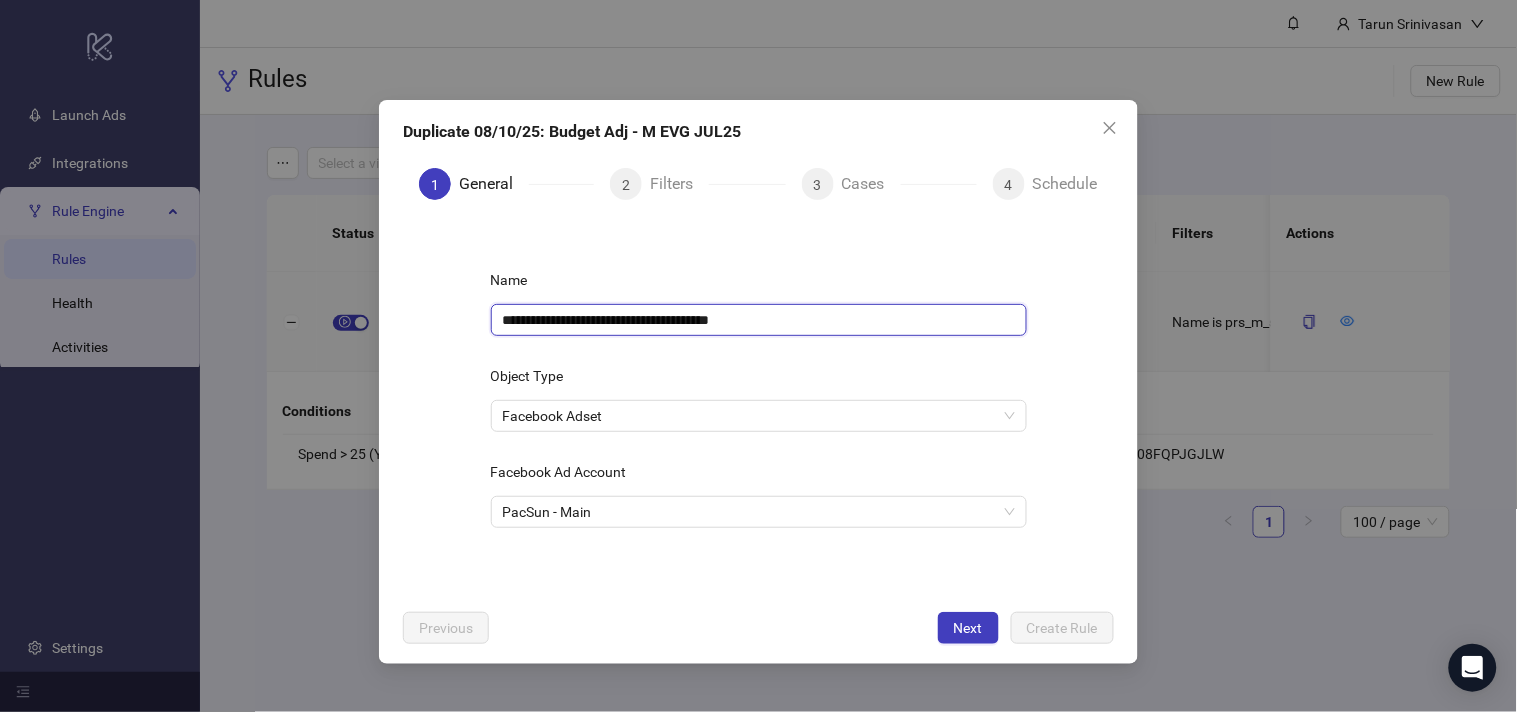 paste 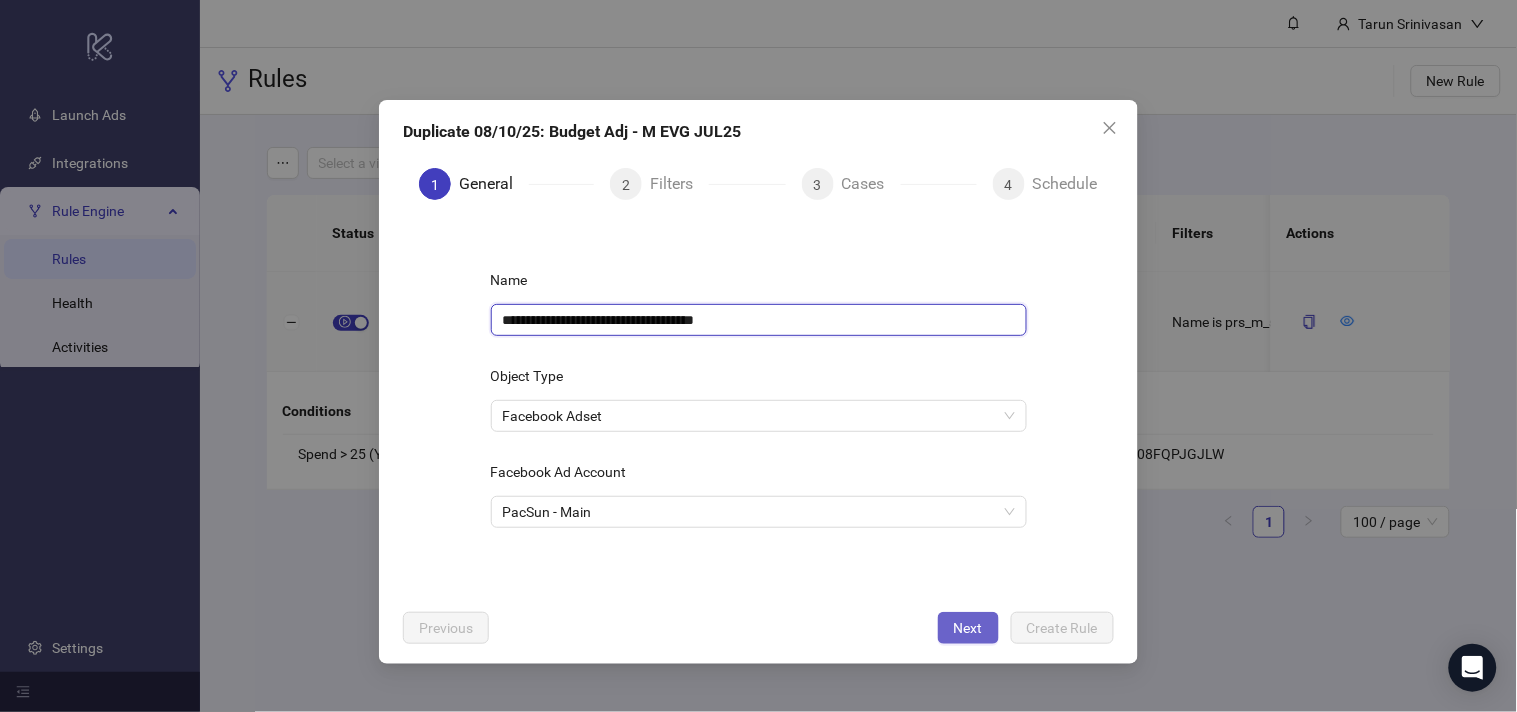 type on "**********" 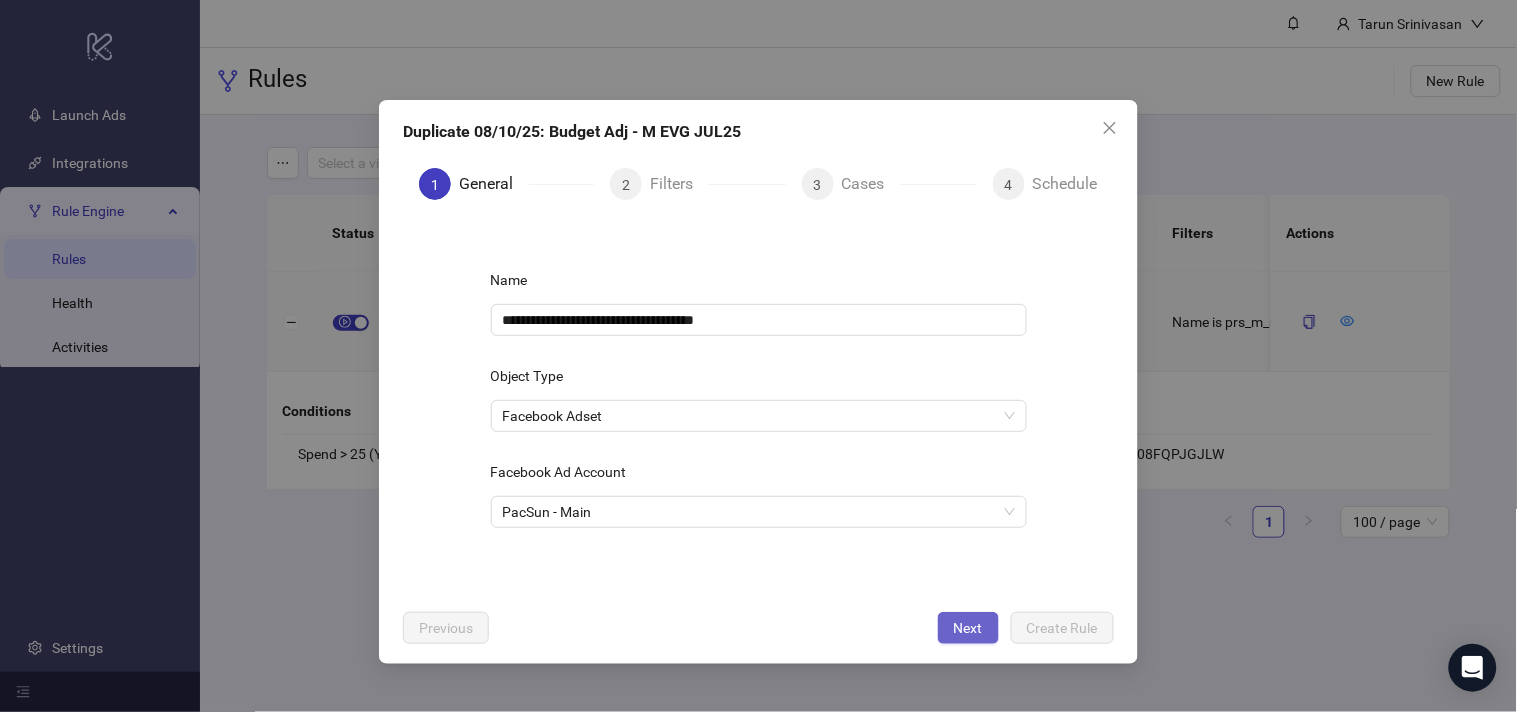 click on "Next" at bounding box center (968, 628) 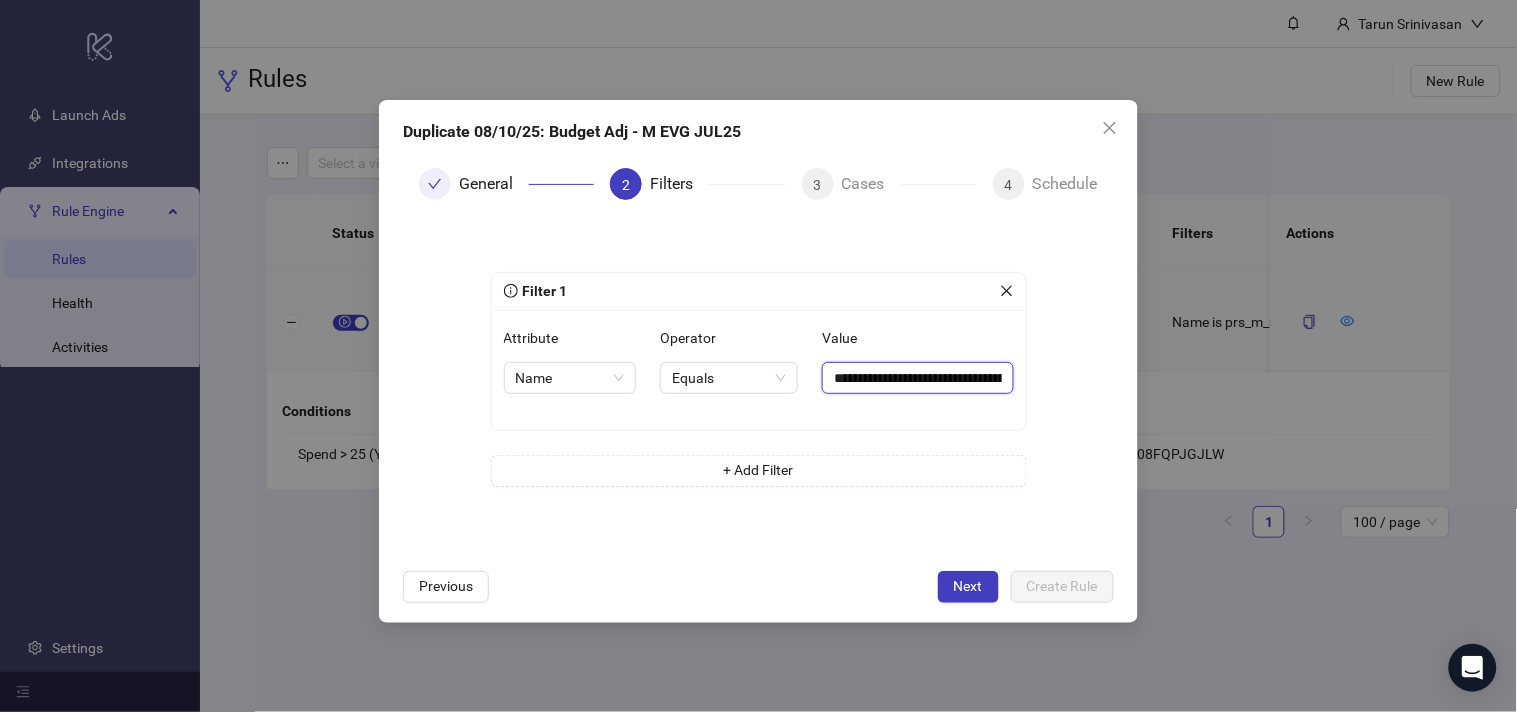 click on "**********" at bounding box center [917, 378] 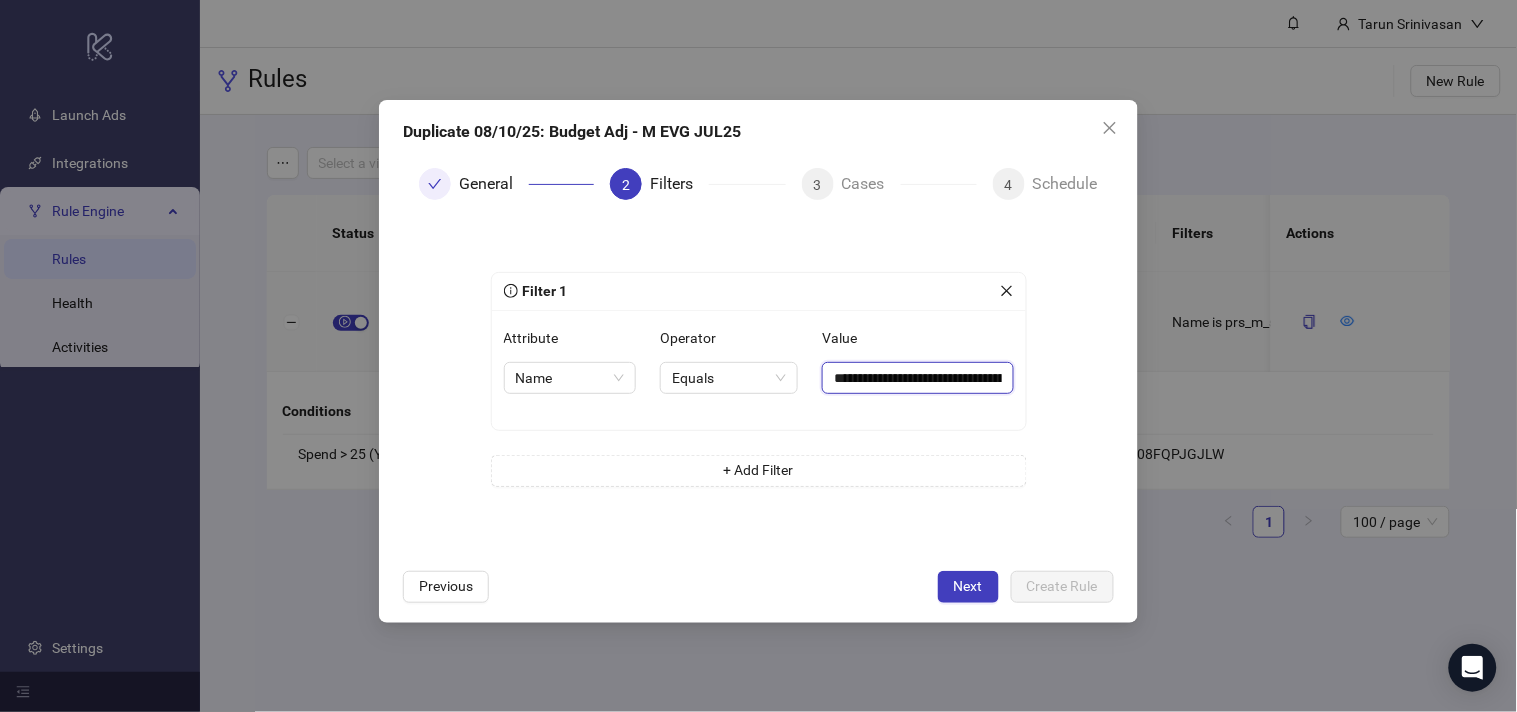 paste on "**********" 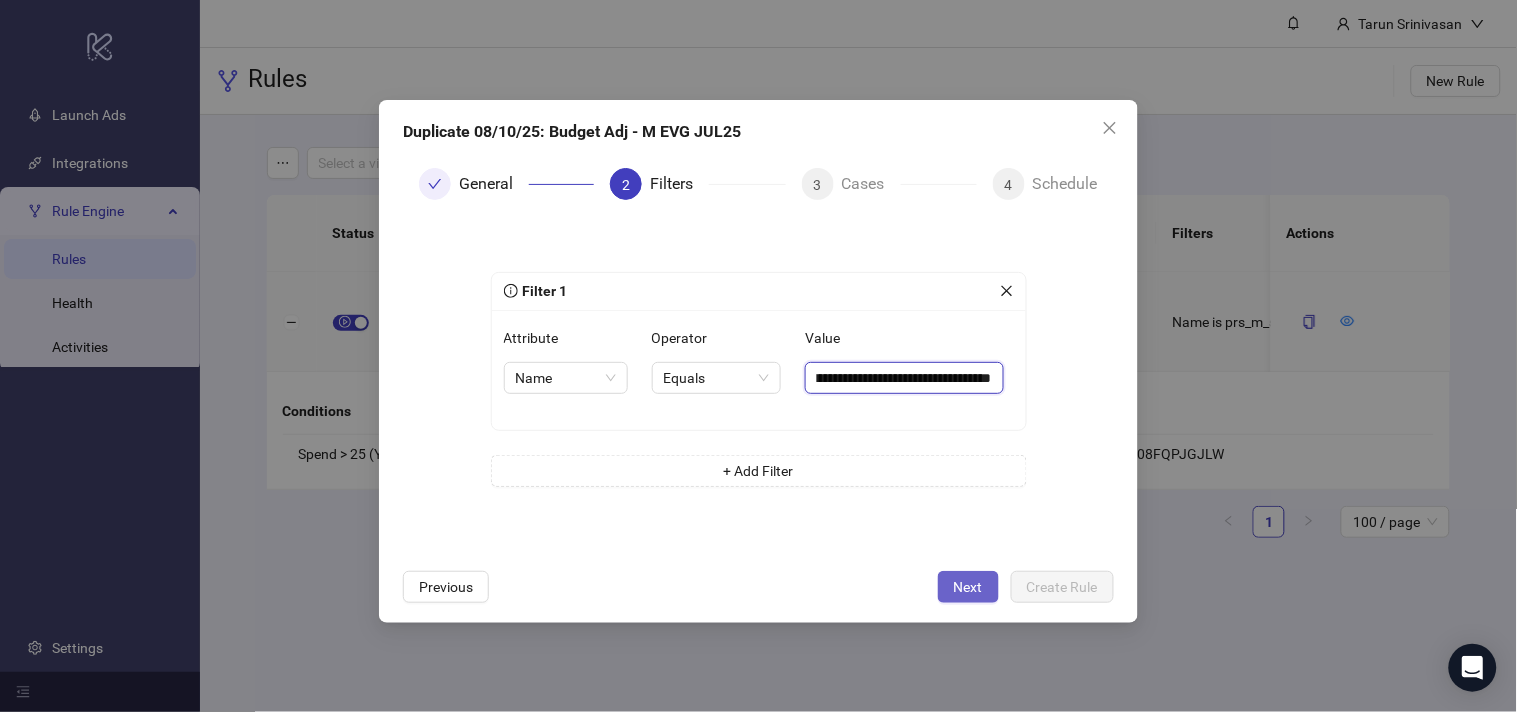 type on "**********" 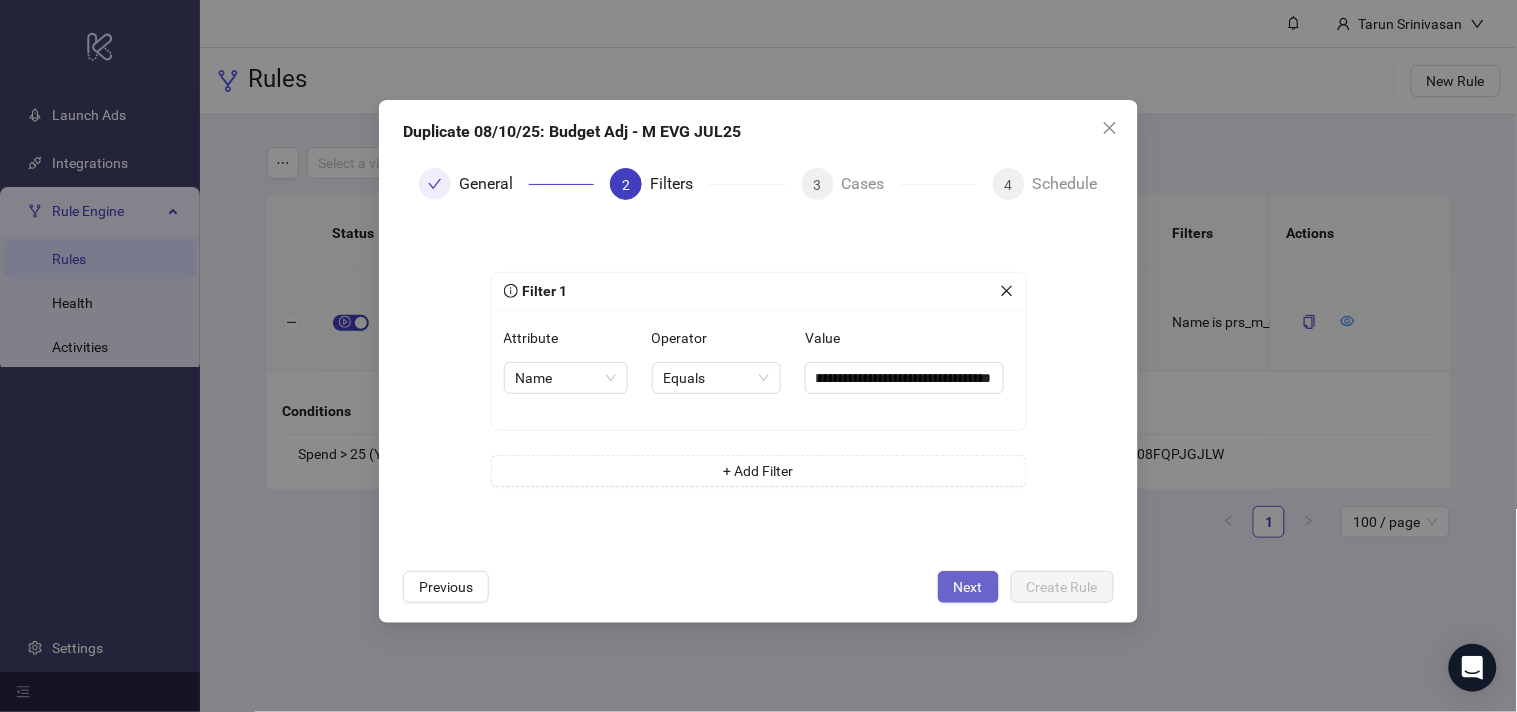 click on "Next" at bounding box center (968, 587) 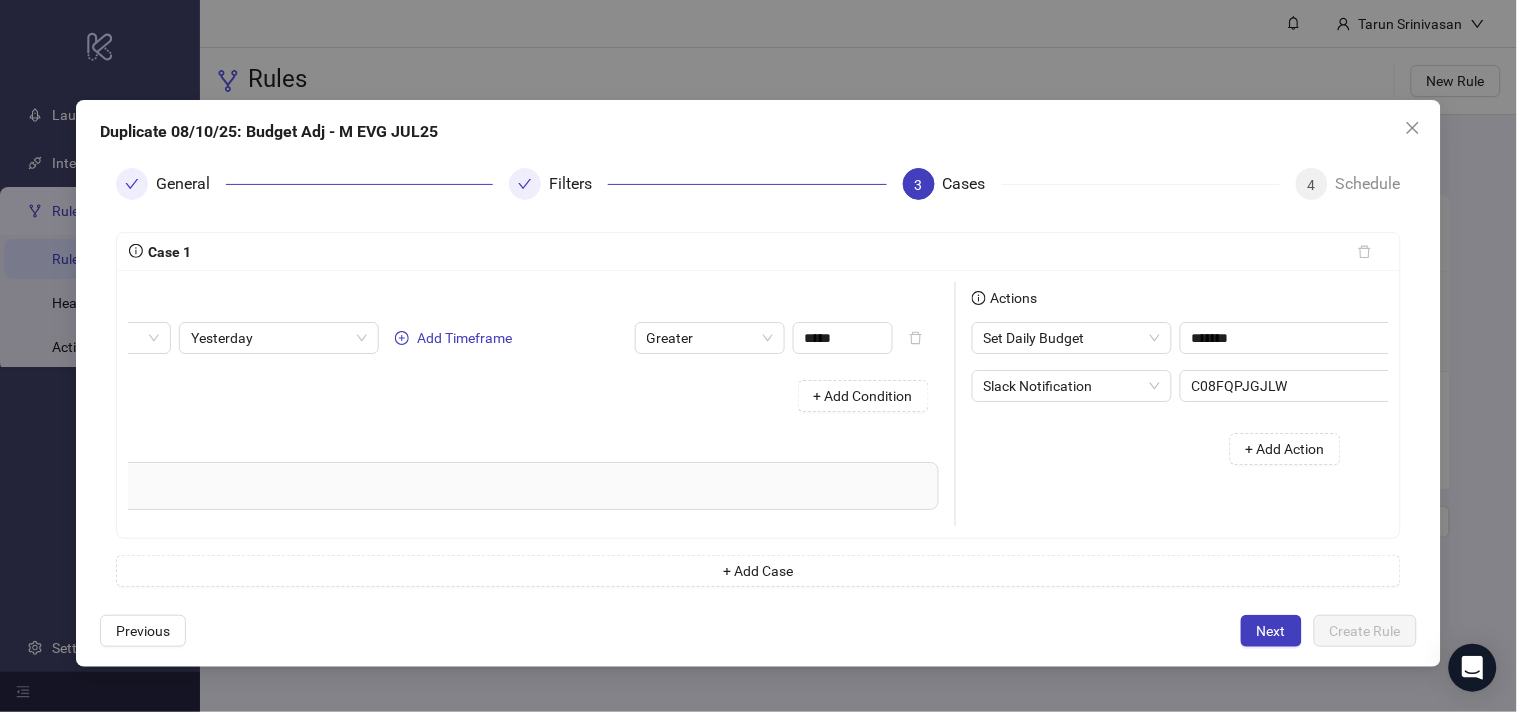 scroll, scrollTop: 0, scrollLeft: 275, axis: horizontal 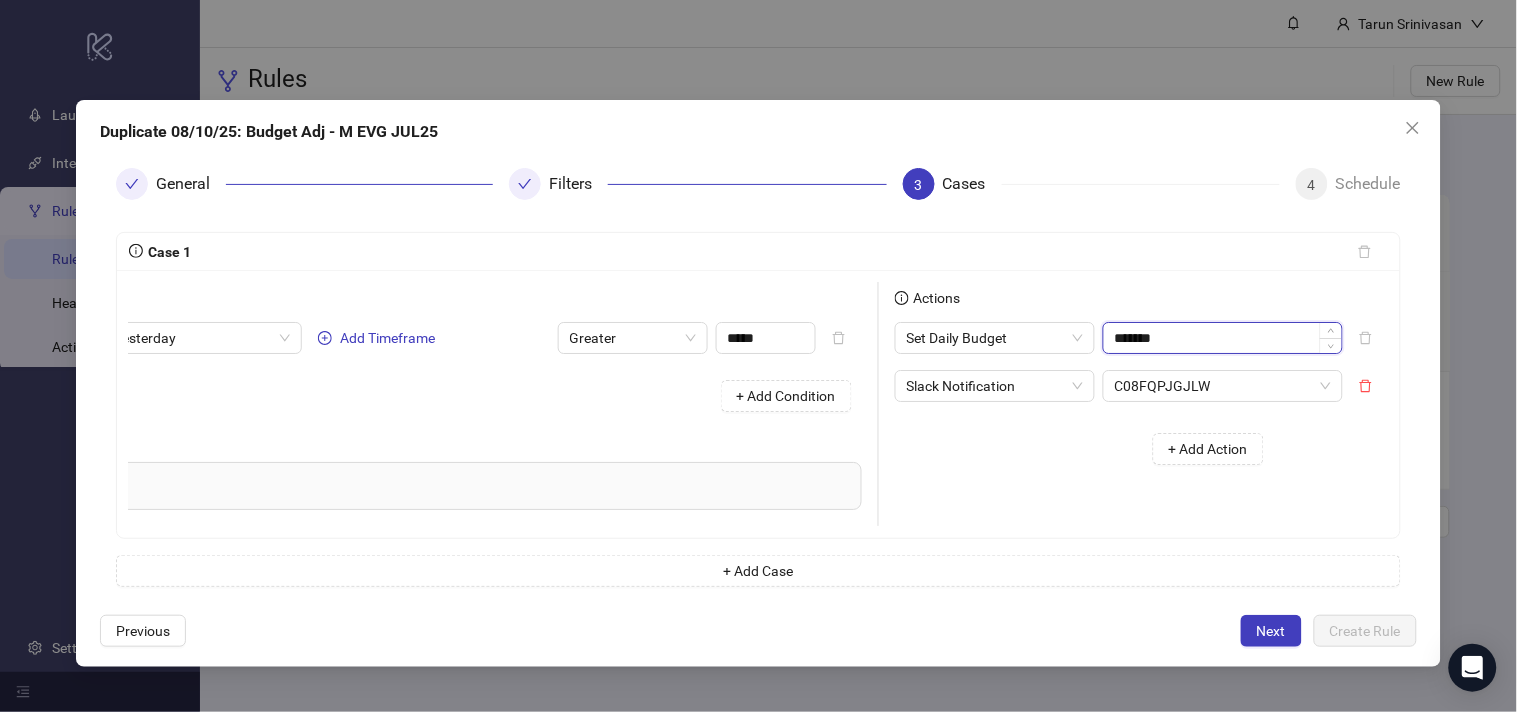 click on "*******" at bounding box center [1223, 338] 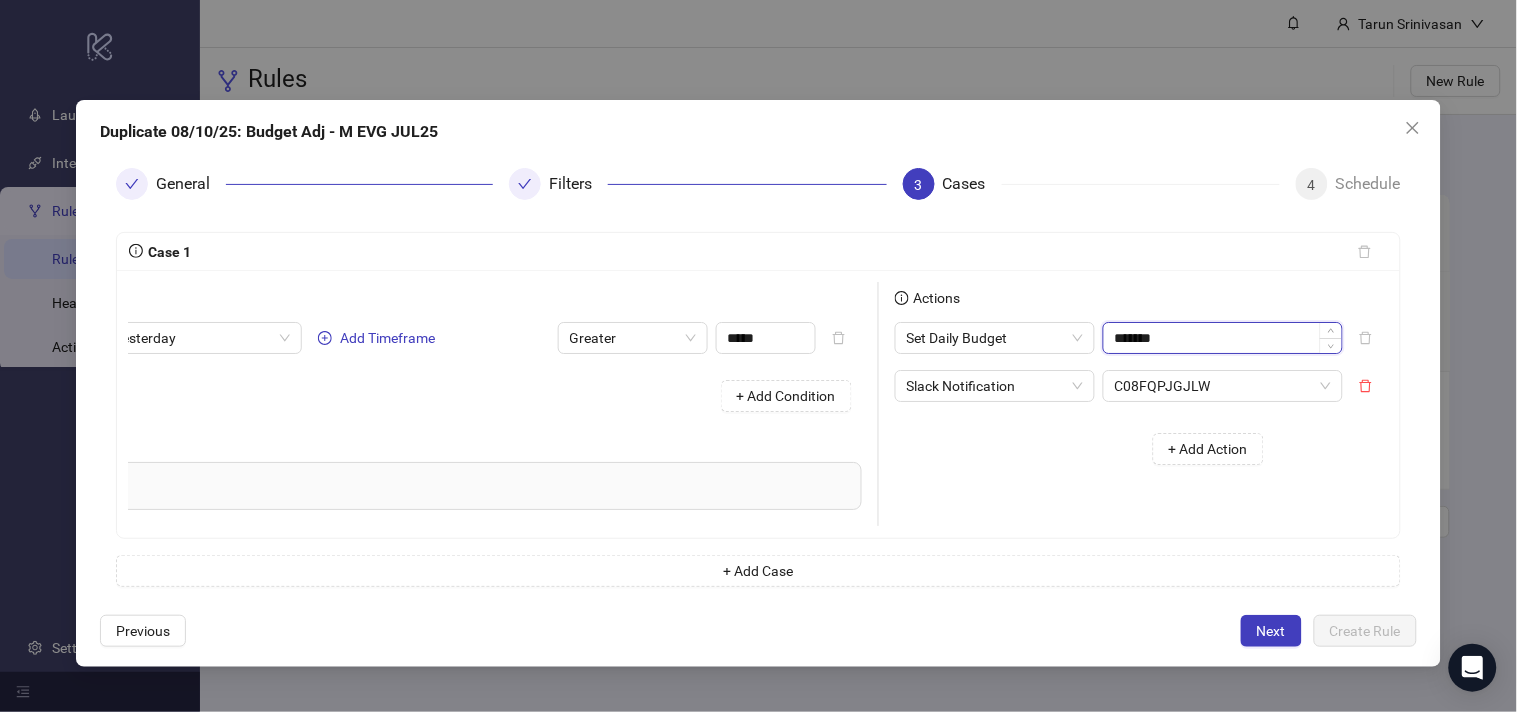 paste on "**" 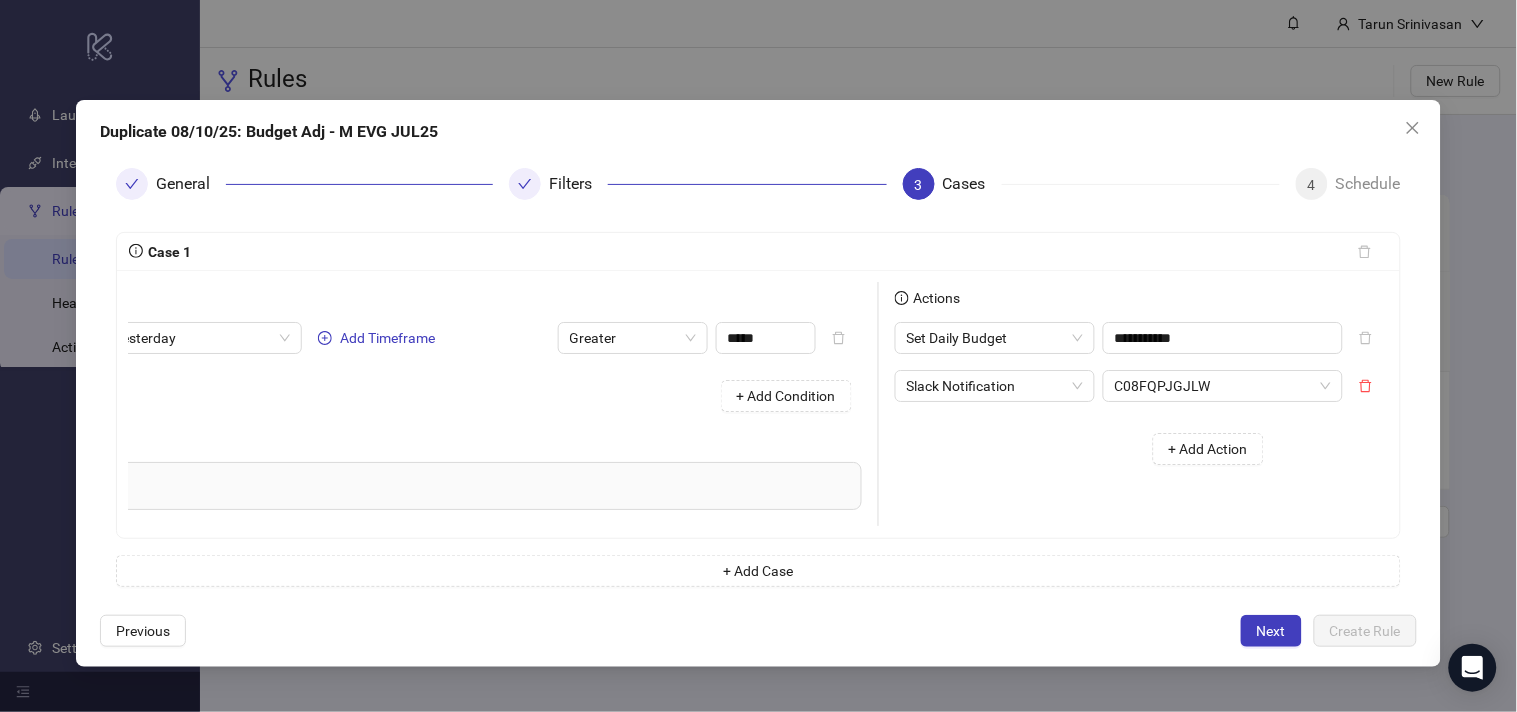 type on "*******" 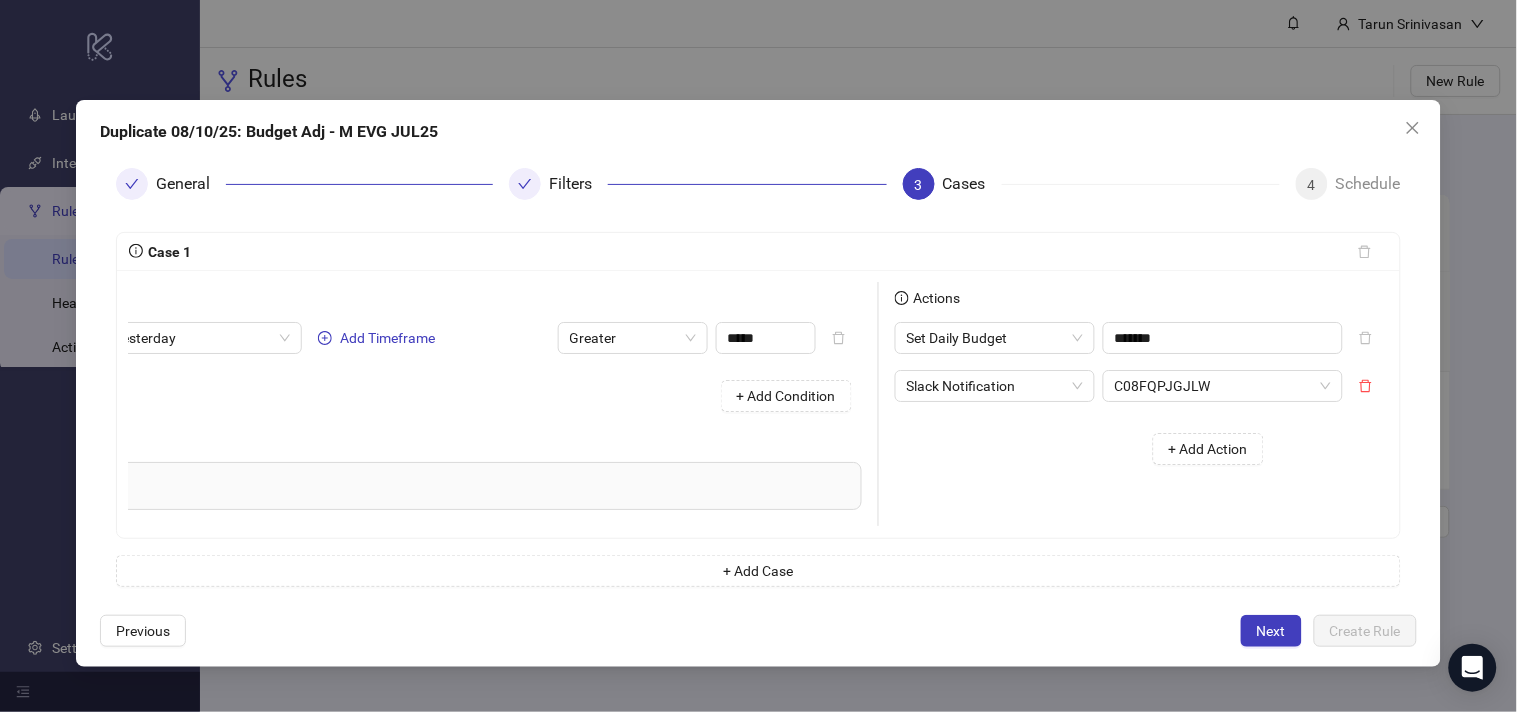 click on "+ Add Action" at bounding box center (1087, 449) 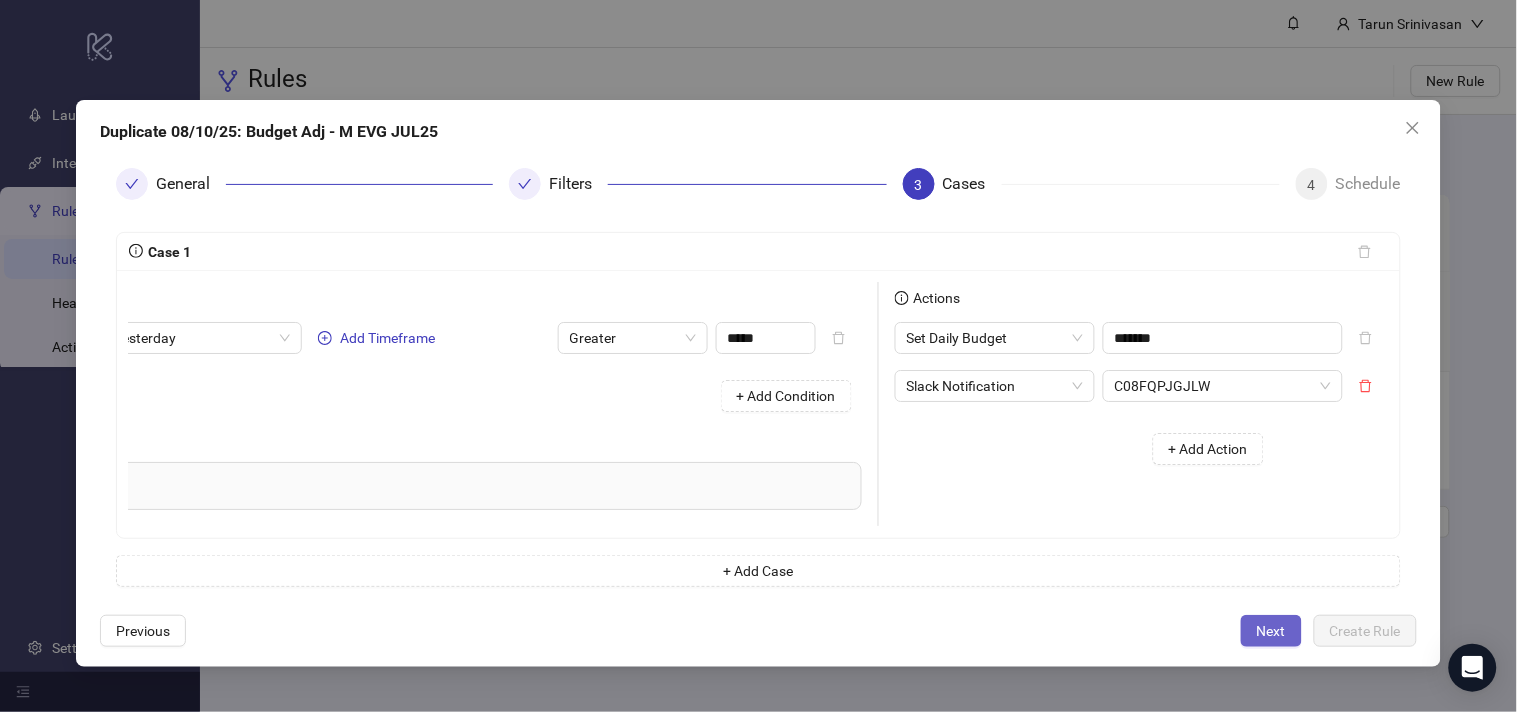 click on "Next" at bounding box center (1271, 631) 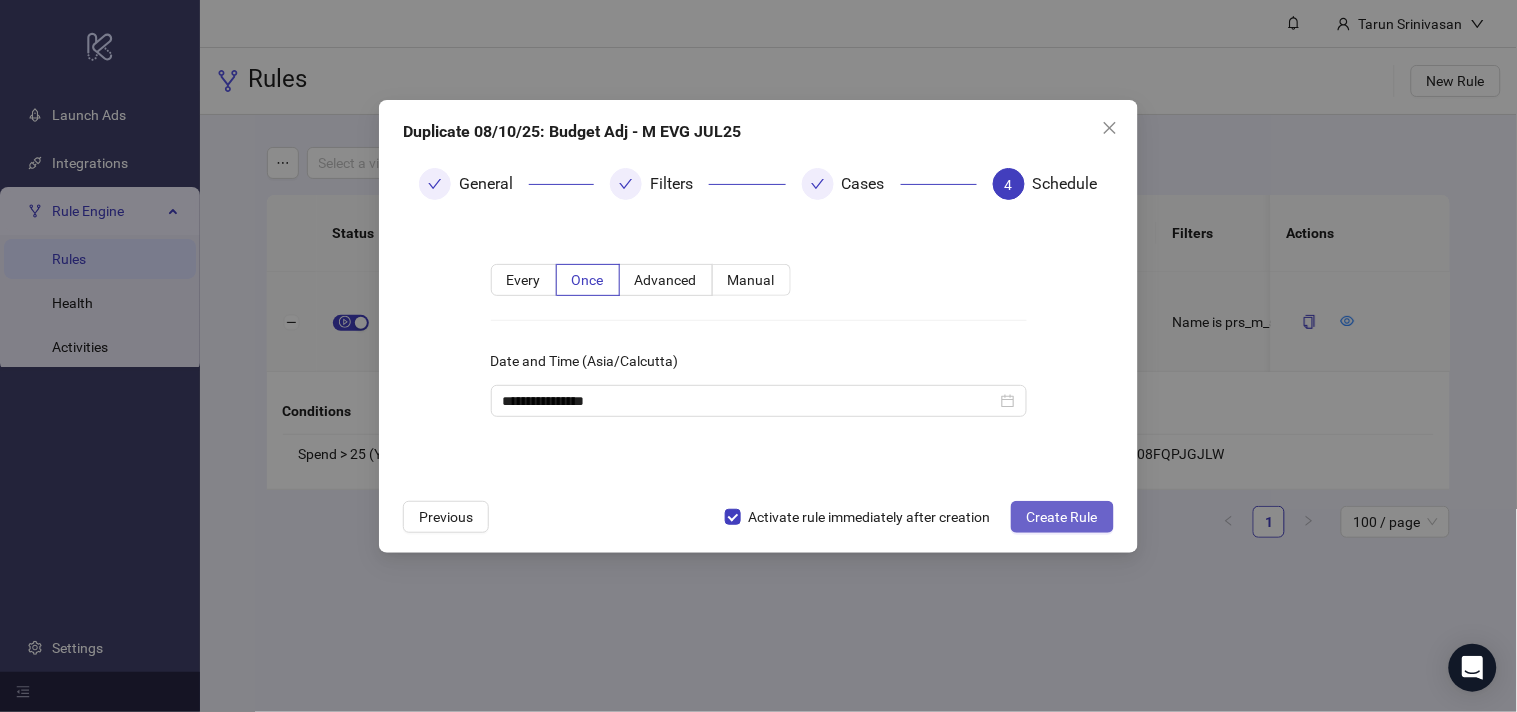 click on "Create Rule" at bounding box center (1062, 517) 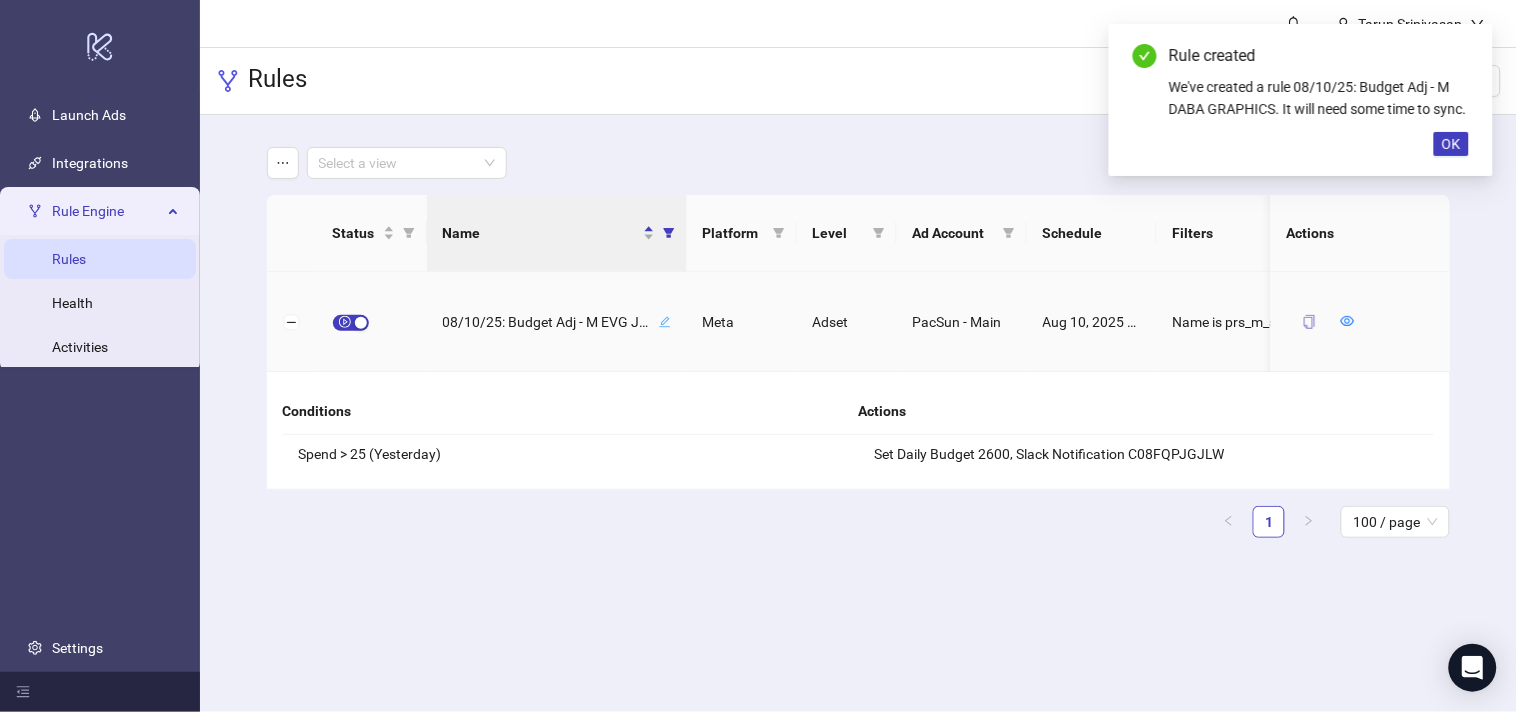 click at bounding box center (1309, 322) 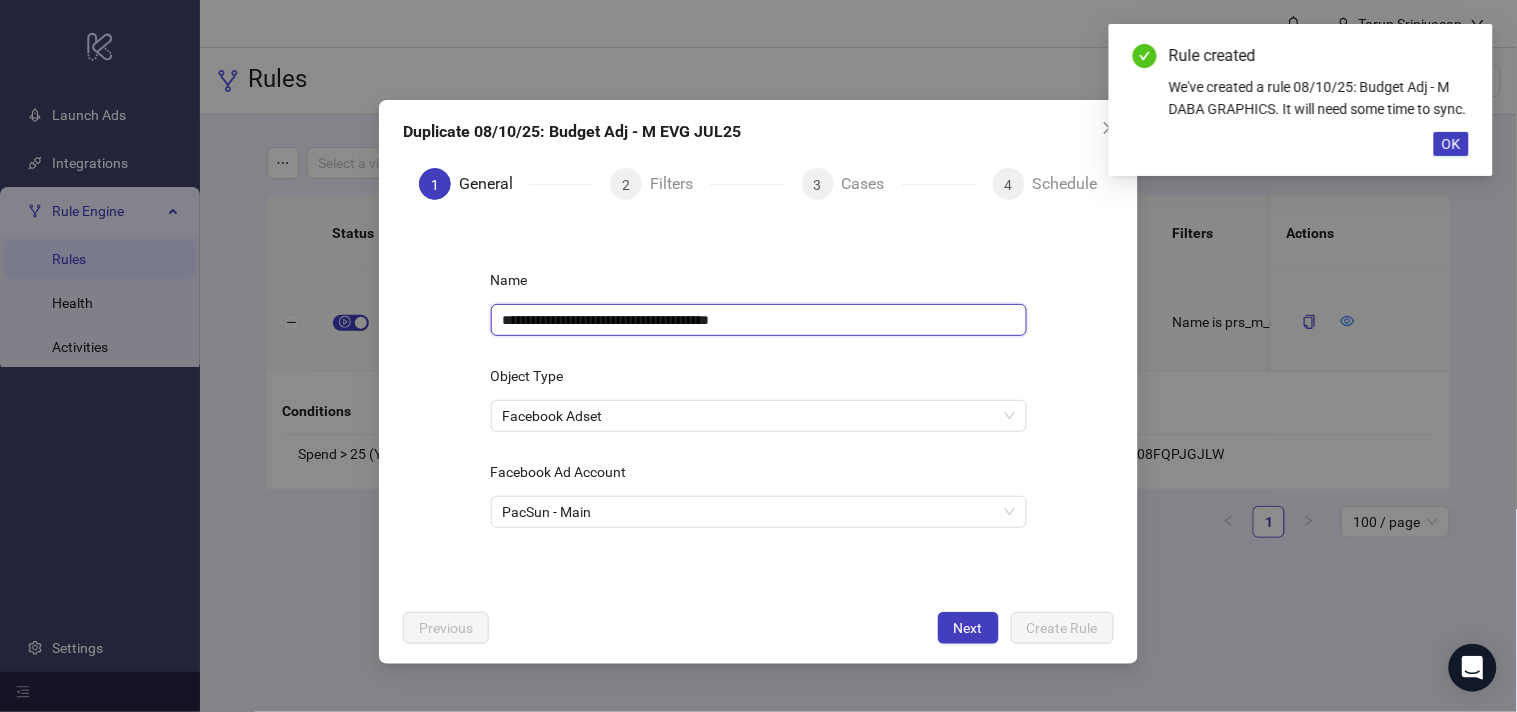 click on "**********" at bounding box center (759, 320) 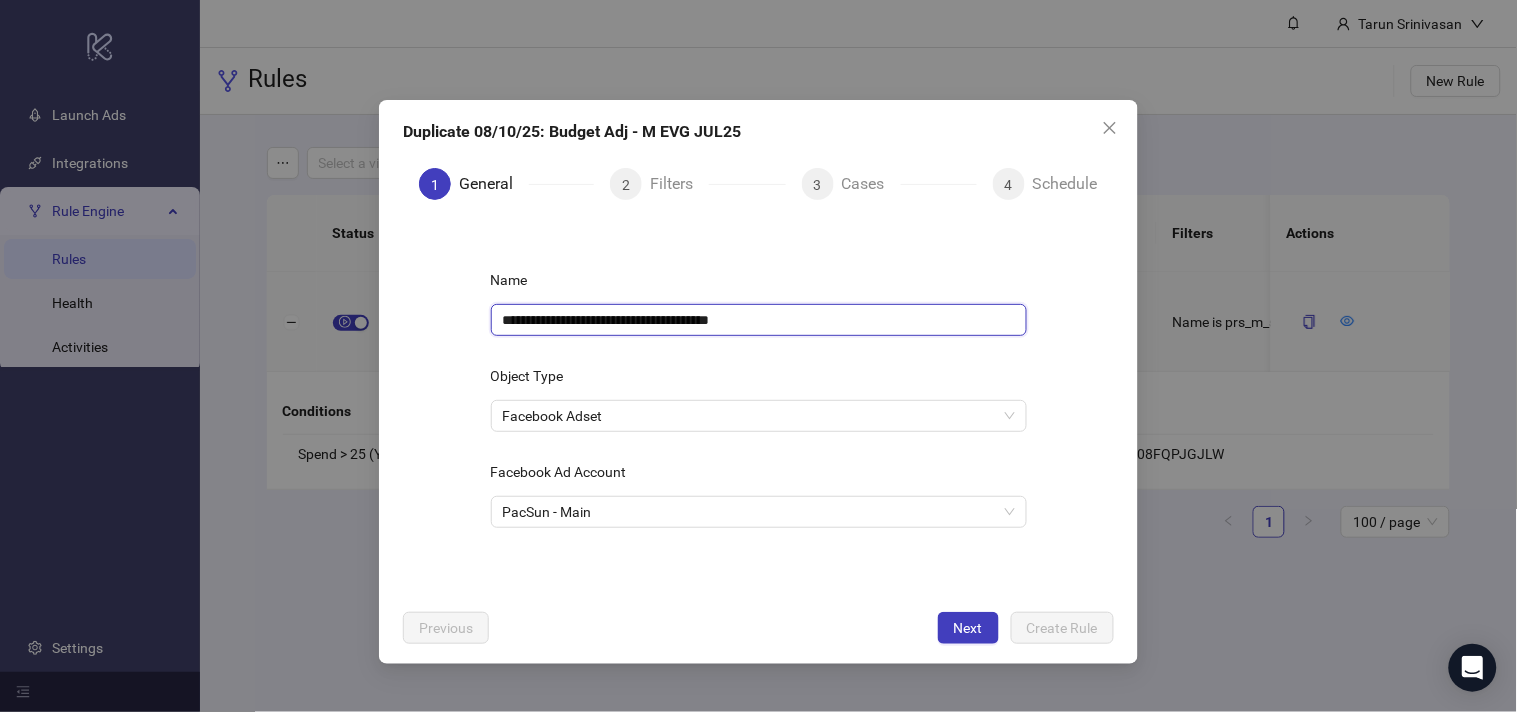 paste 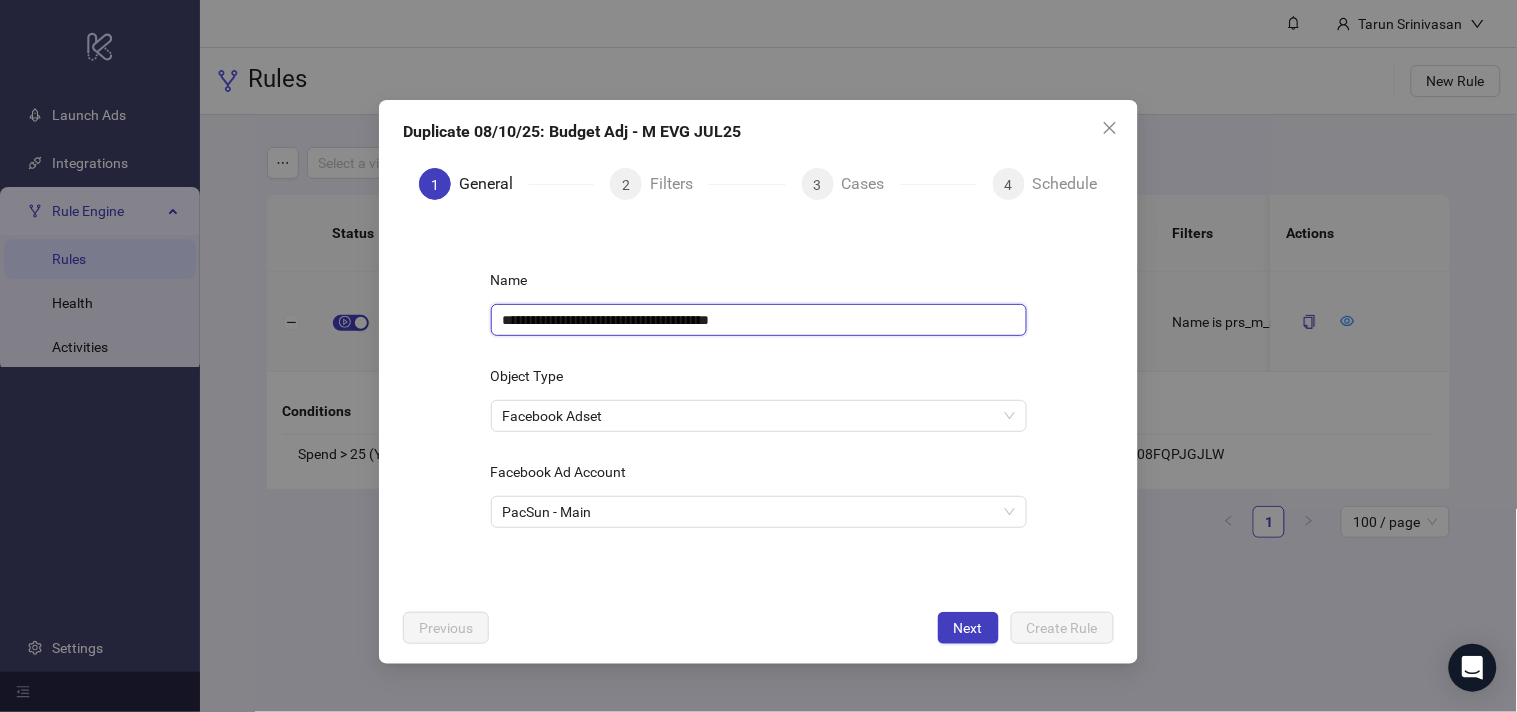 type on "**********" 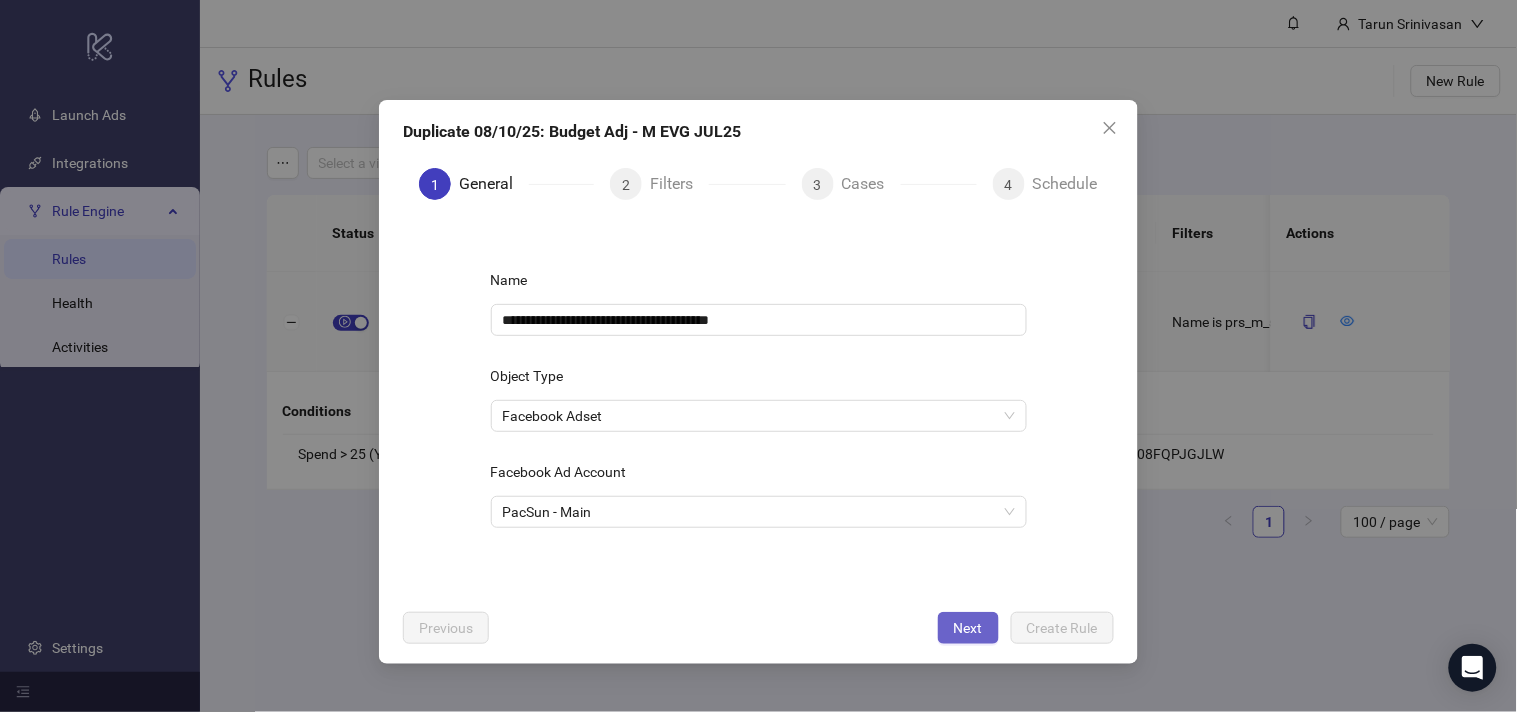 click on "Next" at bounding box center (968, 628) 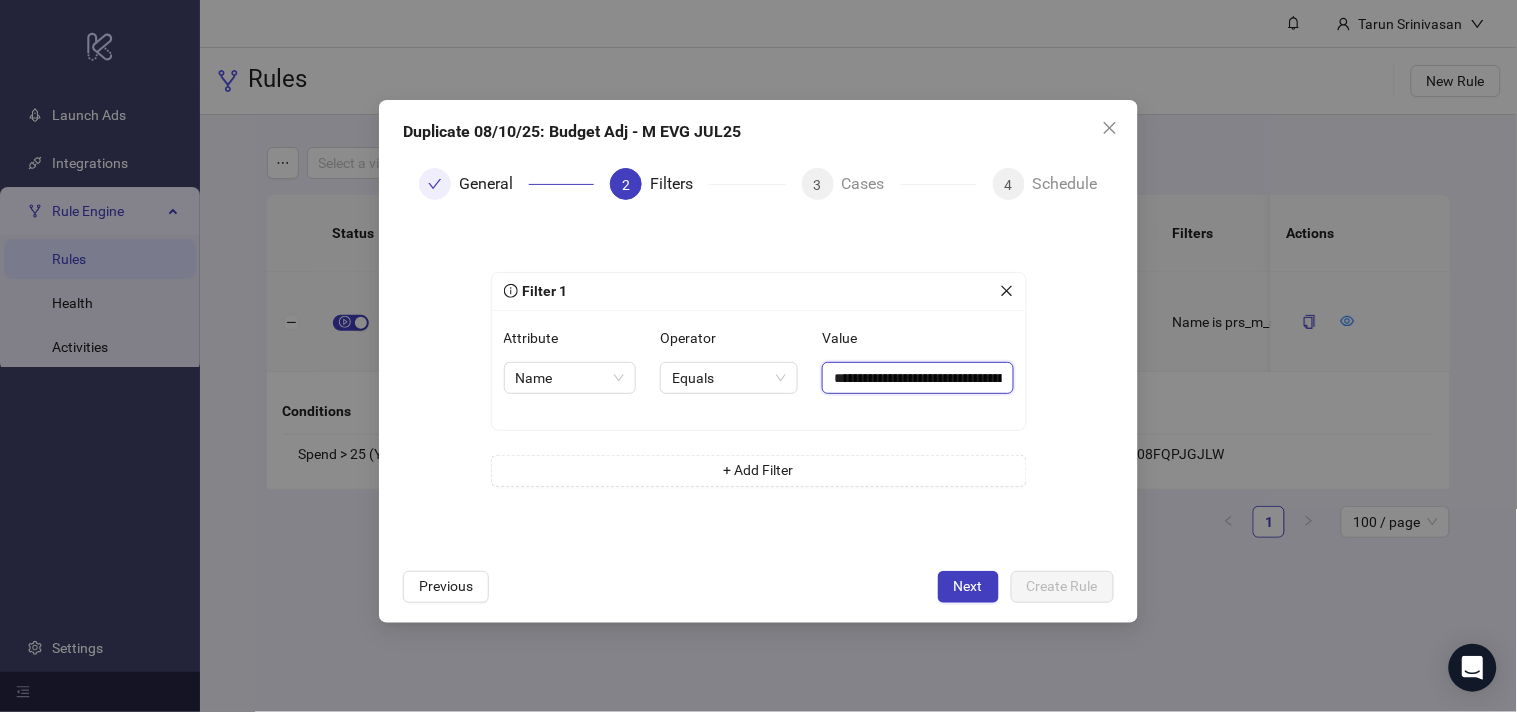 click on "**********" at bounding box center (917, 378) 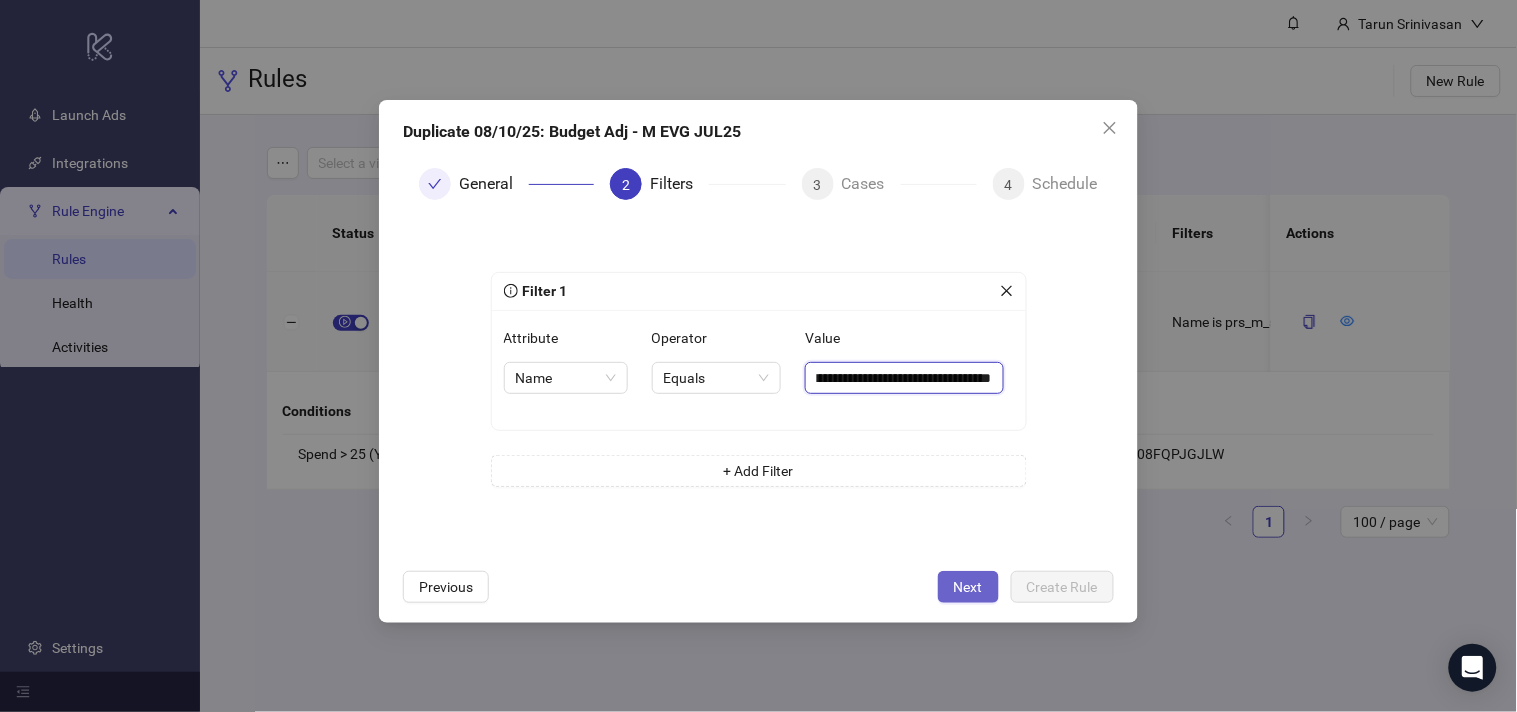 type on "**********" 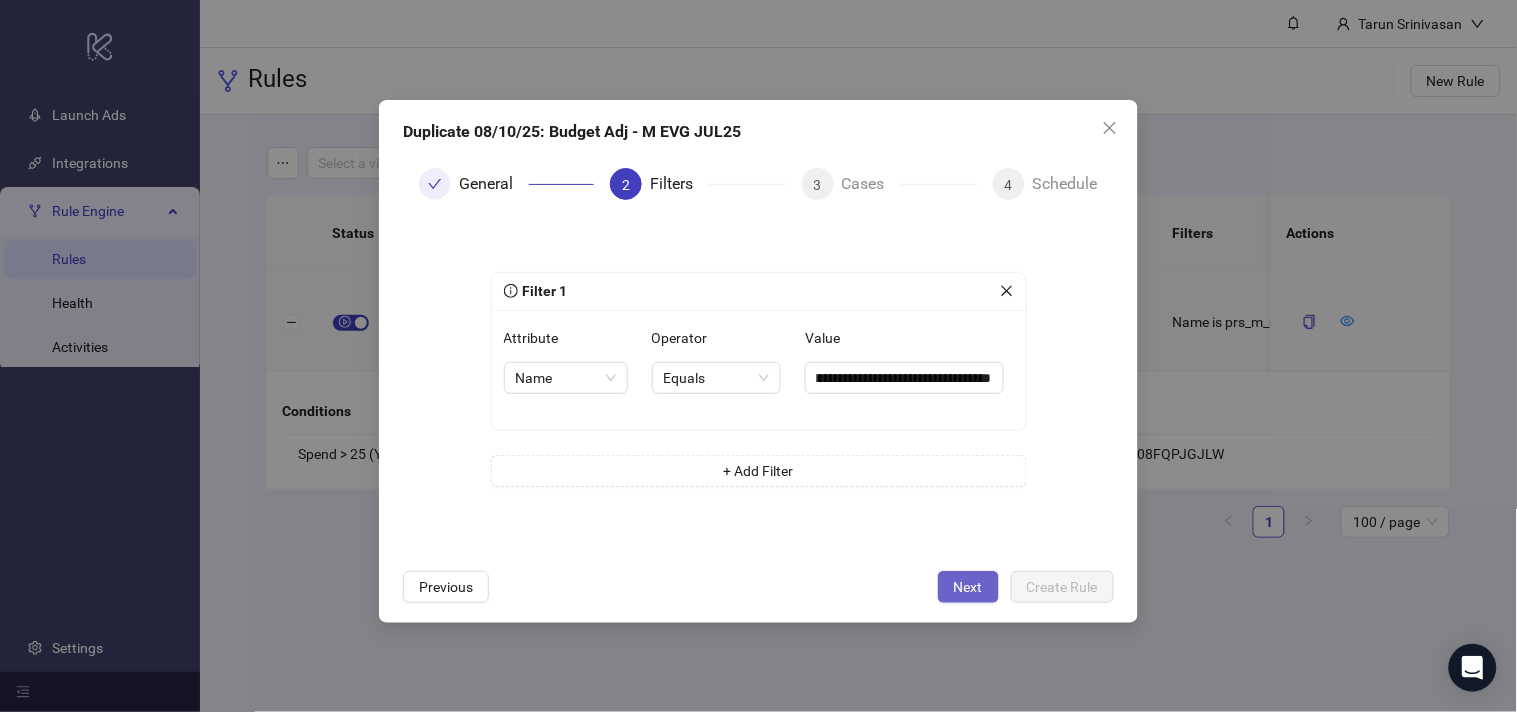 click on "Next" at bounding box center (968, 587) 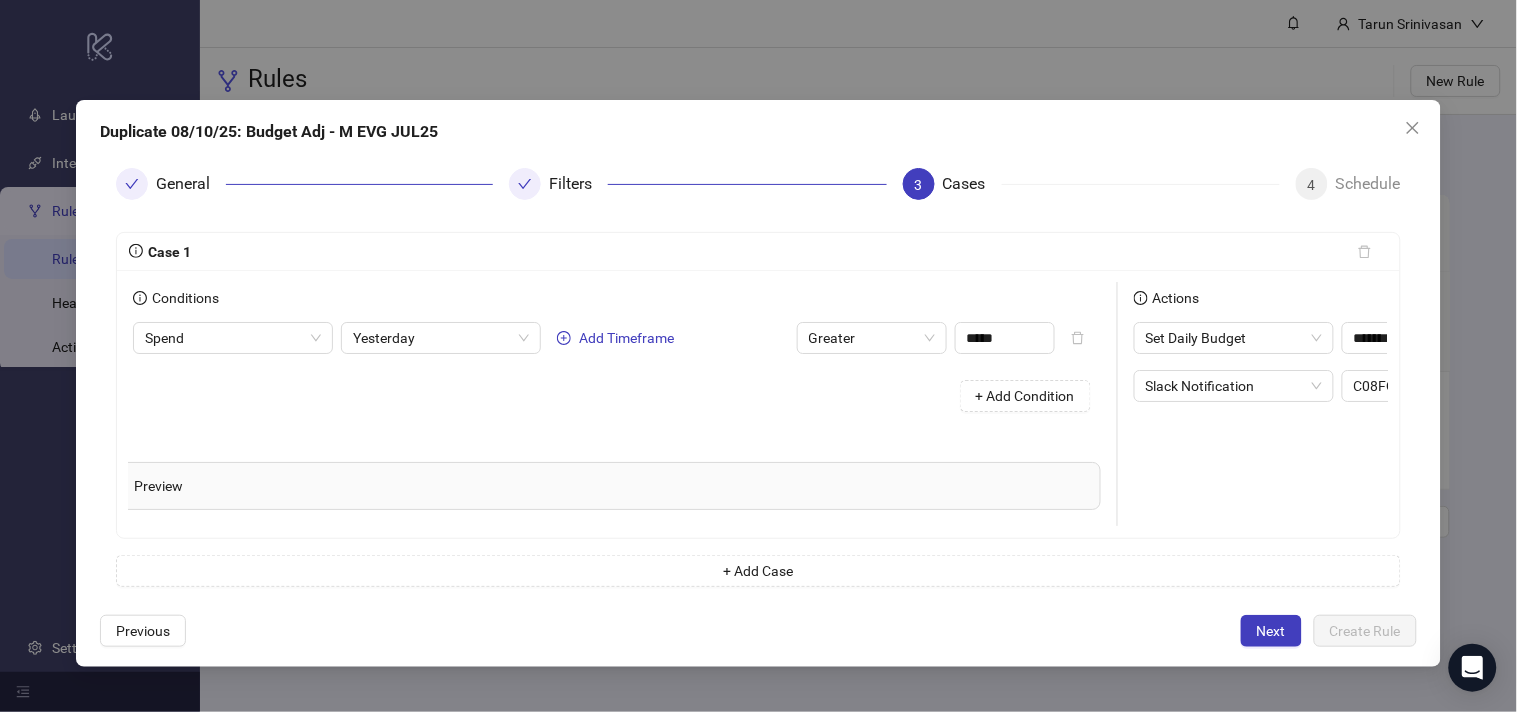 scroll, scrollTop: 0, scrollLeft: 275, axis: horizontal 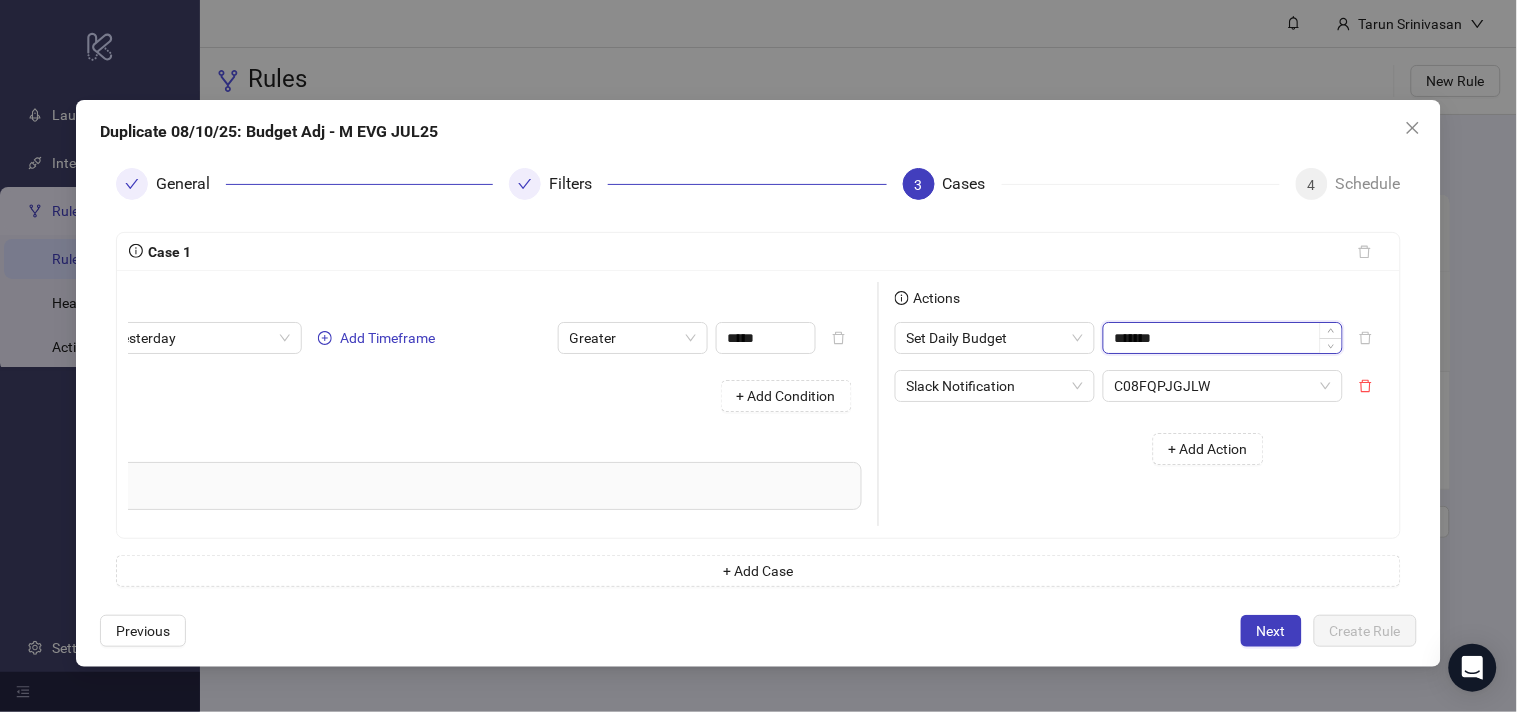click on "*******" at bounding box center (1223, 338) 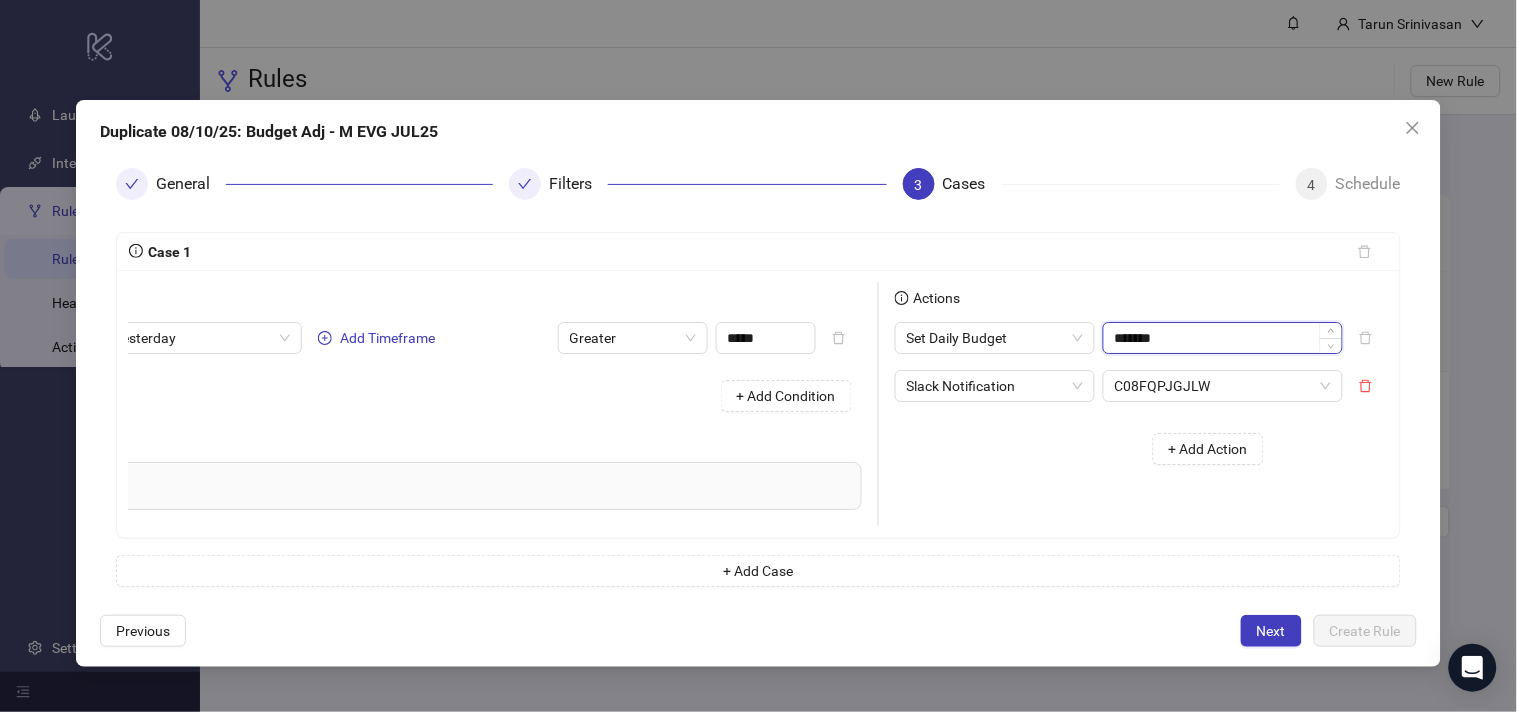 paste on "**" 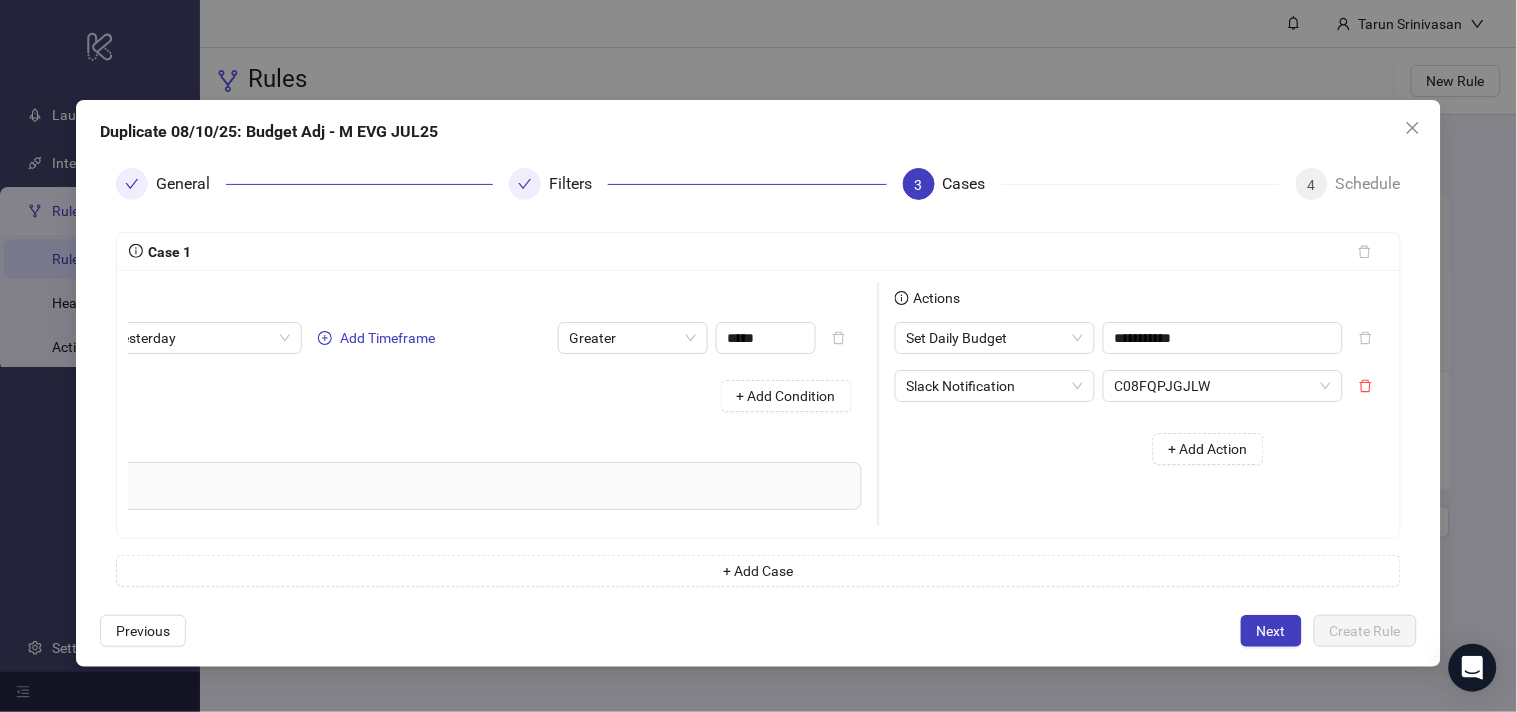 type on "*******" 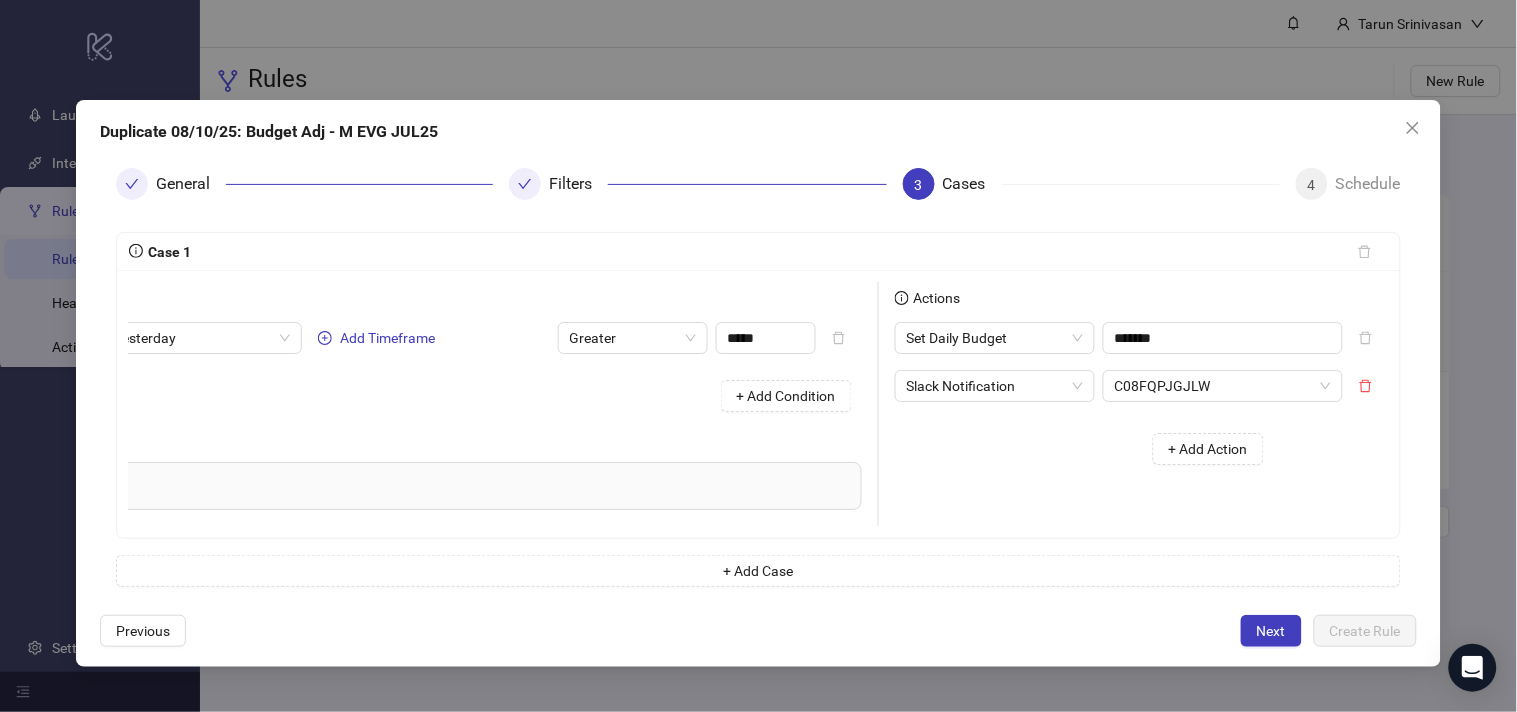click on "+ Add Action" at bounding box center [1087, 449] 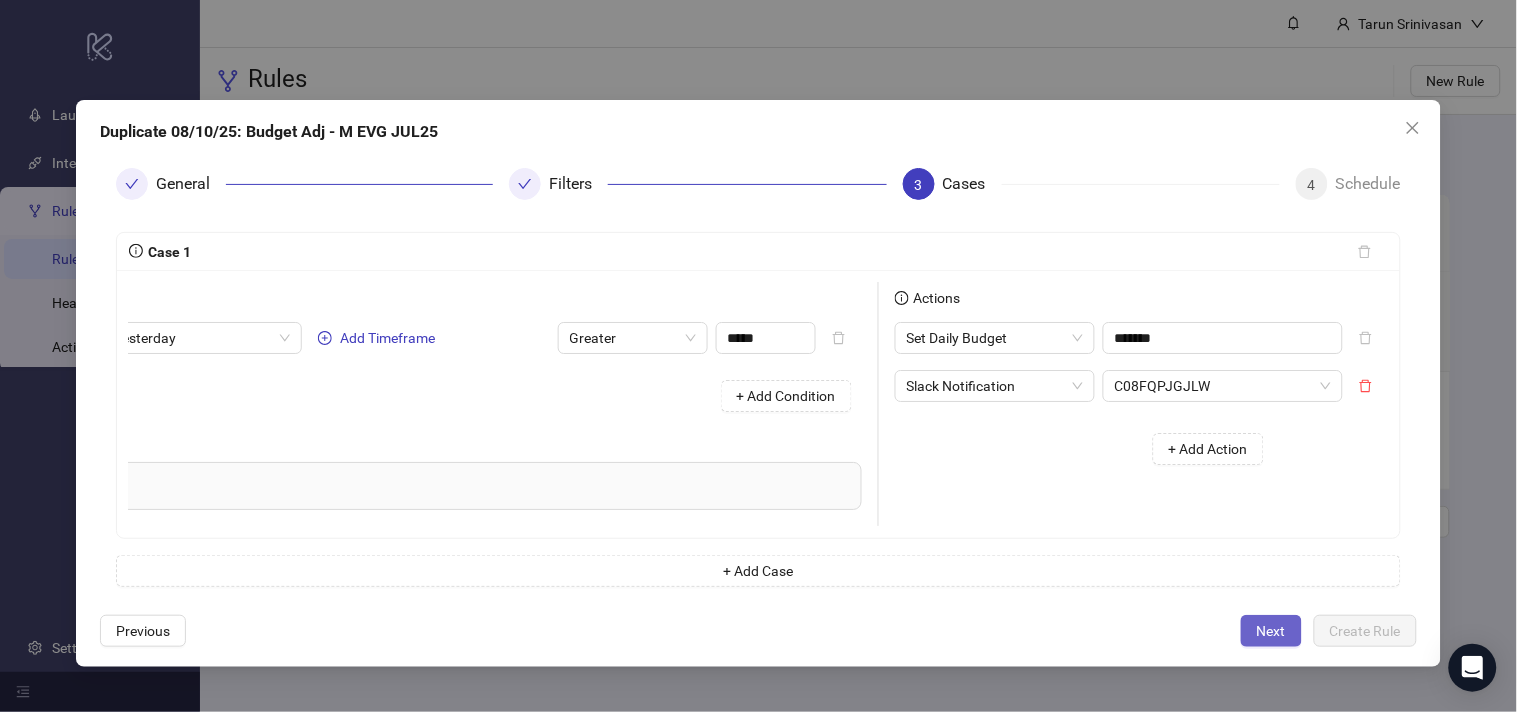 click on "Next" at bounding box center (1271, 631) 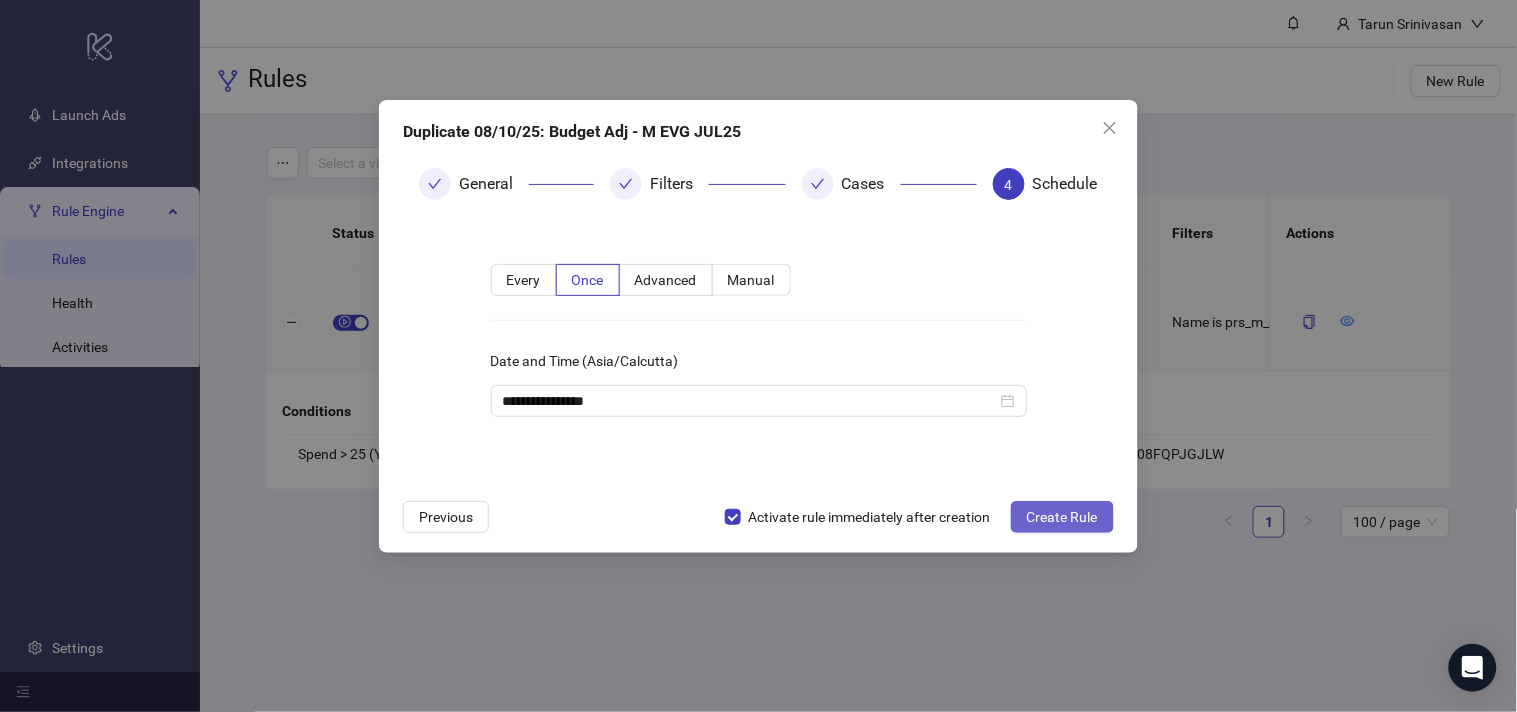 click on "Create Rule" at bounding box center [1062, 517] 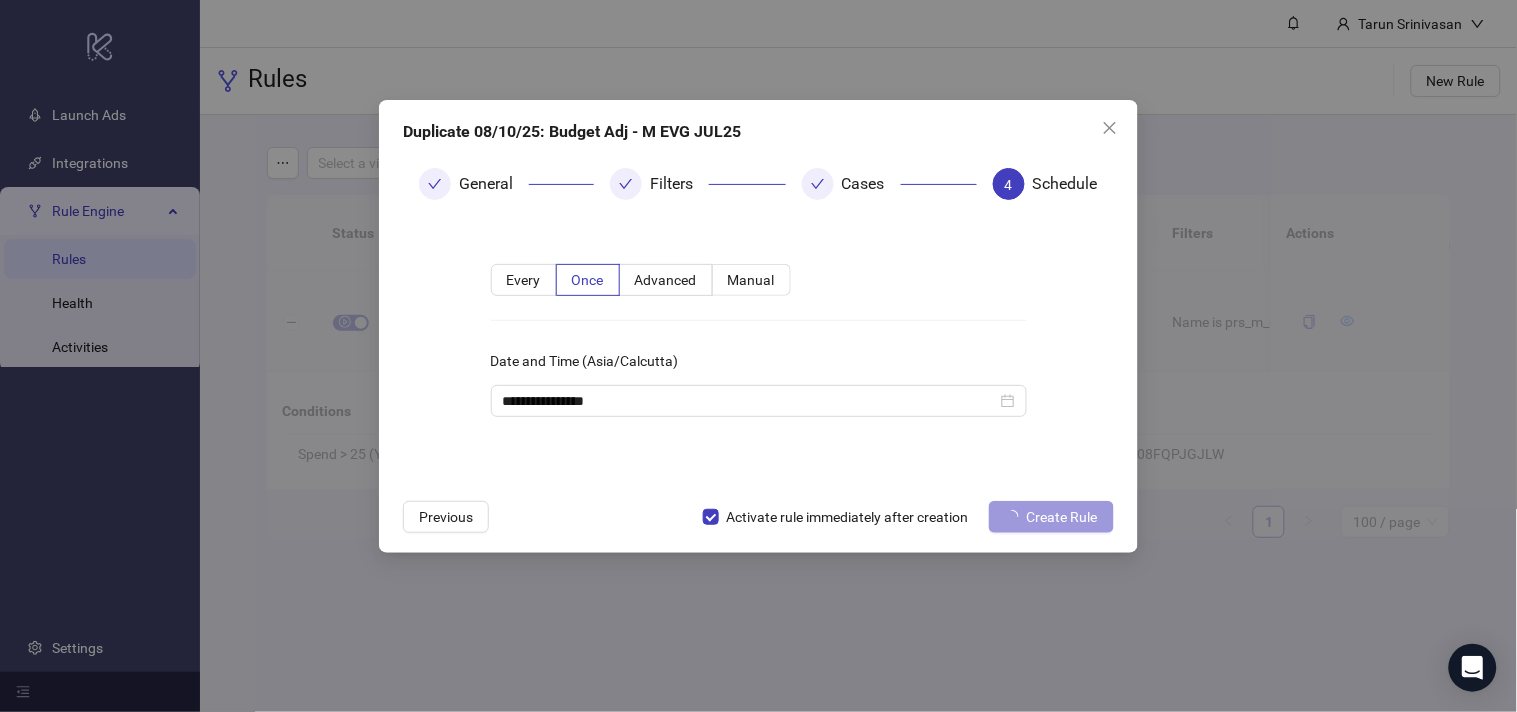 type 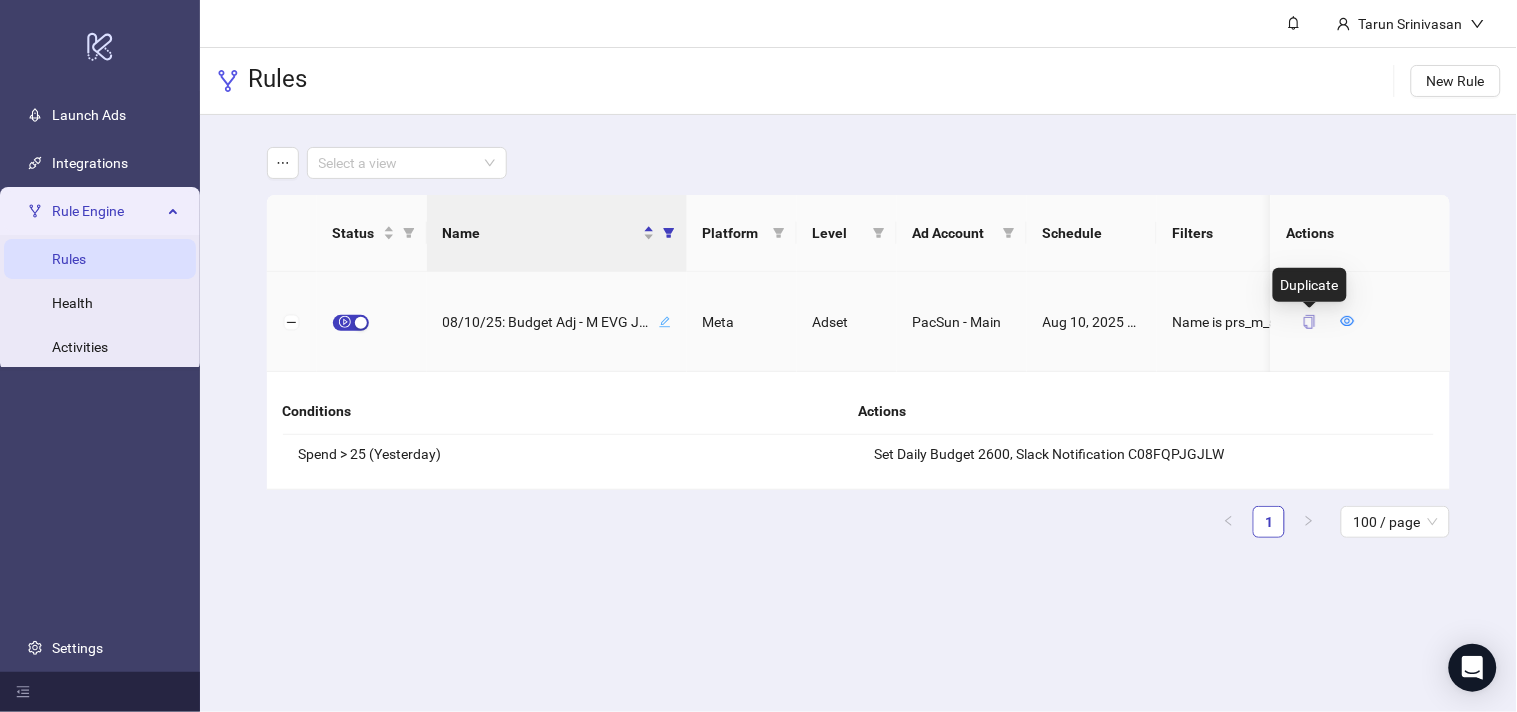 click 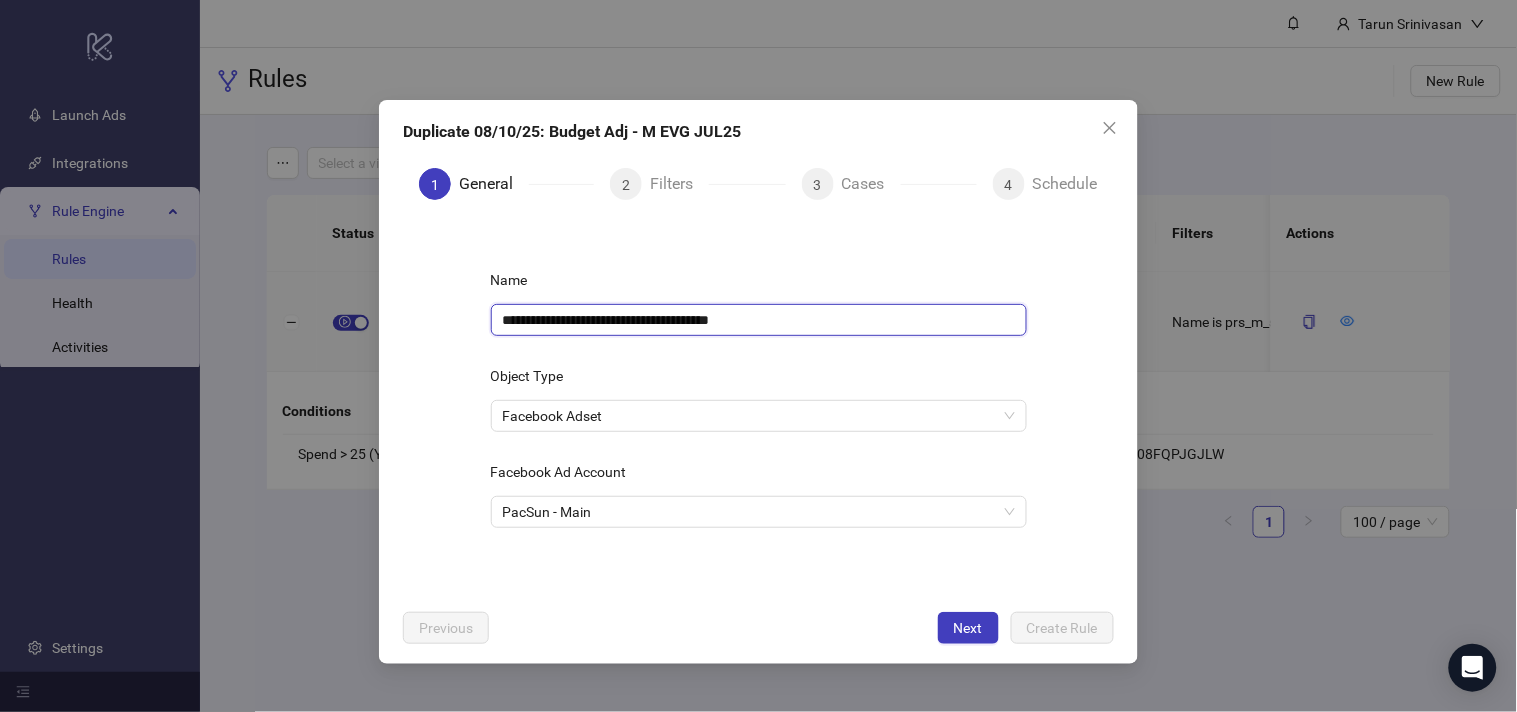 click on "**********" at bounding box center (759, 320) 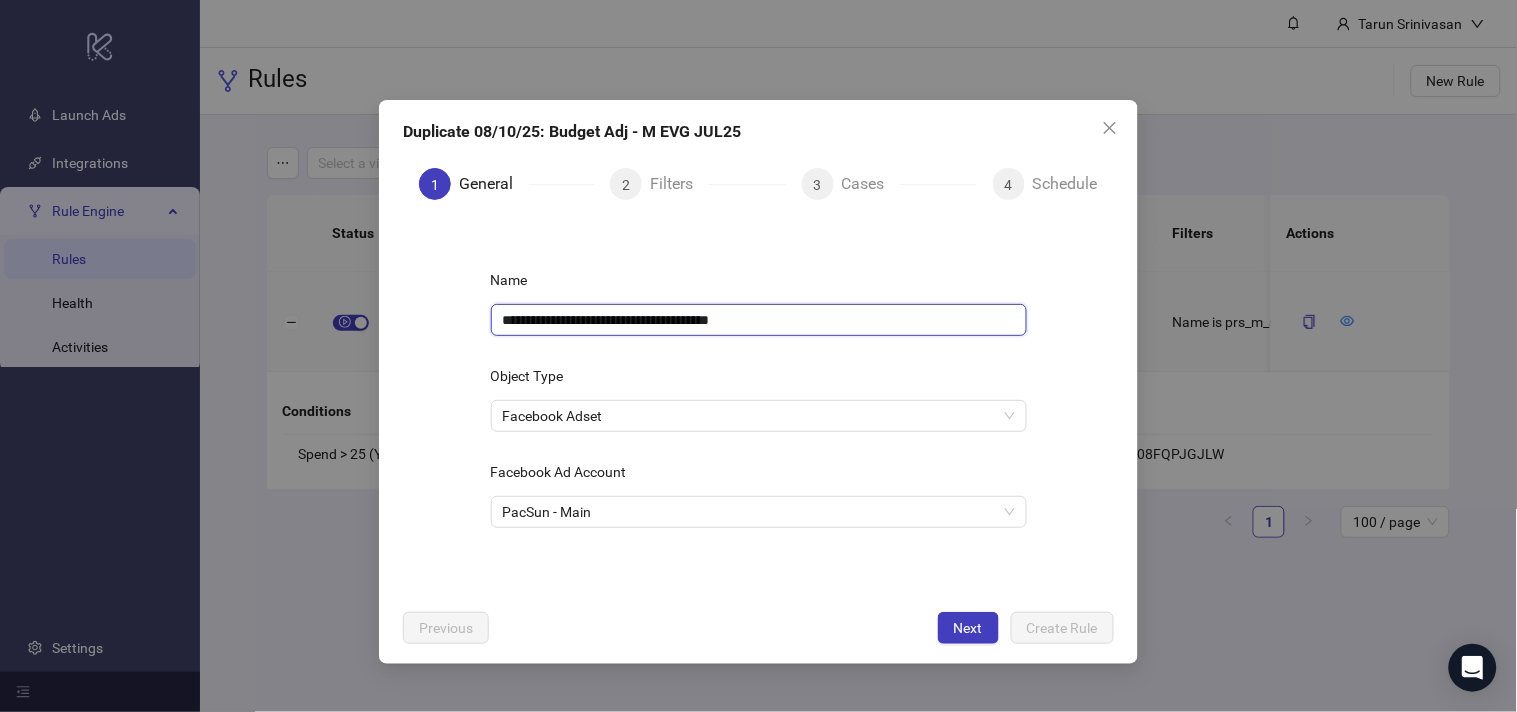 paste 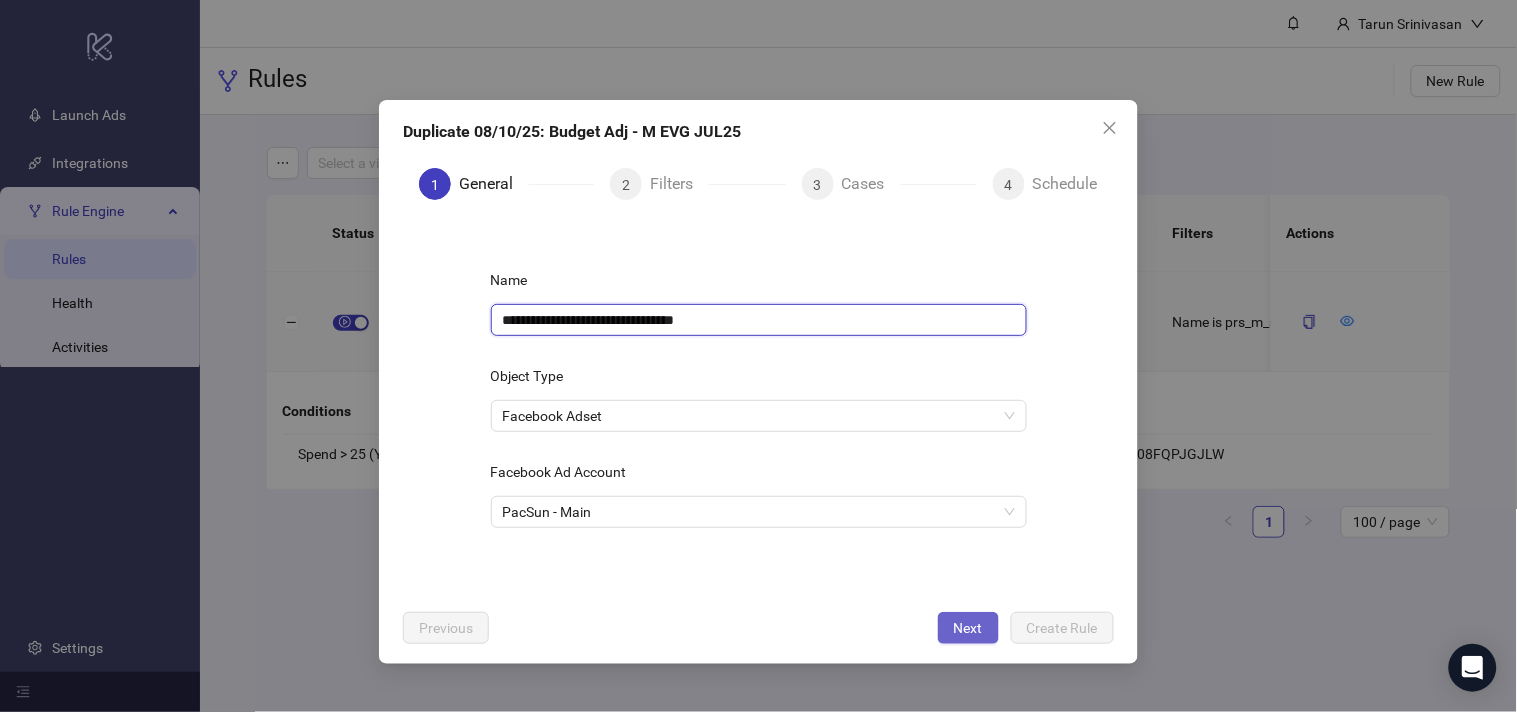 type on "**********" 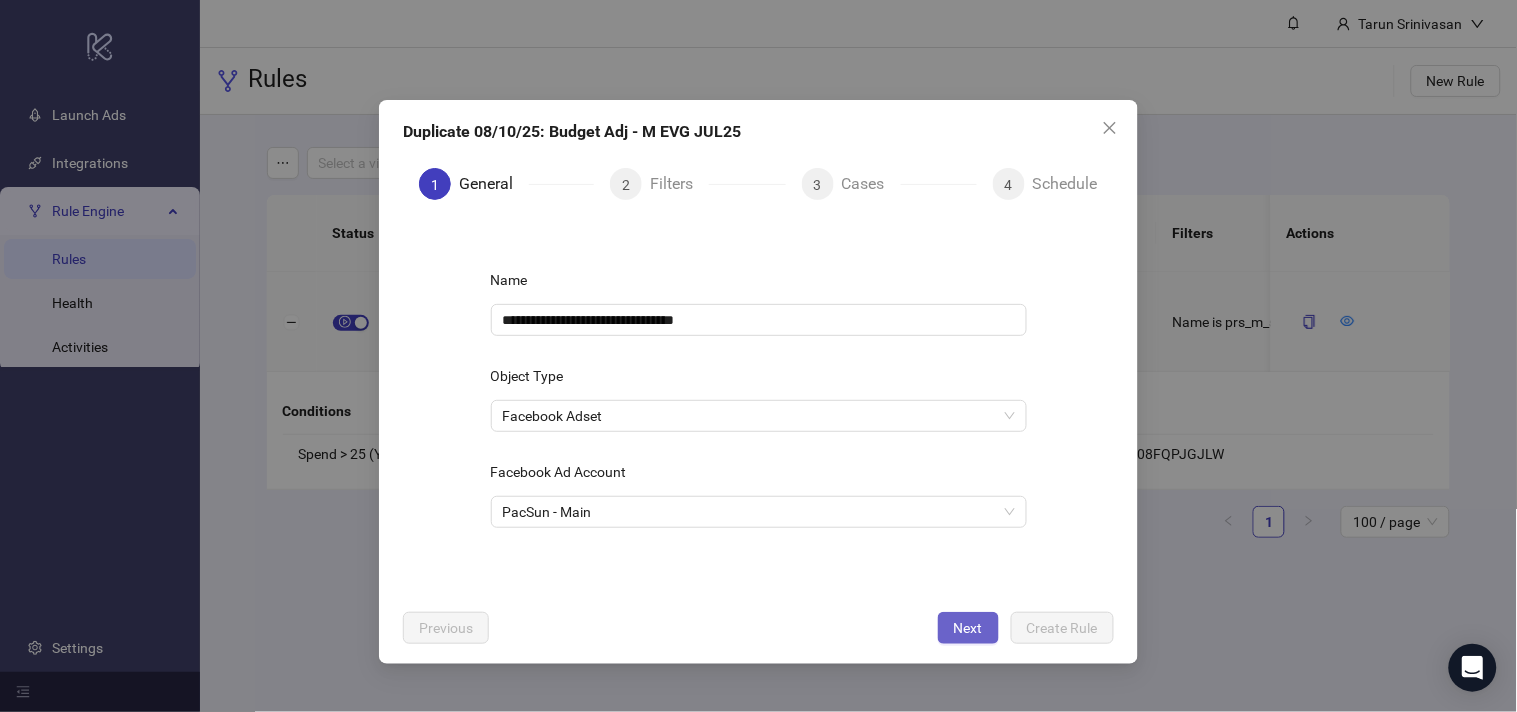 click on "Next" at bounding box center (968, 628) 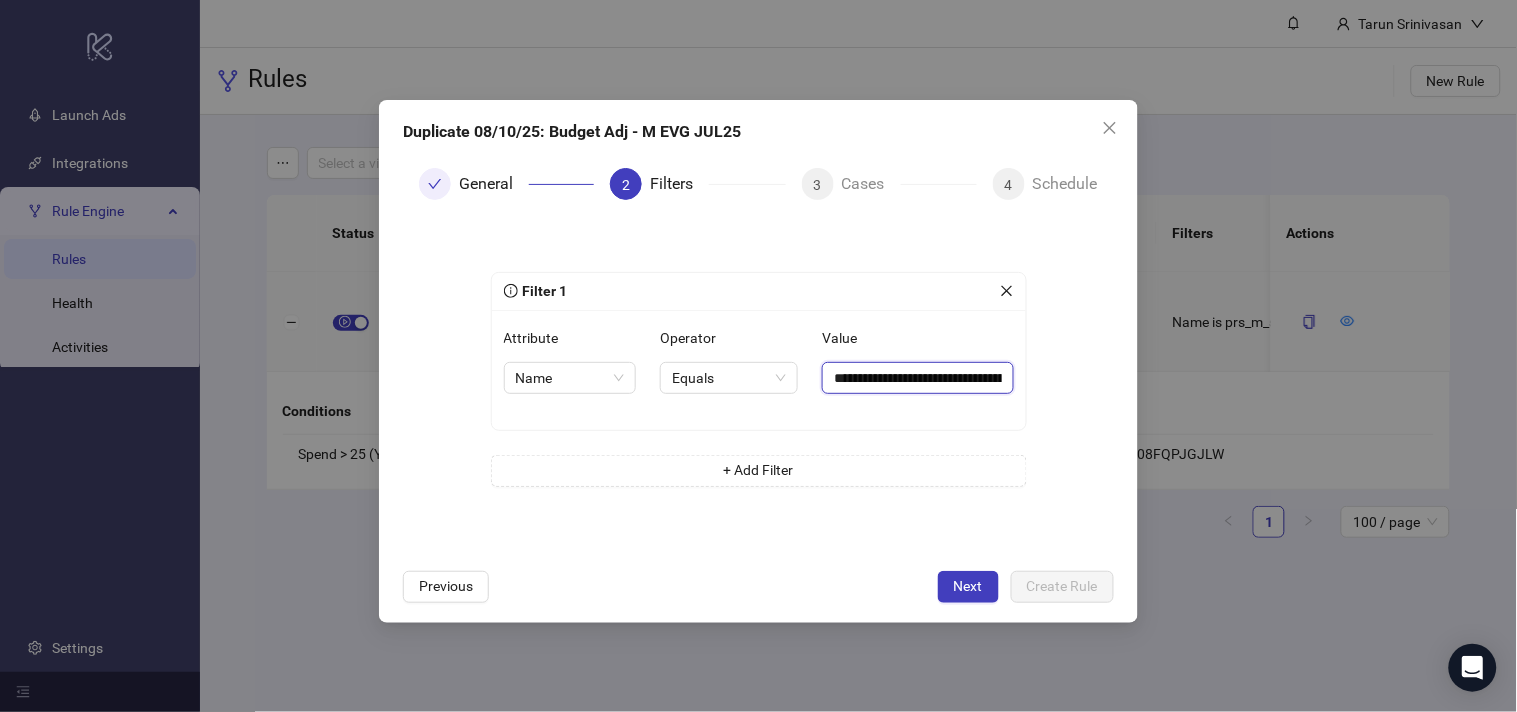 click on "**********" at bounding box center [917, 378] 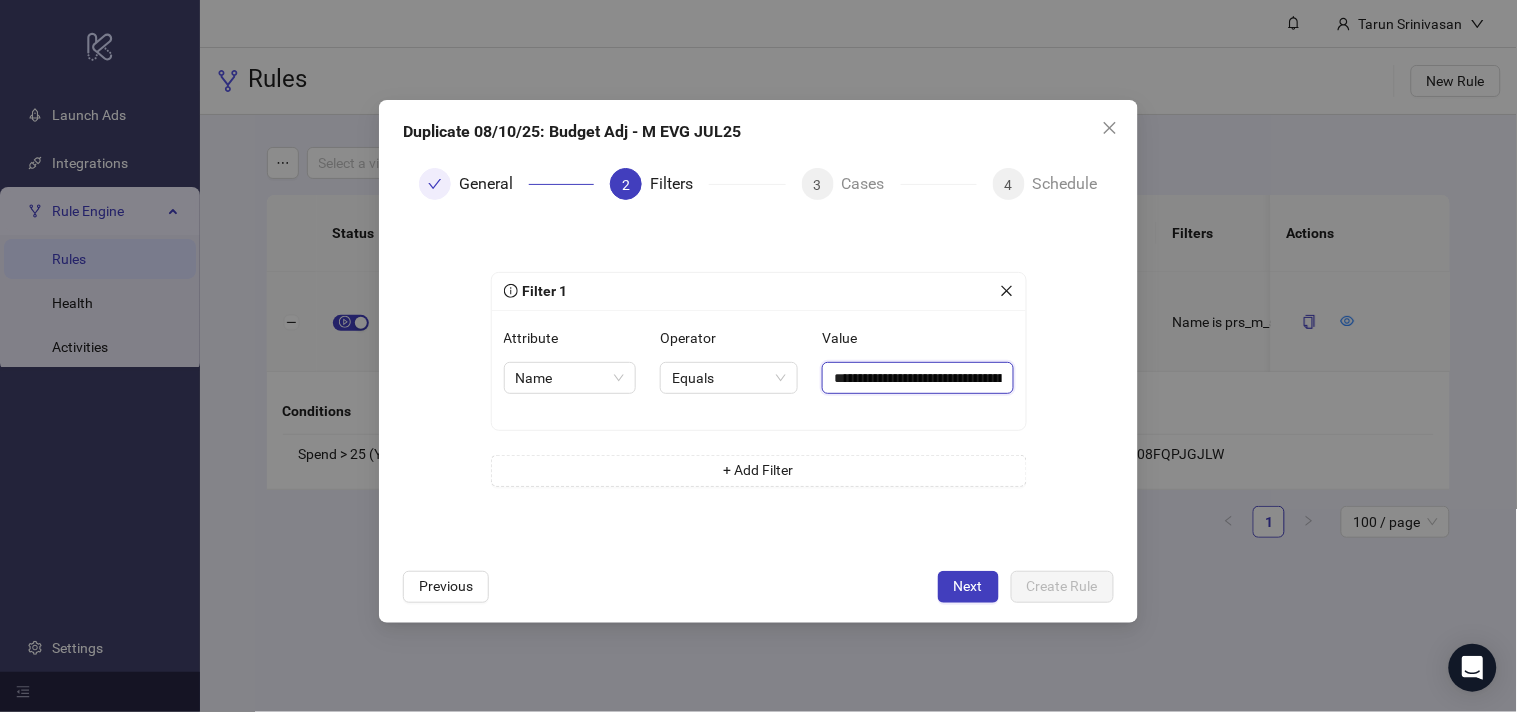 paste on "*****" 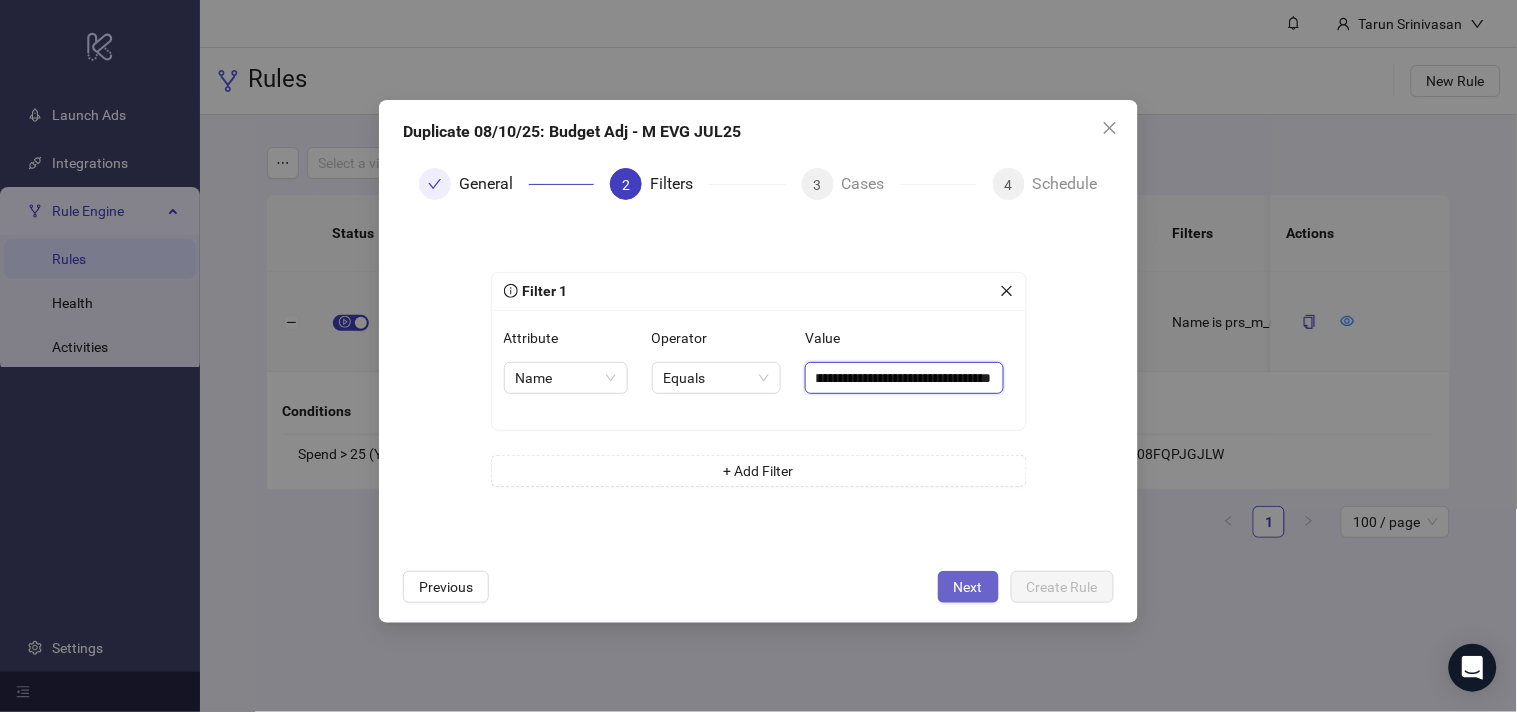 type on "**********" 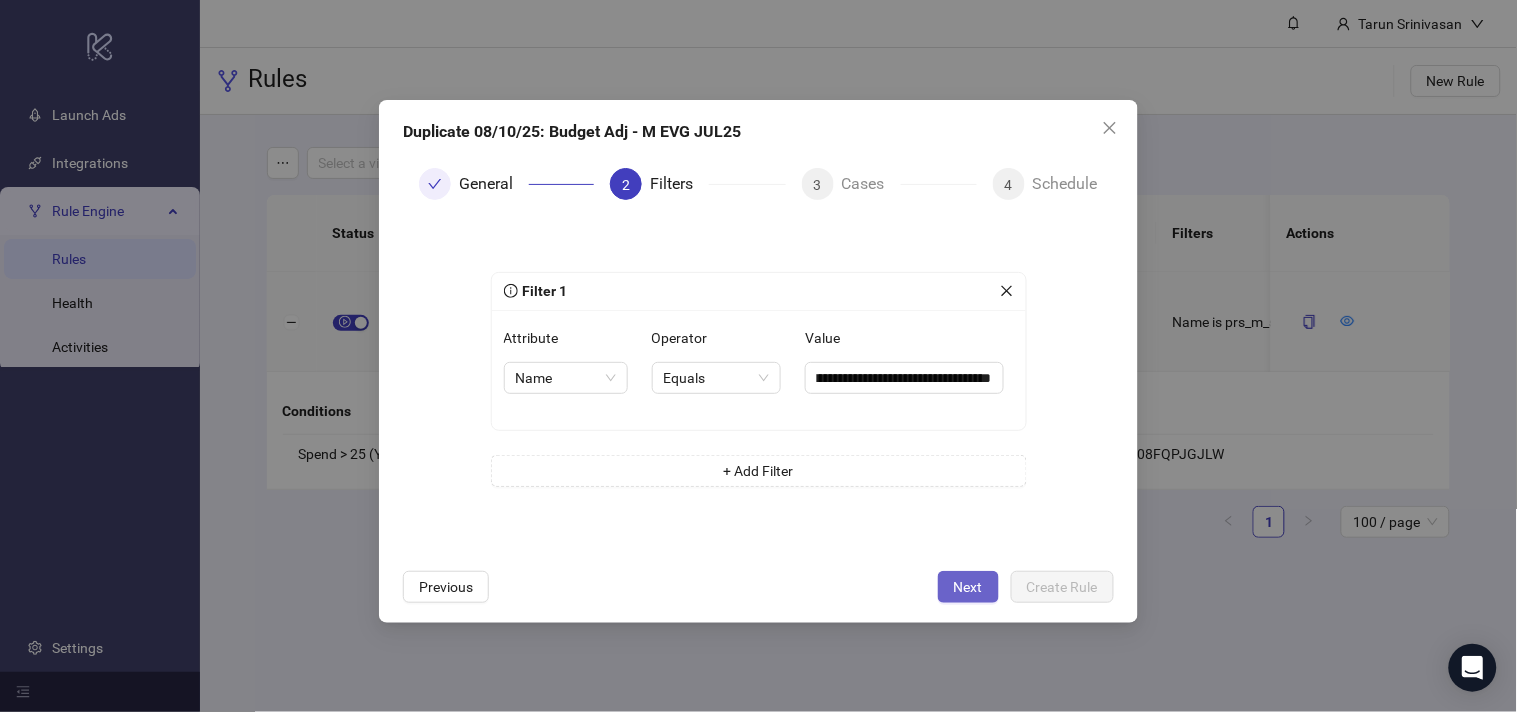 scroll, scrollTop: 0, scrollLeft: 0, axis: both 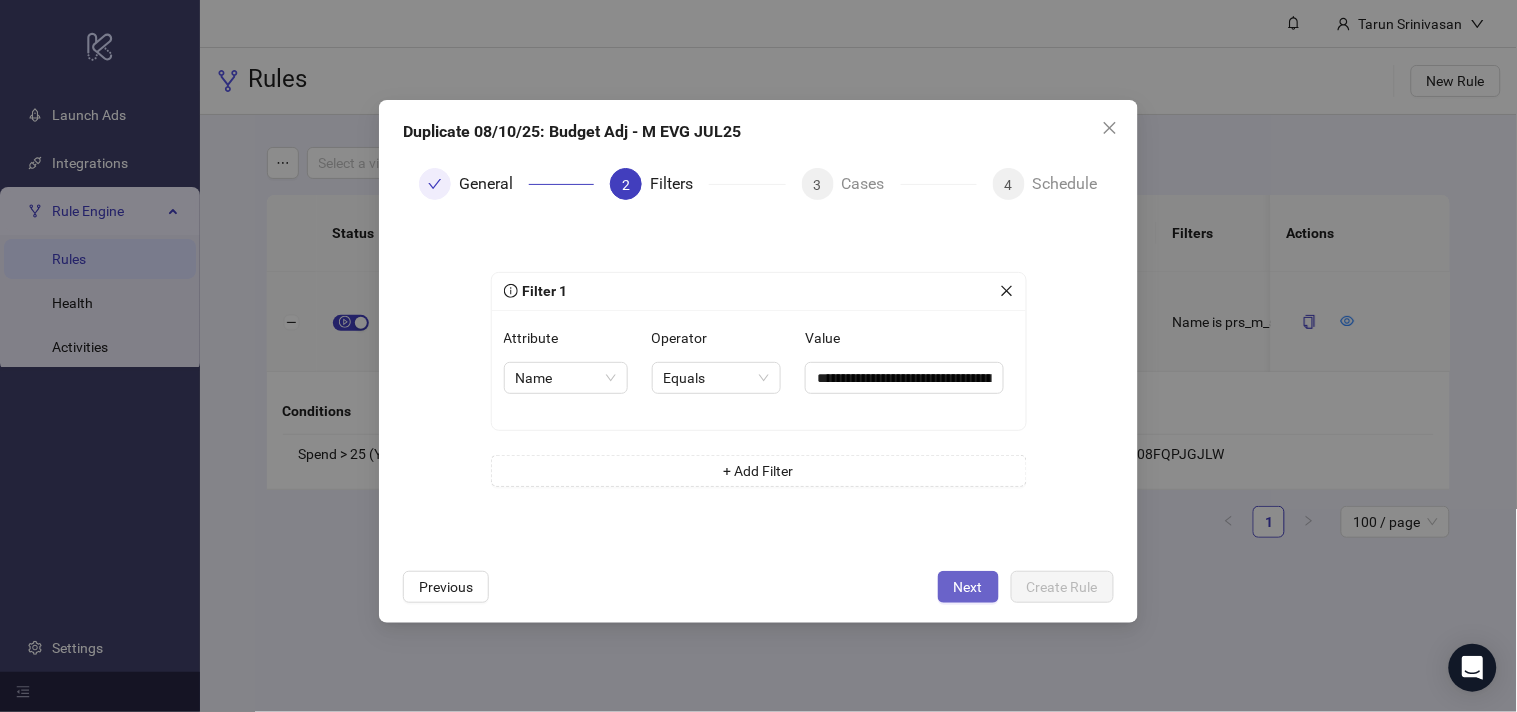 click on "Next" at bounding box center (968, 587) 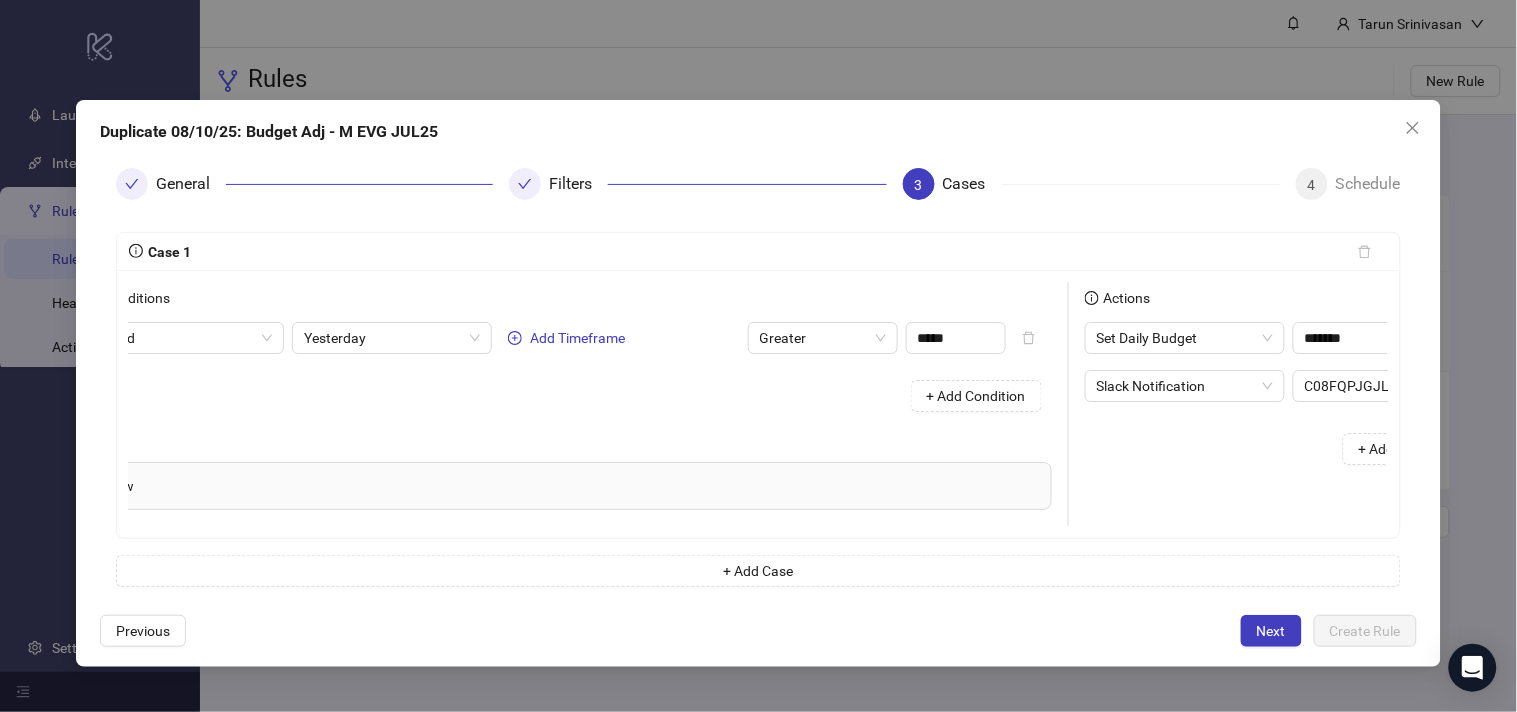 scroll, scrollTop: 0, scrollLeft: 275, axis: horizontal 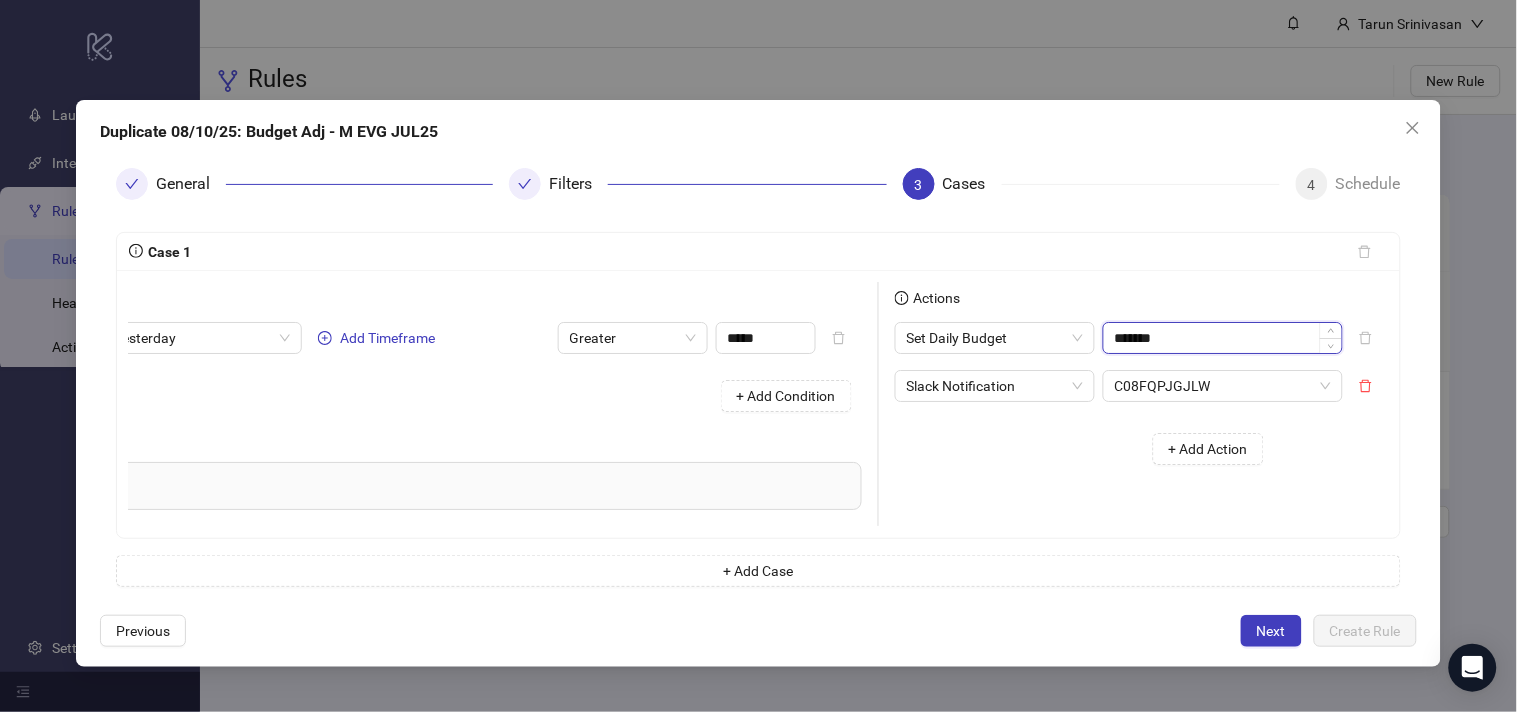 click on "*******" at bounding box center (1223, 338) 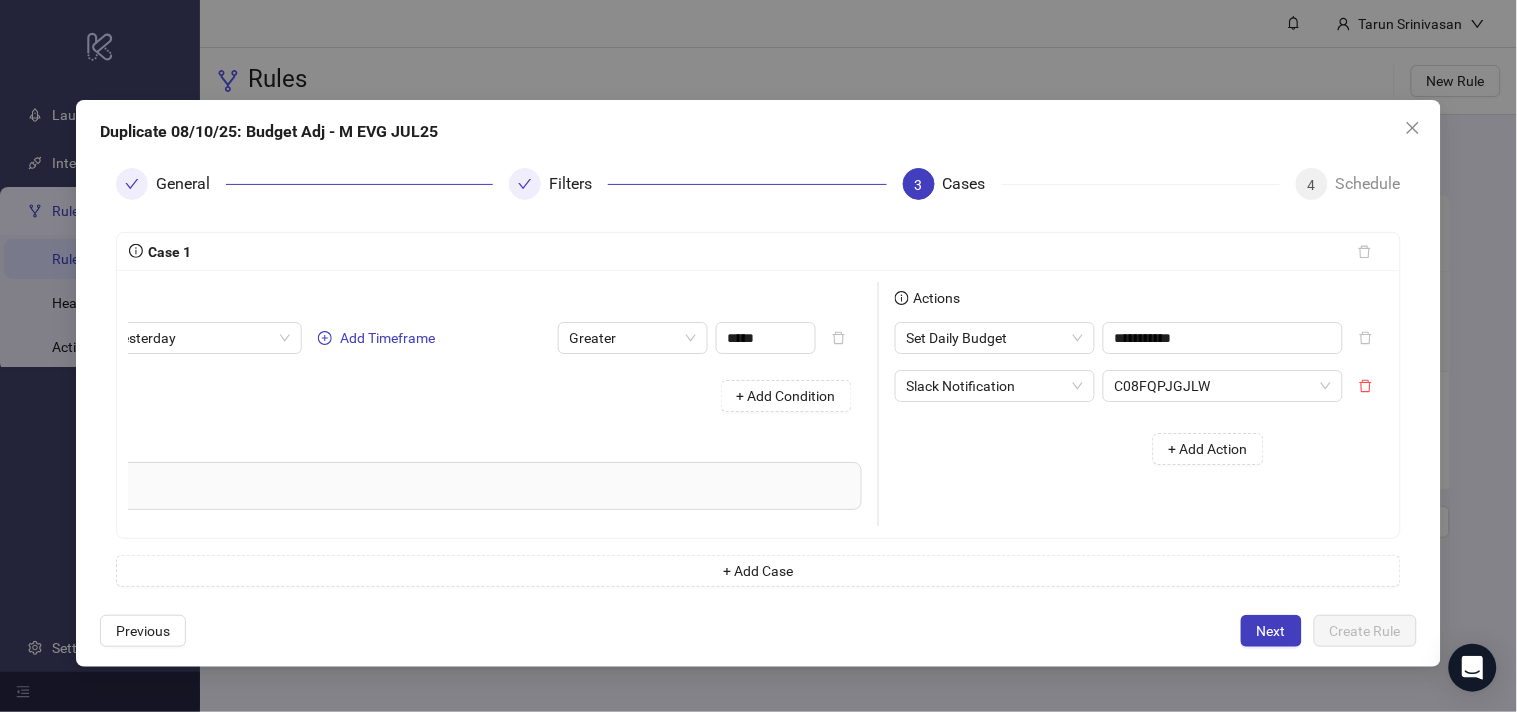 type on "*******" 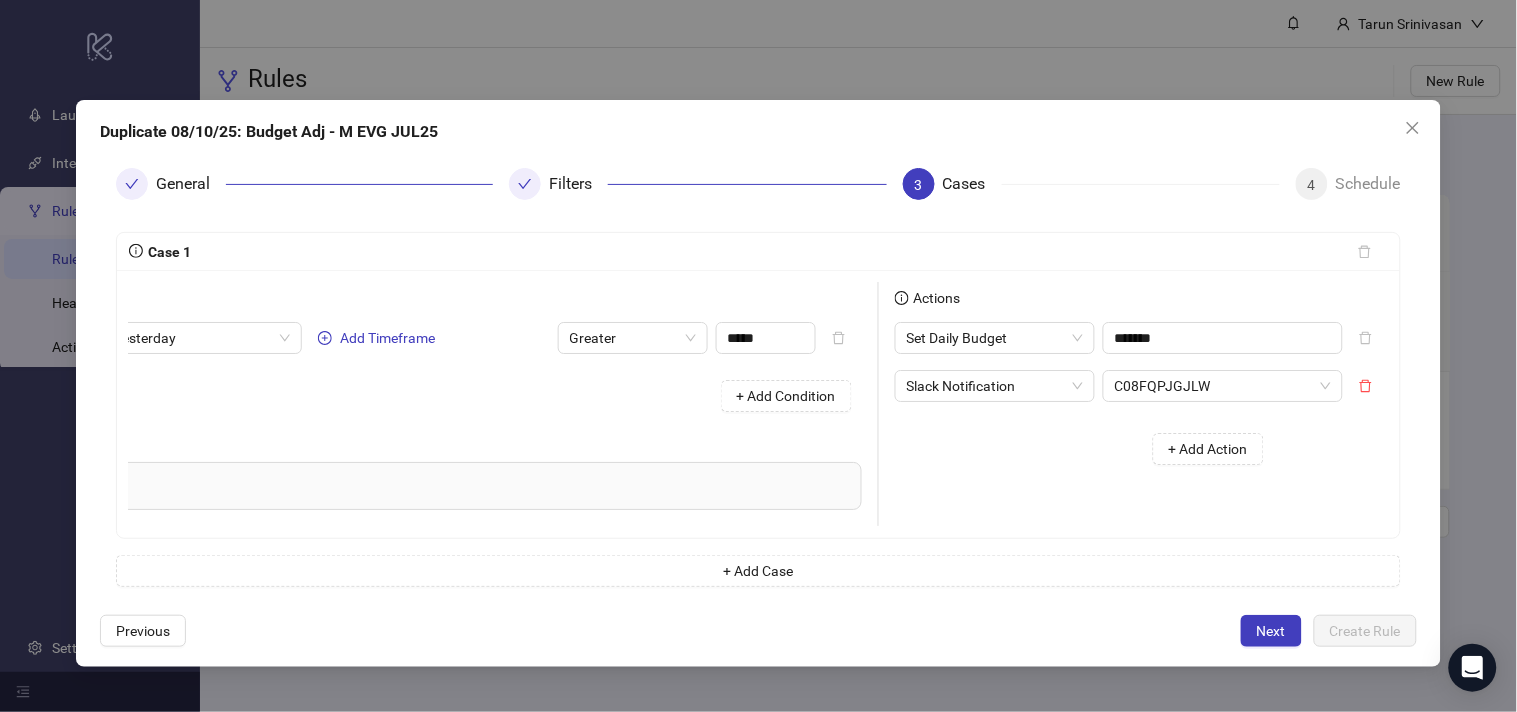 click on "Actions Set Daily Budget ******* Slack Notification C08FQPJGJLW + Add Action" at bounding box center (1079, 404) 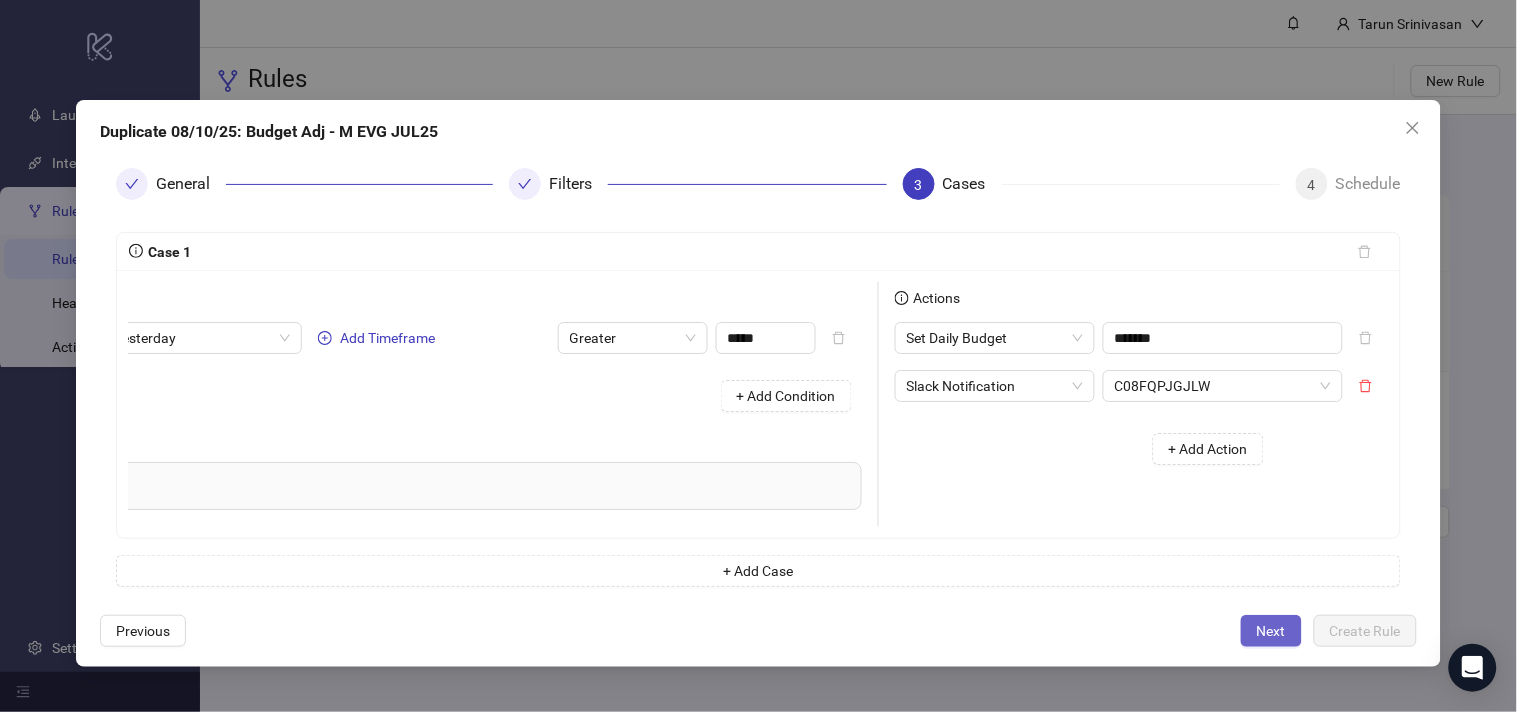 click on "Next" at bounding box center (1271, 631) 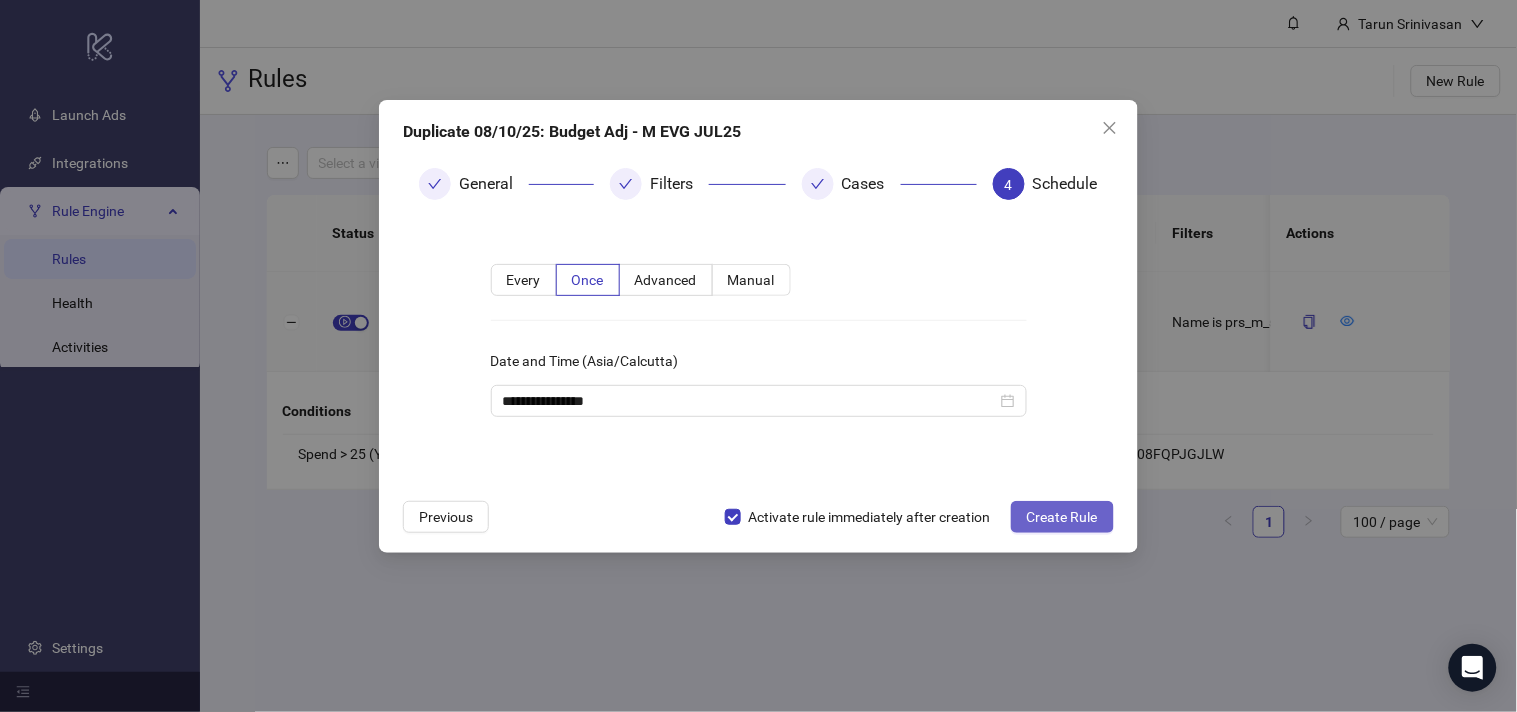 click on "Create Rule" at bounding box center (1062, 517) 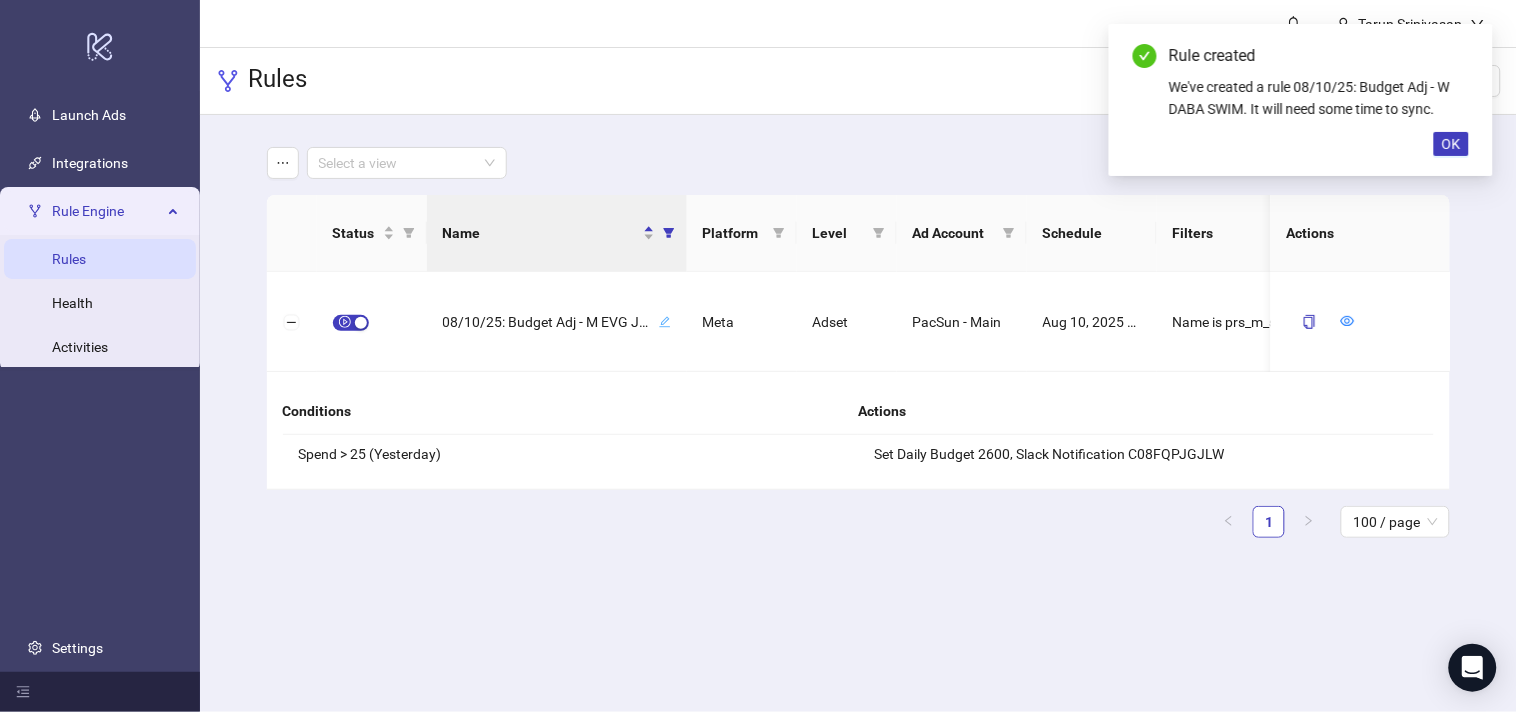 type 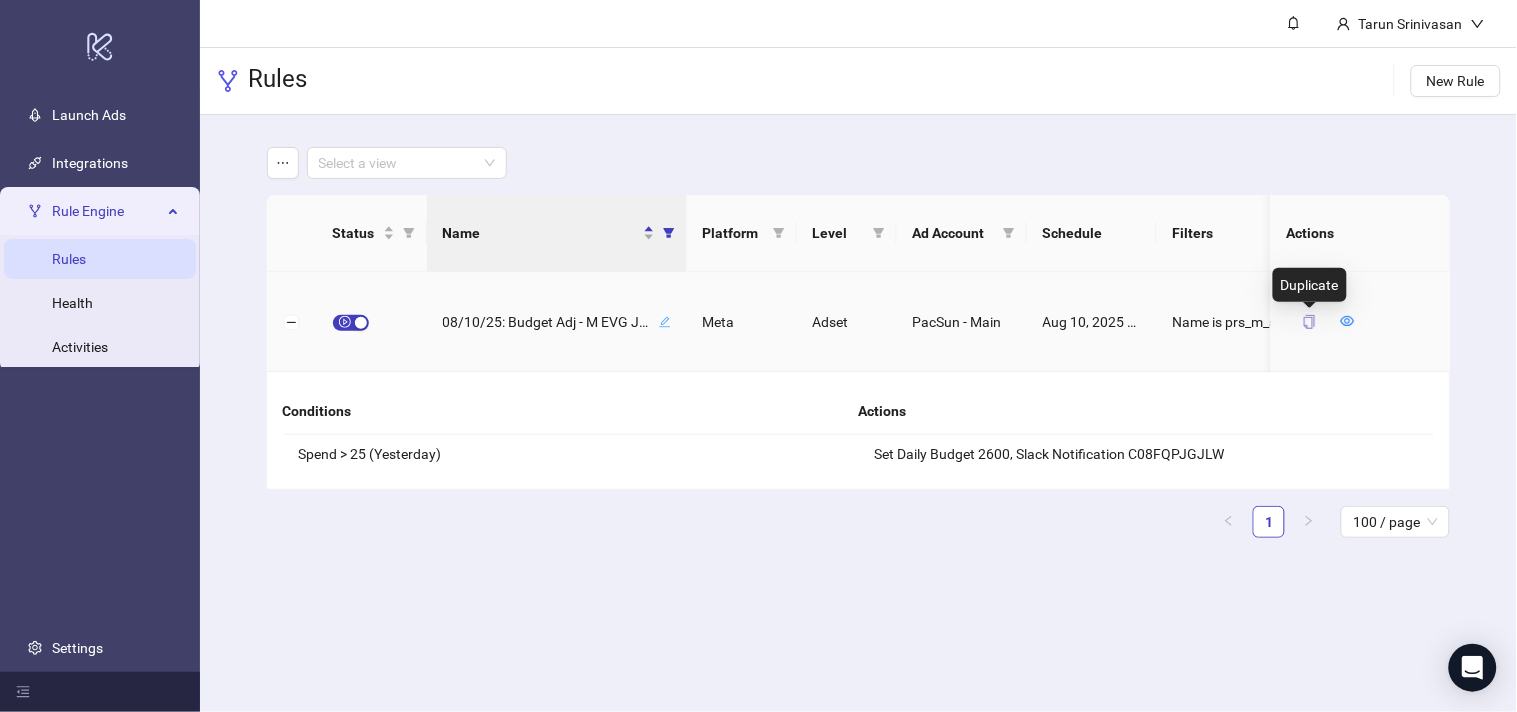 click 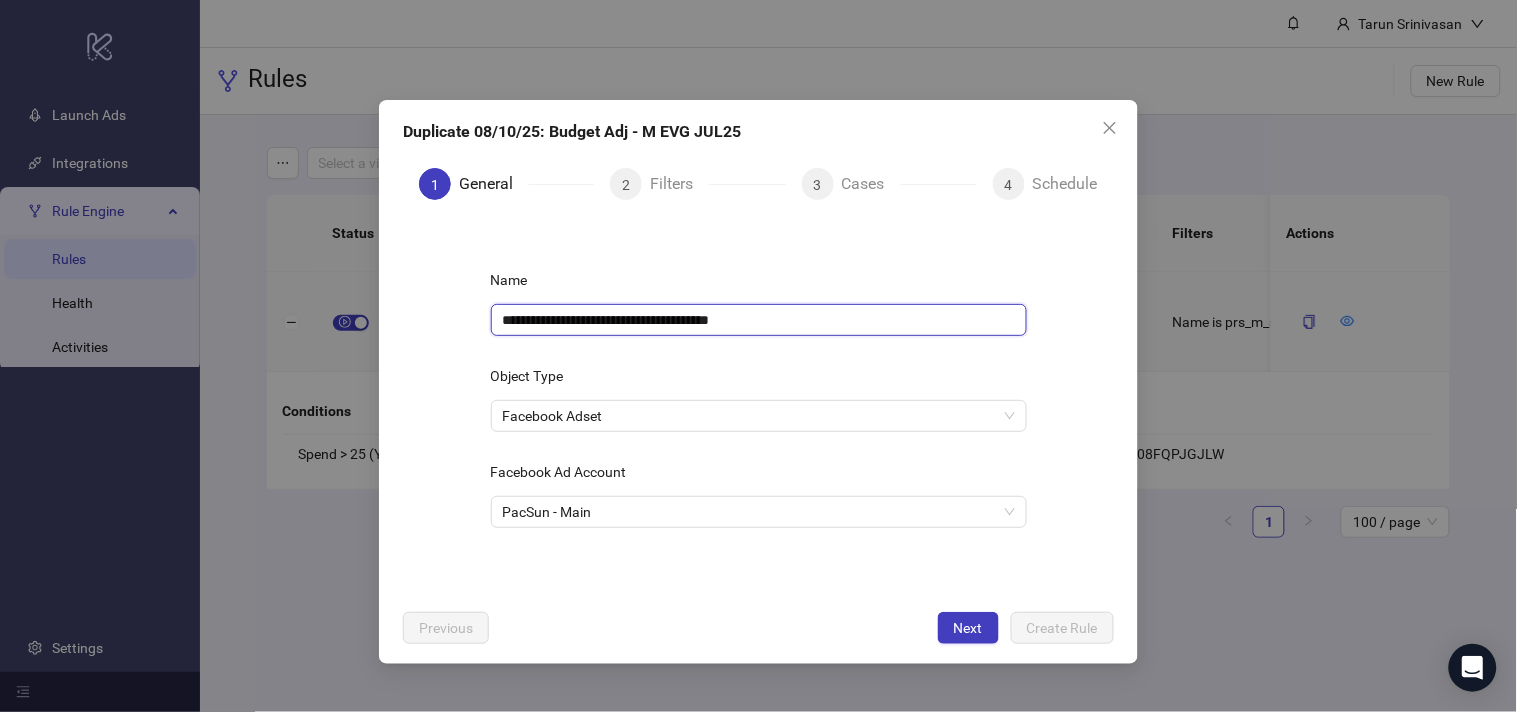click on "**********" at bounding box center [759, 320] 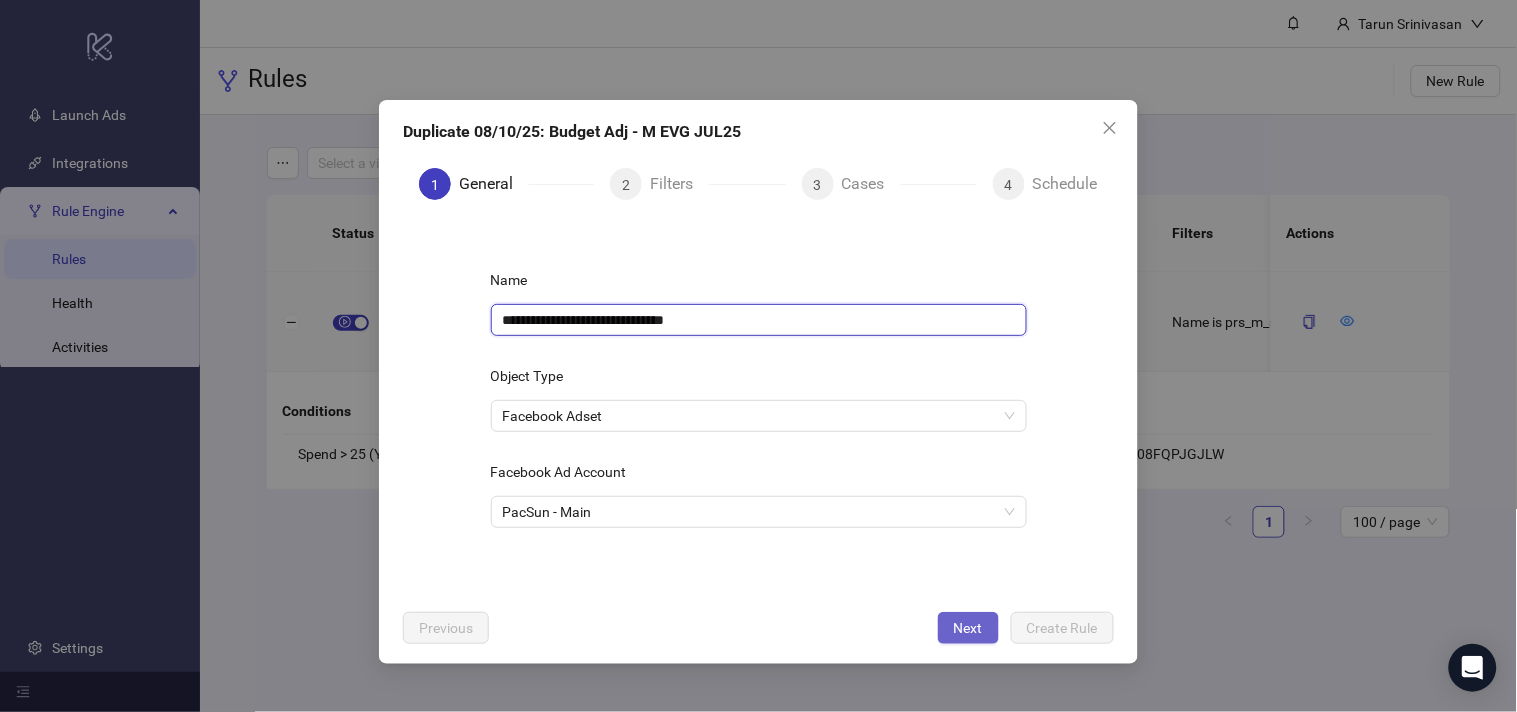 type on "**********" 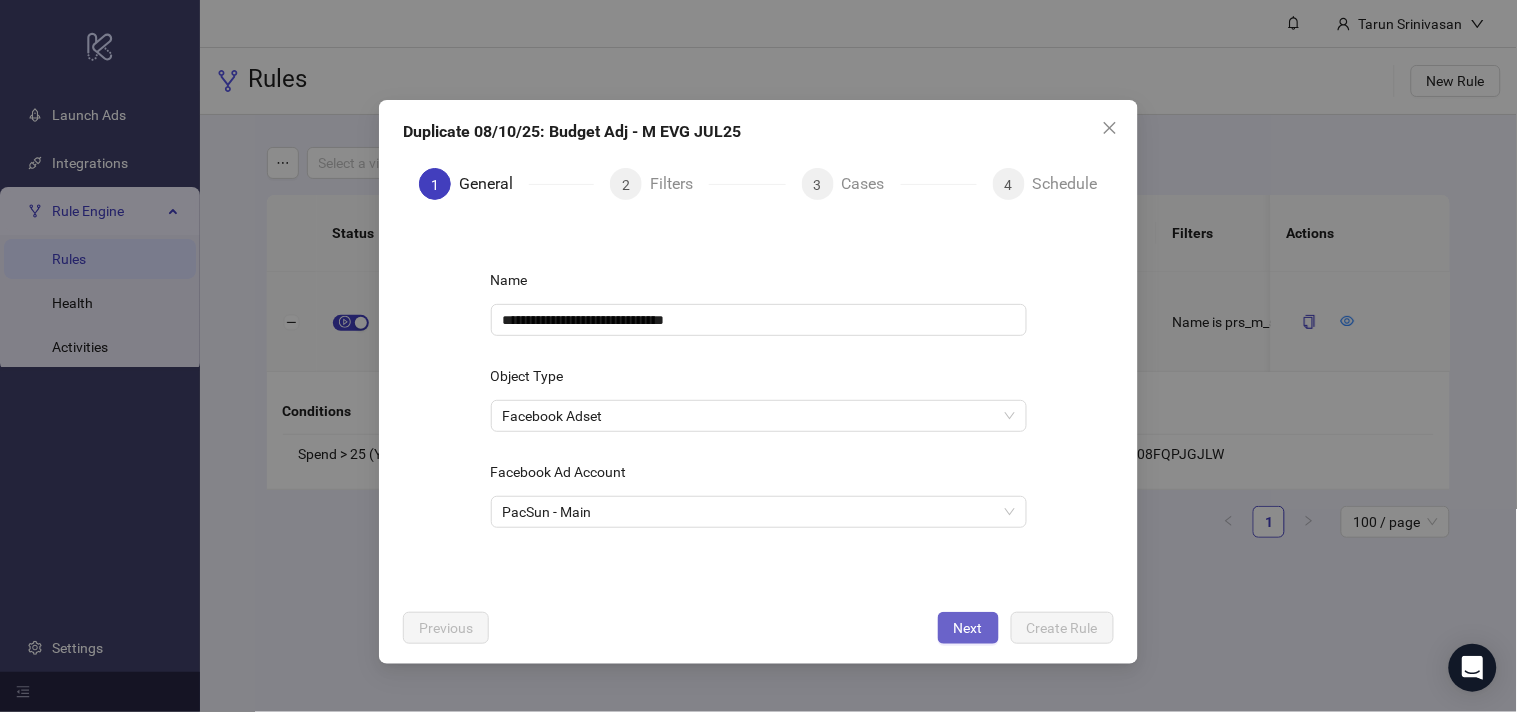 click on "Next" at bounding box center (968, 628) 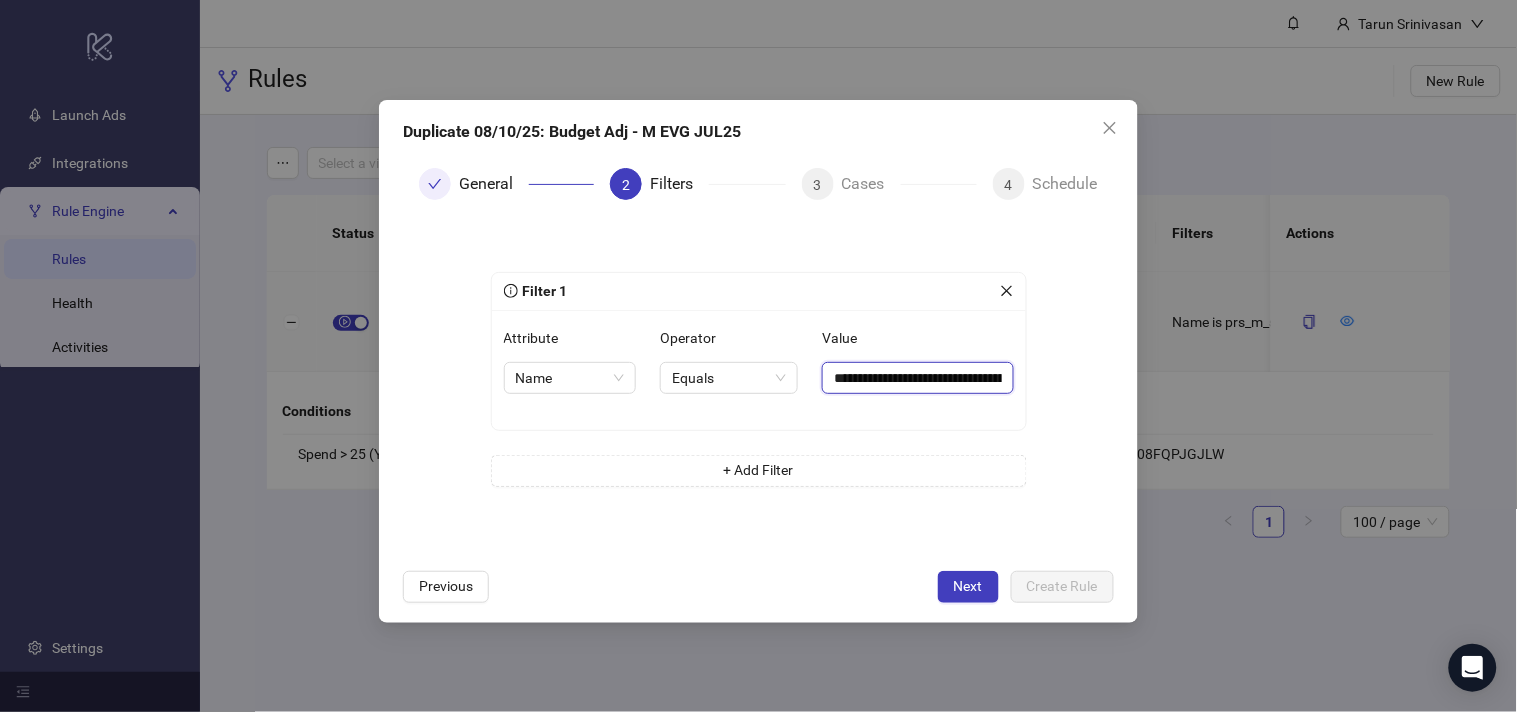 click on "**********" at bounding box center (917, 378) 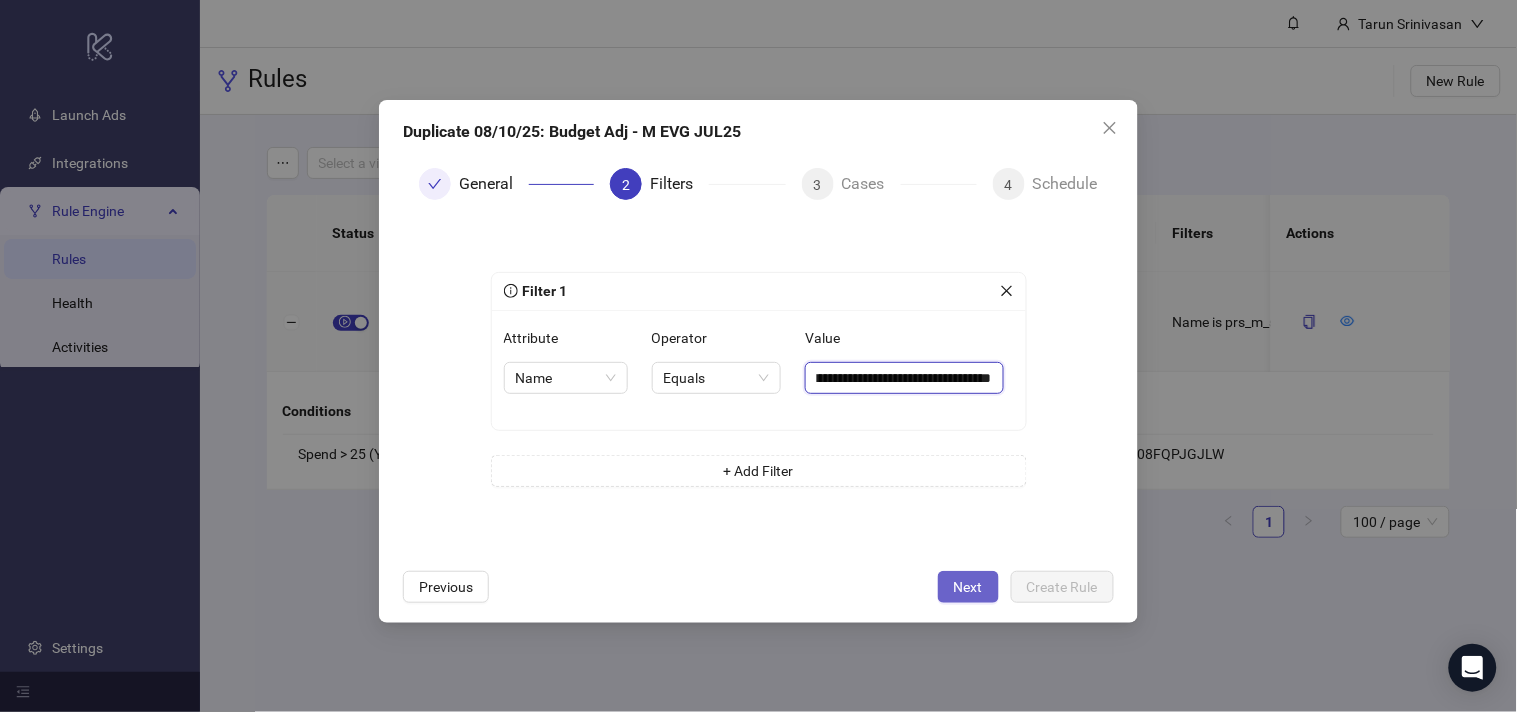 type on "**********" 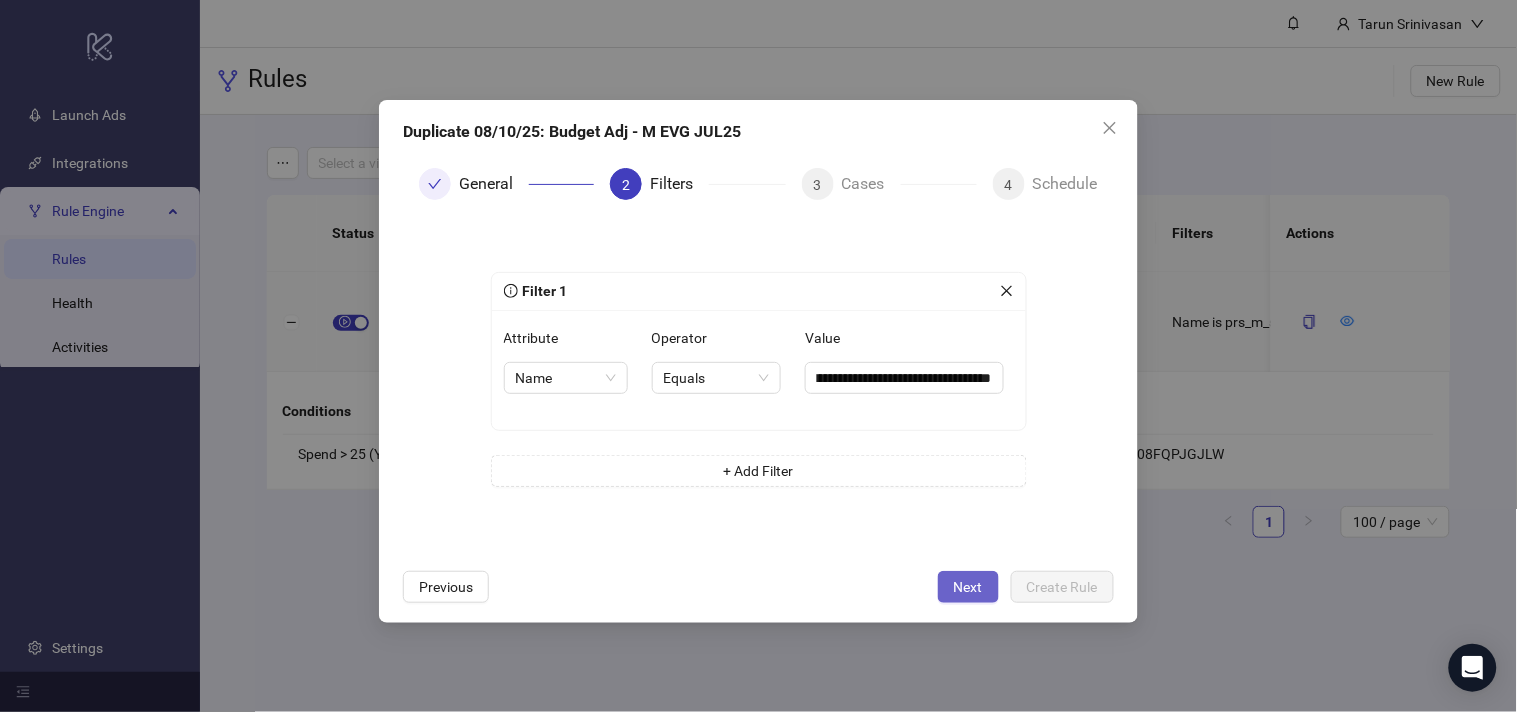 scroll, scrollTop: 0, scrollLeft: 0, axis: both 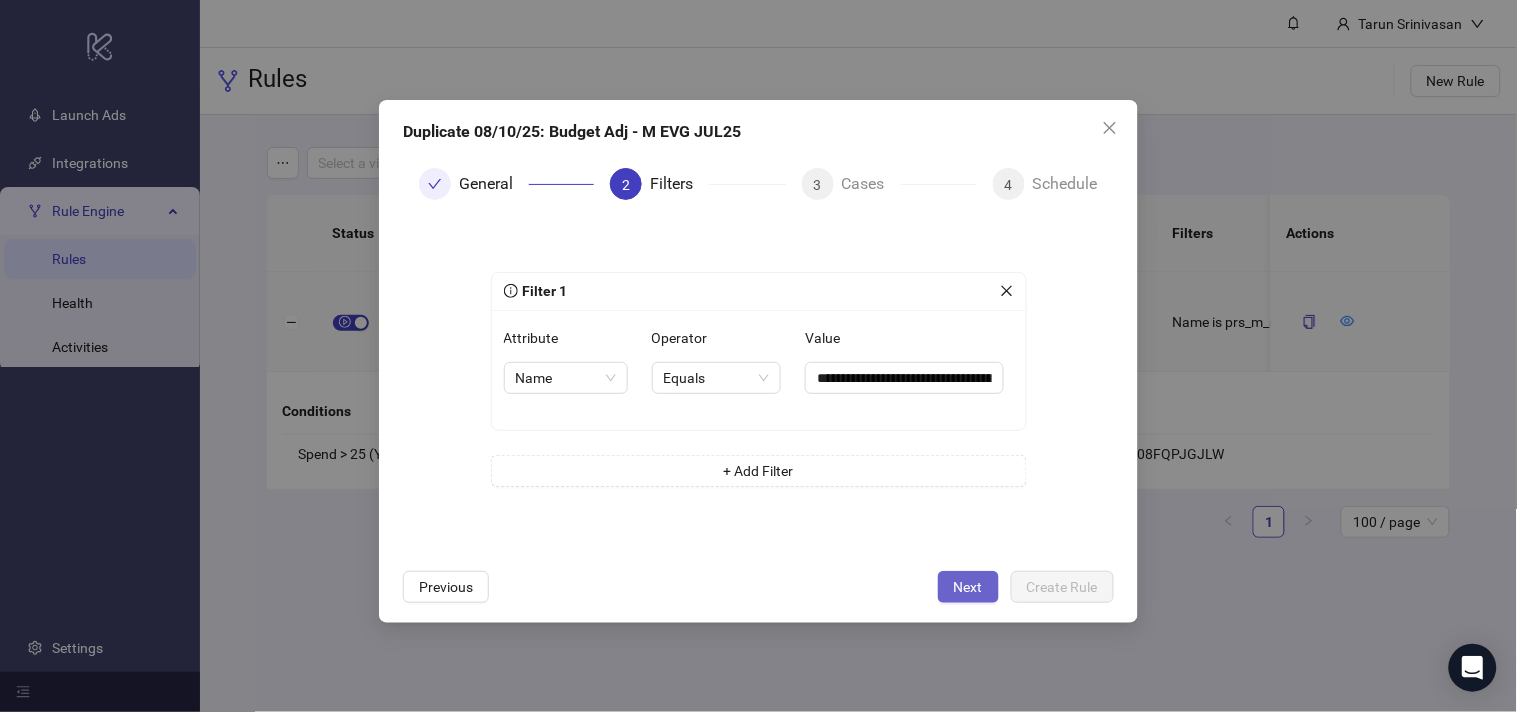 click on "Next" at bounding box center (968, 587) 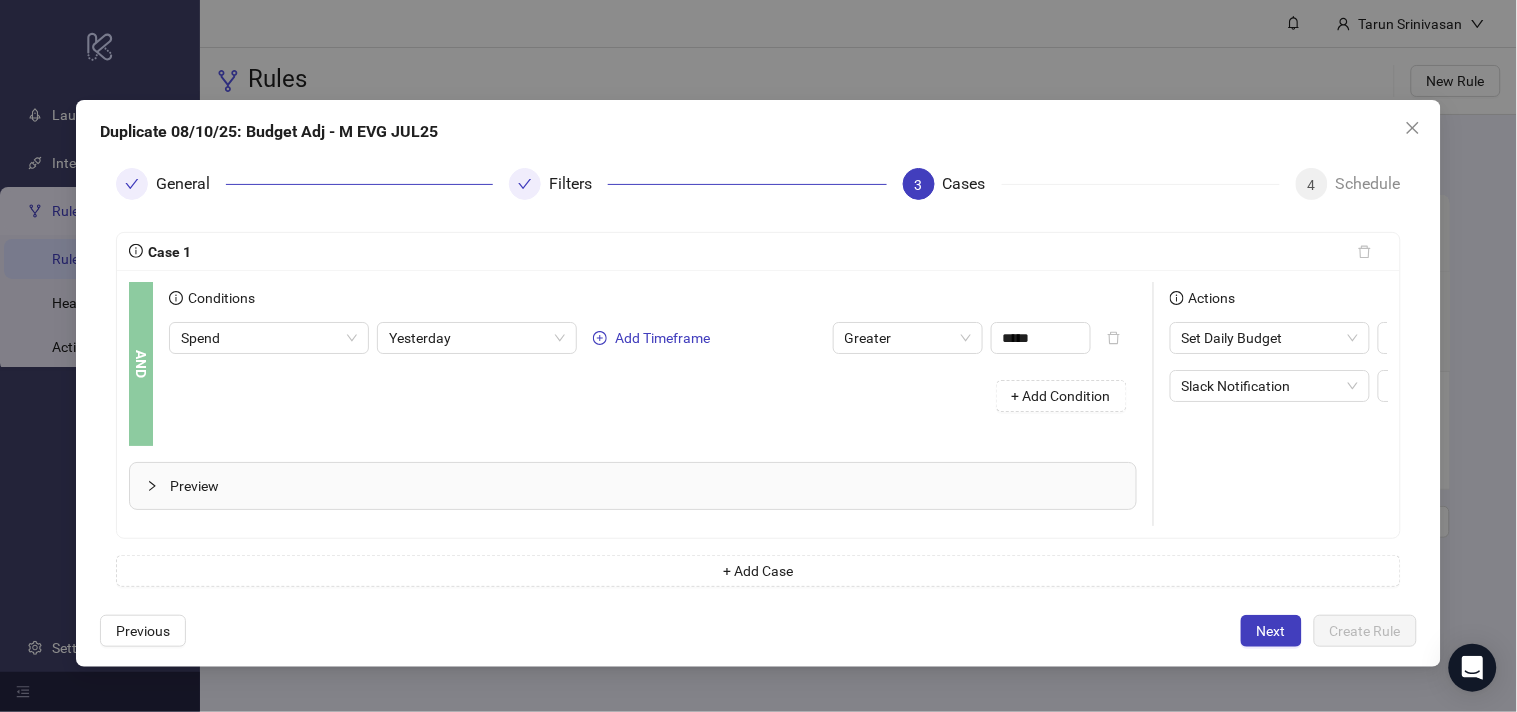 scroll, scrollTop: 0, scrollLeft: 275, axis: horizontal 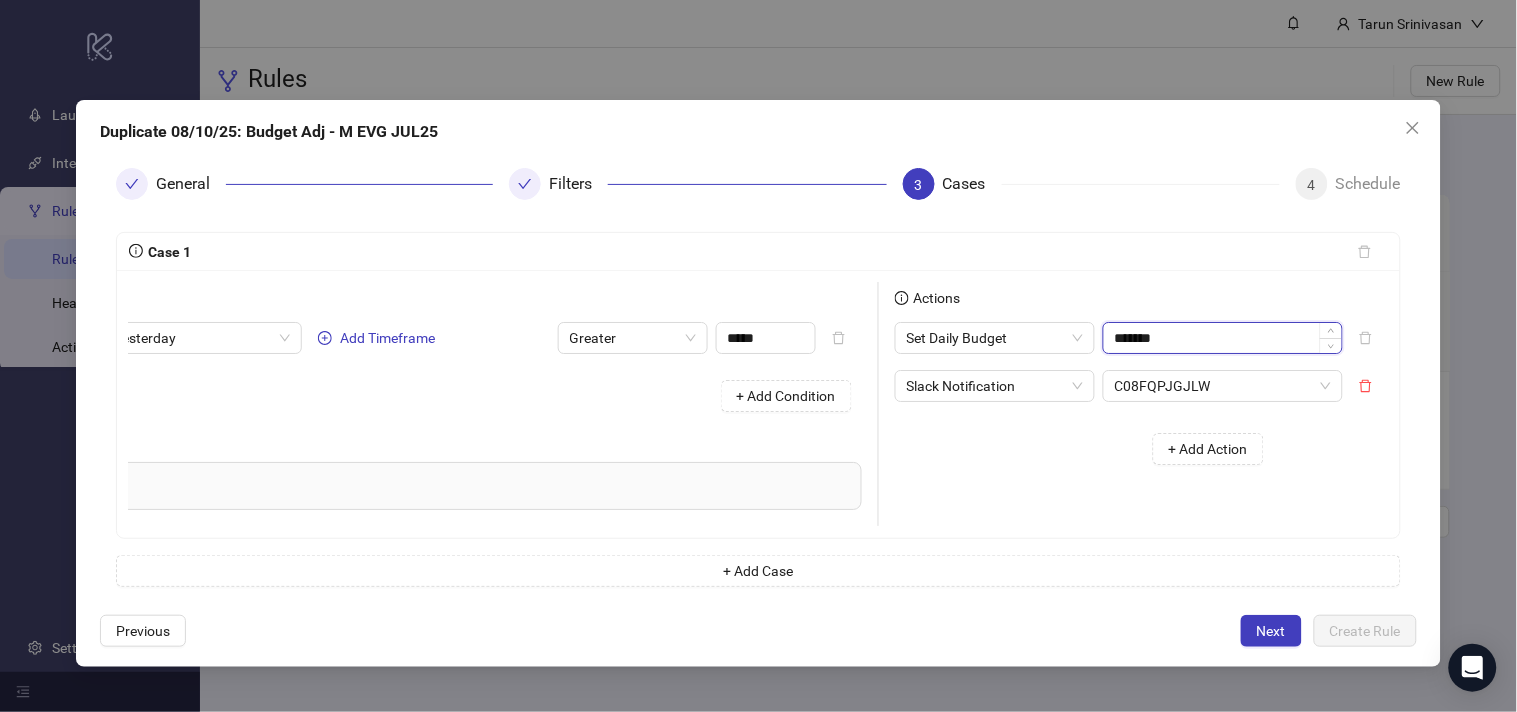 click on "*******" at bounding box center [1223, 338] 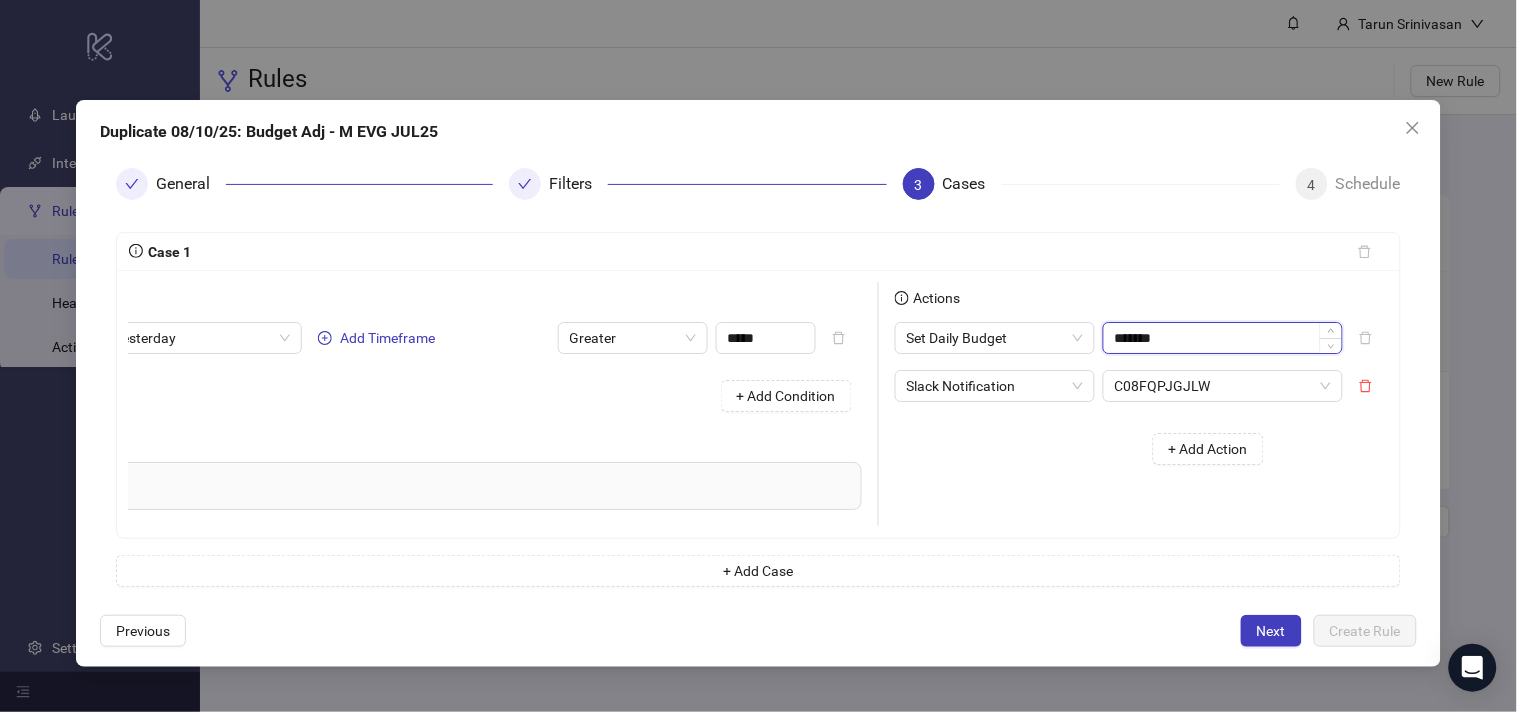 paste on "**" 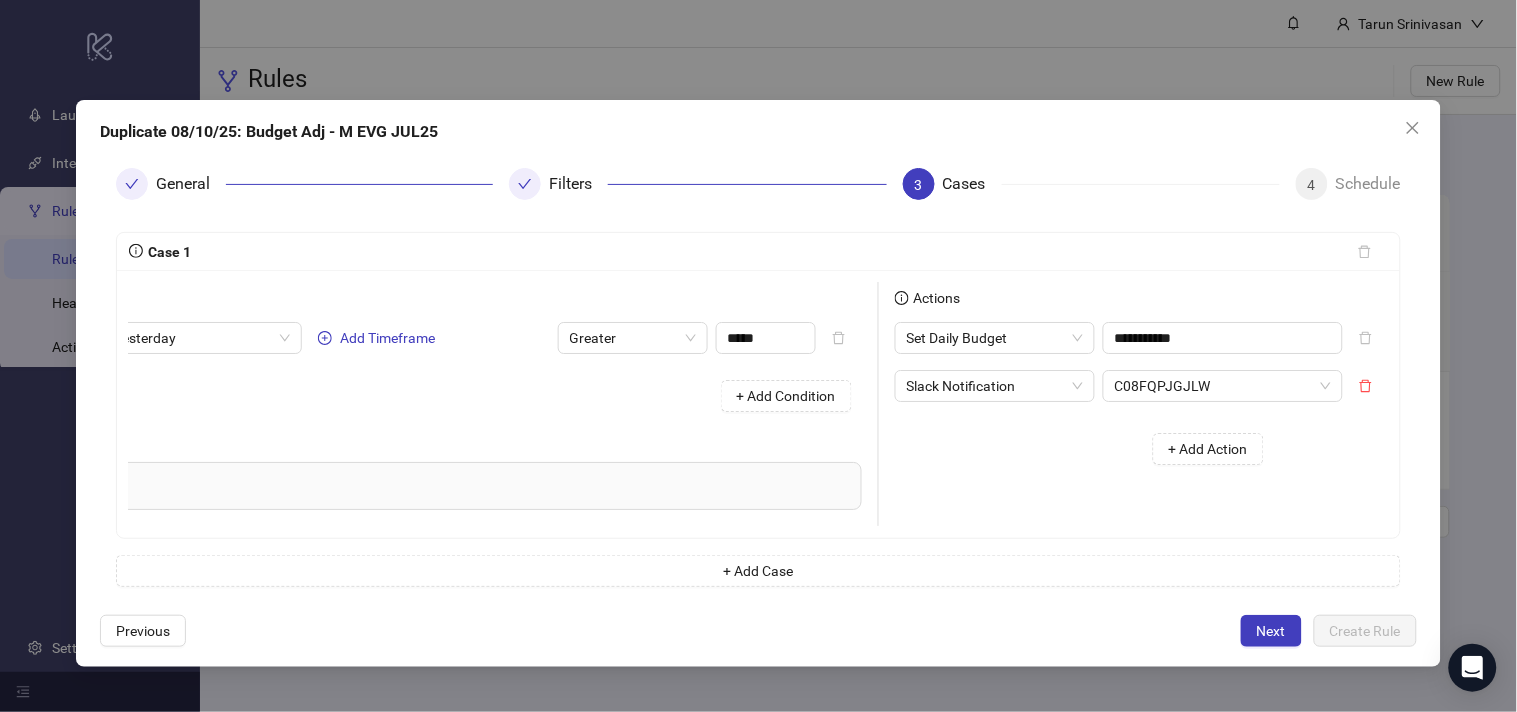 type on "*******" 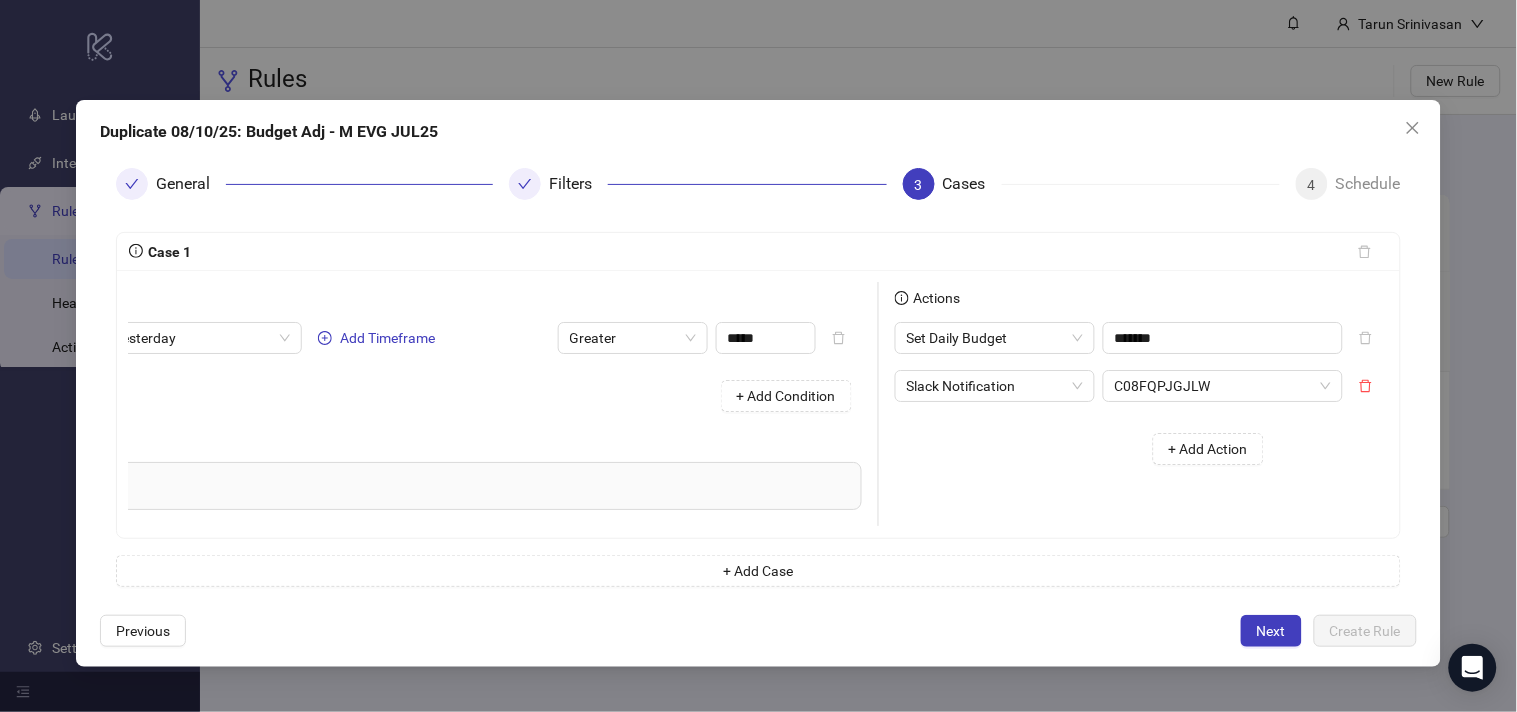 click on "+ Add Action" at bounding box center [1087, 449] 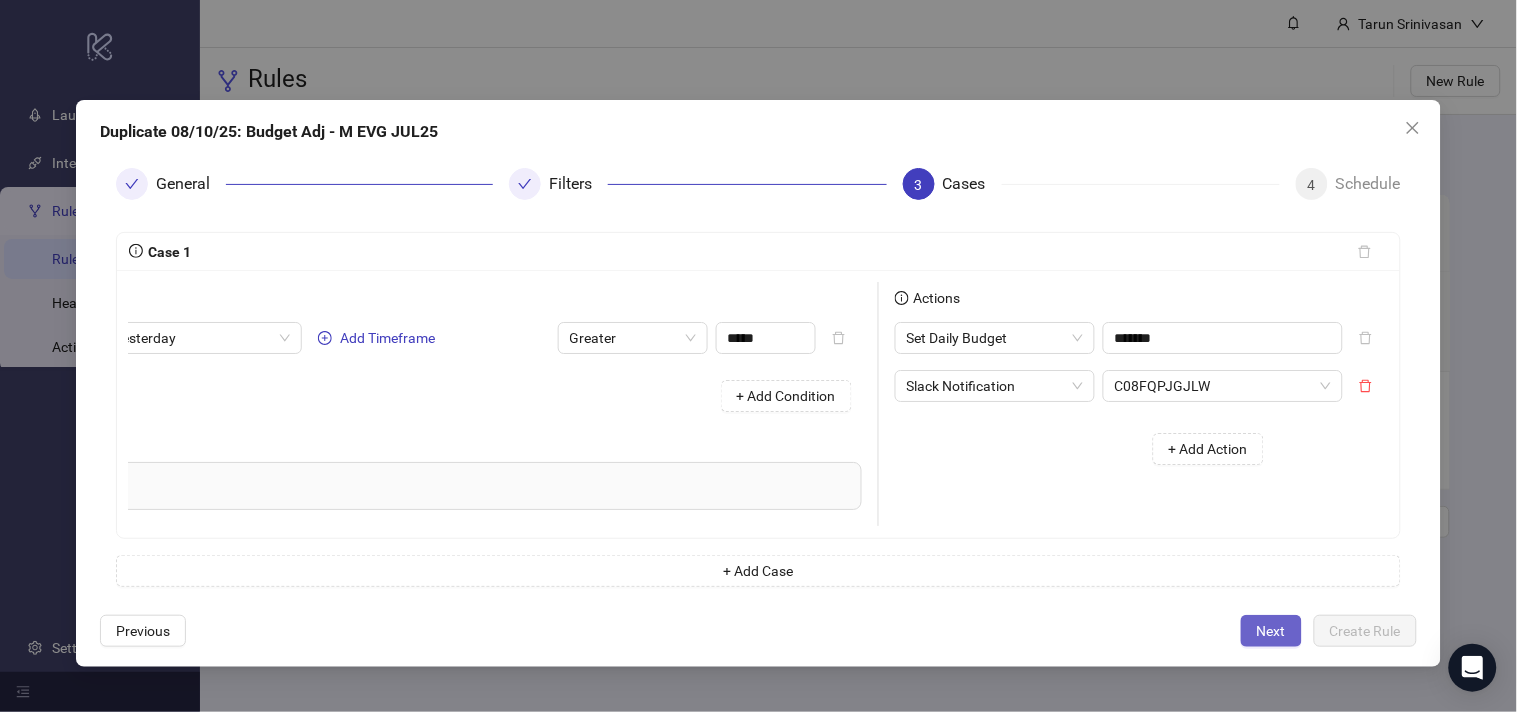 click on "Next" at bounding box center (1271, 631) 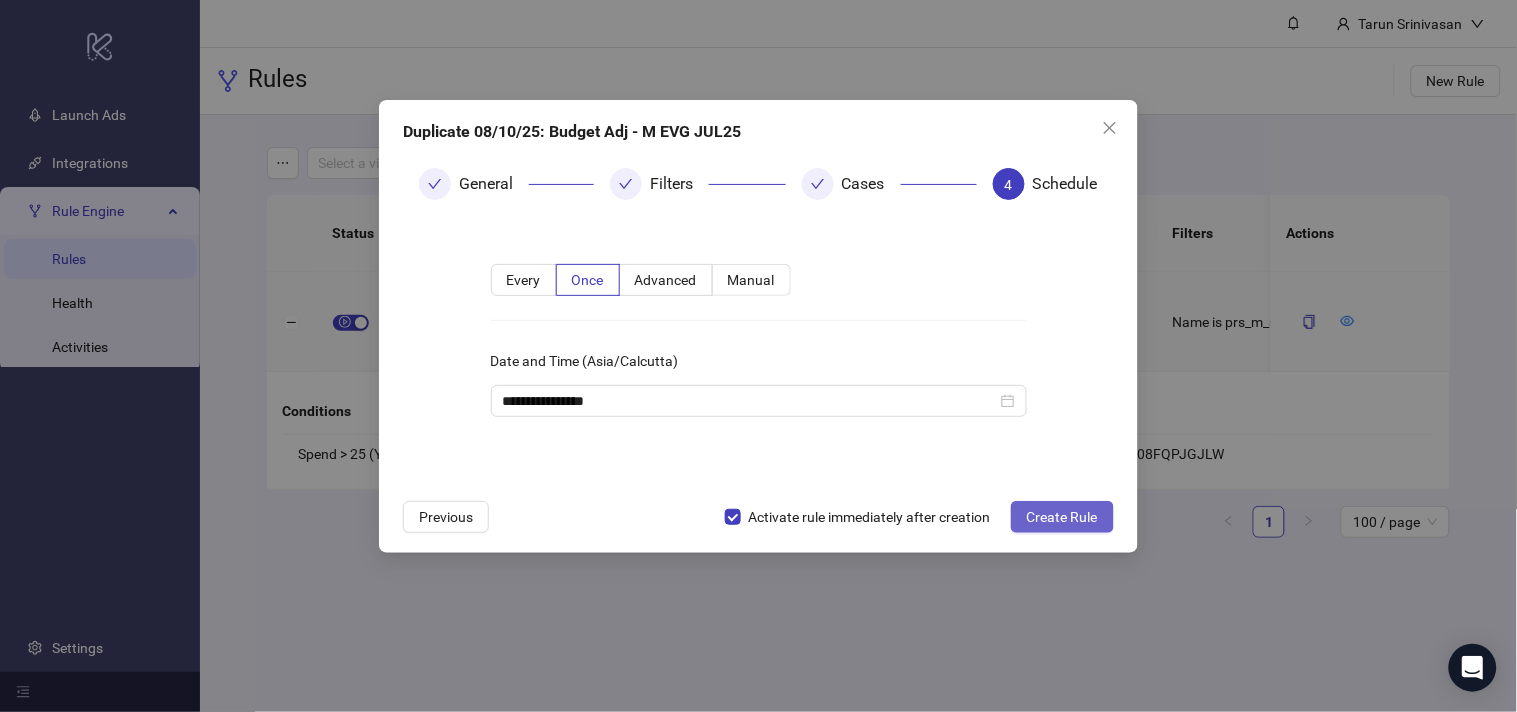 click on "Create Rule" at bounding box center [1062, 517] 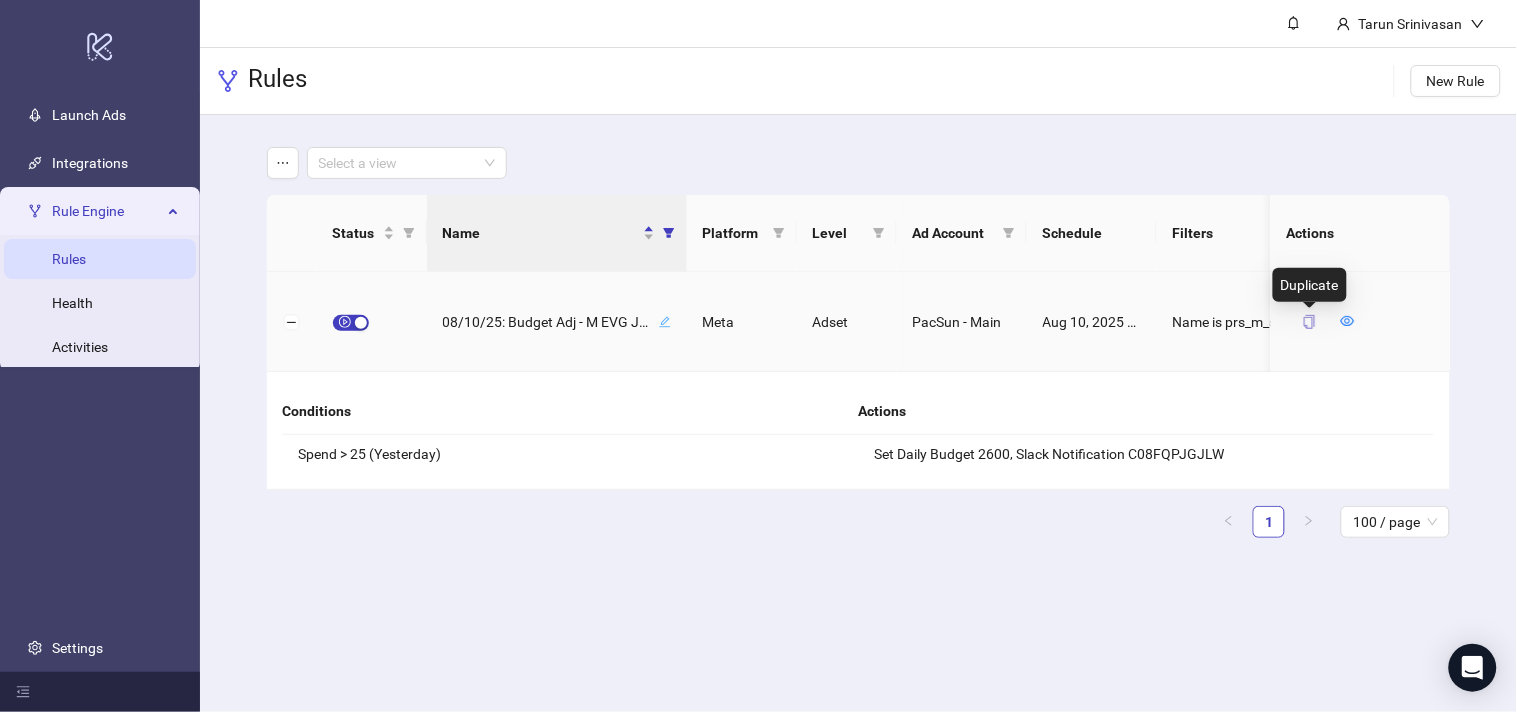 click 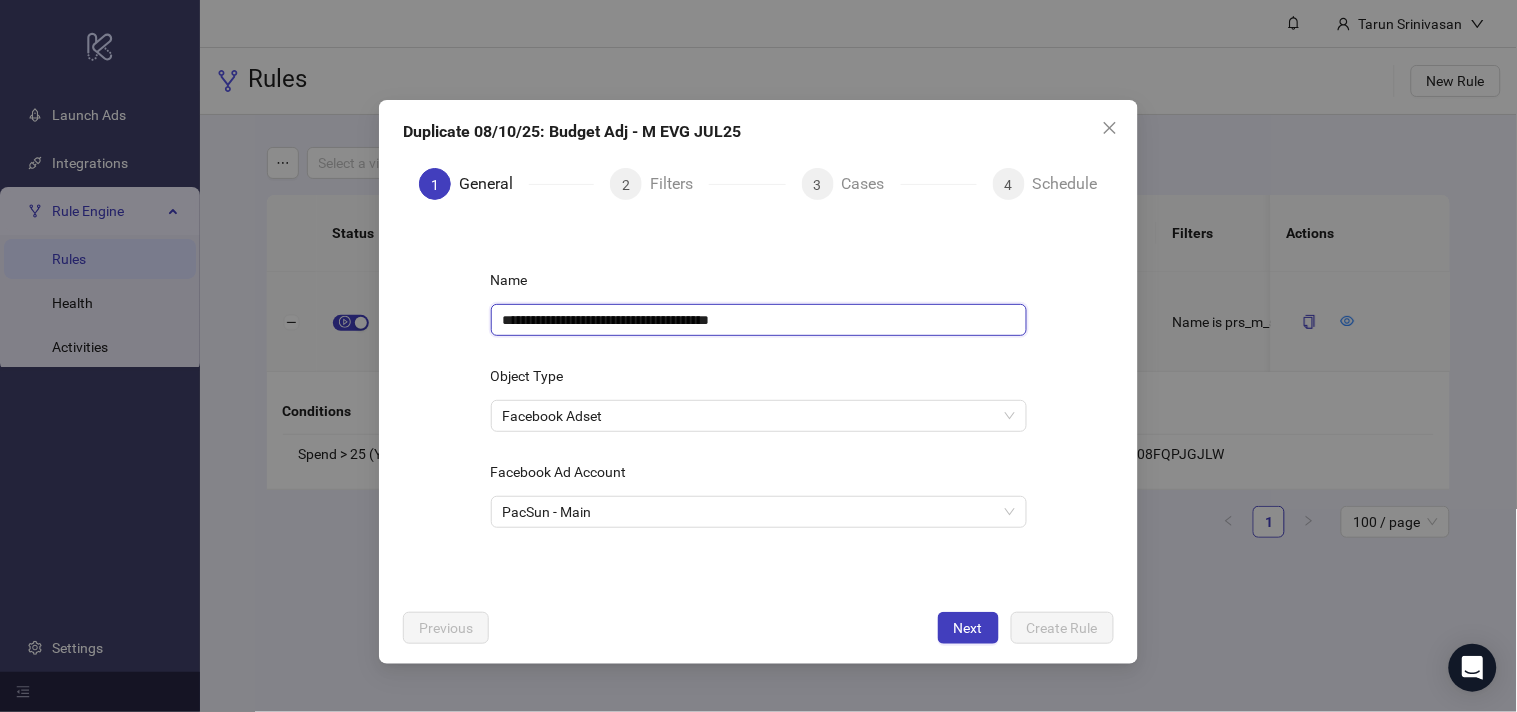 click on "**********" at bounding box center (759, 320) 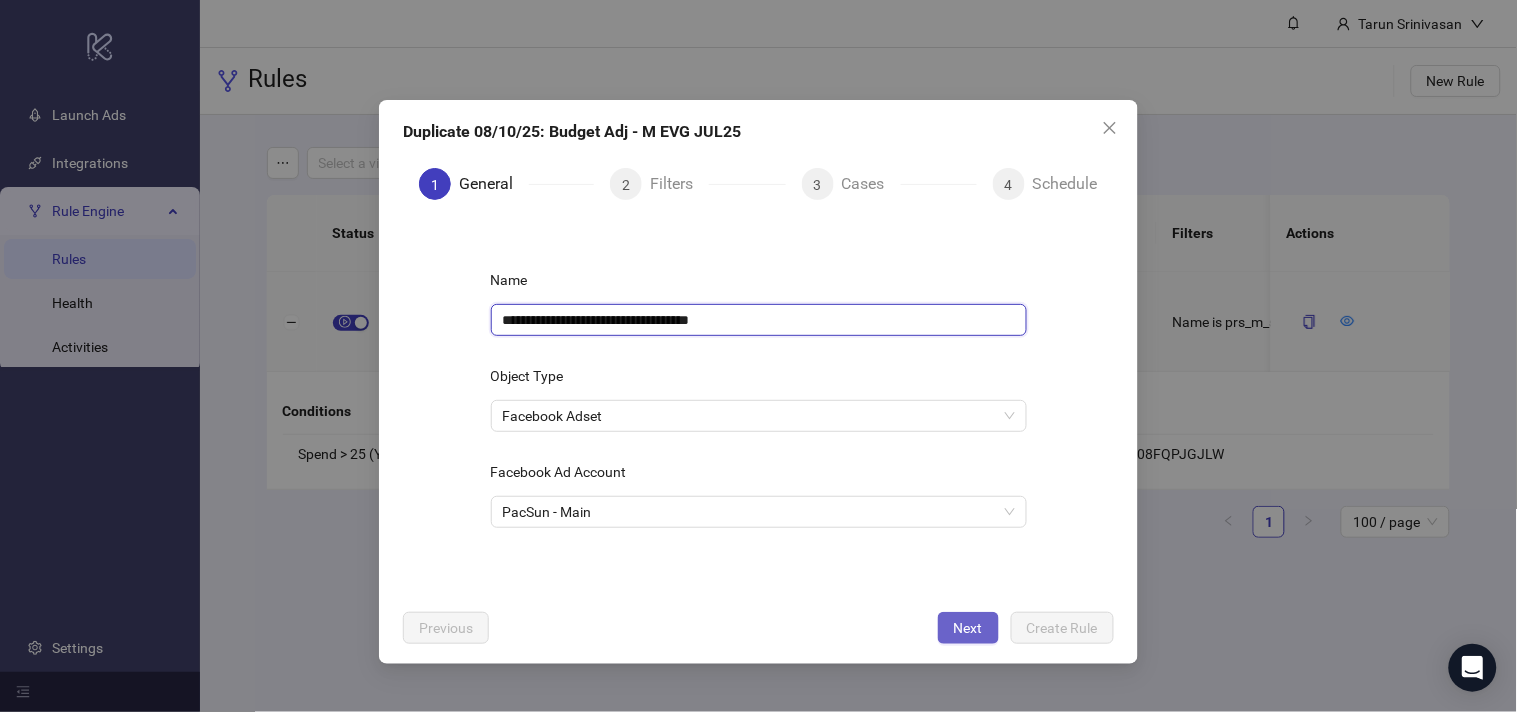 type on "**********" 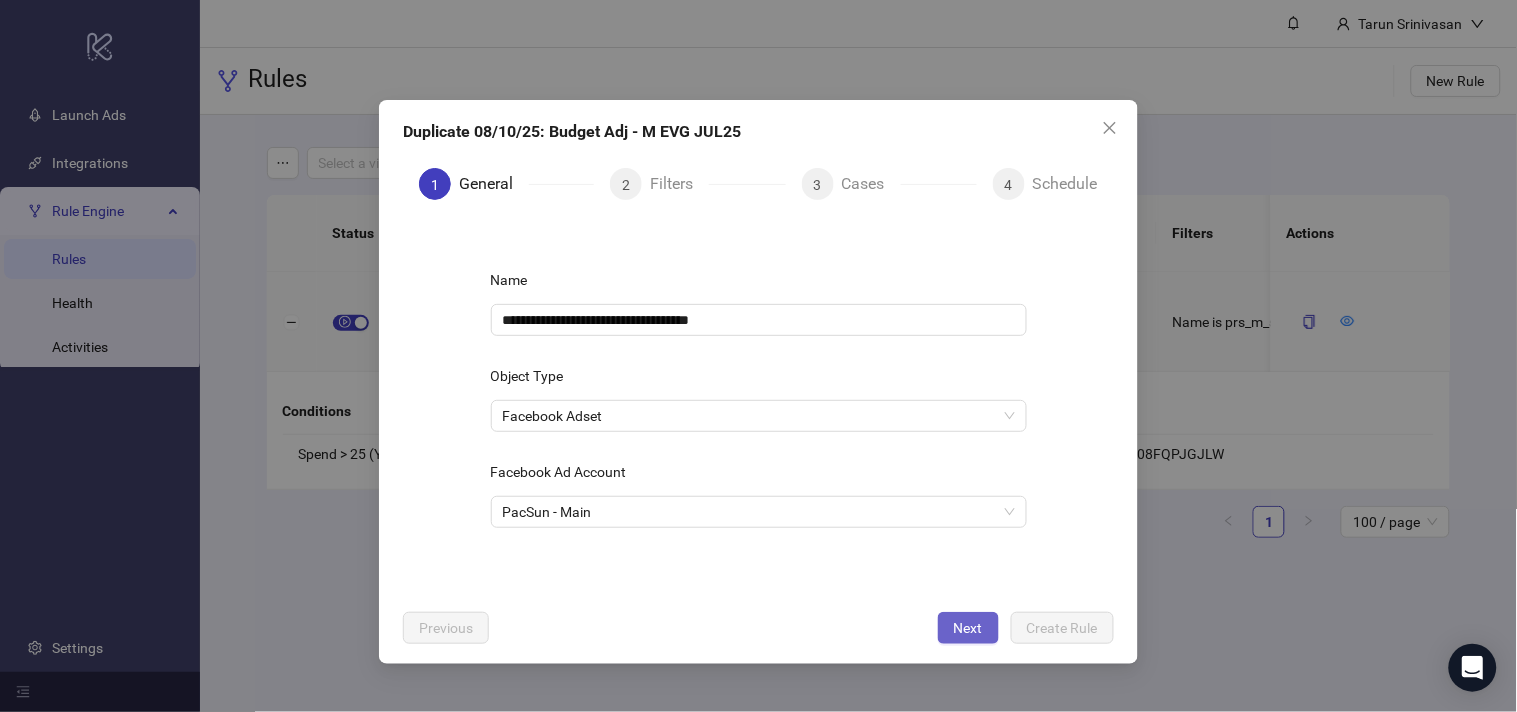 click on "Next" at bounding box center [968, 628] 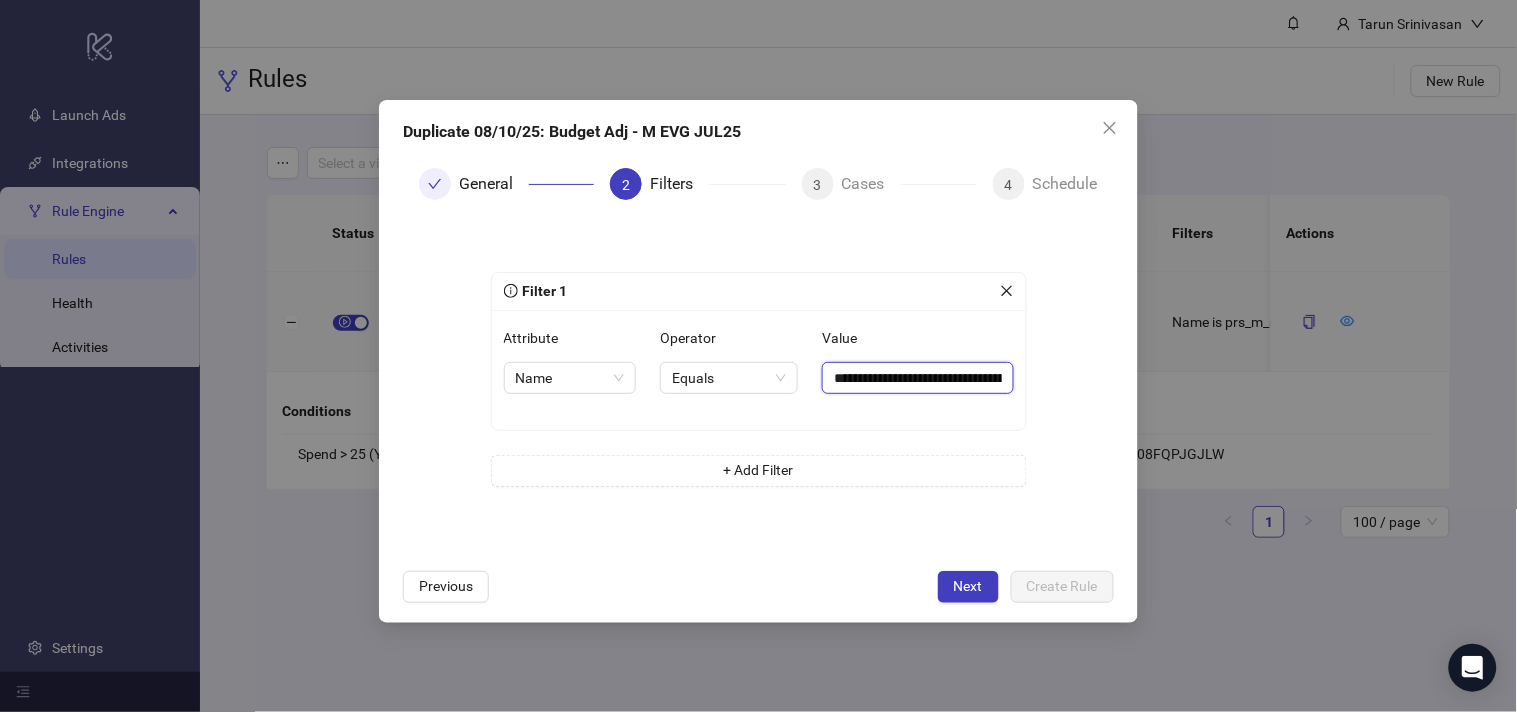 click on "**********" at bounding box center [917, 378] 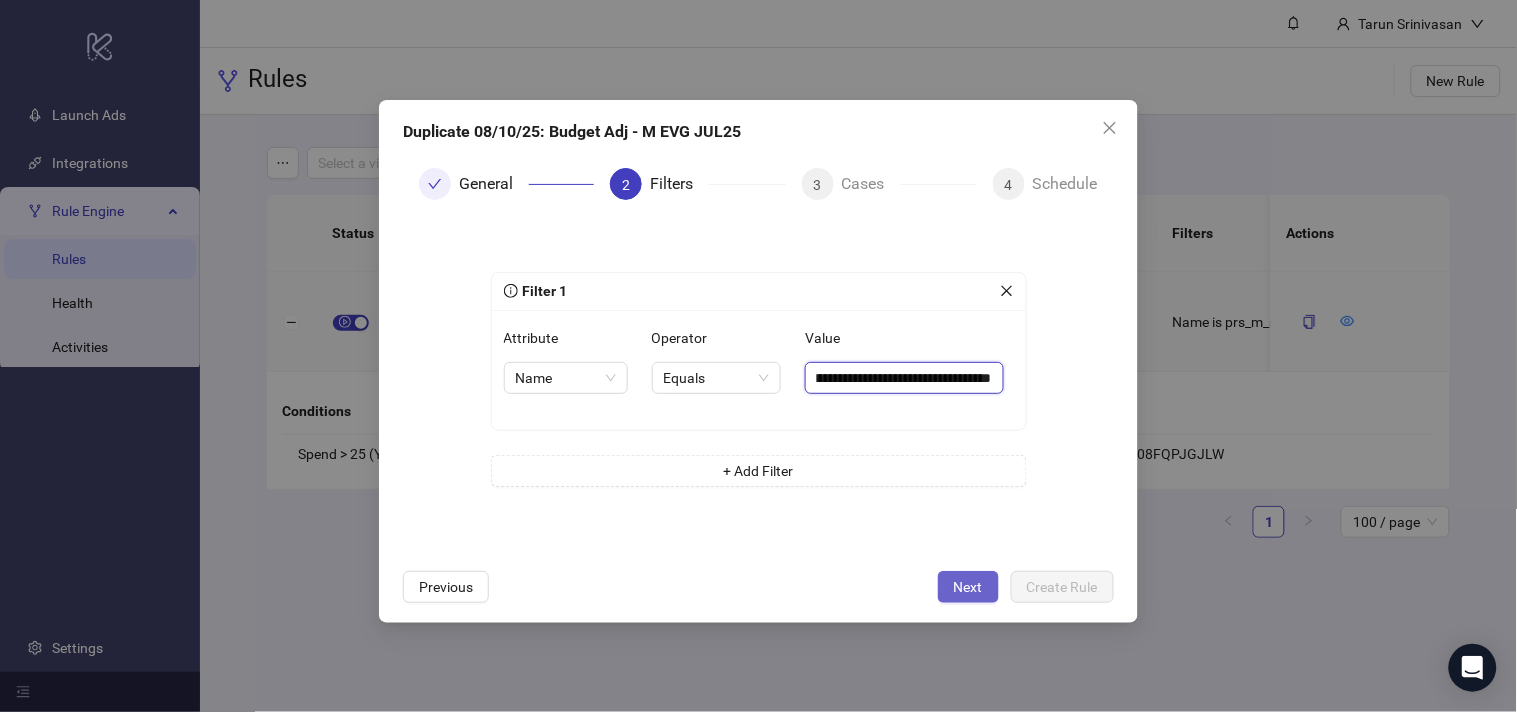 type on "**********" 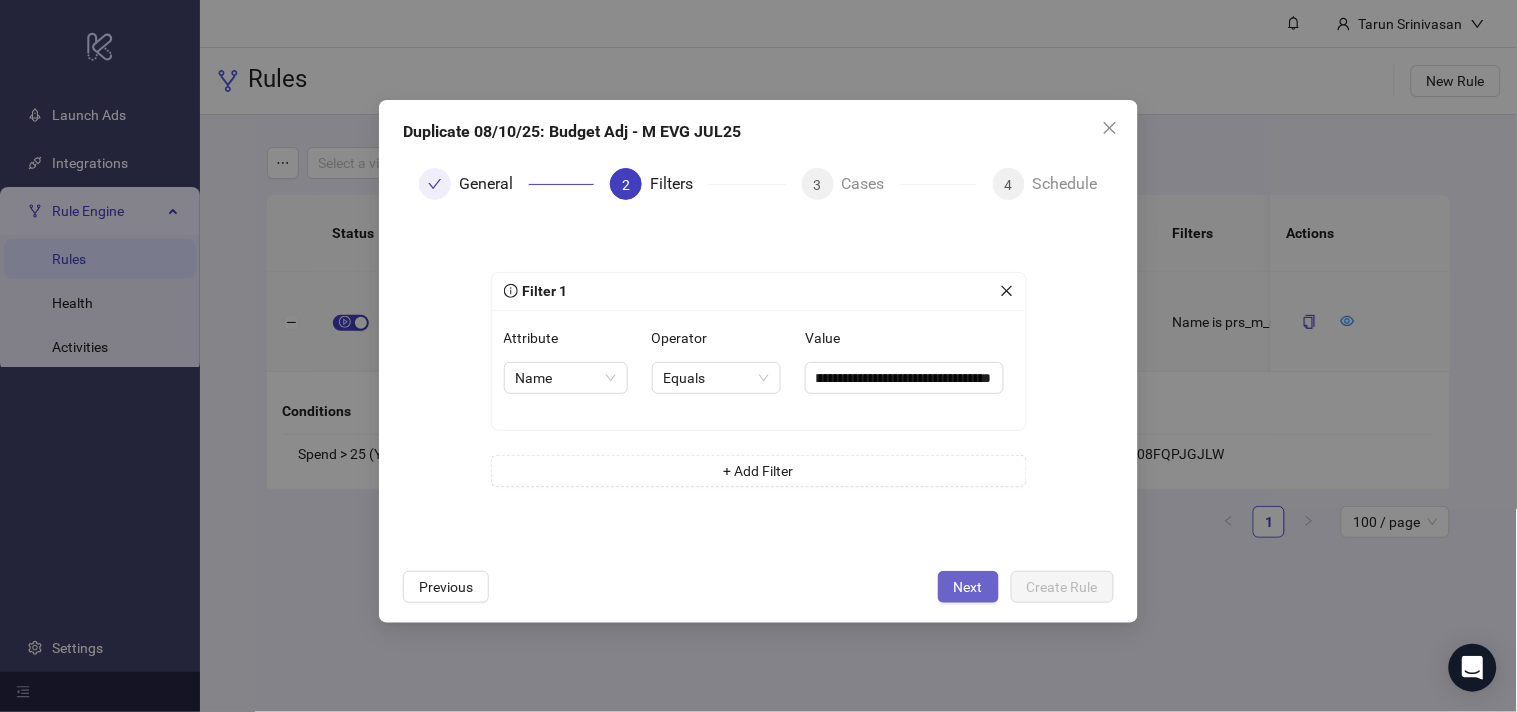 scroll, scrollTop: 0, scrollLeft: 0, axis: both 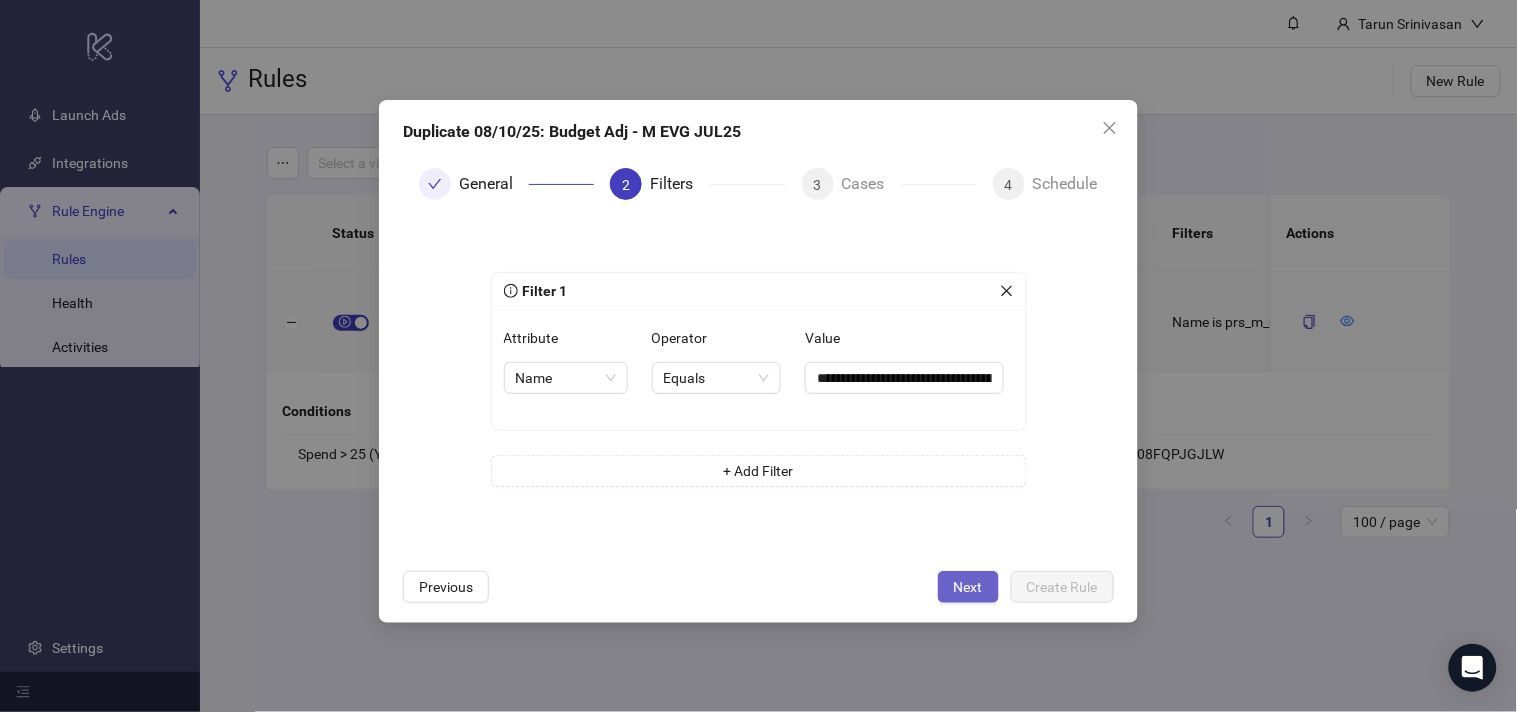 click on "Next" at bounding box center (968, 587) 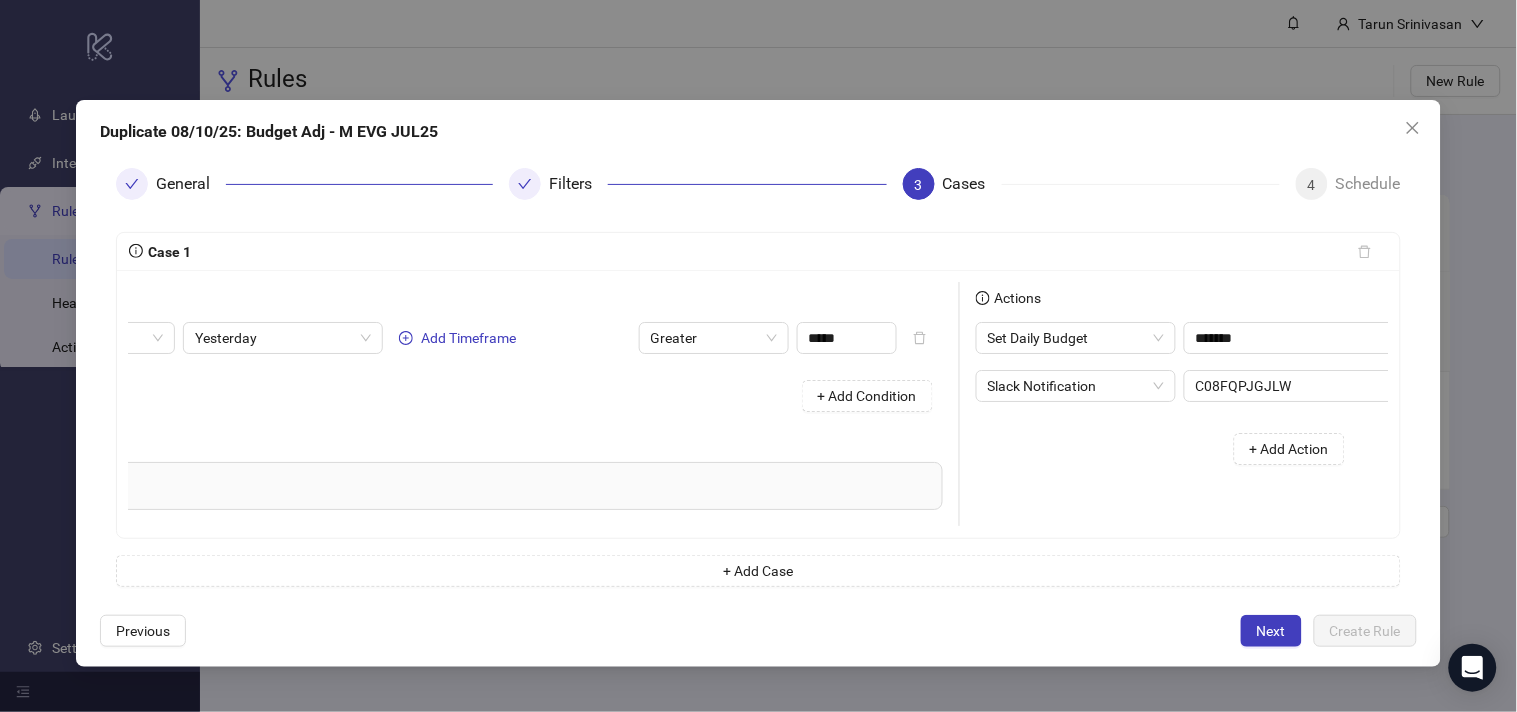 scroll, scrollTop: 0, scrollLeft: 275, axis: horizontal 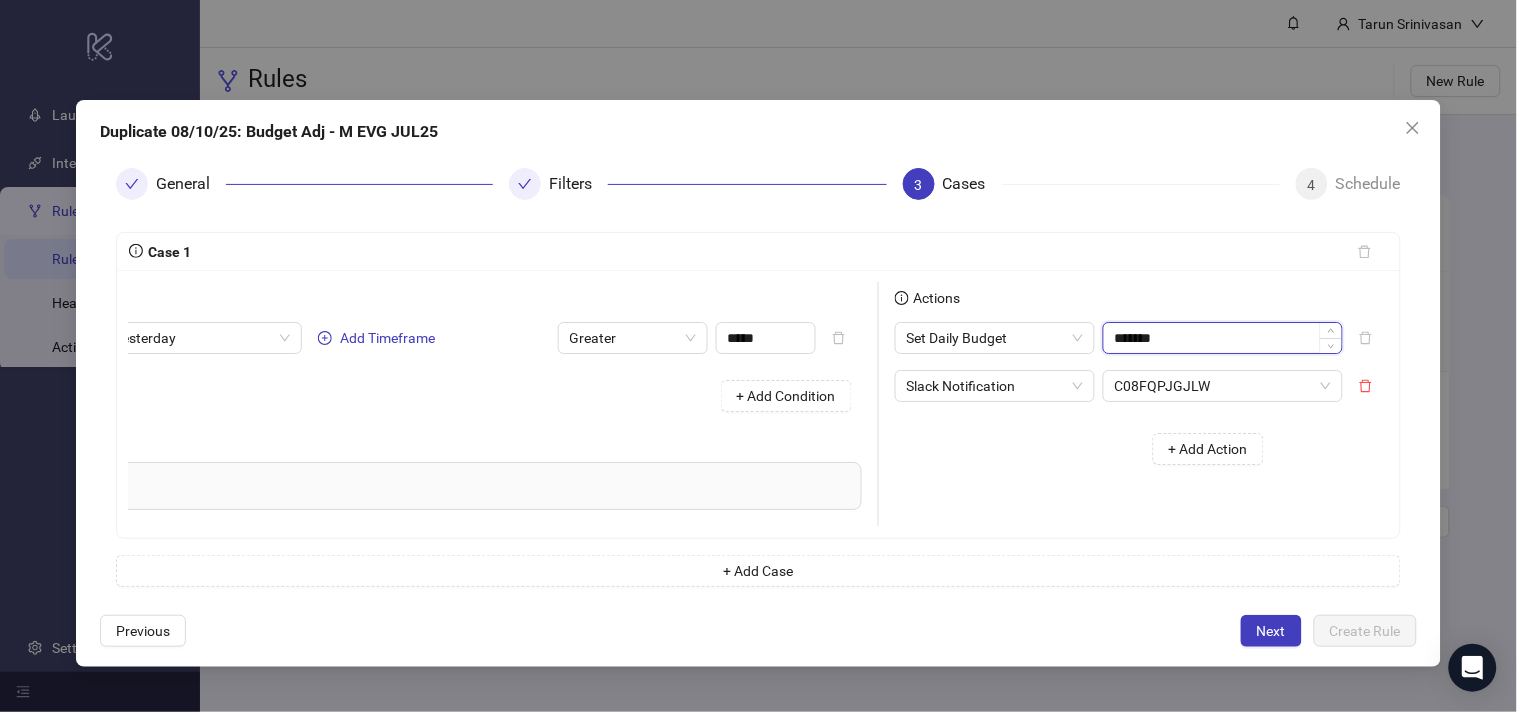 click on "*******" at bounding box center (1223, 338) 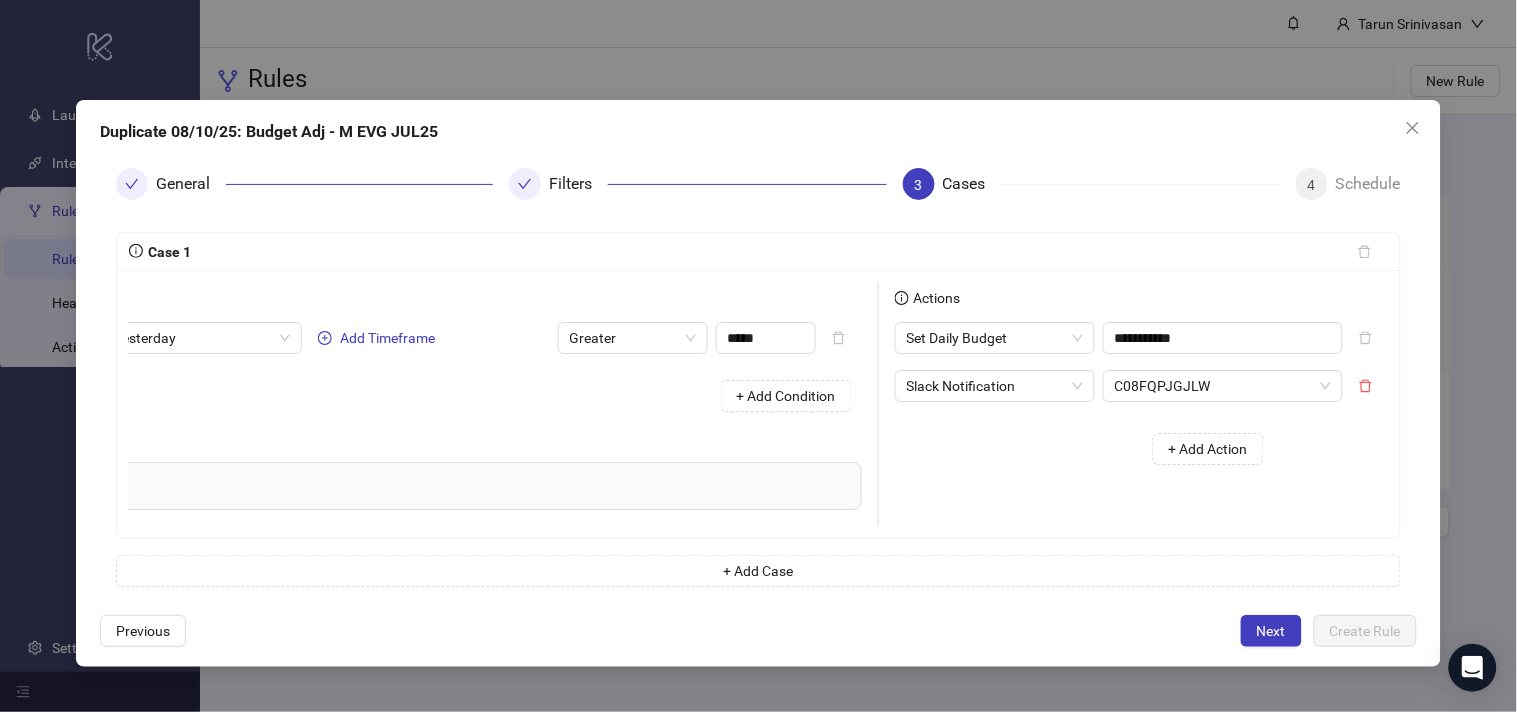 type on "*******" 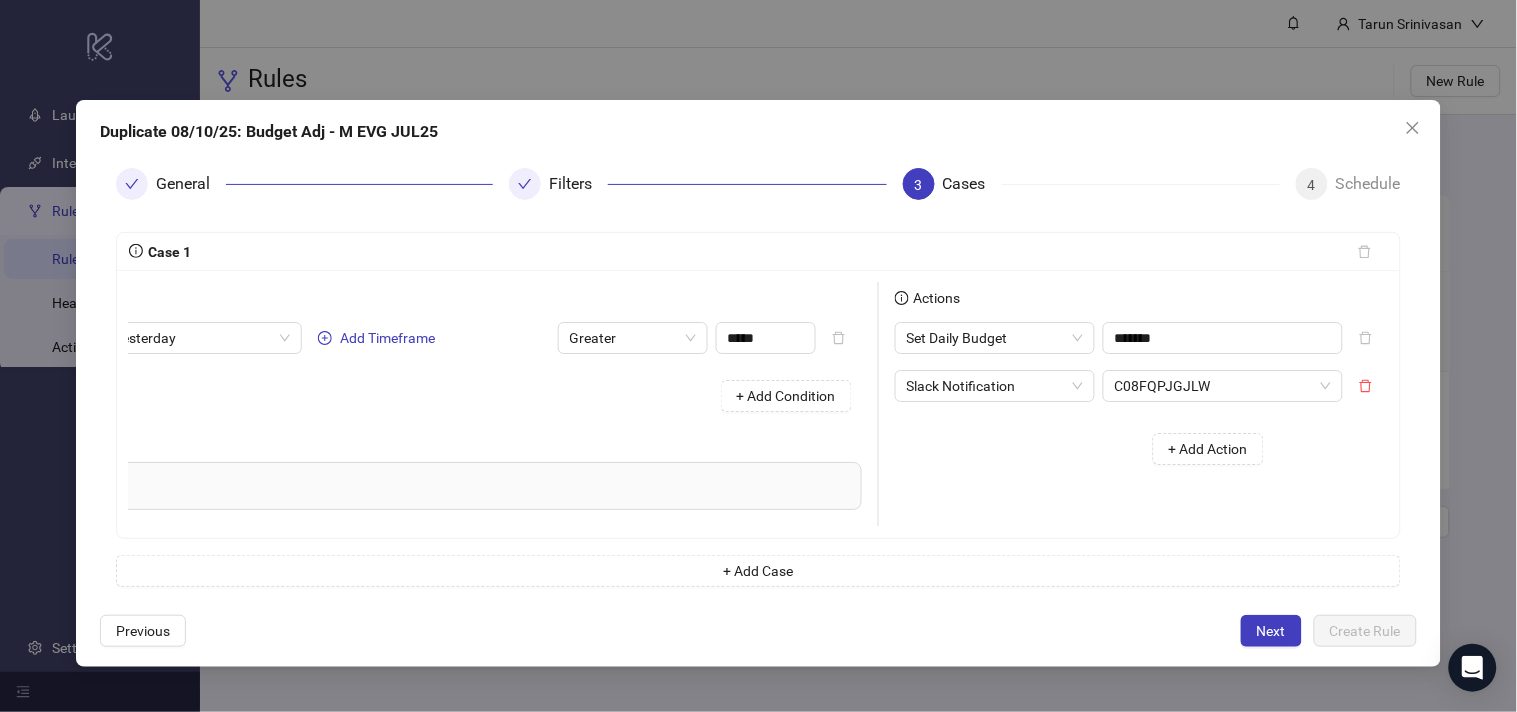 click on "+ Add Action" at bounding box center [1087, 449] 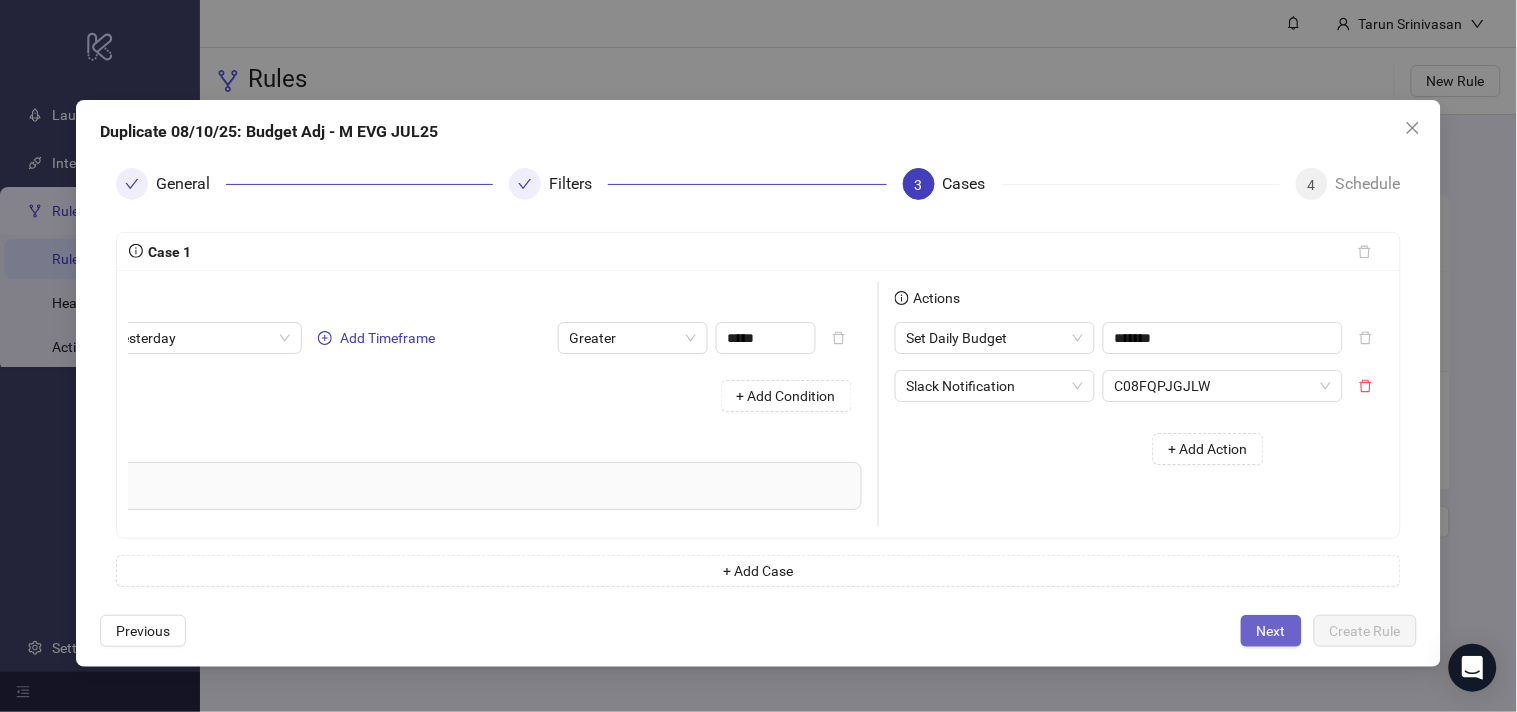 click on "Next" at bounding box center [1271, 631] 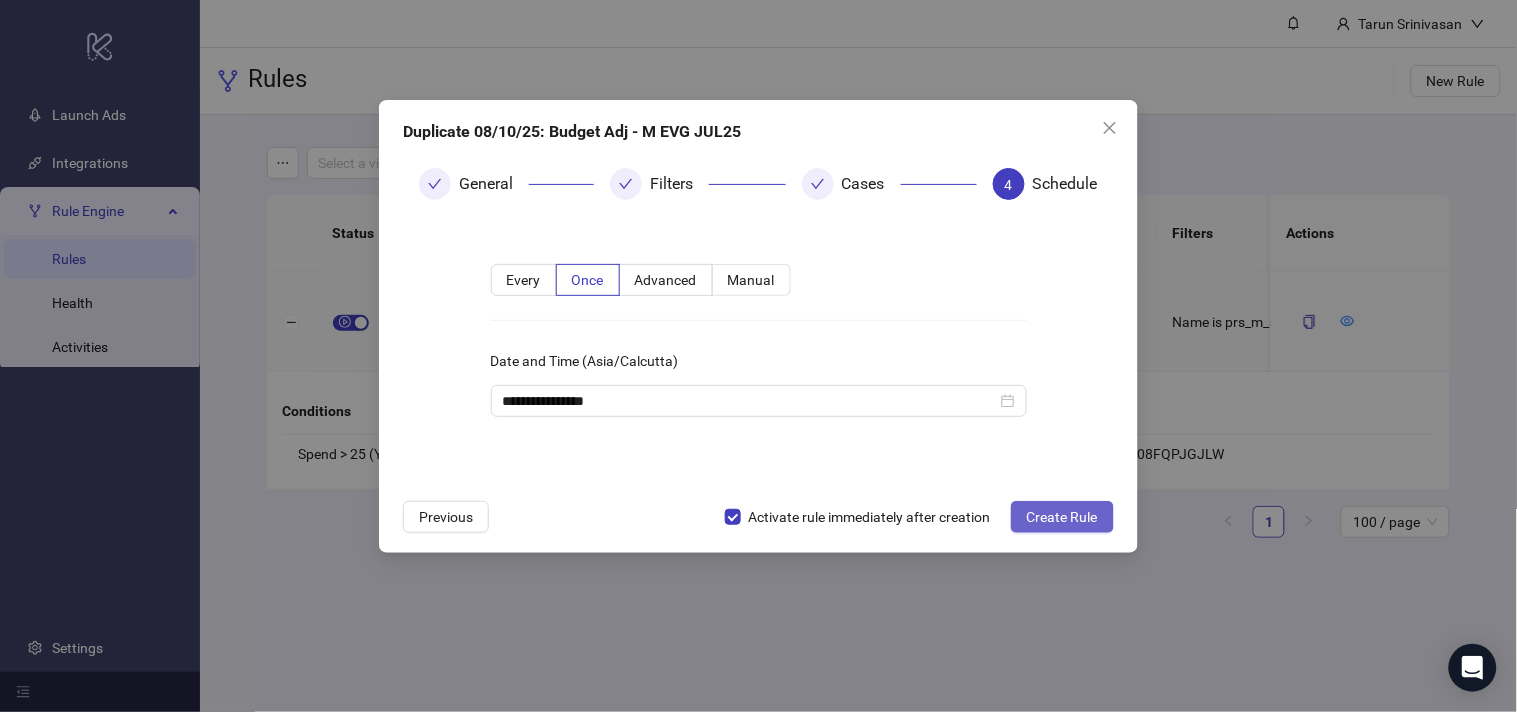 click on "Create Rule" at bounding box center [1062, 517] 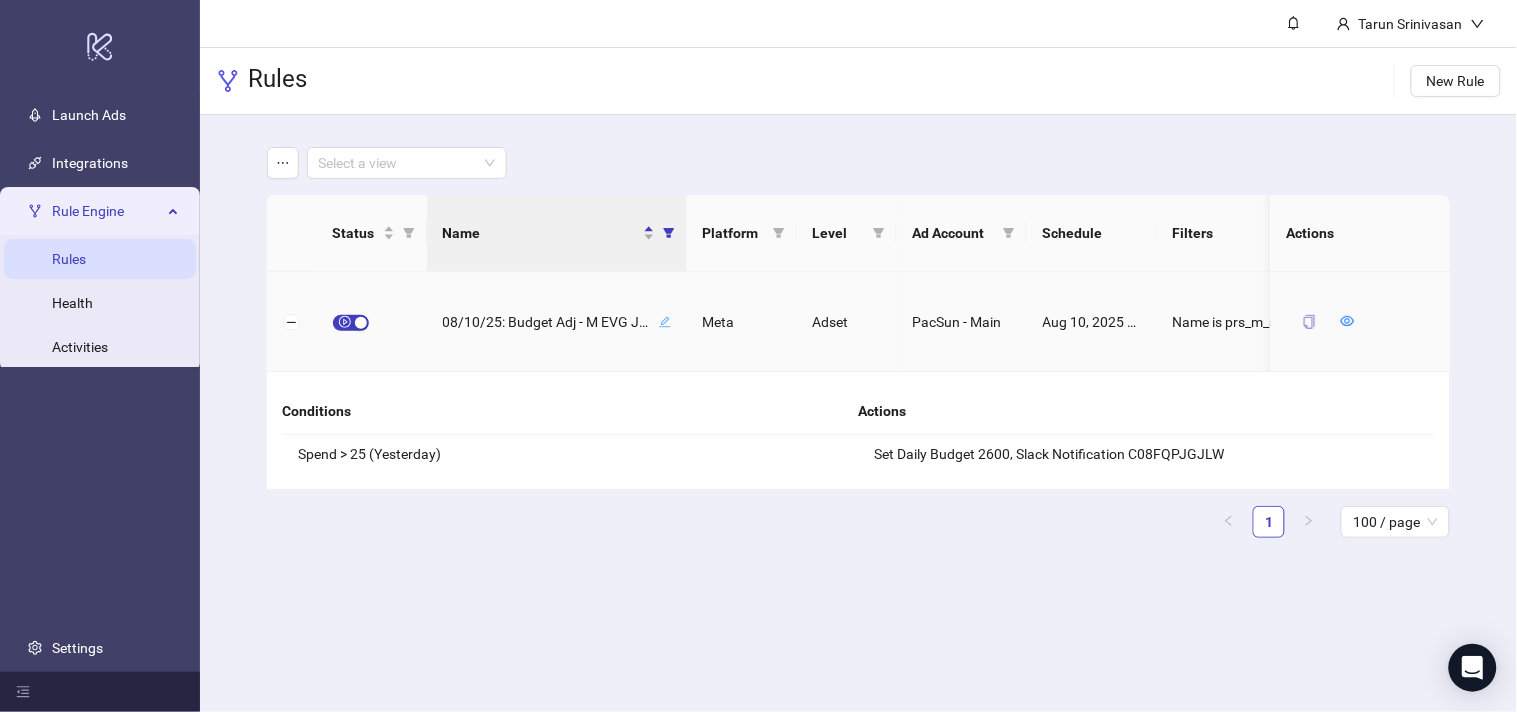 click at bounding box center (1309, 322) 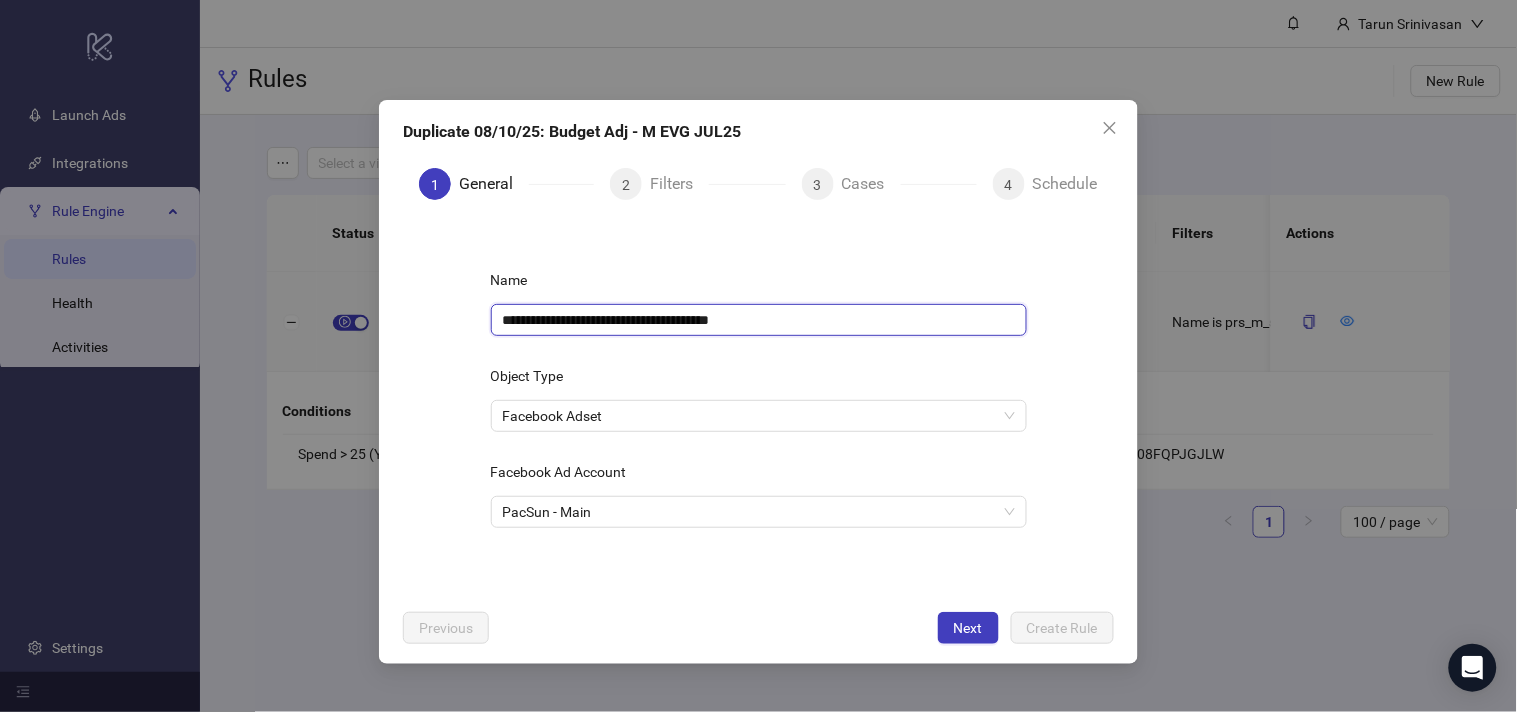 click on "**********" at bounding box center (759, 320) 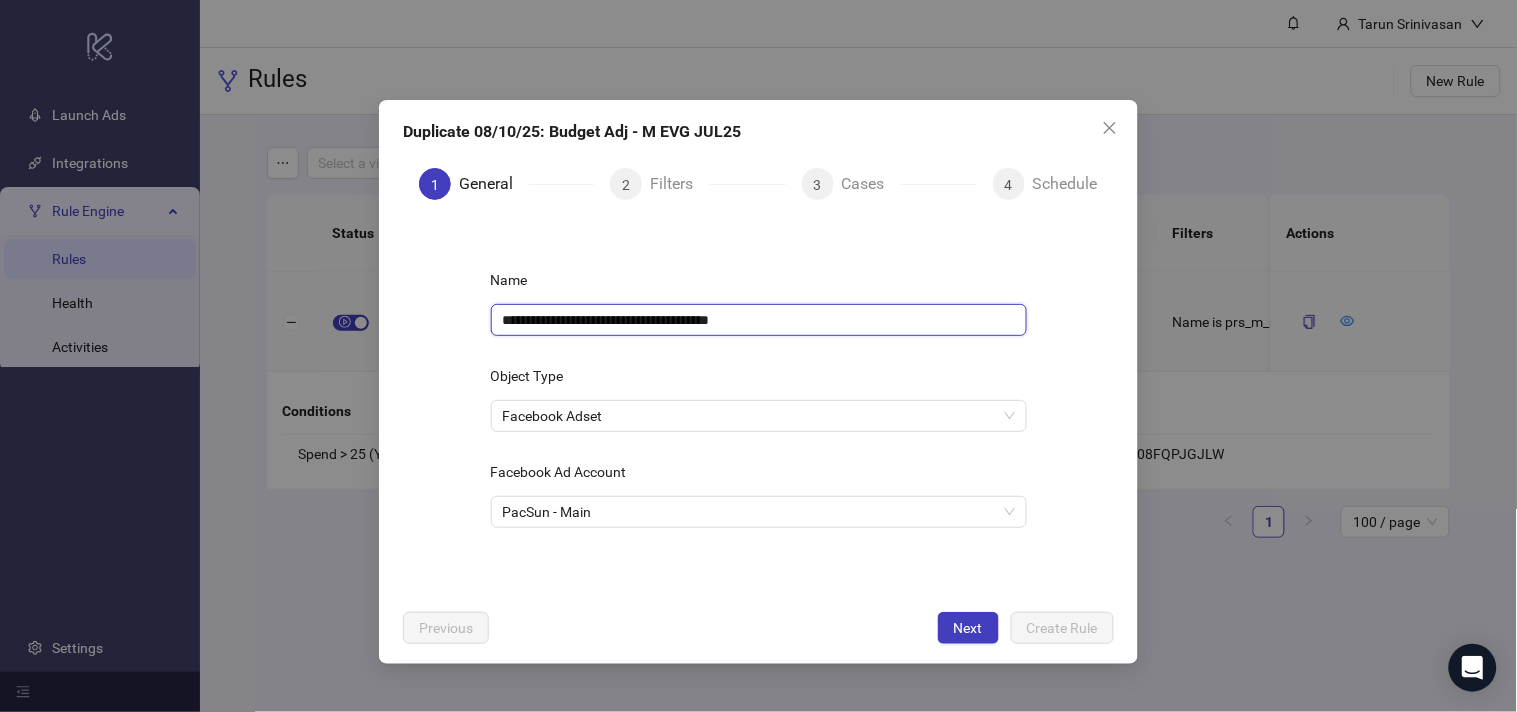 paste 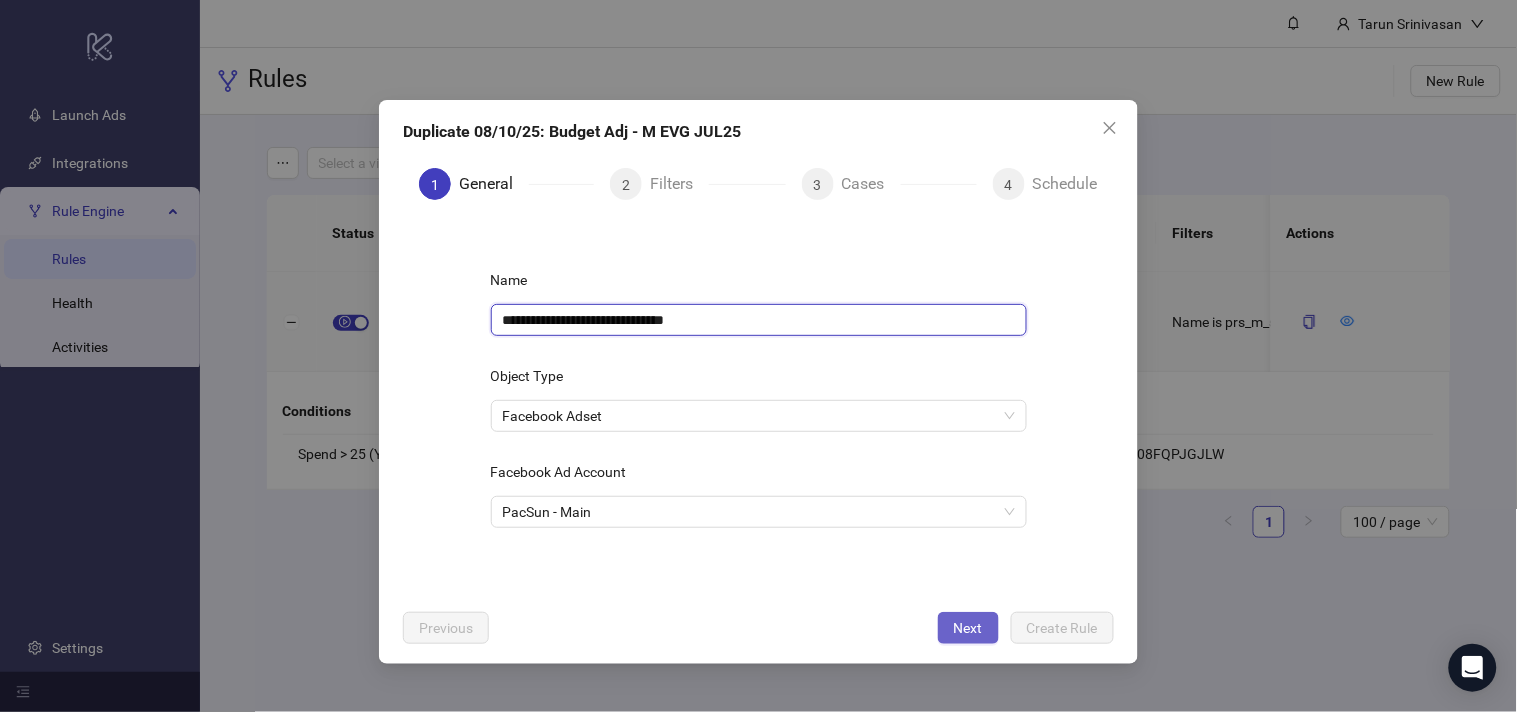 type on "**********" 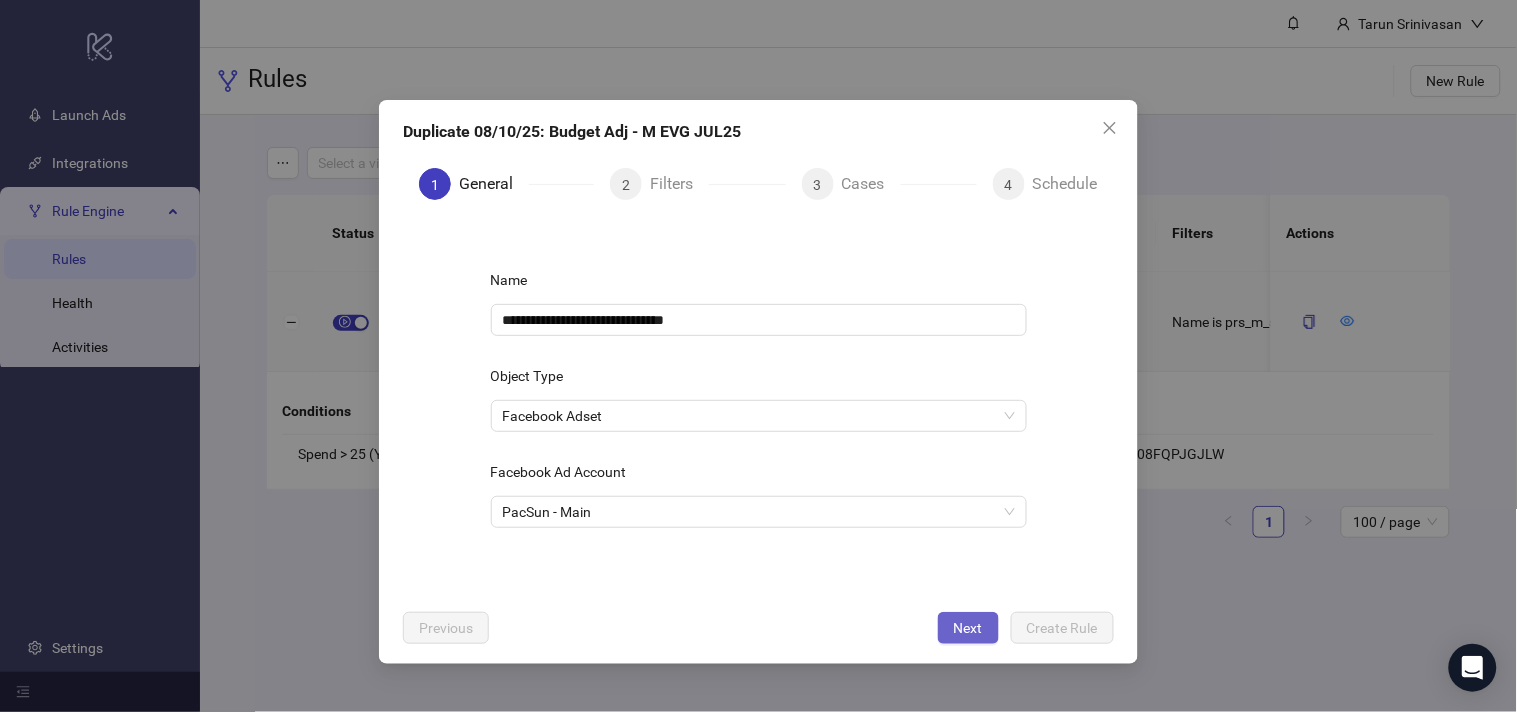 click on "Next" at bounding box center (968, 628) 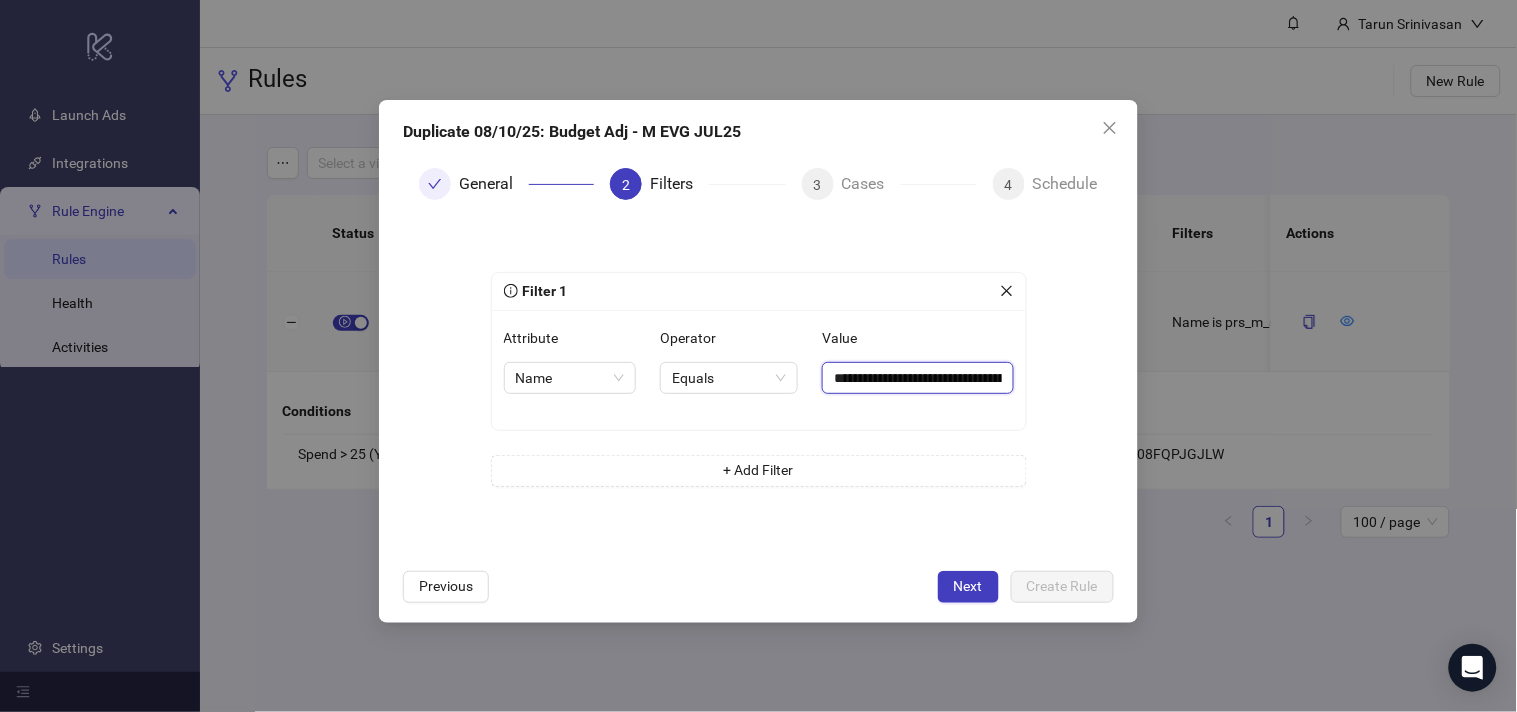 click on "**********" at bounding box center (917, 378) 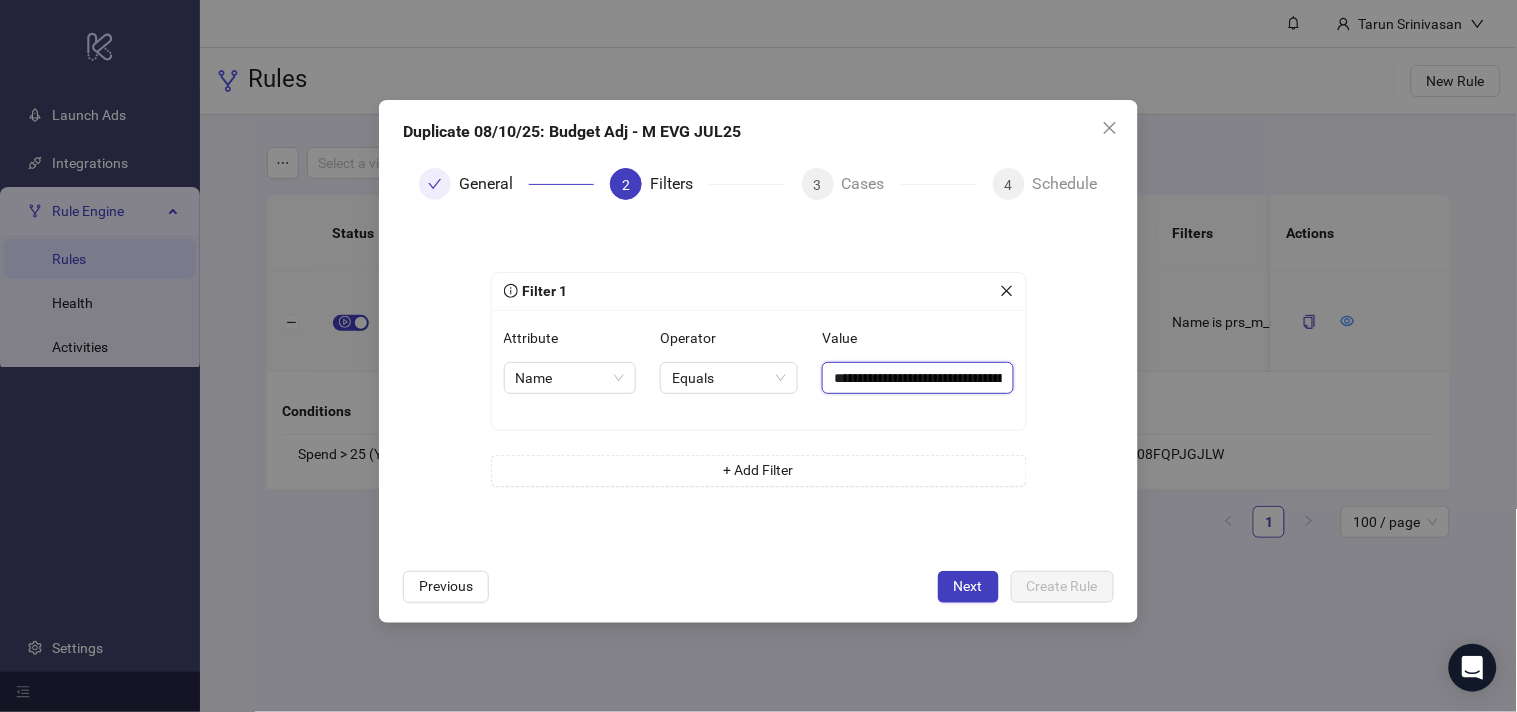paste on "****" 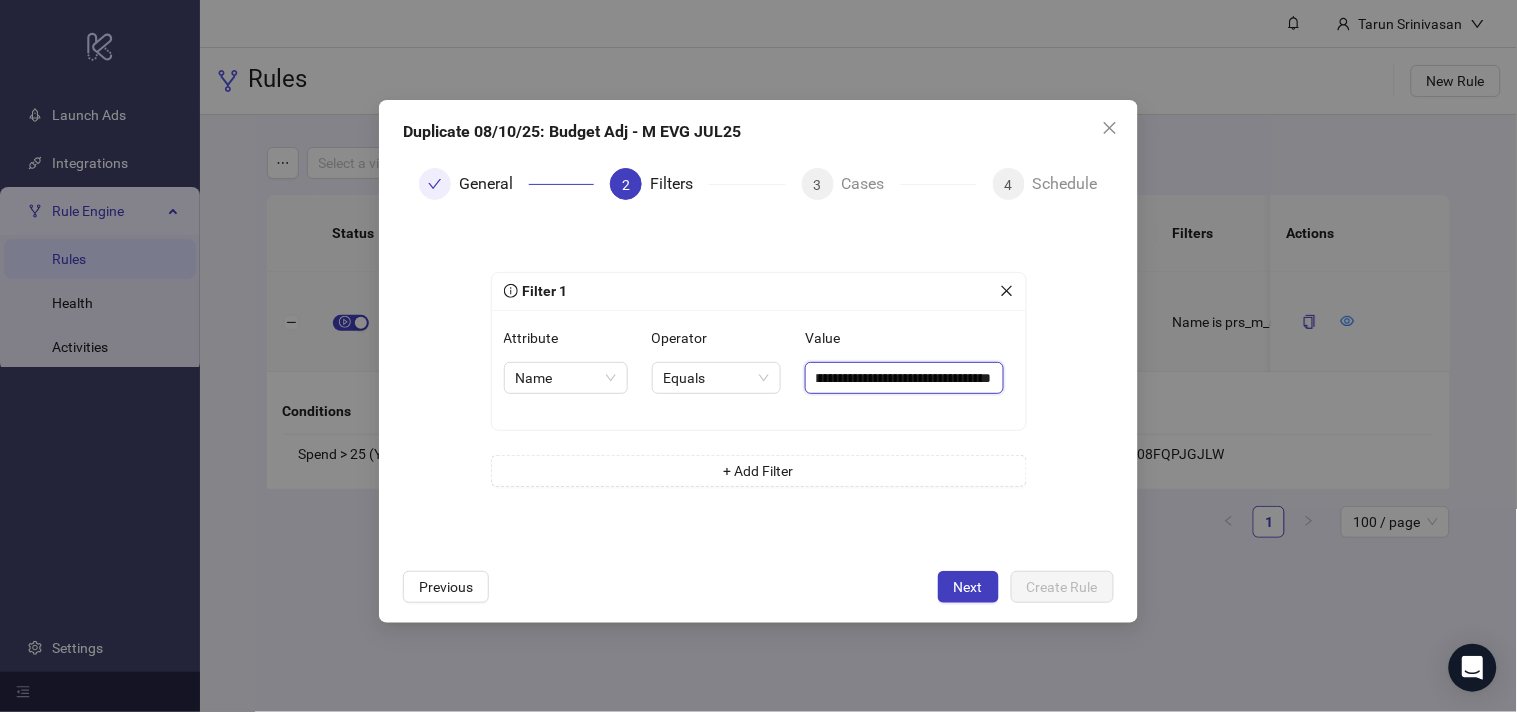 type on "**********" 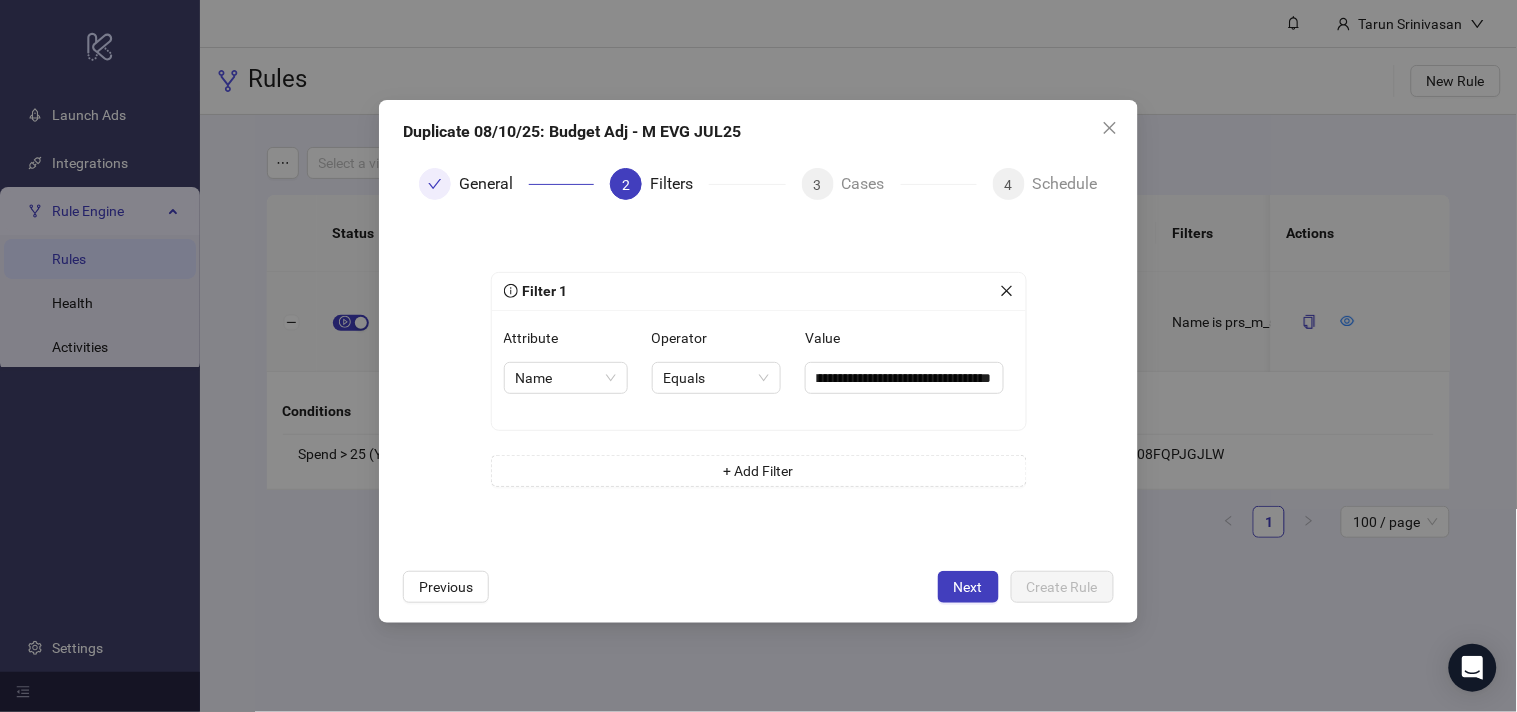 scroll, scrollTop: 0, scrollLeft: 0, axis: both 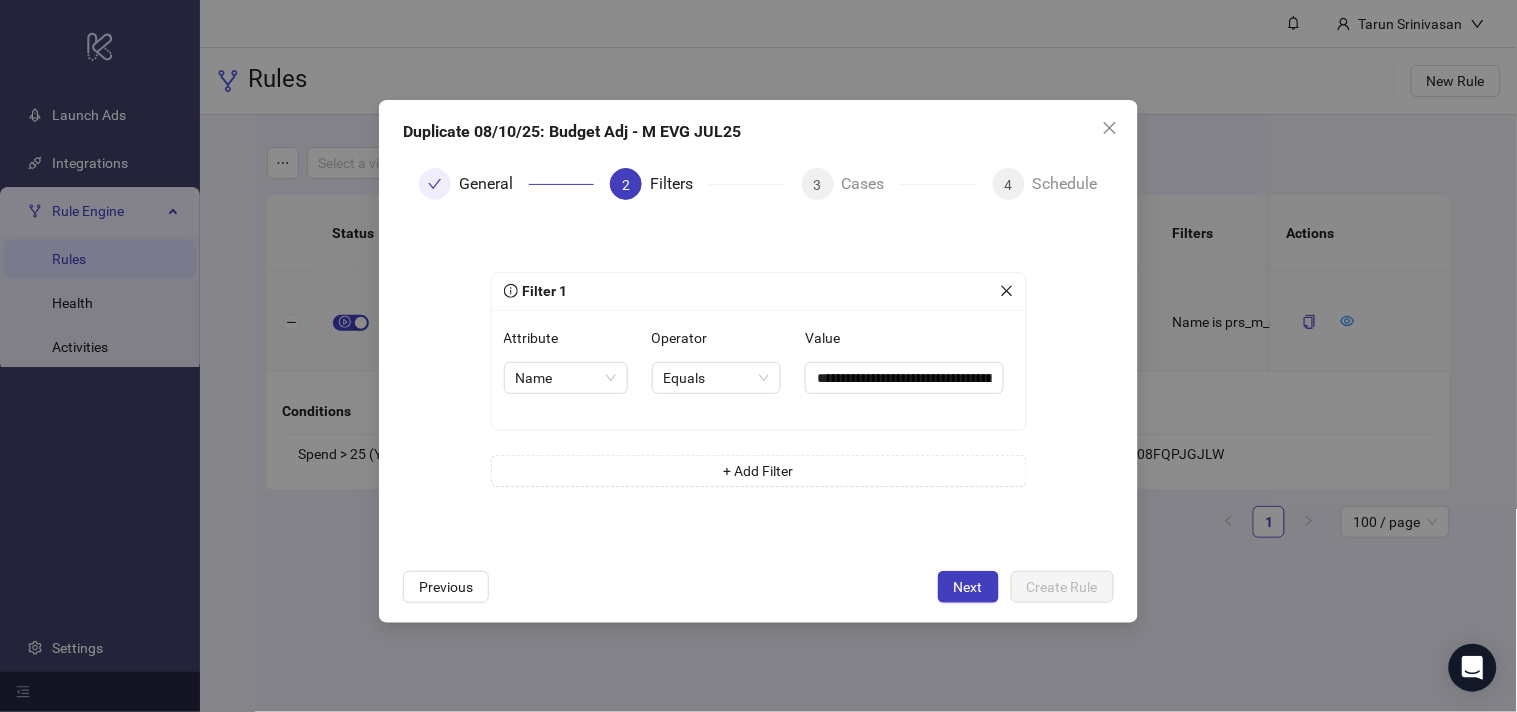 click on "**********" at bounding box center [759, 387] 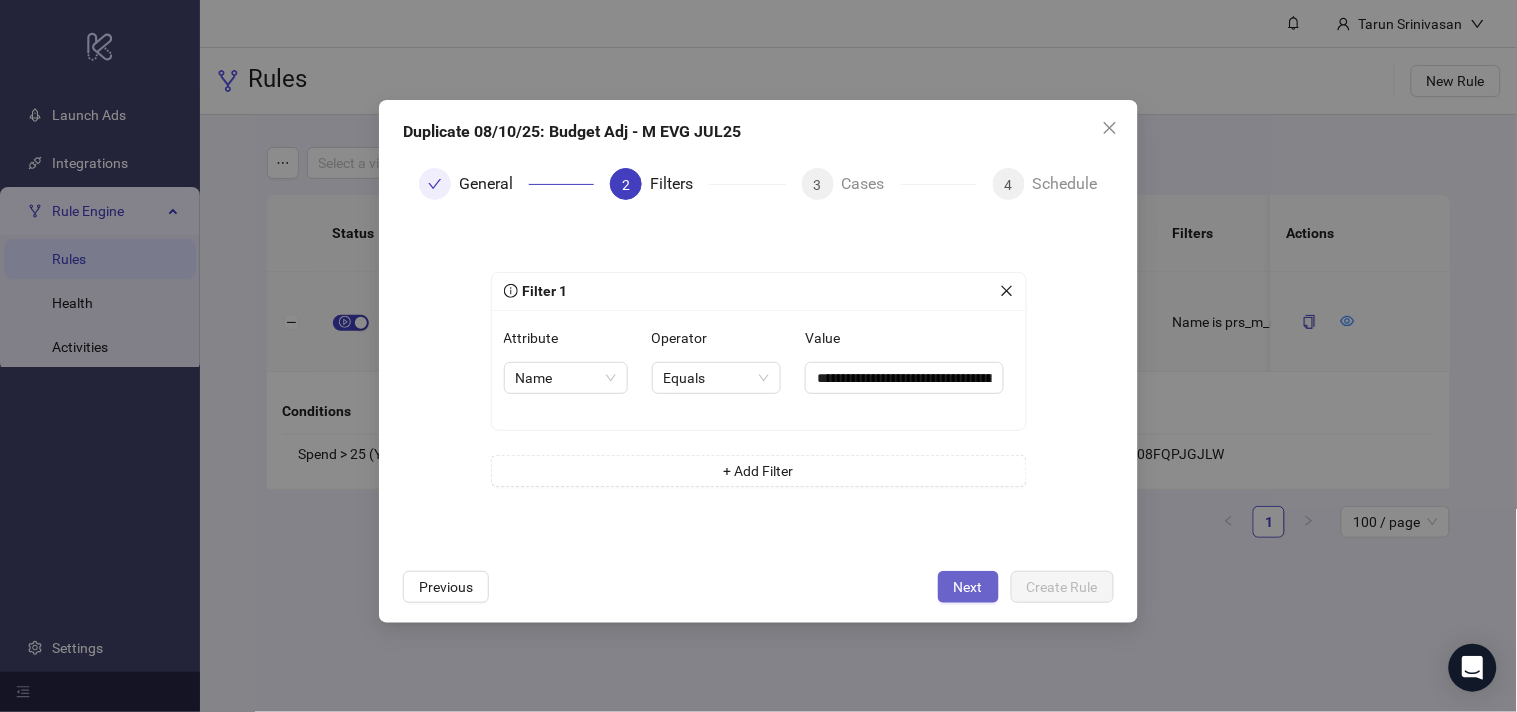 click on "Next" at bounding box center (968, 587) 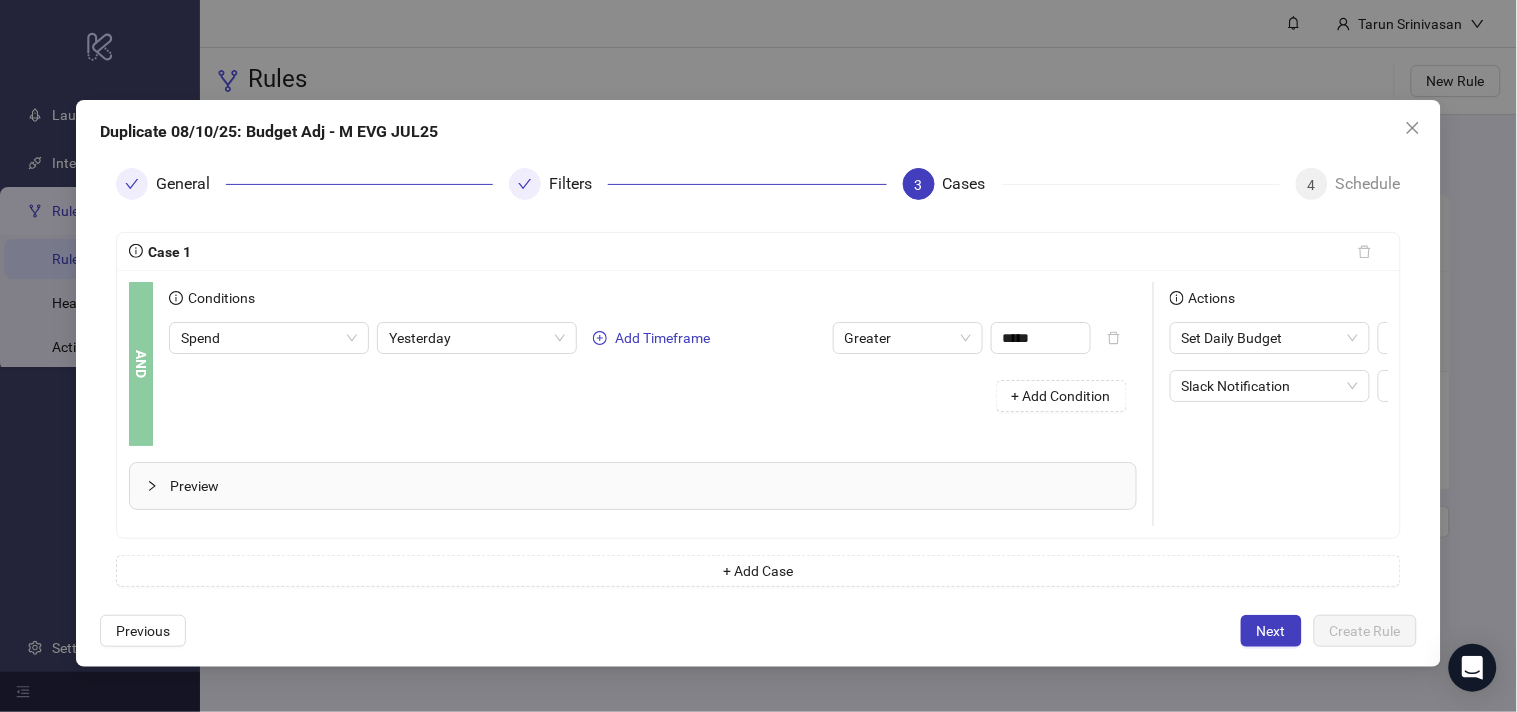 scroll, scrollTop: 0, scrollLeft: 275, axis: horizontal 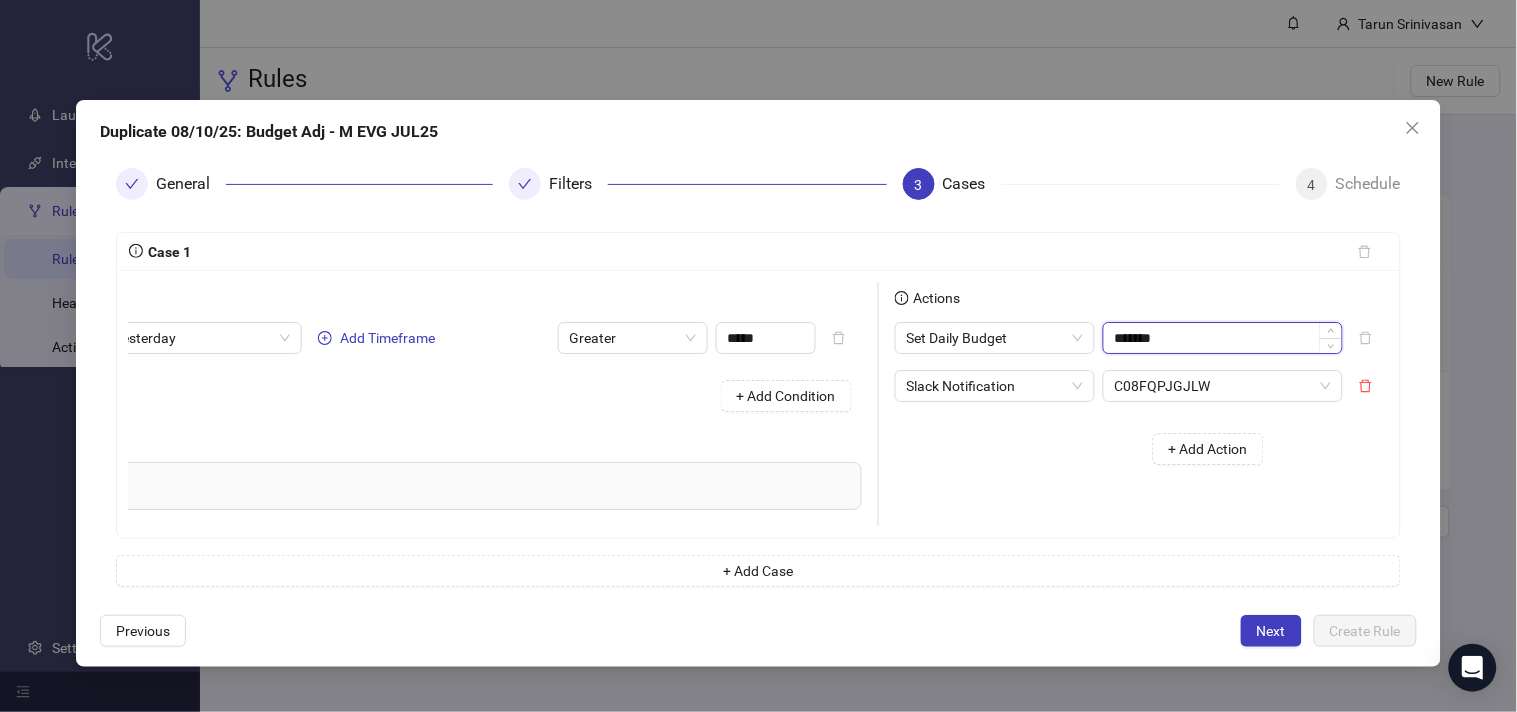 click on "*******" at bounding box center [1223, 338] 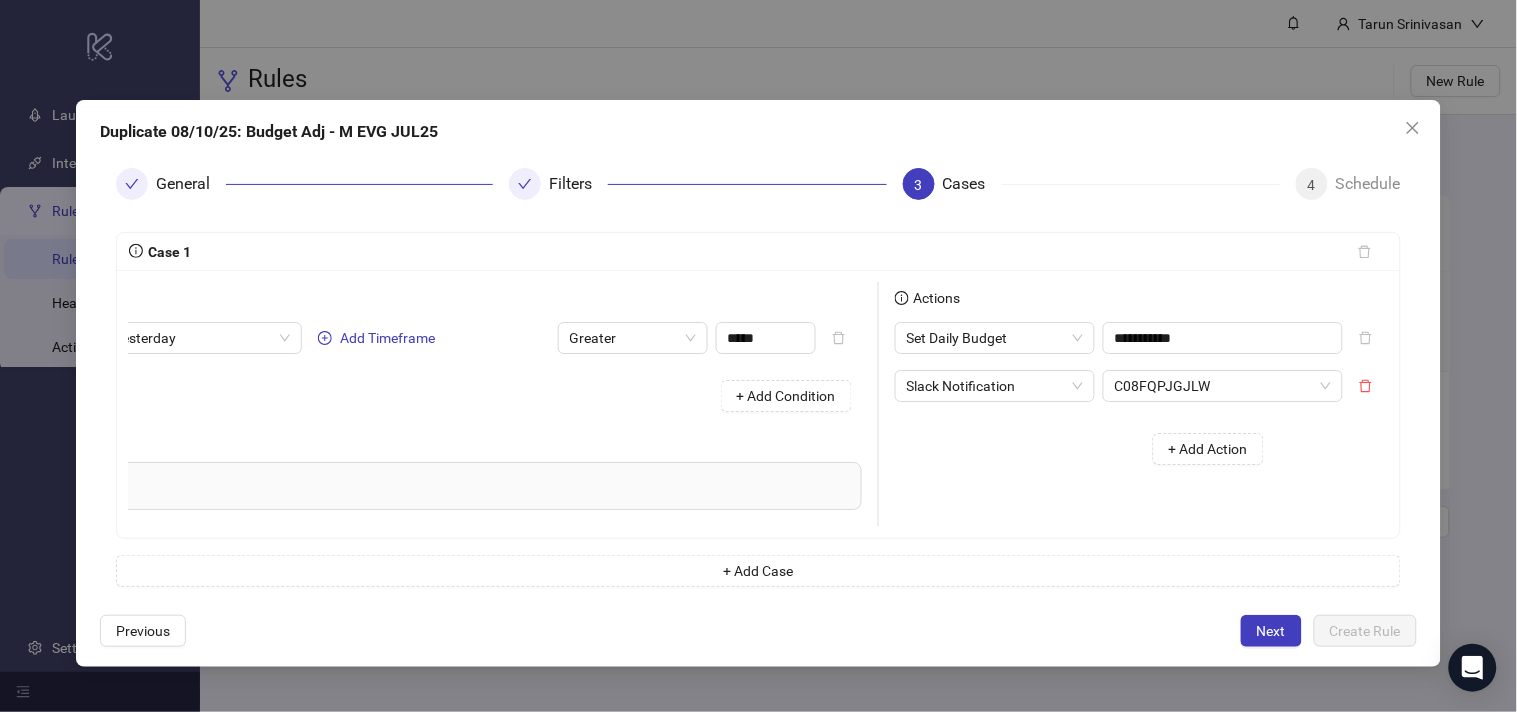type on "*******" 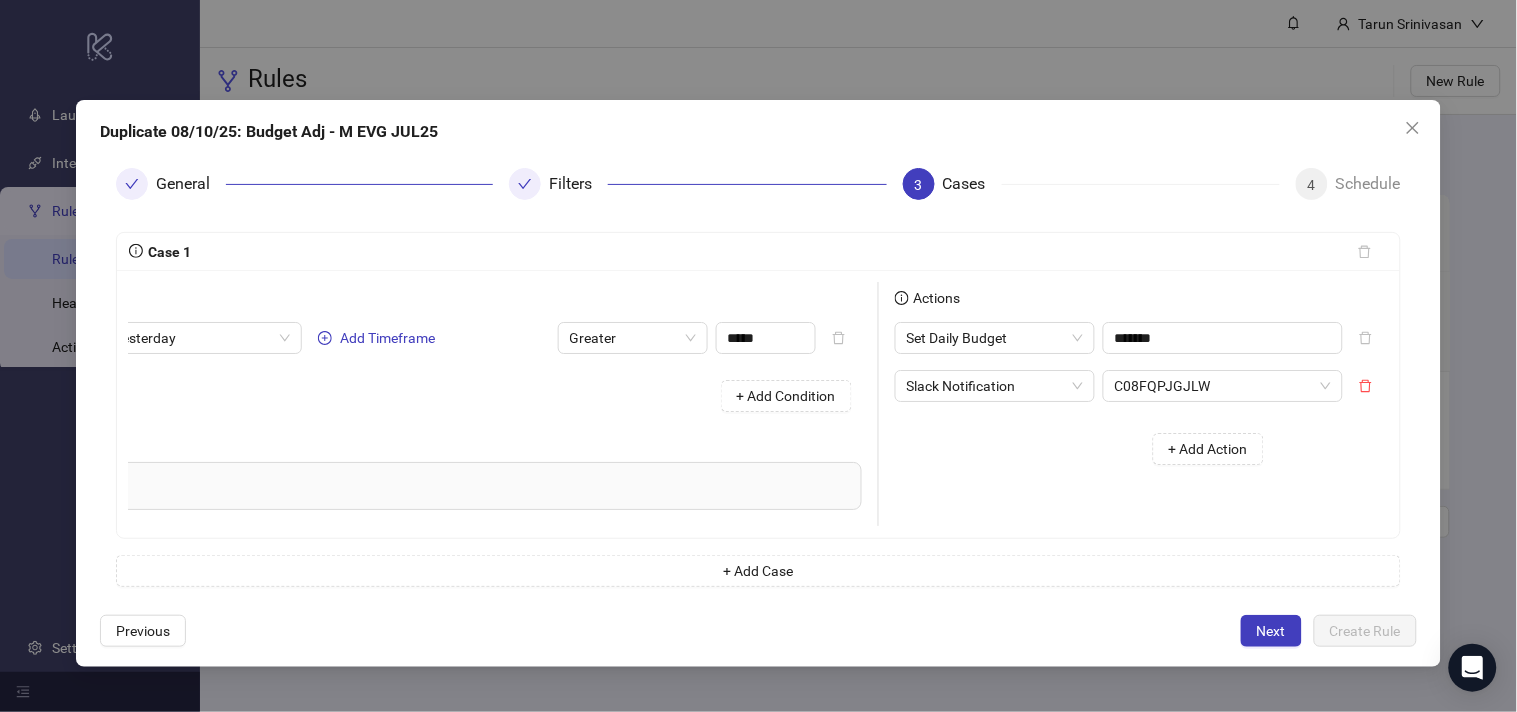 click on "+ Add Action" at bounding box center (1087, 449) 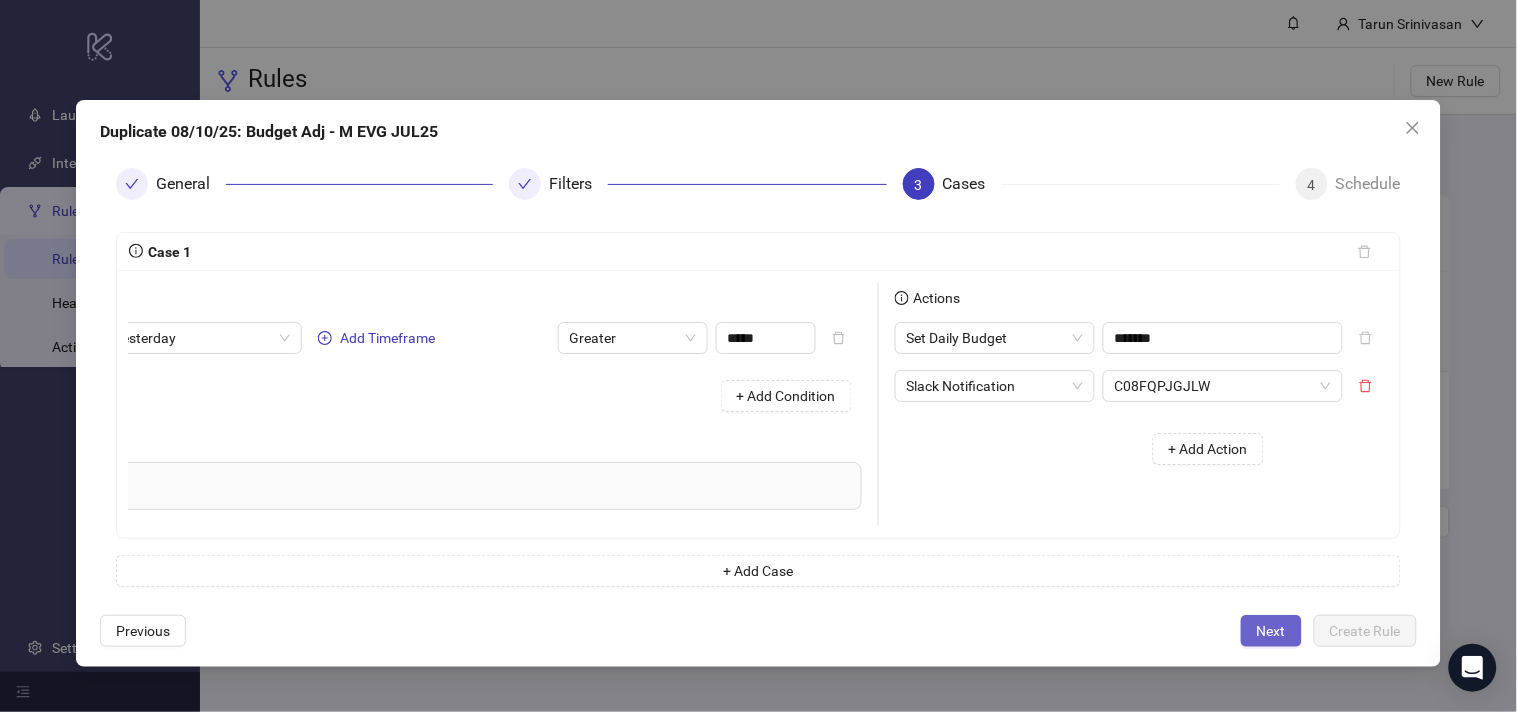 click on "Next" at bounding box center (1271, 631) 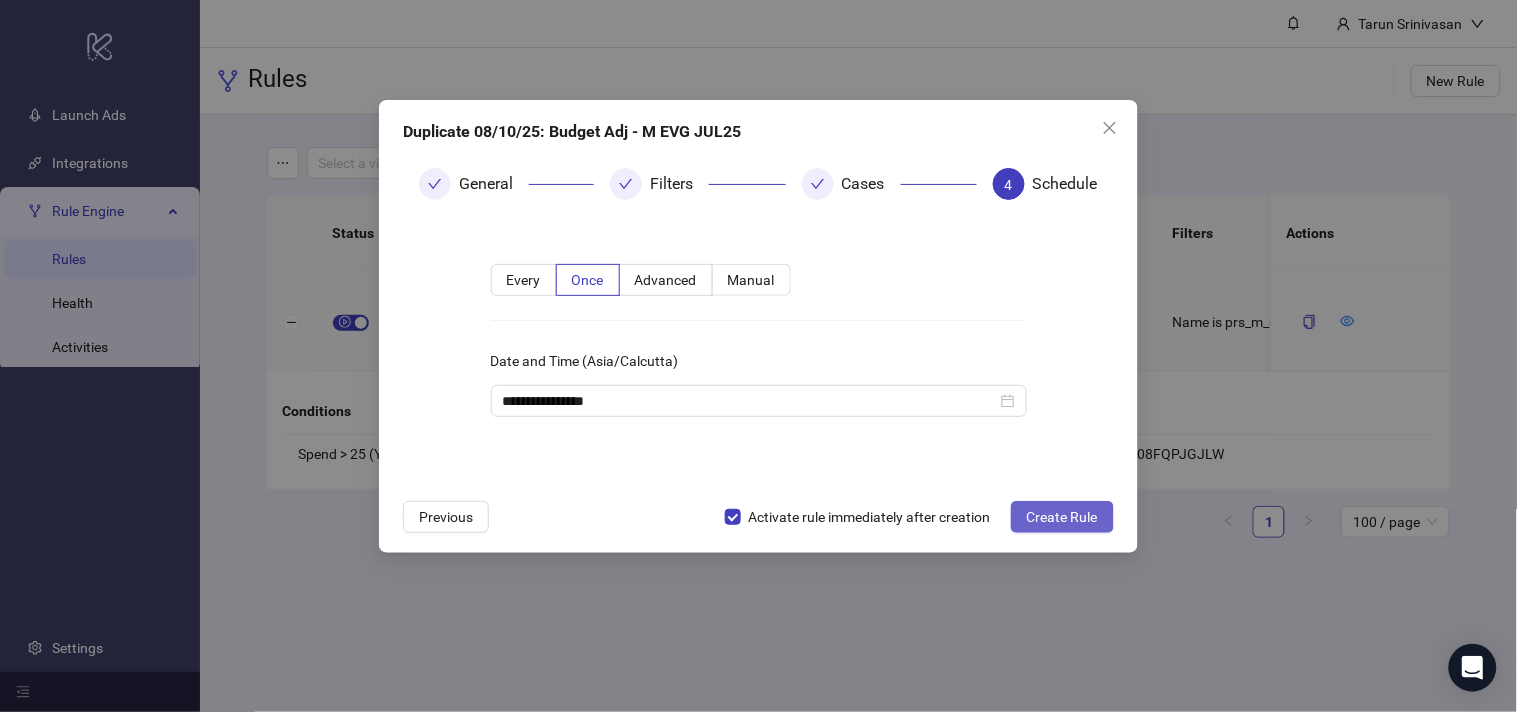 click on "Create Rule" at bounding box center (1062, 517) 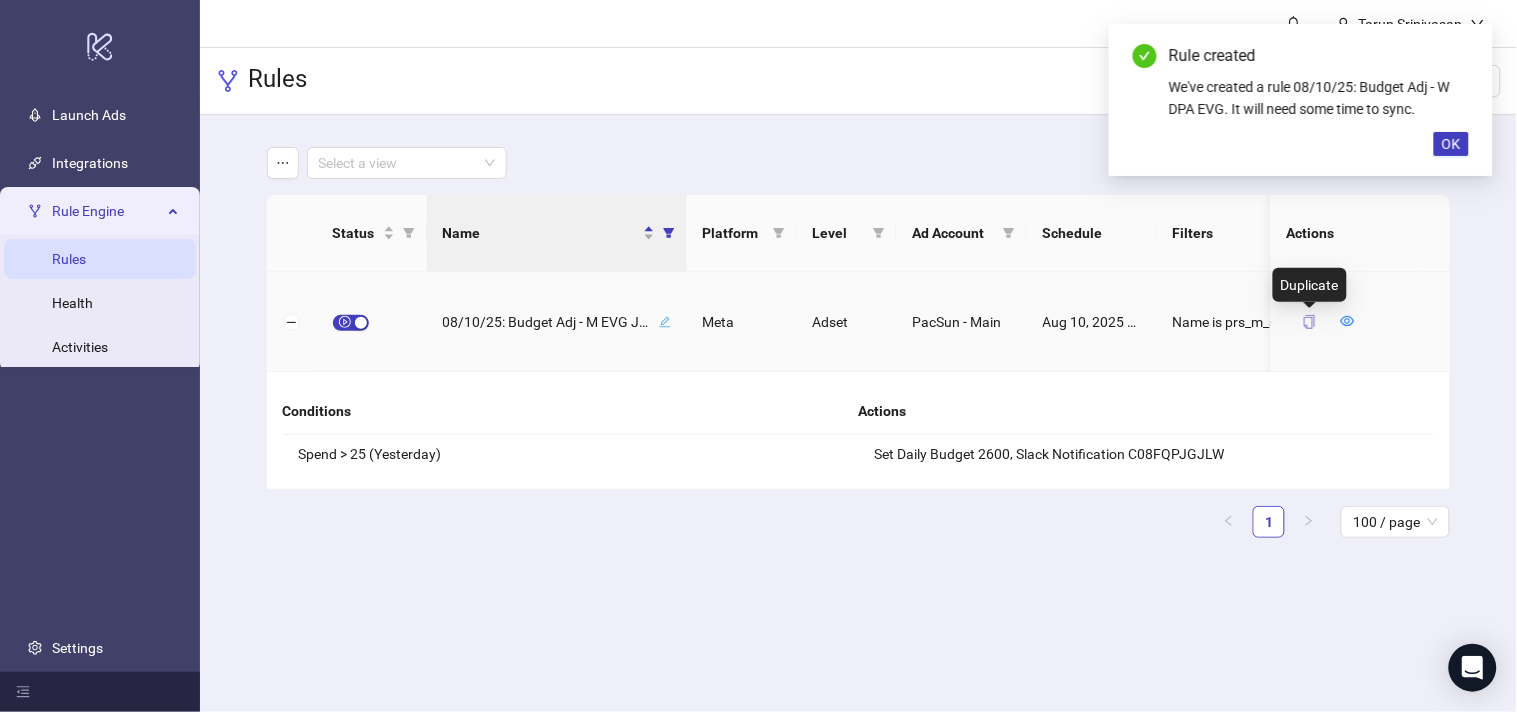 click 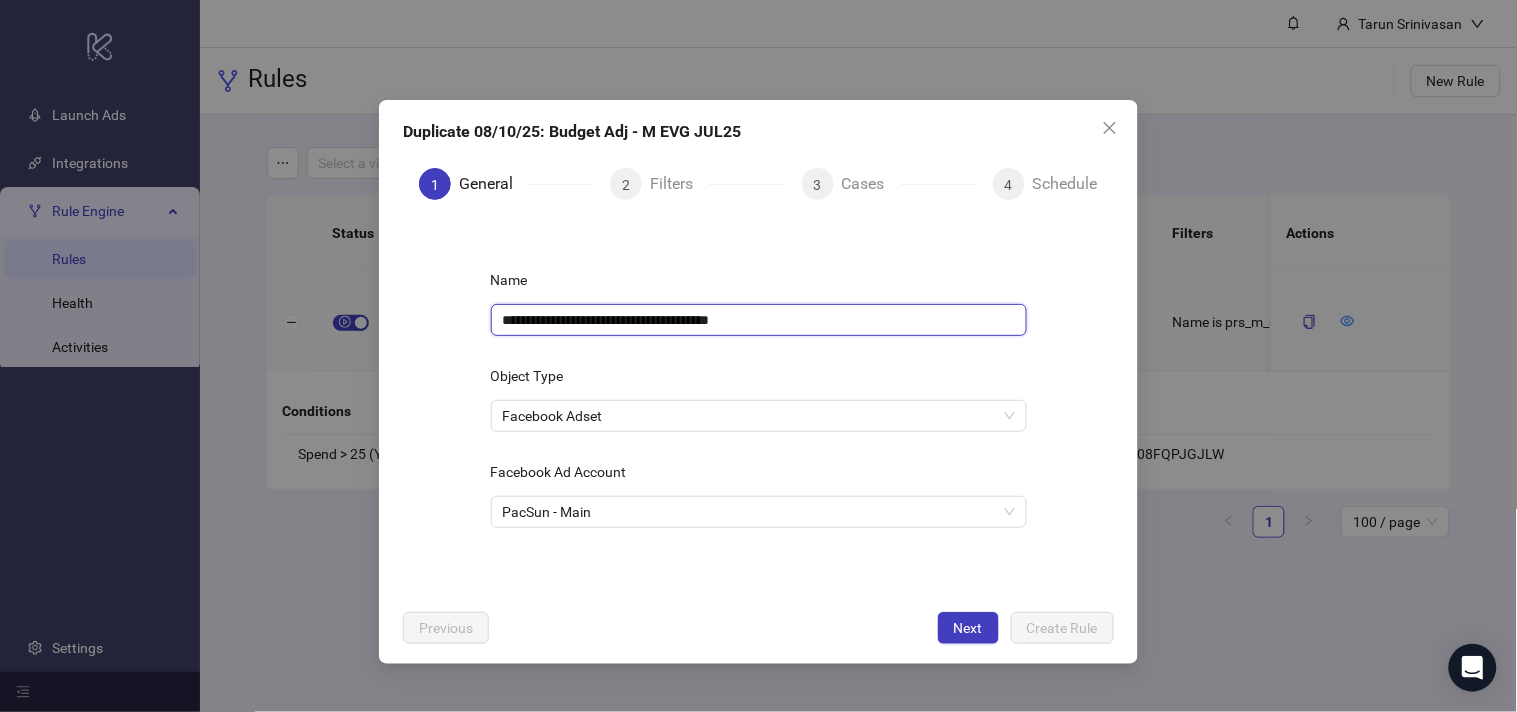click on "**********" at bounding box center [759, 320] 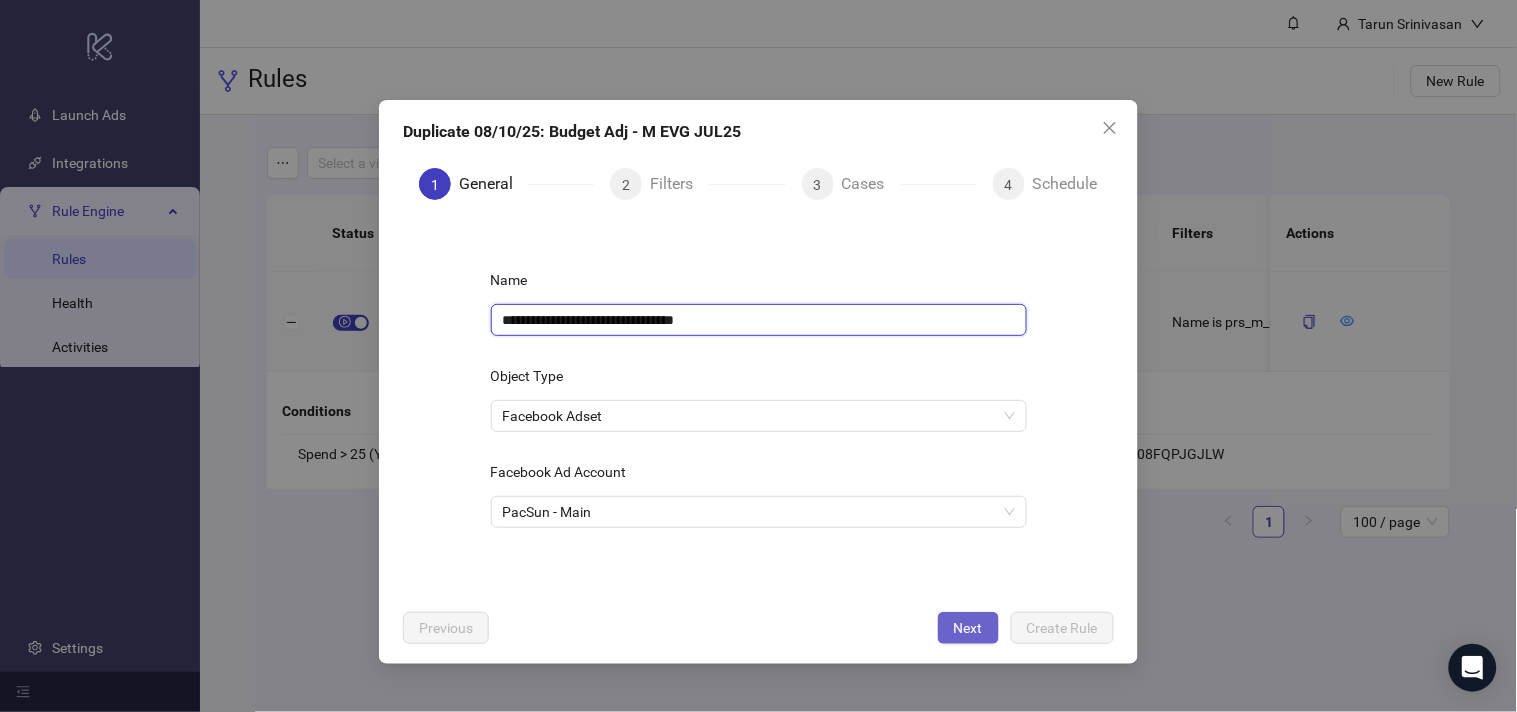 type on "**********" 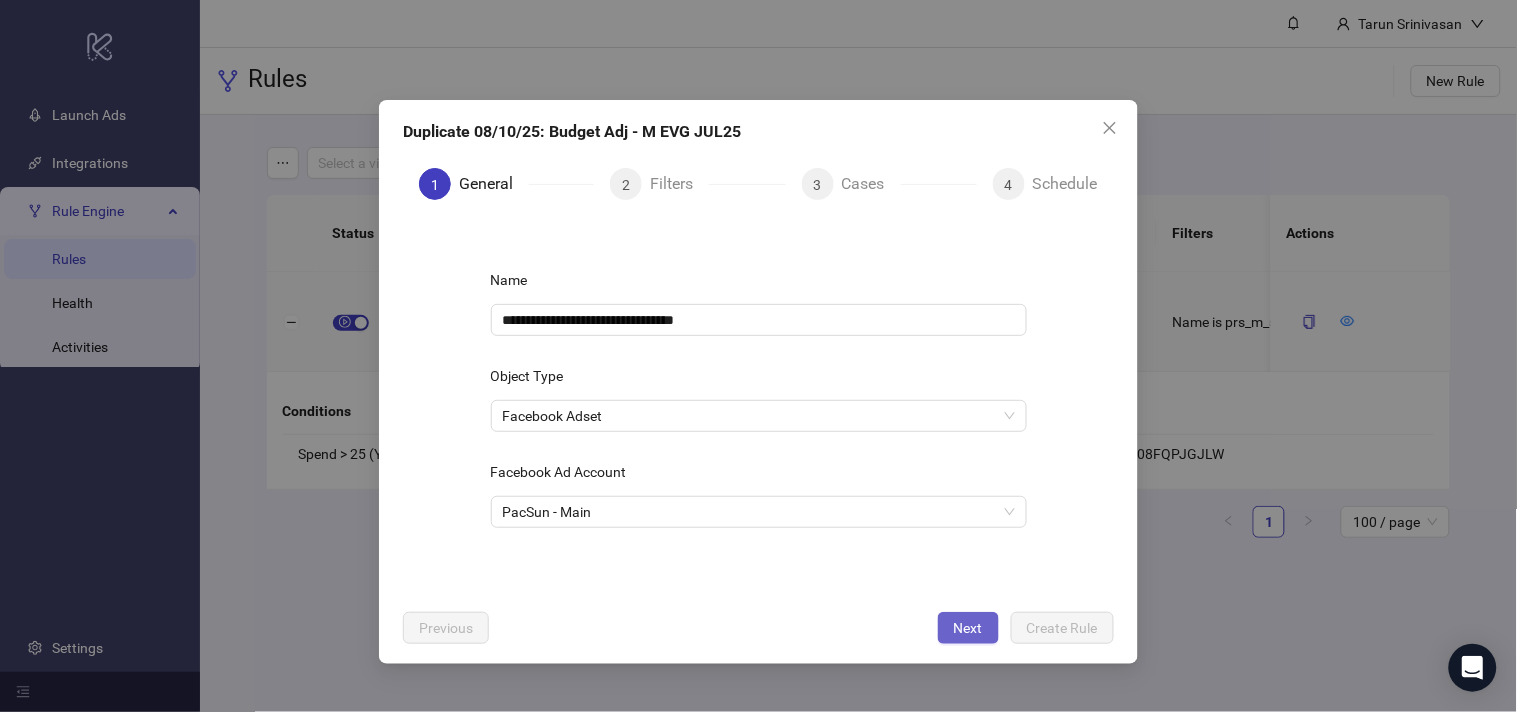 click on "Next" at bounding box center [968, 628] 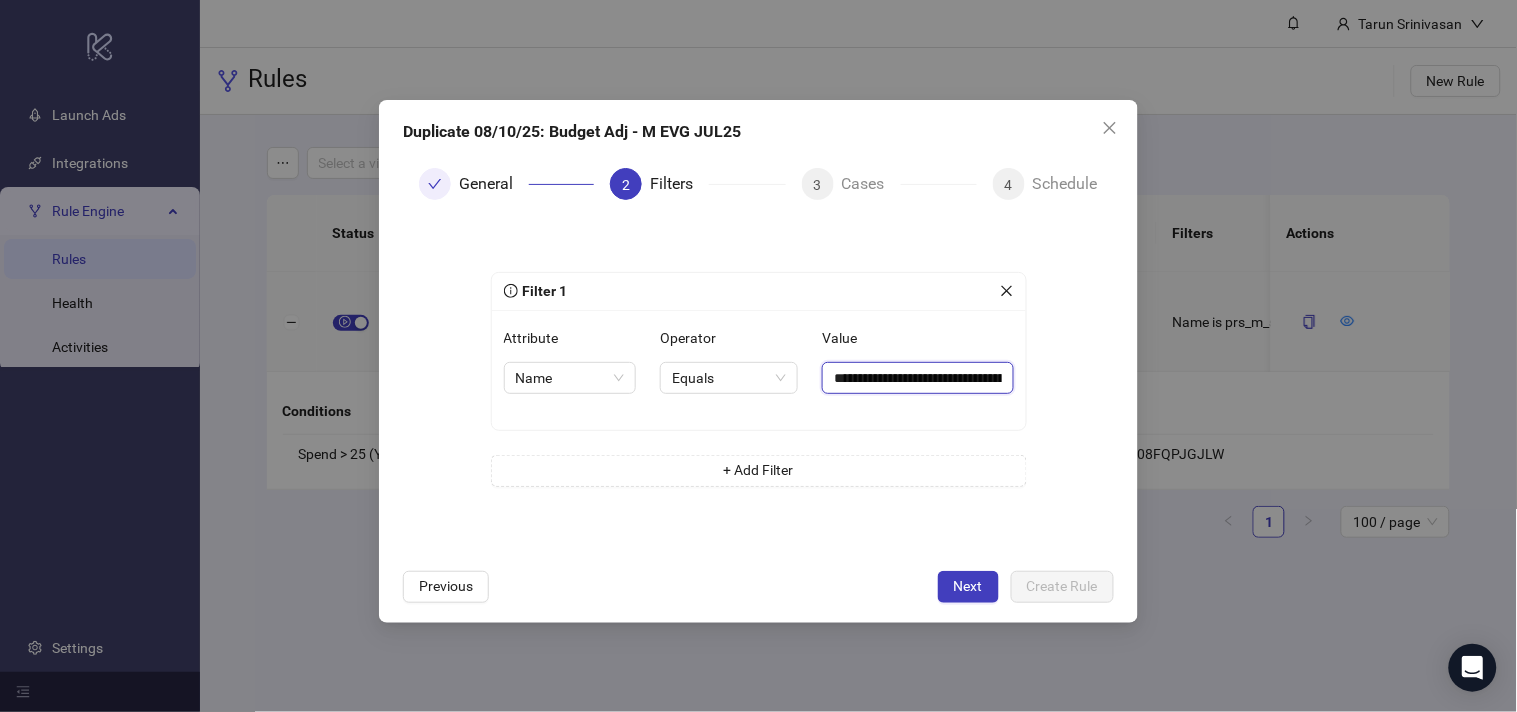 click on "**********" at bounding box center [917, 378] 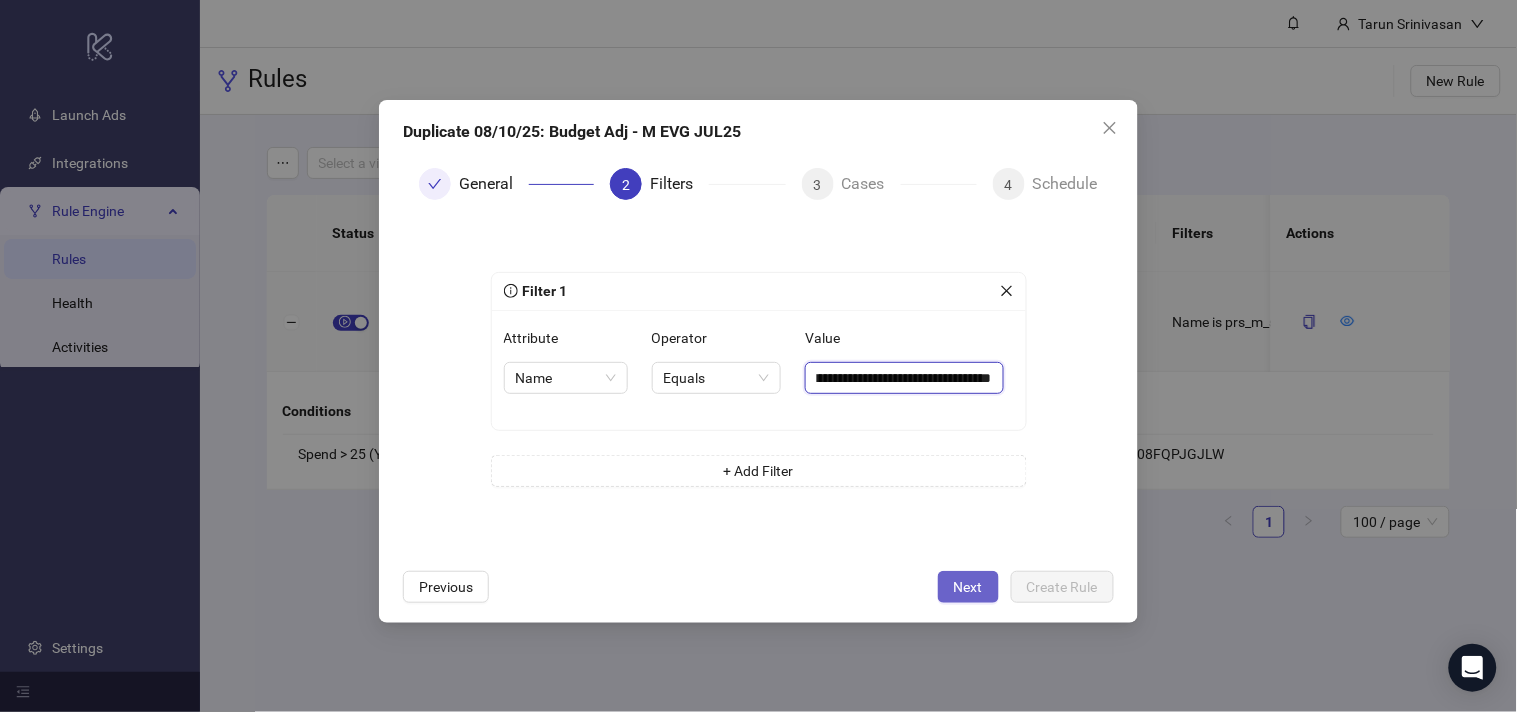type on "**********" 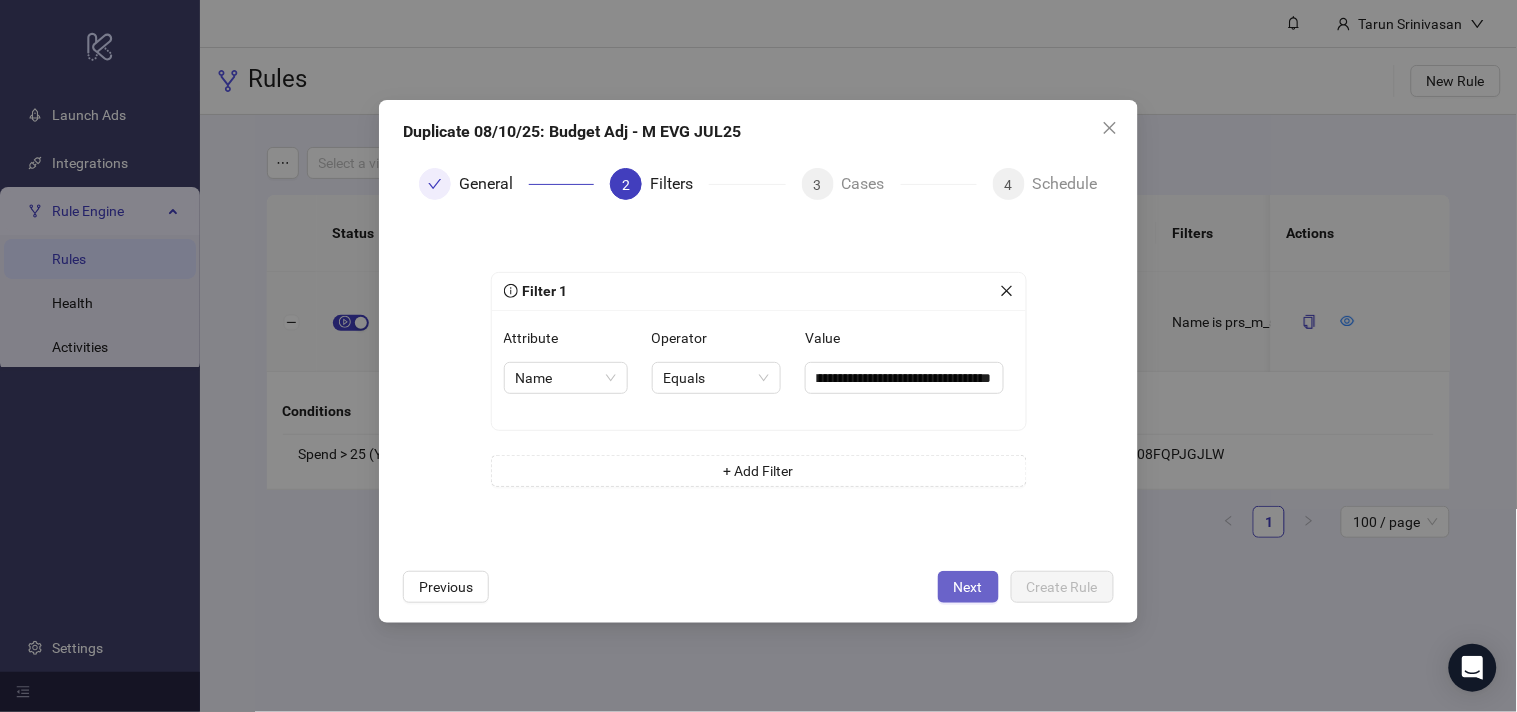 scroll, scrollTop: 0, scrollLeft: 0, axis: both 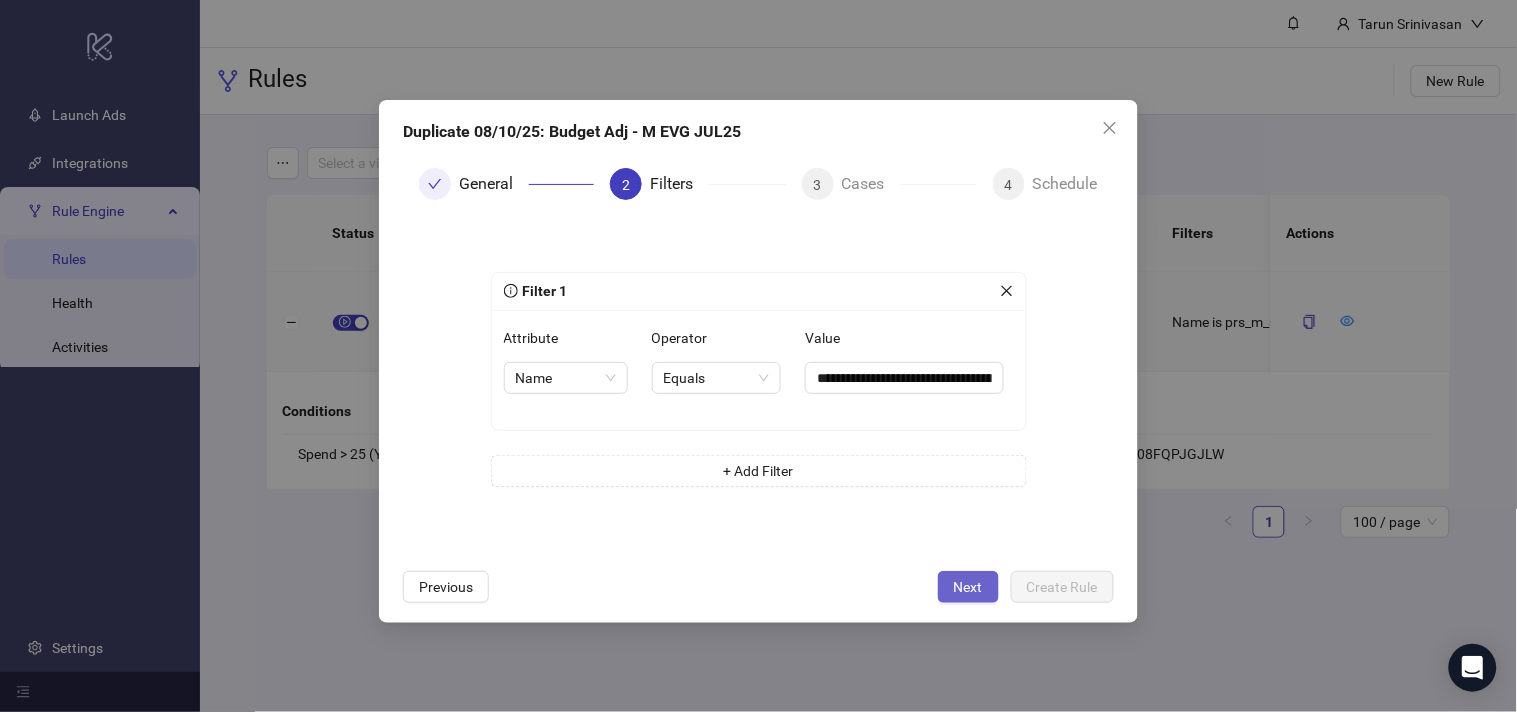 click on "Next" at bounding box center (968, 587) 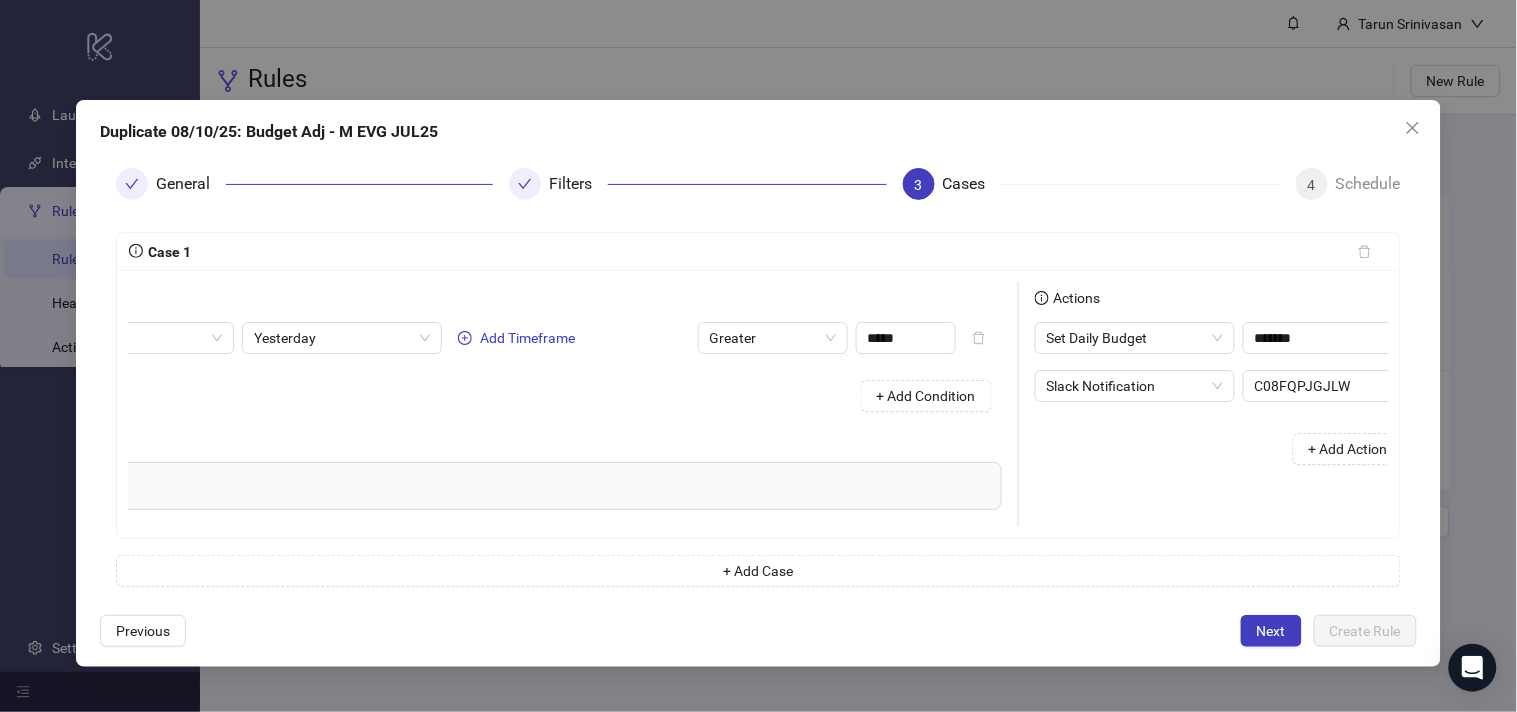 scroll, scrollTop: 0, scrollLeft: 275, axis: horizontal 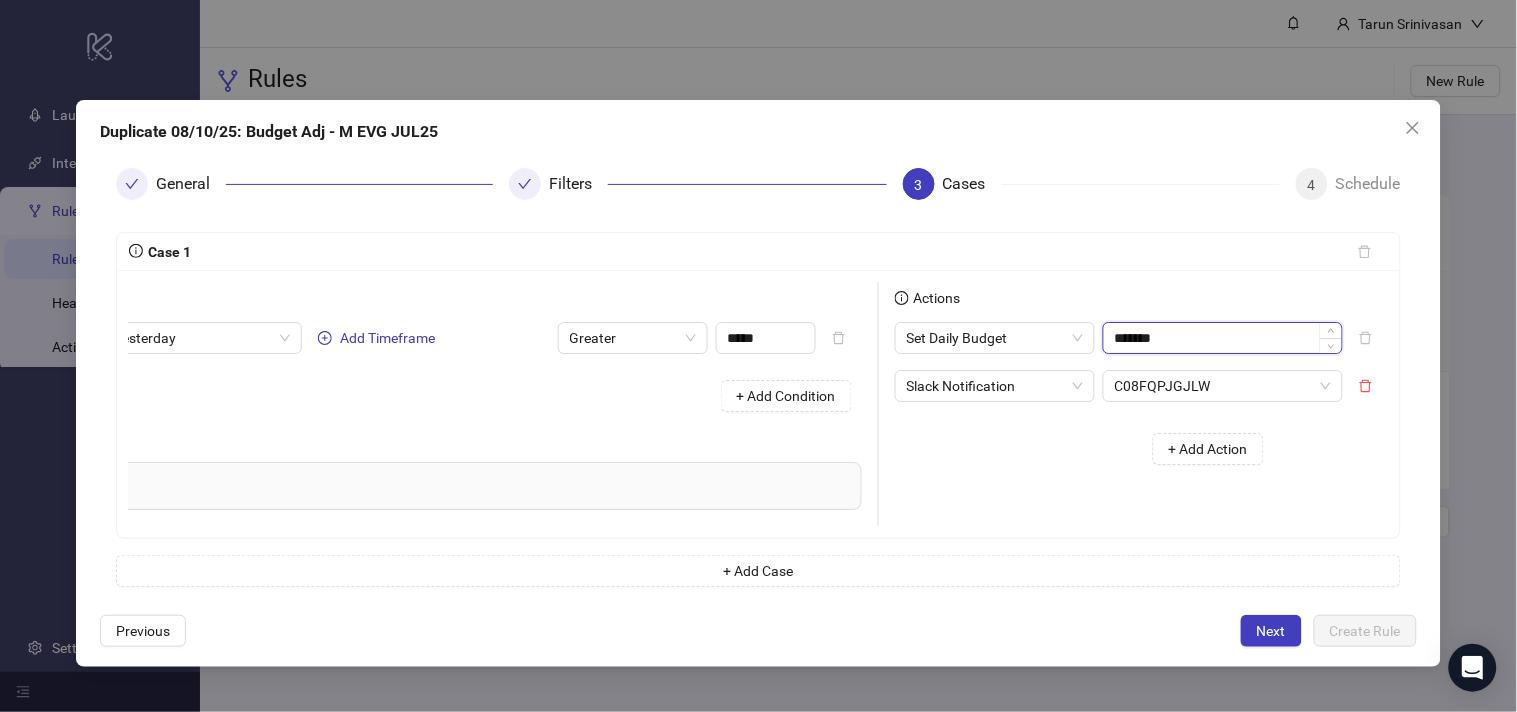 click on "*******" at bounding box center [1223, 338] 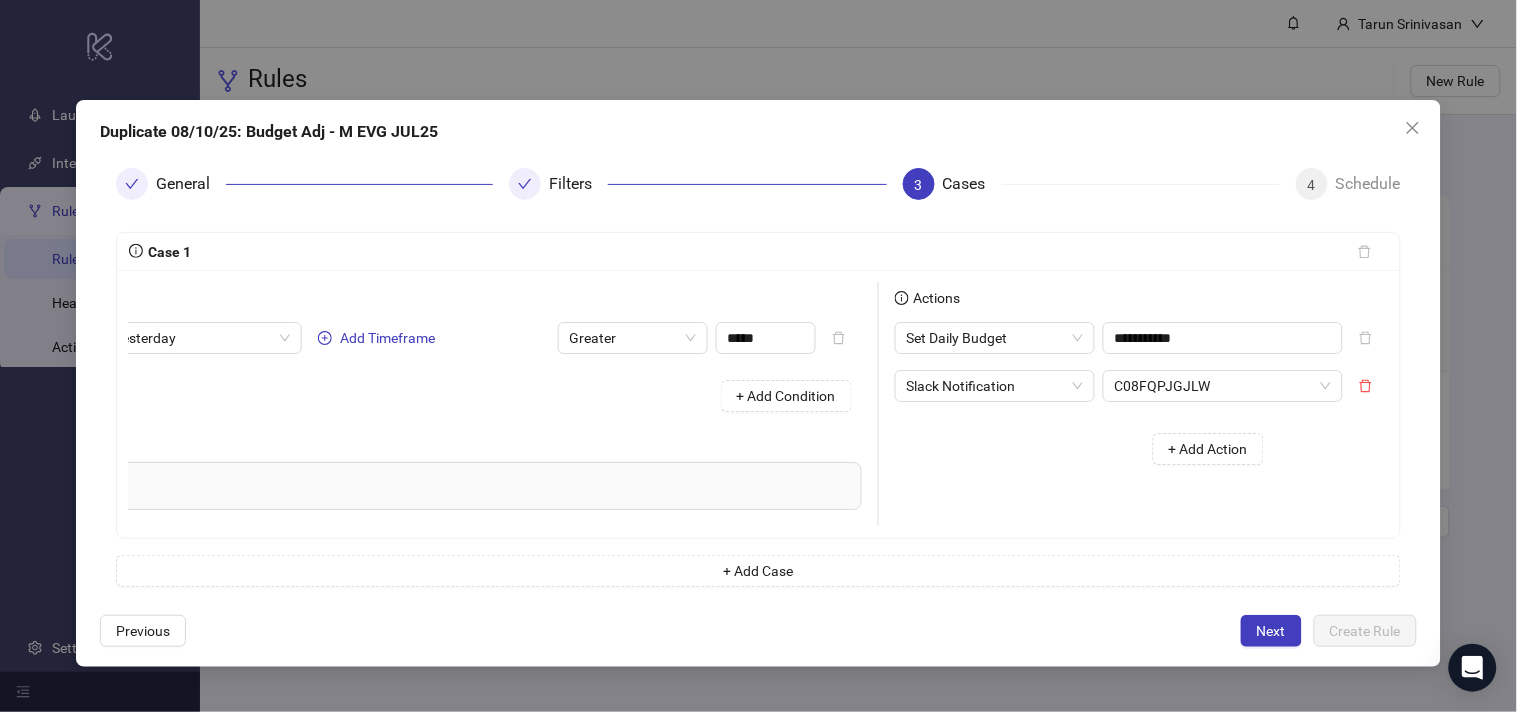 type on "*******" 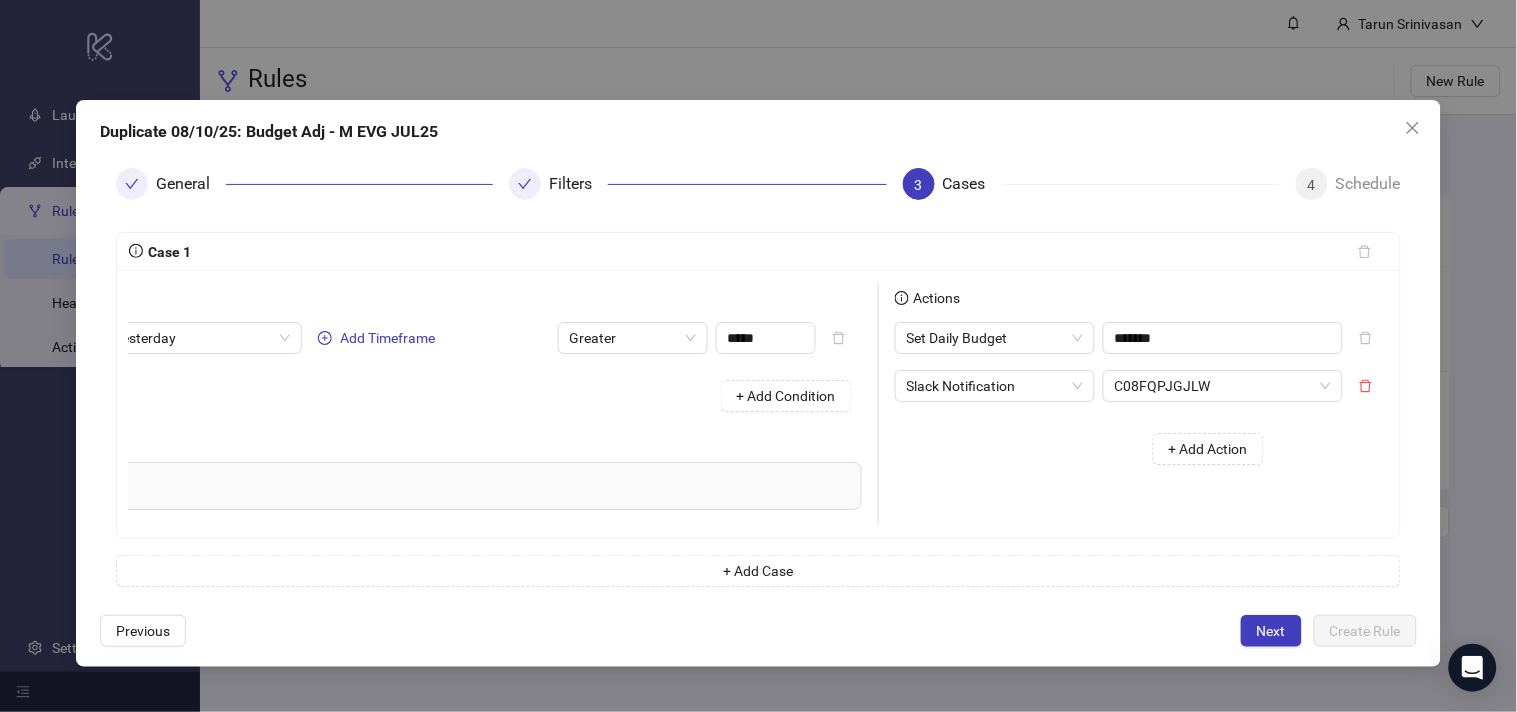 click on "+ Add Action" at bounding box center (1087, 449) 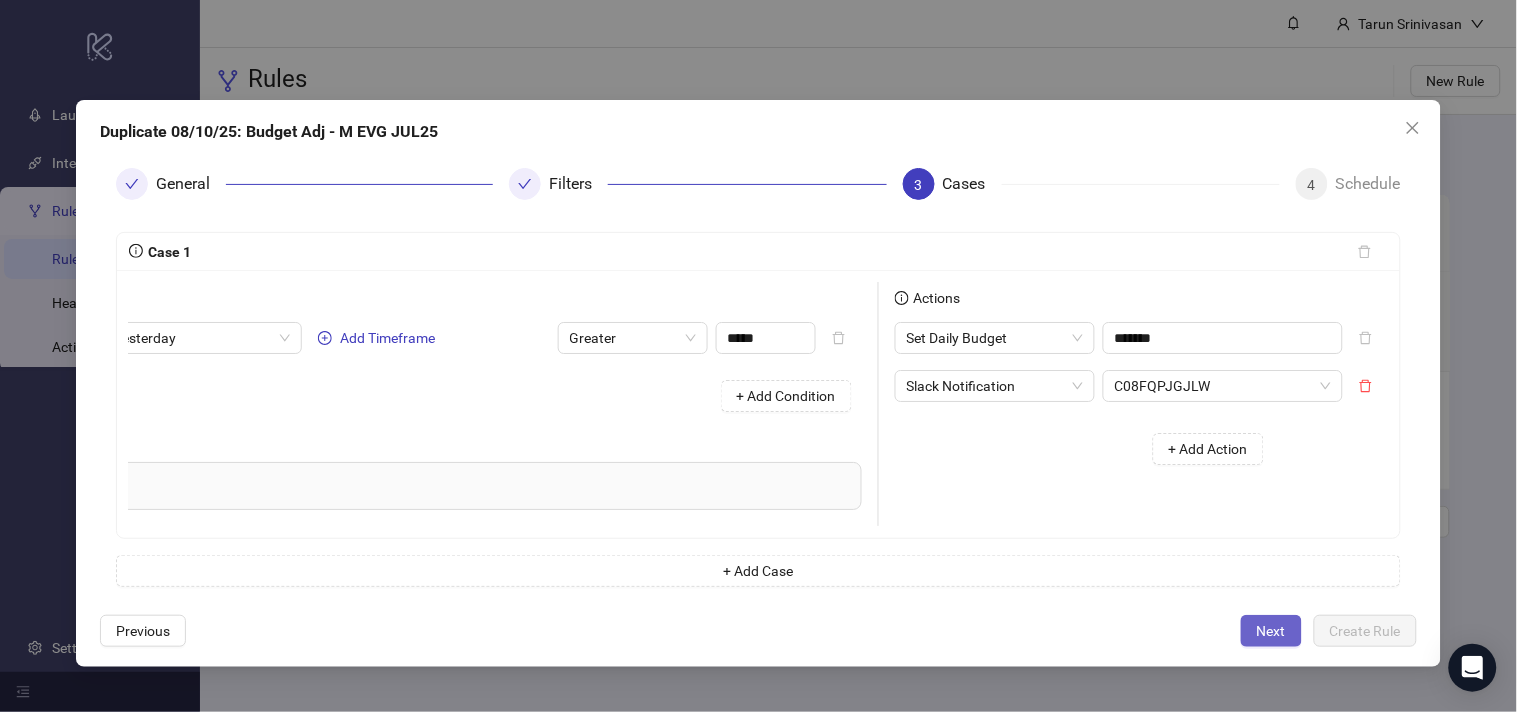 click on "Next" at bounding box center [1271, 631] 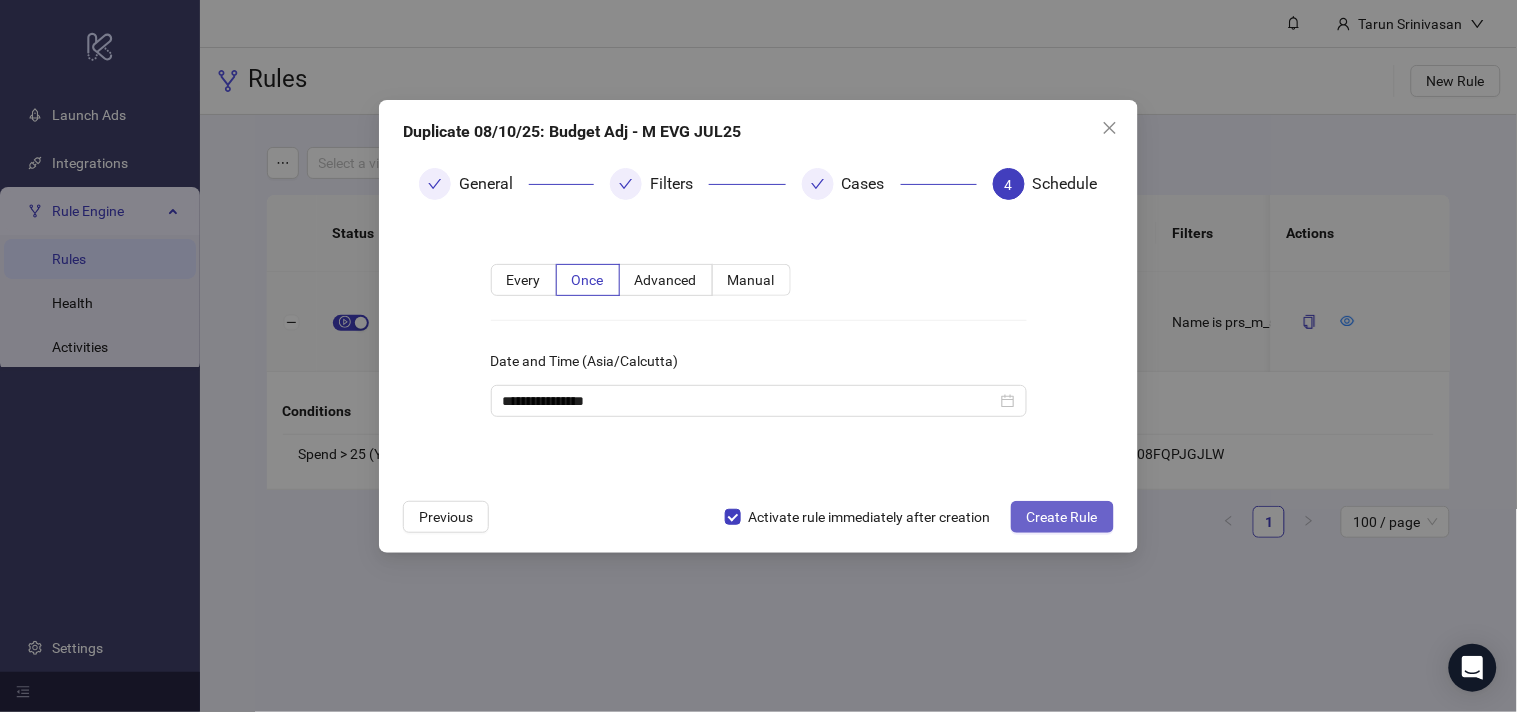 click on "Create Rule" at bounding box center (1062, 517) 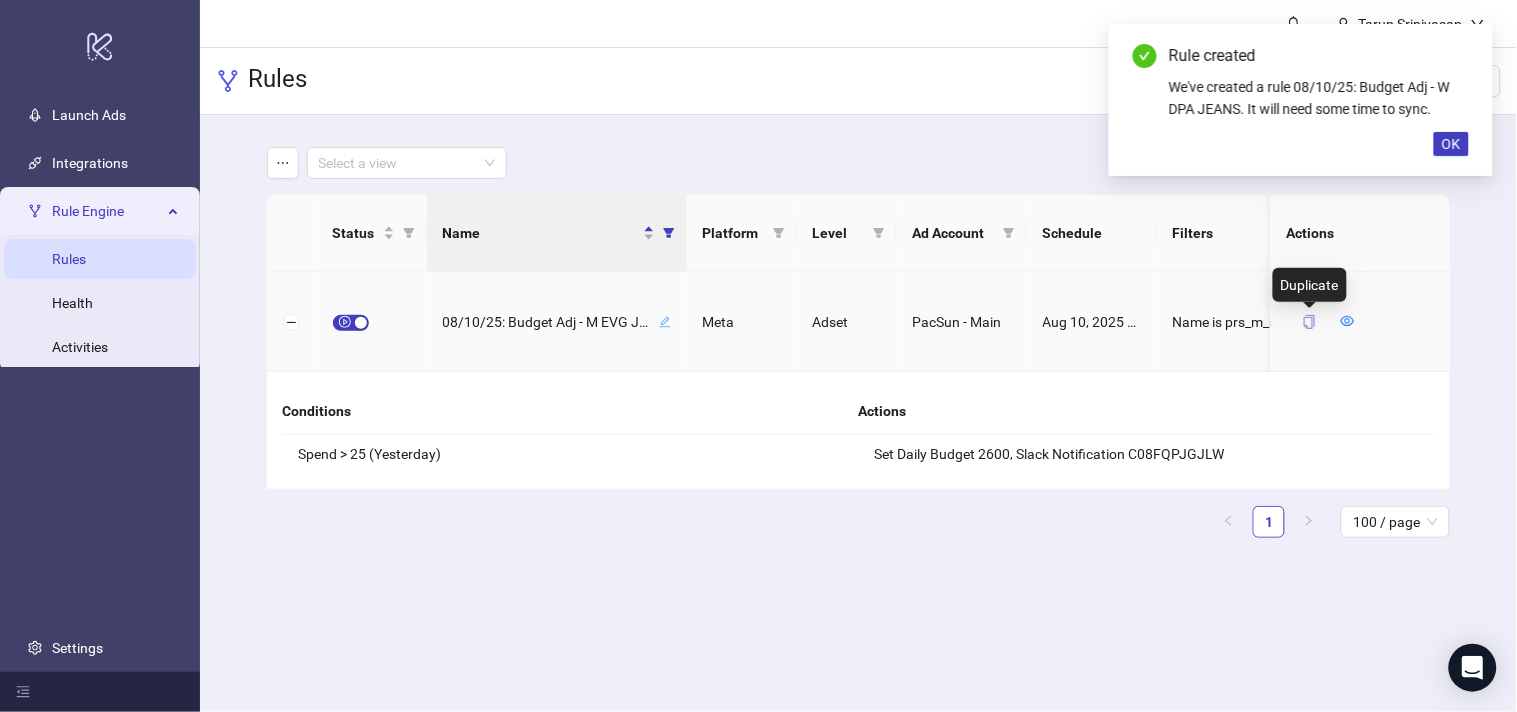 click 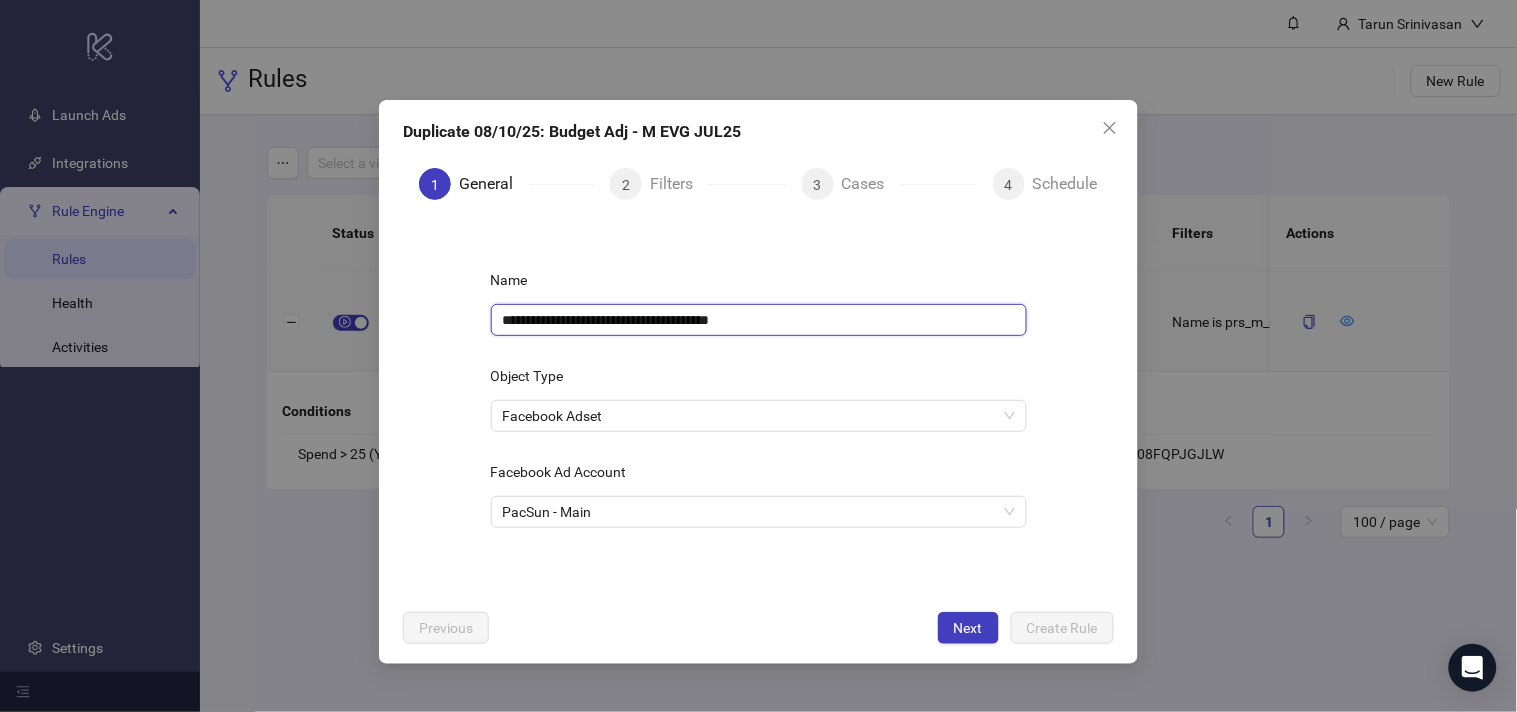 click on "**********" at bounding box center (759, 320) 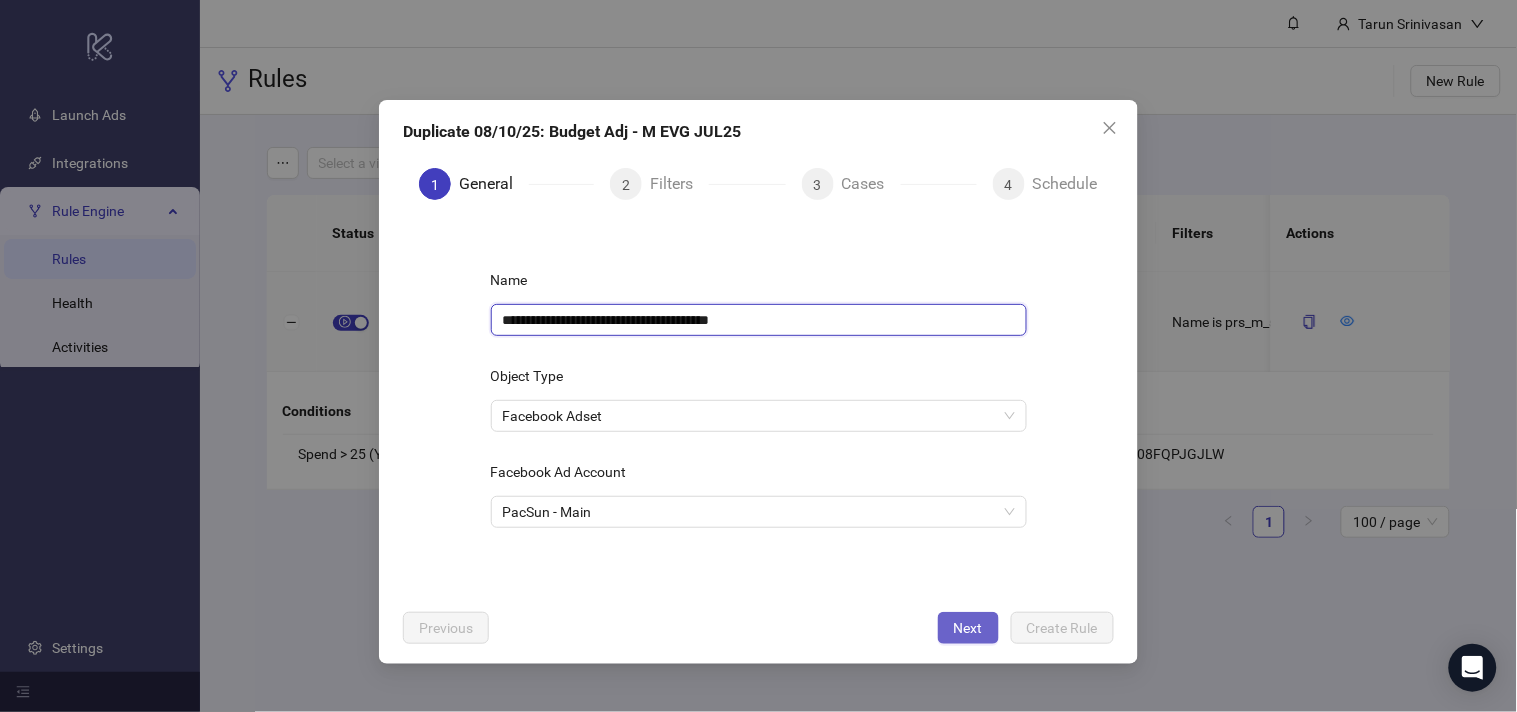 type on "**********" 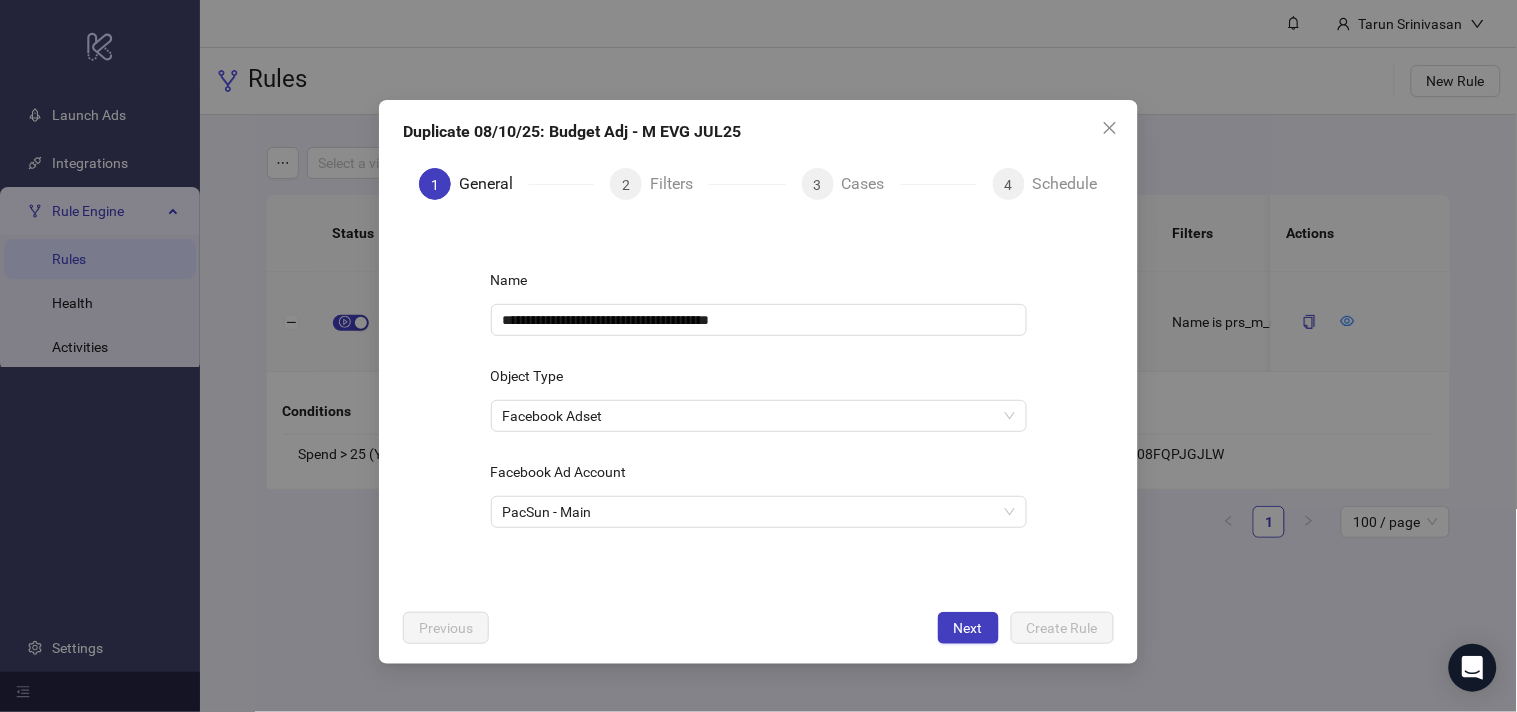 click on "Next" at bounding box center (968, 628) 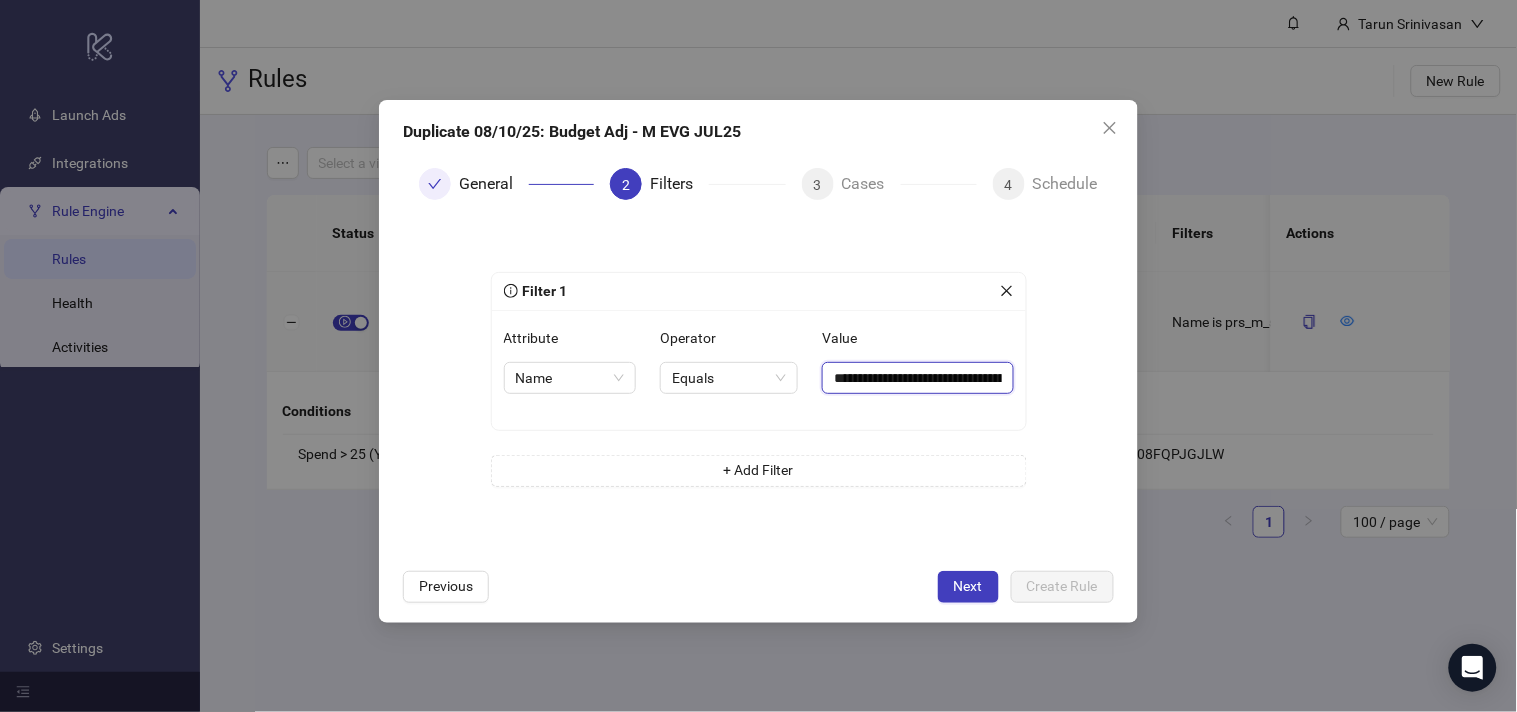click on "**********" at bounding box center [917, 378] 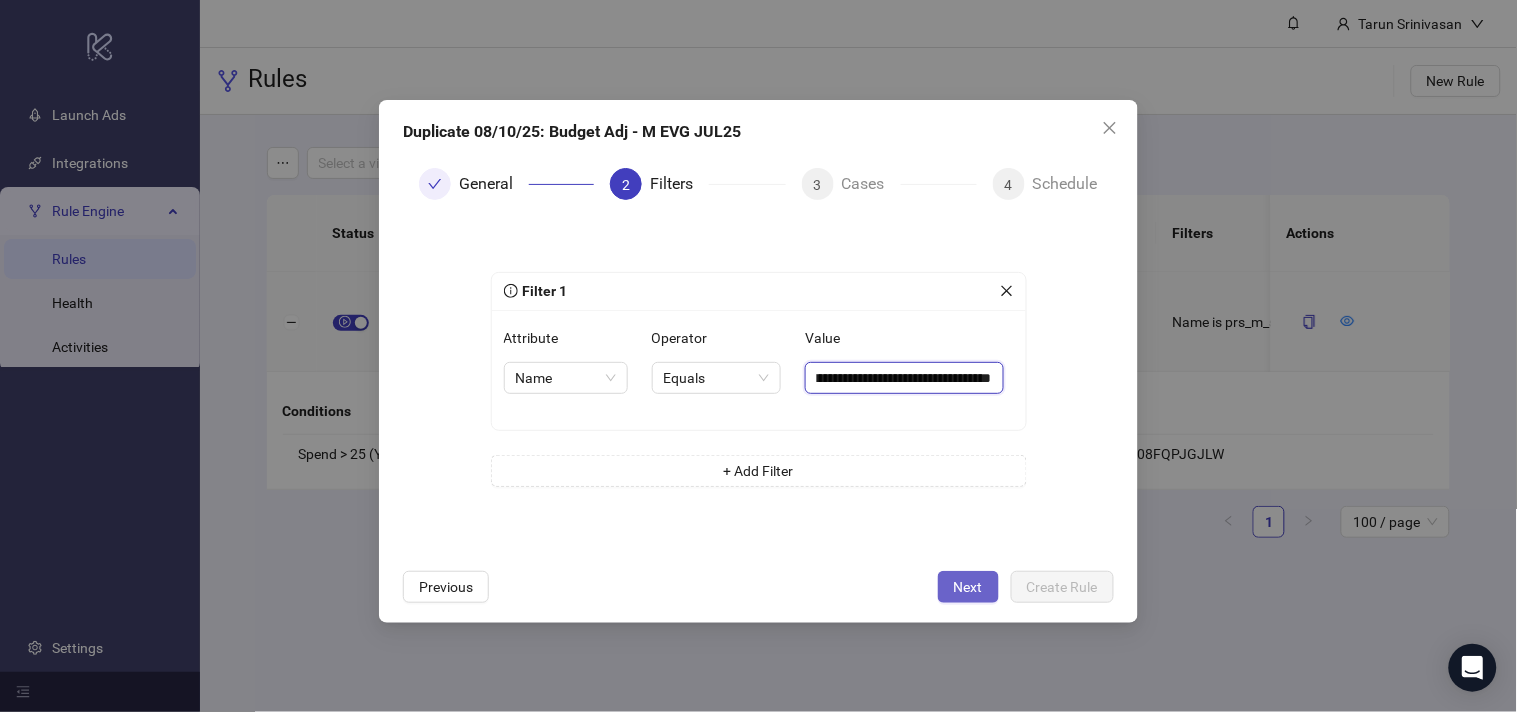 type on "**********" 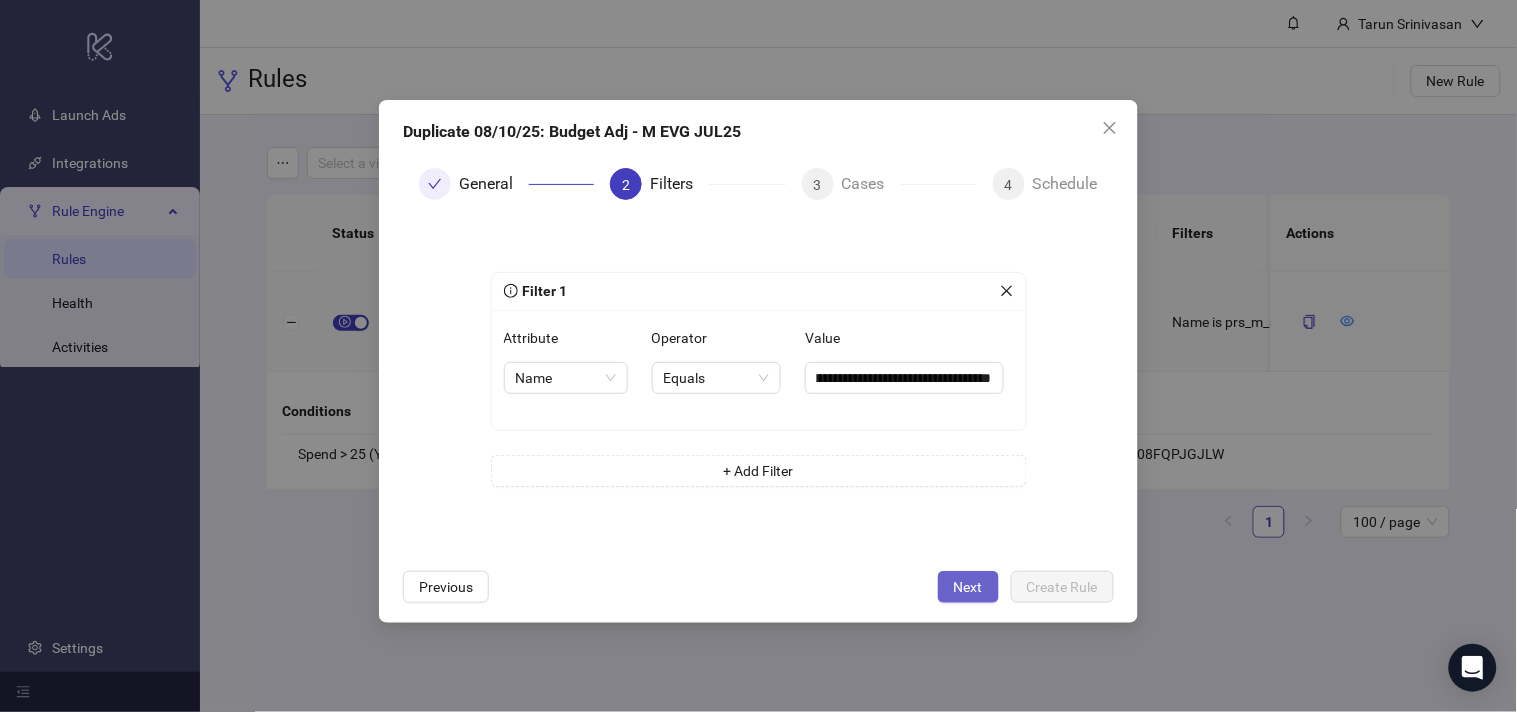 click on "Next" at bounding box center [968, 587] 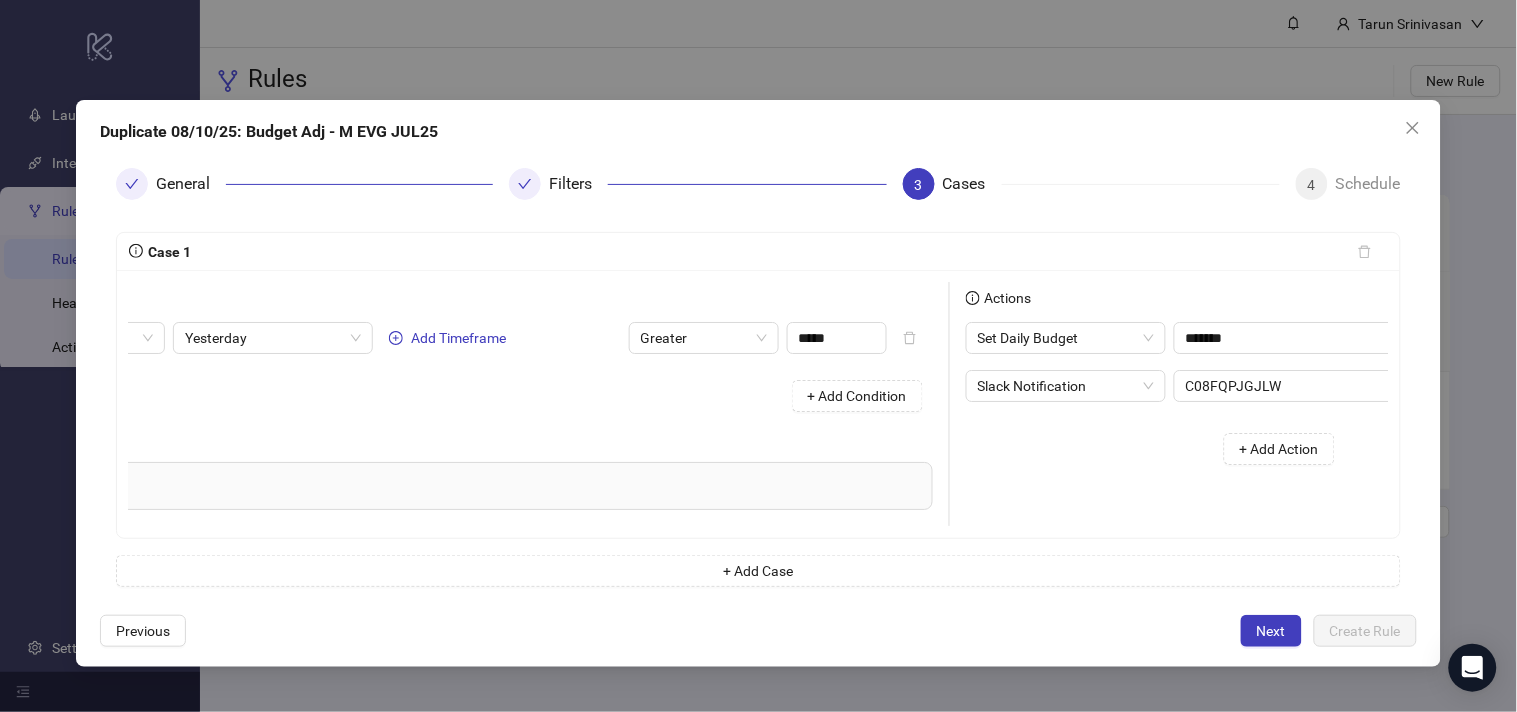 scroll, scrollTop: 0, scrollLeft: 206, axis: horizontal 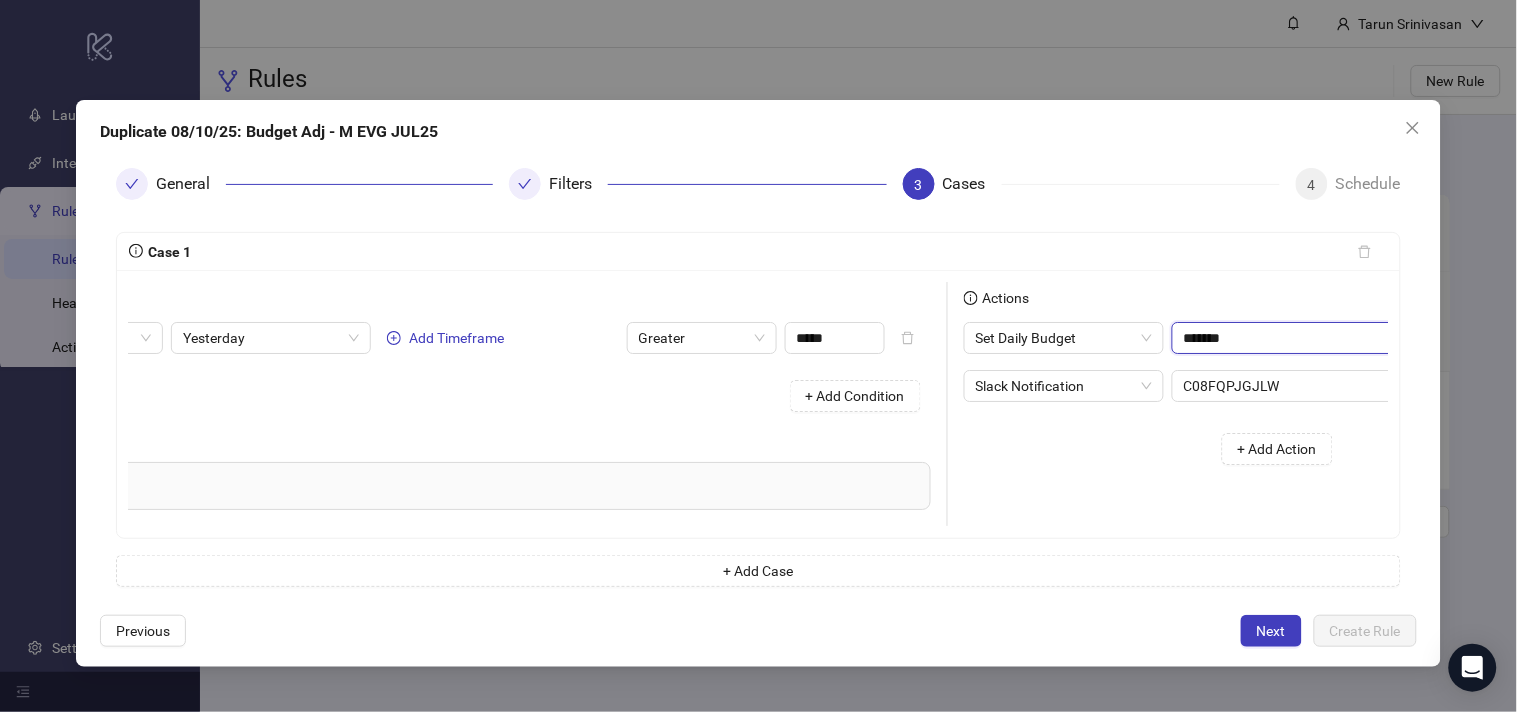 click on "*******" at bounding box center (1292, 338) 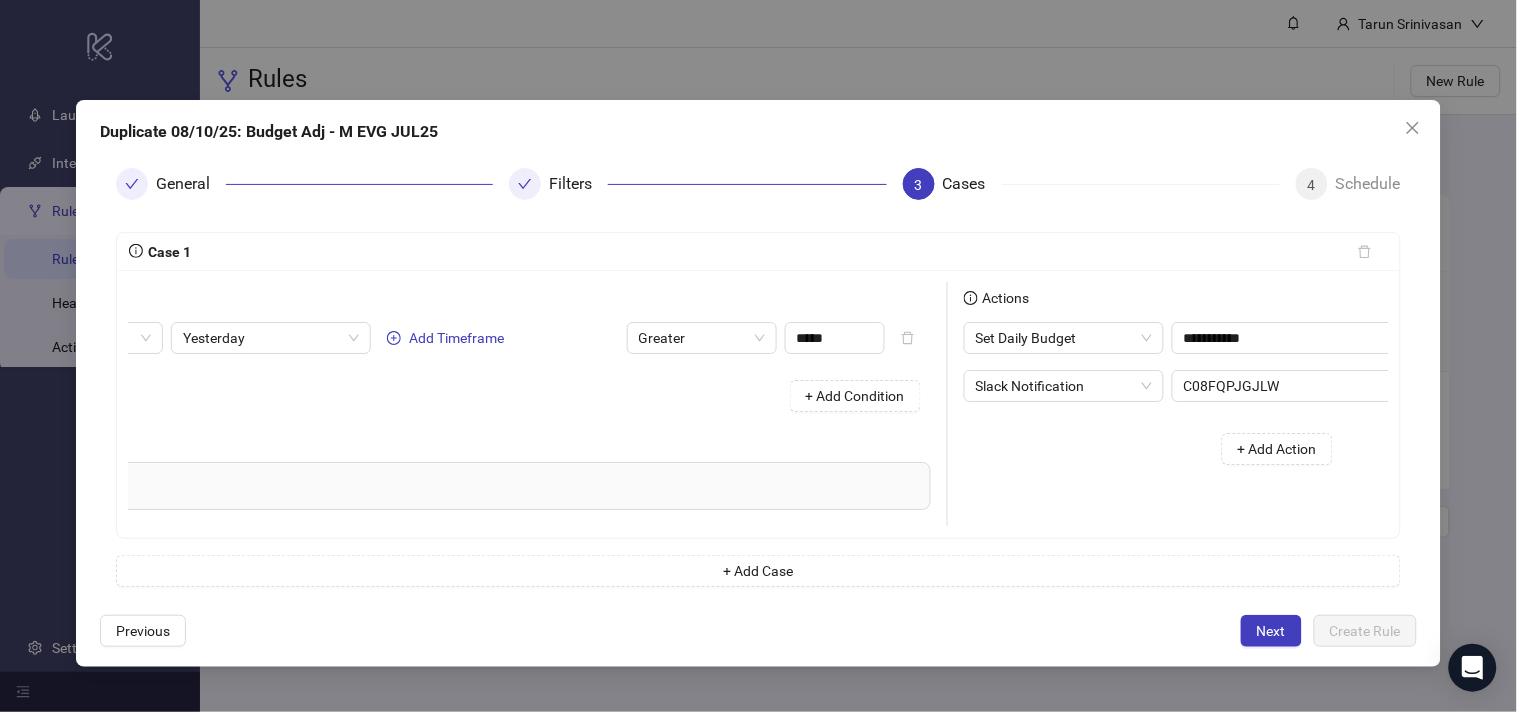 type on "*******" 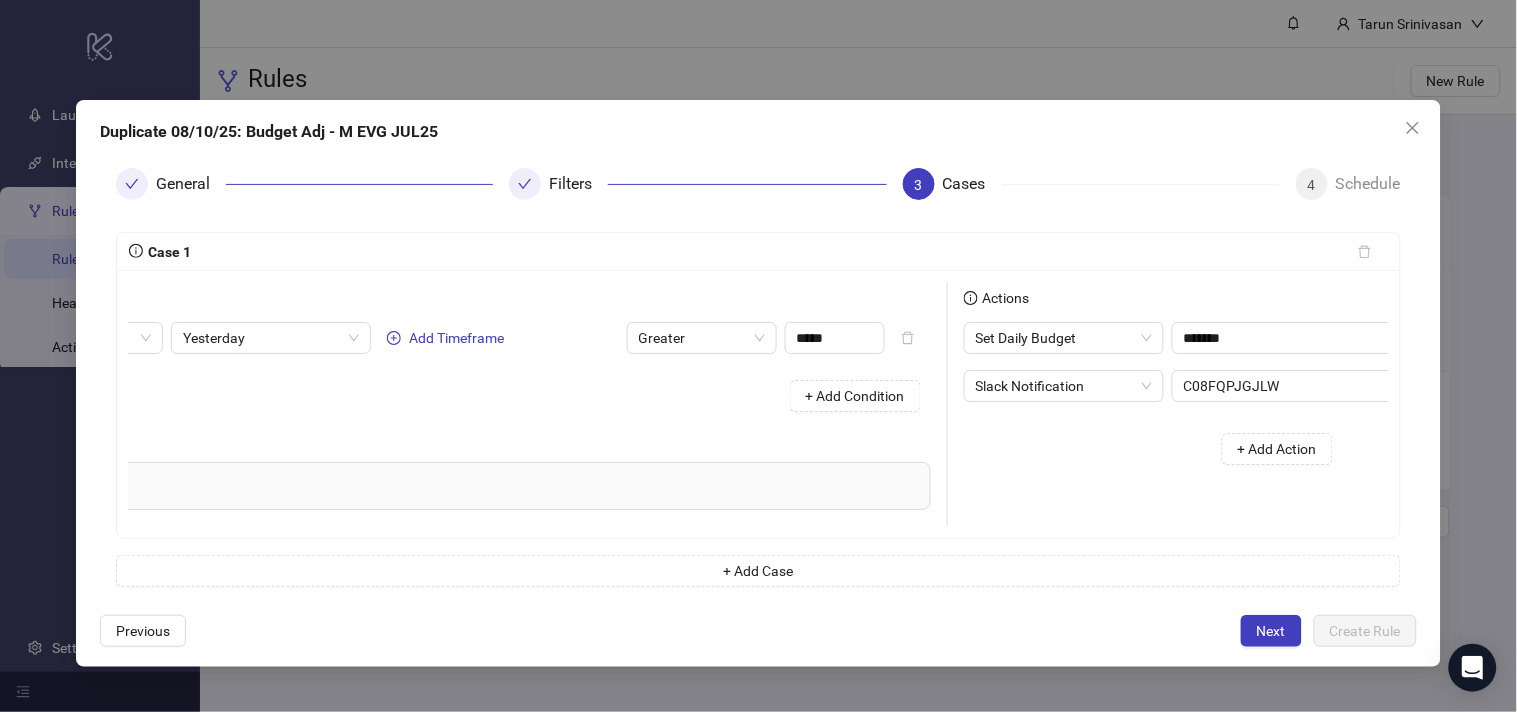 click on "+ Add Action" at bounding box center [1156, 449] 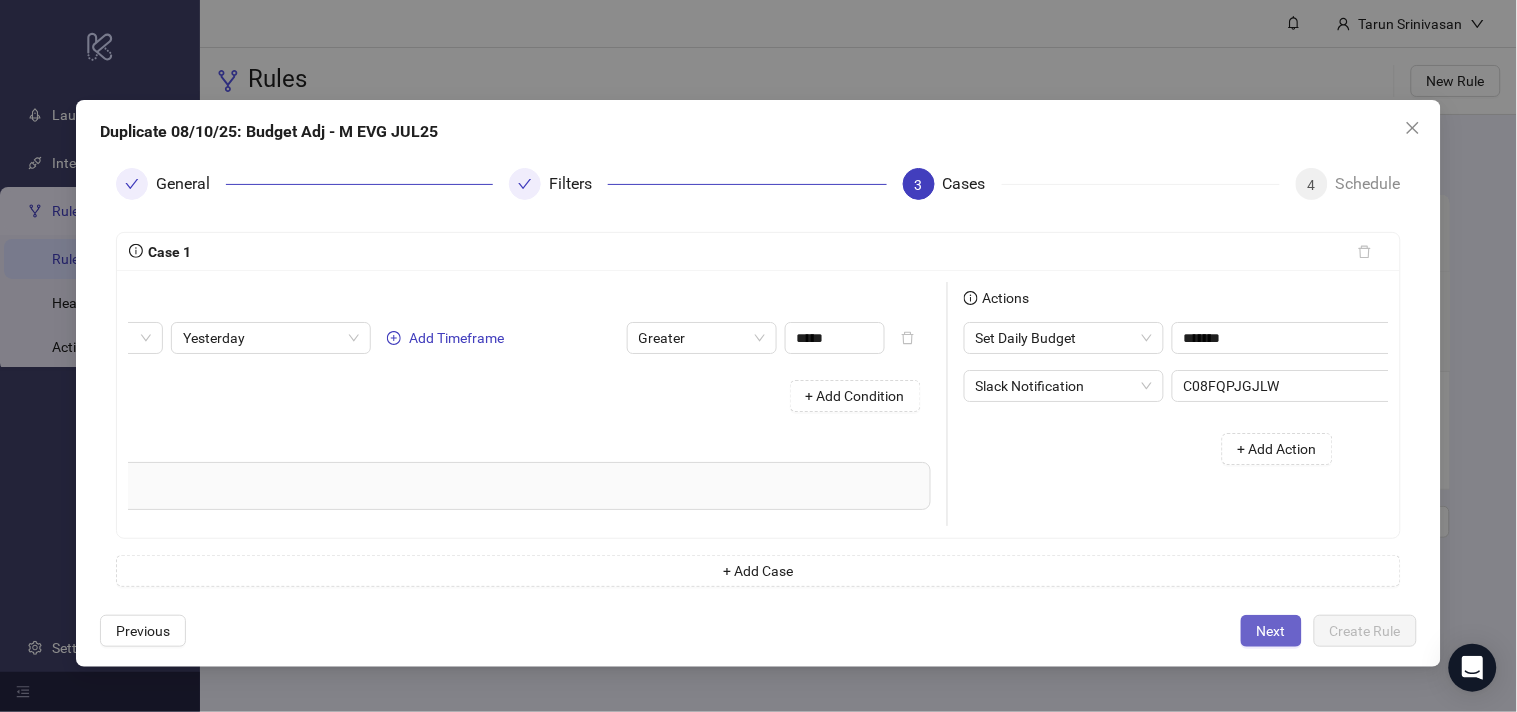 click on "Next" at bounding box center (1271, 631) 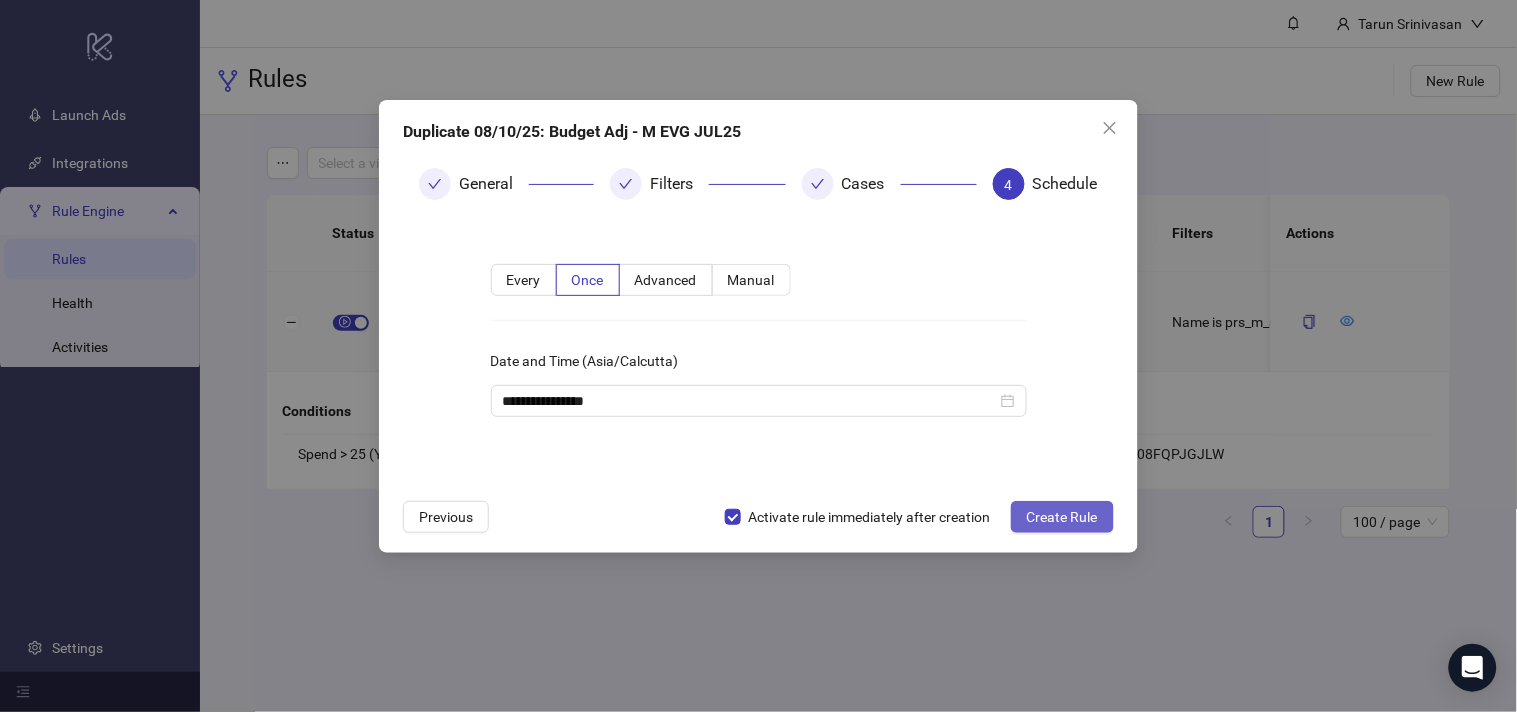 click on "Create Rule" at bounding box center [1062, 517] 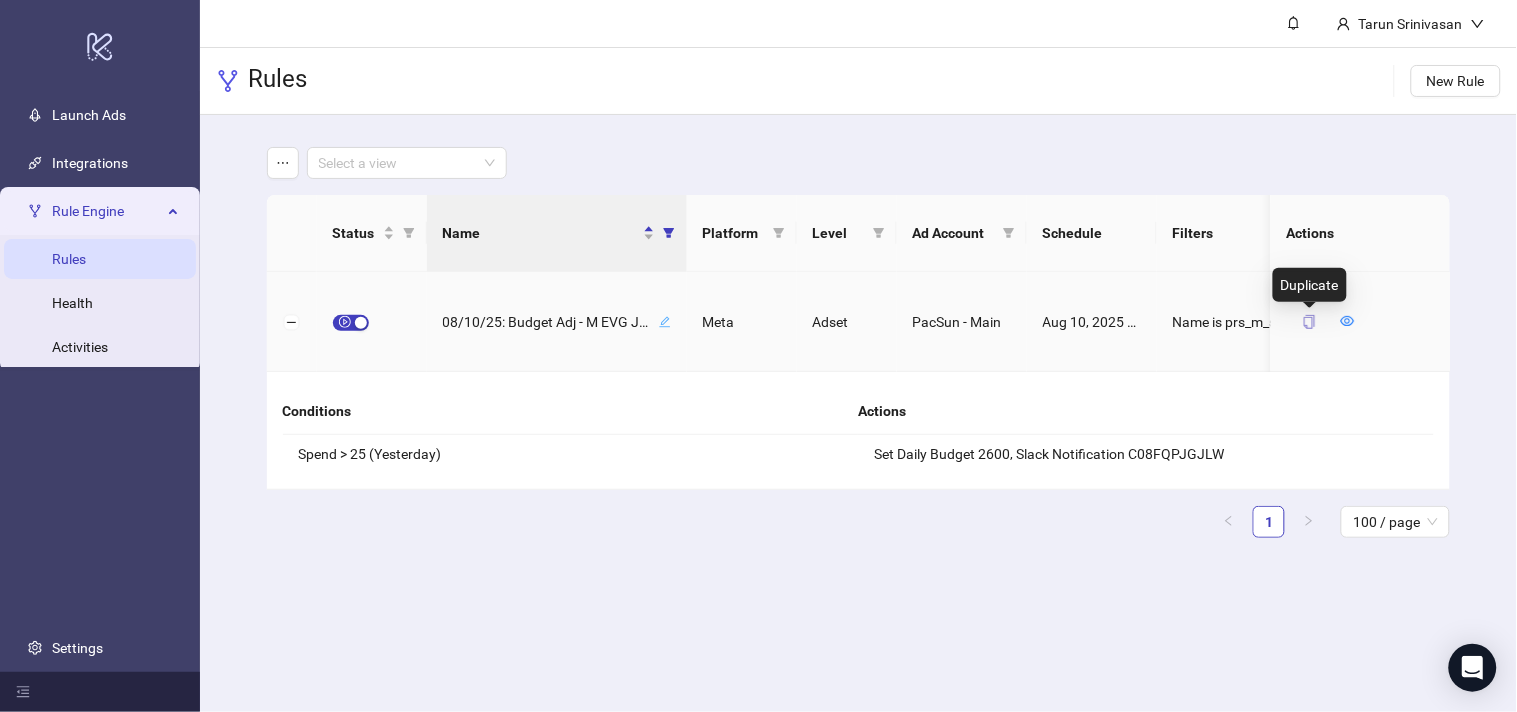 click 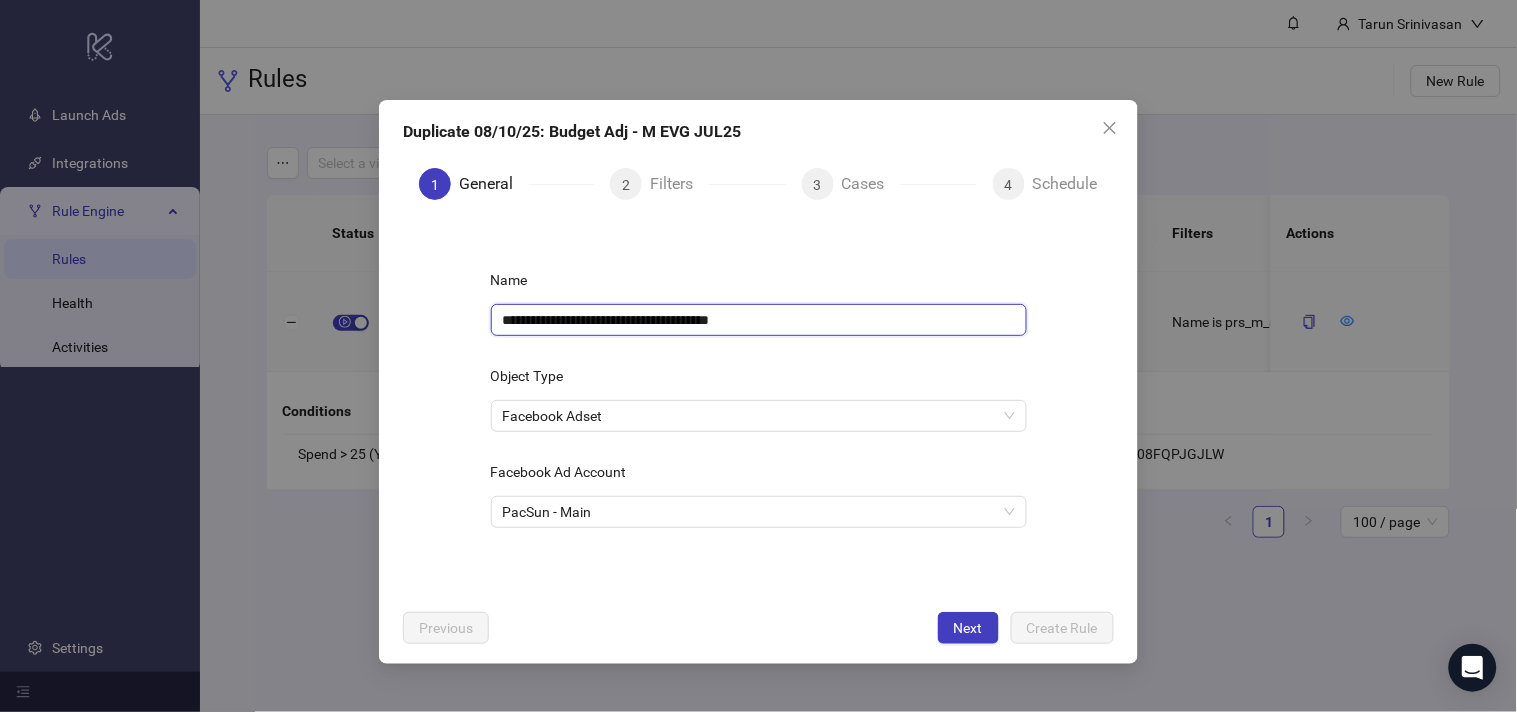 click on "**********" at bounding box center (759, 320) 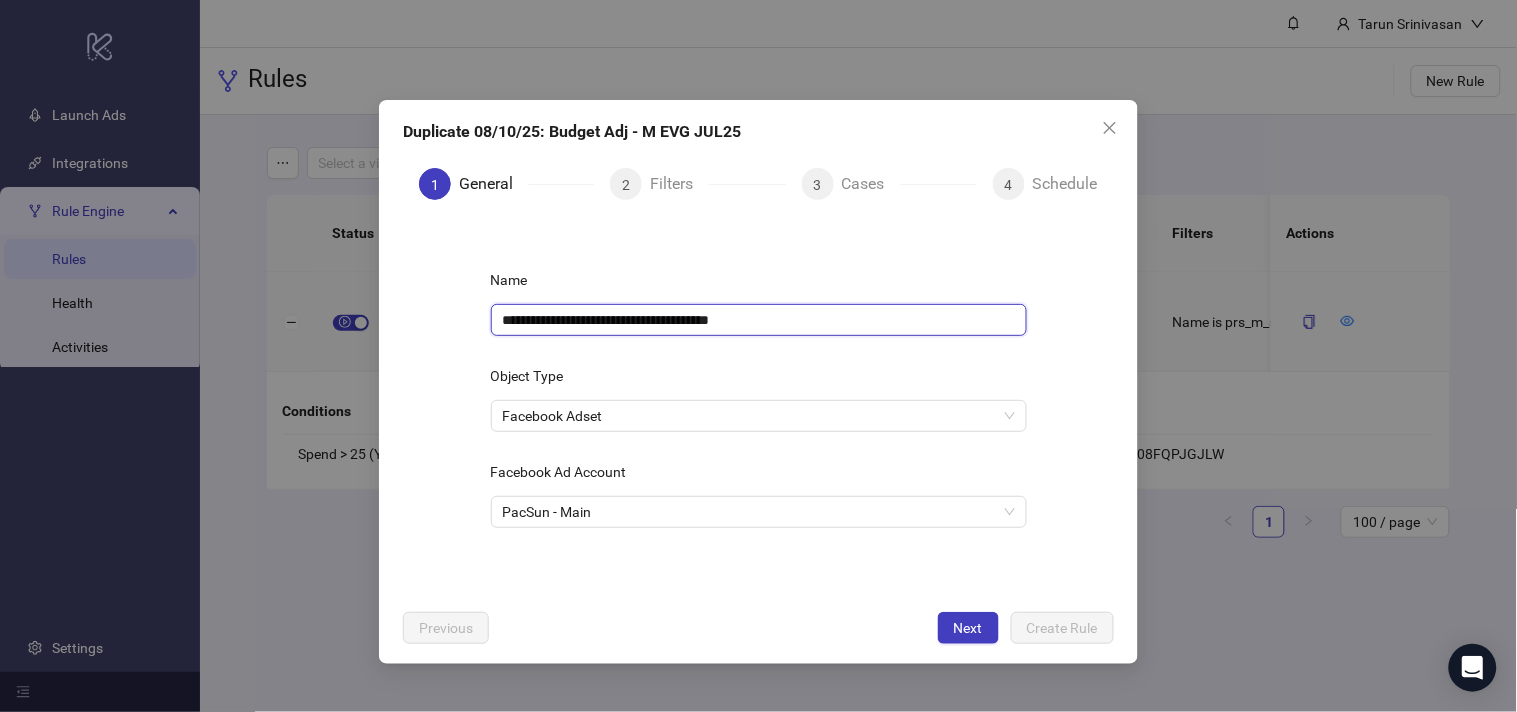 paste 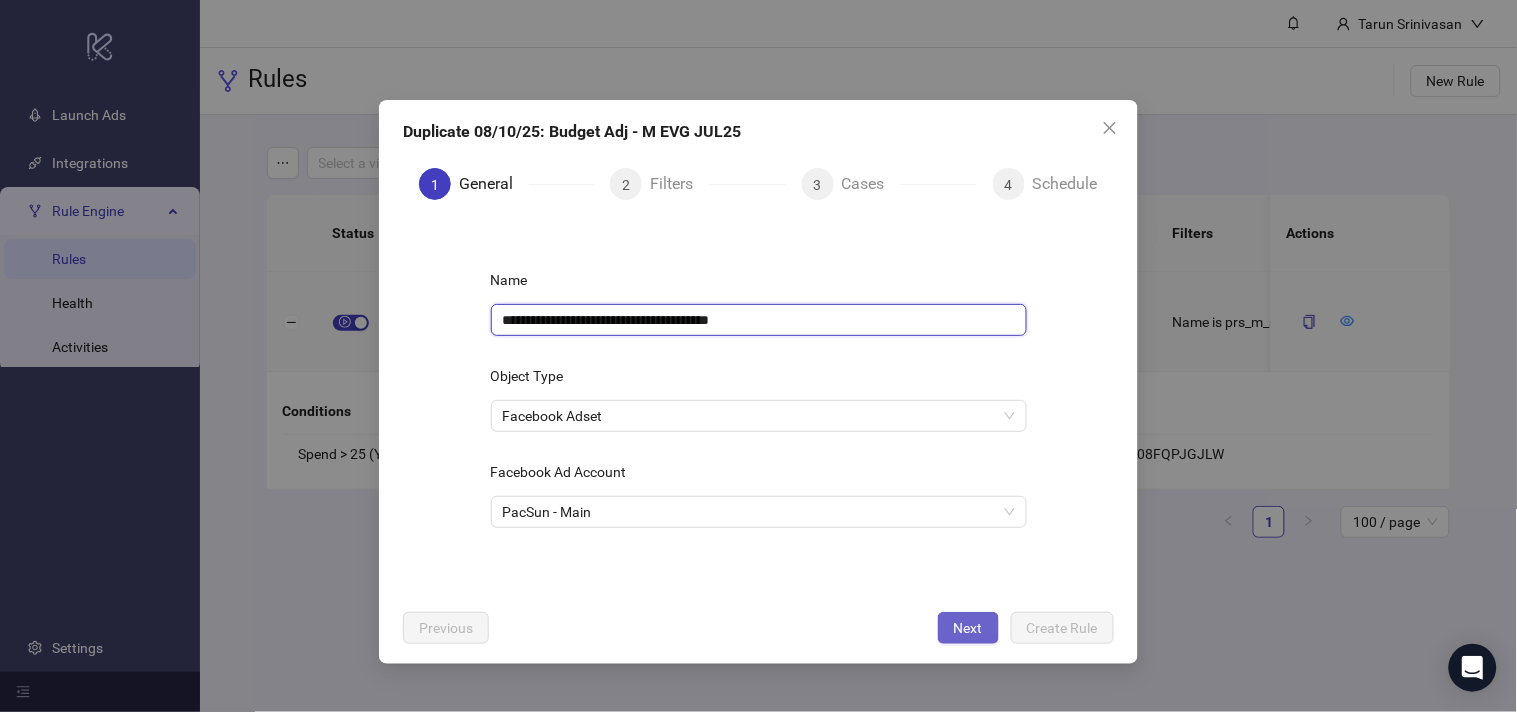 type on "**********" 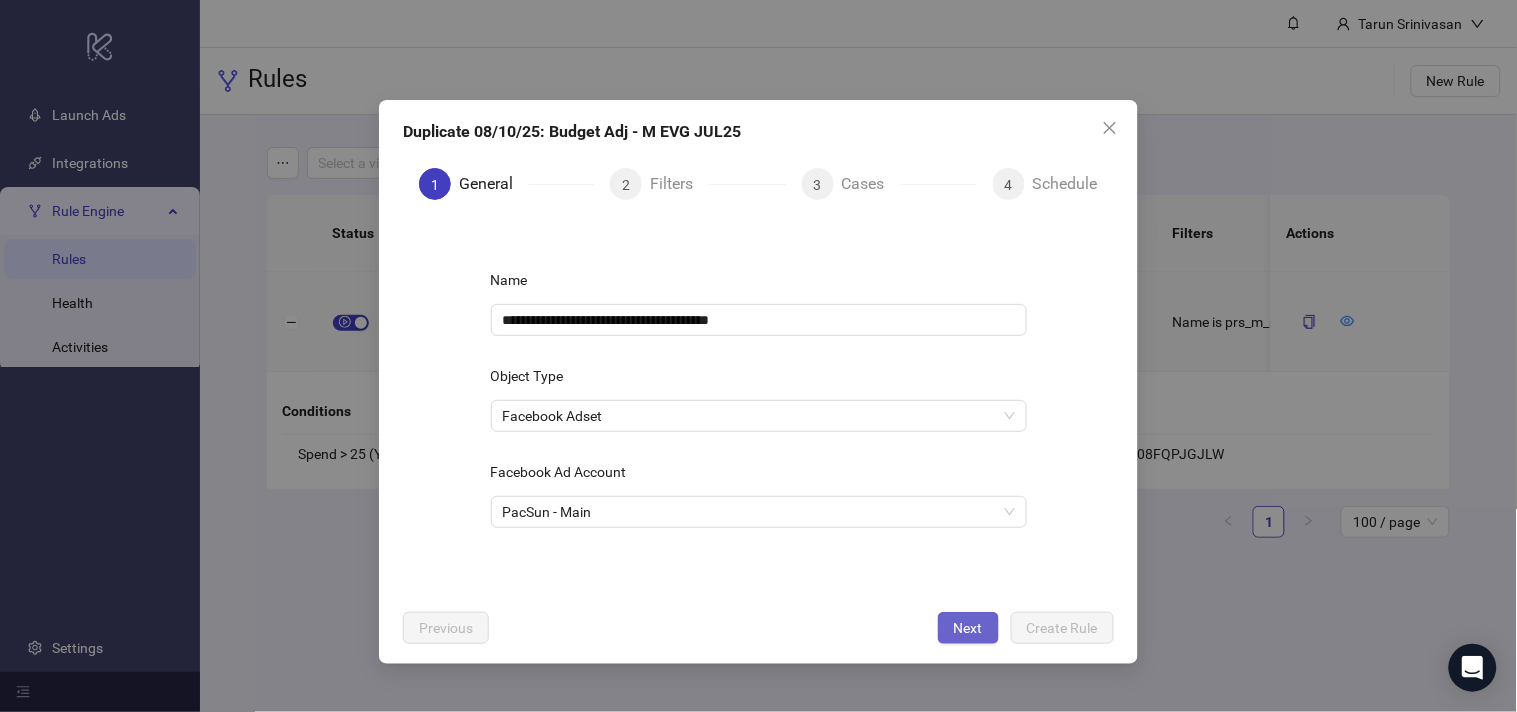click on "Next" at bounding box center [968, 628] 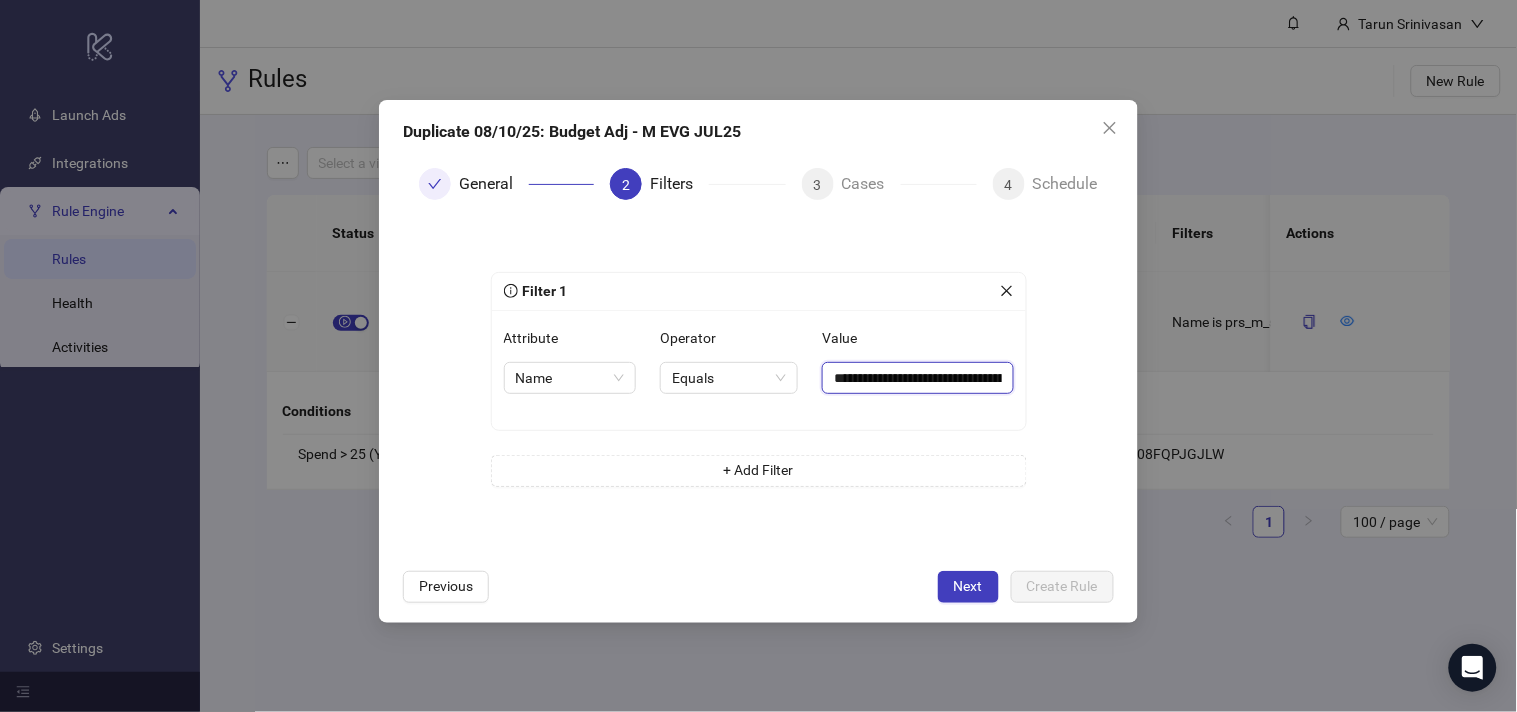 click on "**********" at bounding box center [917, 378] 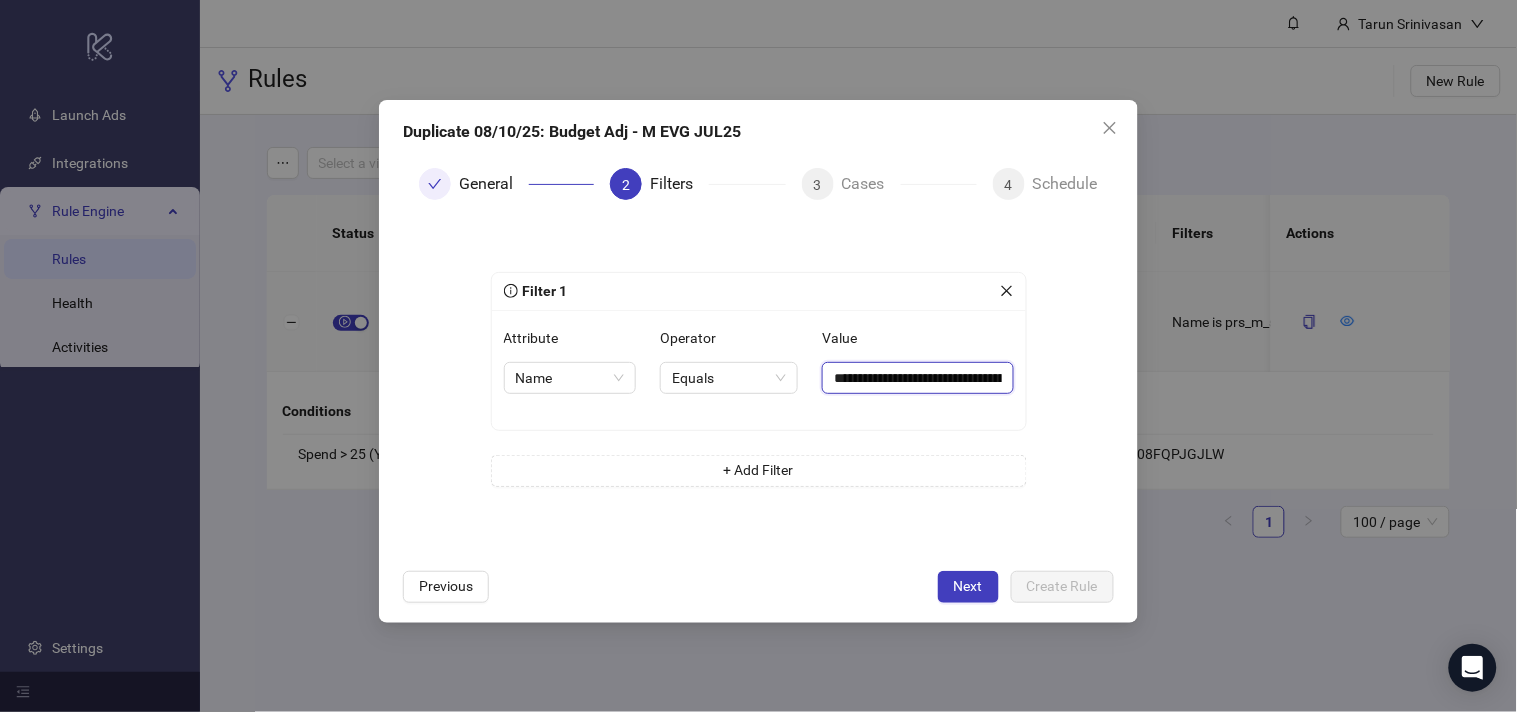 paste on "**********" 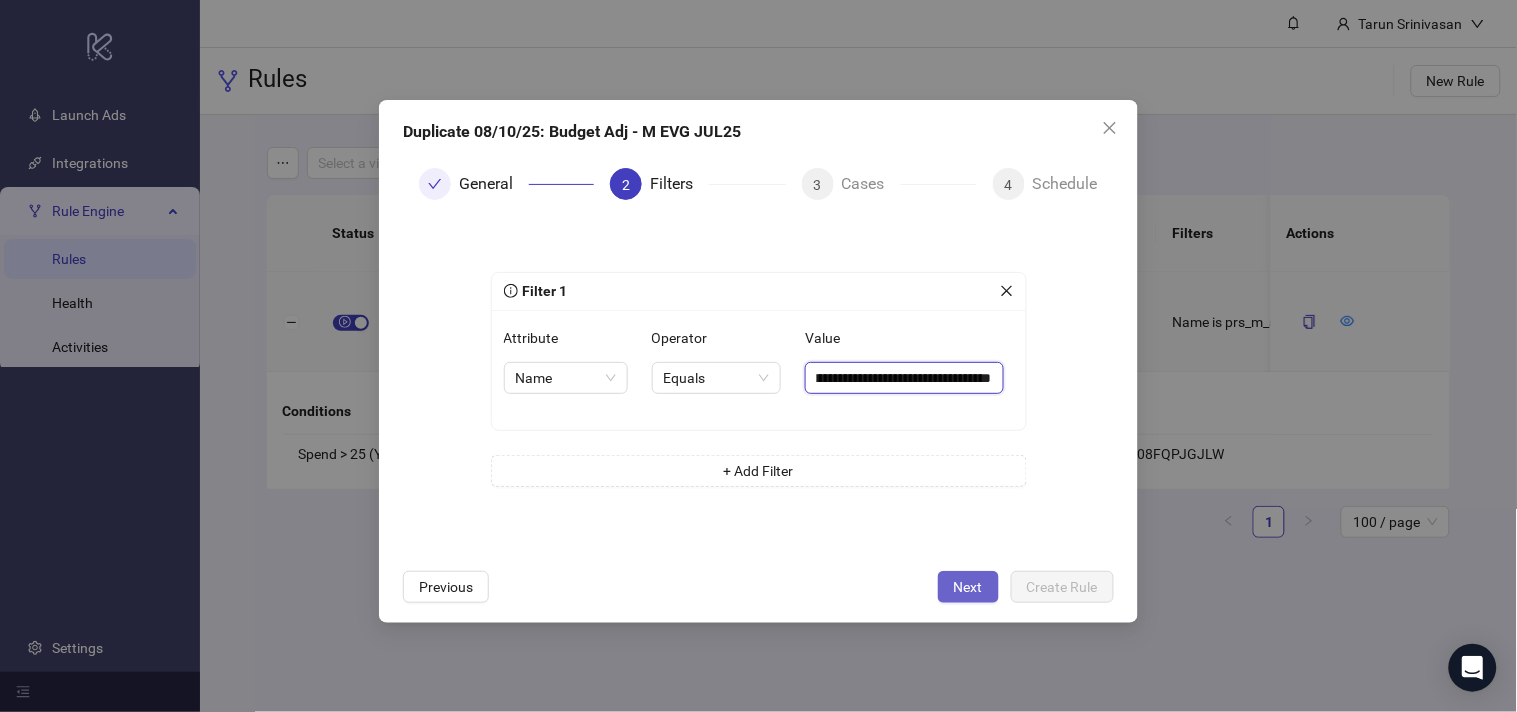 type on "**********" 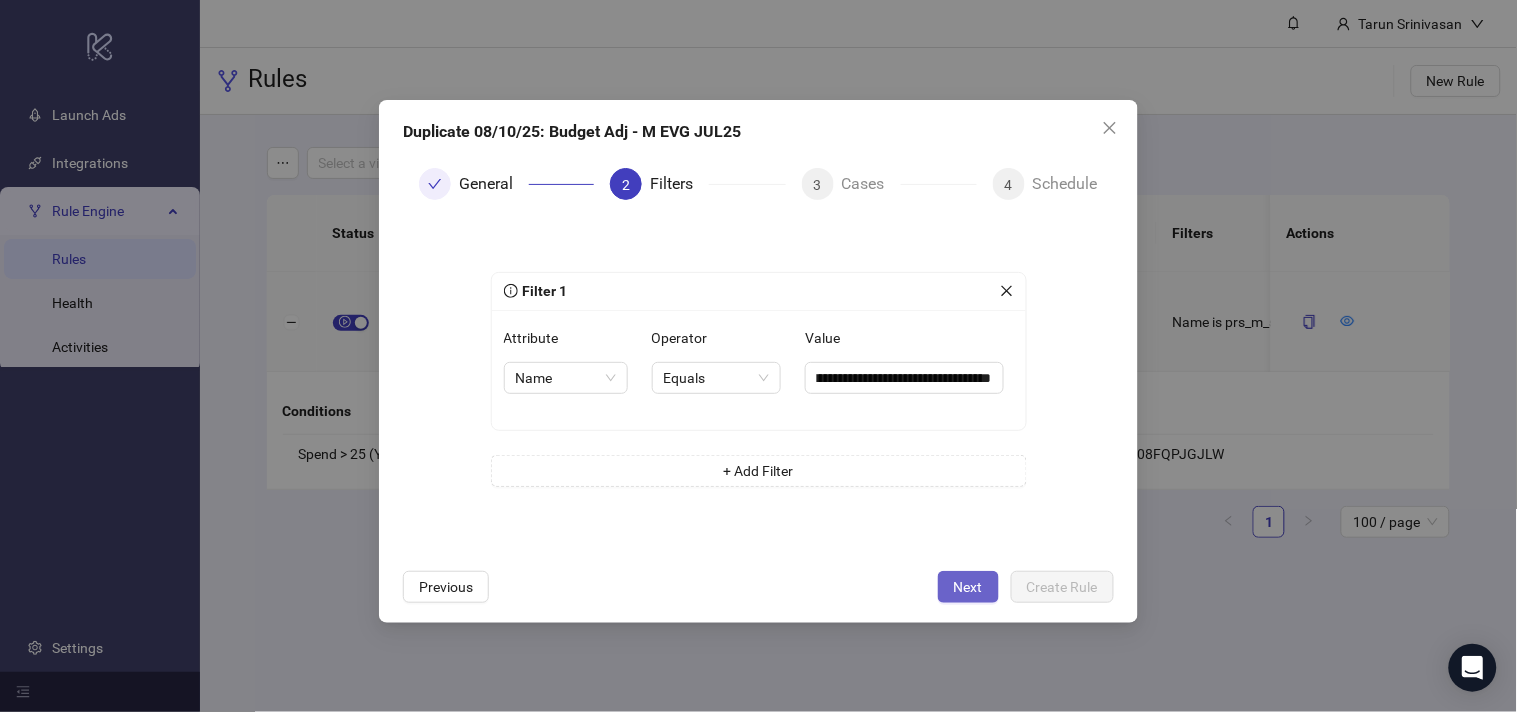 click on "Next" at bounding box center (968, 587) 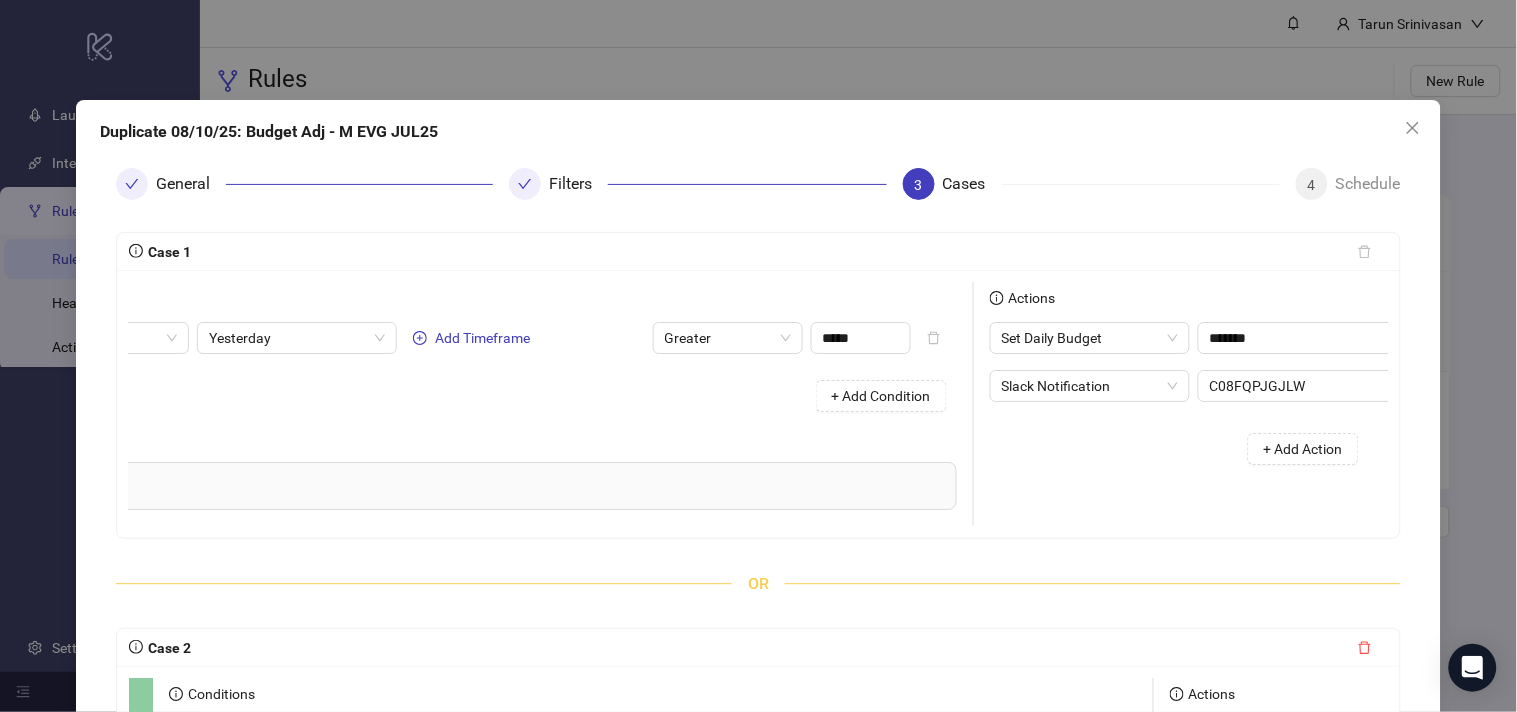 scroll, scrollTop: 0, scrollLeft: 214, axis: horizontal 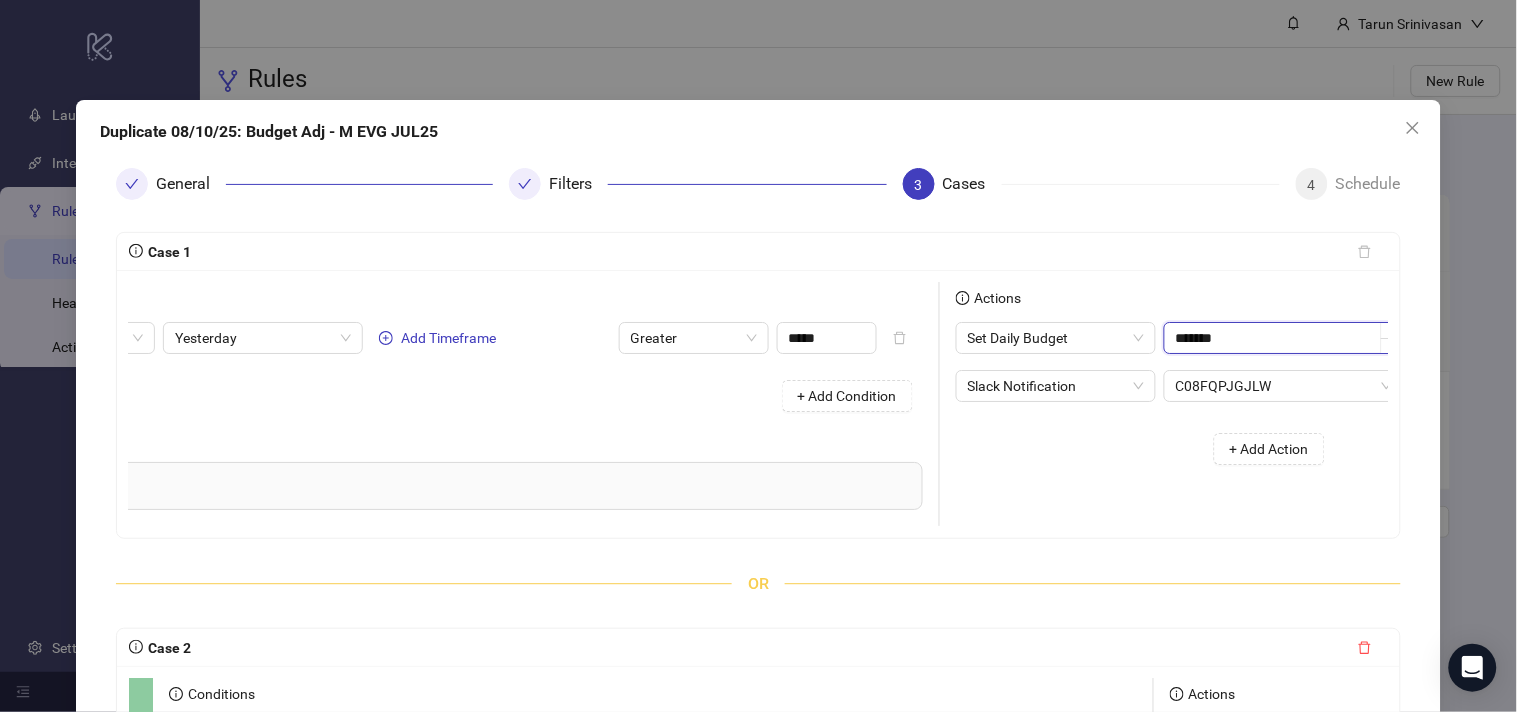 click on "*******" at bounding box center (1284, 338) 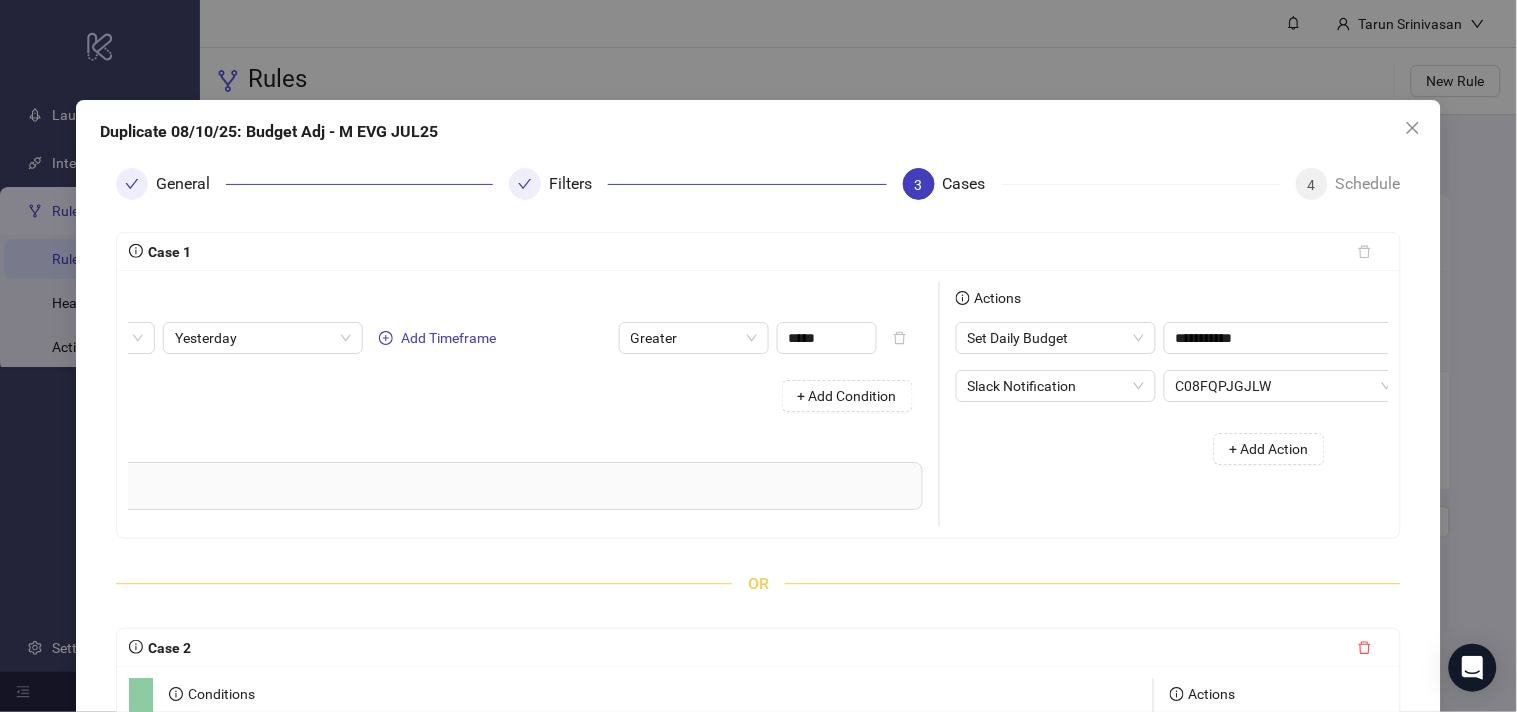 type on "*******" 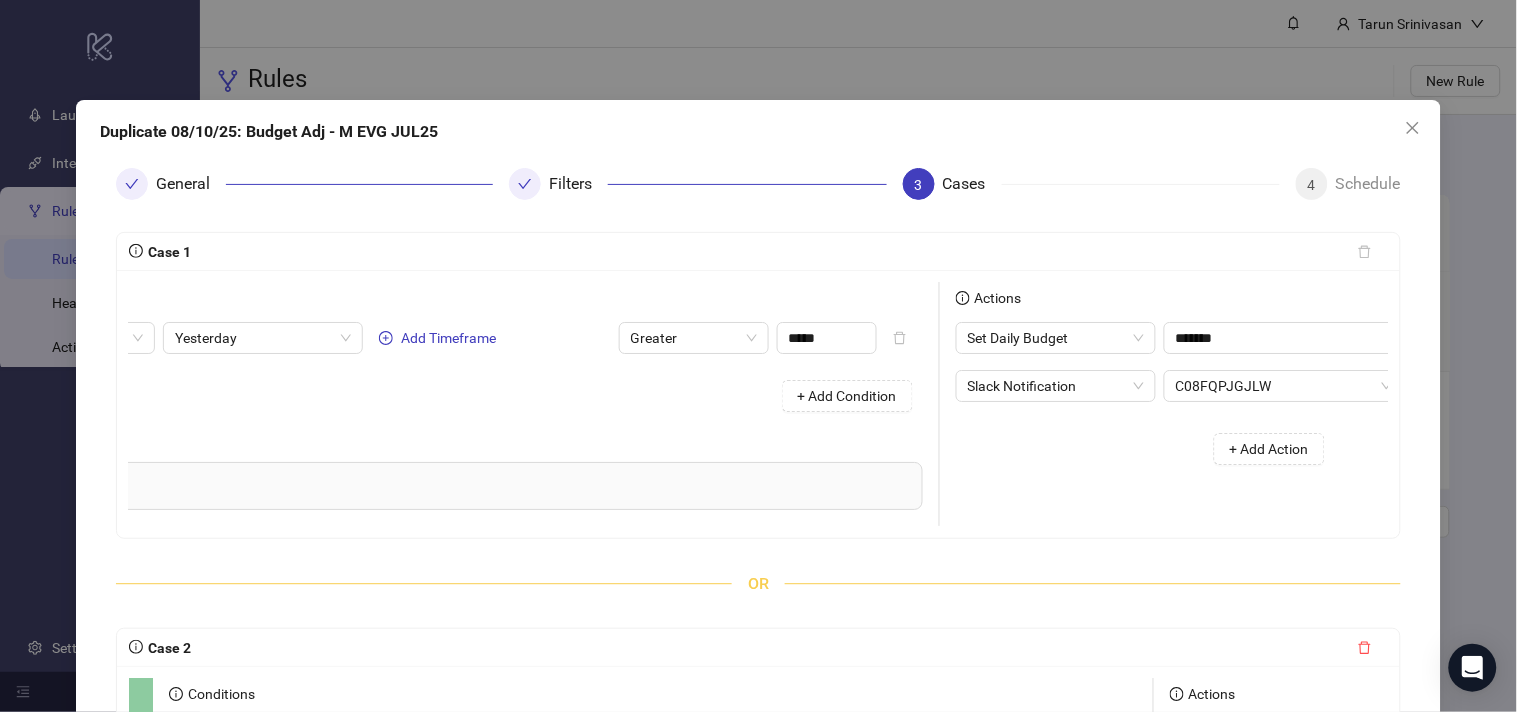 click on "+ Add Action" at bounding box center (1148, 449) 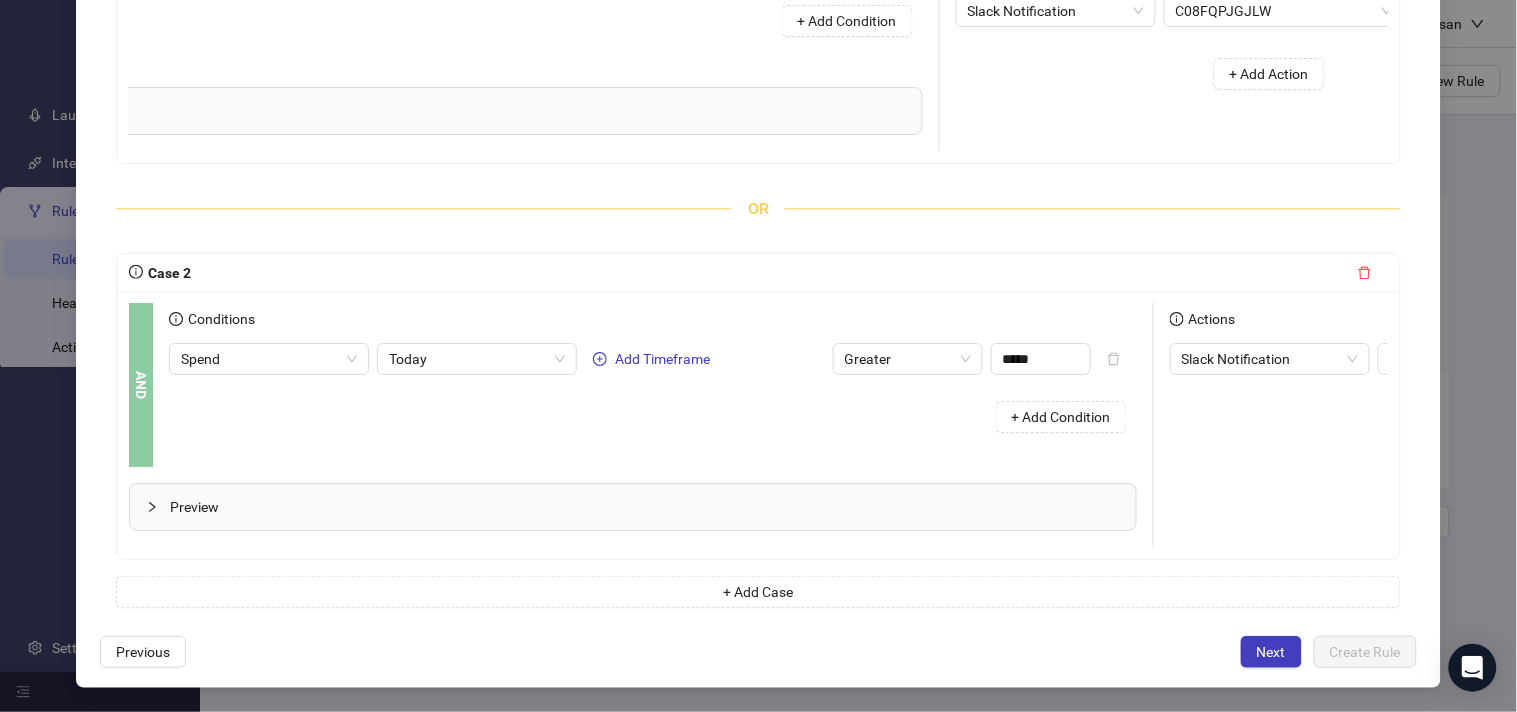 scroll, scrollTop: 408, scrollLeft: 0, axis: vertical 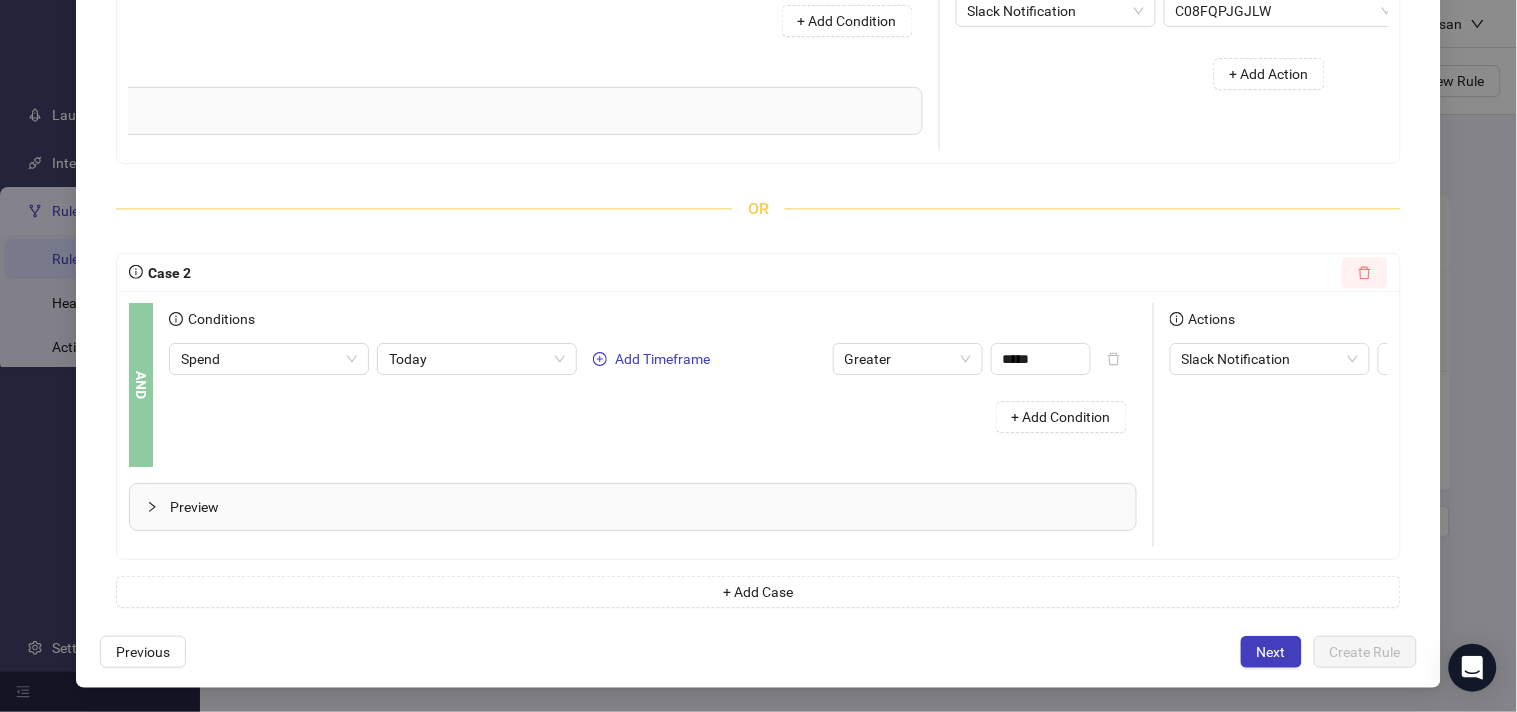 click 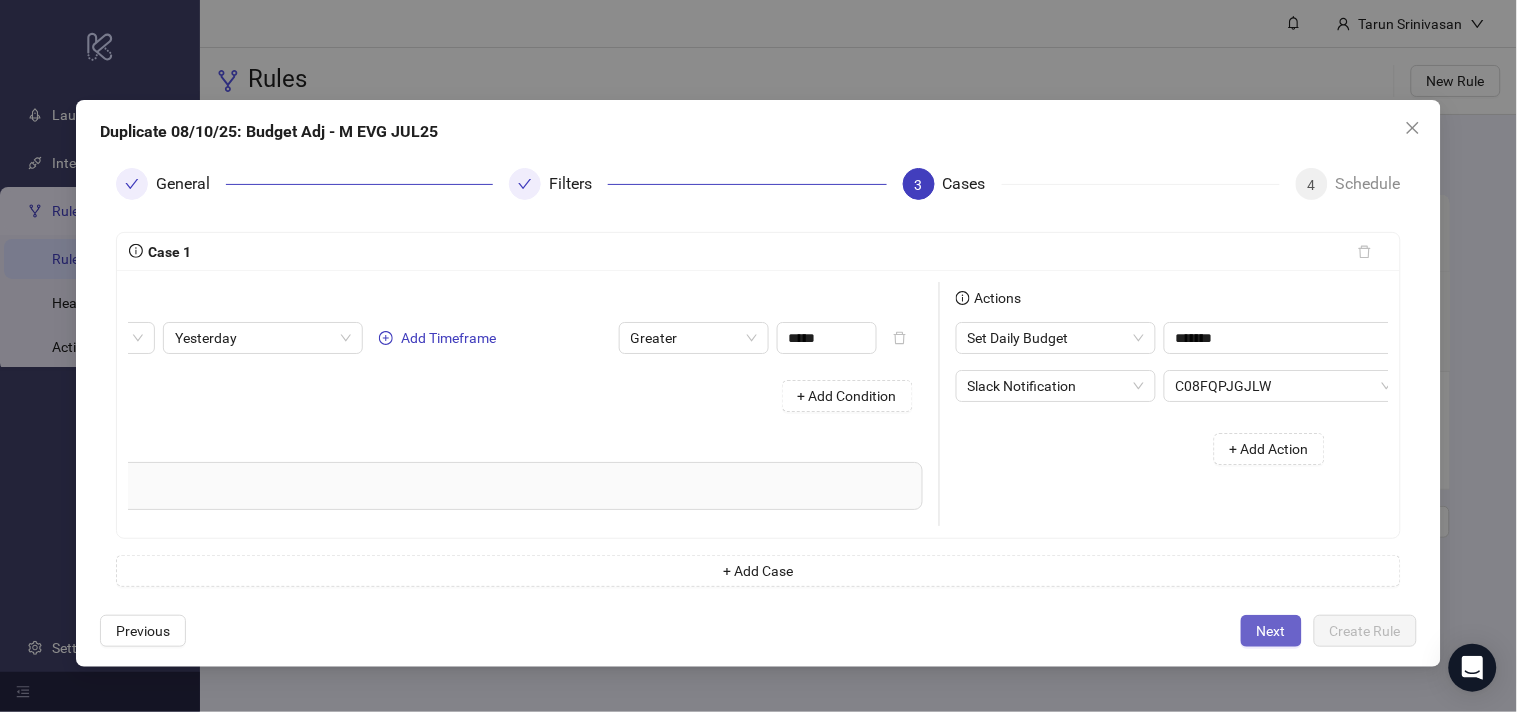 click on "Next" at bounding box center [1271, 631] 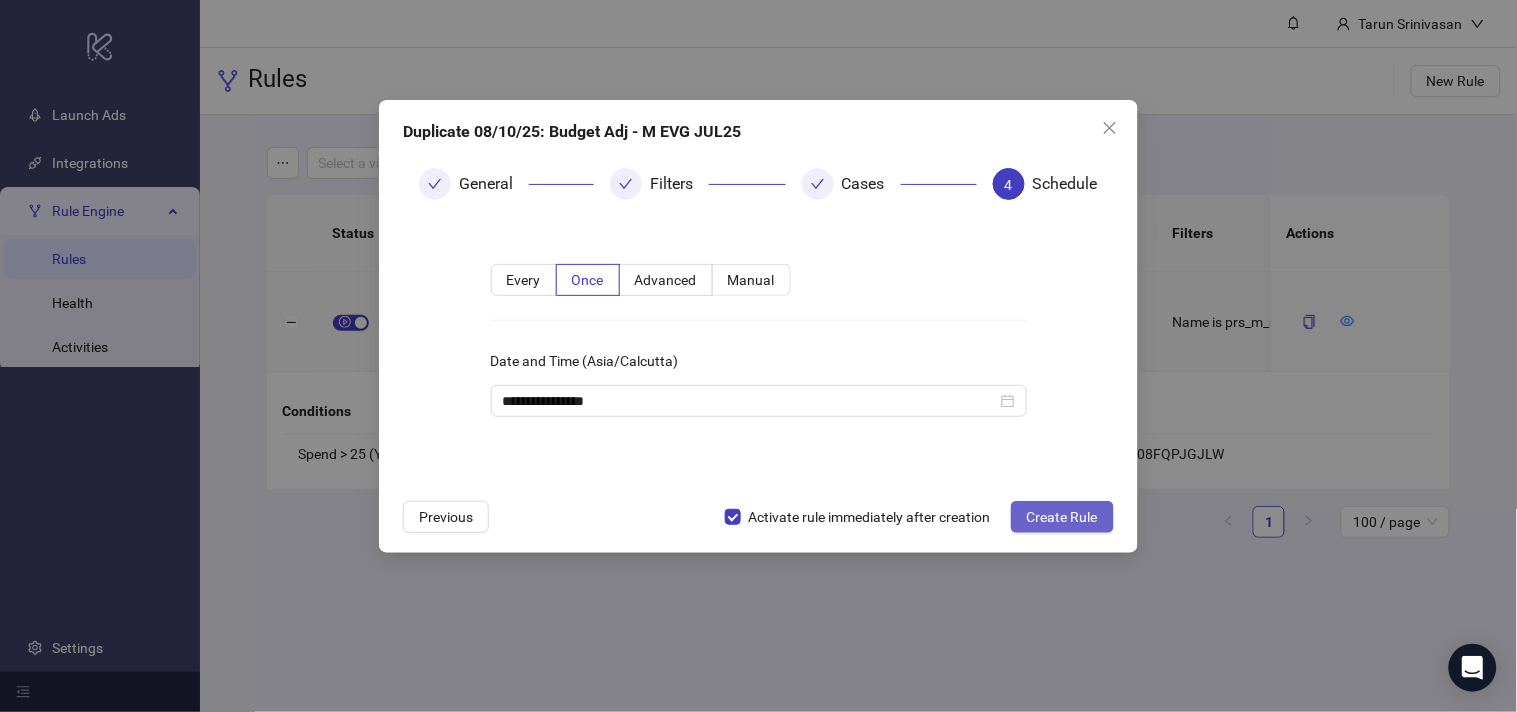 click on "Create Rule" at bounding box center [1062, 517] 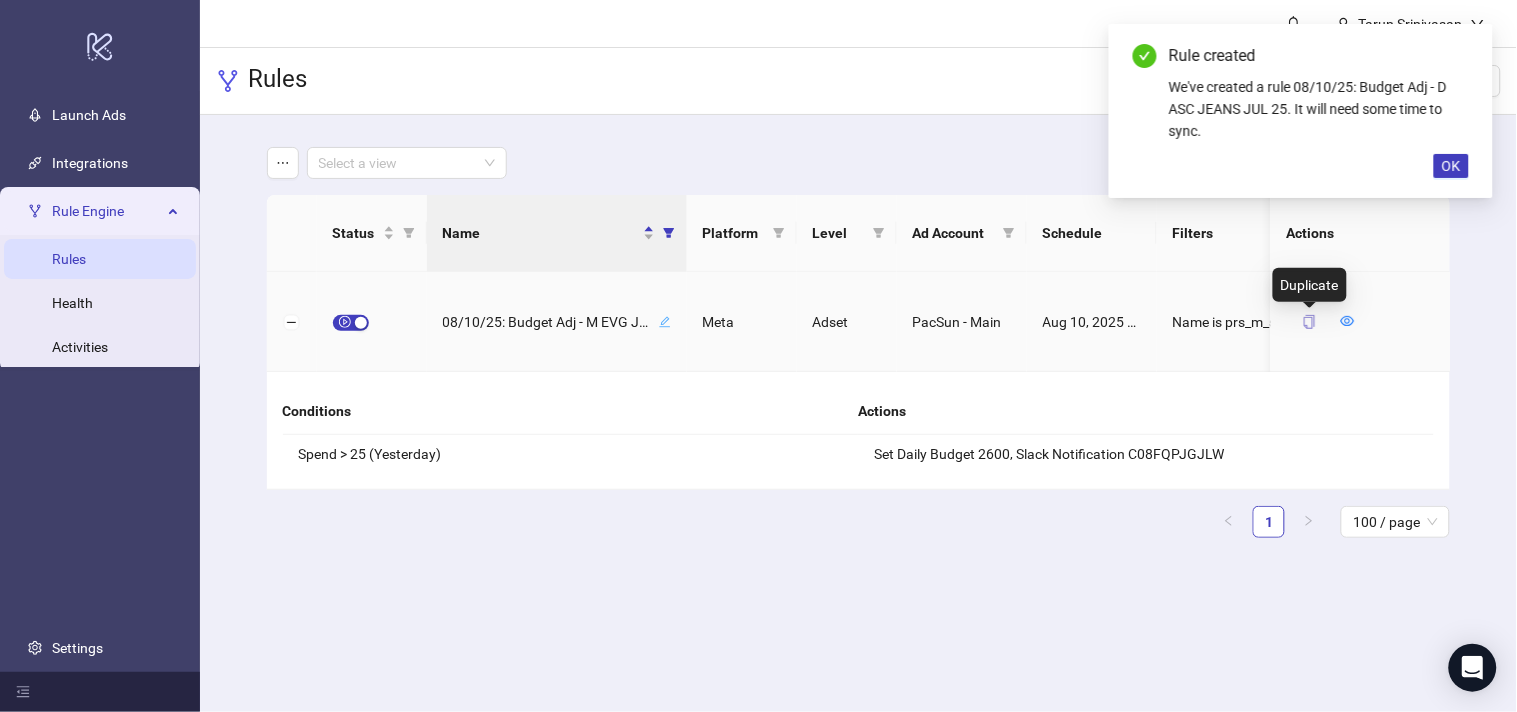 click 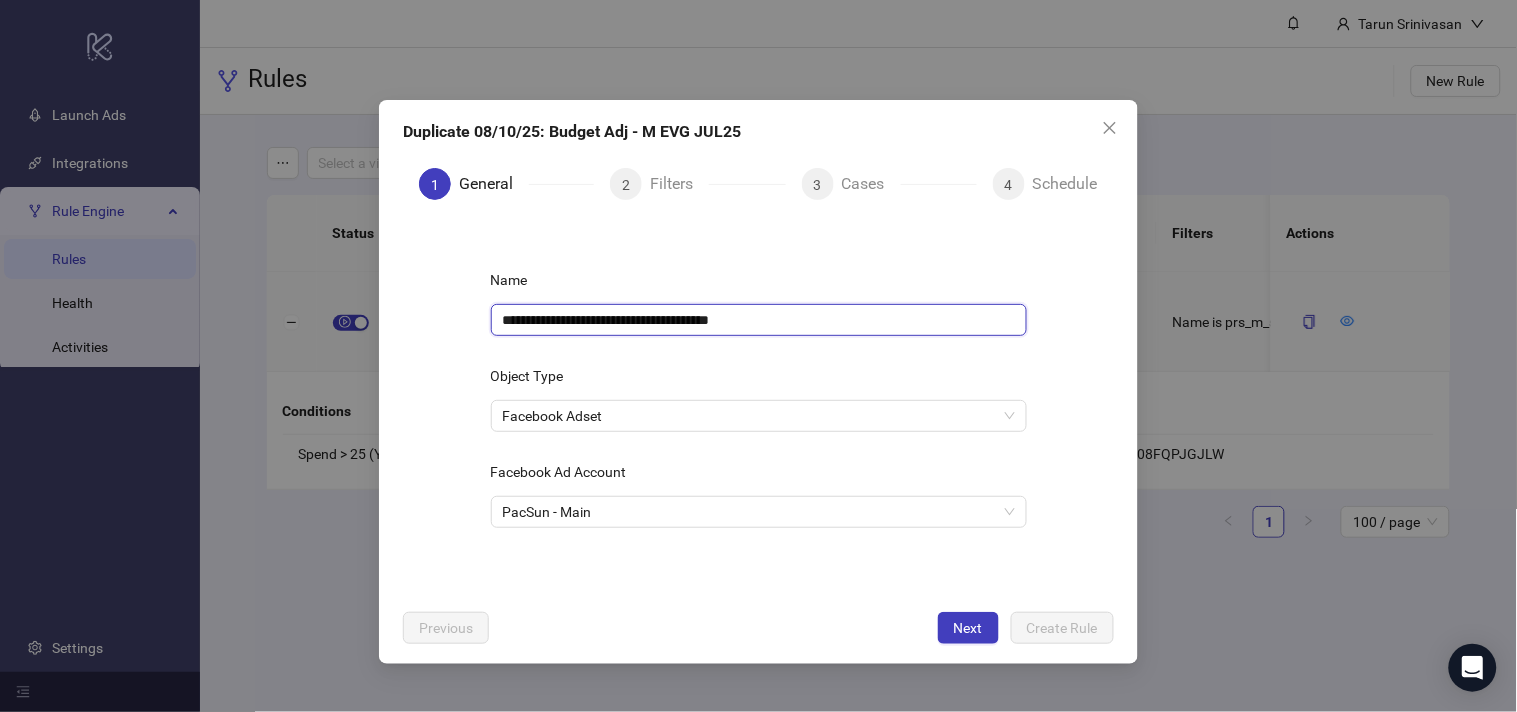 click on "**********" at bounding box center [759, 320] 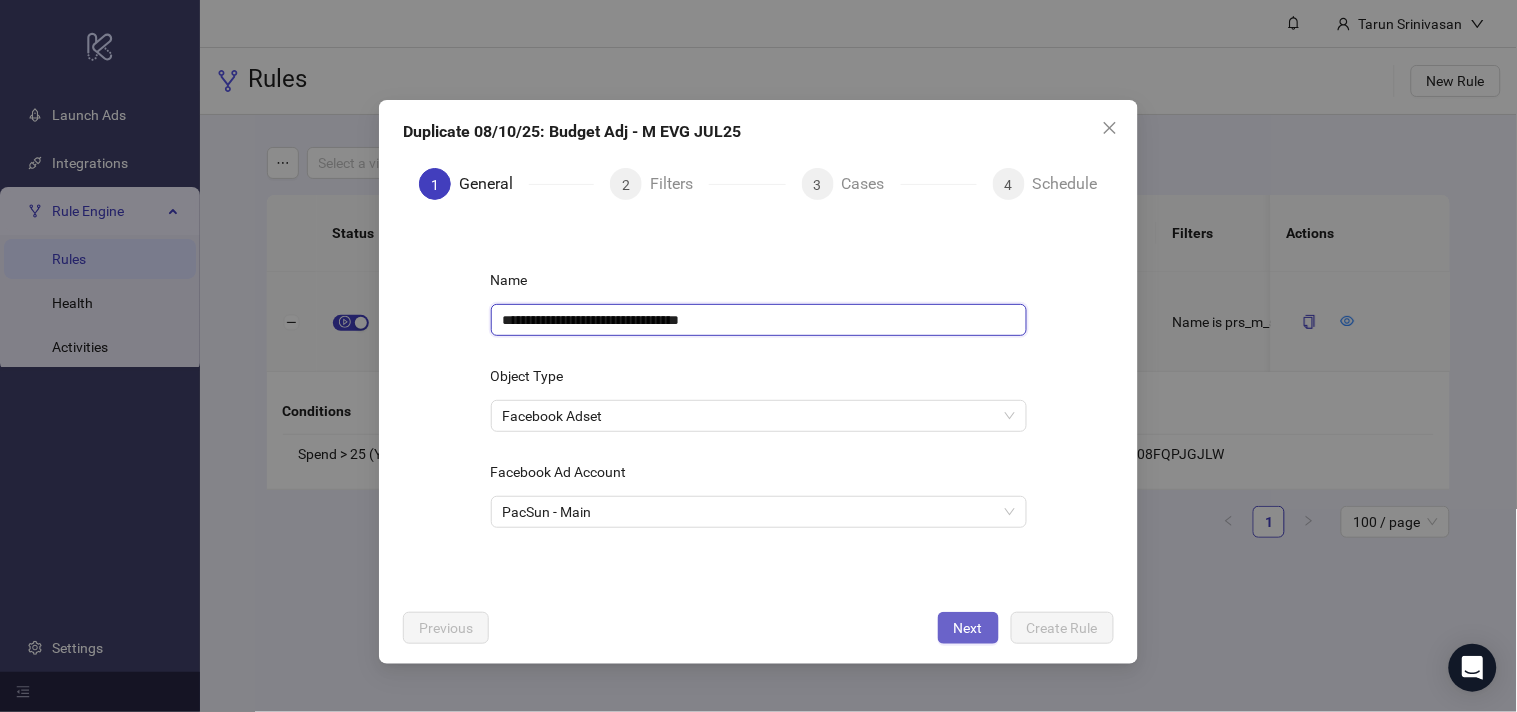 type on "**********" 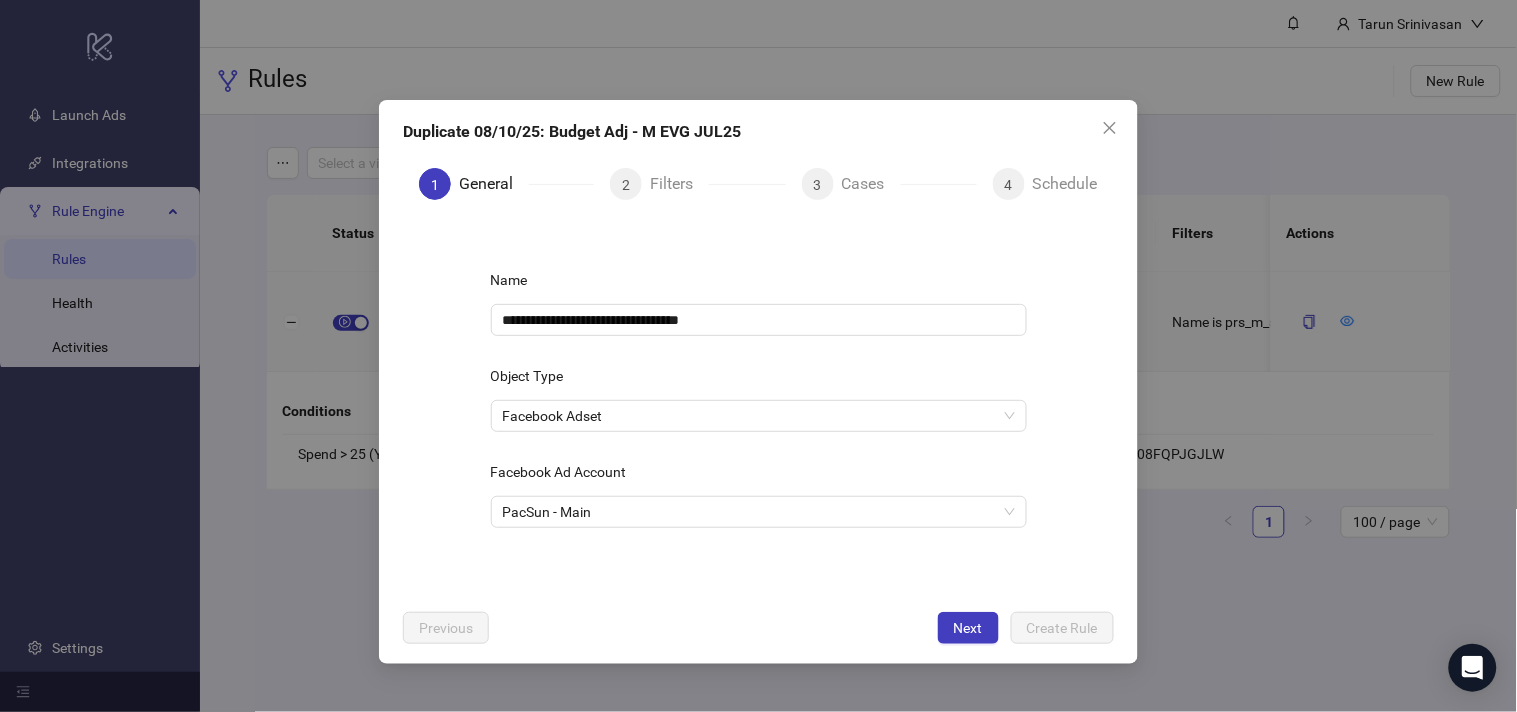 click on "Next" at bounding box center (968, 628) 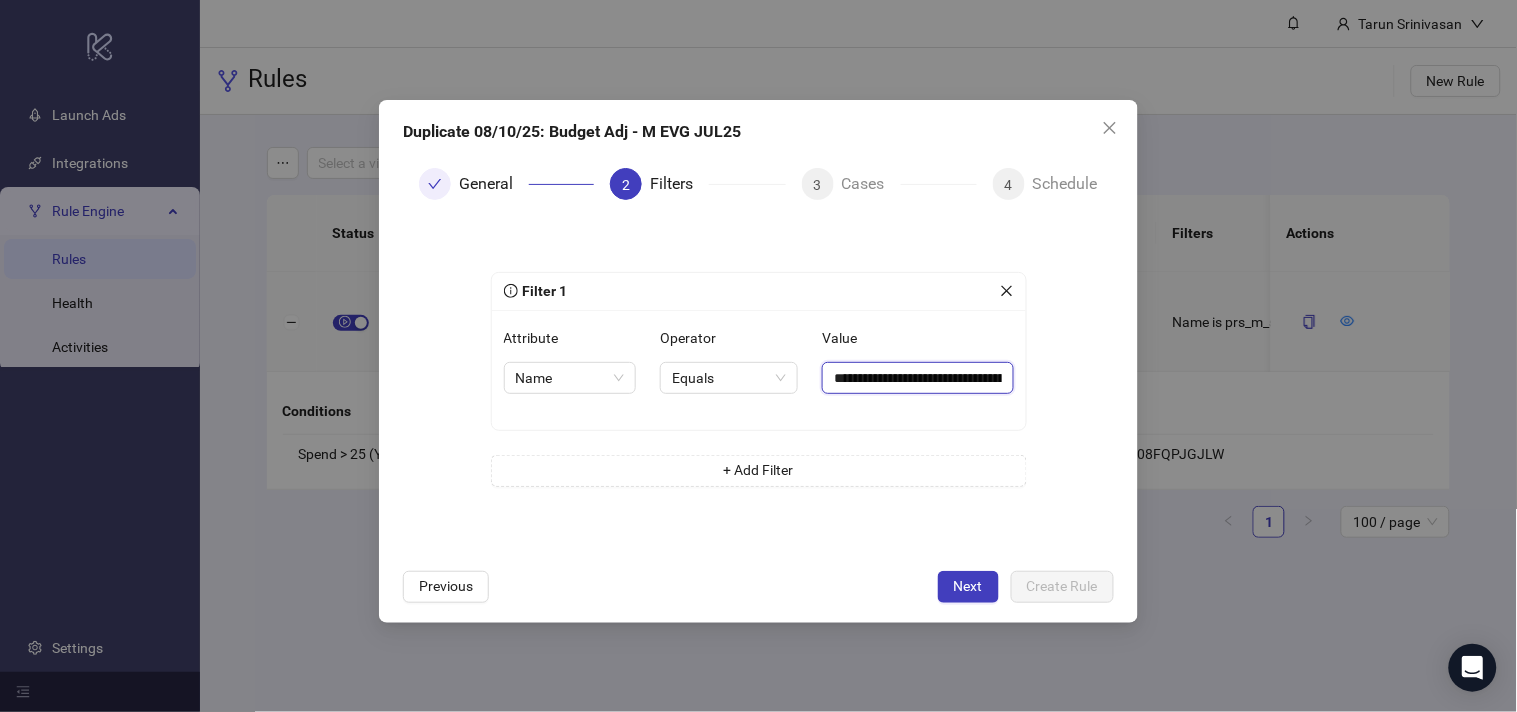 click on "**********" at bounding box center (917, 378) 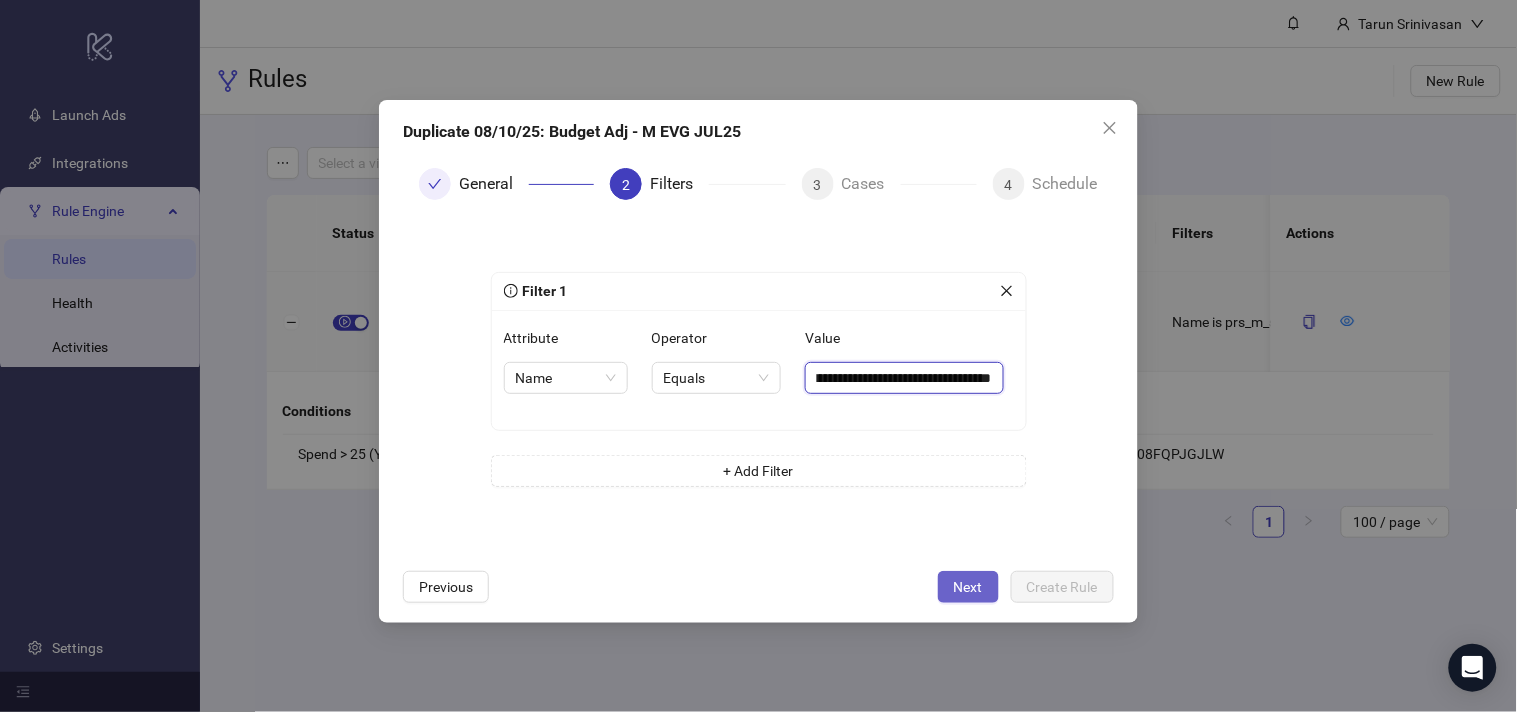 type on "**********" 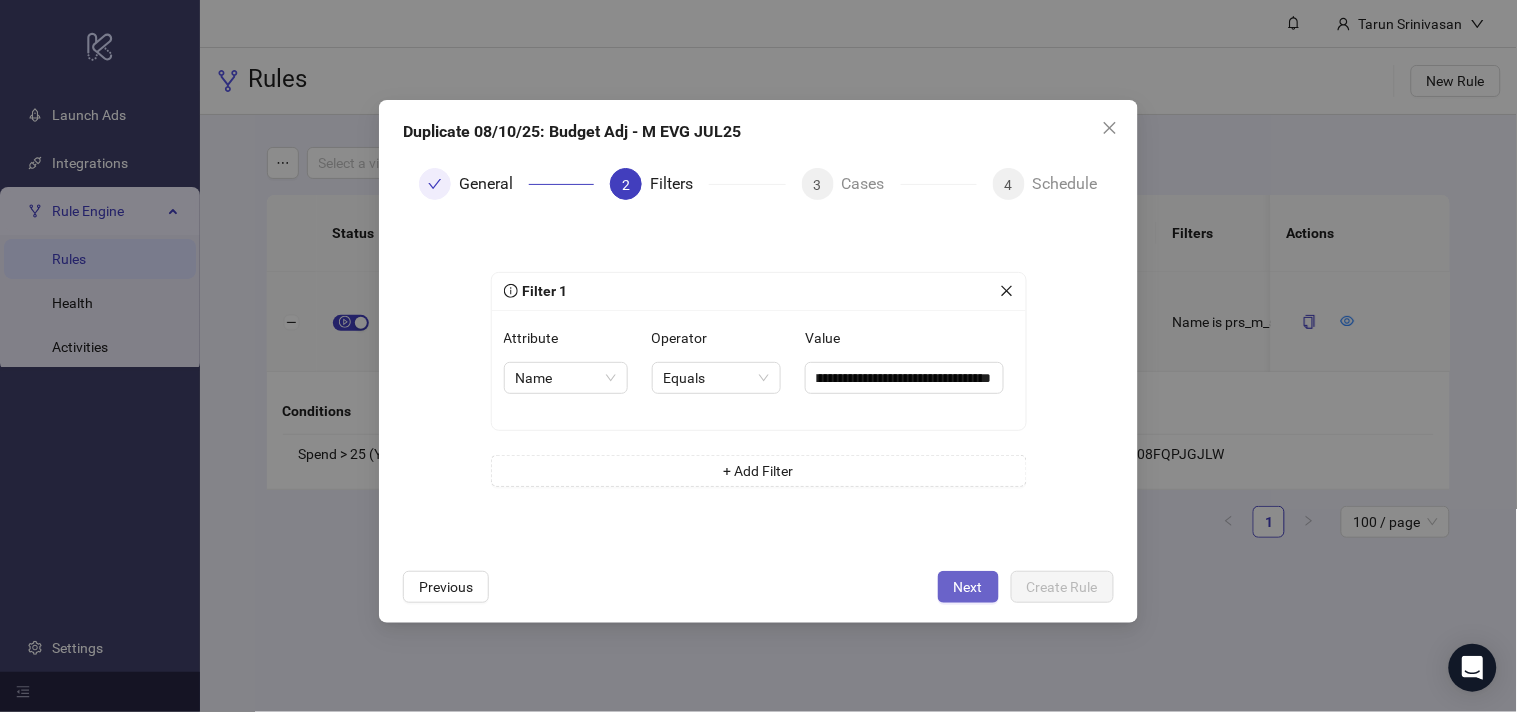 scroll, scrollTop: 0, scrollLeft: 0, axis: both 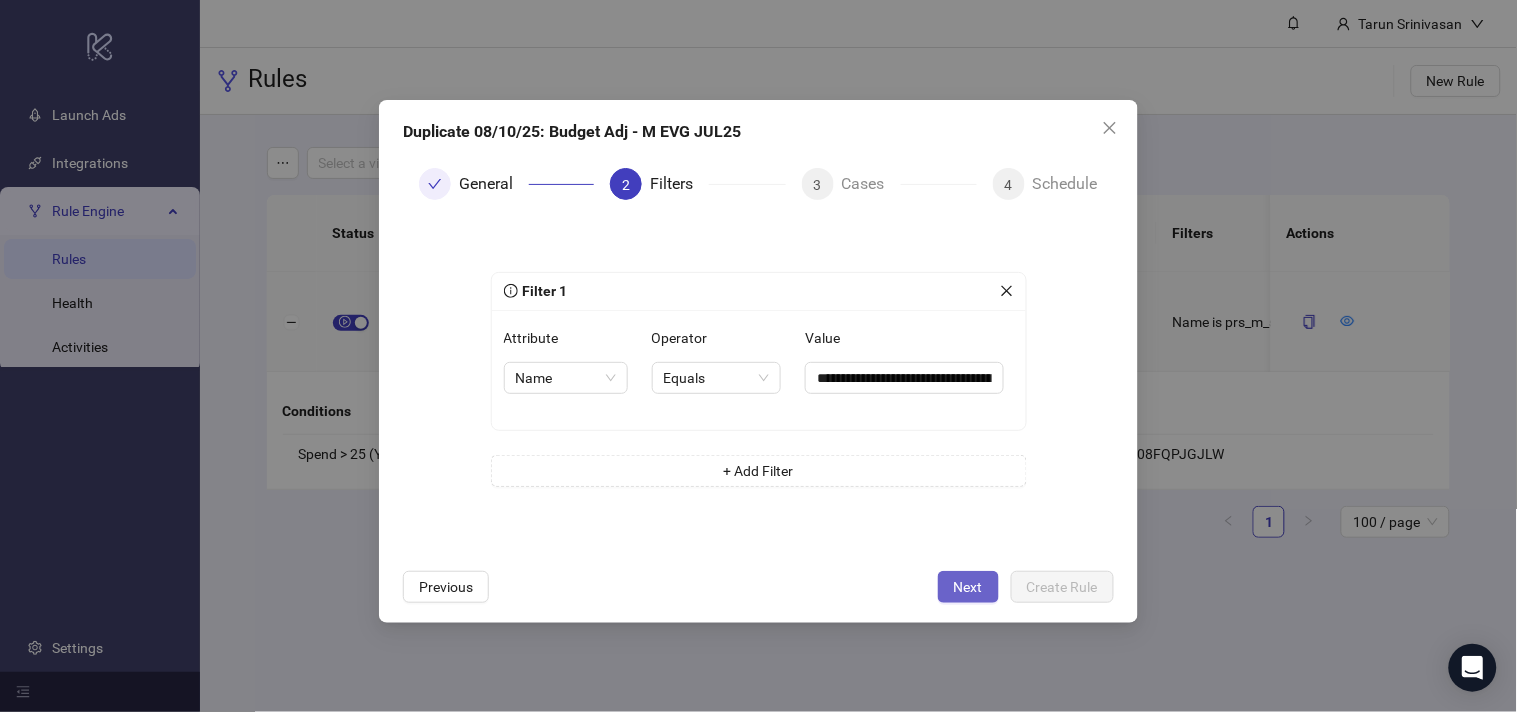 click on "Next" at bounding box center (968, 587) 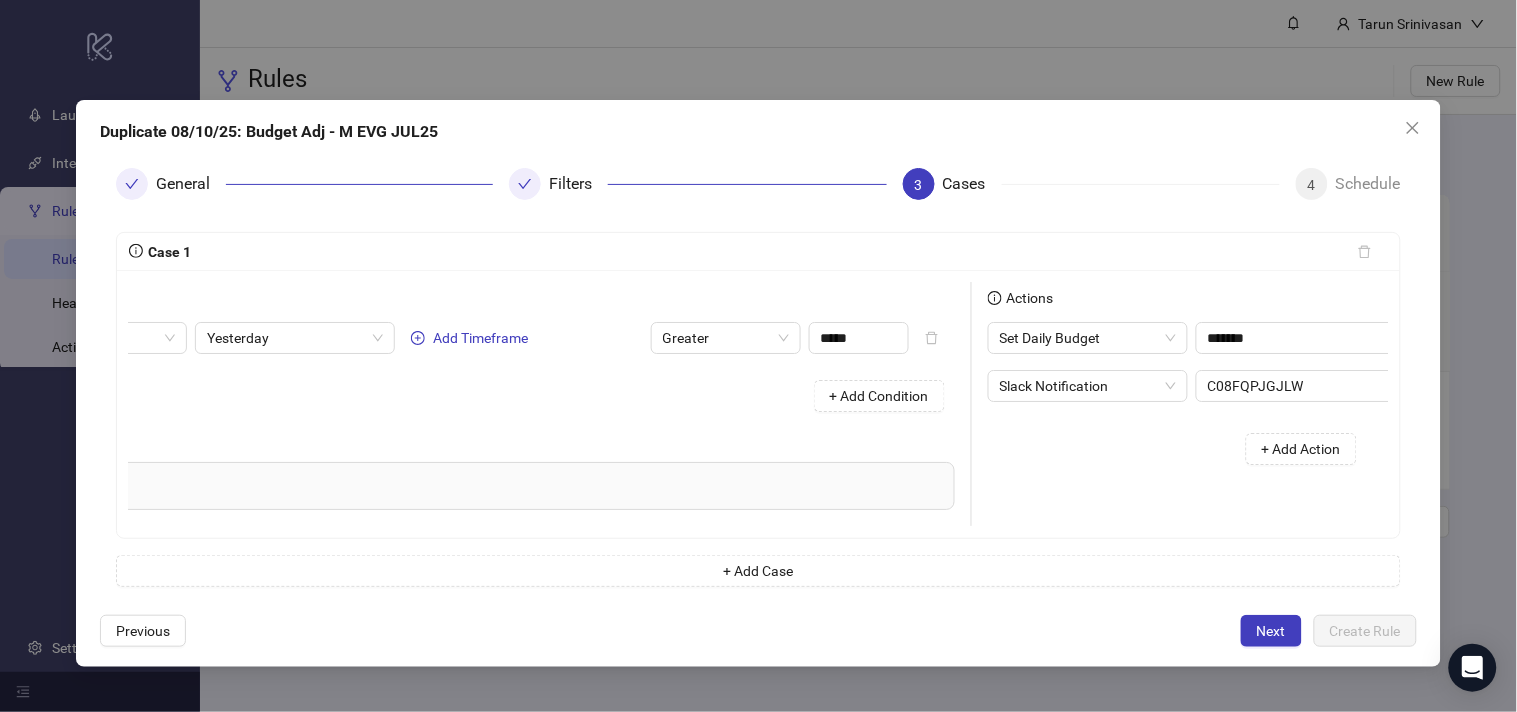 scroll, scrollTop: 0, scrollLeft: 206, axis: horizontal 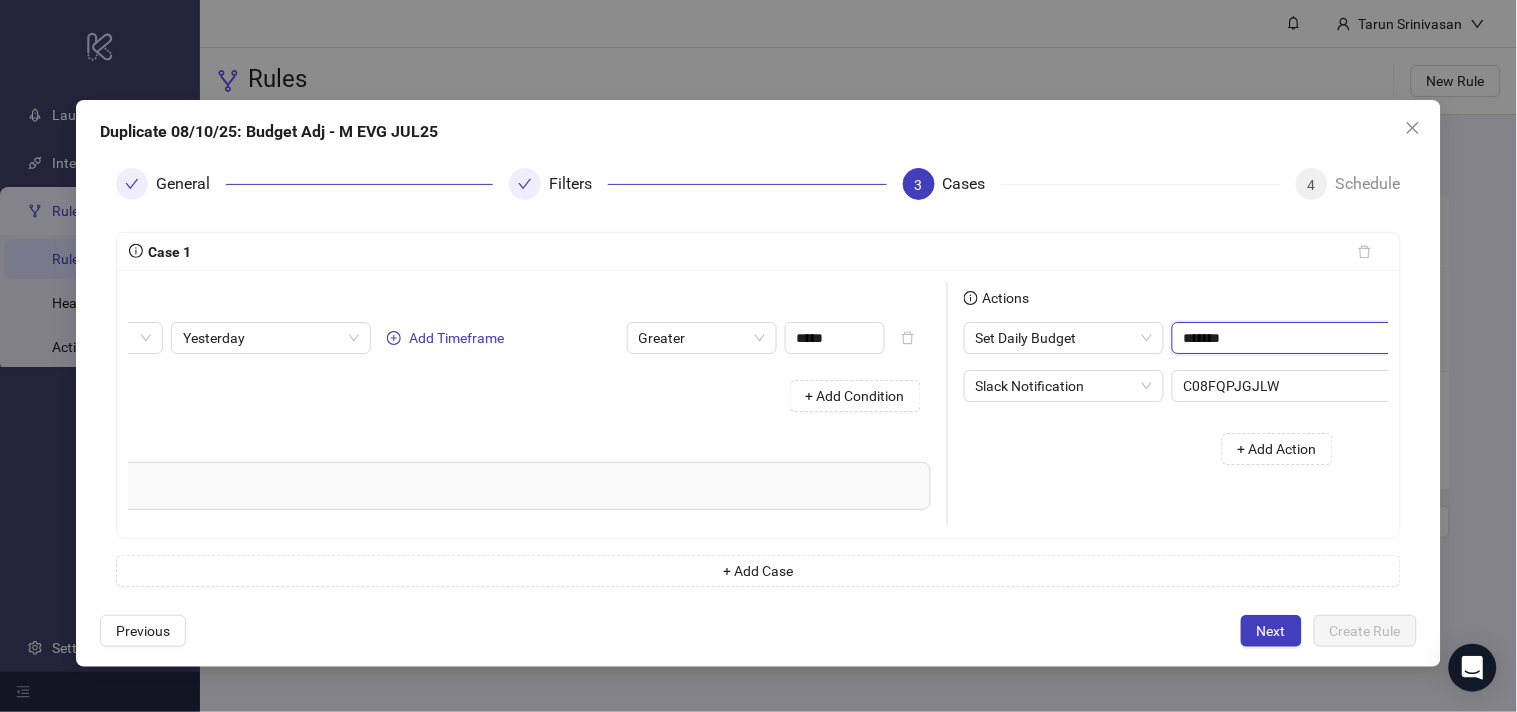 click on "*******" at bounding box center (1292, 338) 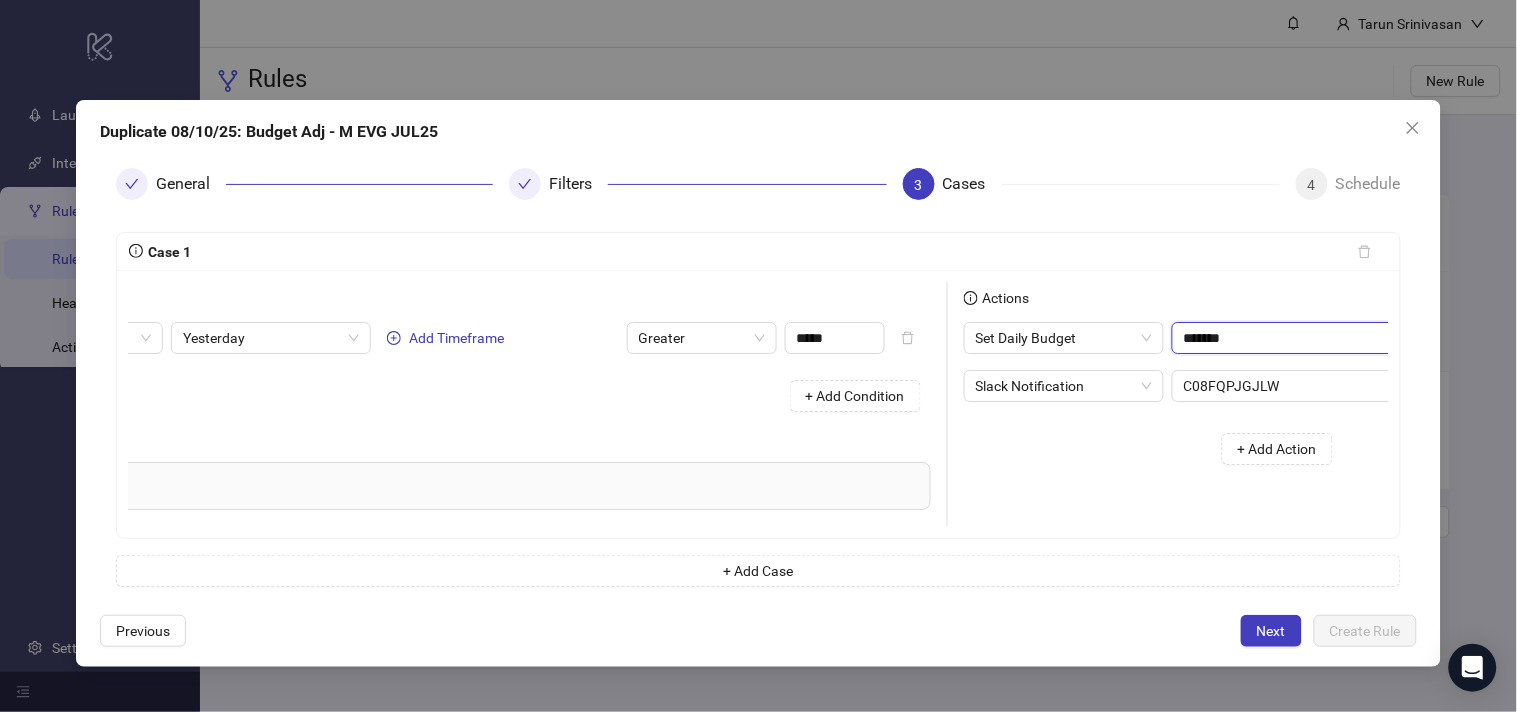 paste on "**" 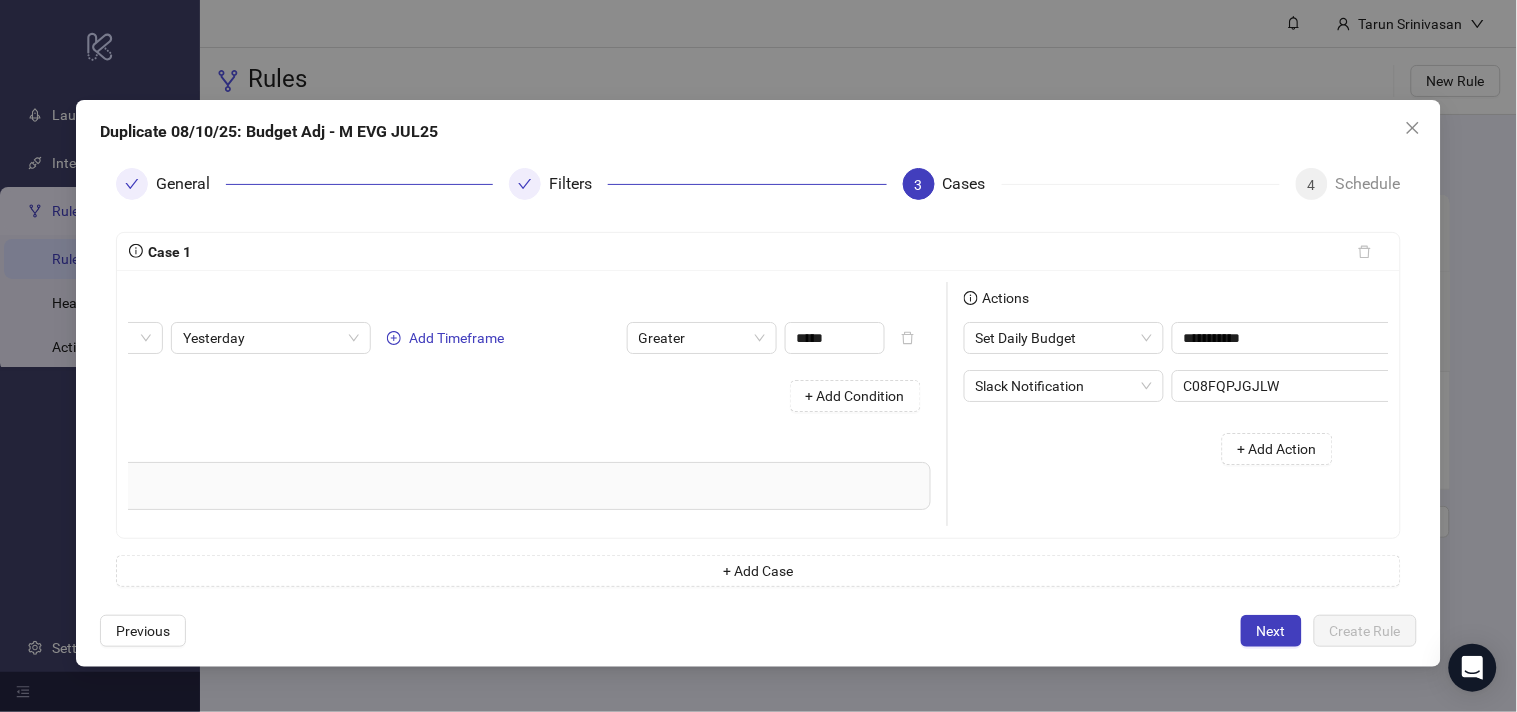 type on "*******" 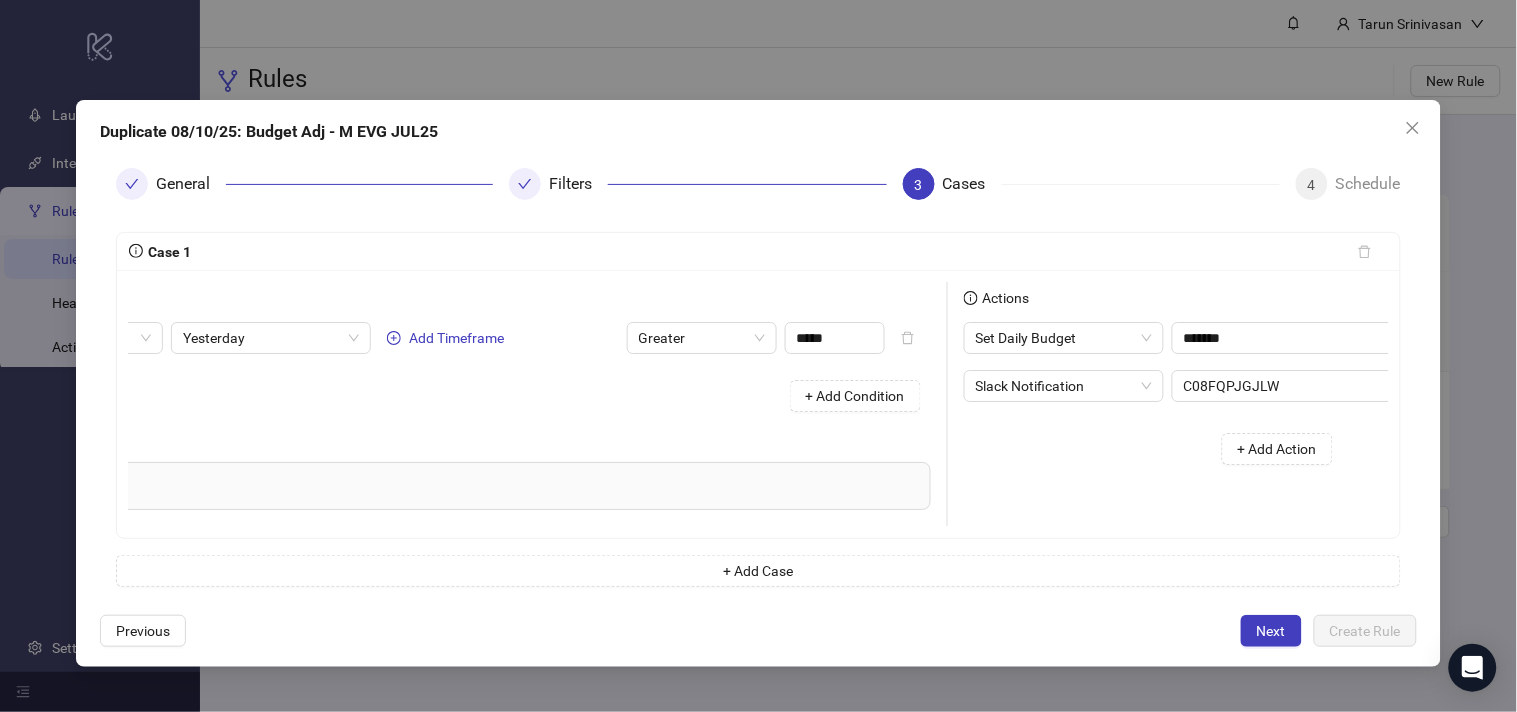 click on "+ Add Action" at bounding box center [1156, 449] 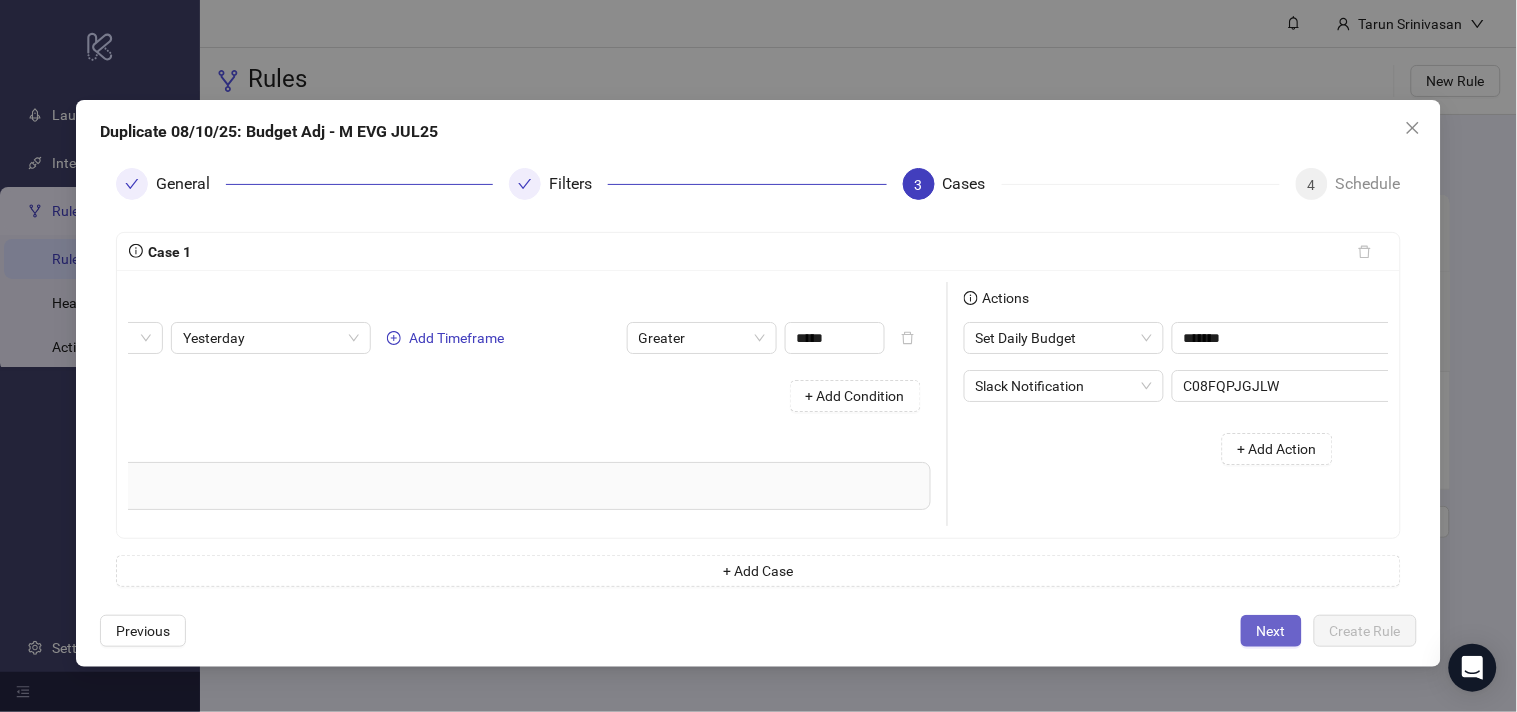 click on "Next" at bounding box center (1271, 631) 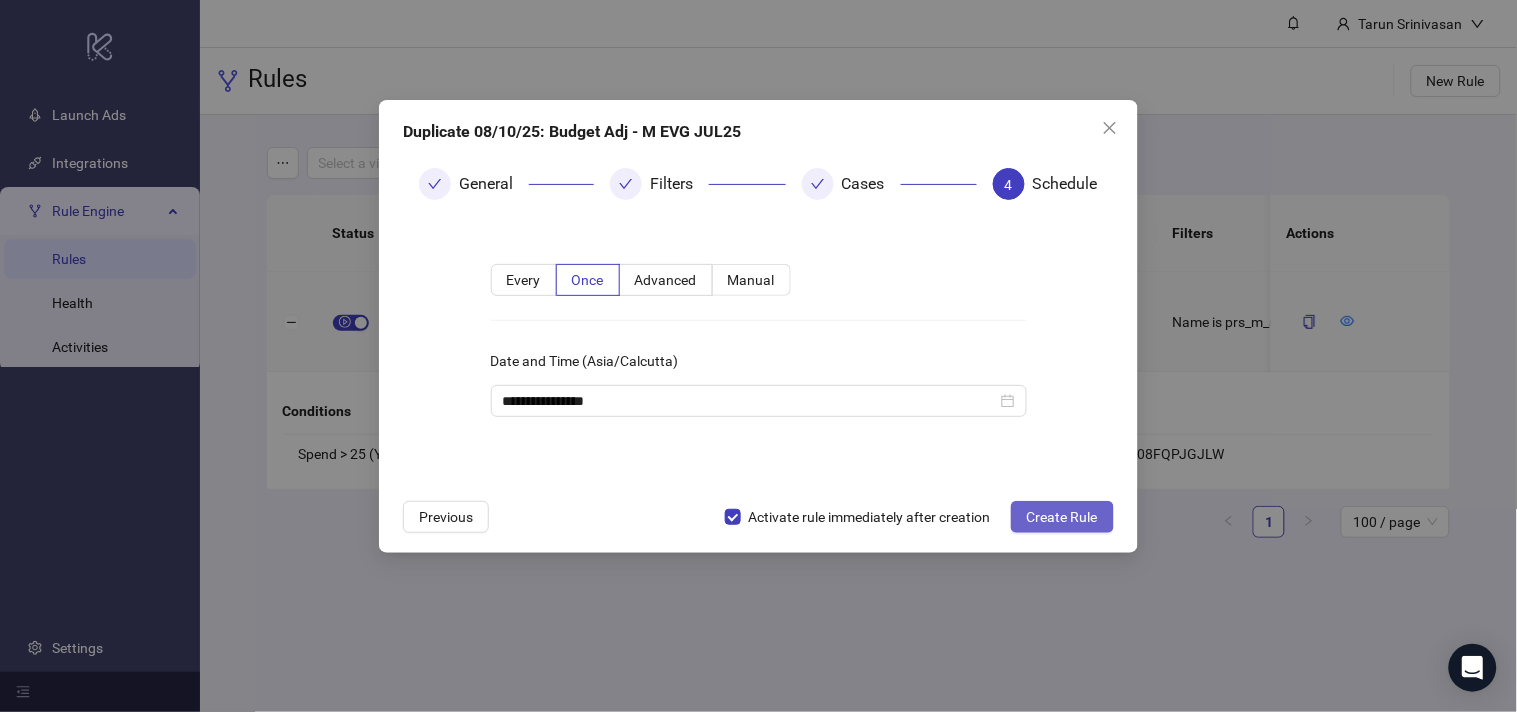 click on "Create Rule" at bounding box center (1062, 517) 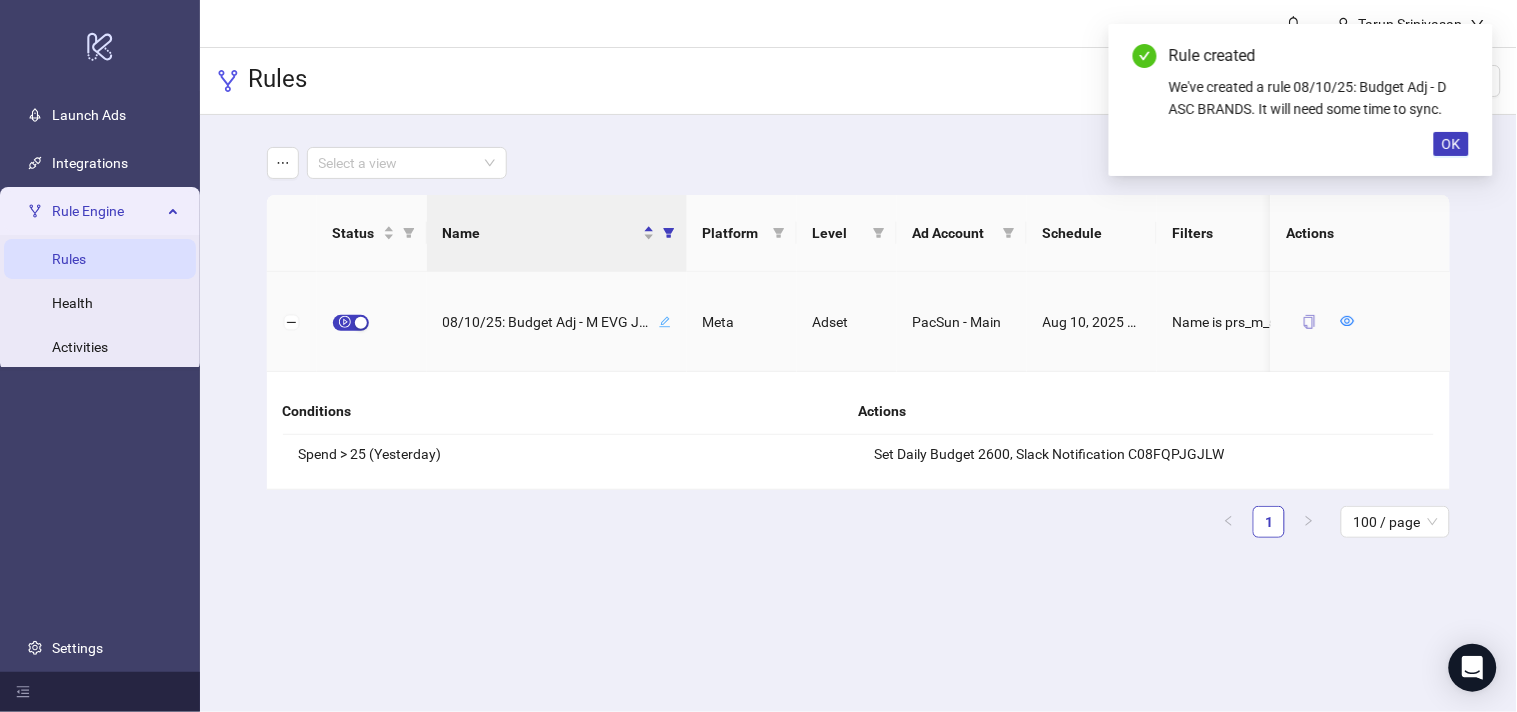 click 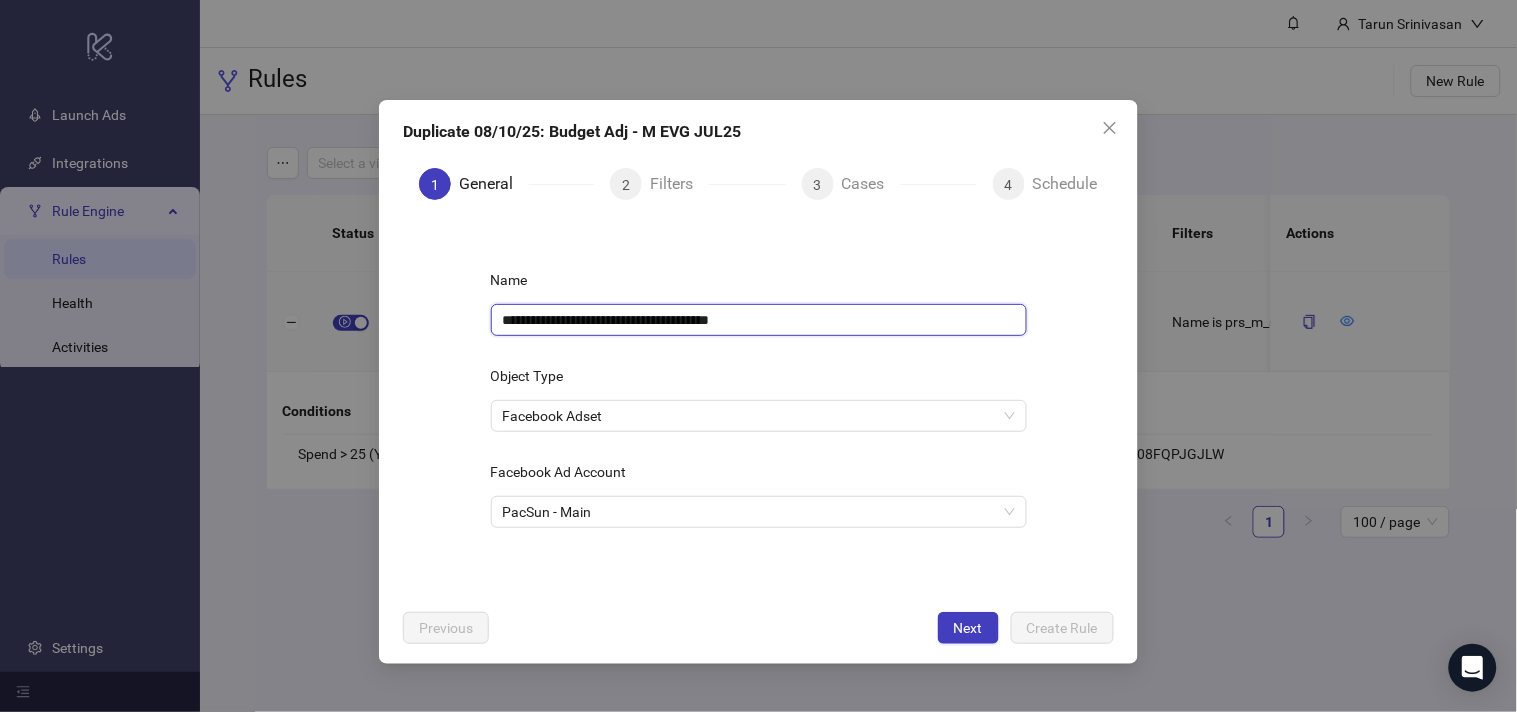 click on "**********" at bounding box center [759, 320] 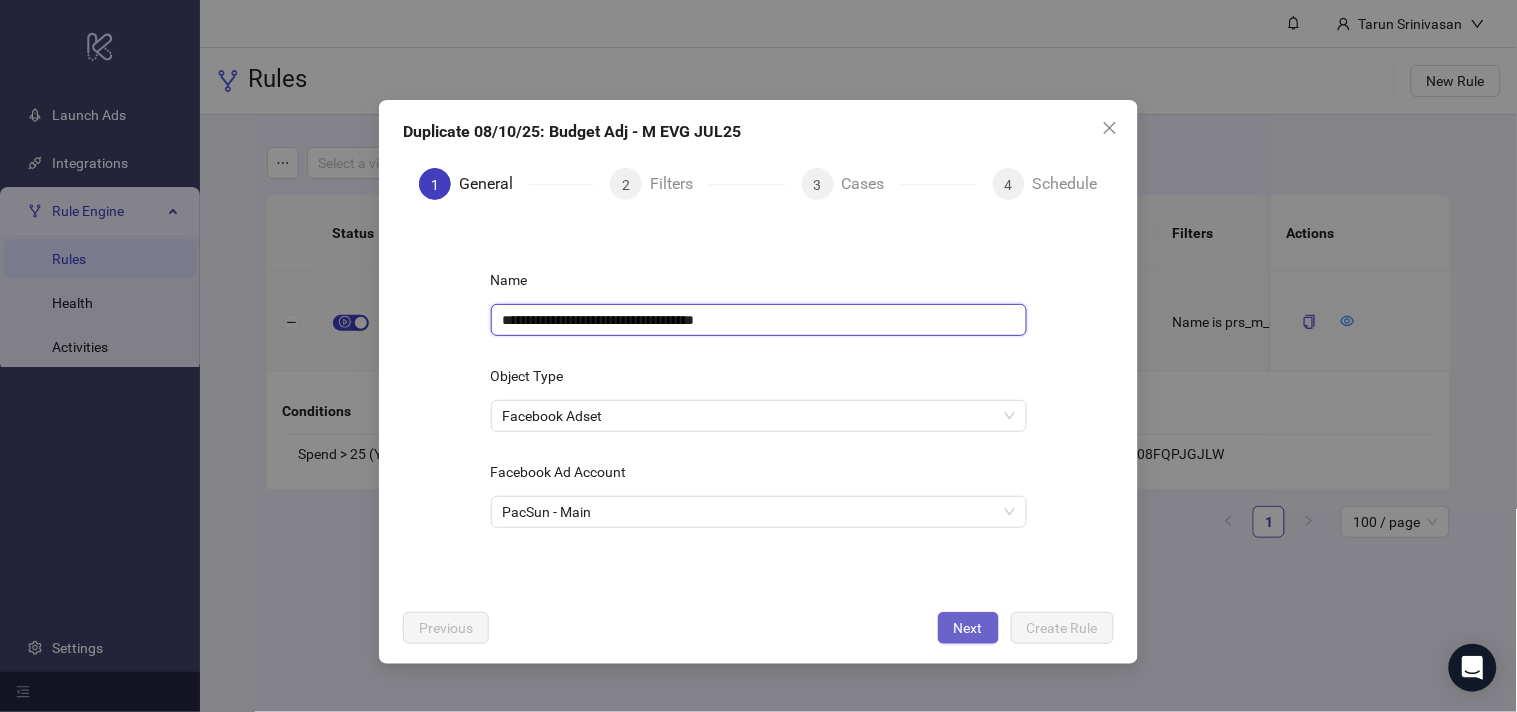 type on "**********" 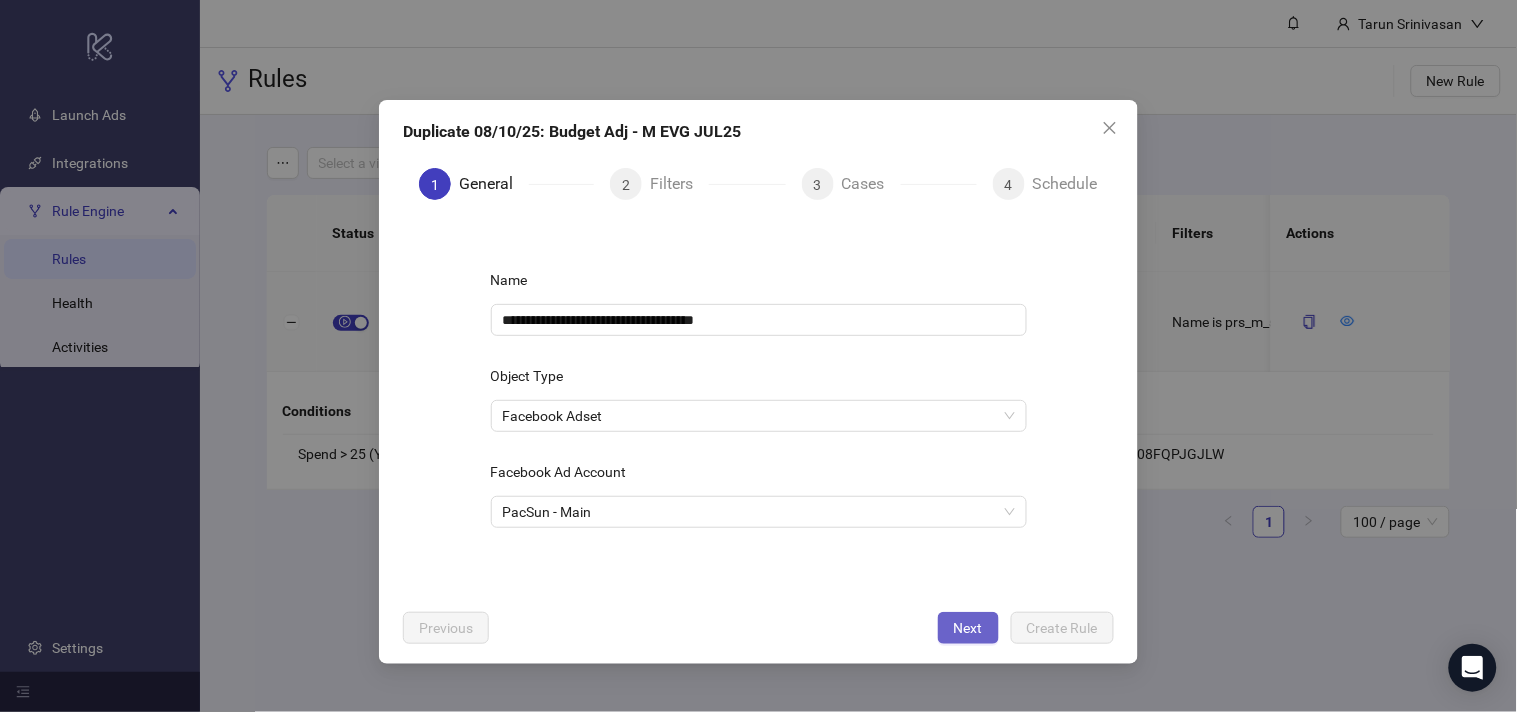 click on "Next" at bounding box center (968, 628) 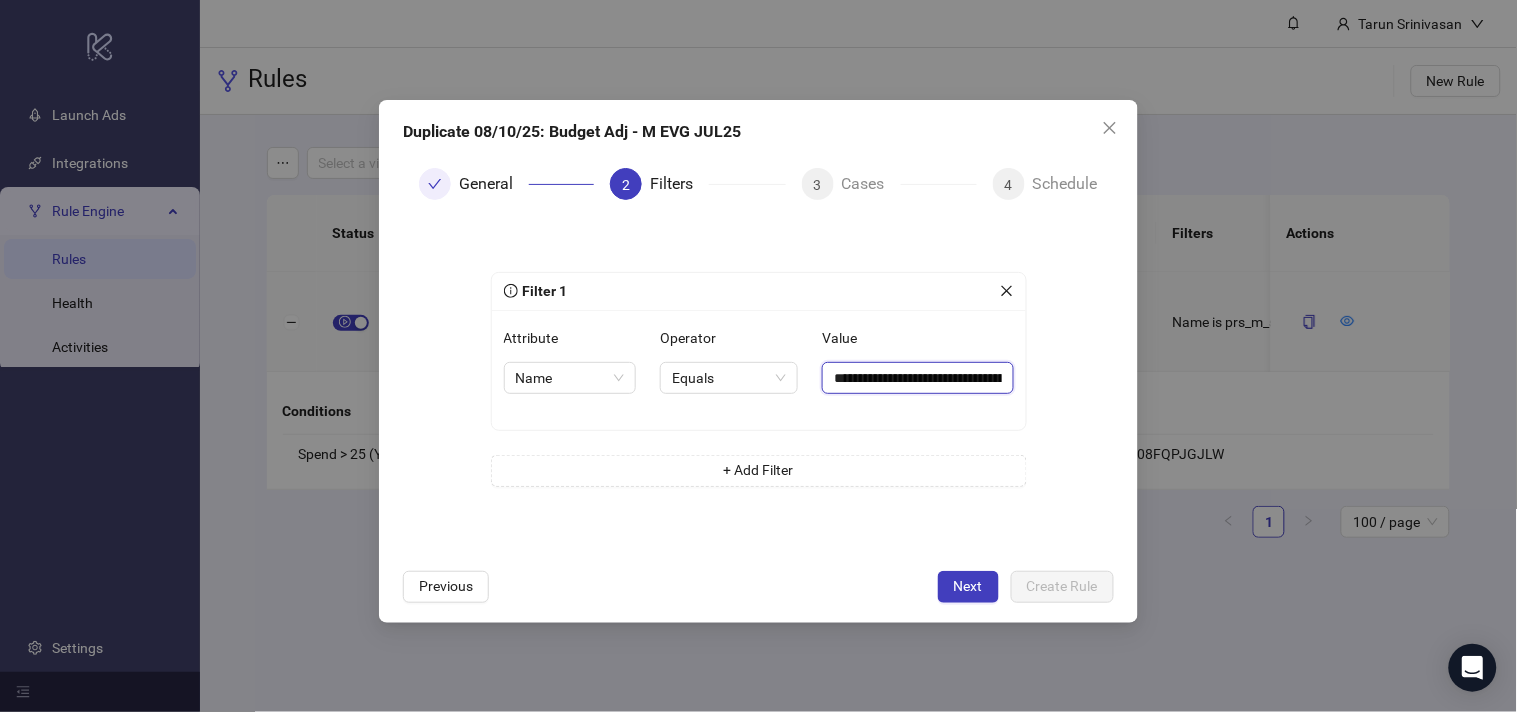 click on "**********" at bounding box center (917, 378) 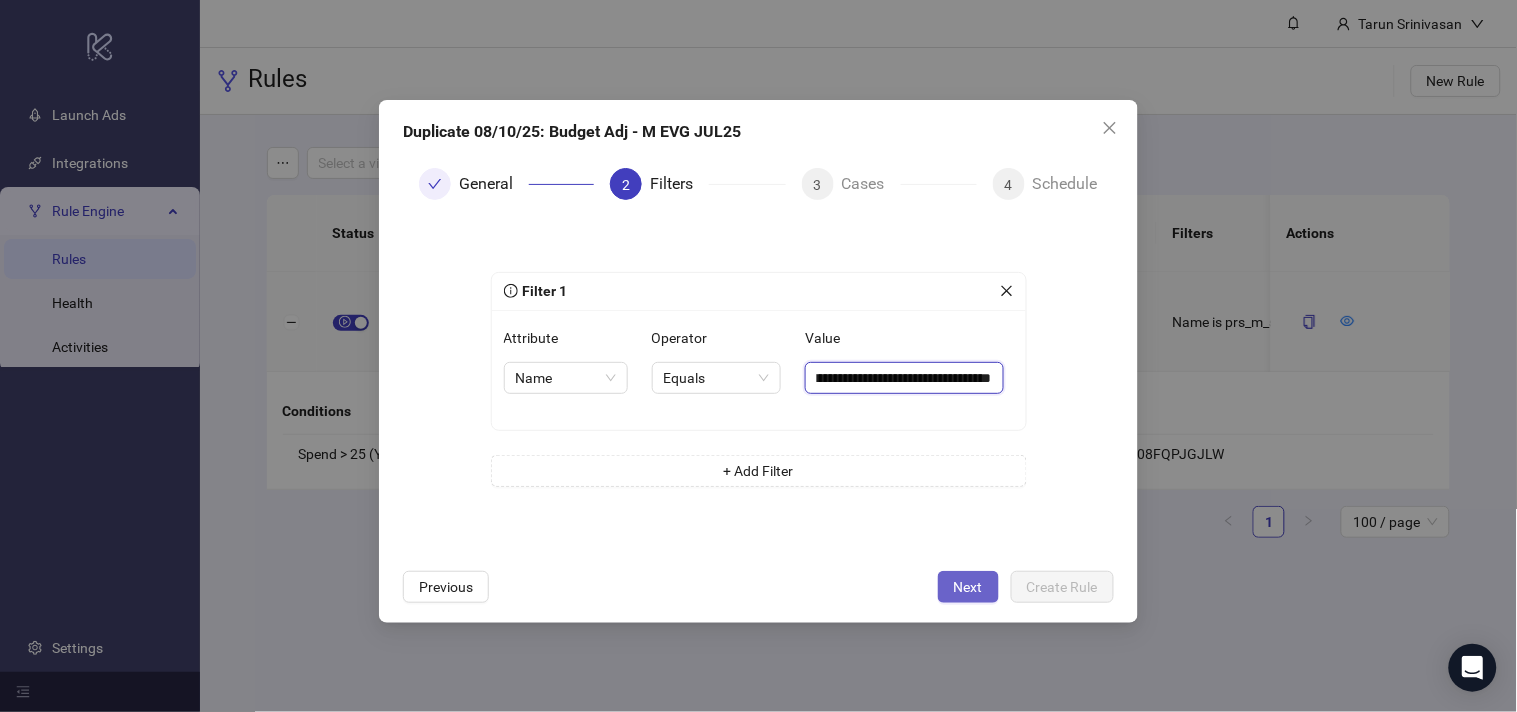 type on "**********" 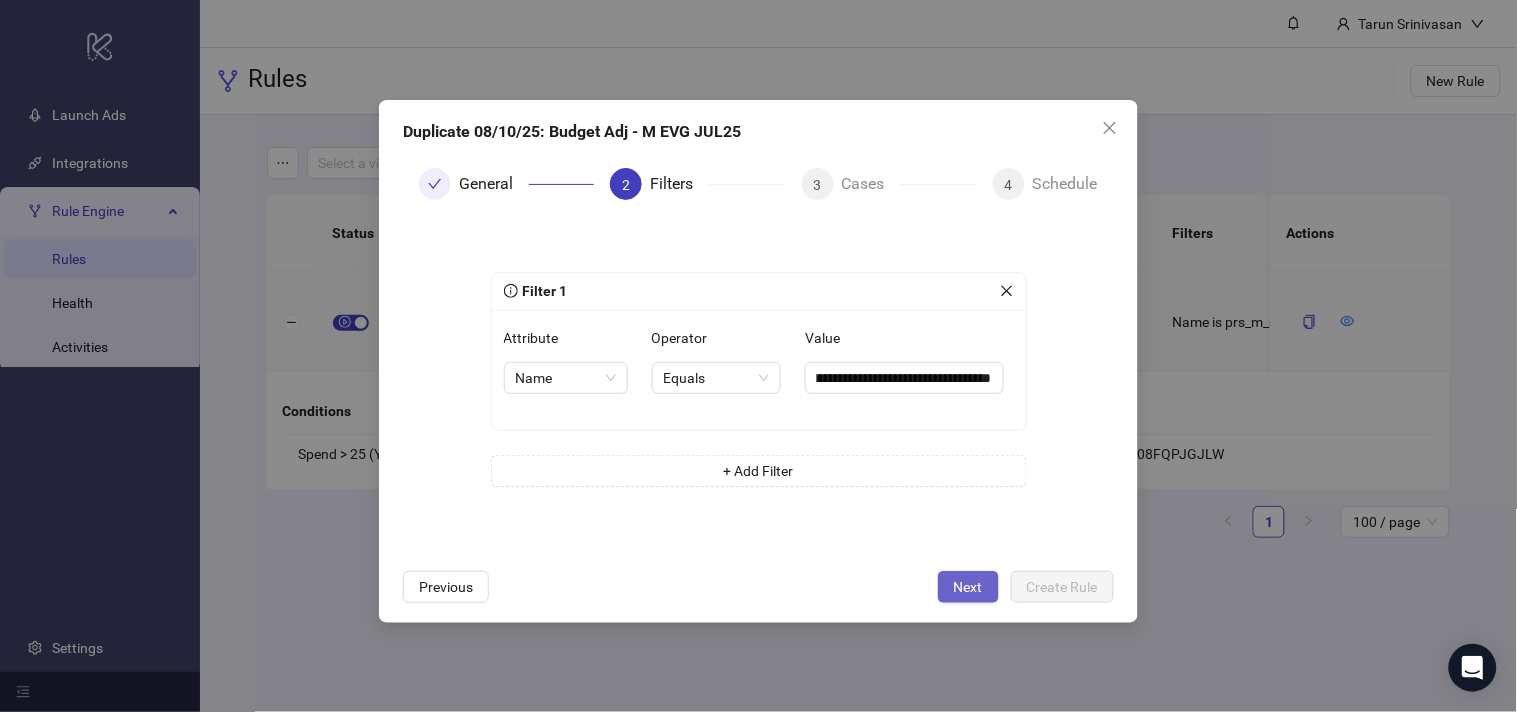 click on "Next" at bounding box center [968, 587] 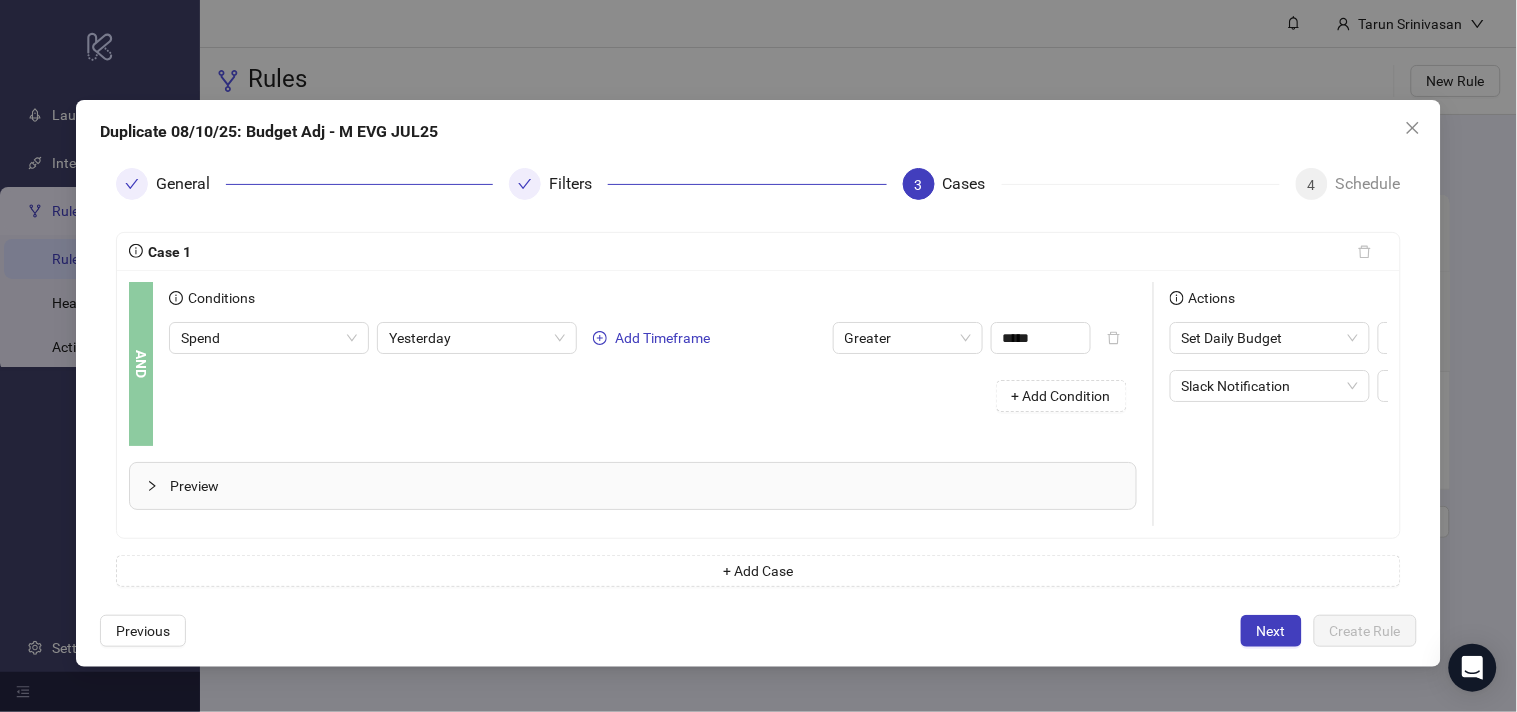 scroll, scrollTop: 0, scrollLeft: 275, axis: horizontal 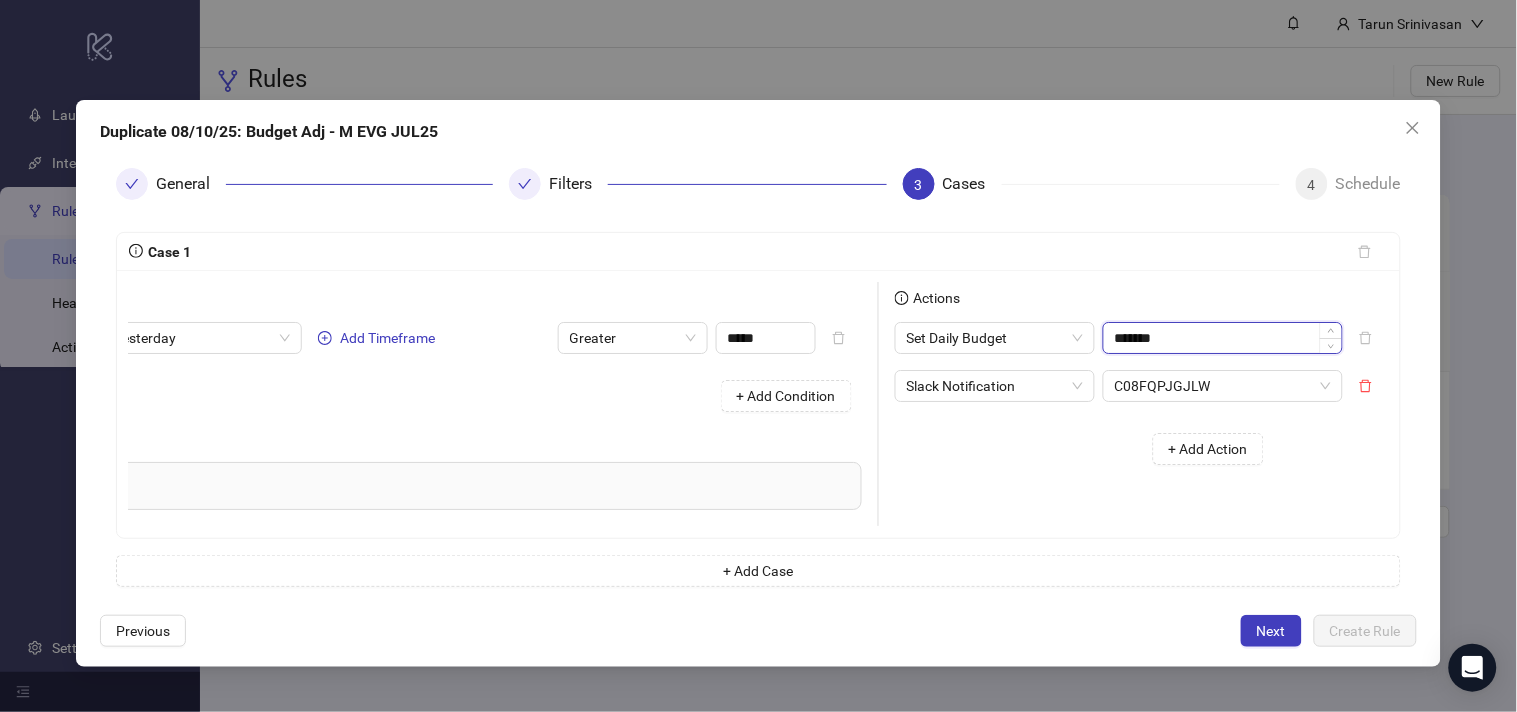 click on "*******" at bounding box center [1223, 338] 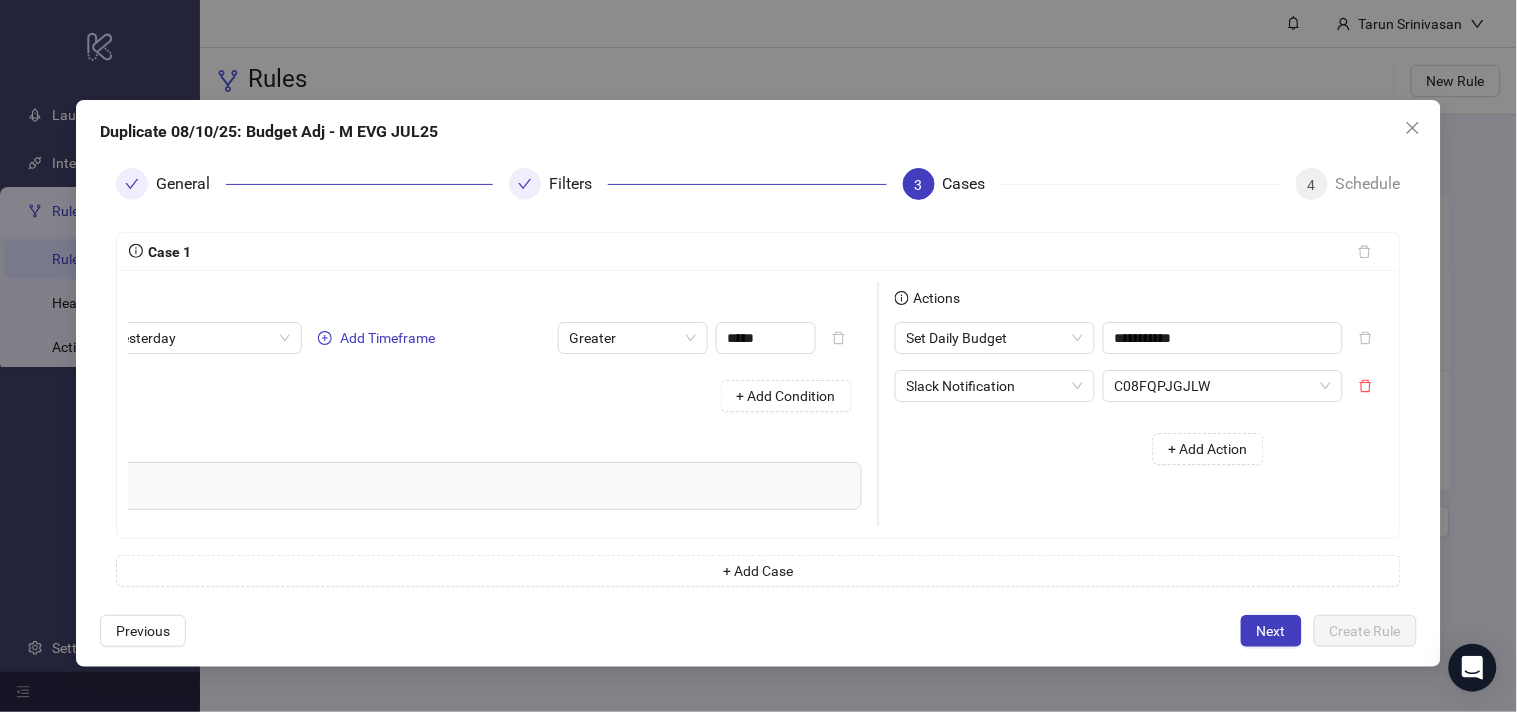 type on "*******" 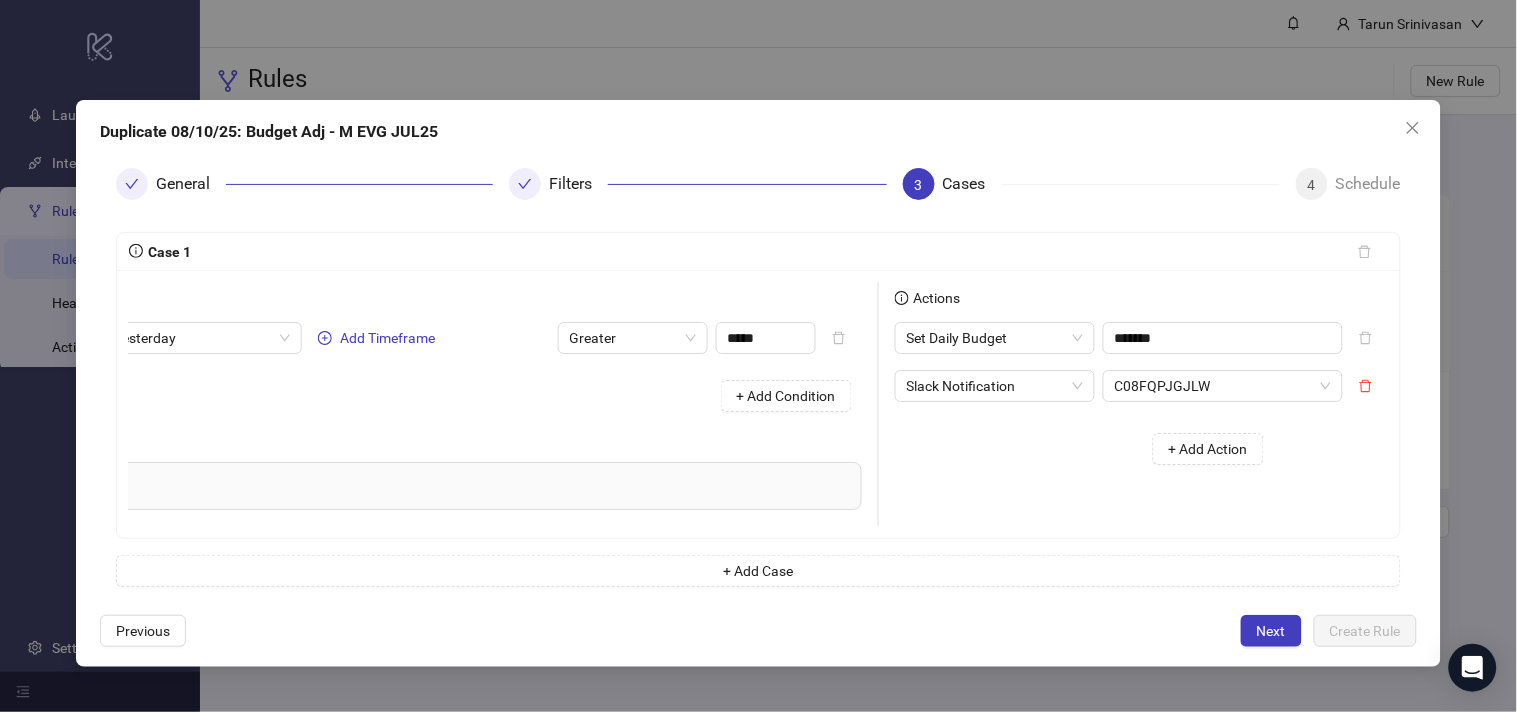 click on "+ Add Action" at bounding box center (1087, 449) 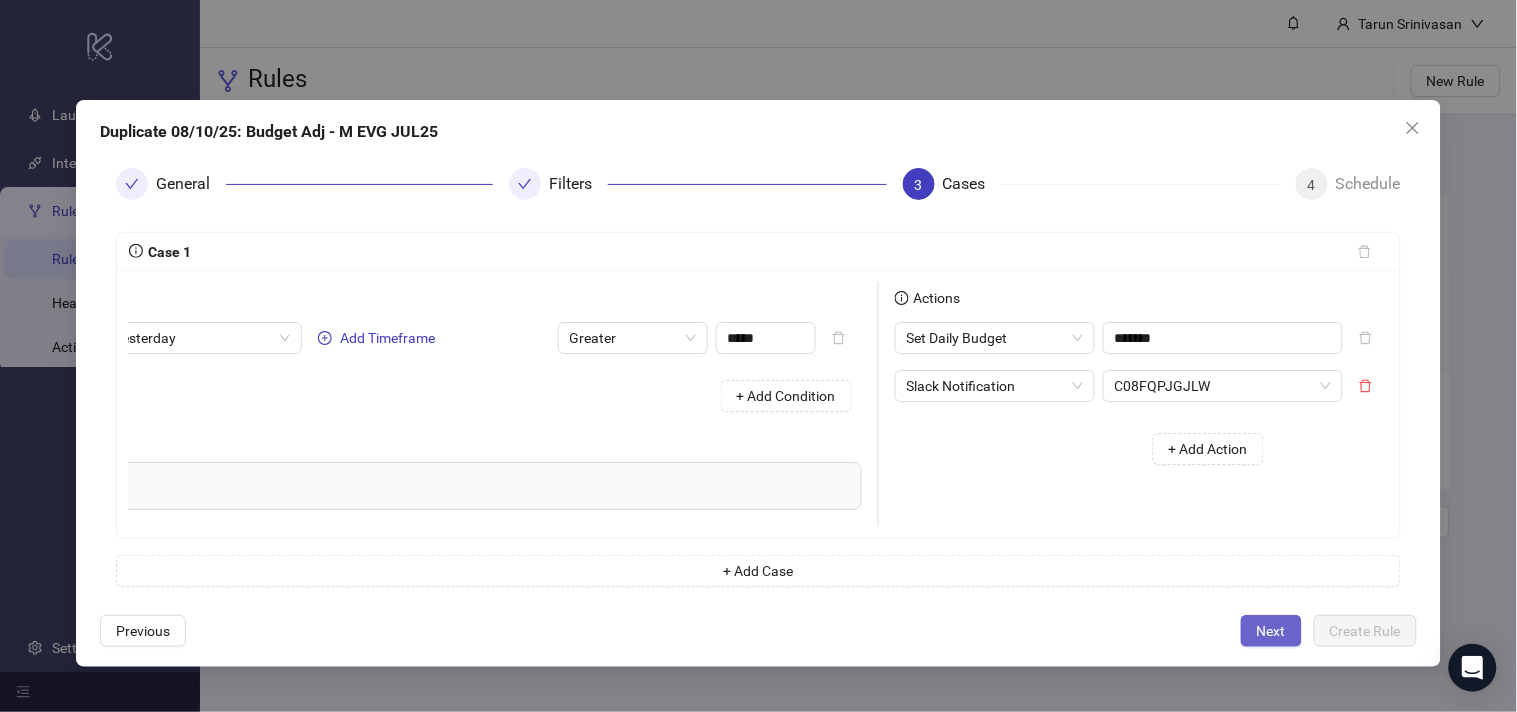 click on "Next" at bounding box center (1271, 631) 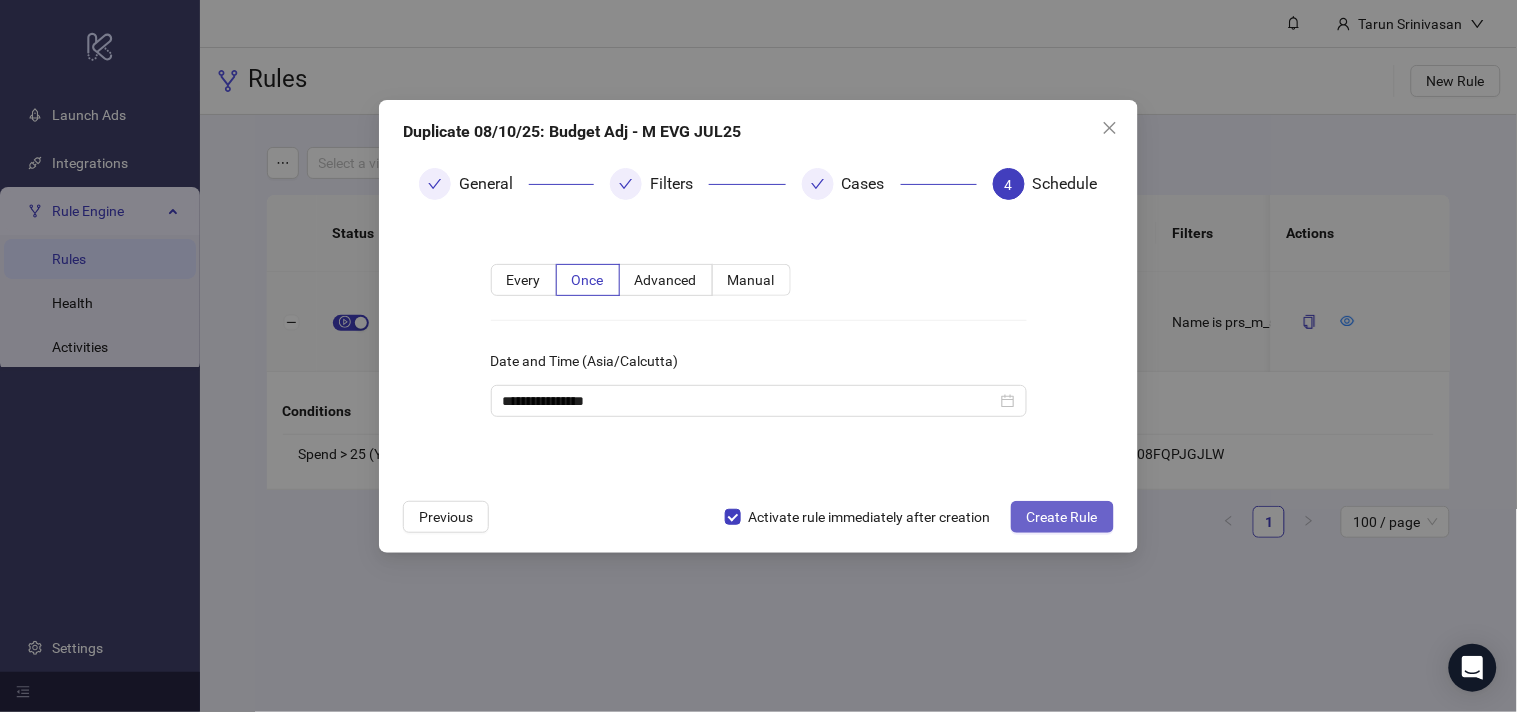 click on "Create Rule" at bounding box center (1062, 517) 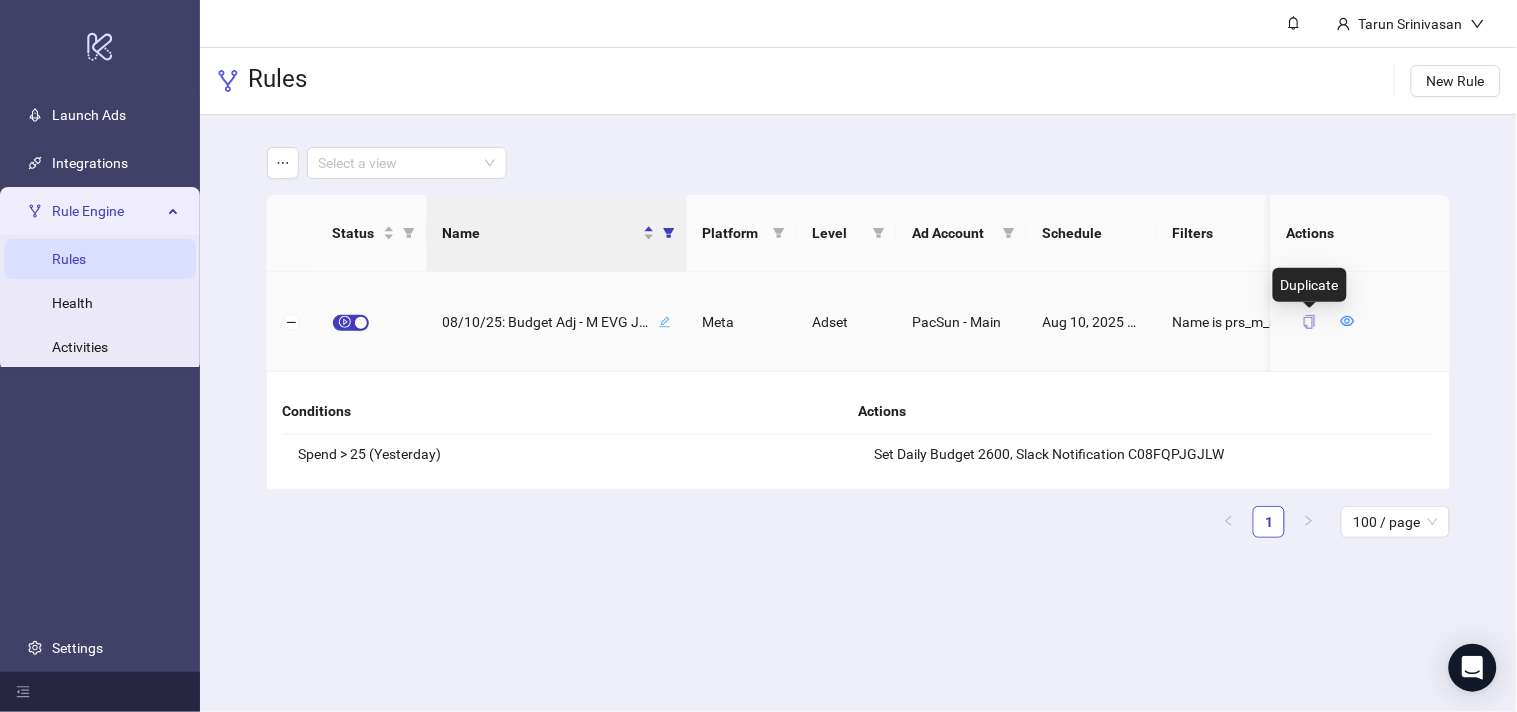 click 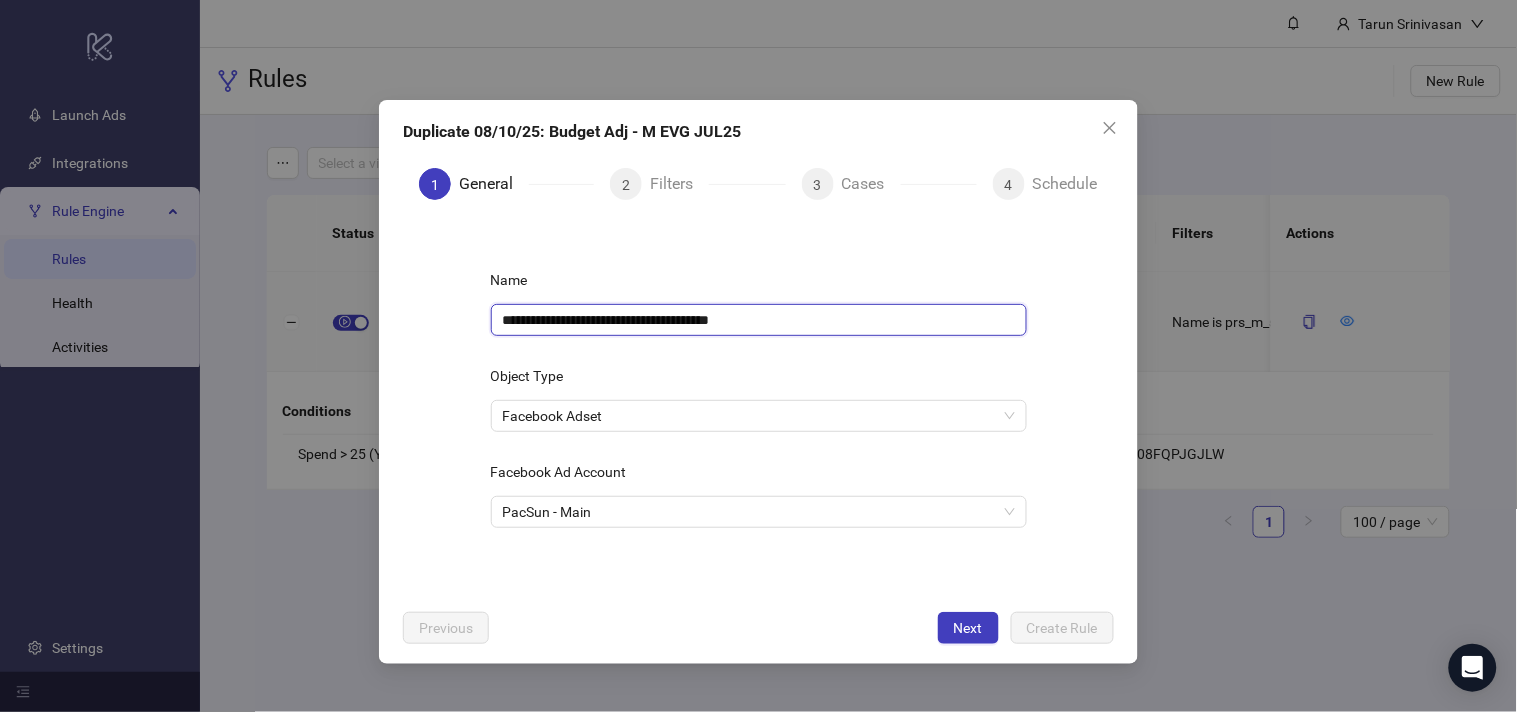 click on "**********" at bounding box center (759, 320) 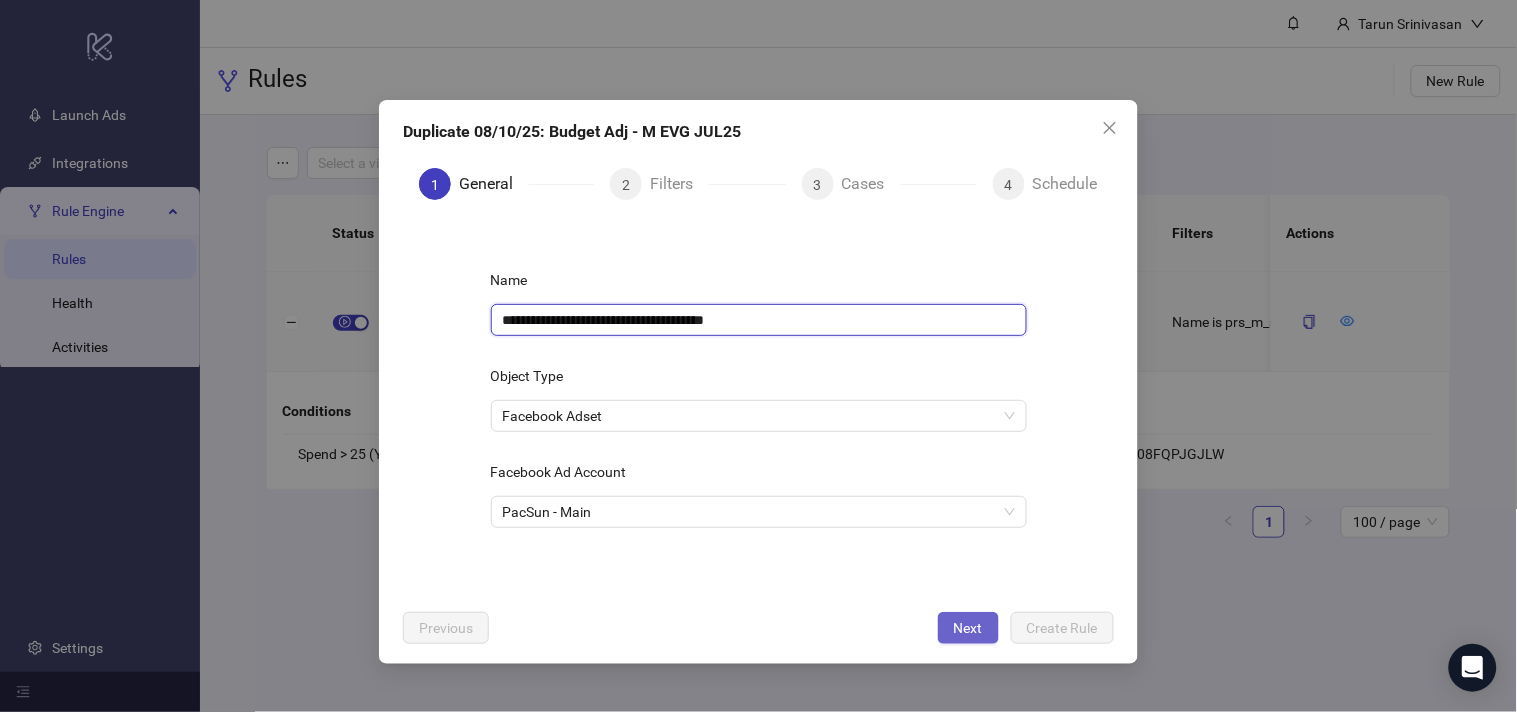 type on "**********" 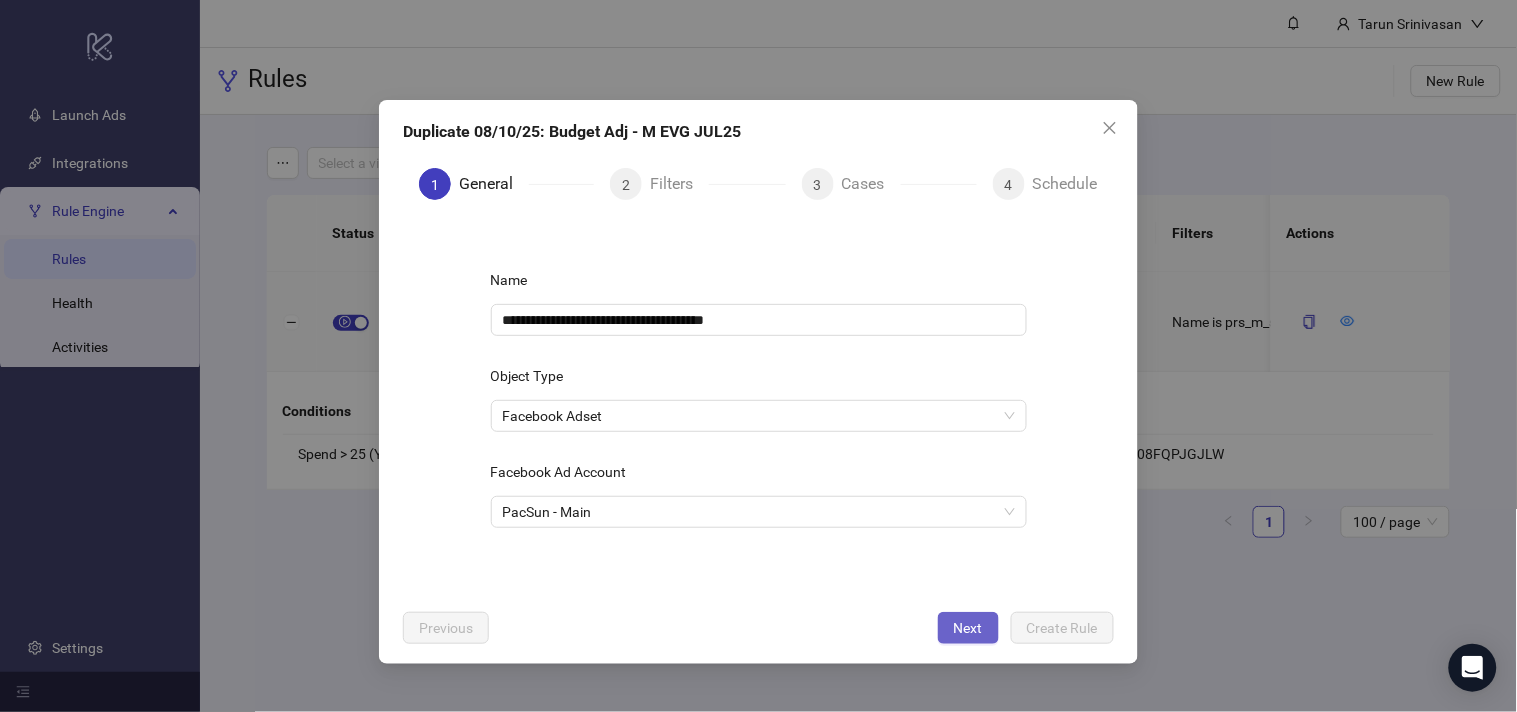 click on "Next" at bounding box center (968, 628) 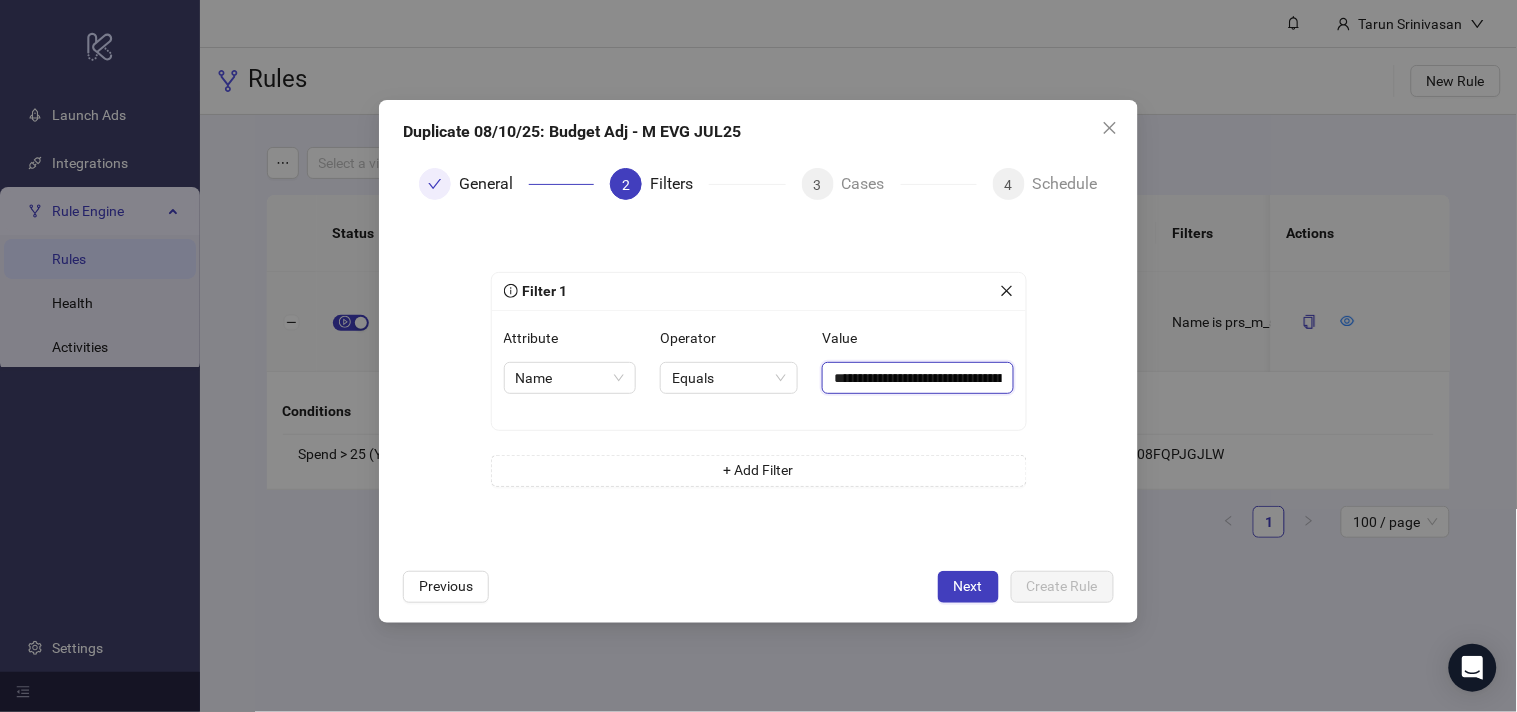 click on "**********" at bounding box center (917, 378) 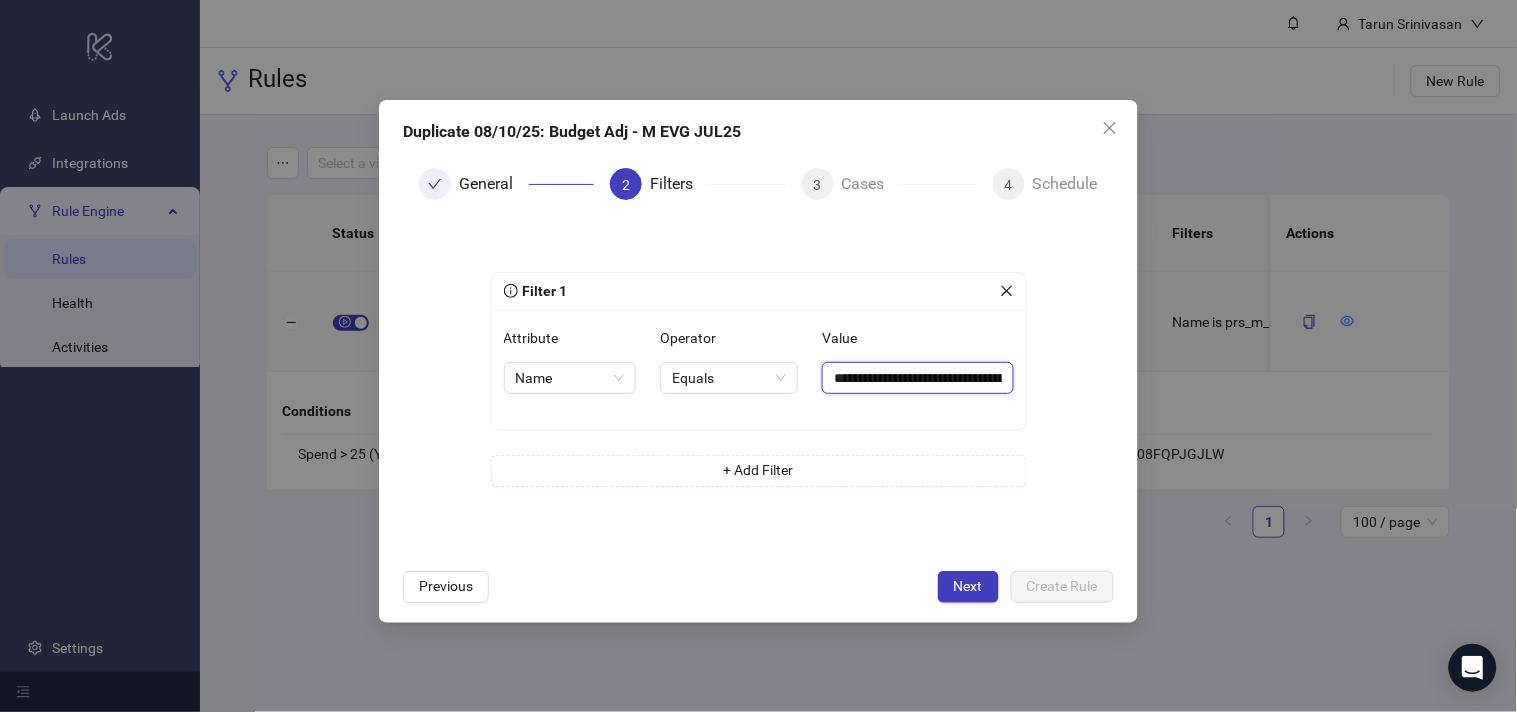 paste on "**" 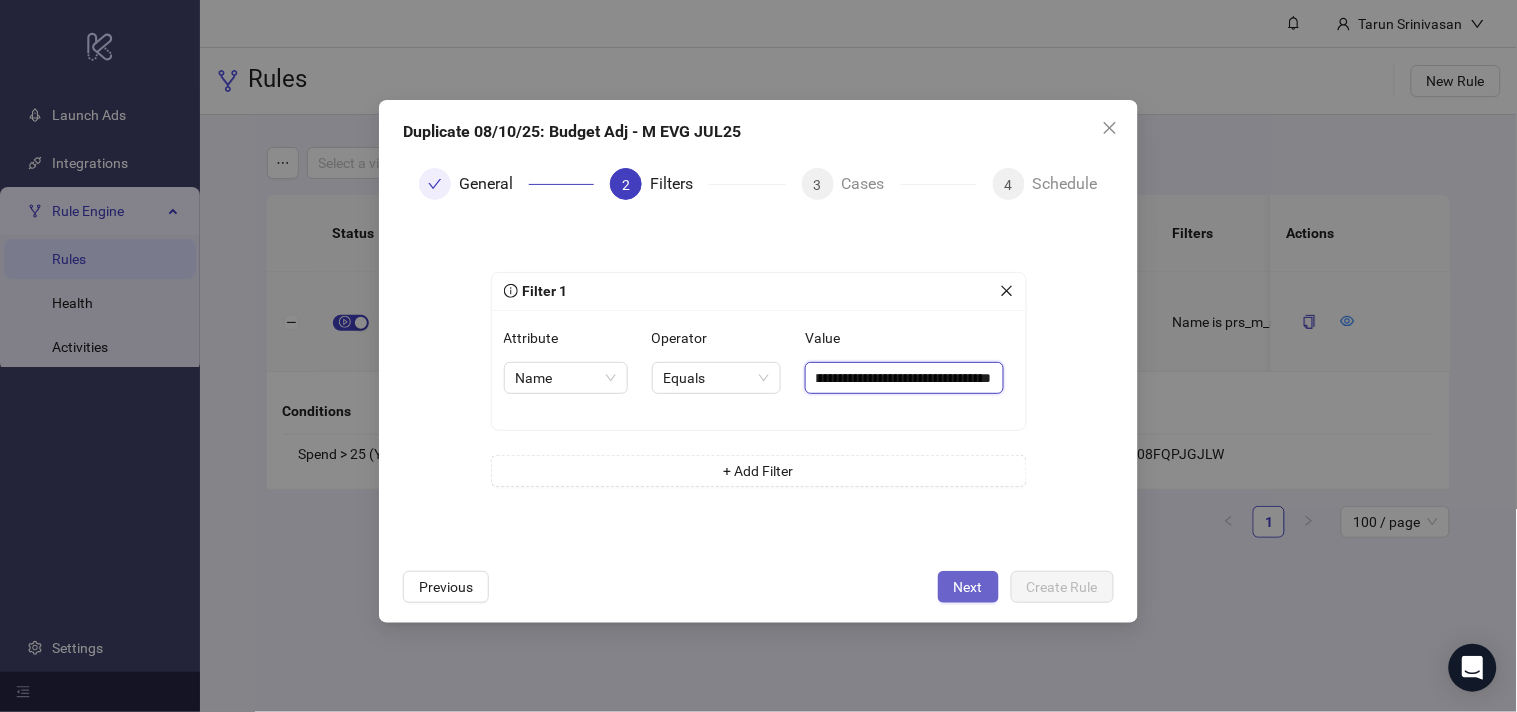 type on "**********" 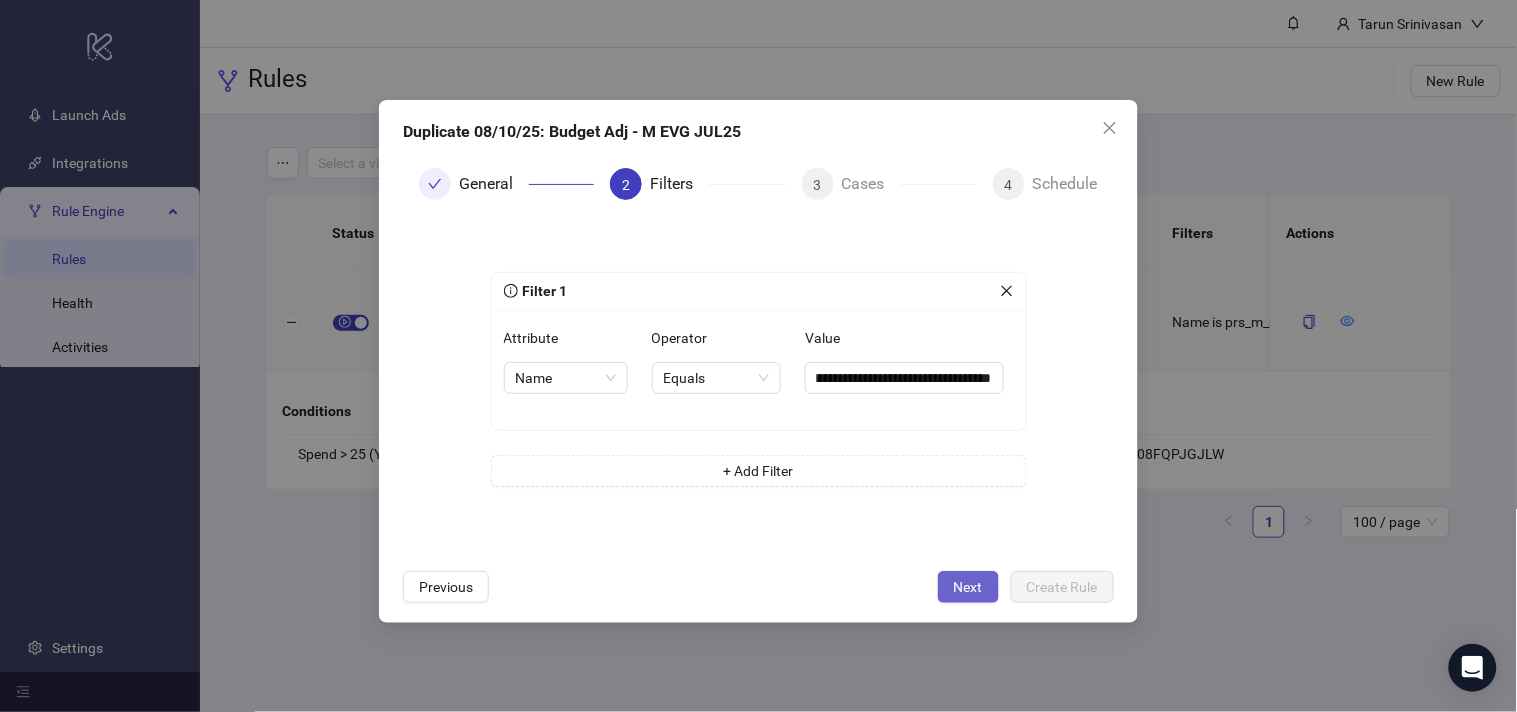 scroll, scrollTop: 0, scrollLeft: 0, axis: both 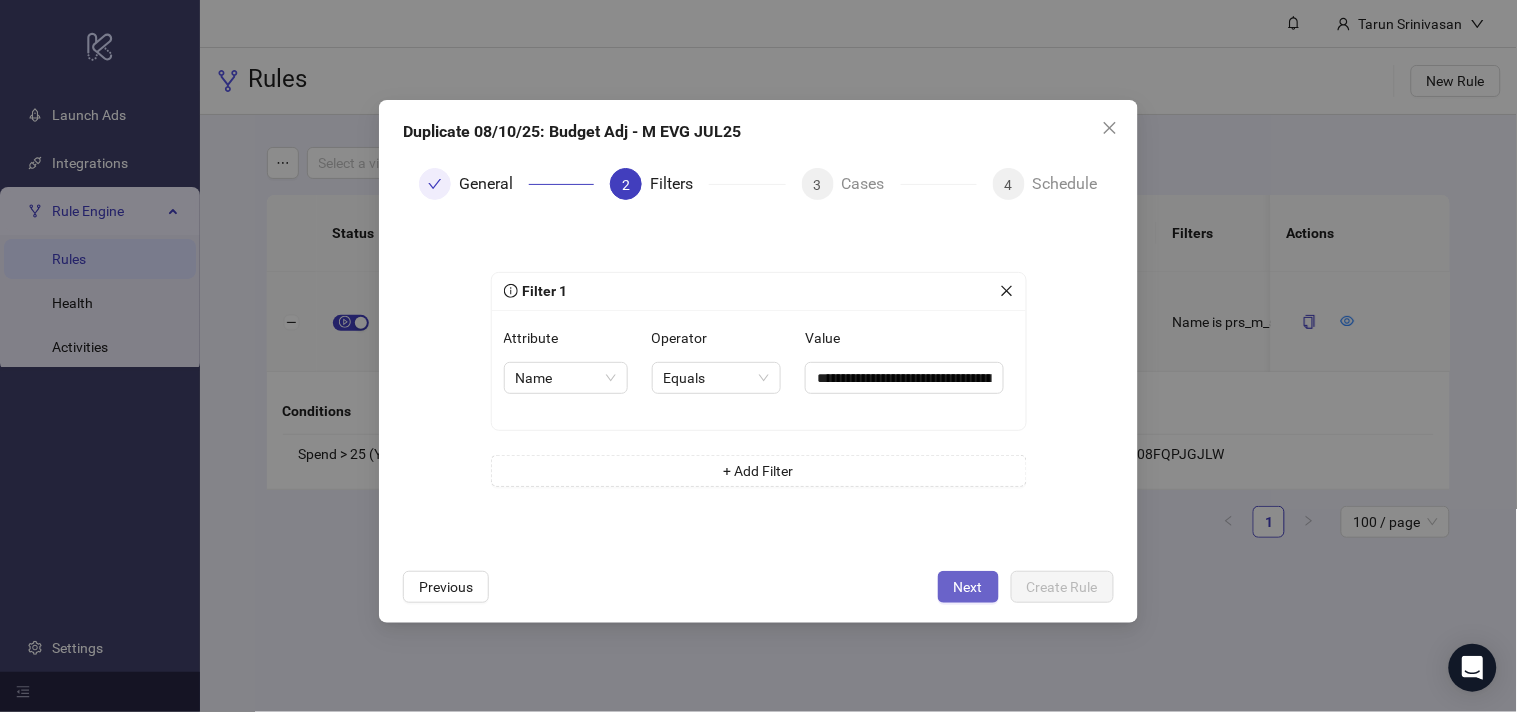 click on "Next" at bounding box center [968, 587] 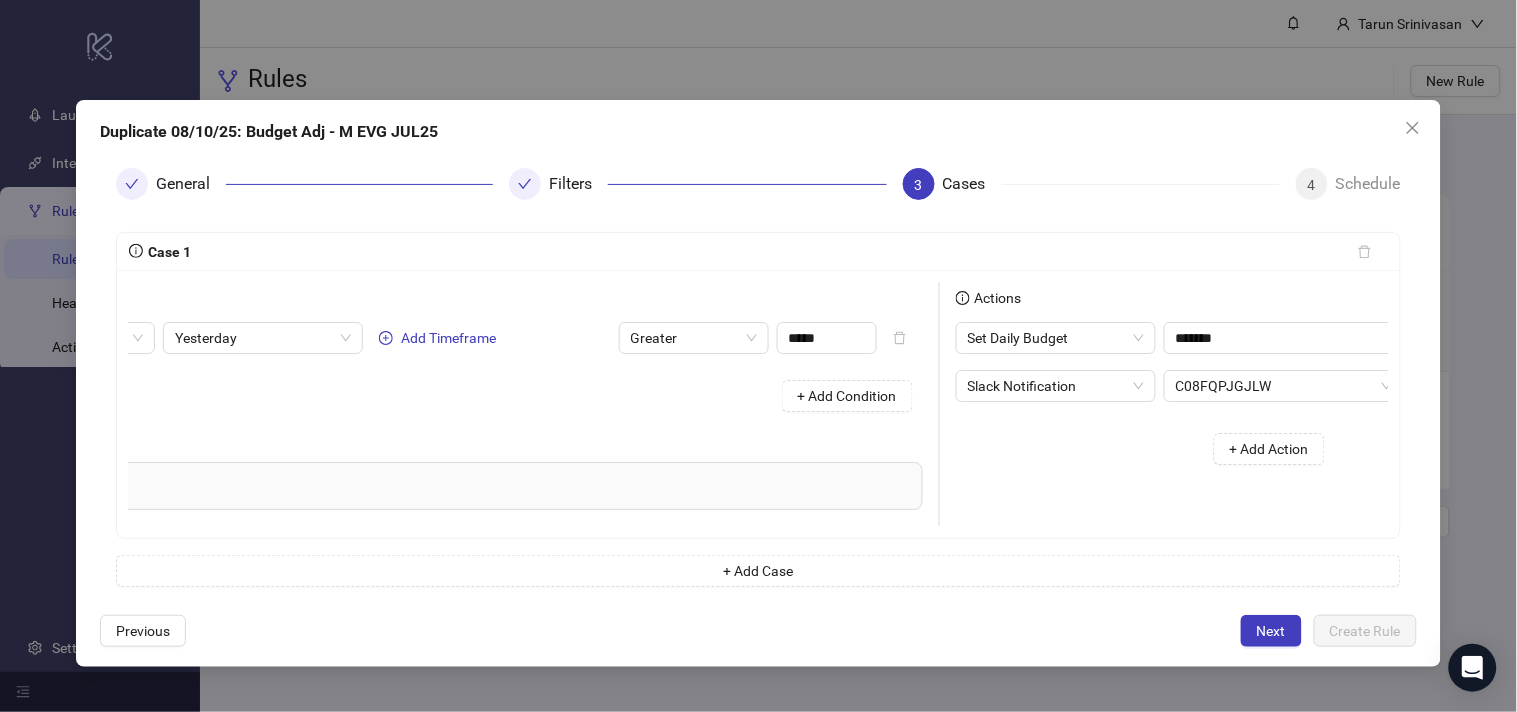 scroll, scrollTop: 0, scrollLeft: 275, axis: horizontal 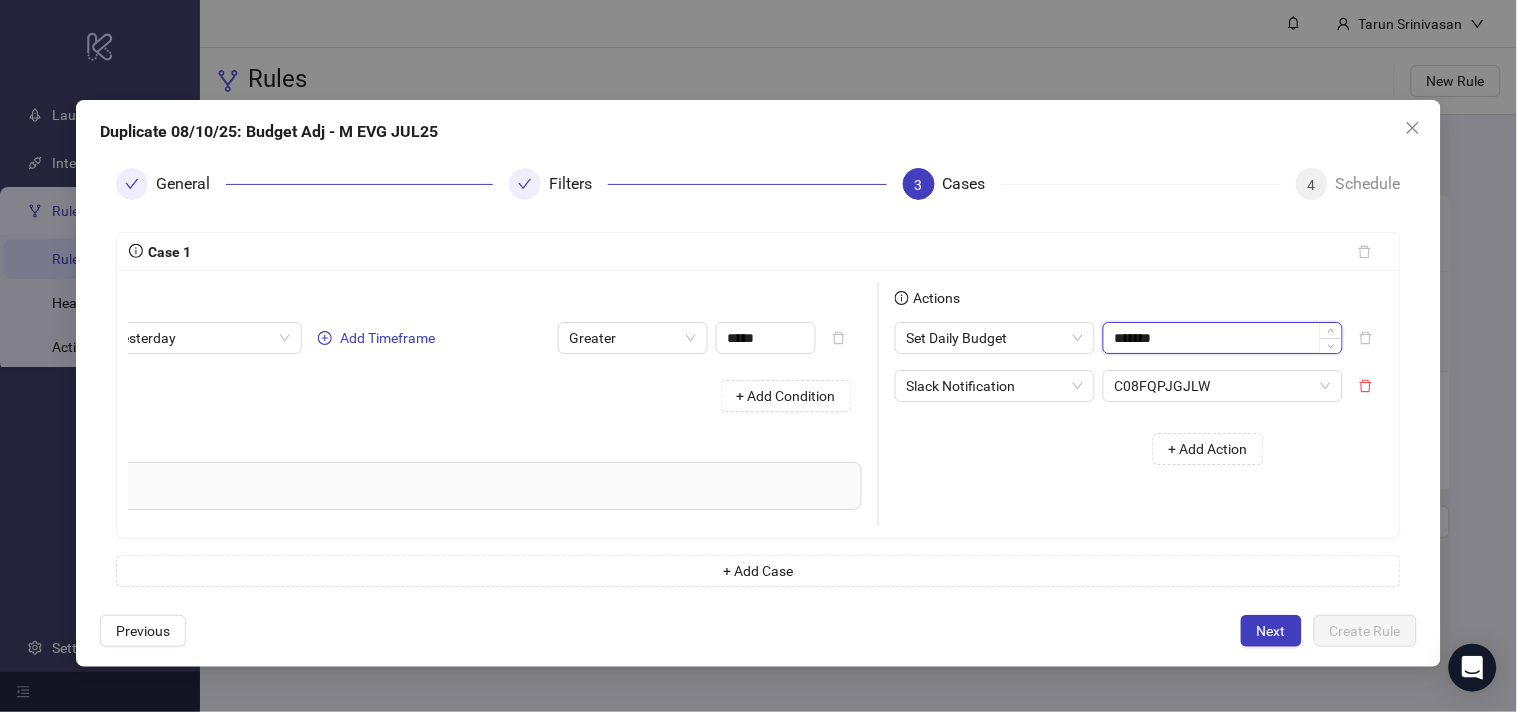 click on "*******" at bounding box center (1223, 338) 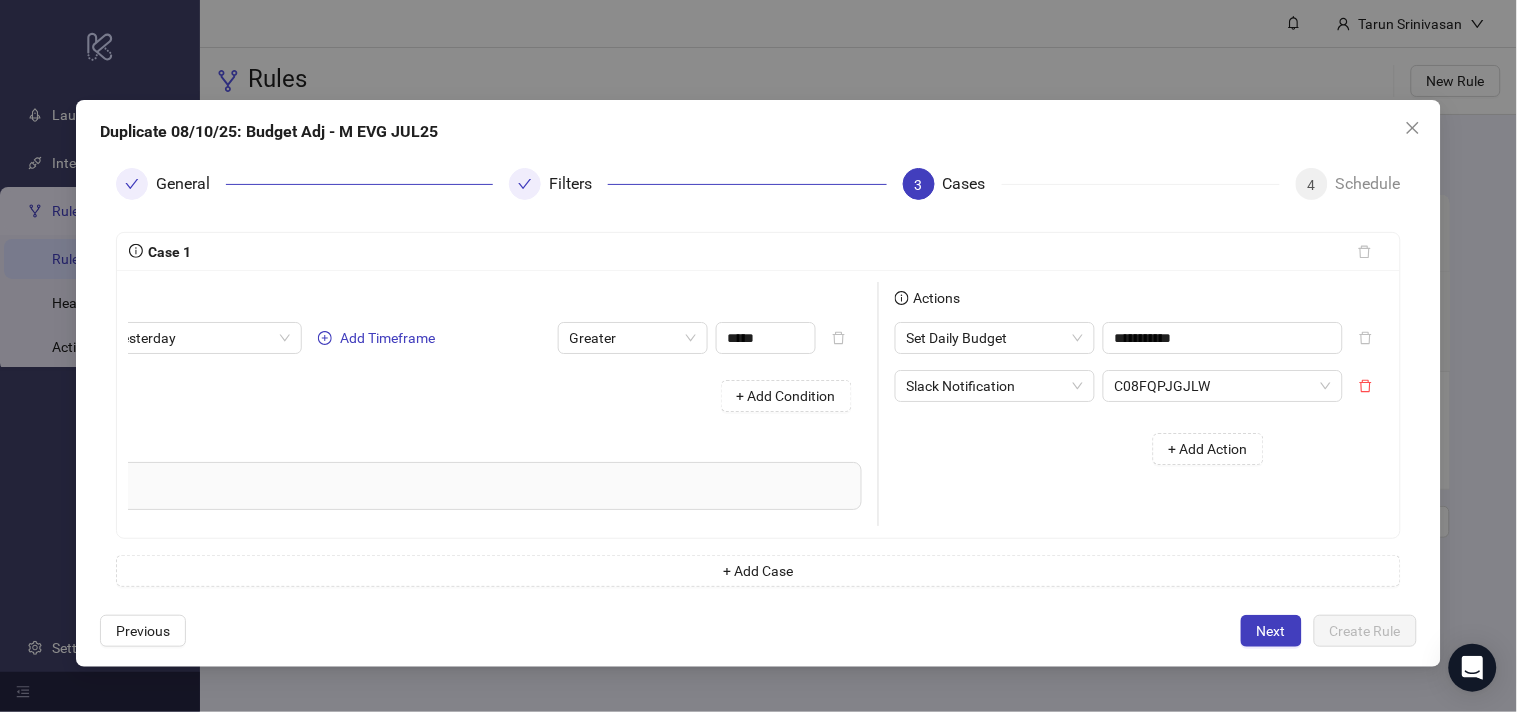 type on "*******" 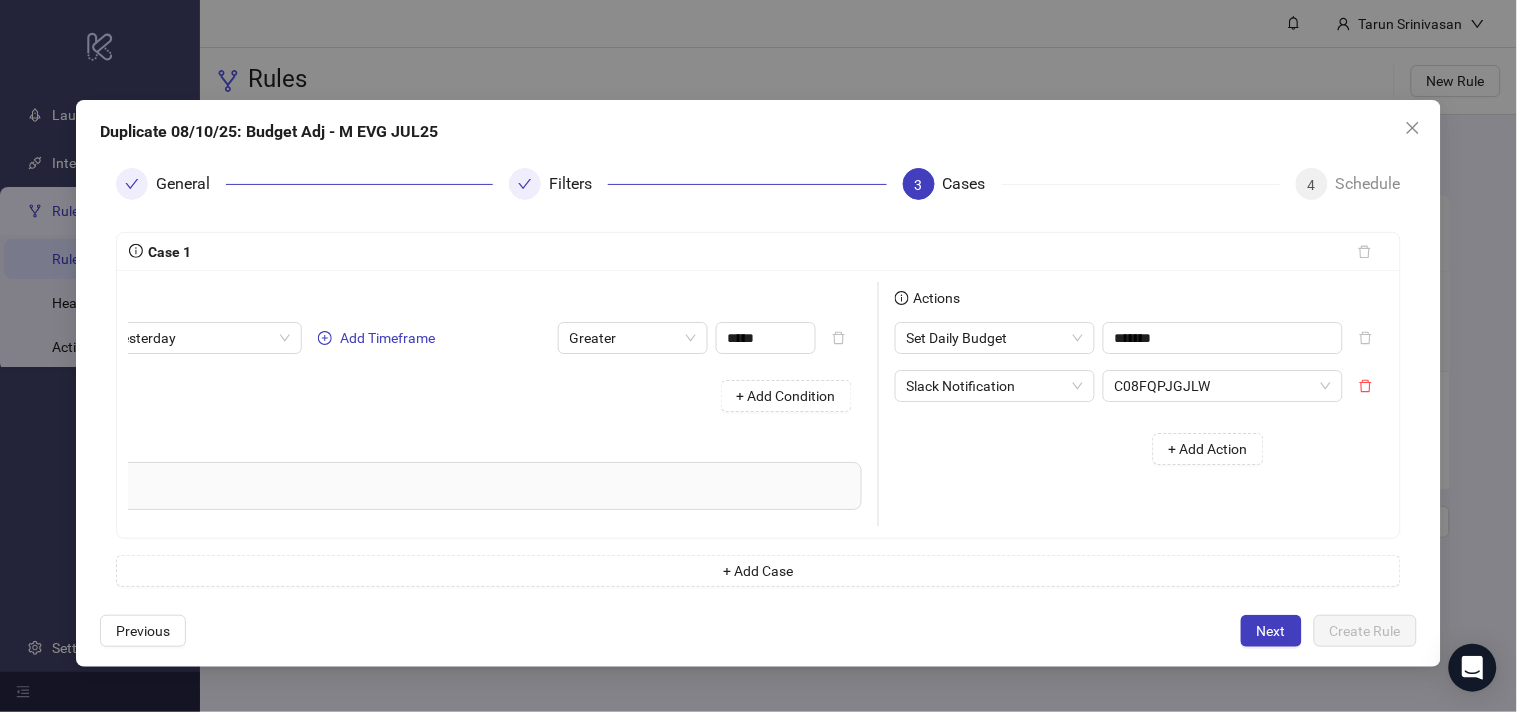 click on "+ Add Action" at bounding box center (1087, 449) 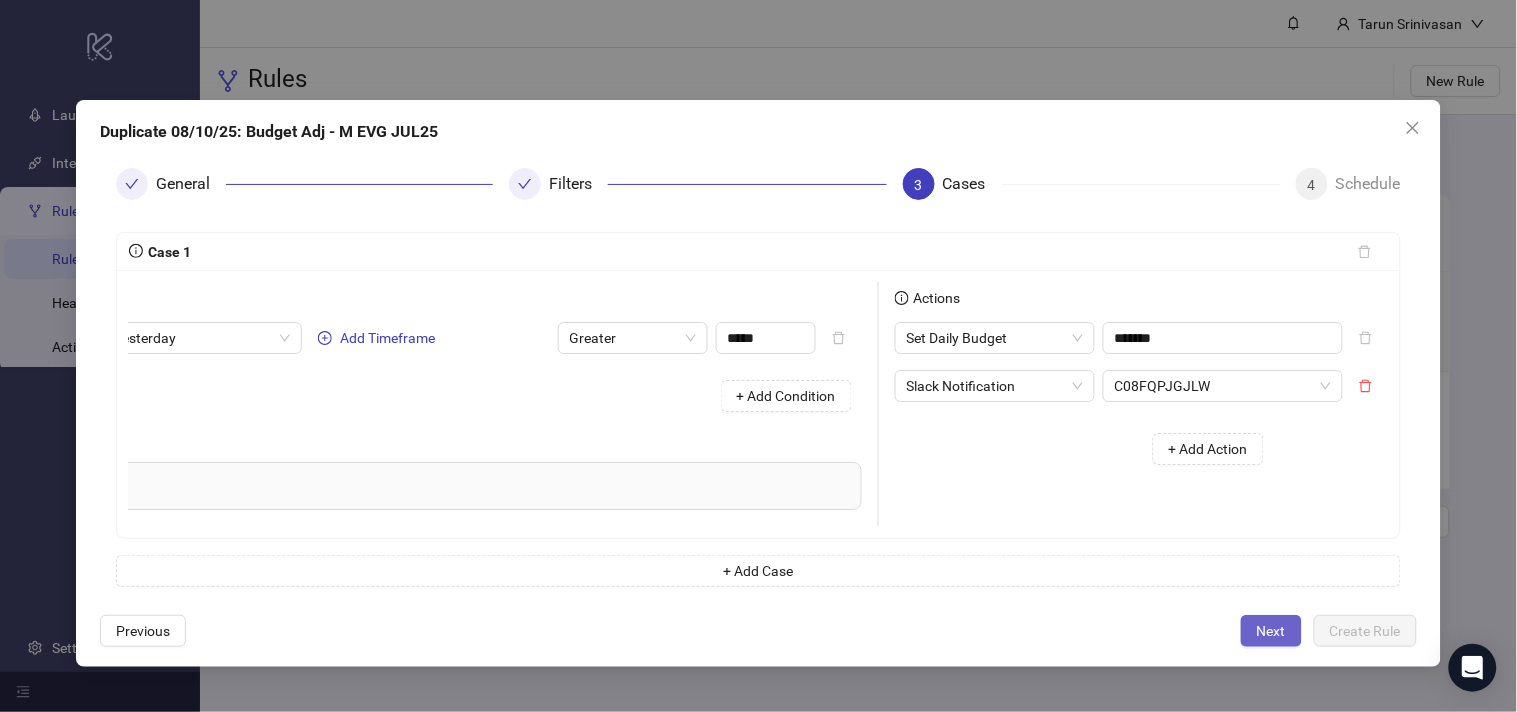 click on "Next" at bounding box center [1271, 631] 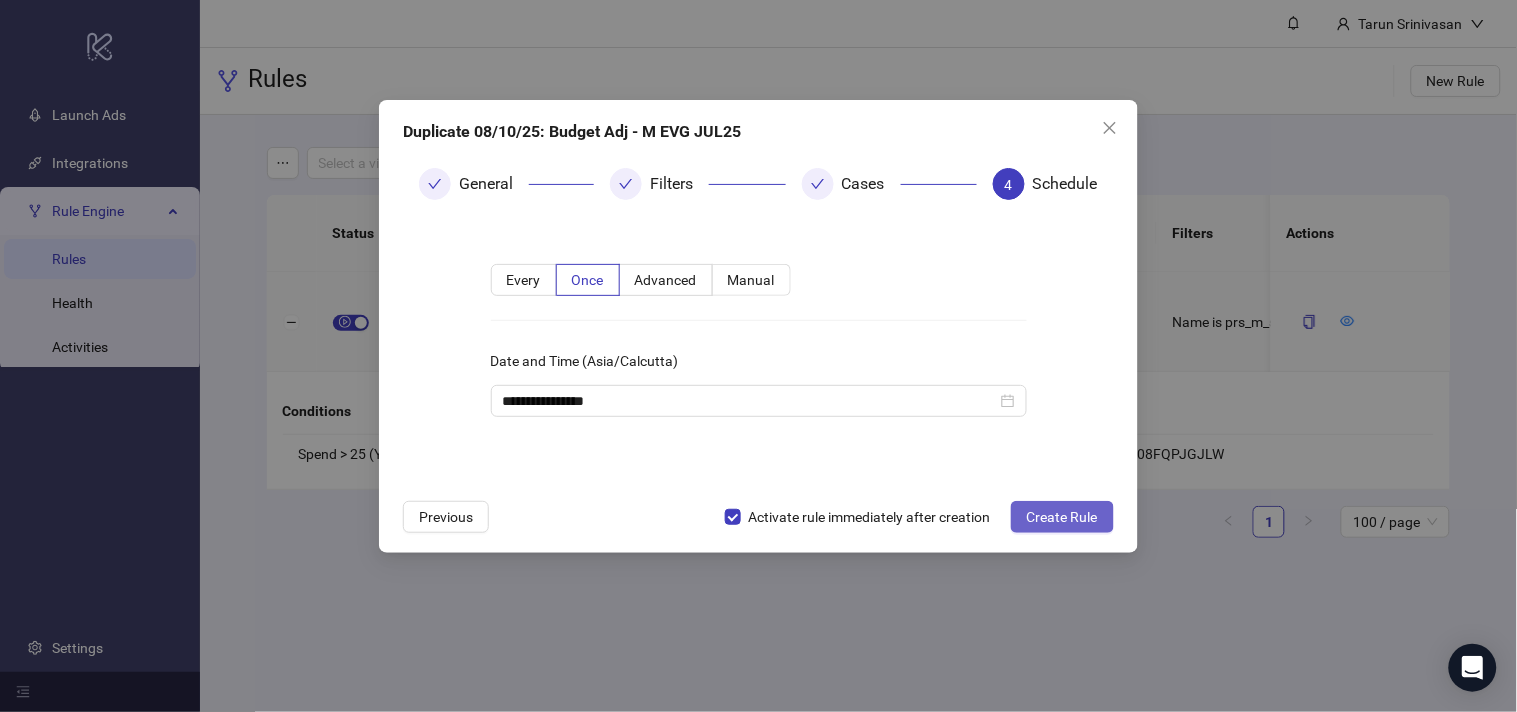 click on "Create Rule" at bounding box center [1062, 517] 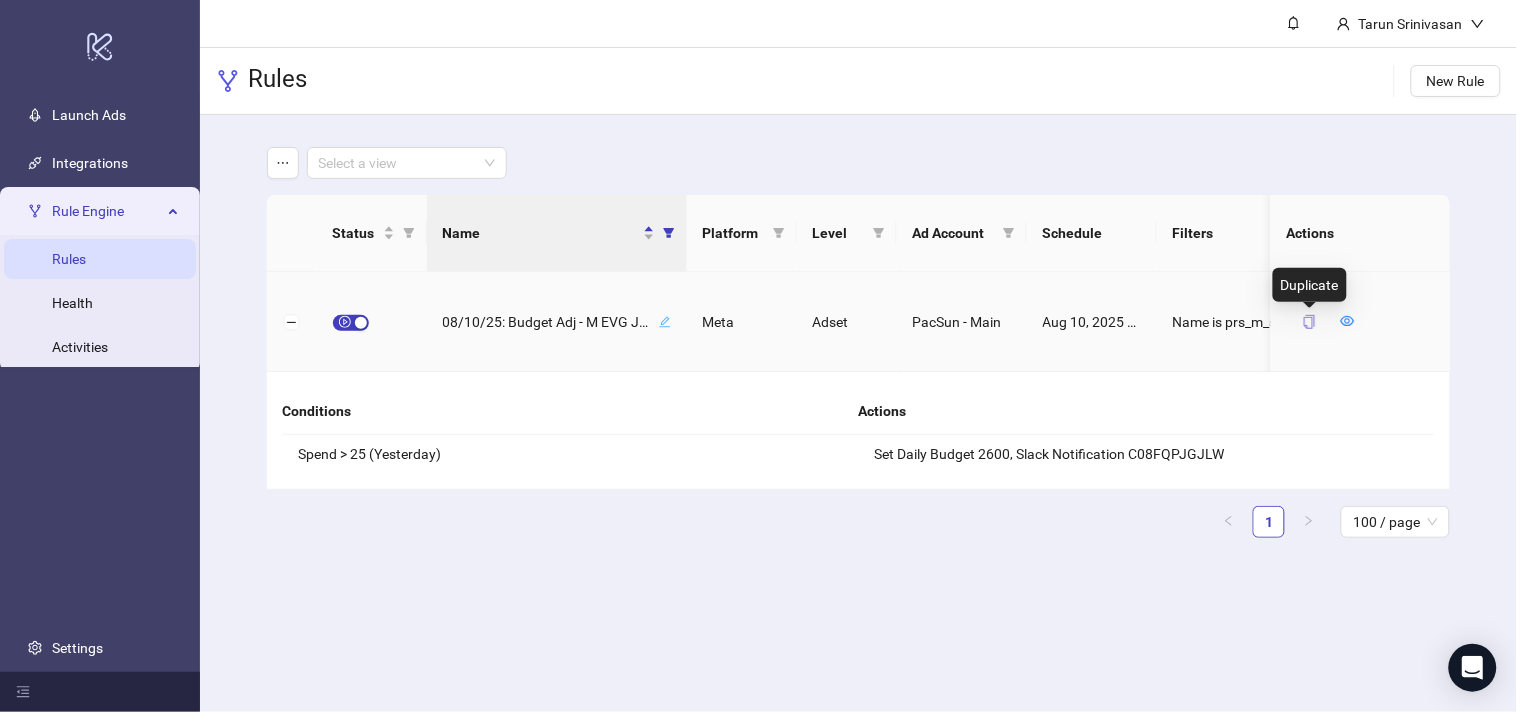 click 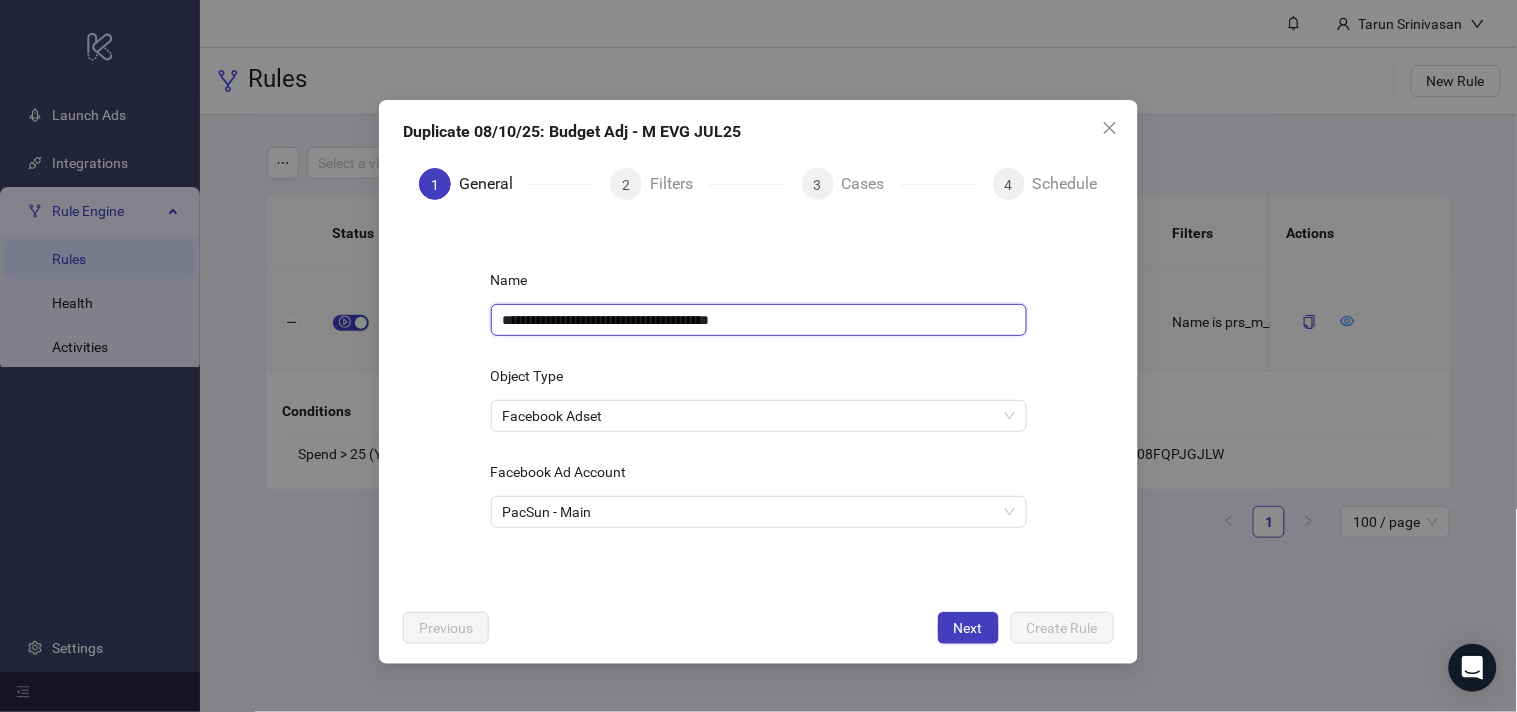 click on "**********" at bounding box center [759, 320] 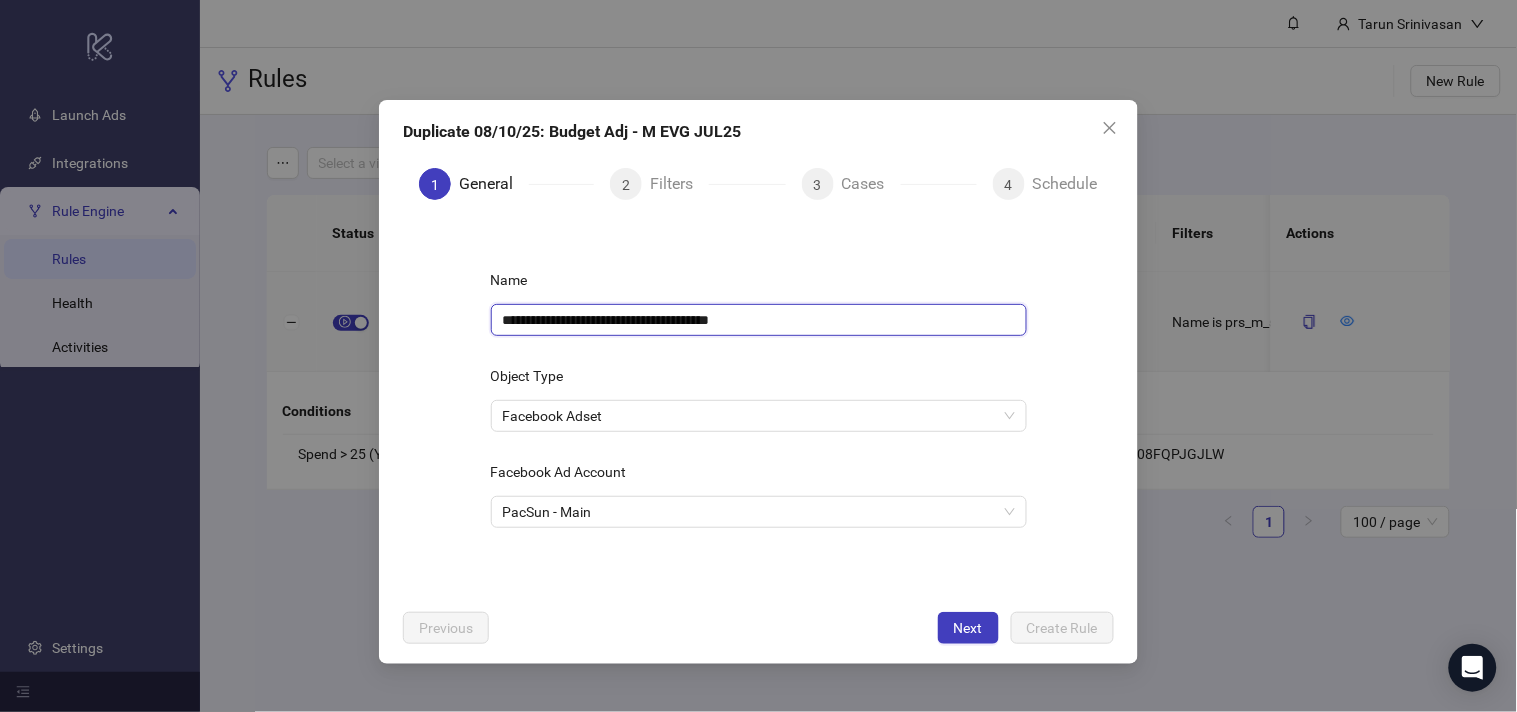 paste 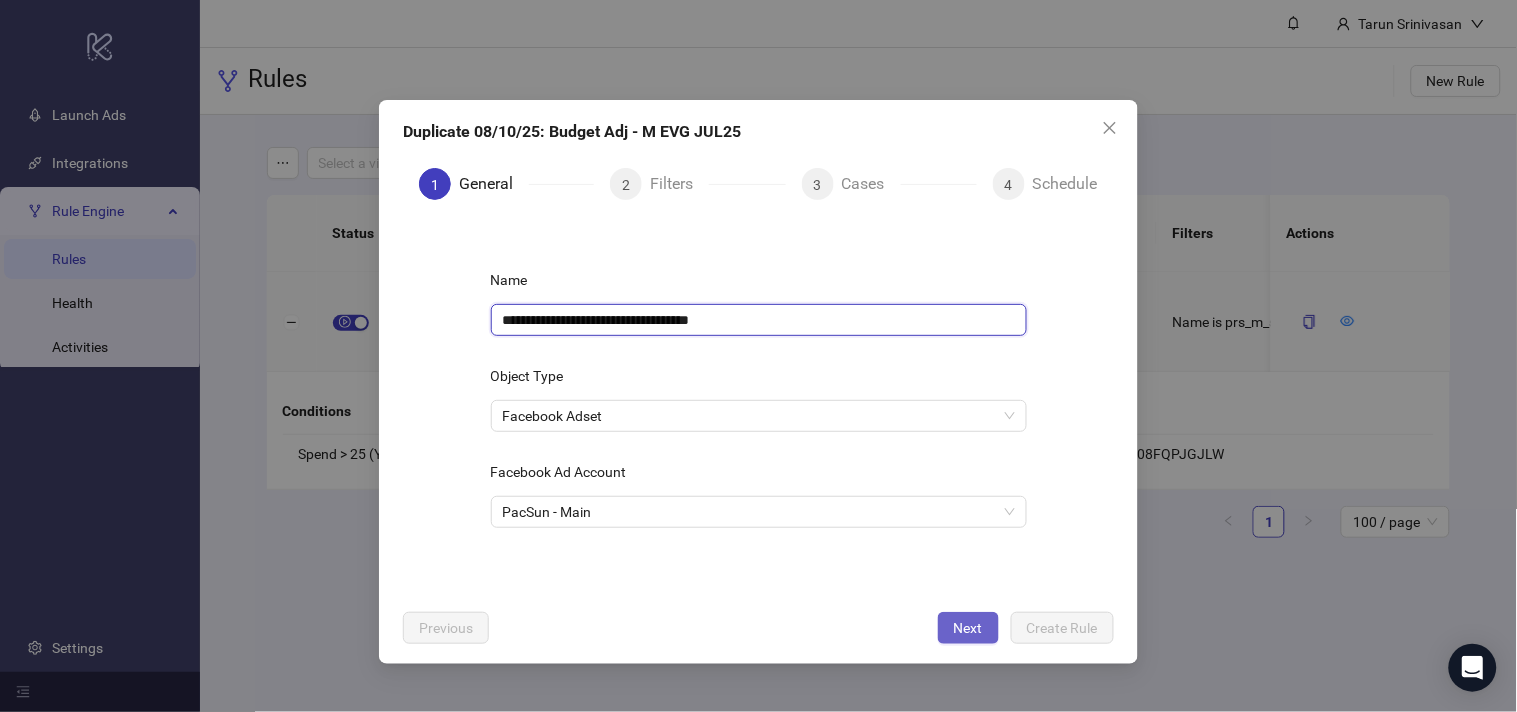 type on "**********" 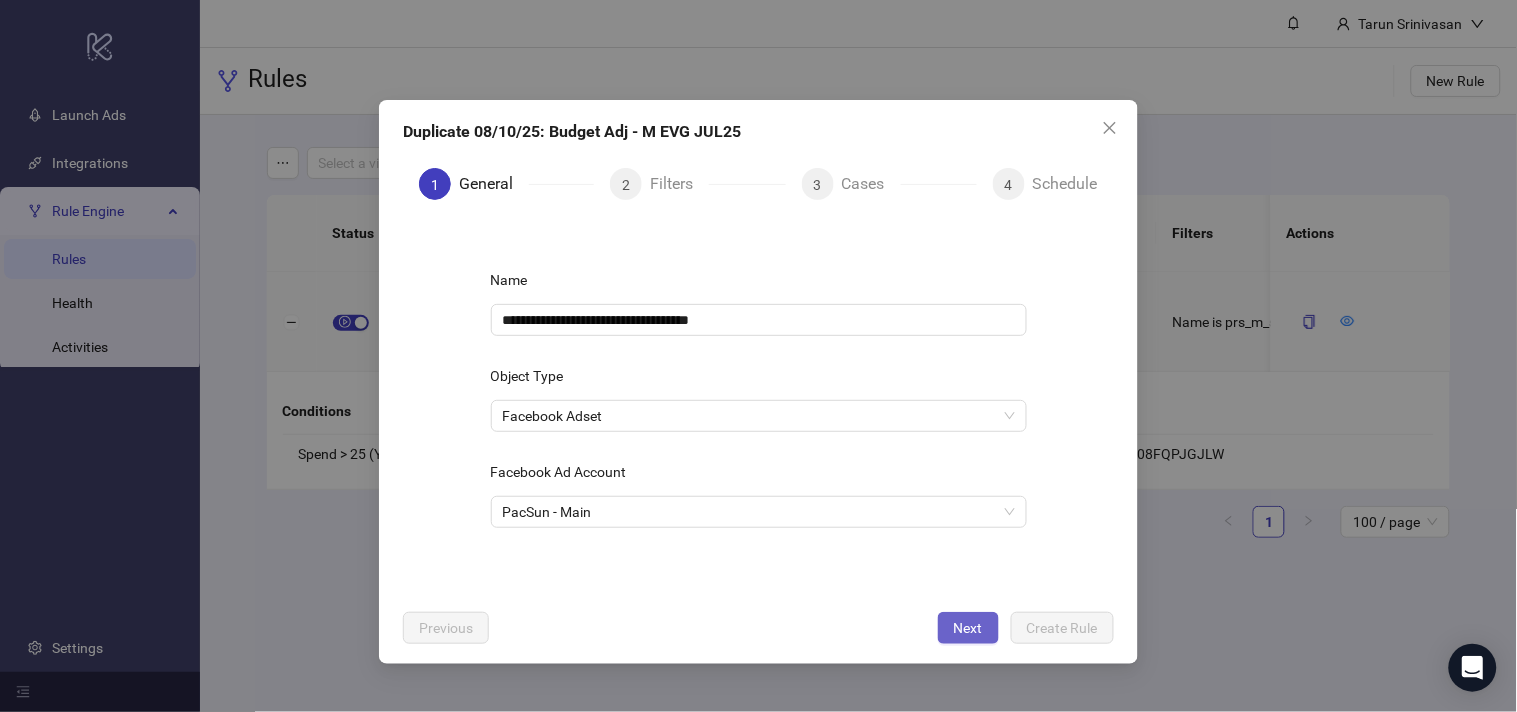 click on "Next" at bounding box center [968, 628] 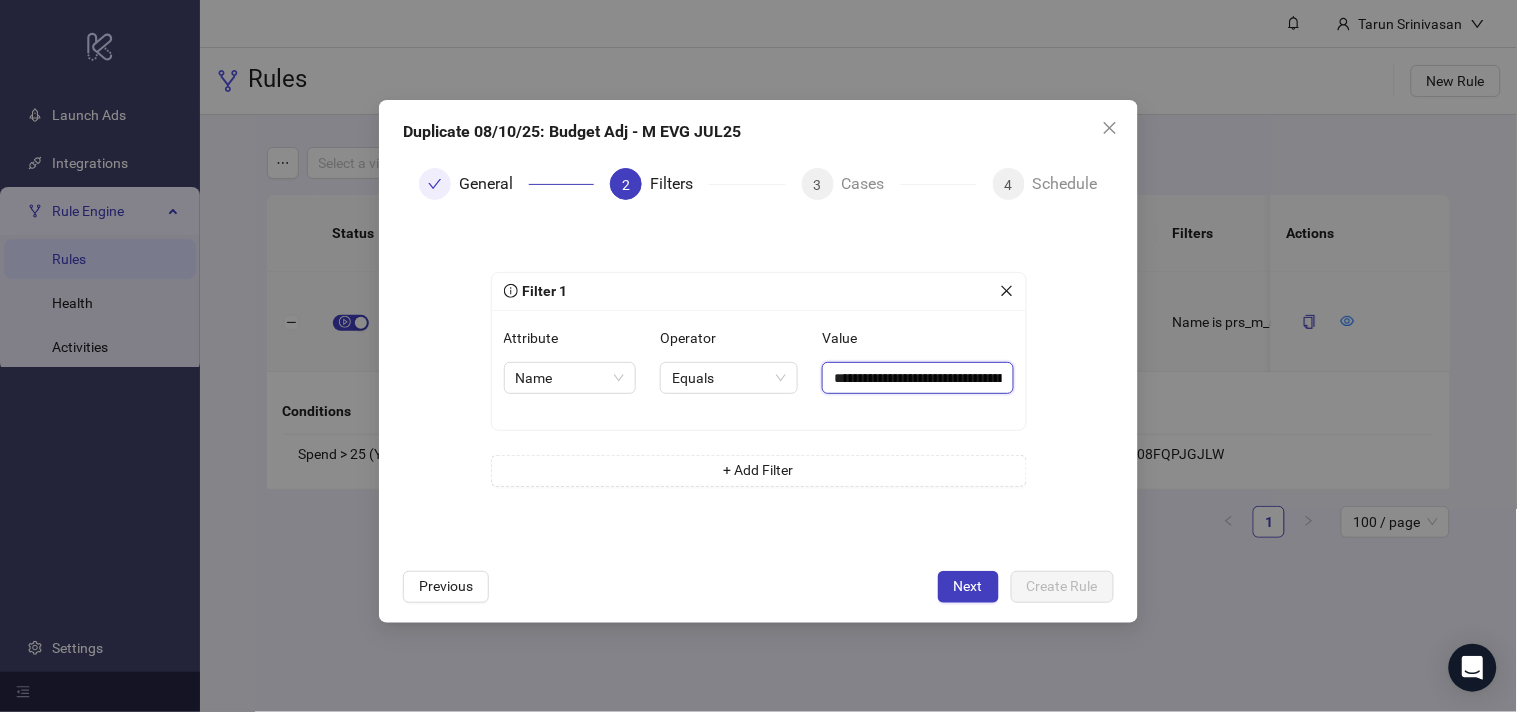click on "**********" at bounding box center [917, 378] 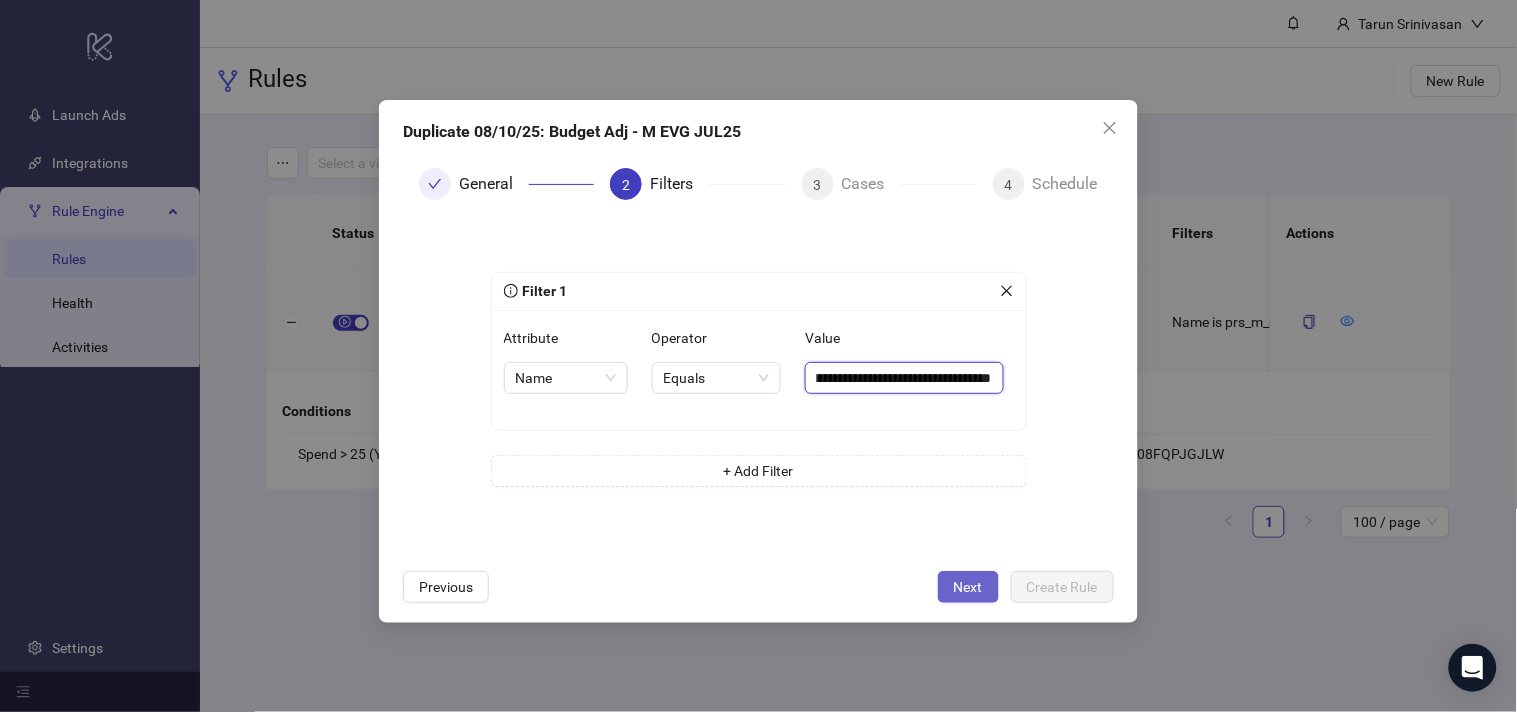 type on "**********" 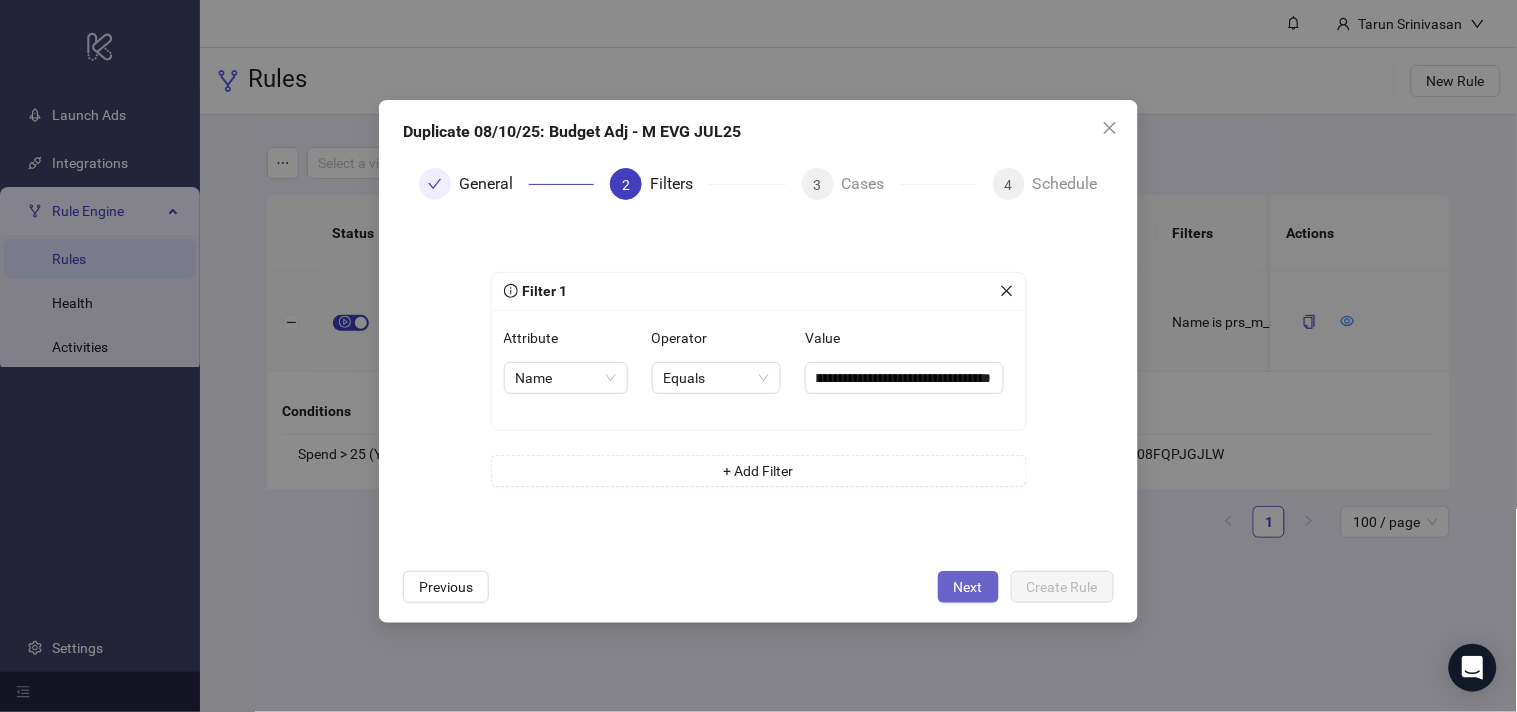 scroll, scrollTop: 0, scrollLeft: 0, axis: both 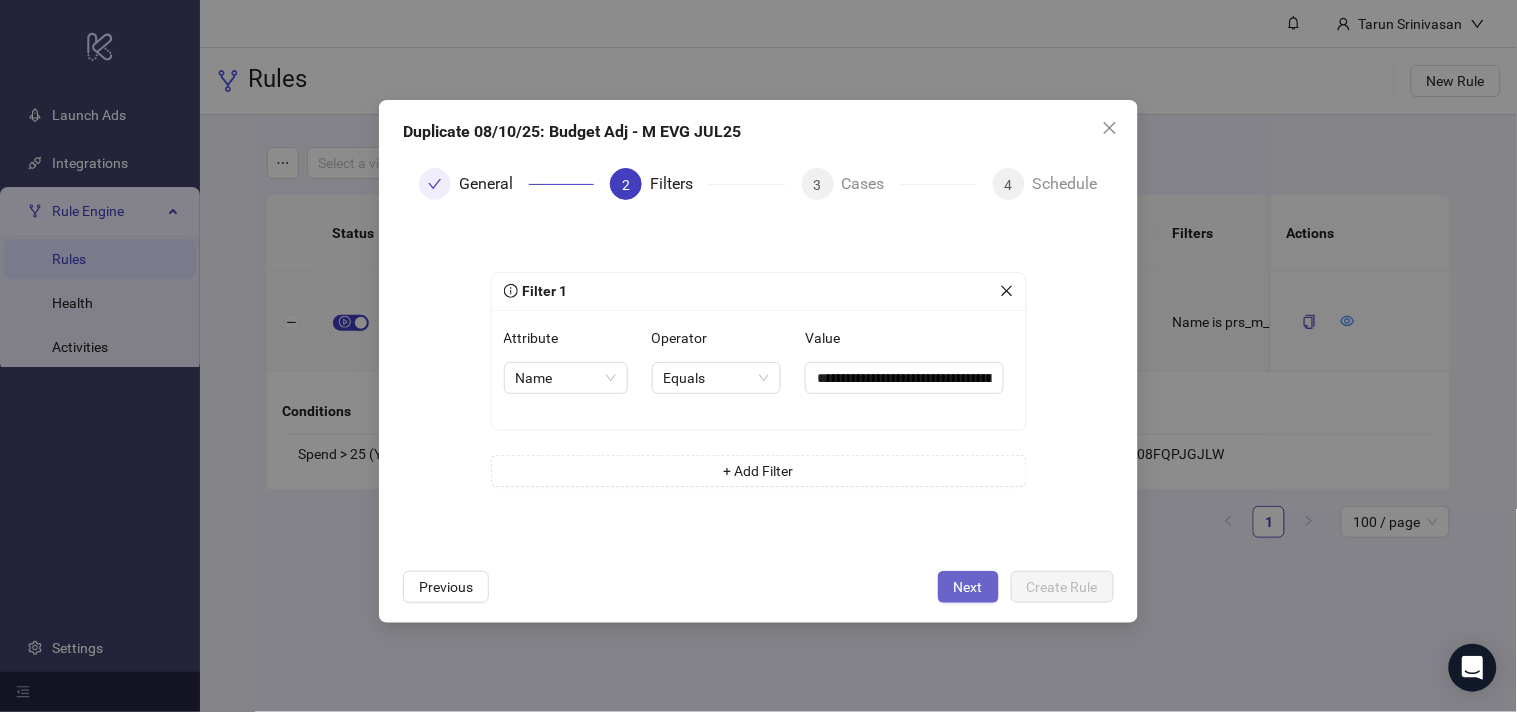 click on "Next" at bounding box center (968, 587) 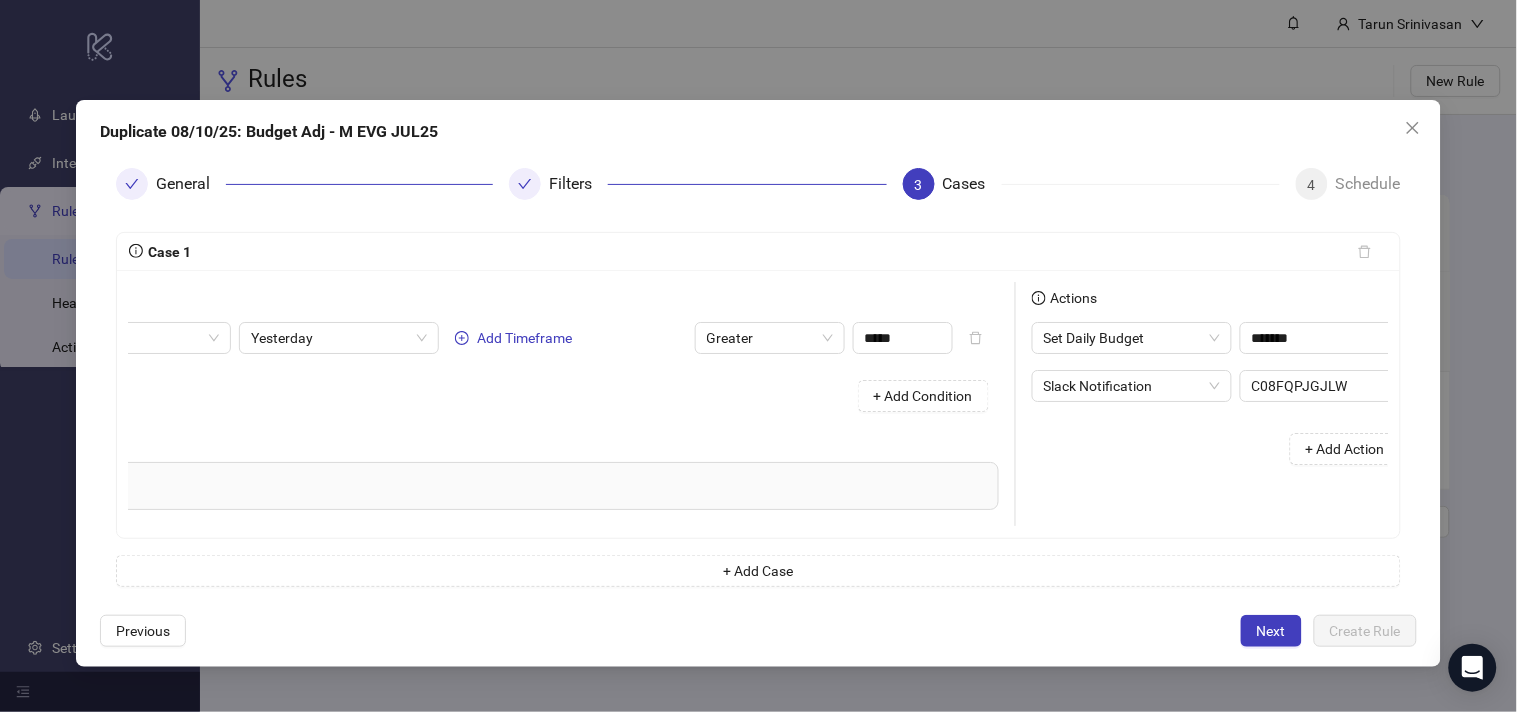 scroll, scrollTop: 0, scrollLeft: 275, axis: horizontal 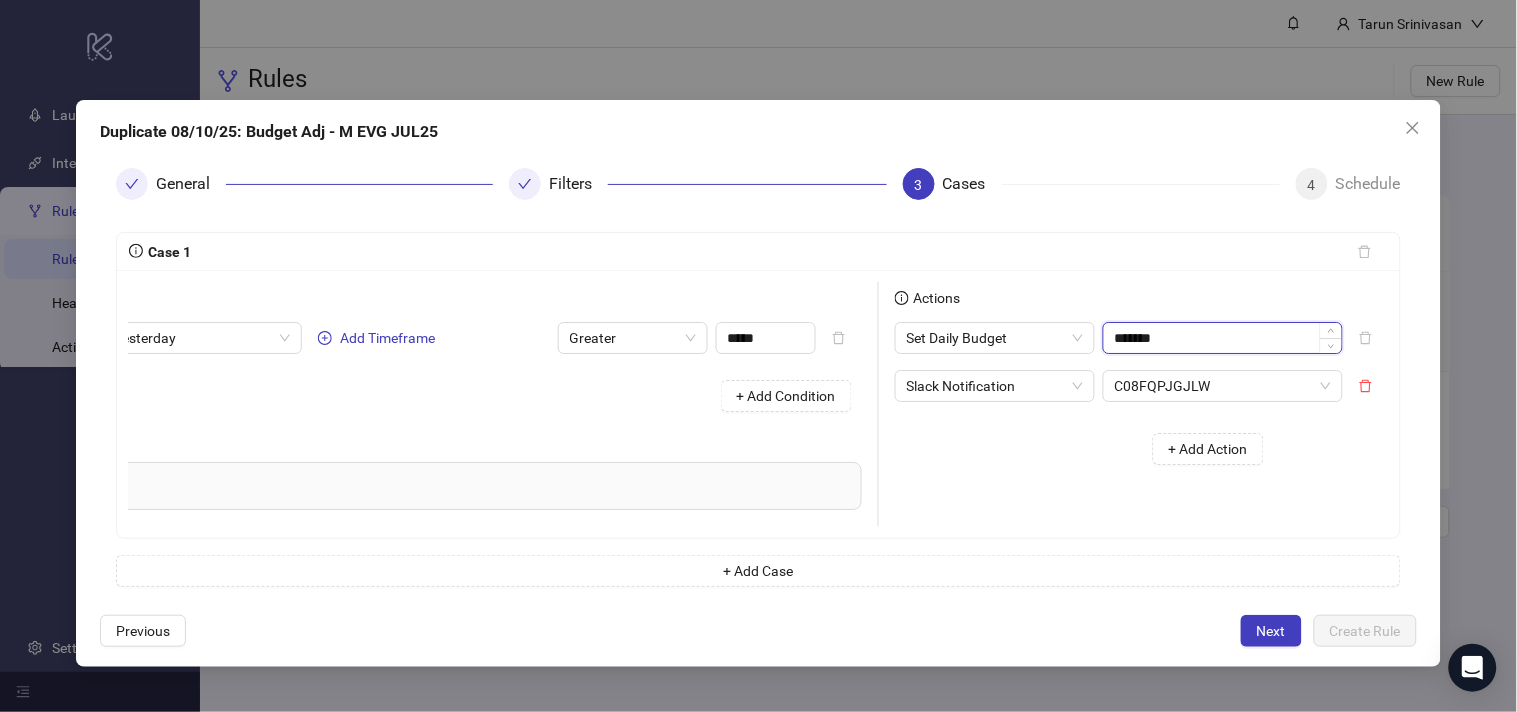 click on "*******" at bounding box center (1223, 338) 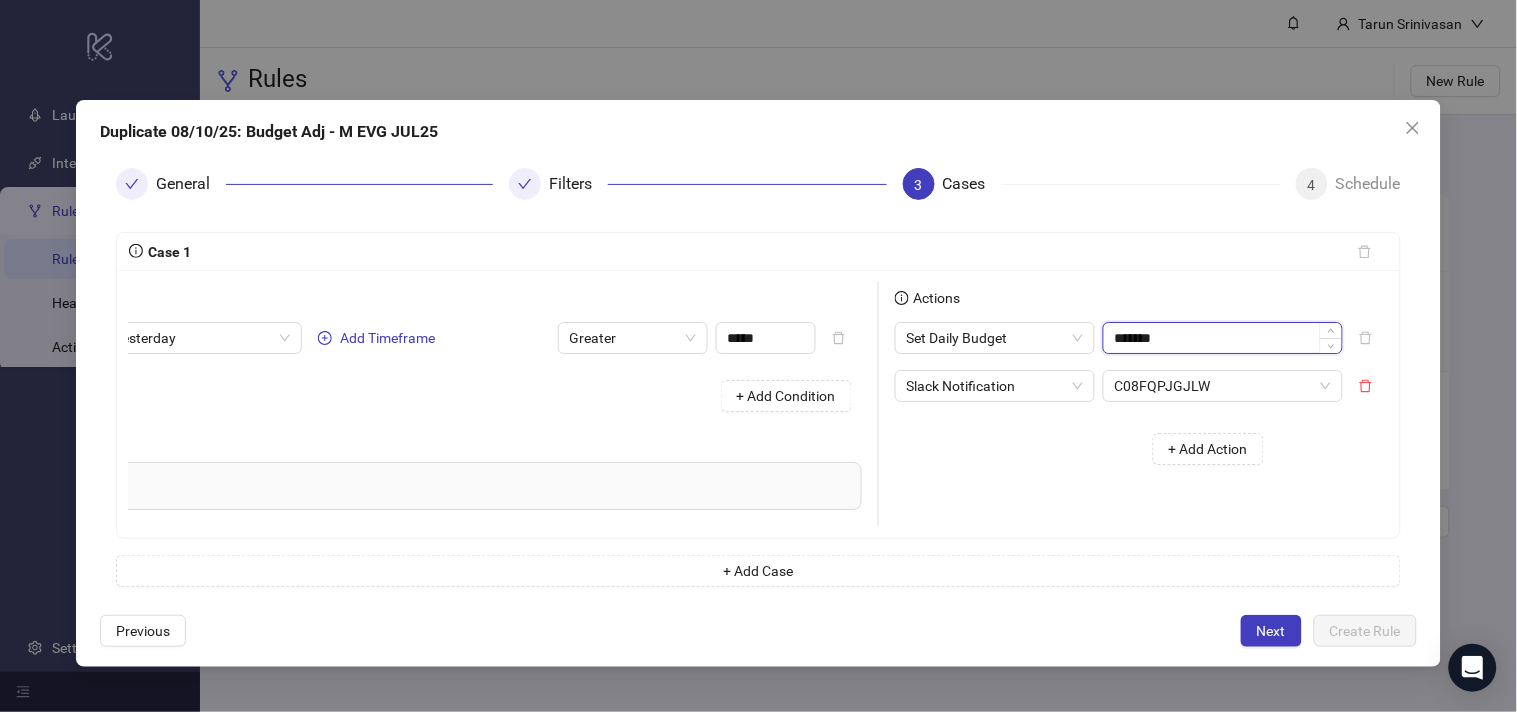 paste on "**" 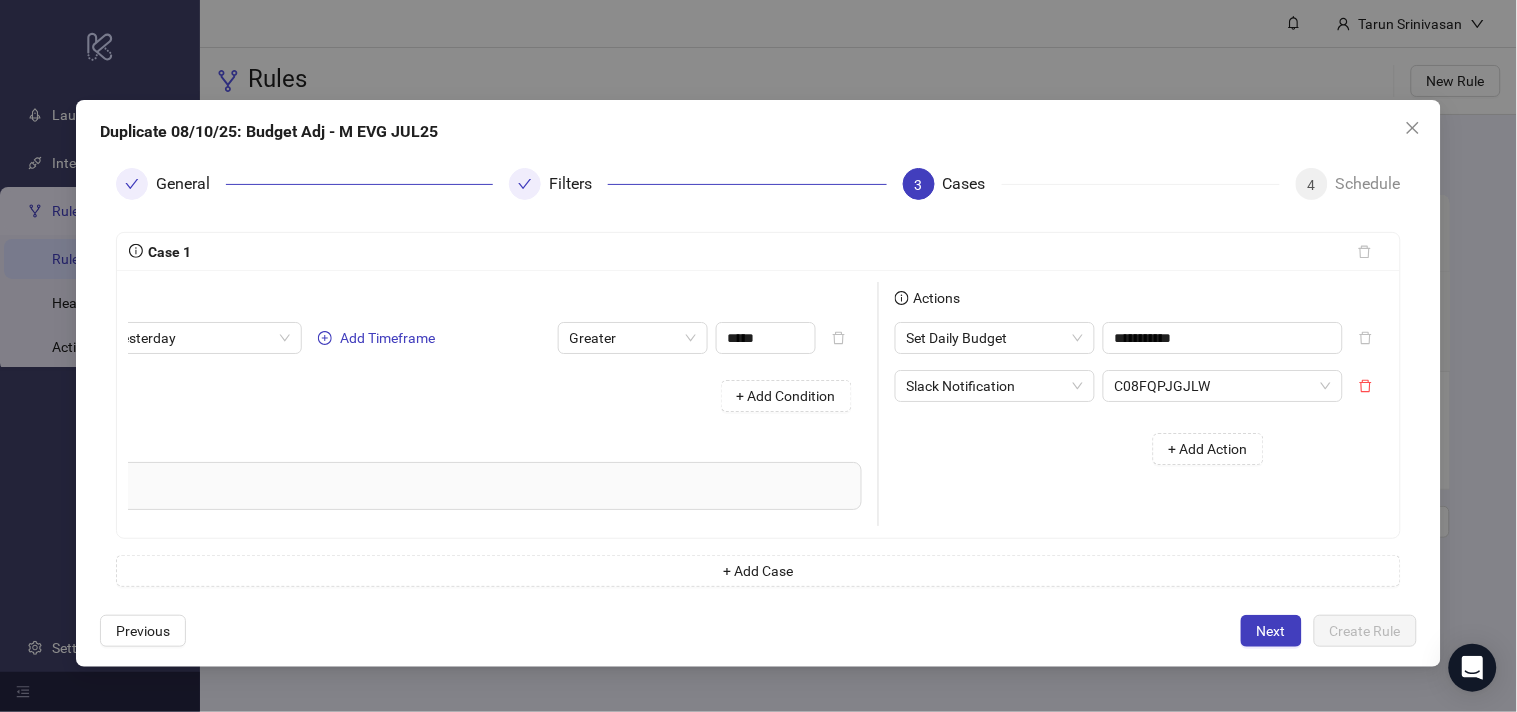 type on "*******" 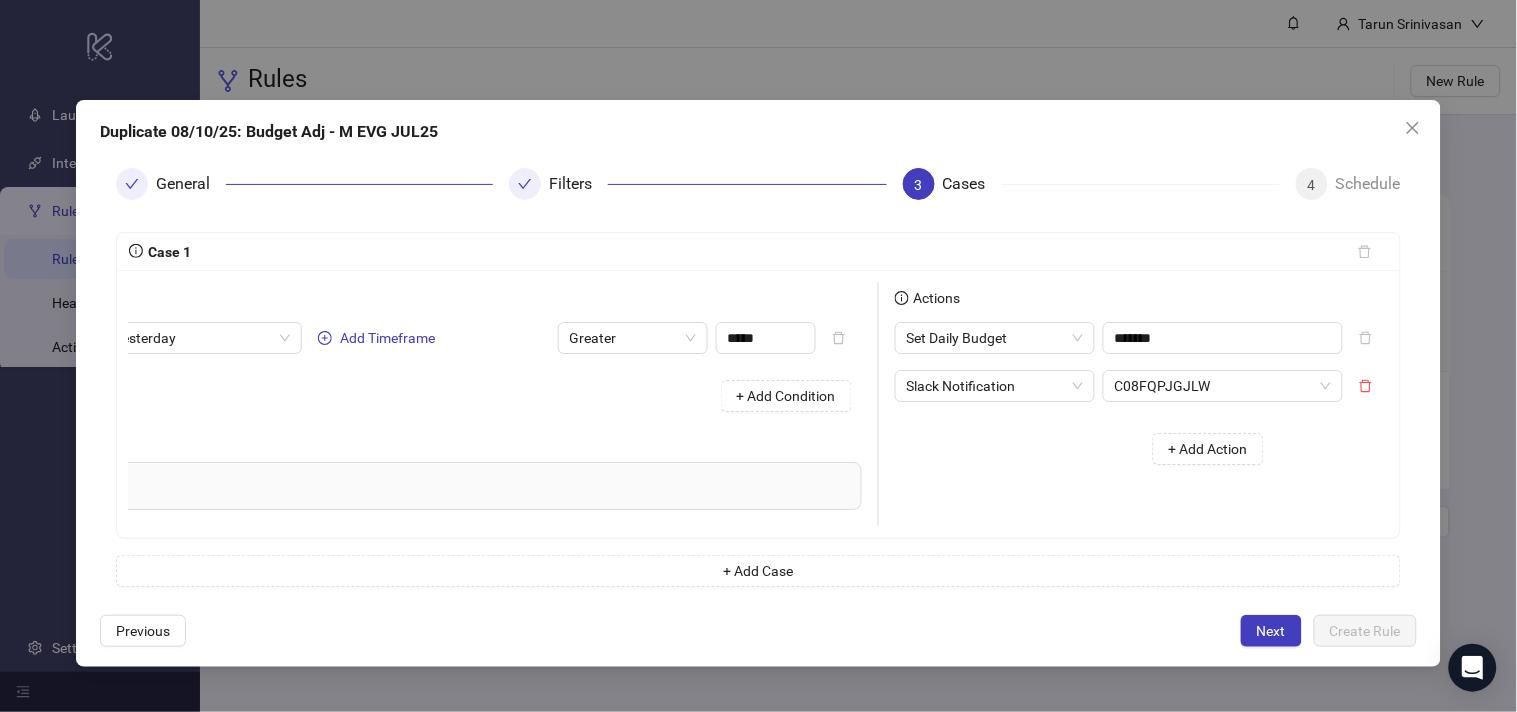 click on "+ Add Action" at bounding box center (1087, 449) 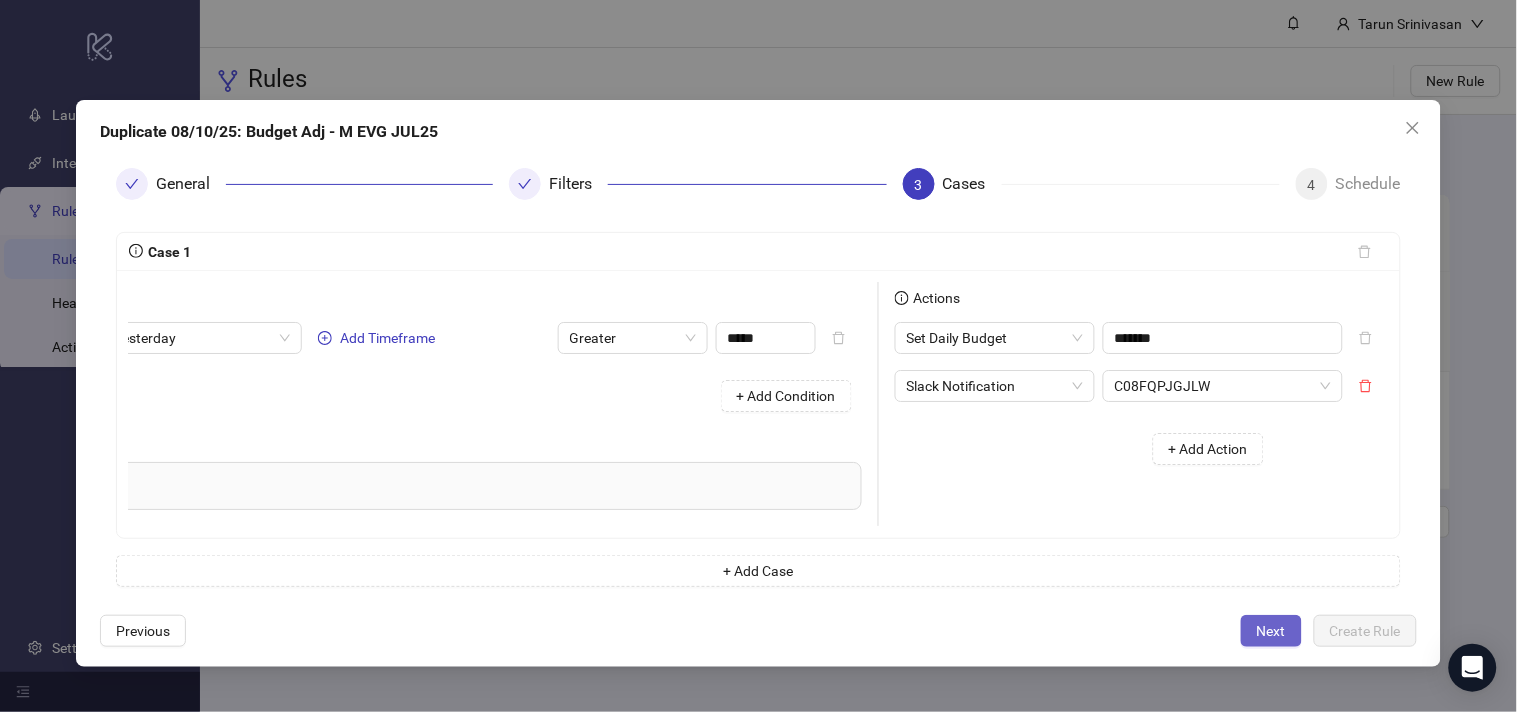 click on "Next" at bounding box center [1271, 631] 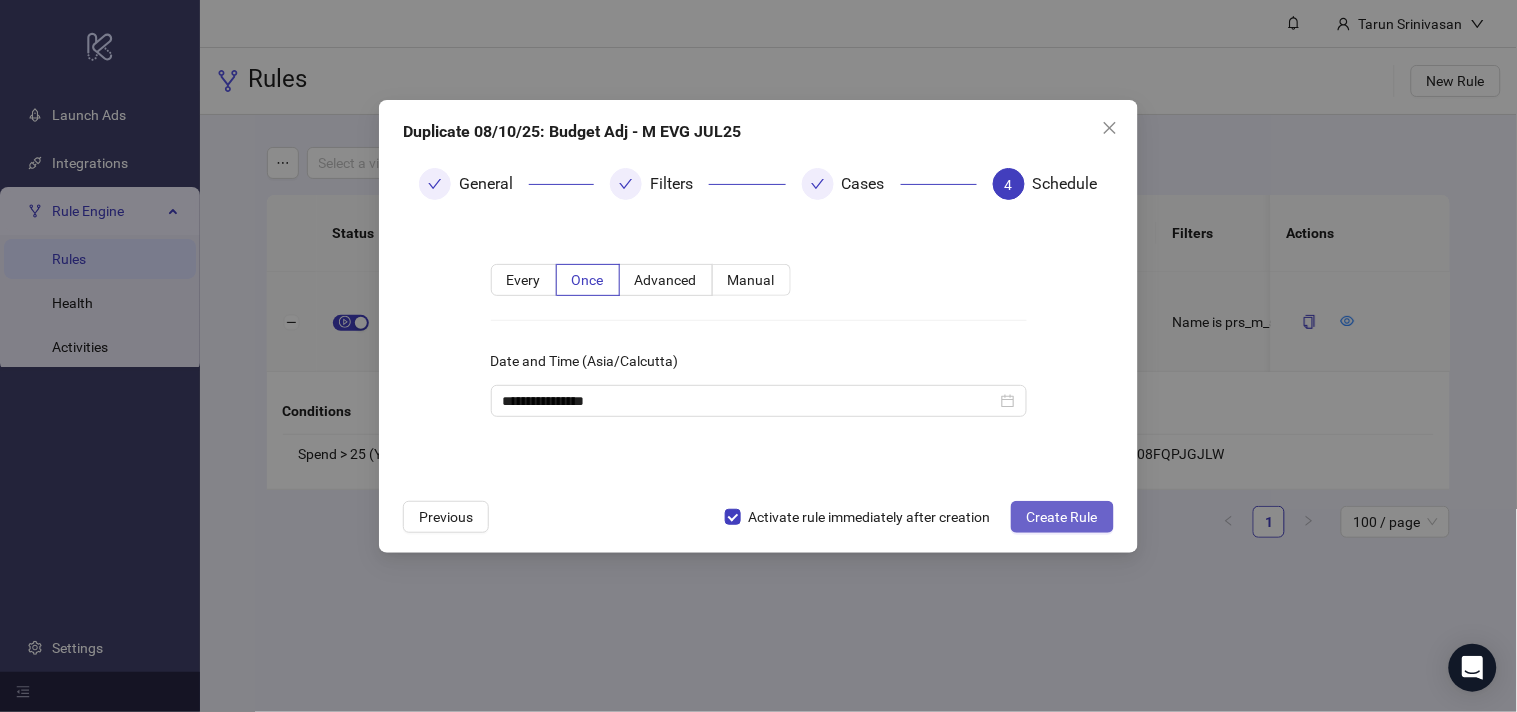 click on "Create Rule" at bounding box center (1062, 517) 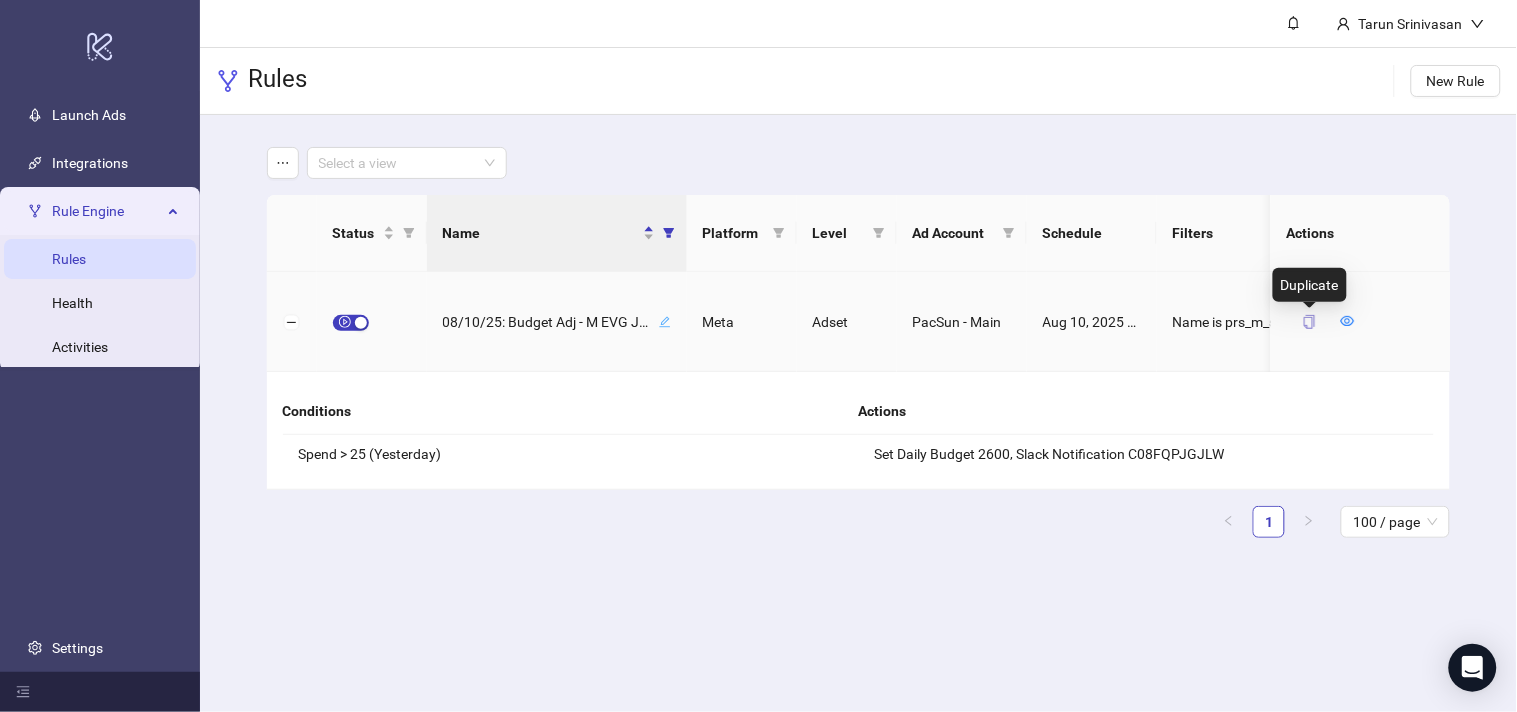 click 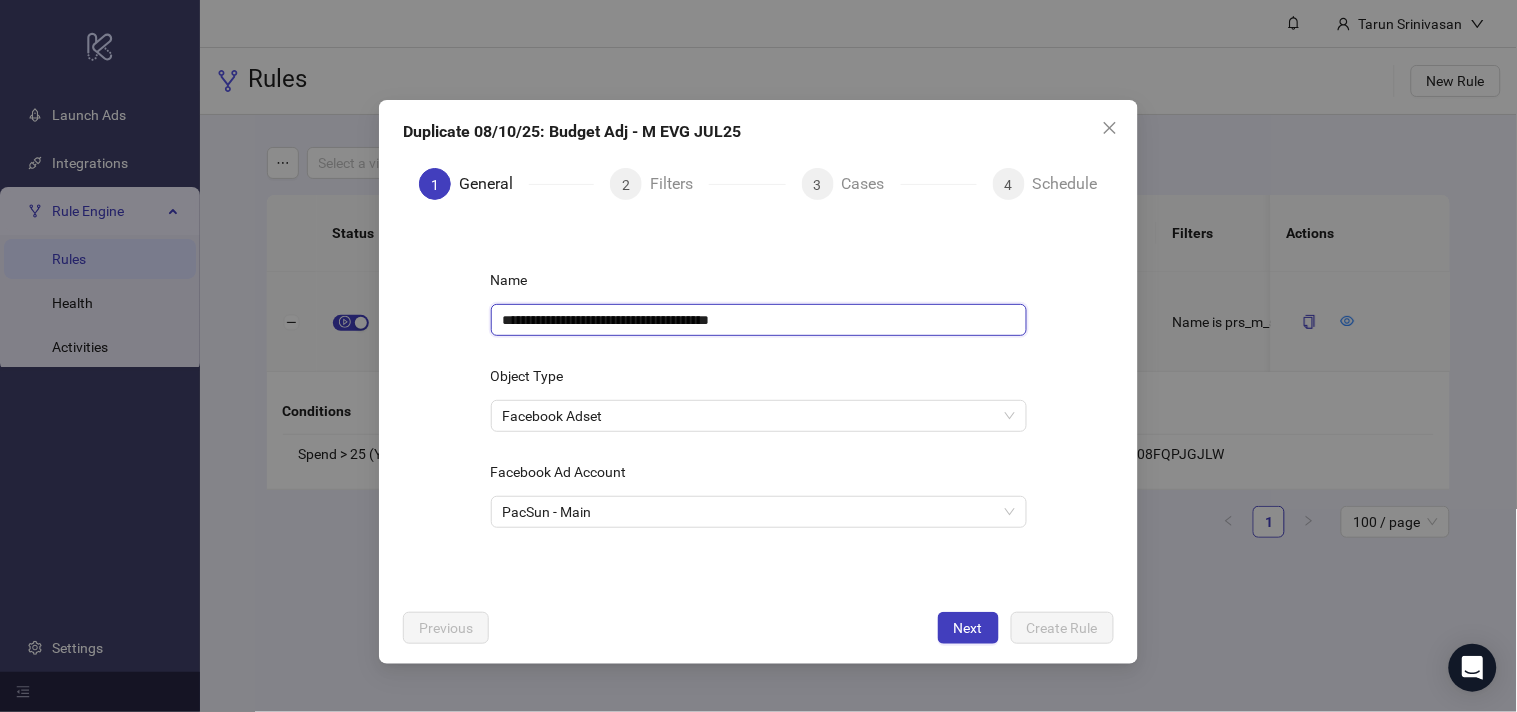 click on "**********" at bounding box center (759, 320) 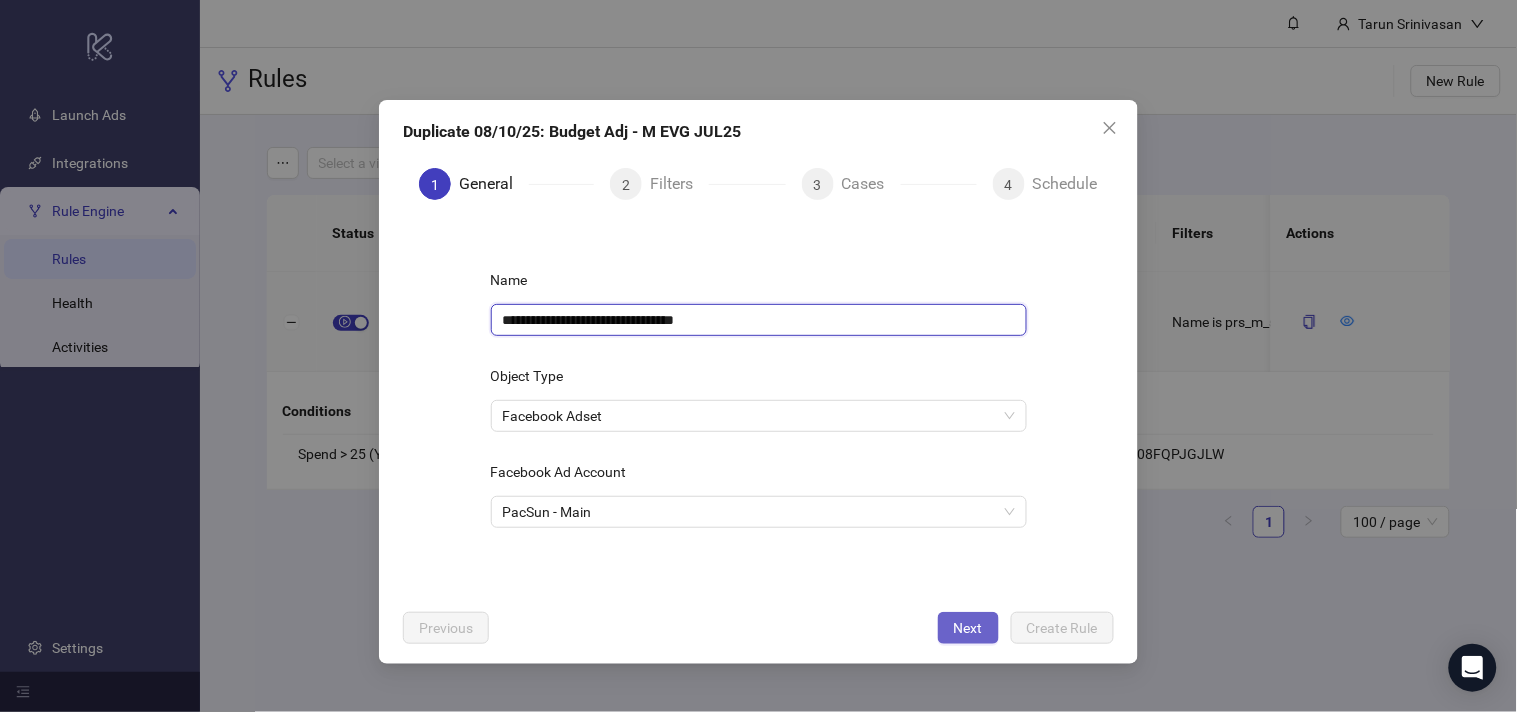 type on "**********" 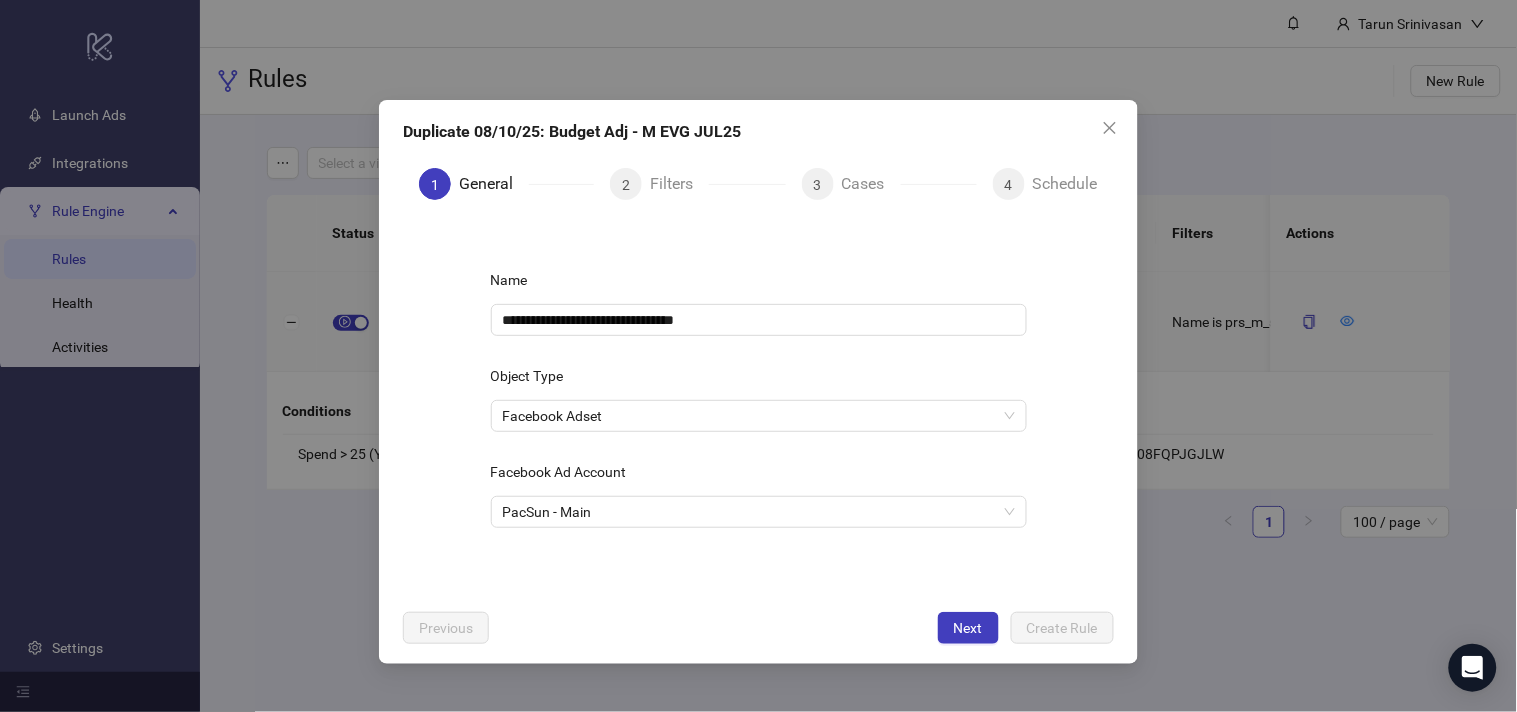 click on "Next" at bounding box center [968, 628] 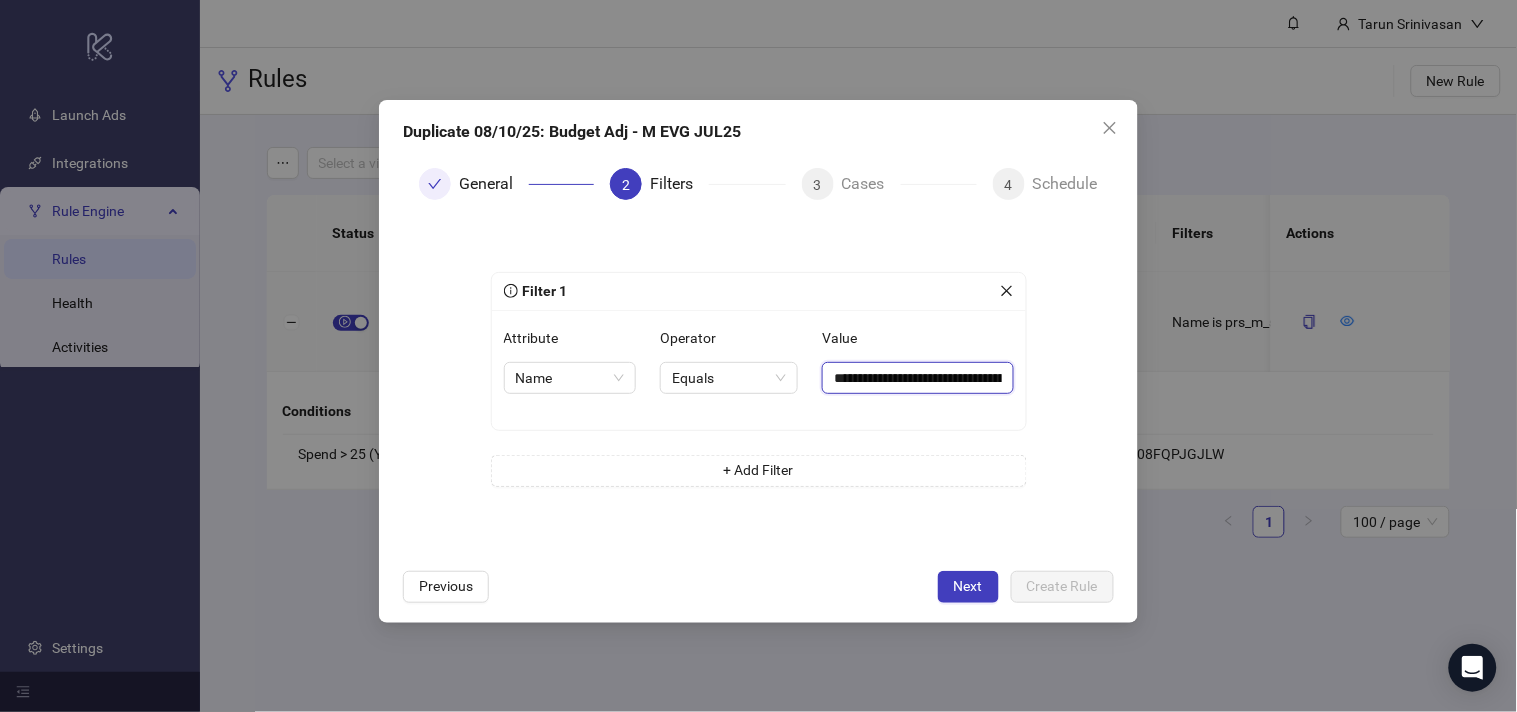 click on "**********" at bounding box center [917, 378] 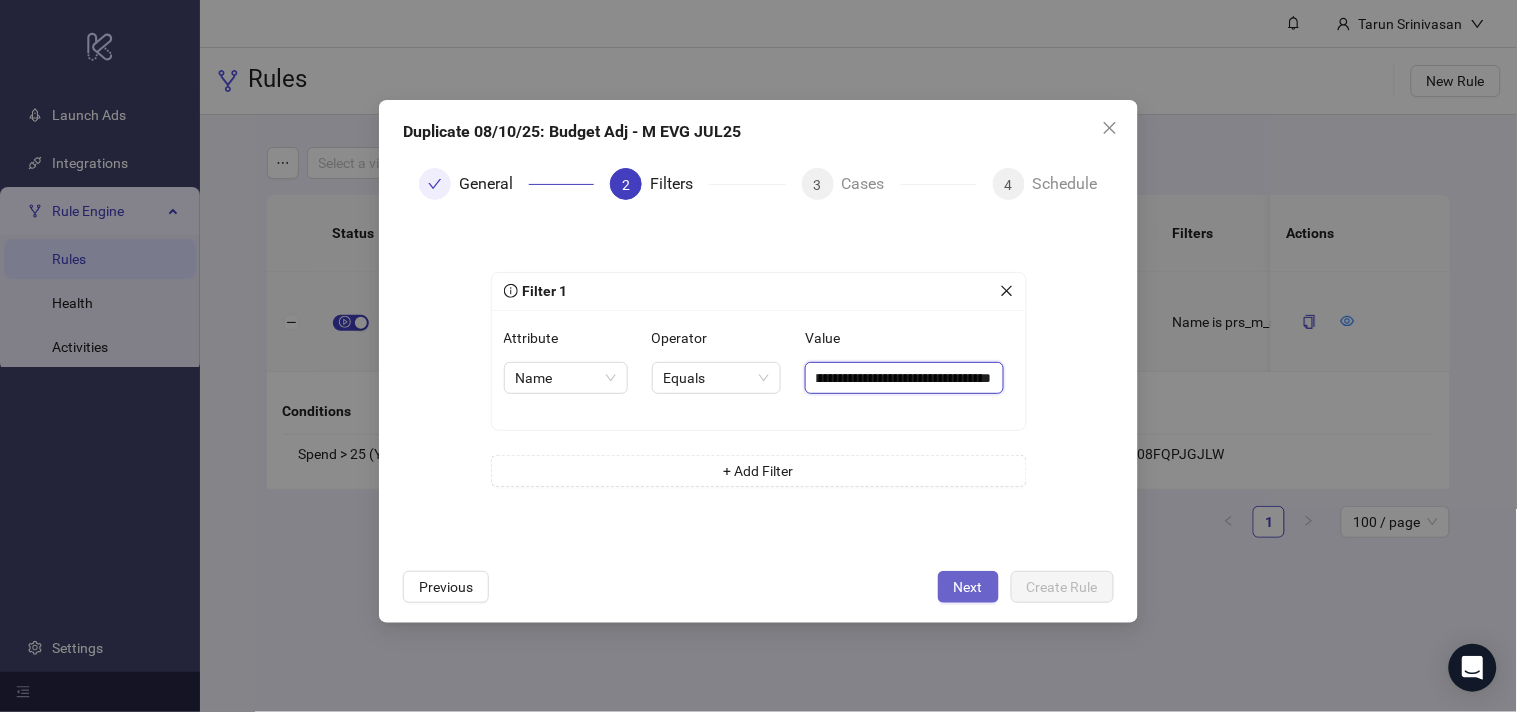 type on "**********" 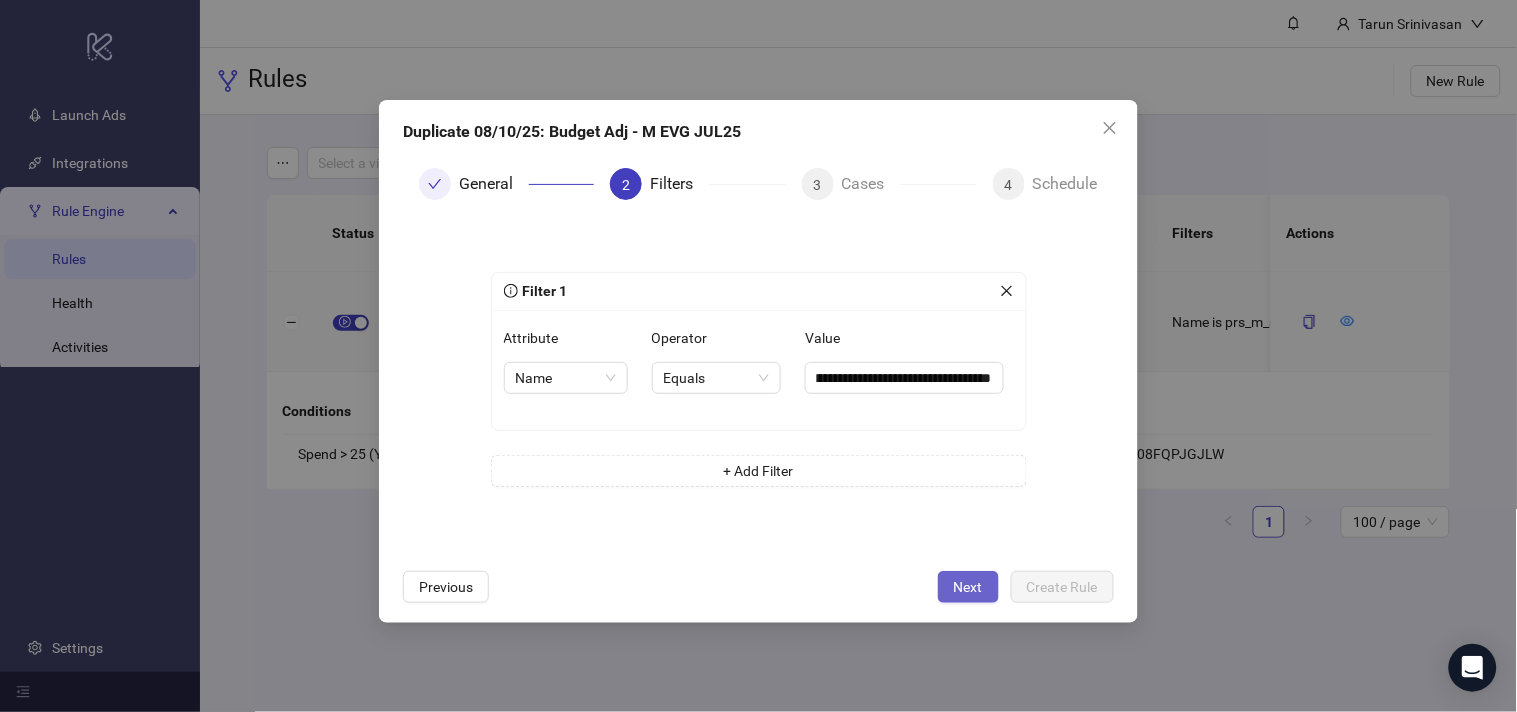 scroll, scrollTop: 0, scrollLeft: 0, axis: both 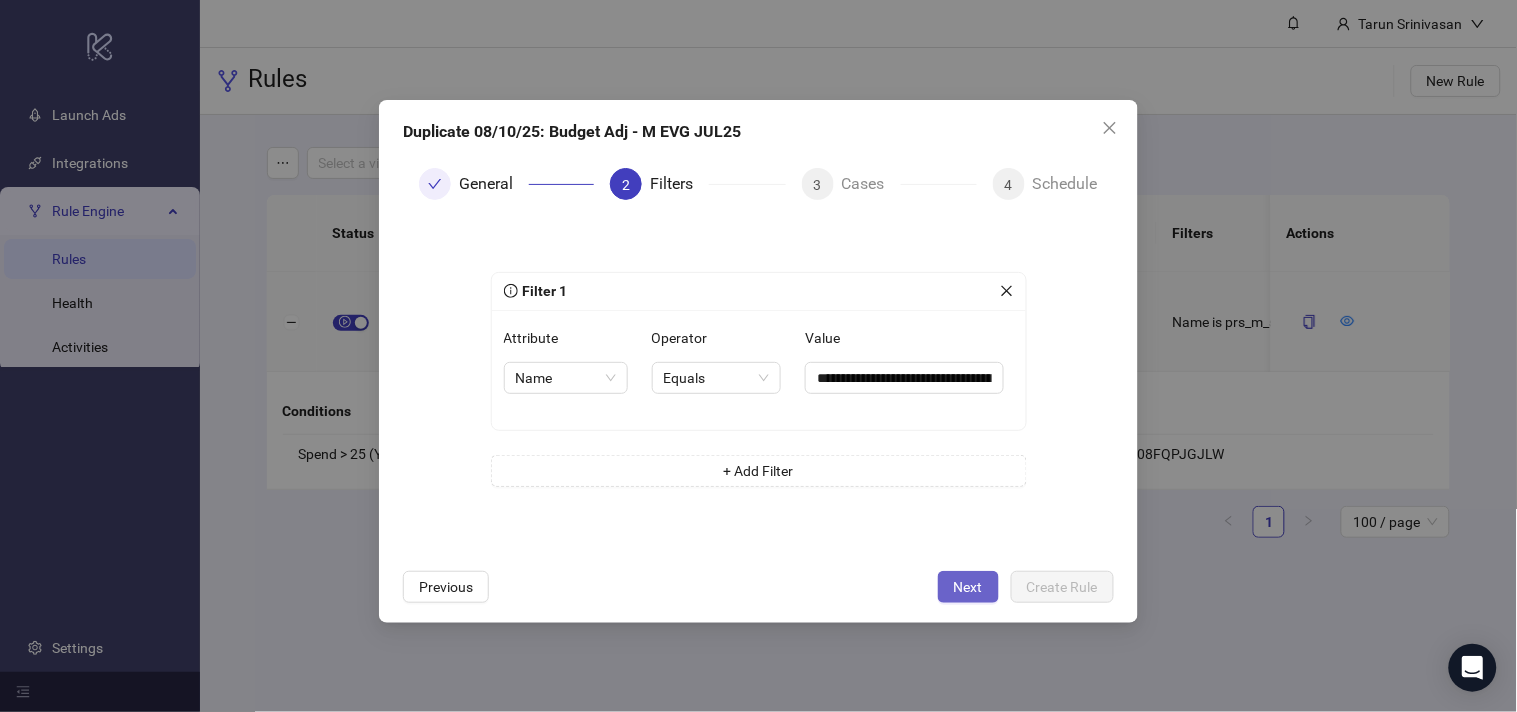 click on "Next" at bounding box center (968, 587) 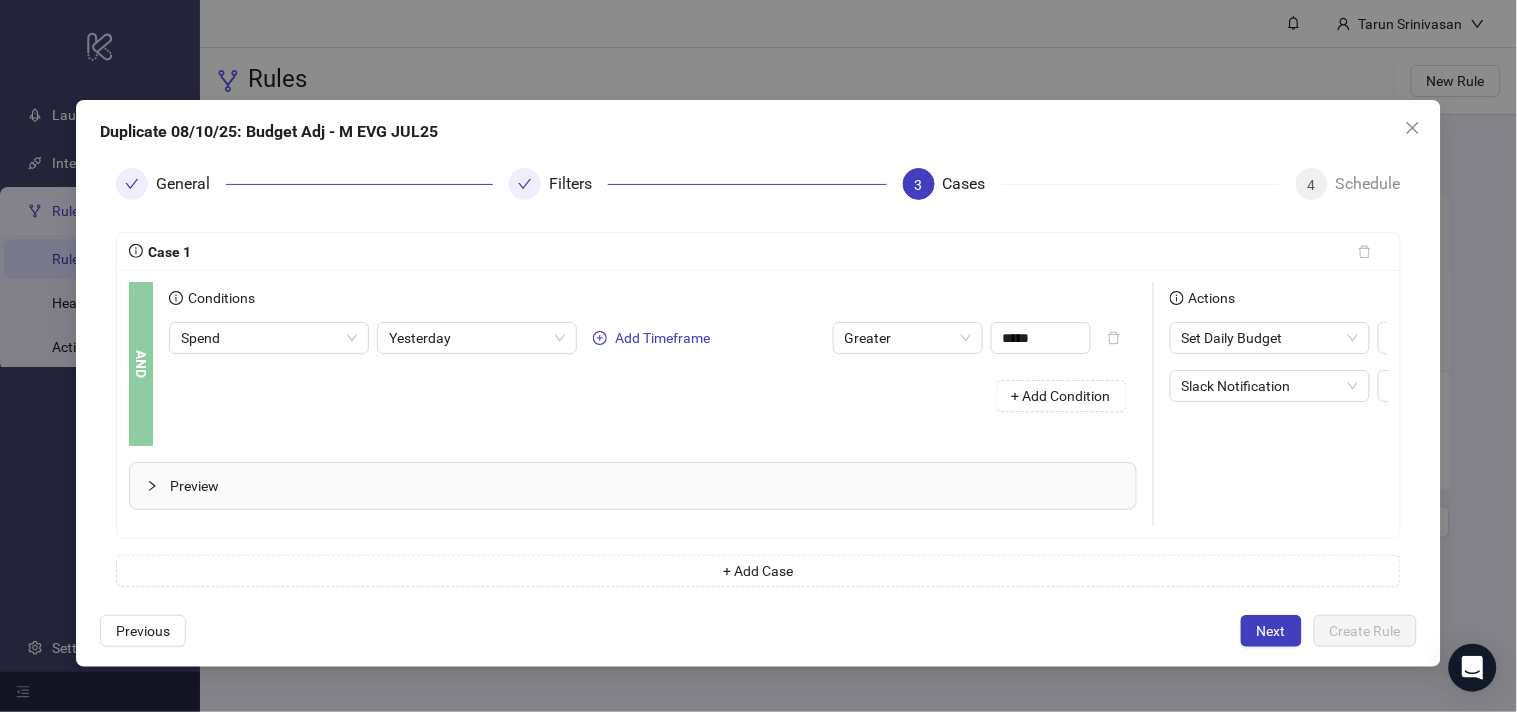 scroll, scrollTop: 0, scrollLeft: 275, axis: horizontal 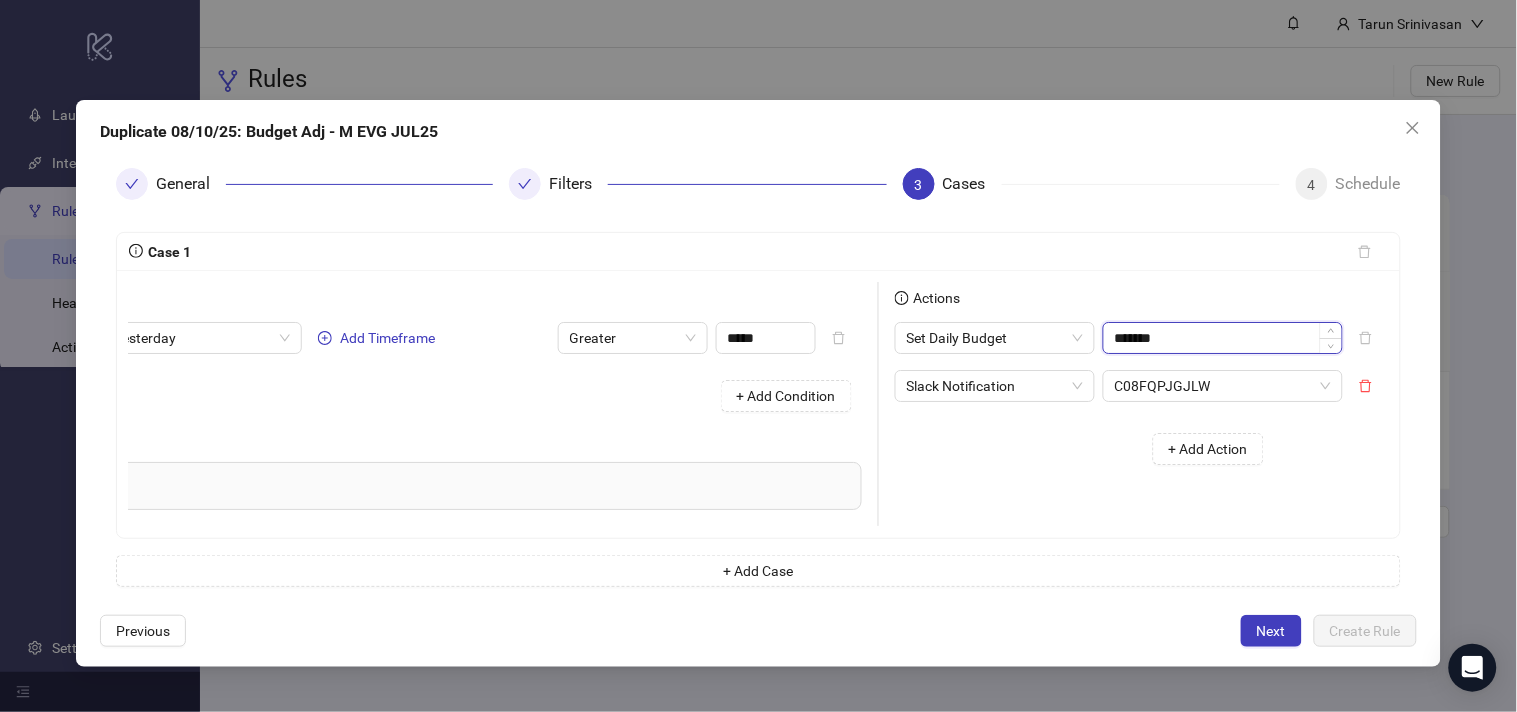 click on "*******" at bounding box center (1223, 338) 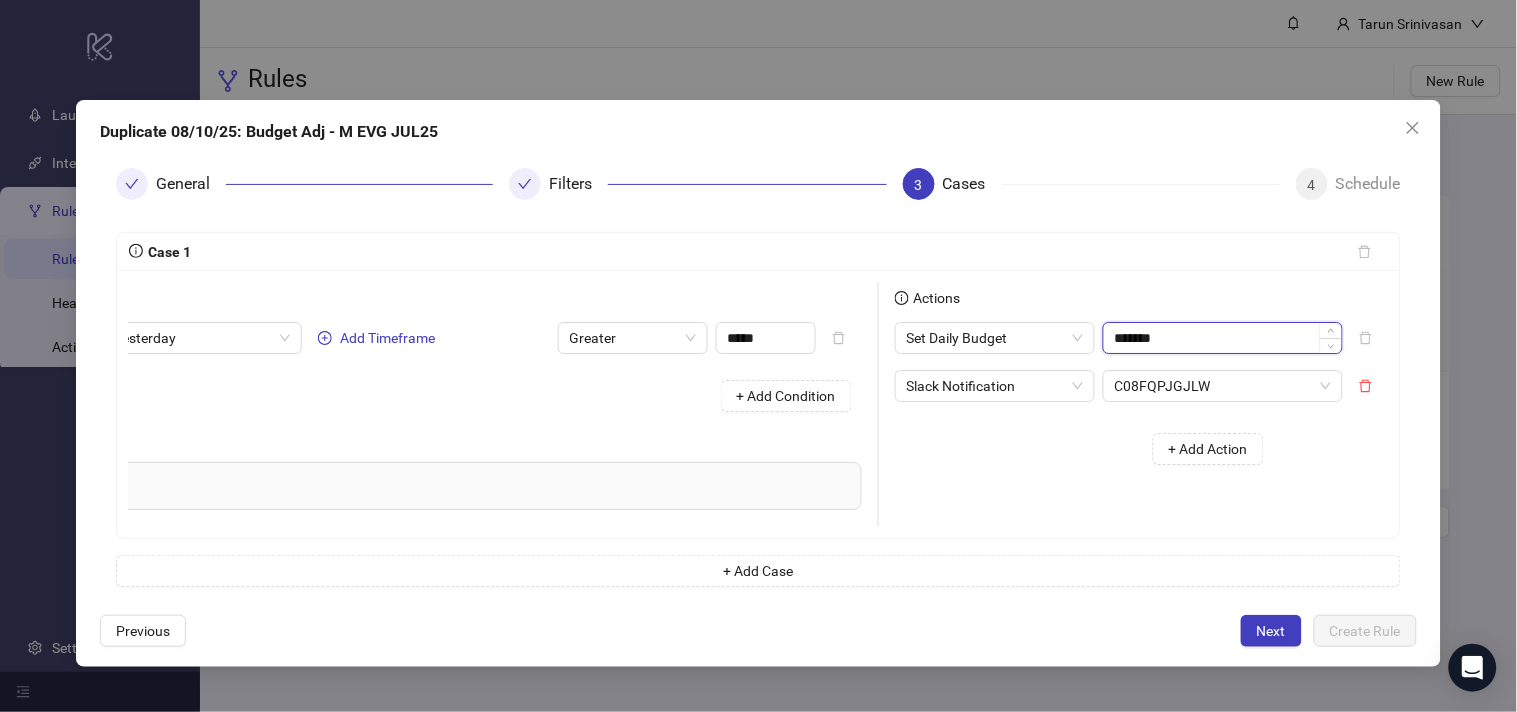paste on "**" 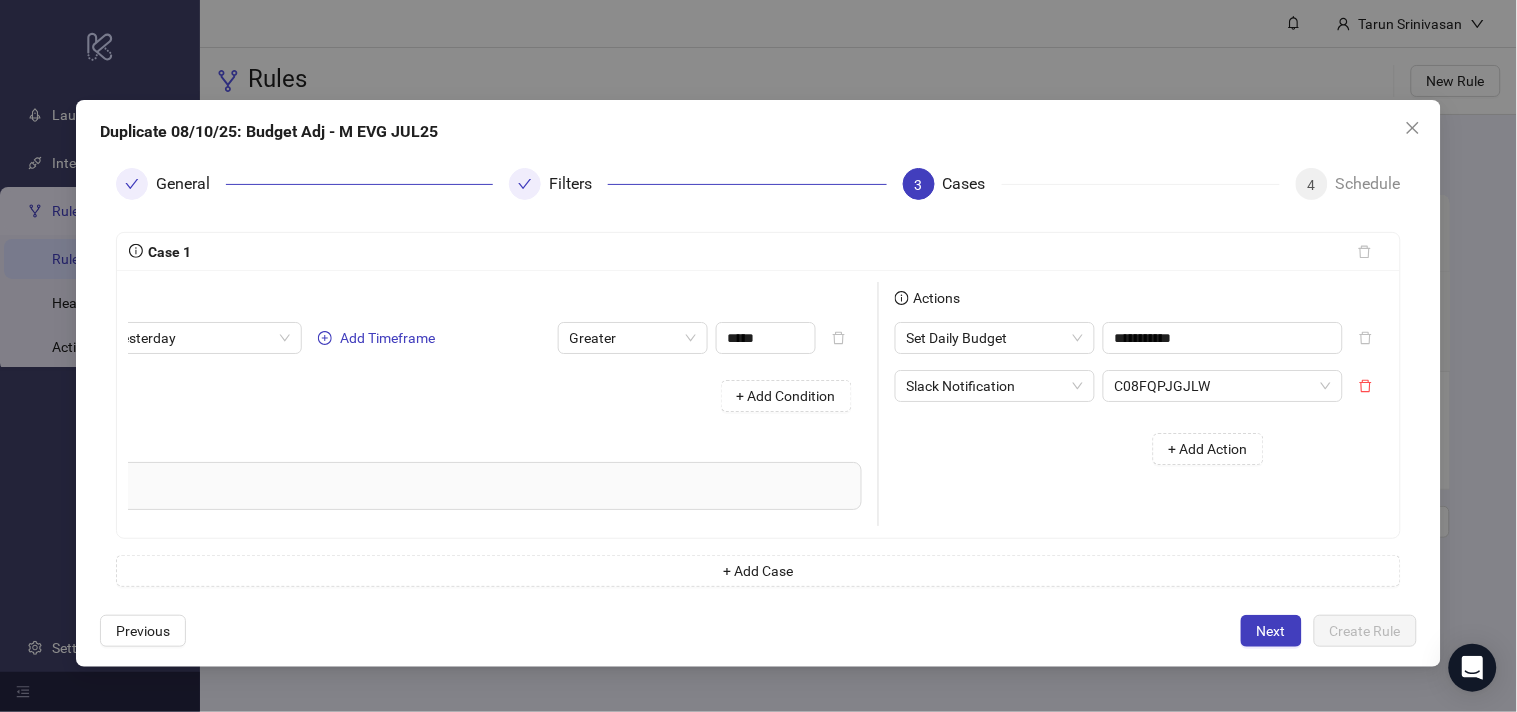 type on "*******" 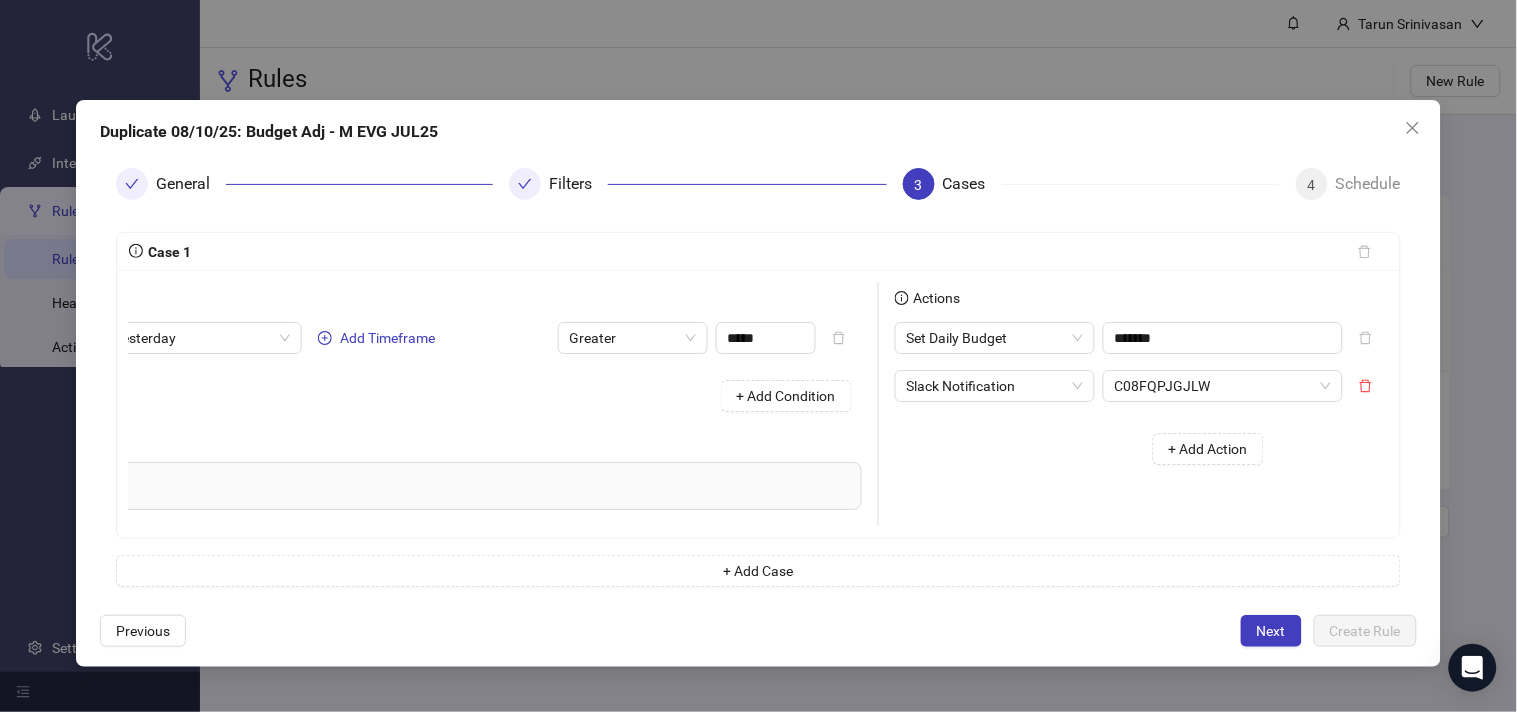 click on "Actions Set Daily Budget ******* Slack Notification C08FQPJGJLW + Add Action" at bounding box center (1079, 404) 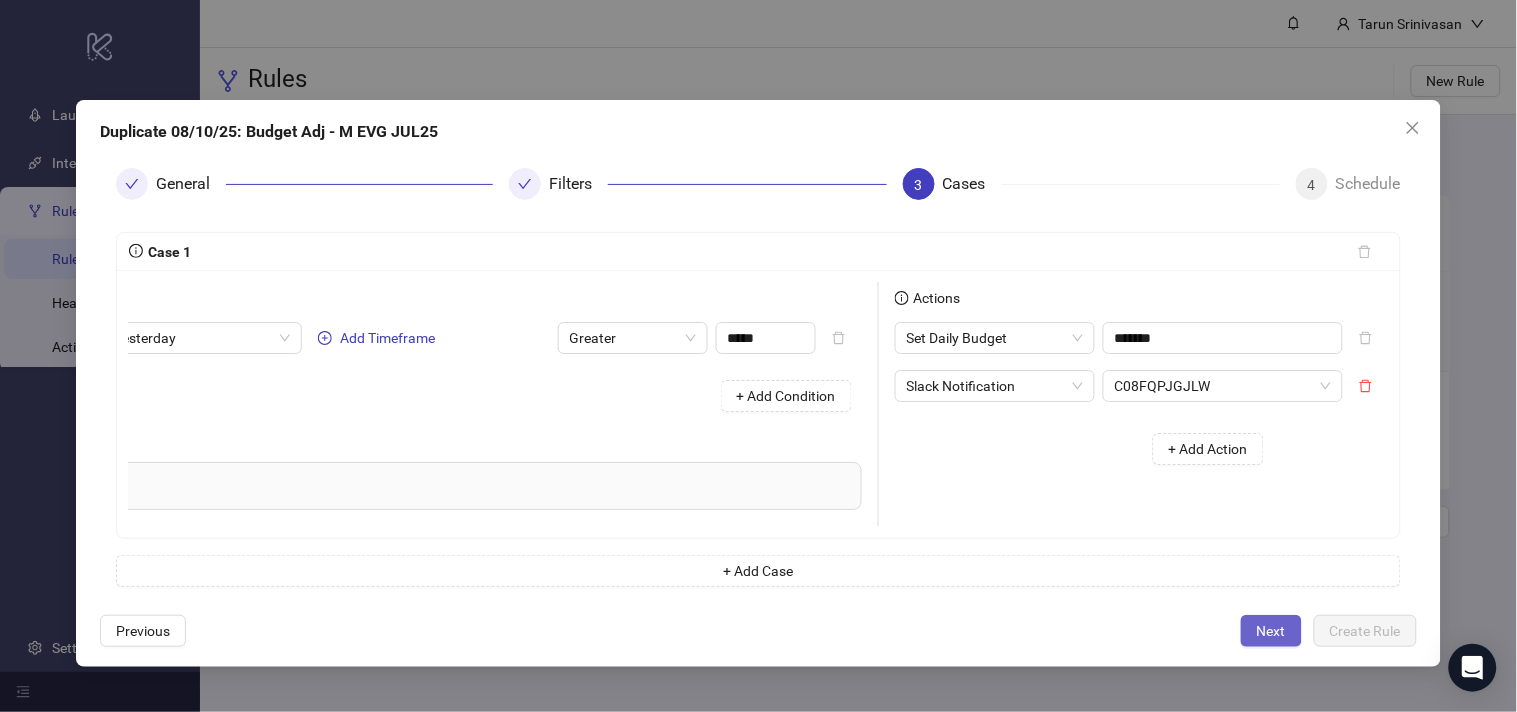 click on "Next" at bounding box center [1271, 631] 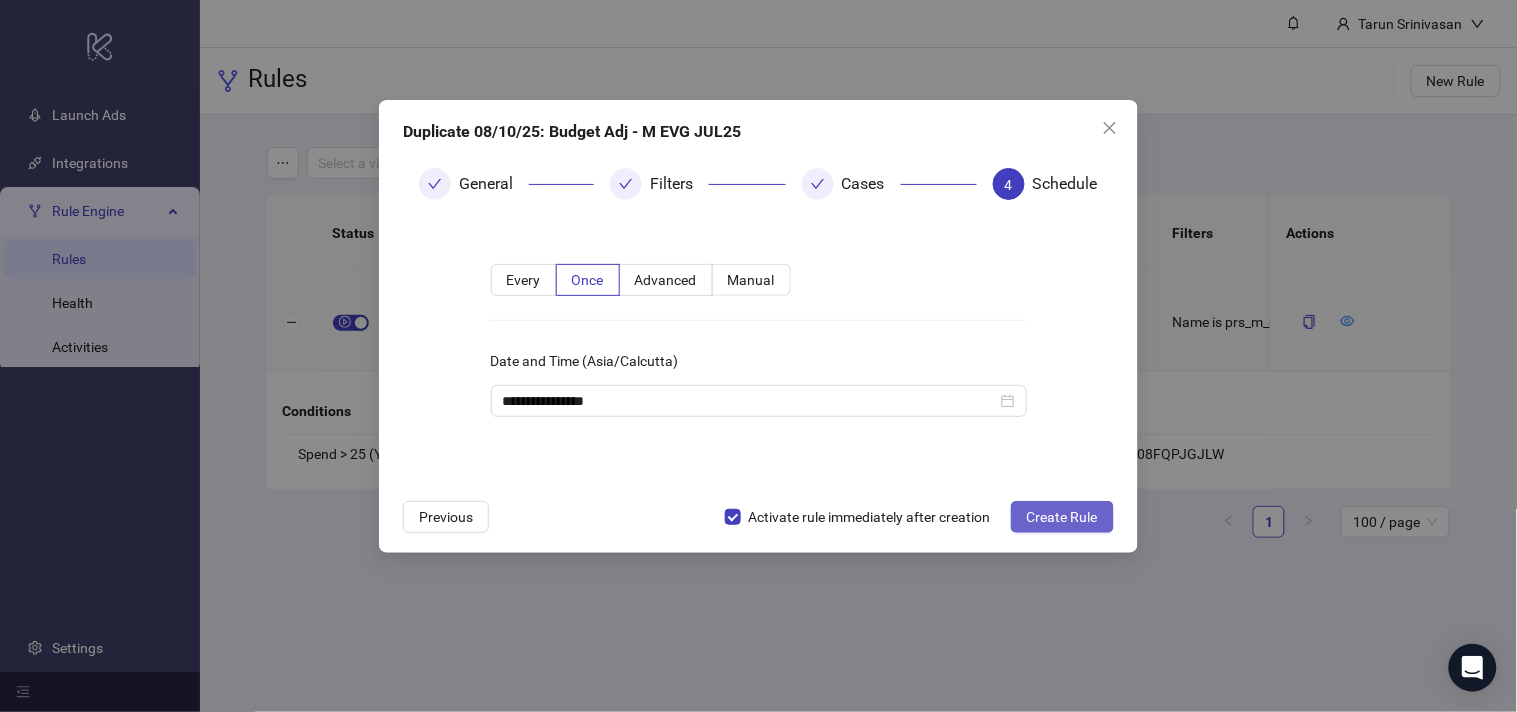 click on "Create Rule" at bounding box center [1062, 517] 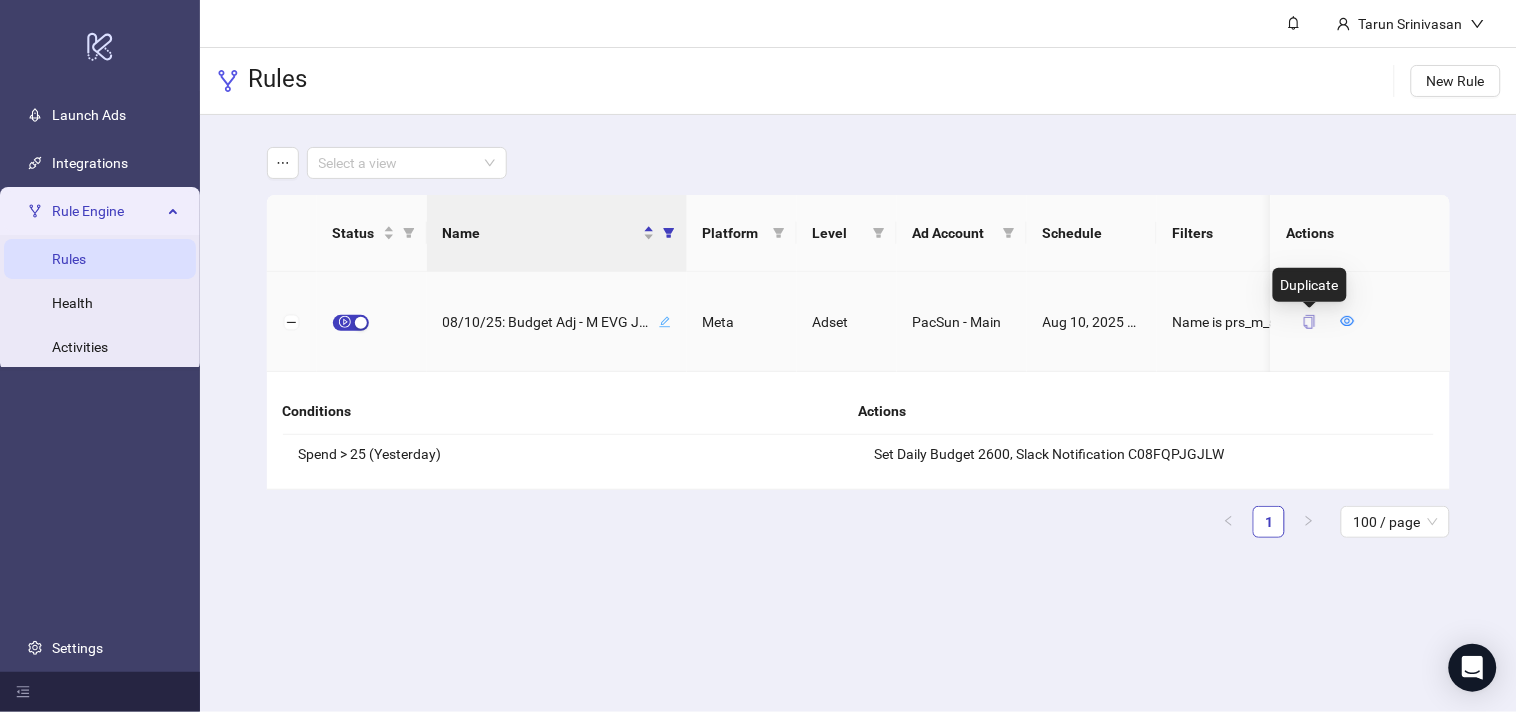 click 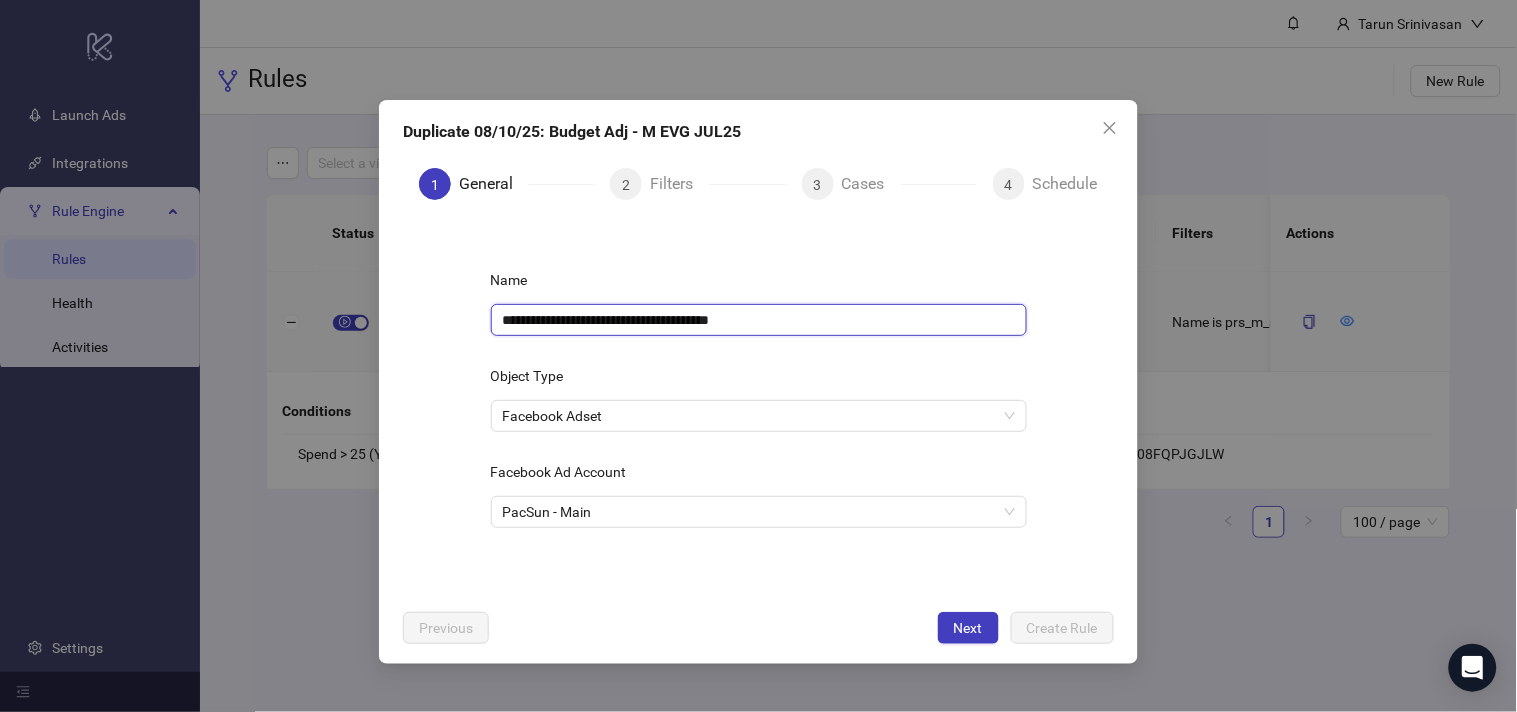 click on "**********" at bounding box center (759, 320) 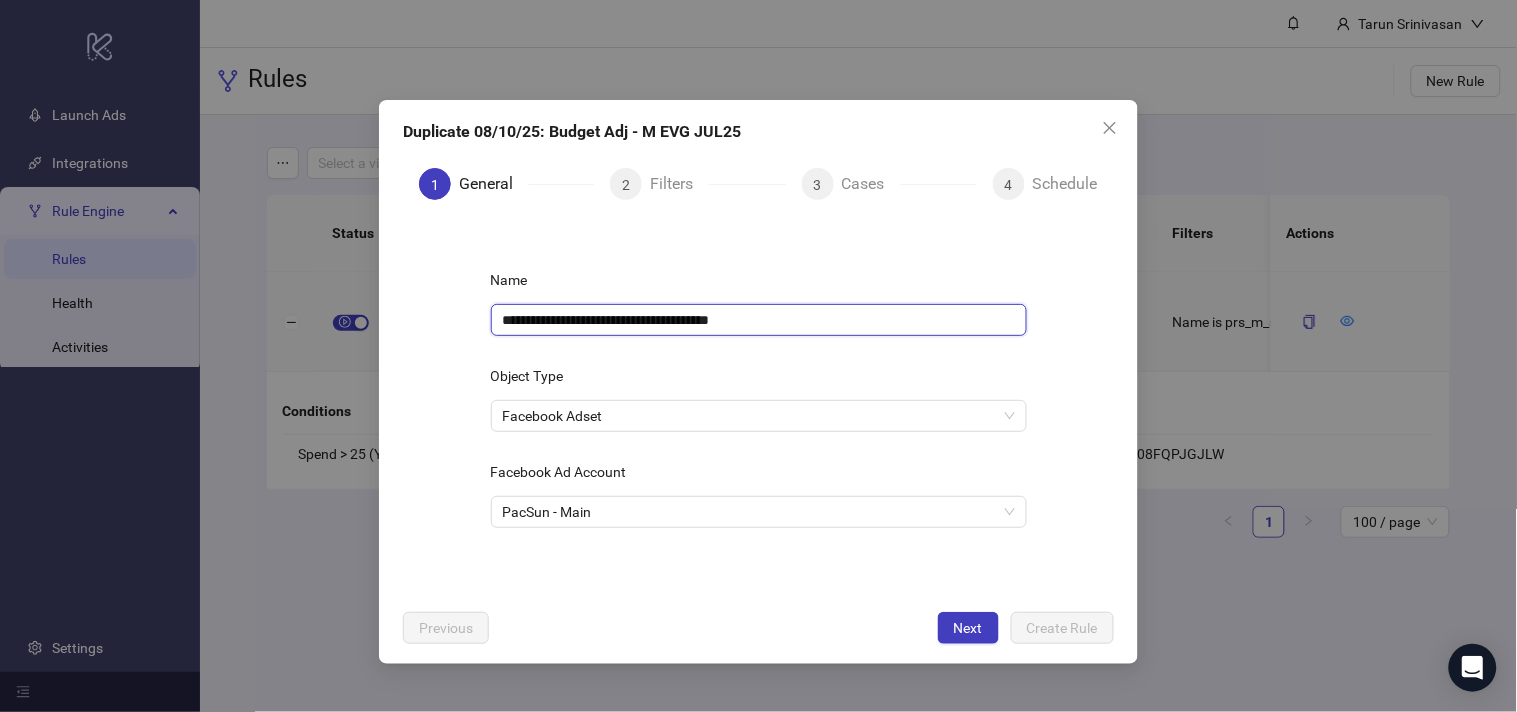paste 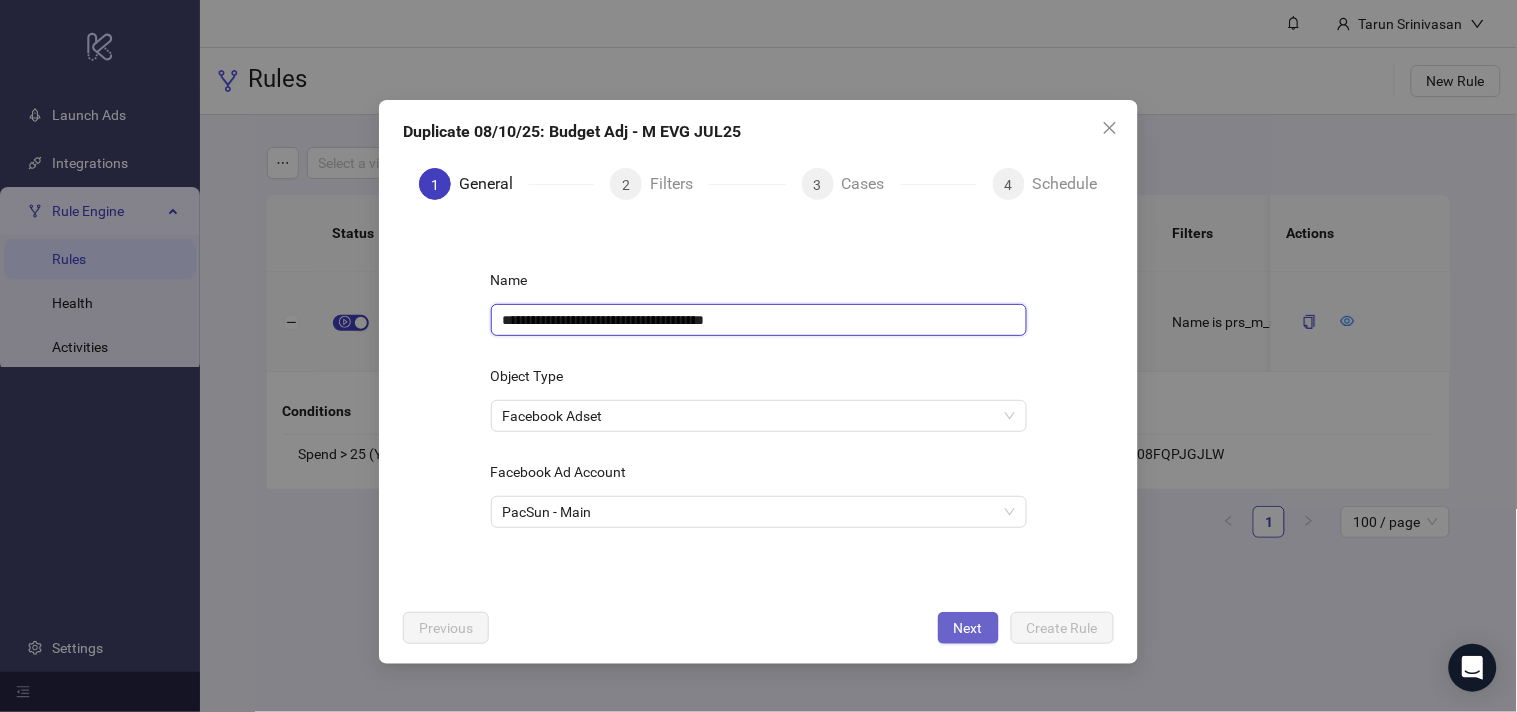 type on "**********" 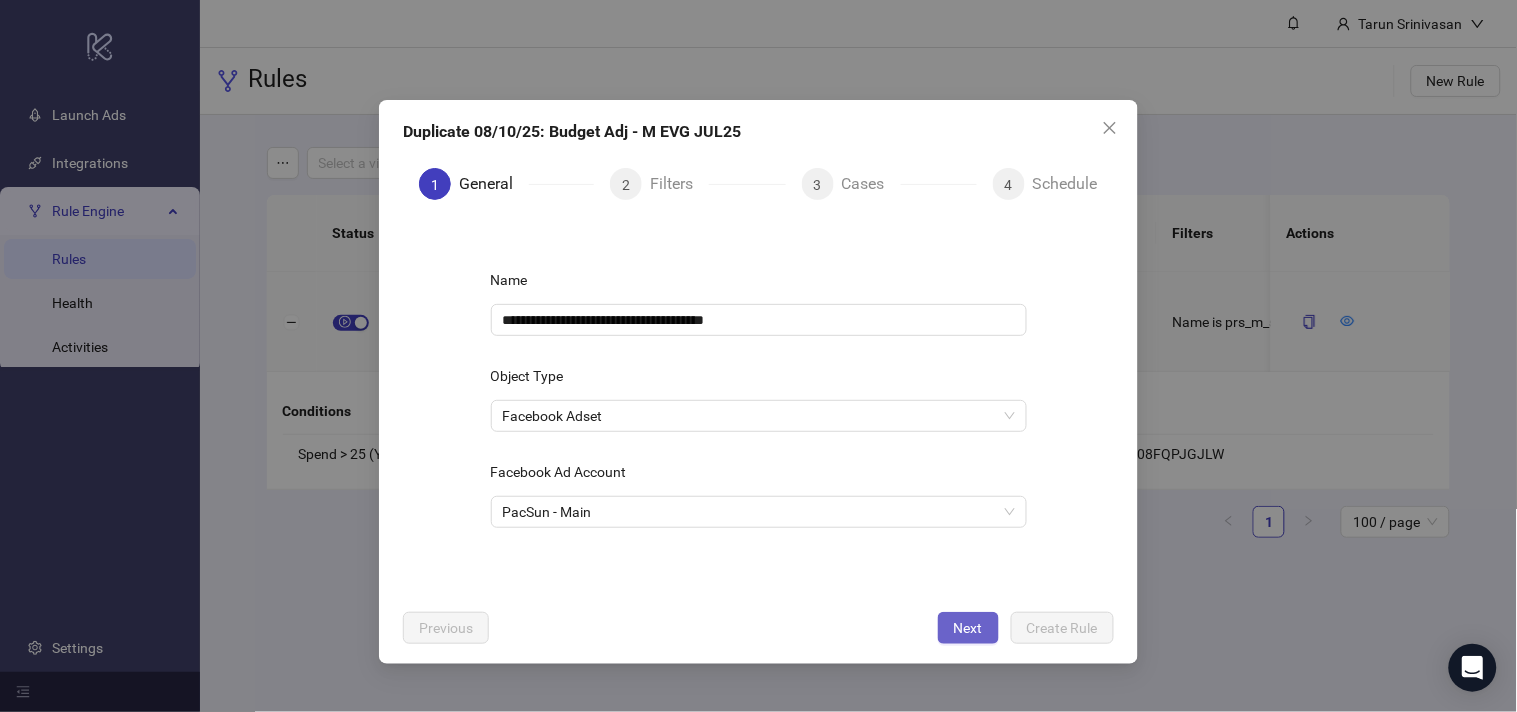 click on "Next" at bounding box center [968, 628] 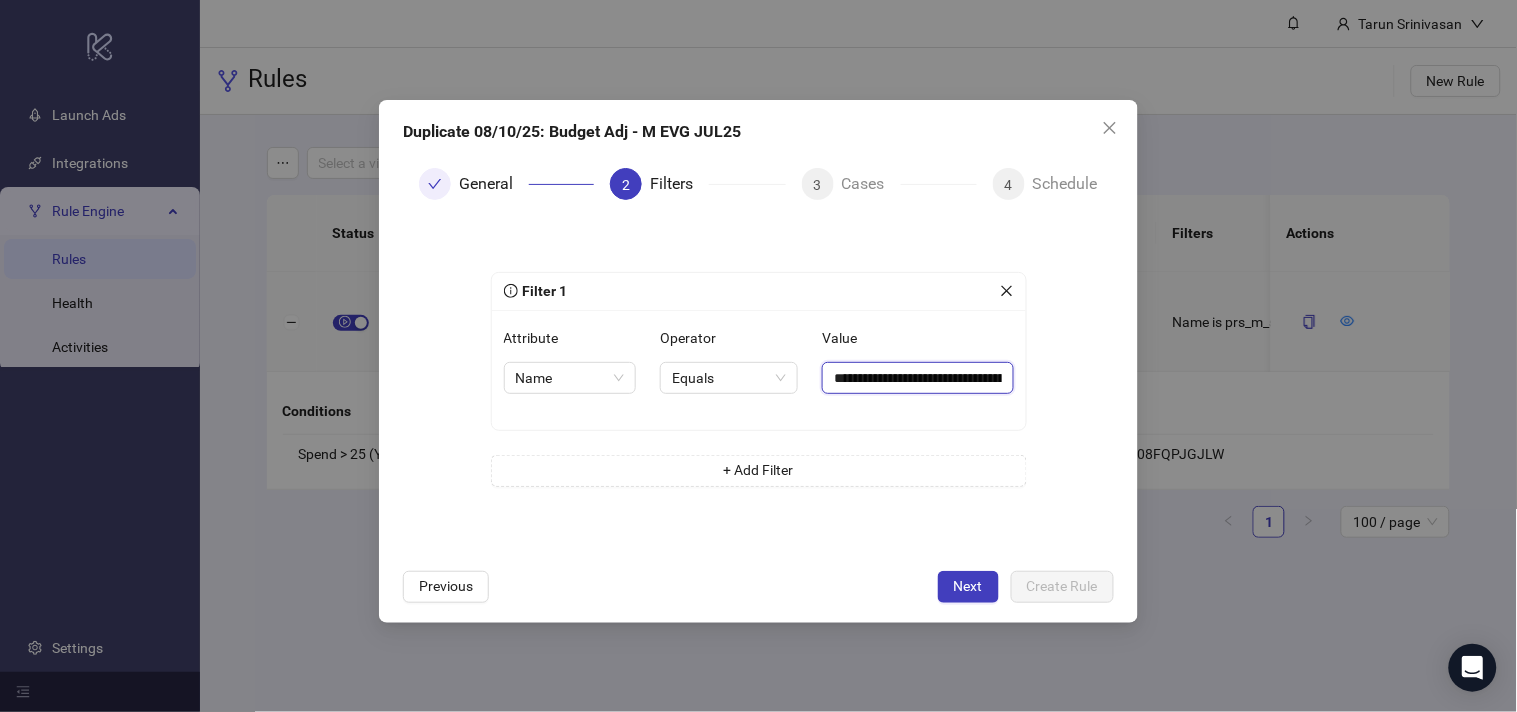 click on "**********" at bounding box center [917, 378] 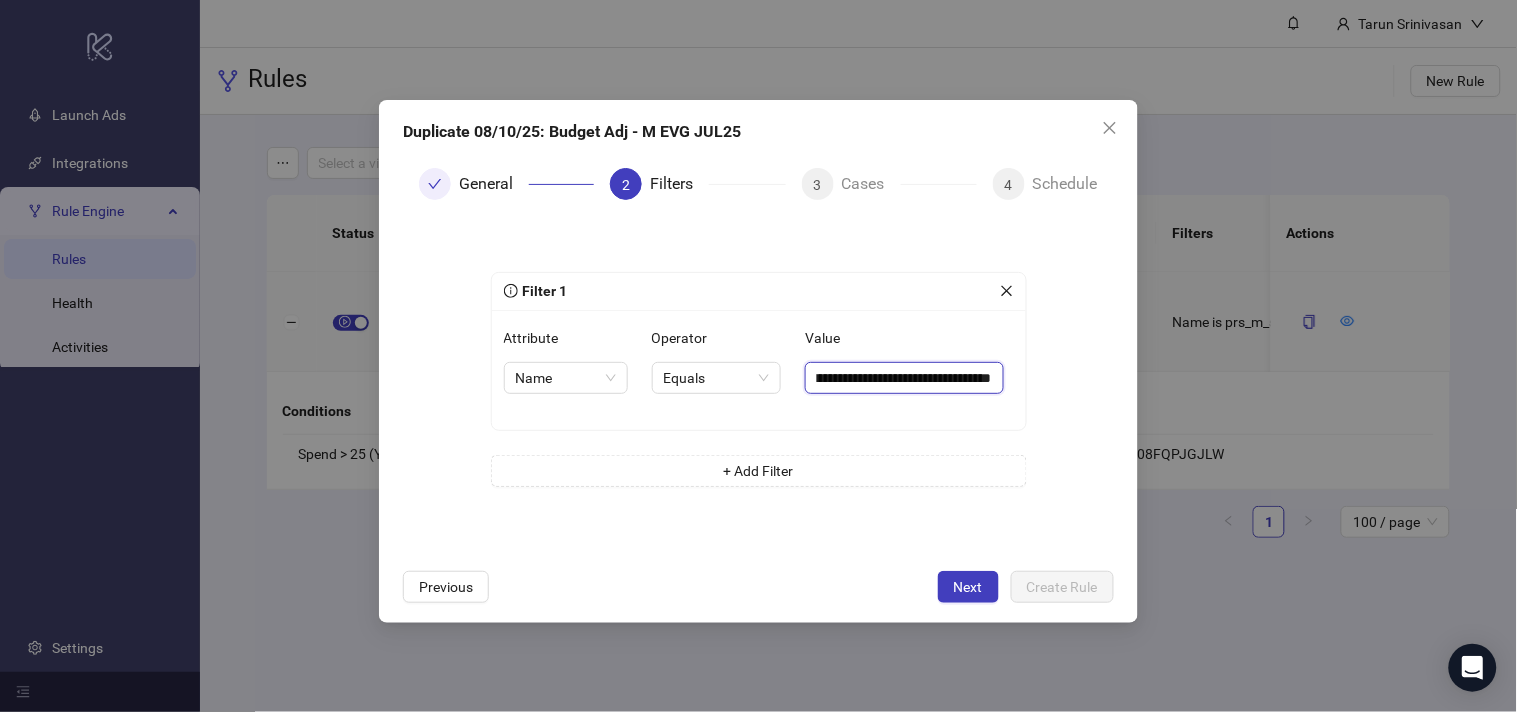 type on "**********" 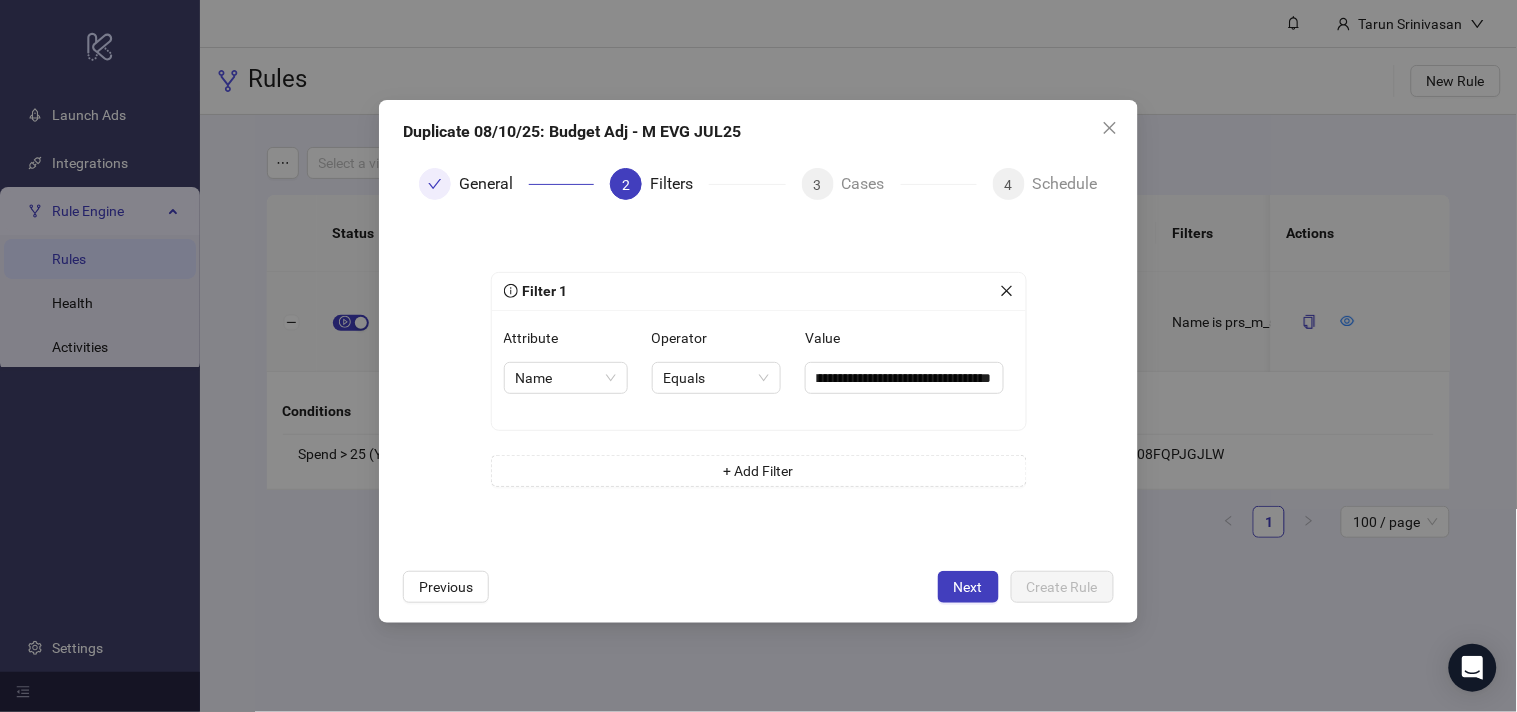 scroll, scrollTop: 0, scrollLeft: 0, axis: both 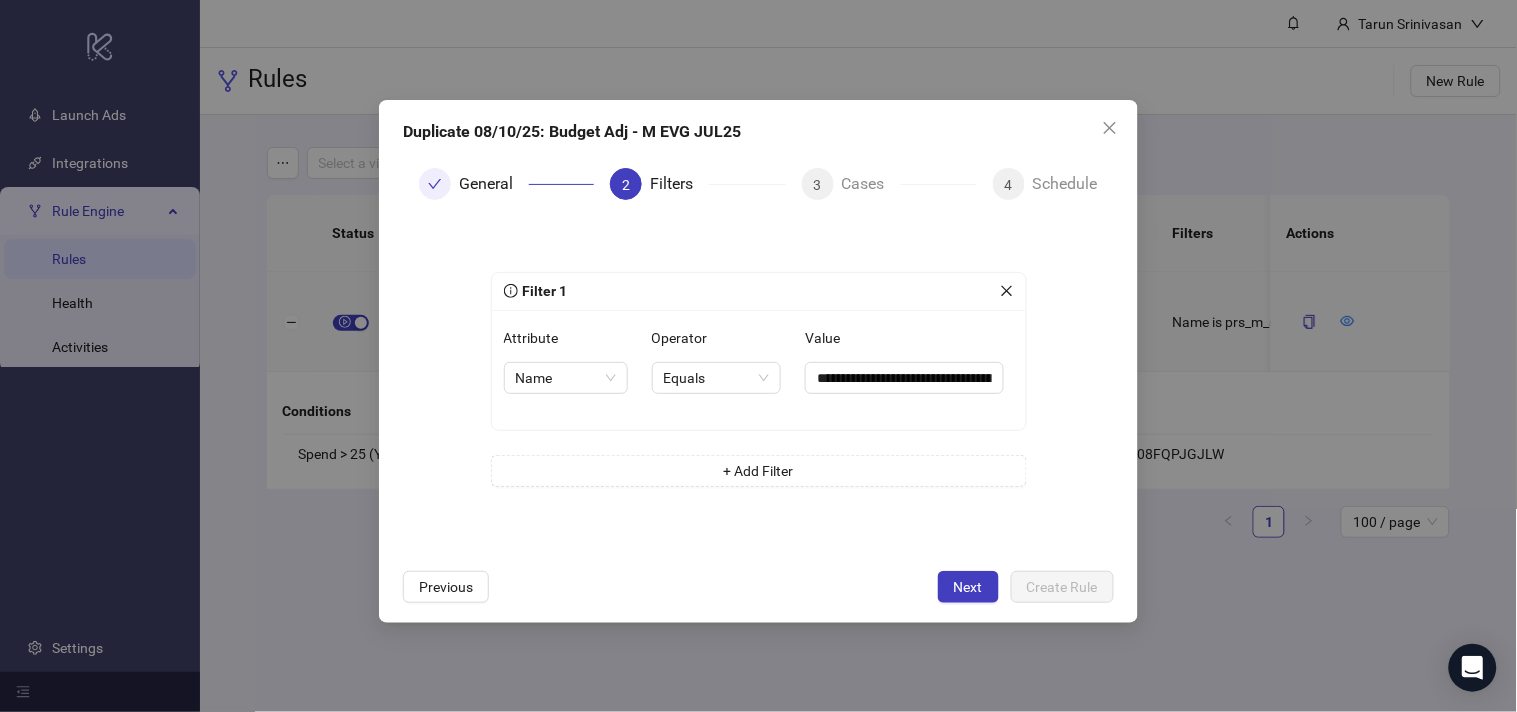 click on "**********" at bounding box center (758, 387) 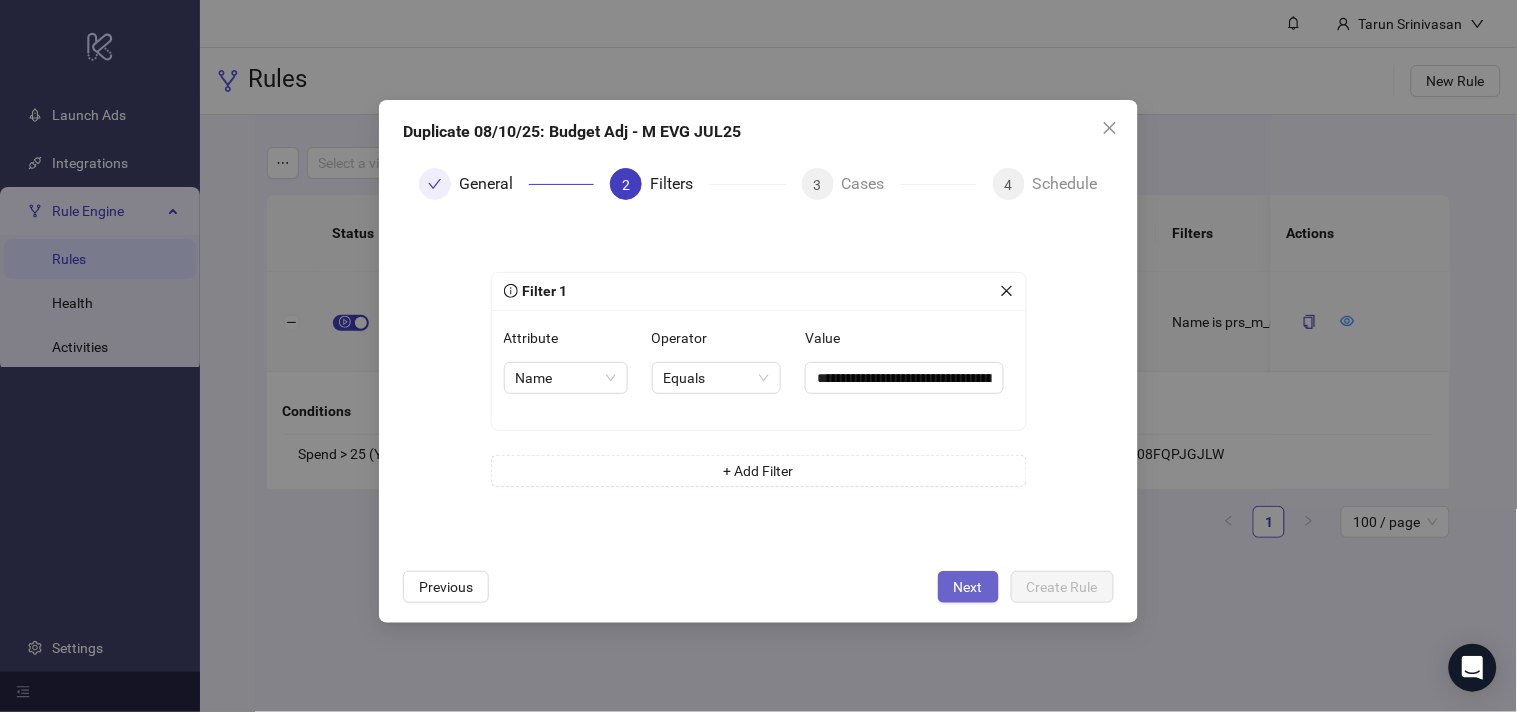 click on "Next" at bounding box center (968, 587) 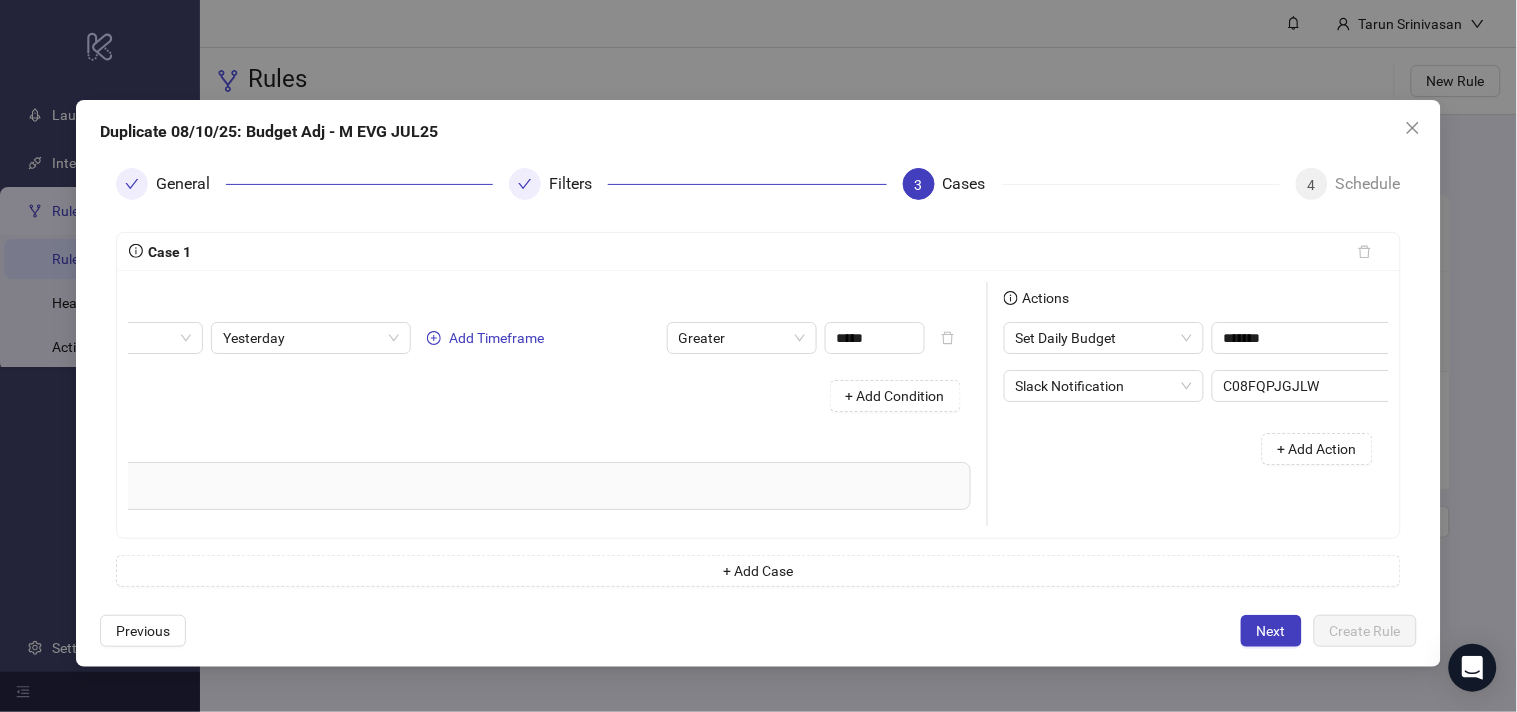 scroll, scrollTop: 0, scrollLeft: 275, axis: horizontal 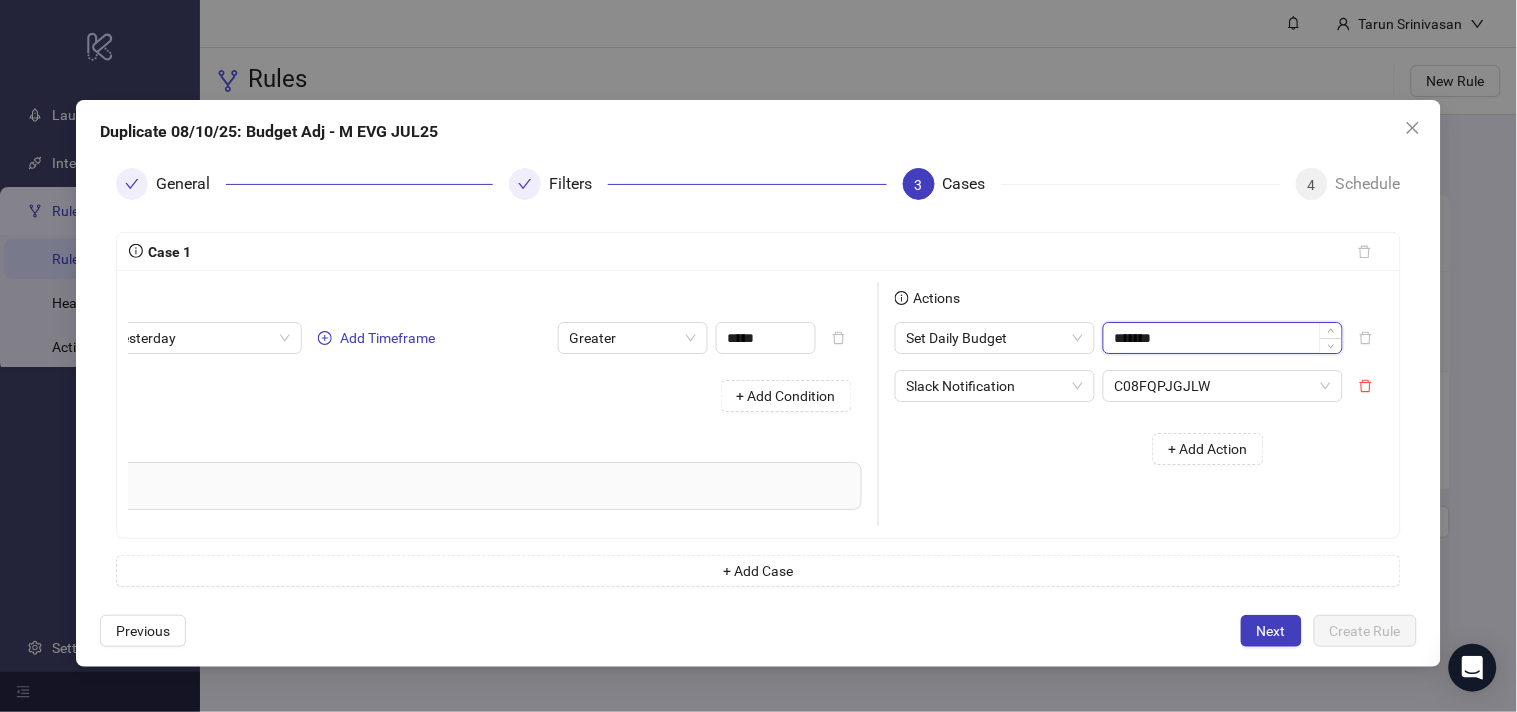 click on "*******" at bounding box center [1223, 338] 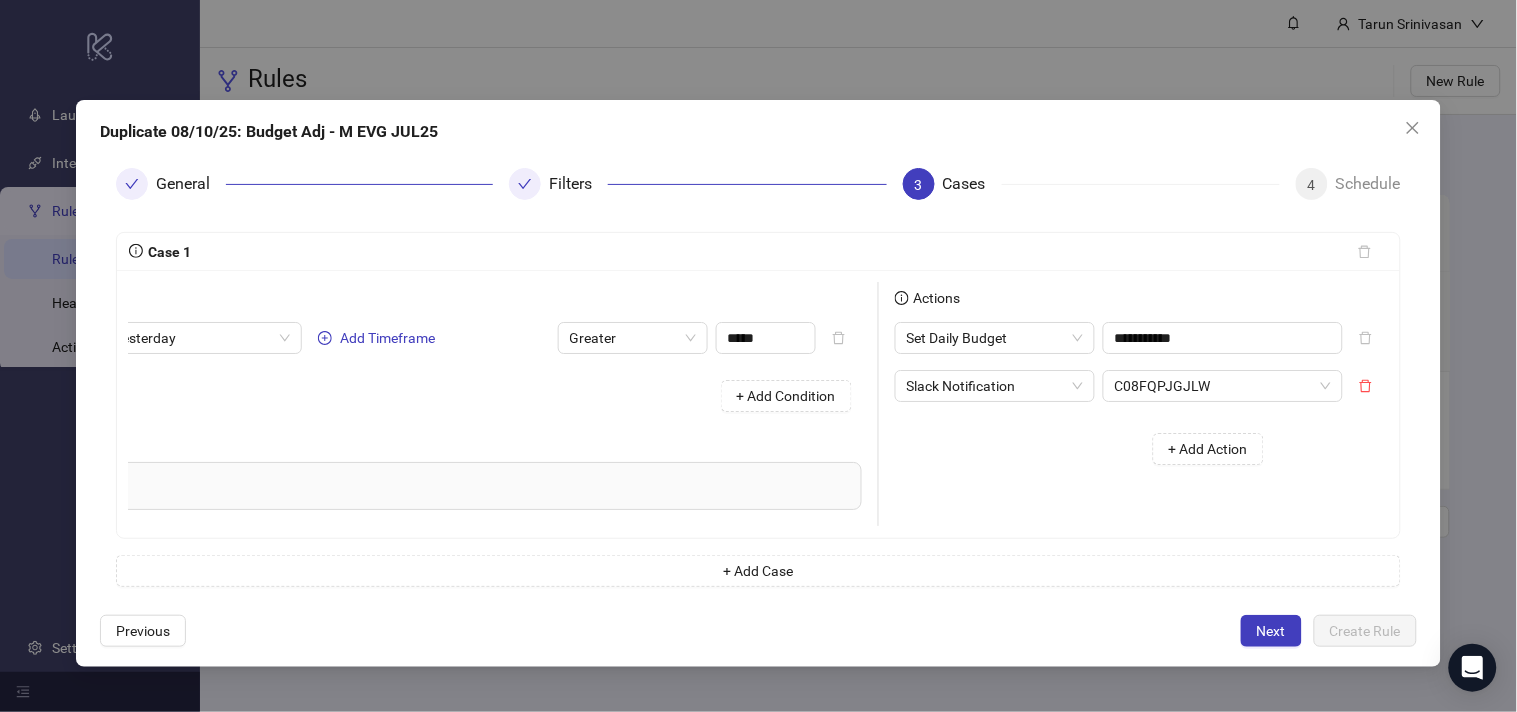 type on "*******" 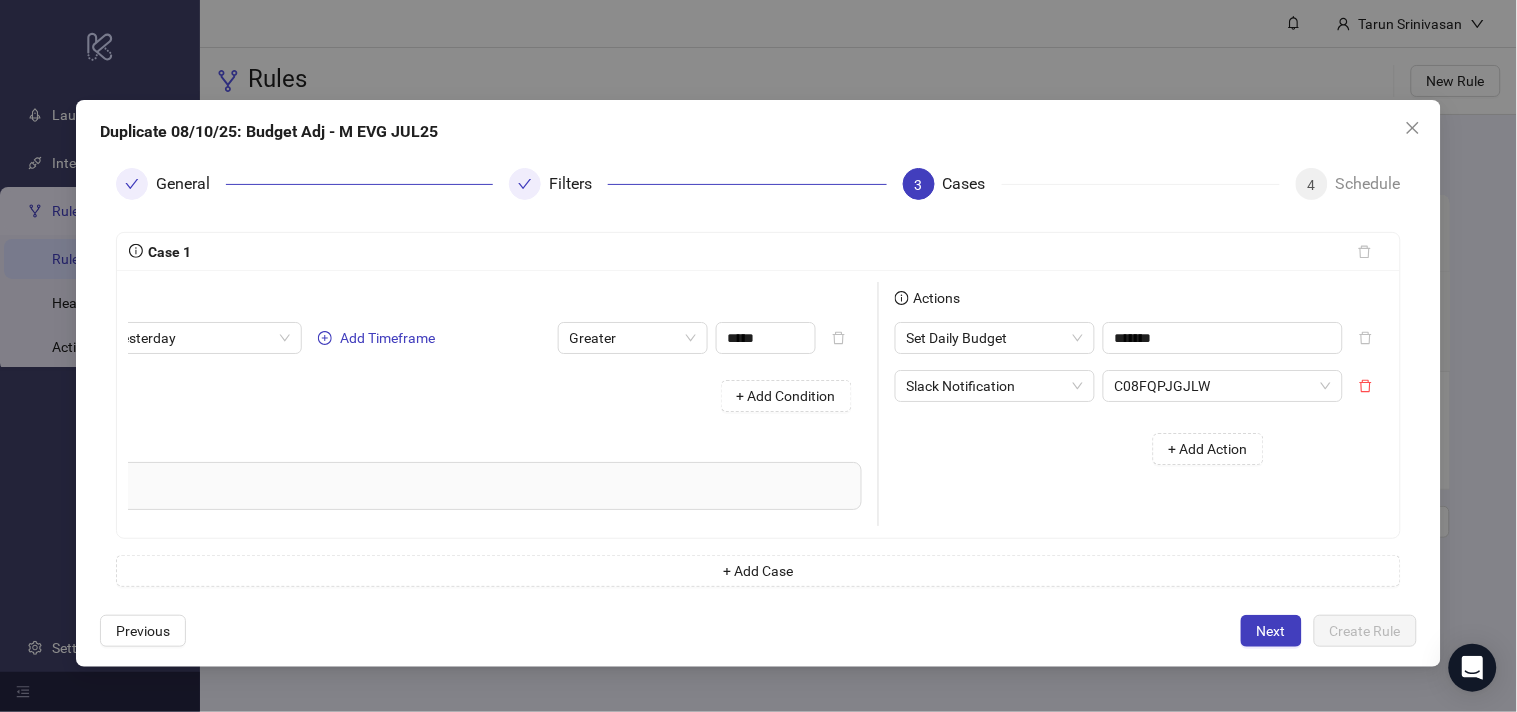 click on "Actions Set Daily Budget ******* Slack Notification C08FQPJGJLW + Add Action" at bounding box center [1079, 404] 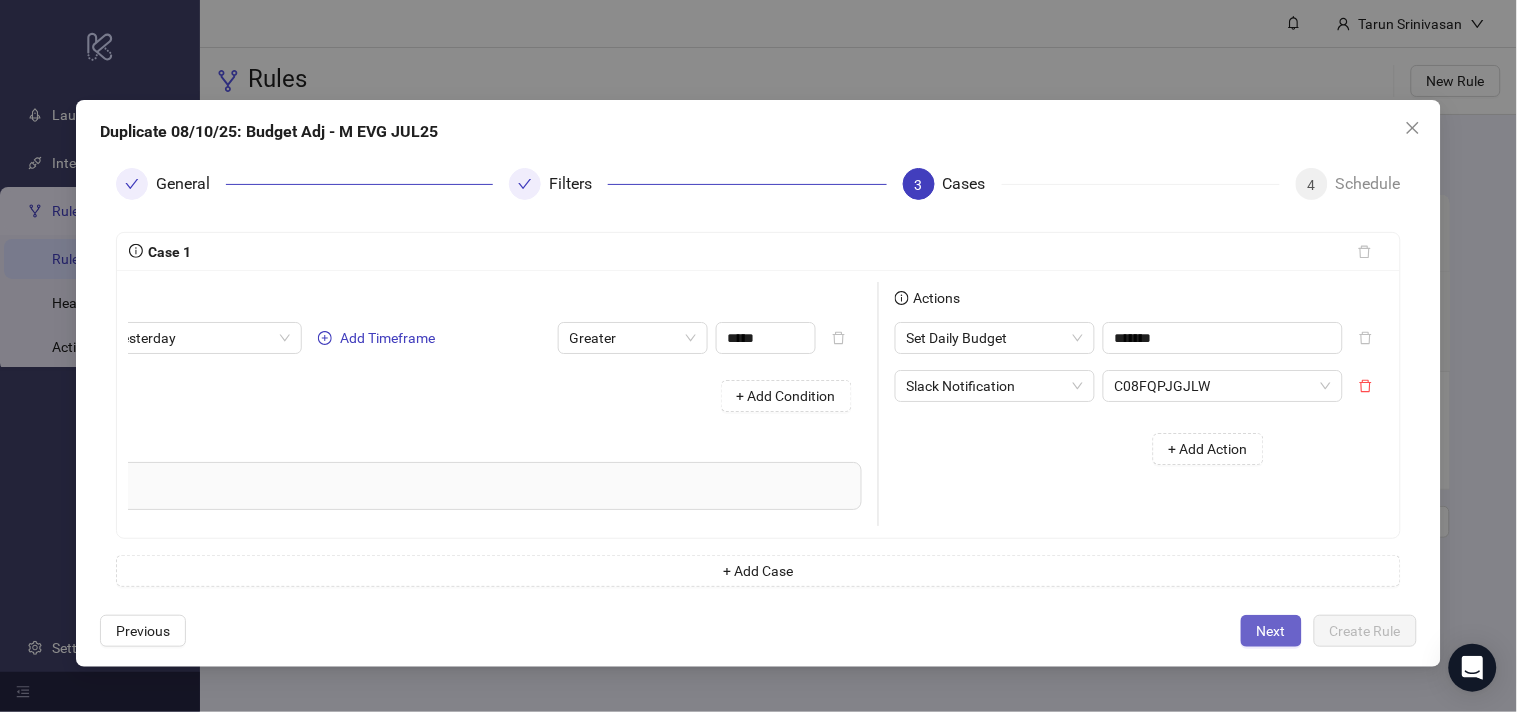 click on "Next" at bounding box center (1271, 631) 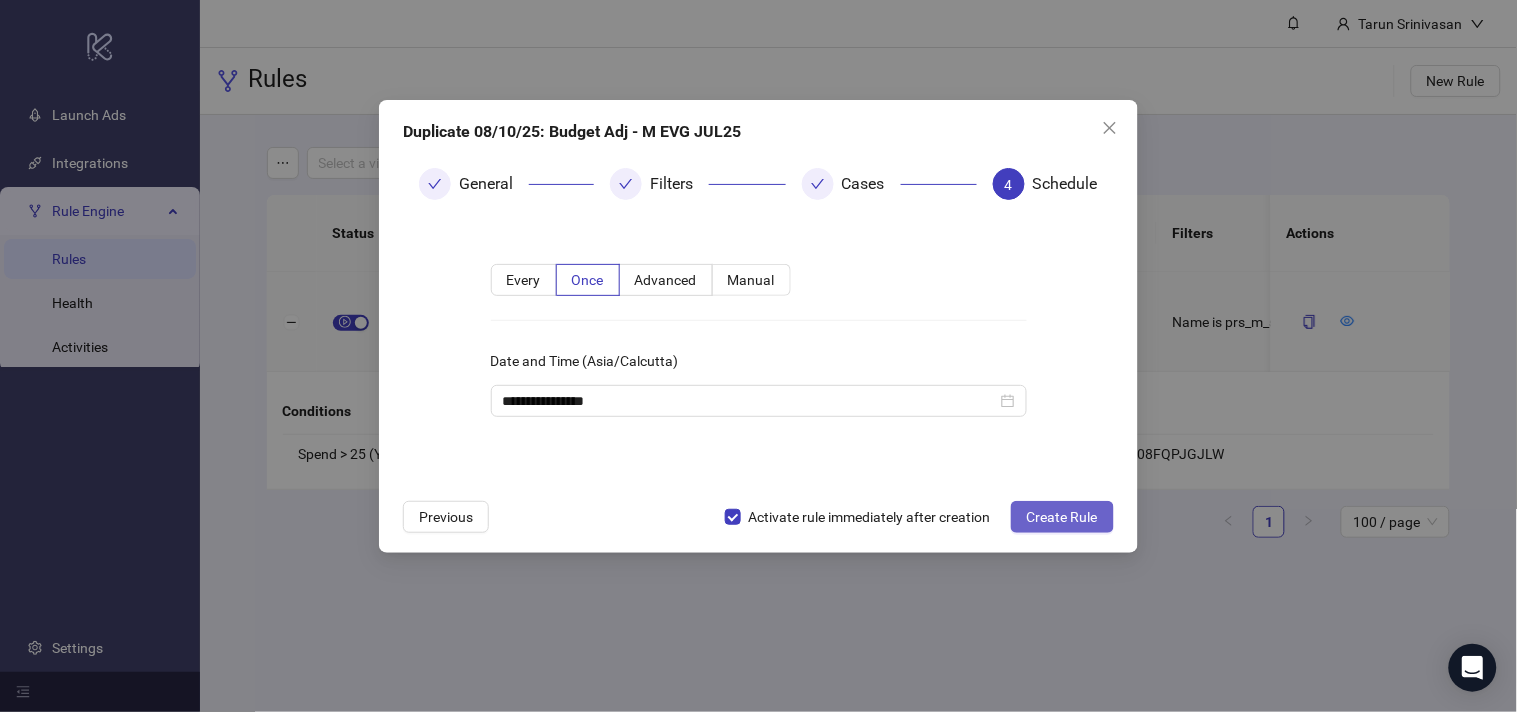 click on "Create Rule" at bounding box center [1062, 517] 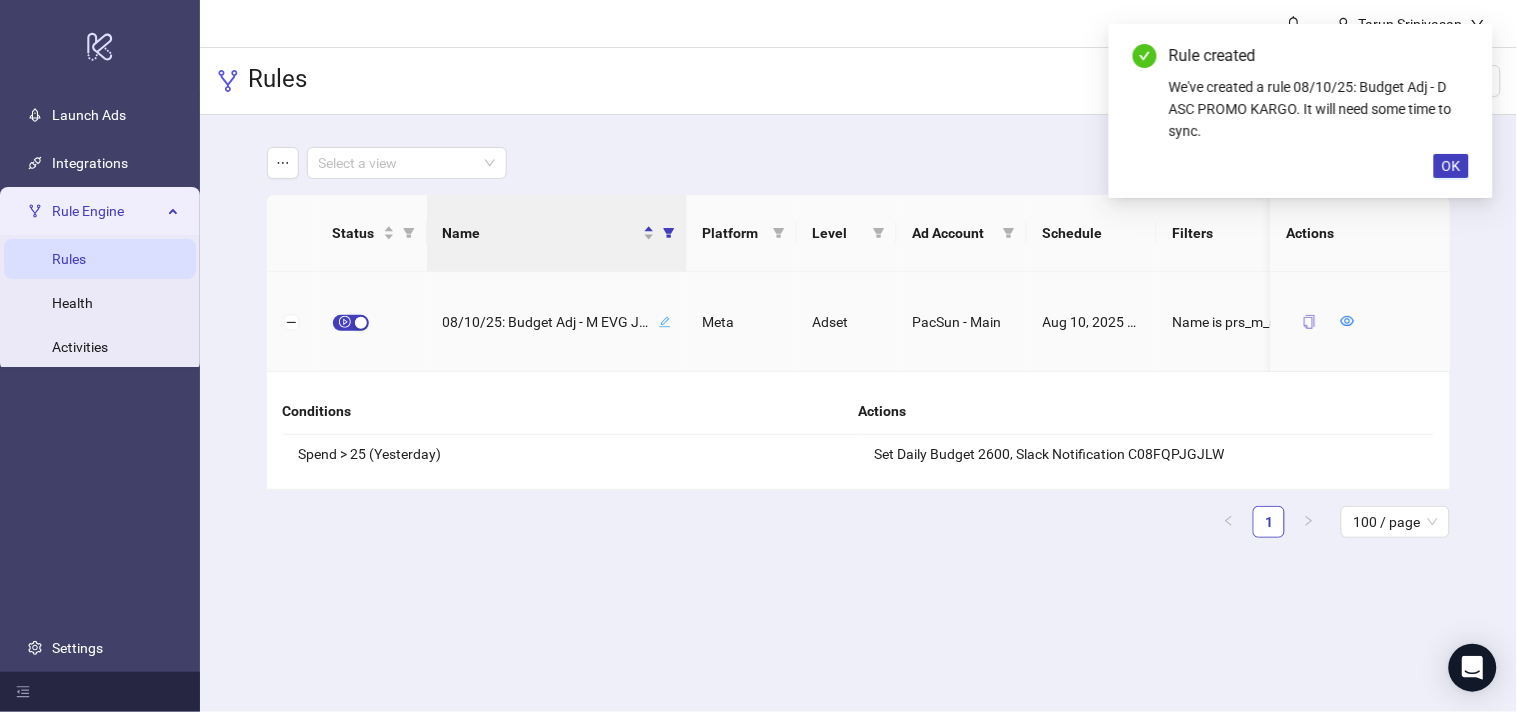click 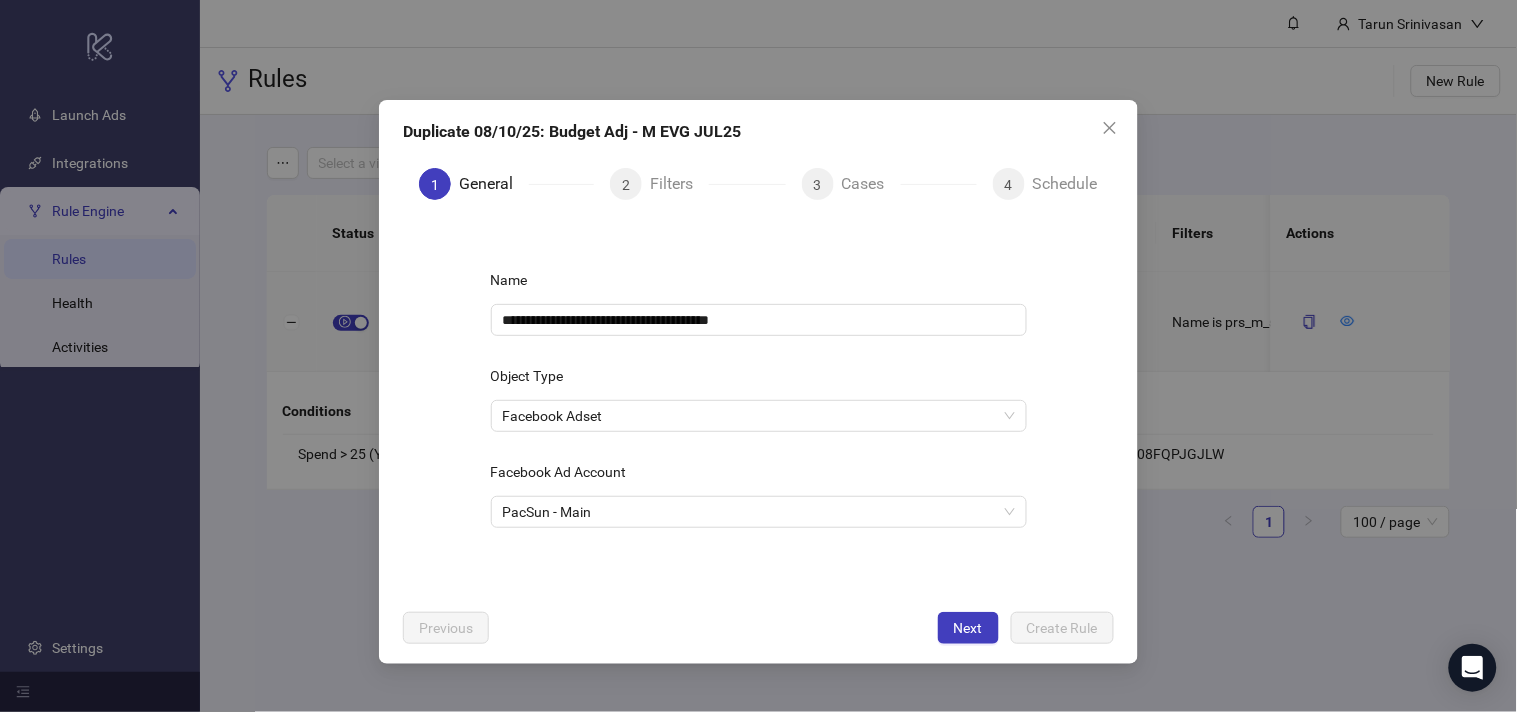 click on "**********" at bounding box center (759, 408) 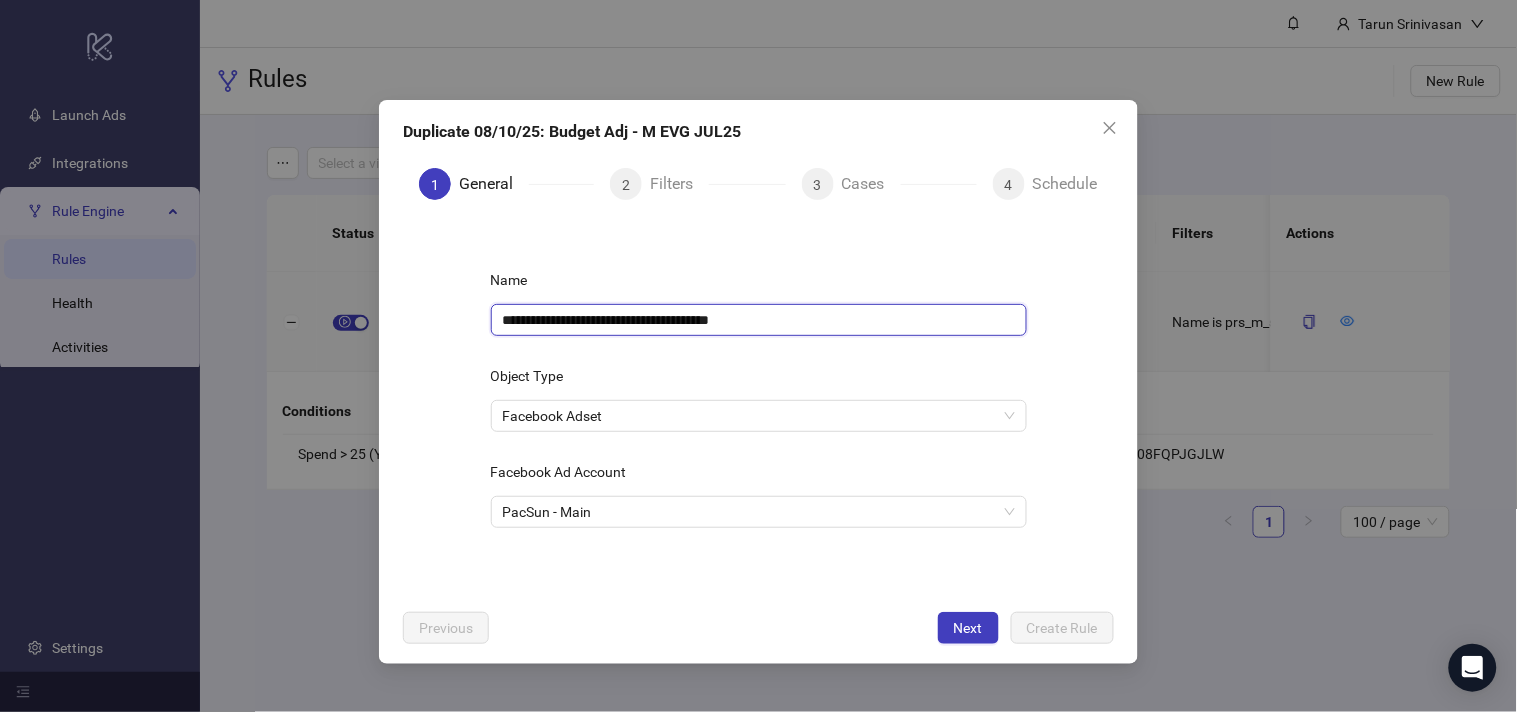 click on "**********" at bounding box center [759, 320] 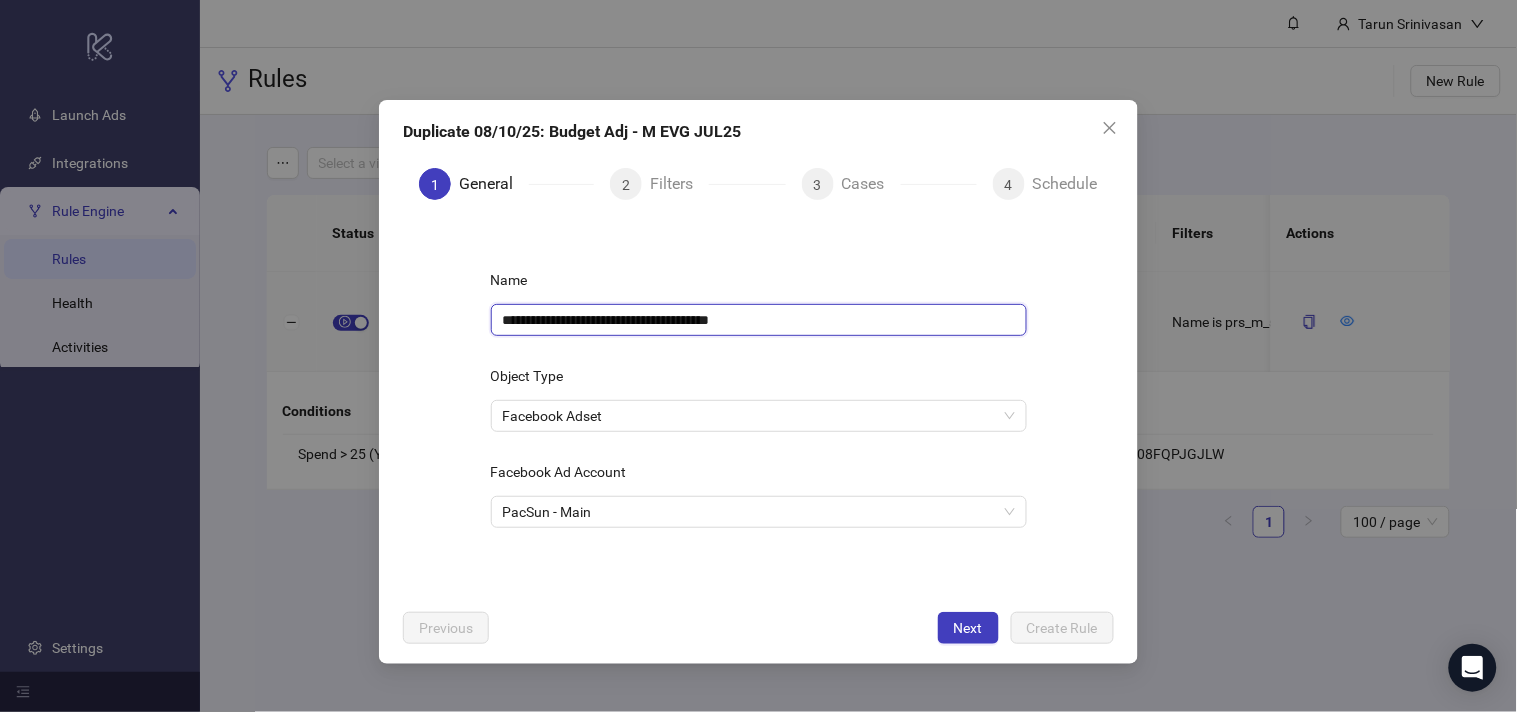 paste on "*" 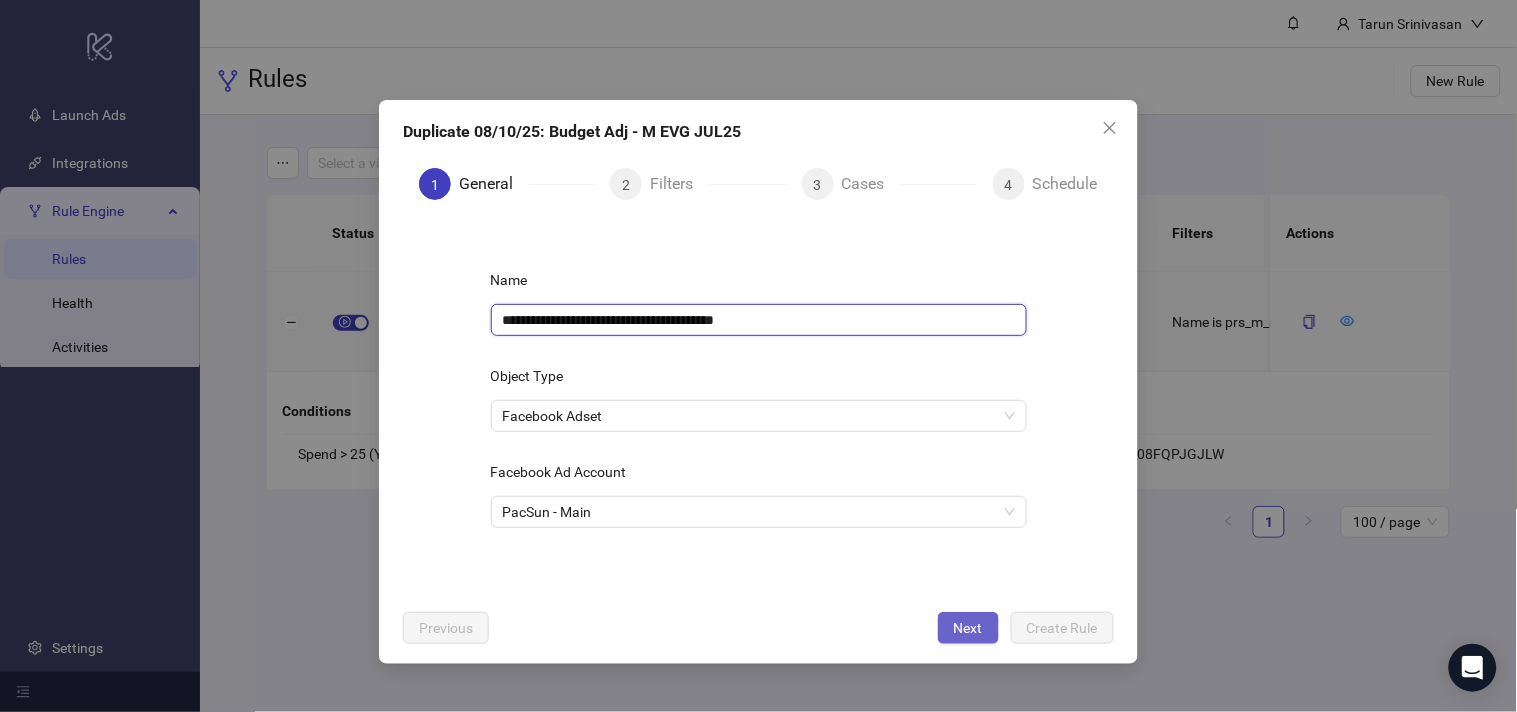 type on "**********" 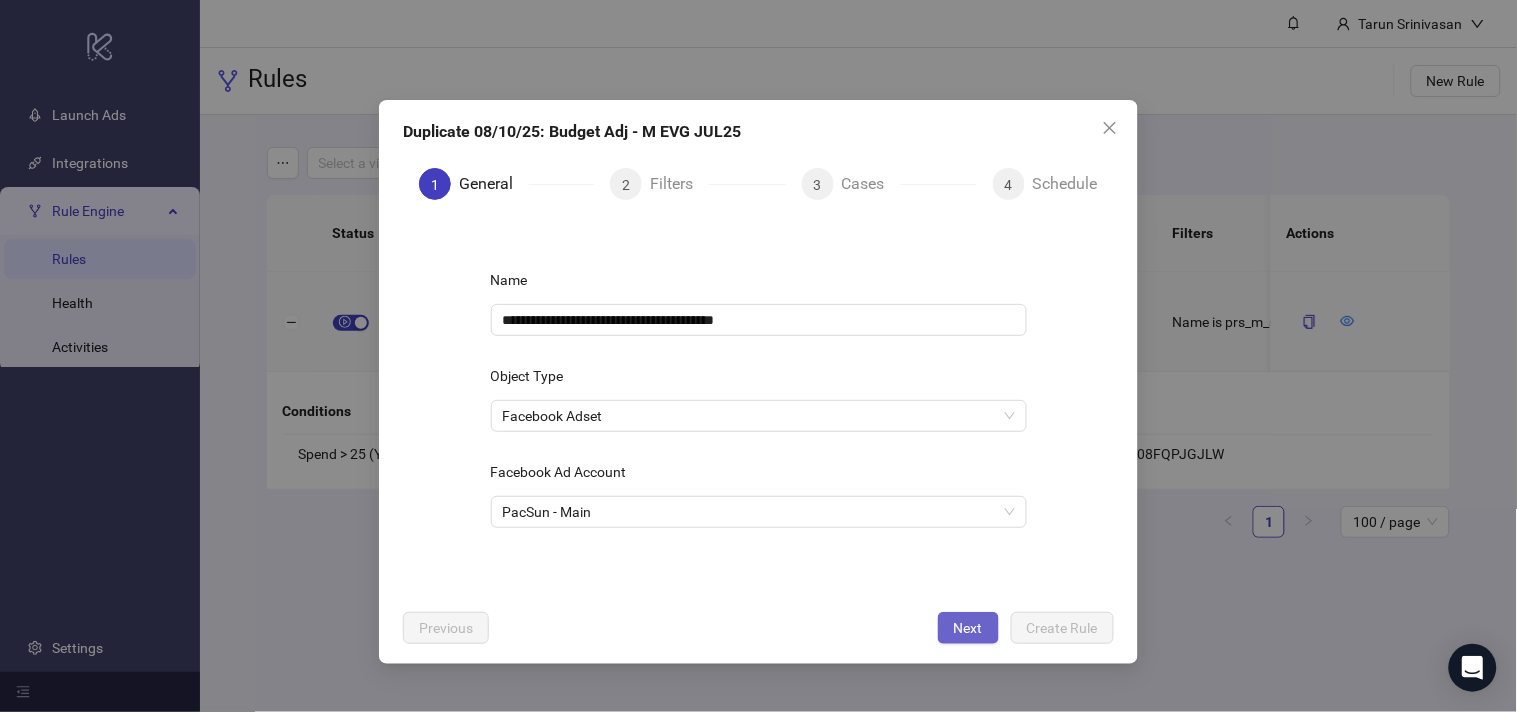 click on "Next" at bounding box center (968, 628) 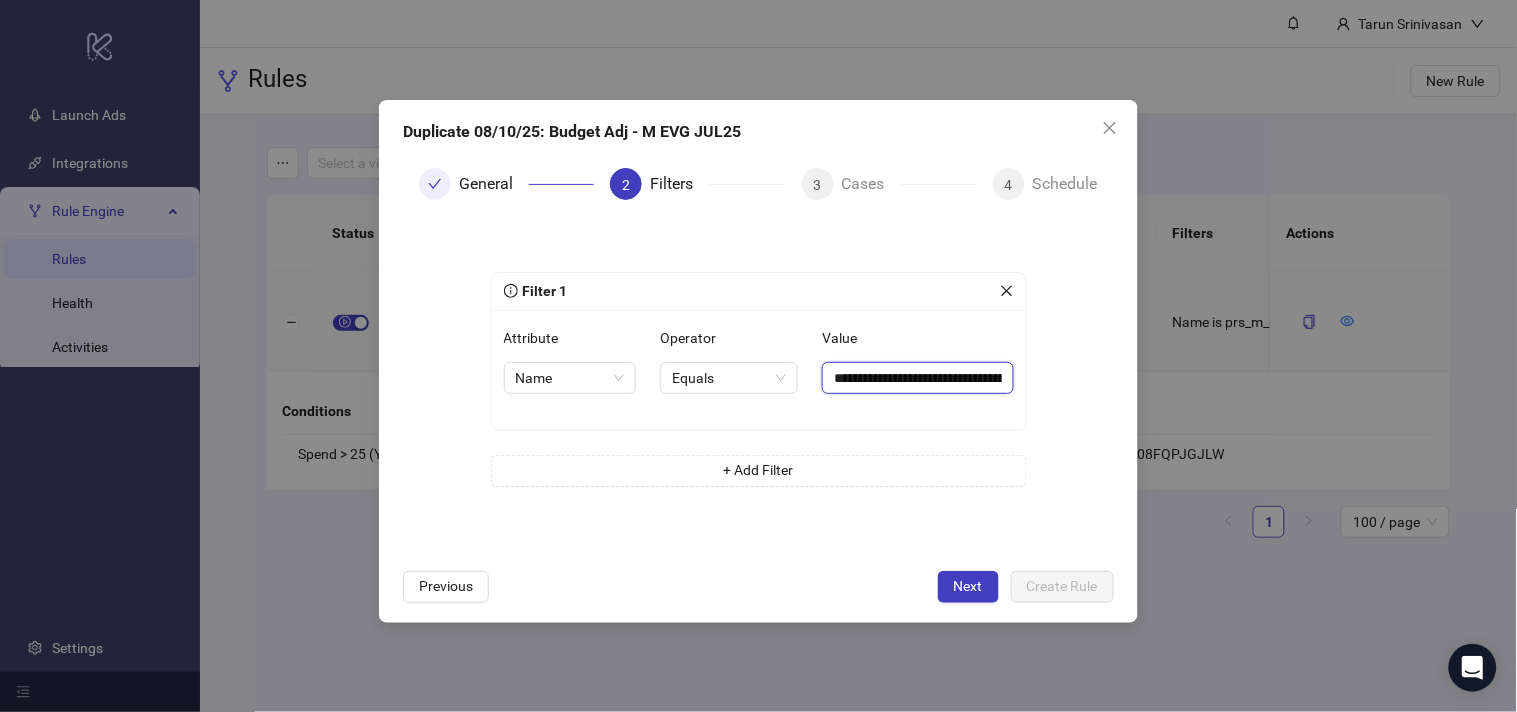 click on "**********" at bounding box center [917, 378] 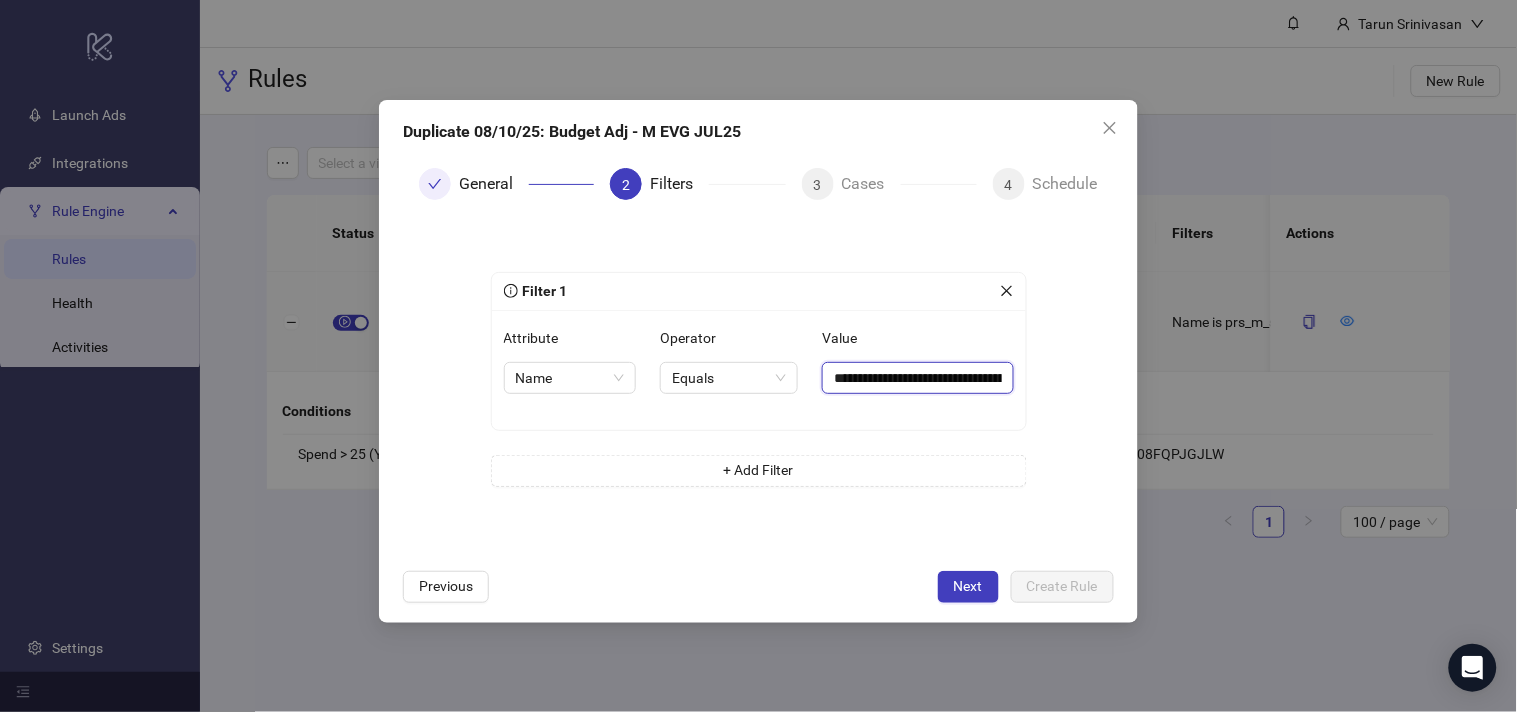 paste on "******" 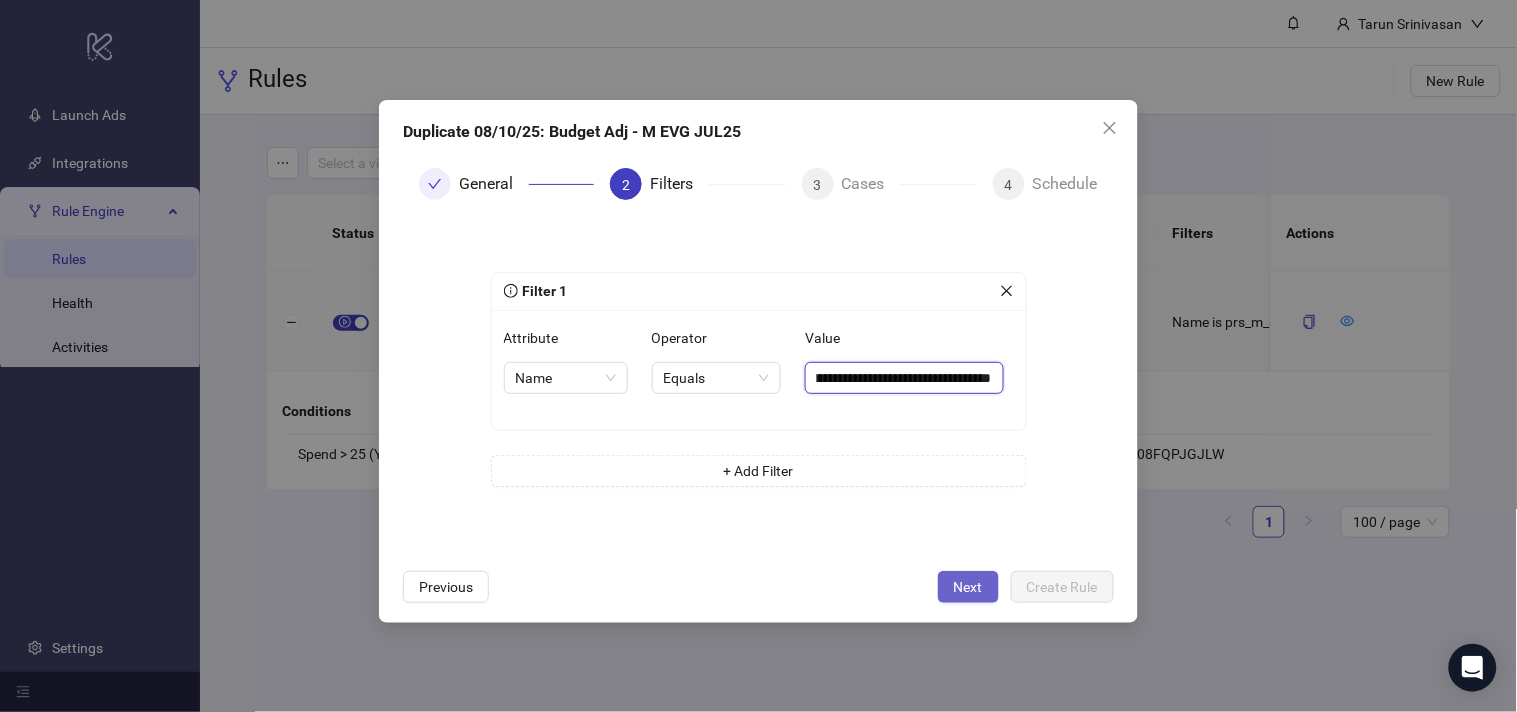 type on "**********" 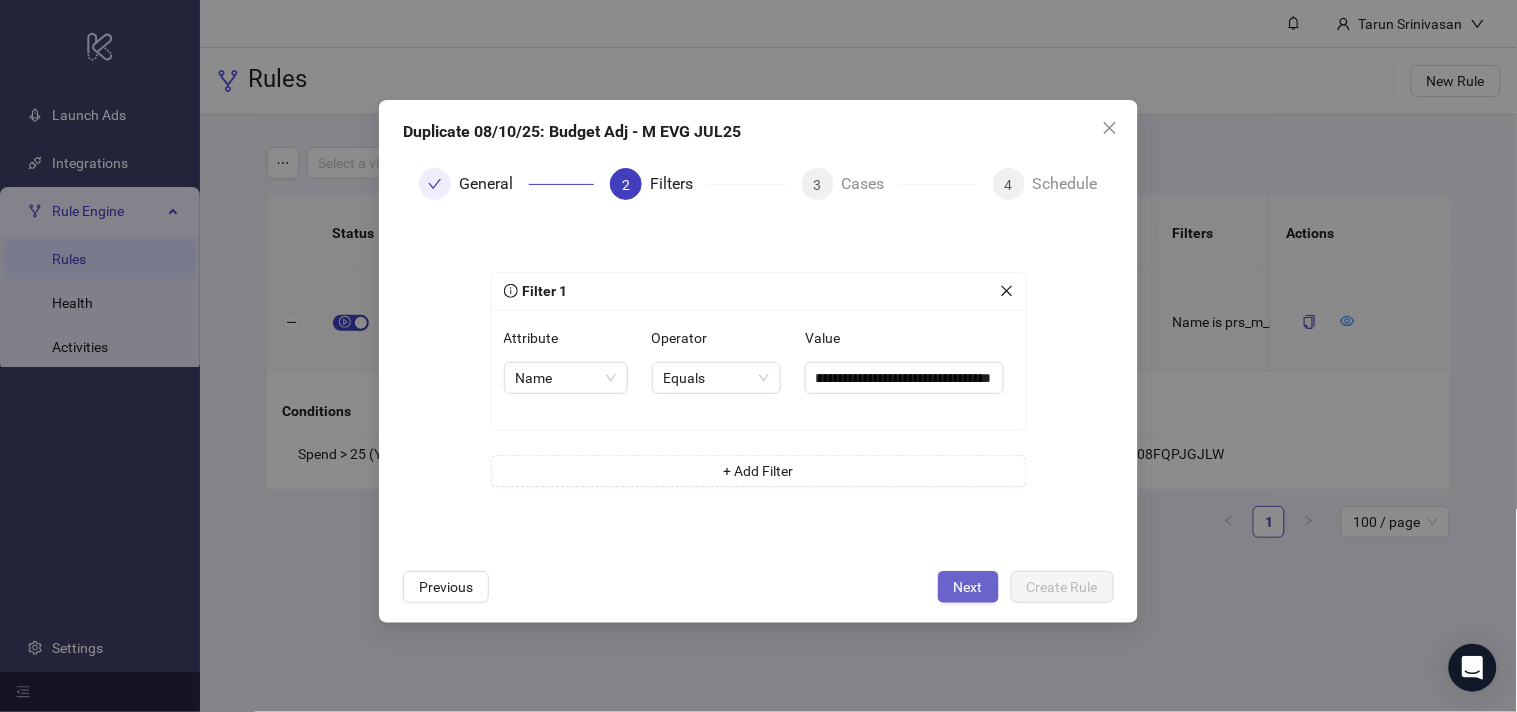 scroll, scrollTop: 0, scrollLeft: 0, axis: both 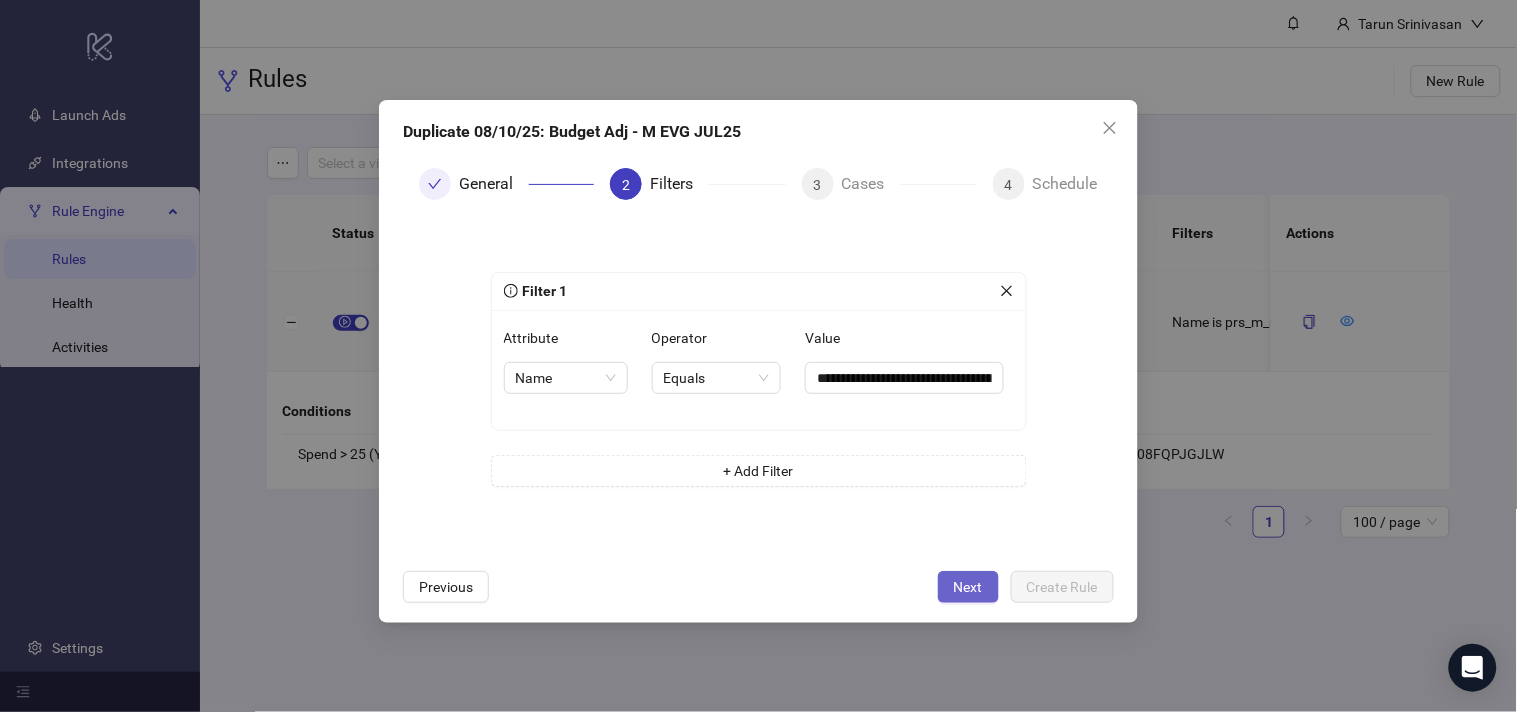 click on "Next" at bounding box center (968, 587) 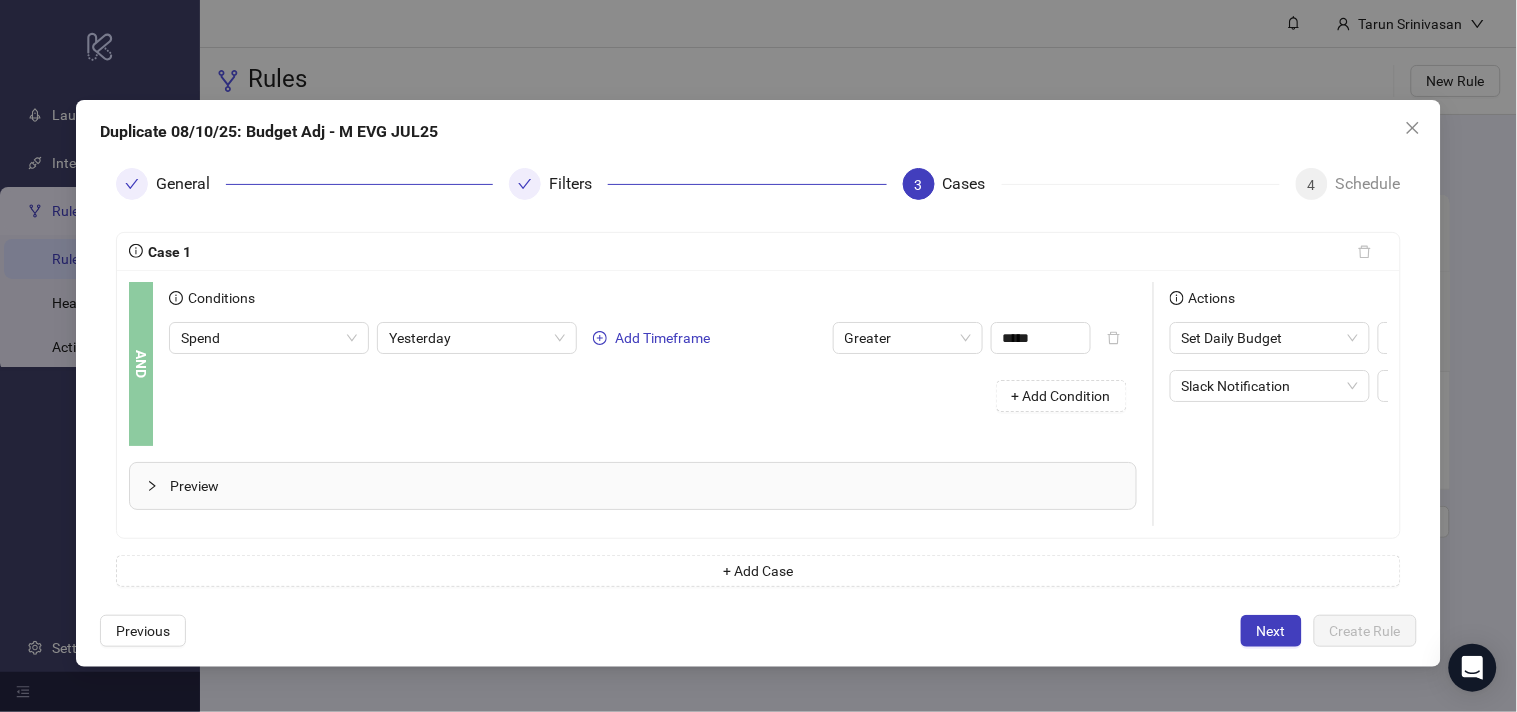 scroll, scrollTop: 0, scrollLeft: 275, axis: horizontal 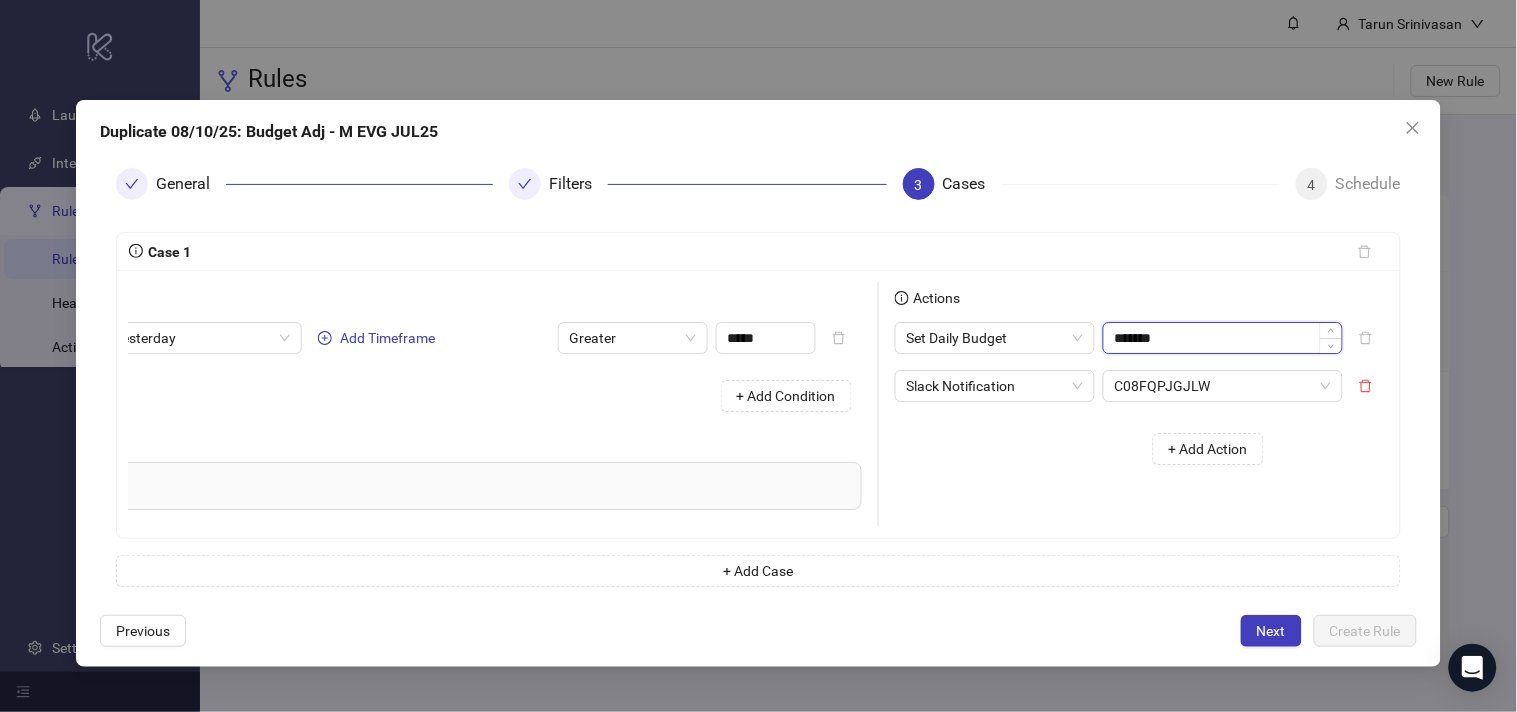 click on "*******" at bounding box center (1223, 338) 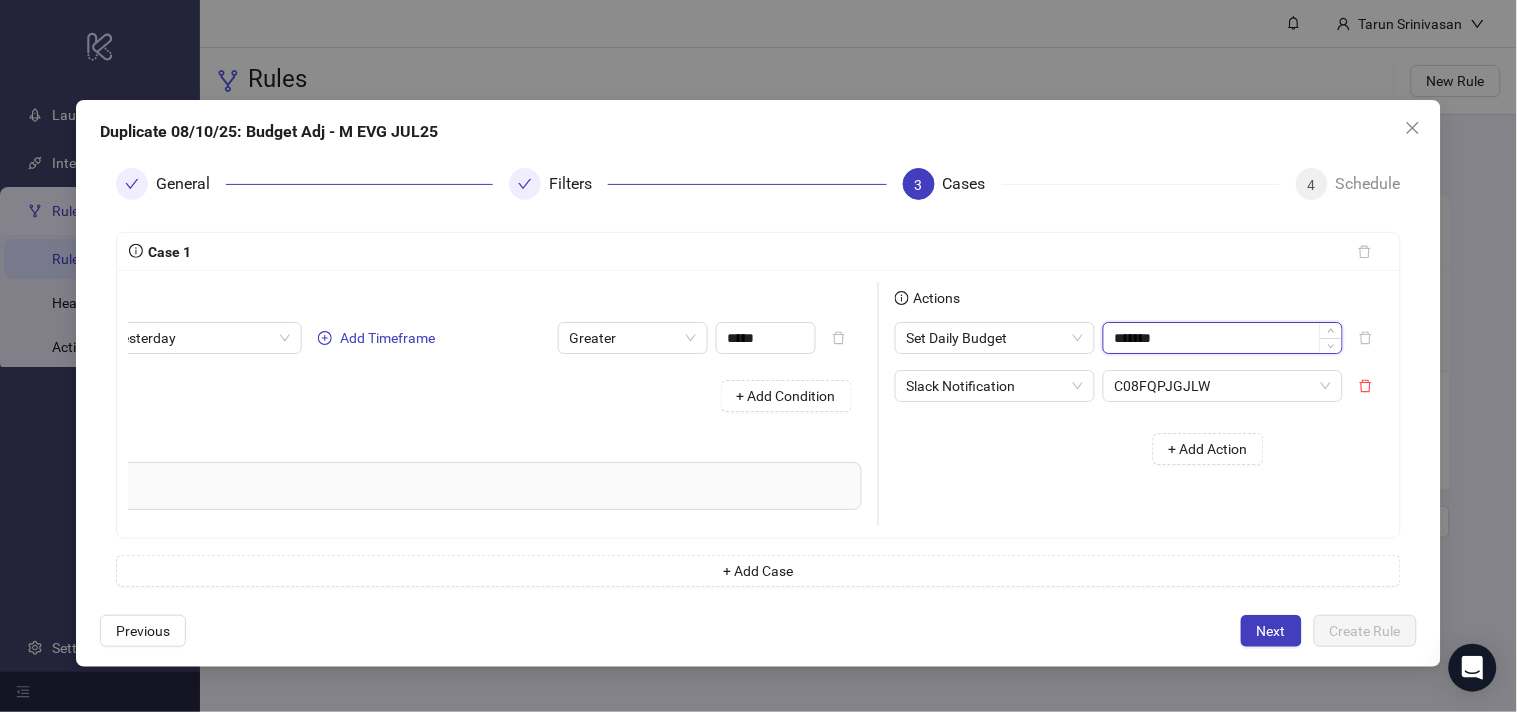 paste on "**" 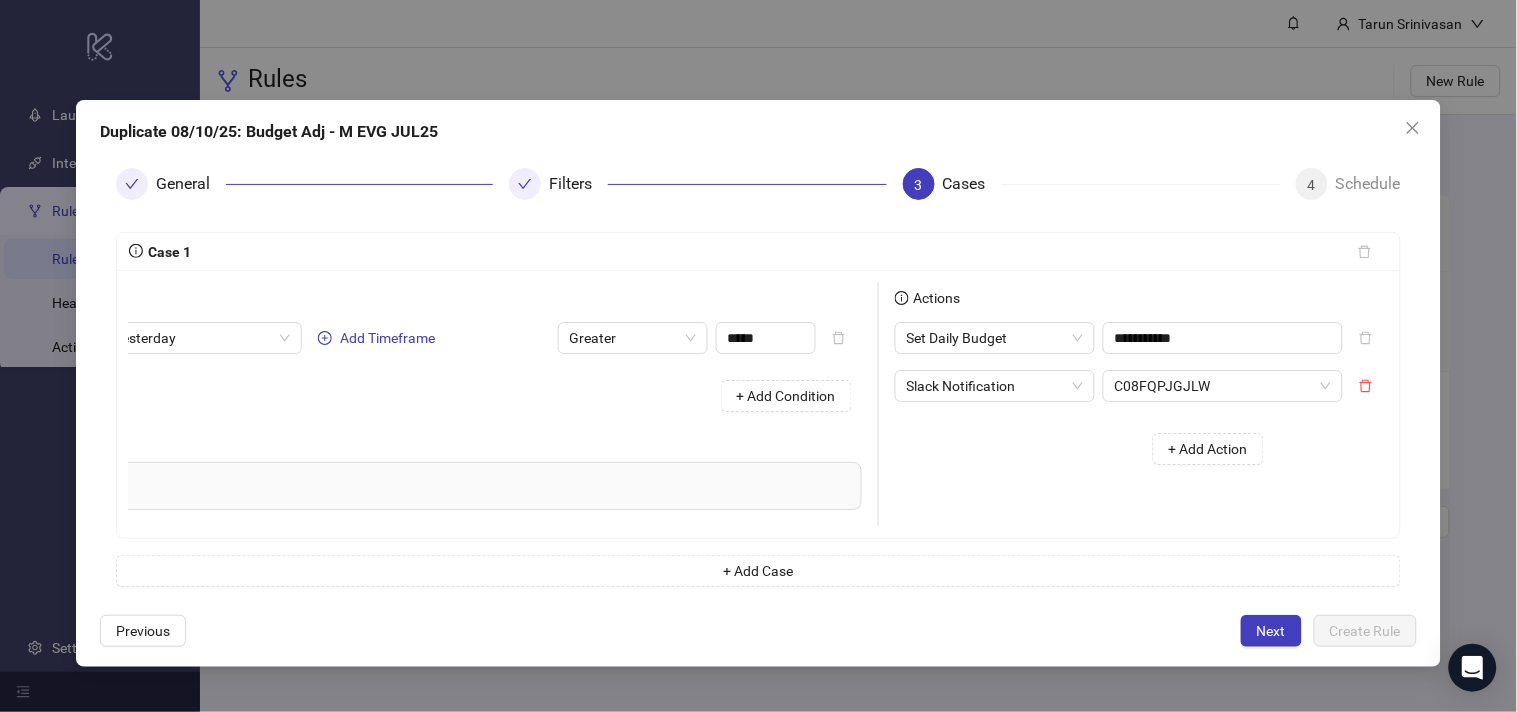 type on "*******" 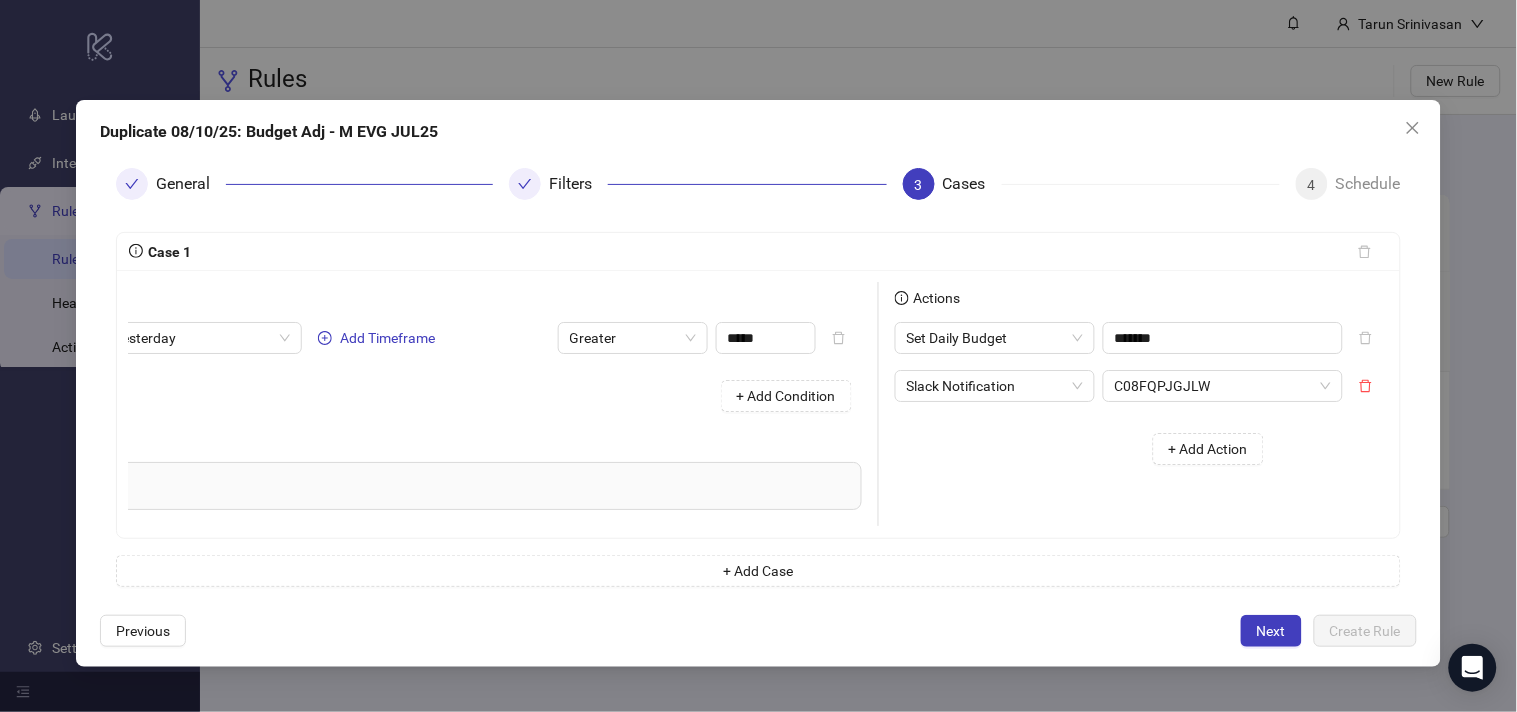 click on "+ Add Action" at bounding box center (1087, 449) 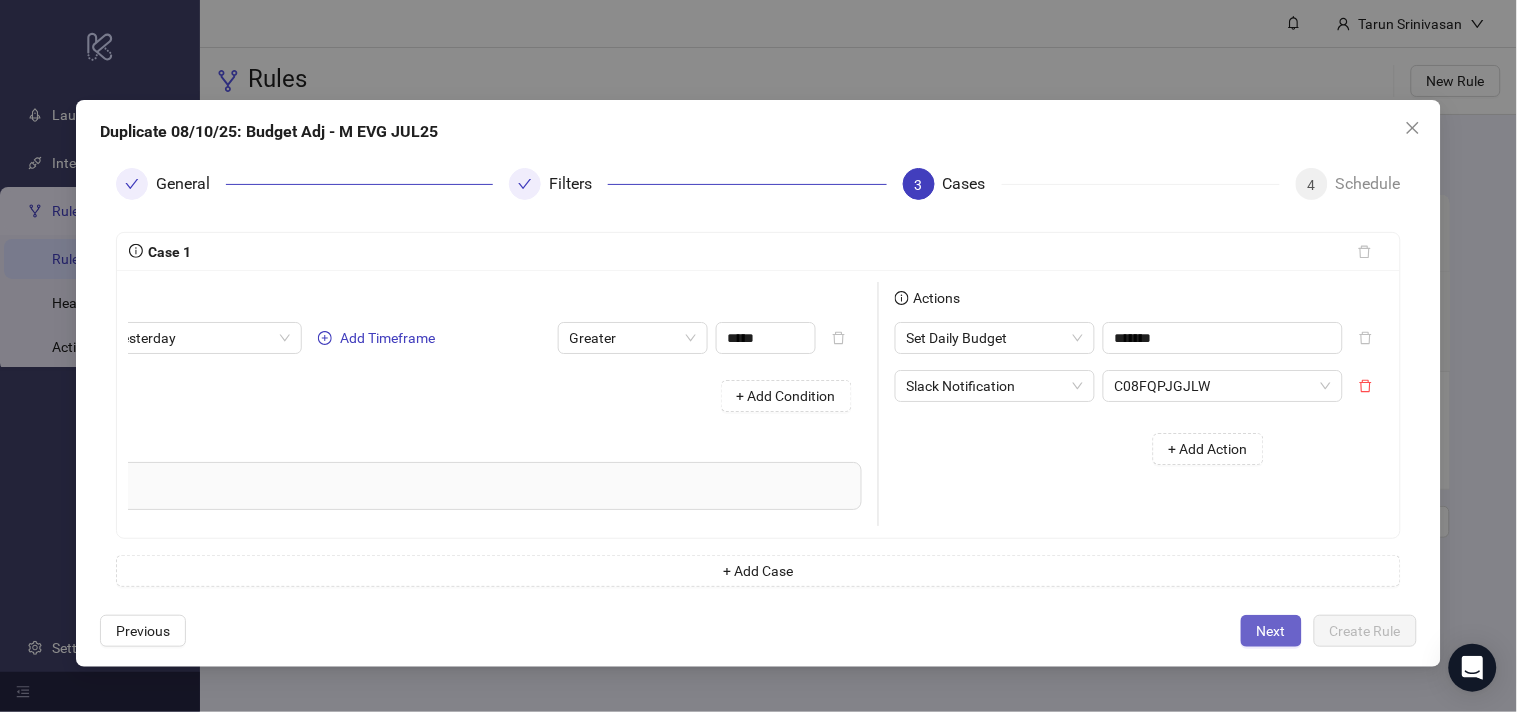 click on "Next" at bounding box center (1271, 631) 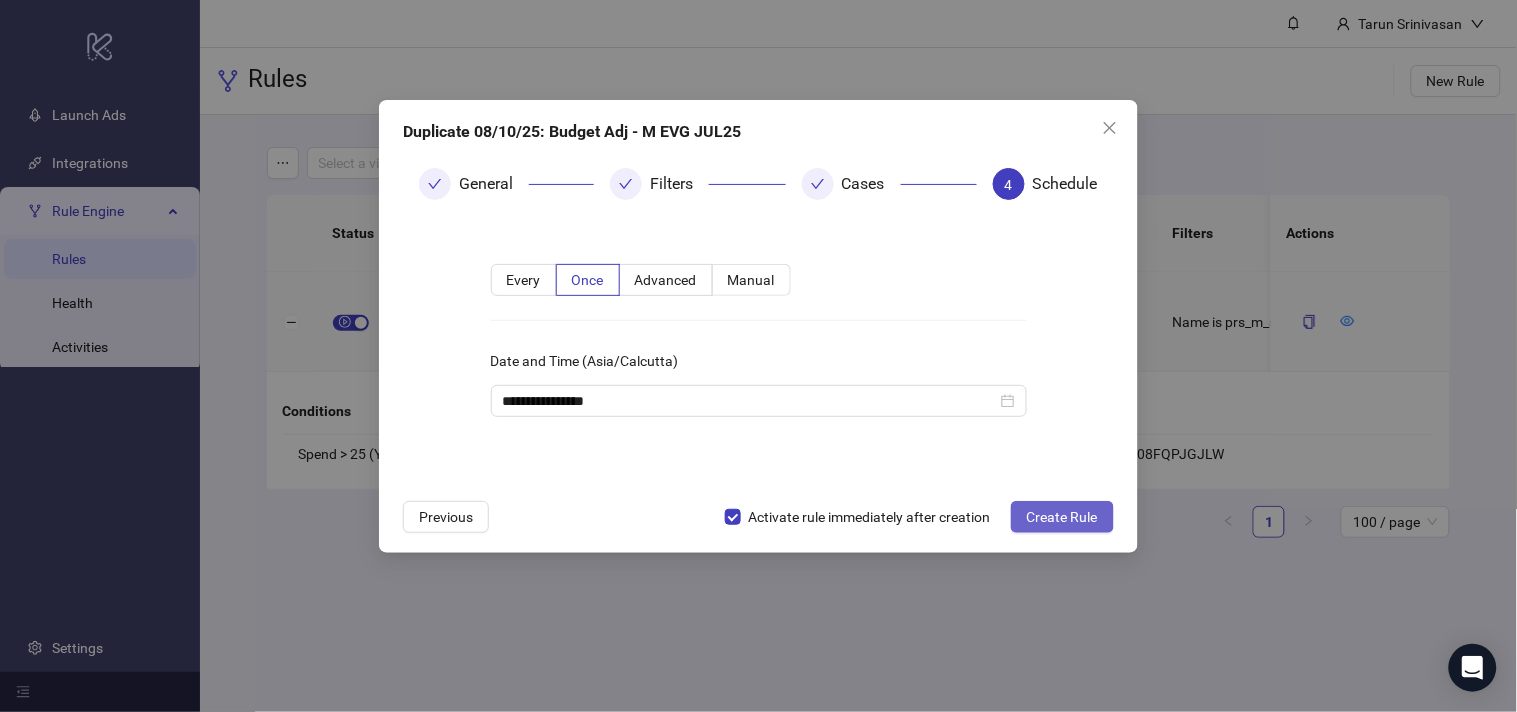 click on "Create Rule" at bounding box center [1062, 517] 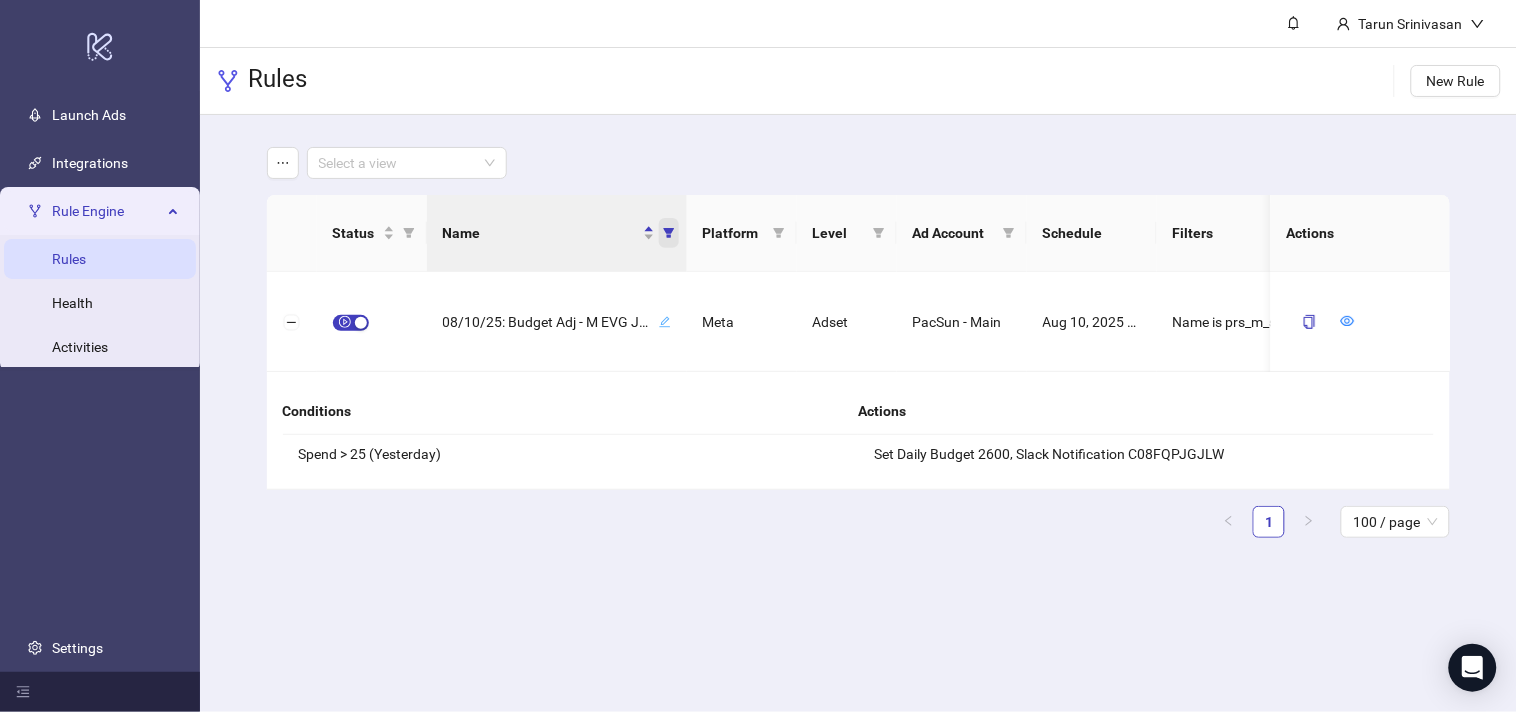 click 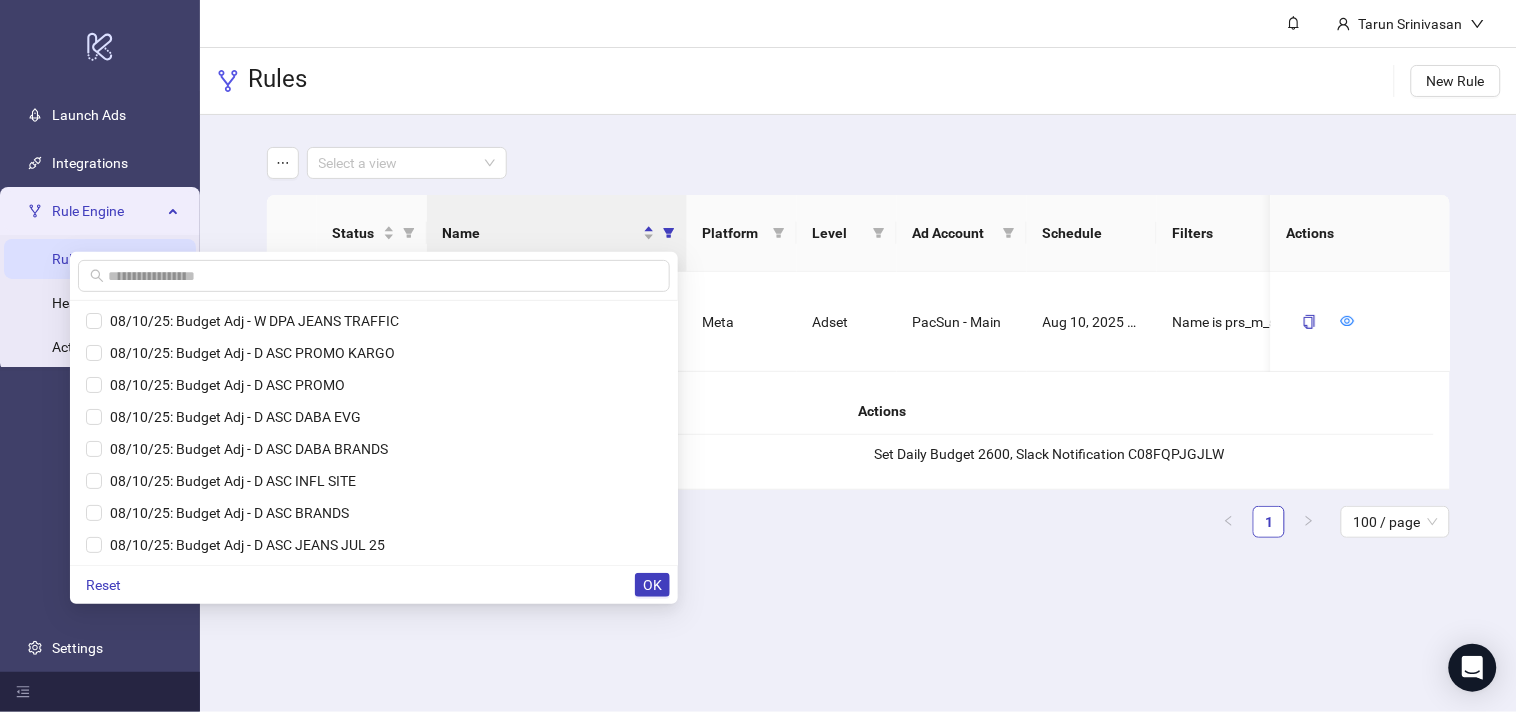 click on "Tarun Srinivasan Rules New Rule Select a view Status Name Platform Level Ad Account Schedule Filters Is Evaluating Last Run Next Run Actions 08/10/25: Budget Adj - M EVG JUL25 Meta Adset PacSun - Main Aug 10, 2025 12:30 PM Name is prs_m_std_evergreen_cc_multi_meta_purch_max_autob_site_m-18-54_1dc0dv_jul25_fna - Aug 10, 12:30 PM Conditions Spend > 25 (Yesterday) Actions Set Daily Budget 2600, Slack Notification [ID] 1 100 / page" at bounding box center (858, 356) 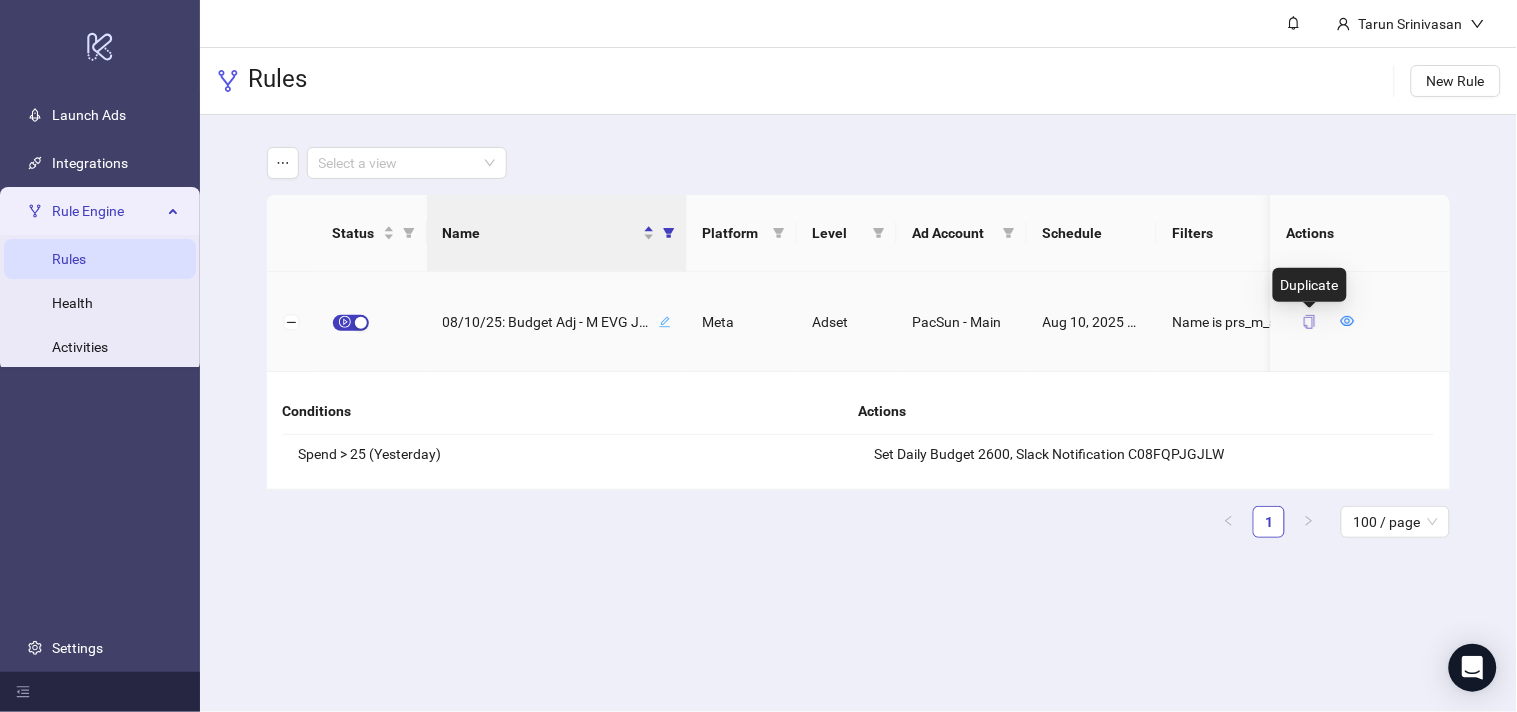 click 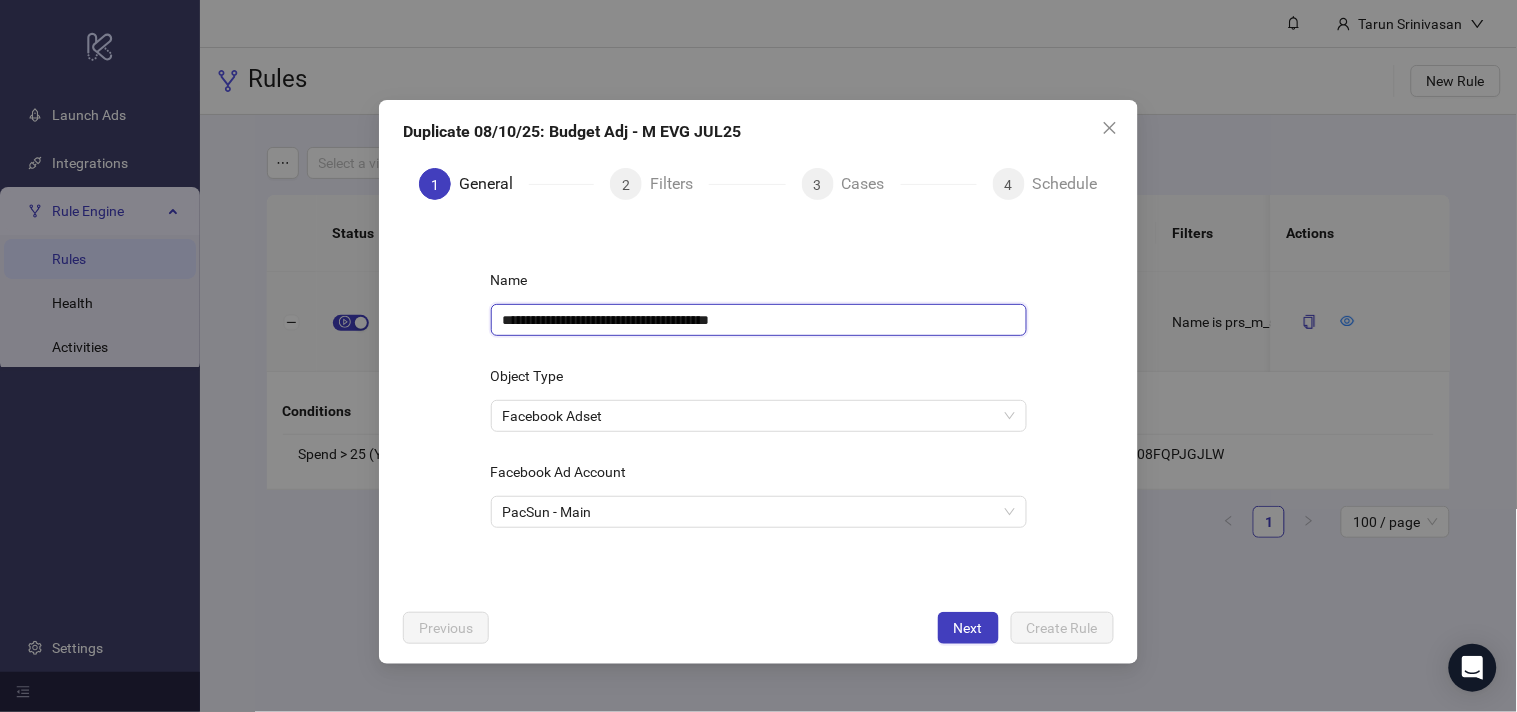 click on "**********" at bounding box center [759, 320] 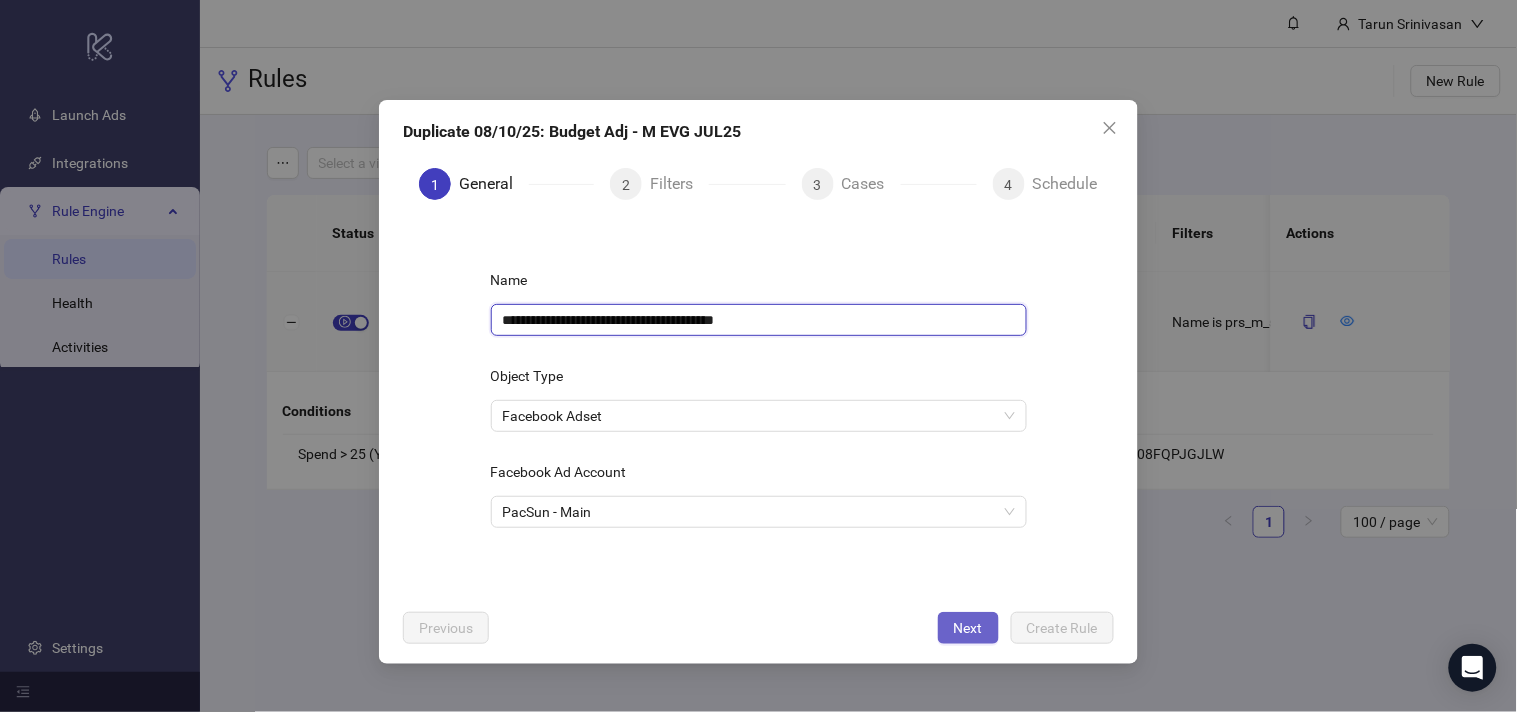 type on "**********" 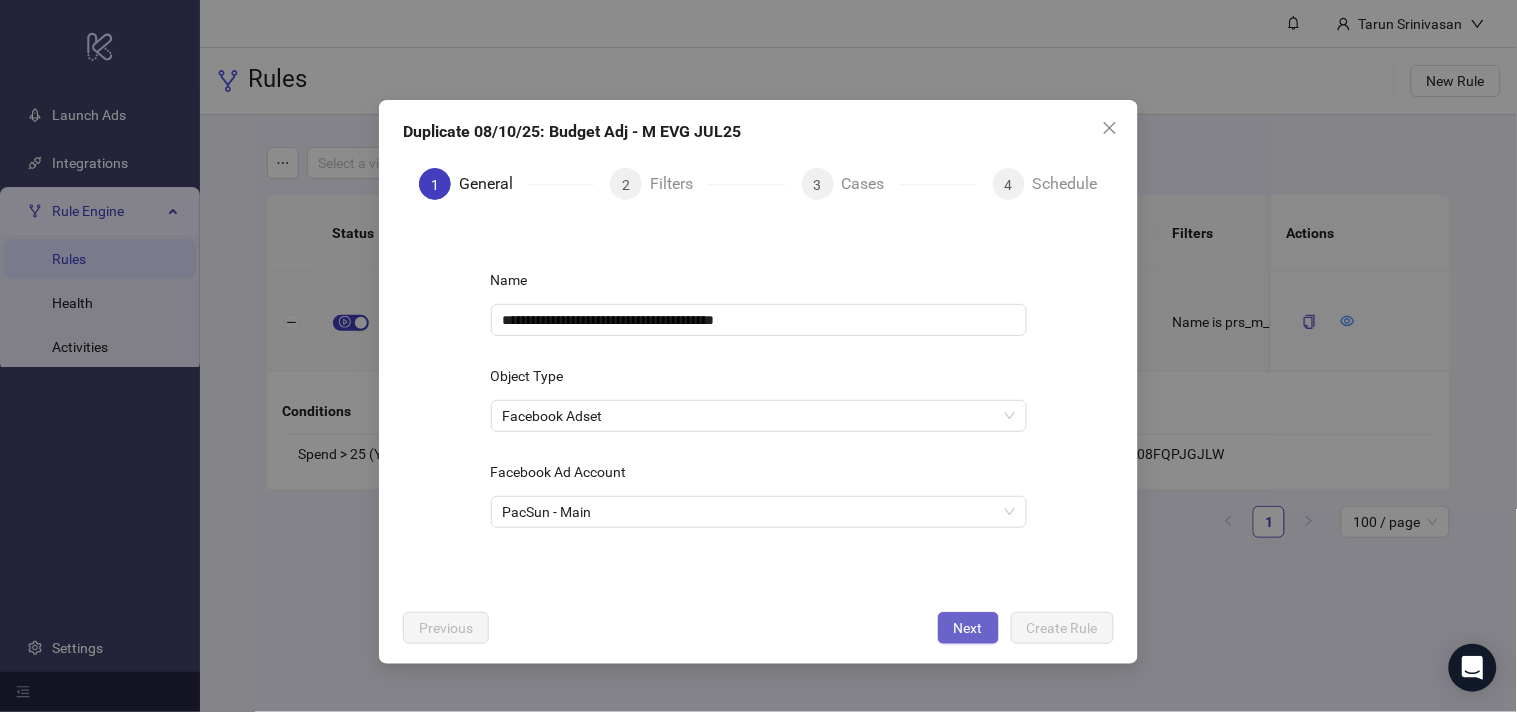 click on "Next" at bounding box center (968, 628) 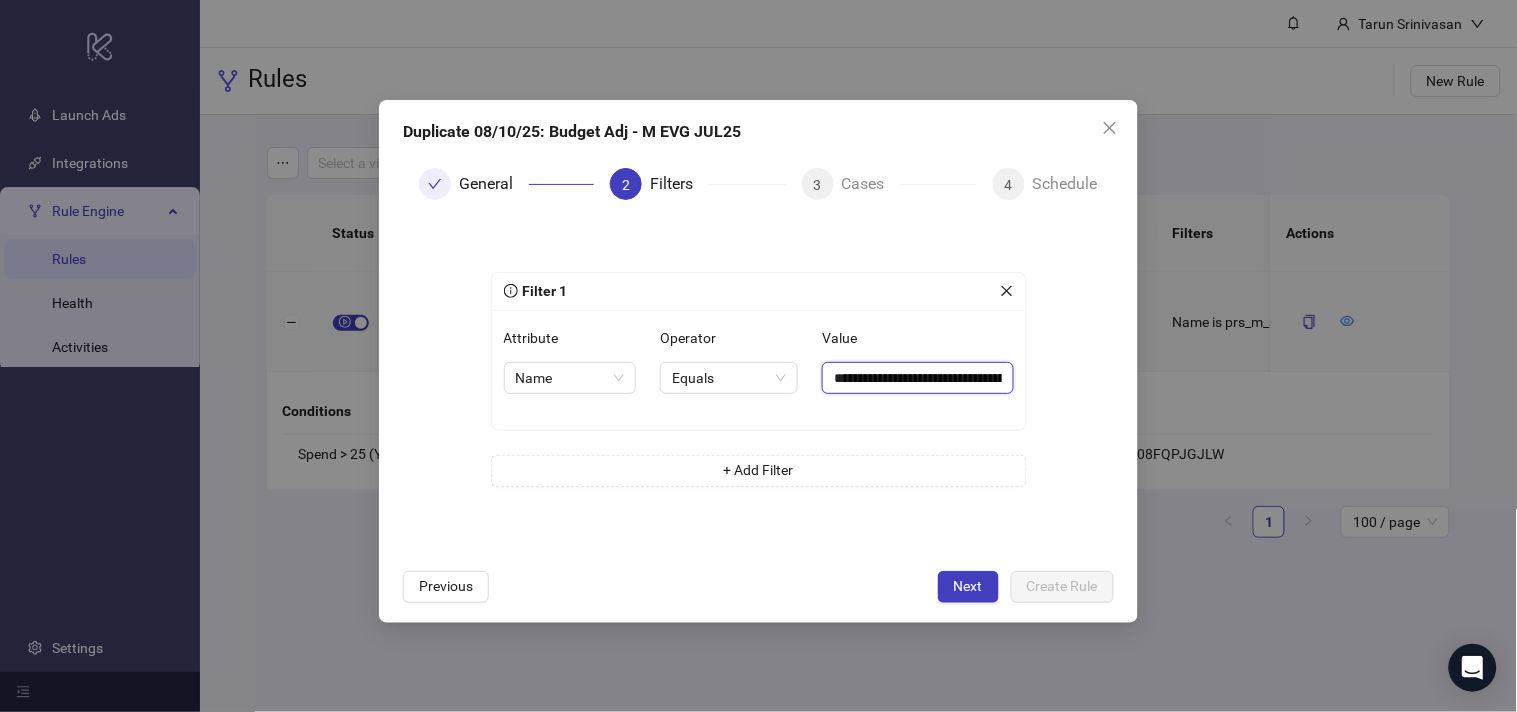 click on "**********" at bounding box center (917, 378) 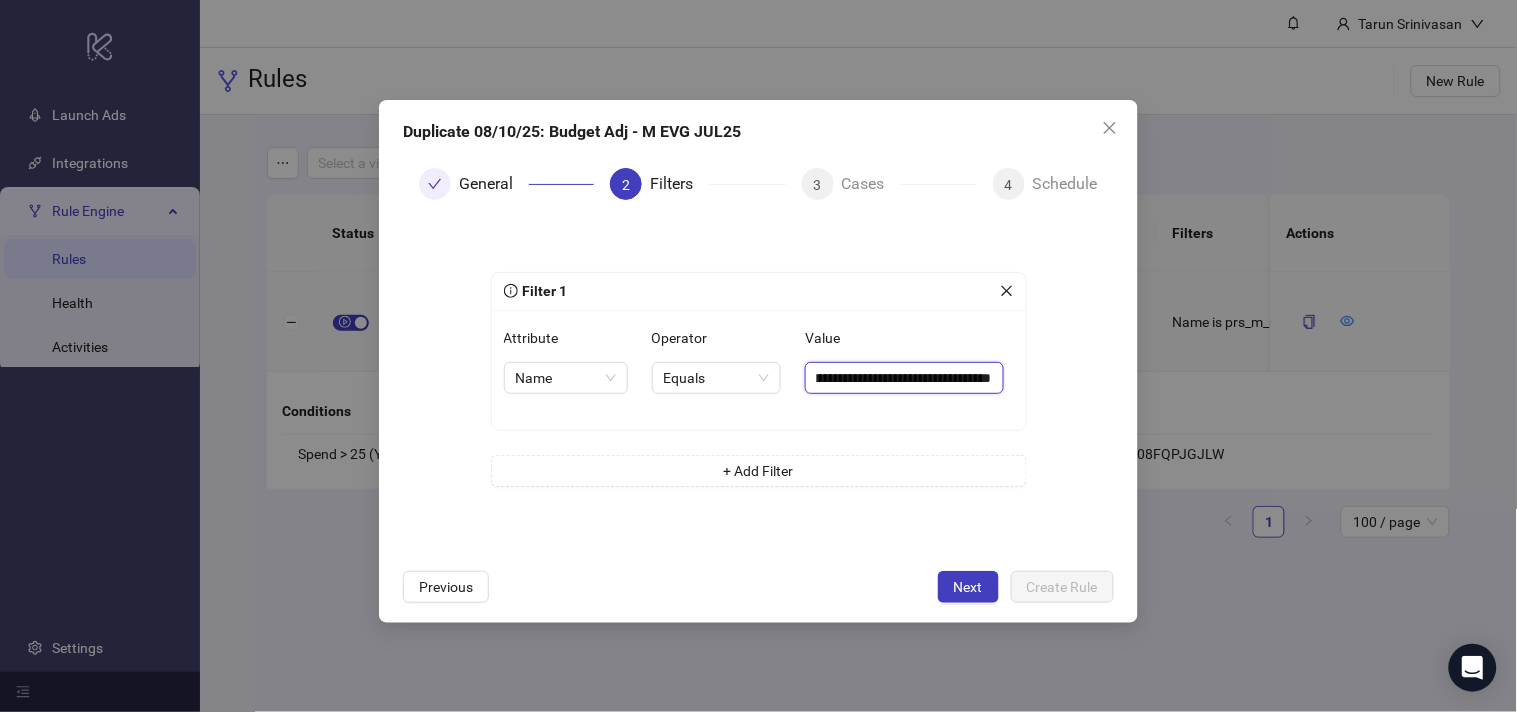 type on "**********" 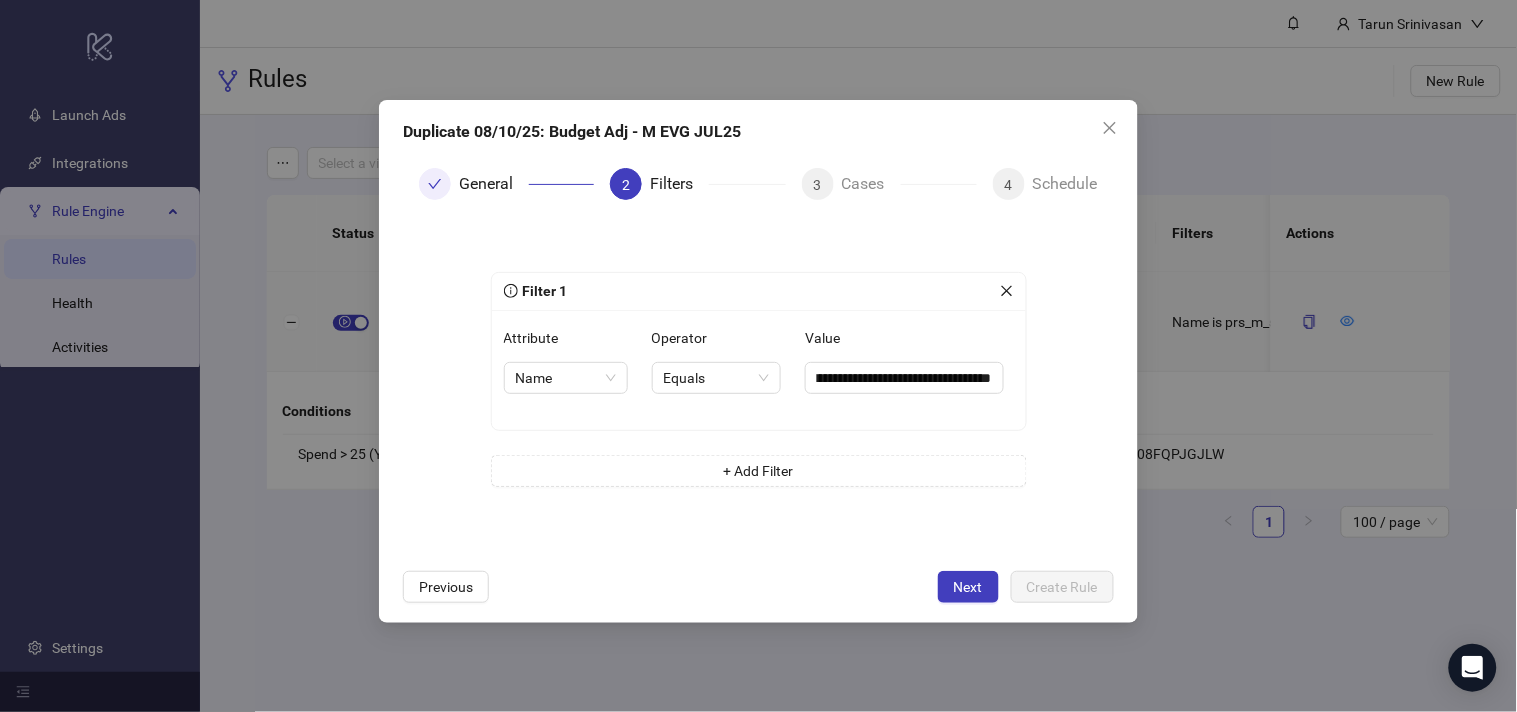scroll, scrollTop: 0, scrollLeft: 0, axis: both 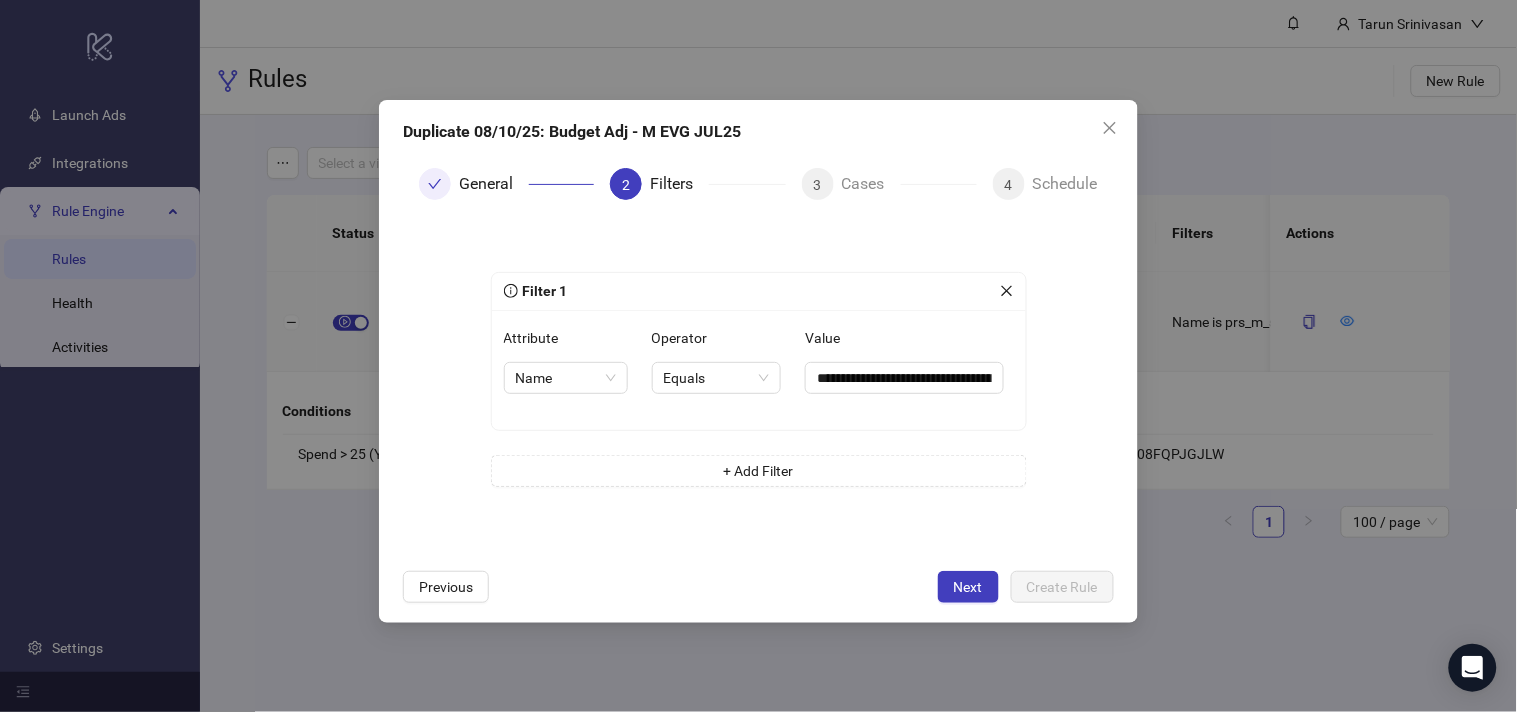 click on "**********" at bounding box center [759, 387] 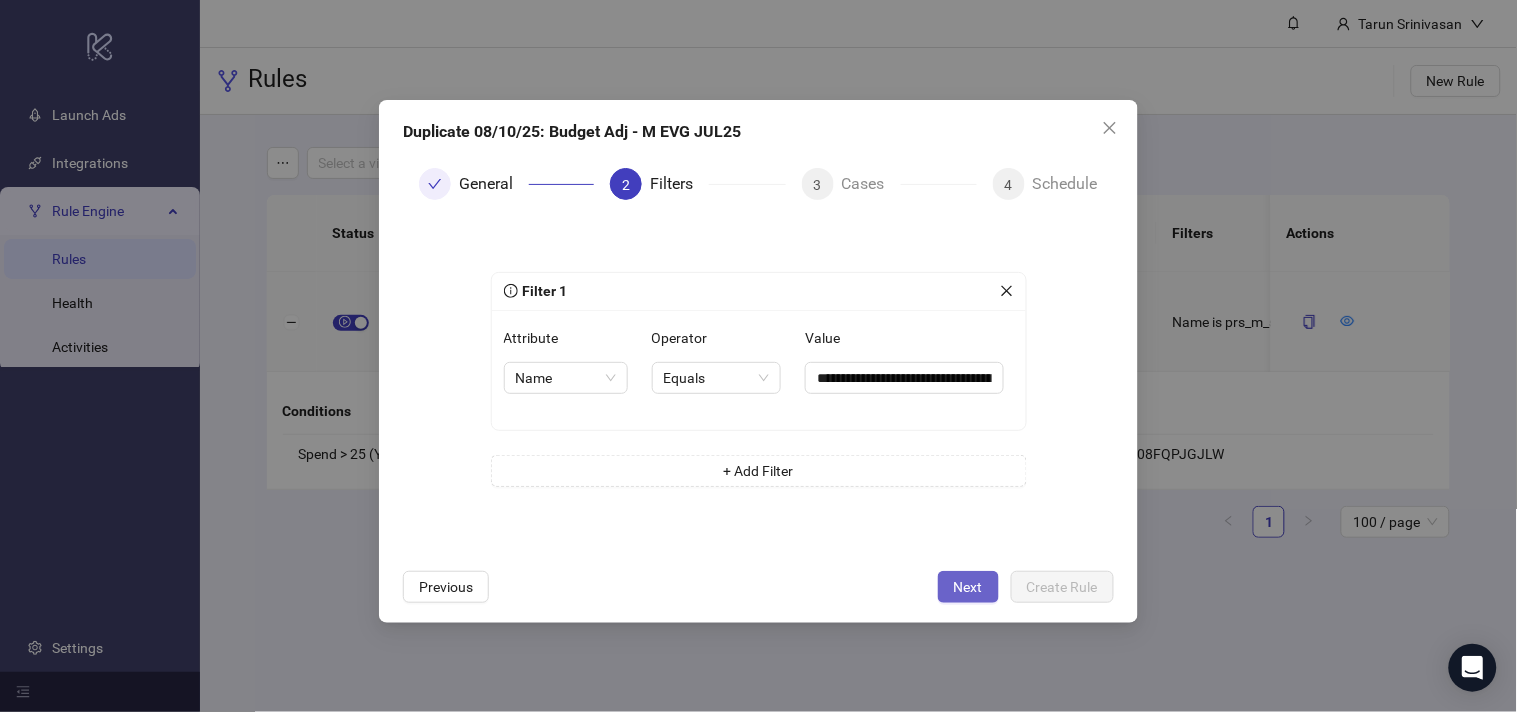 click on "Next" at bounding box center [968, 587] 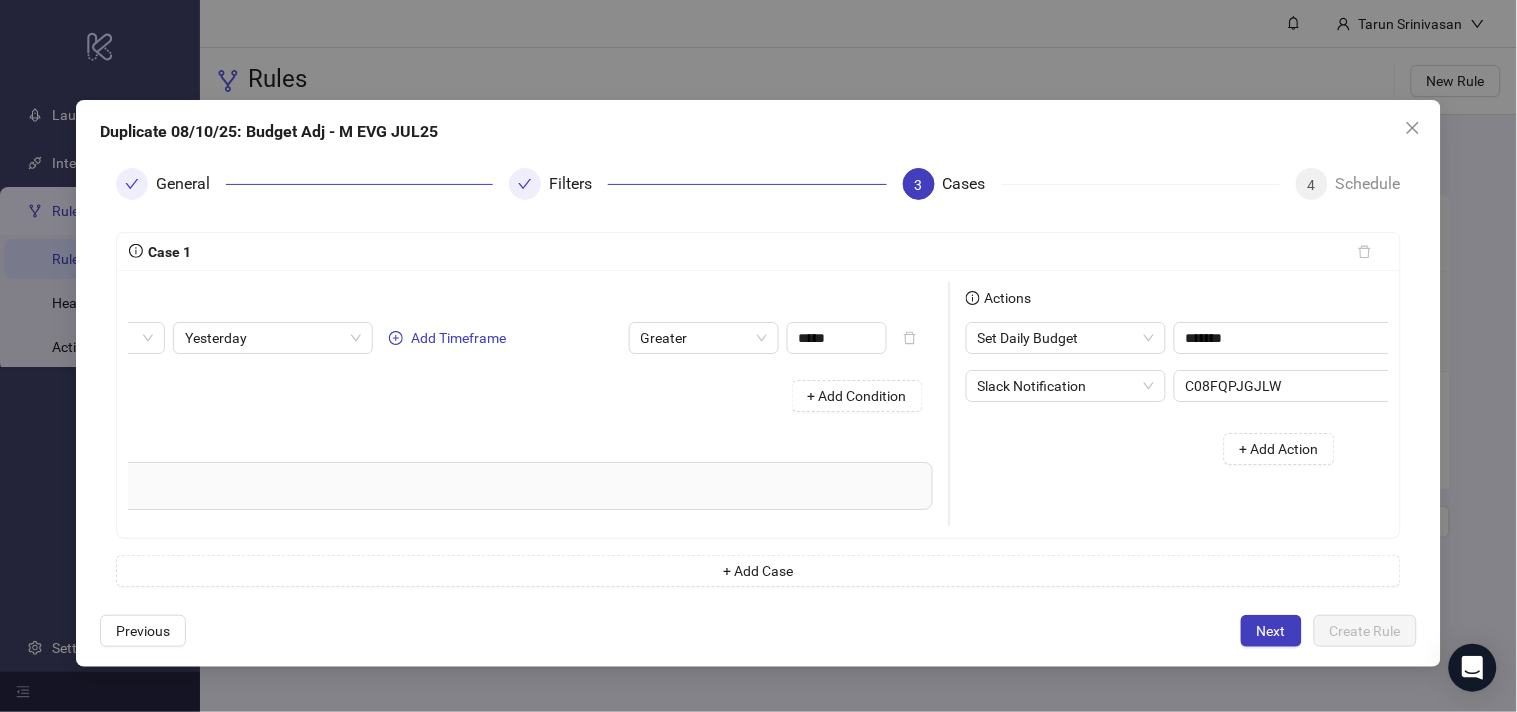 scroll, scrollTop: 0, scrollLeft: 241, axis: horizontal 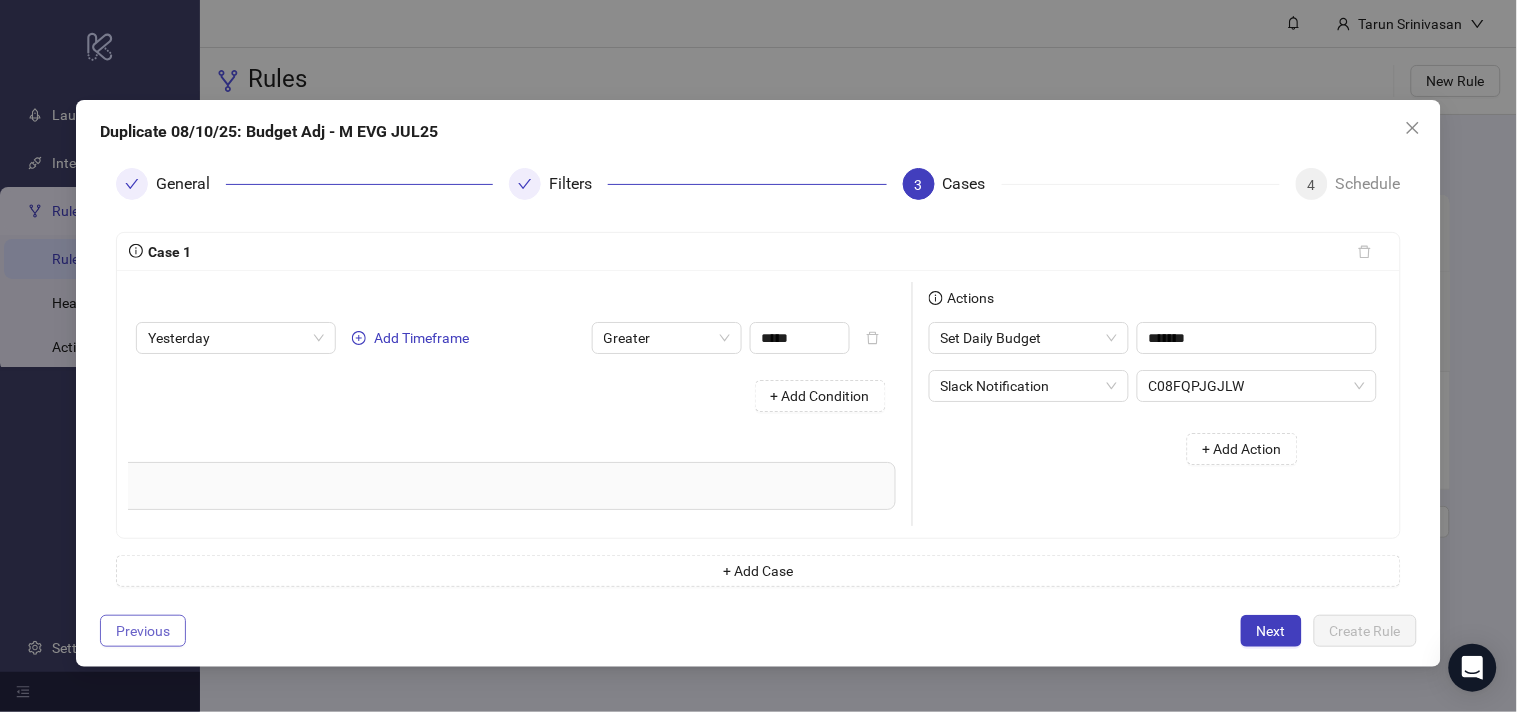 click on "Previous" at bounding box center [143, 631] 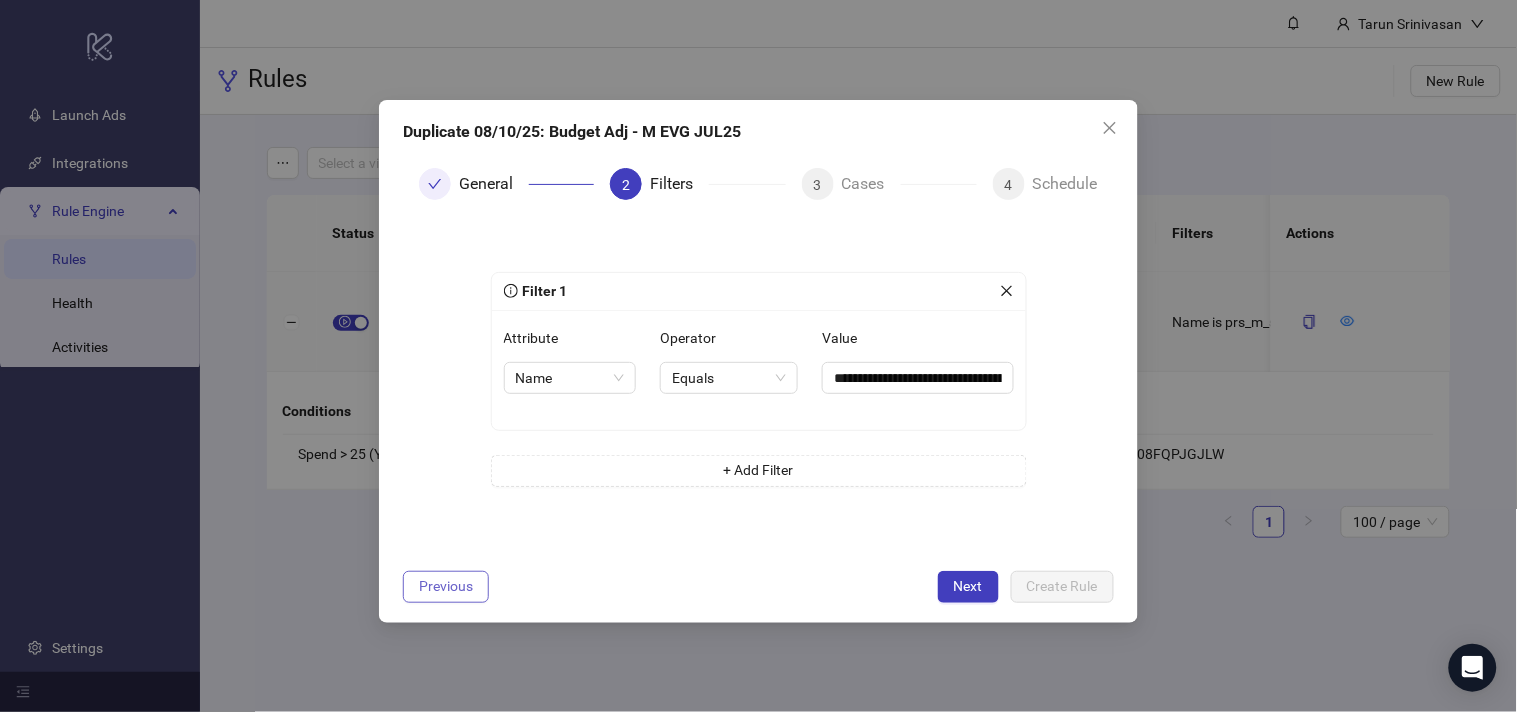 click on "Previous" at bounding box center (446, 586) 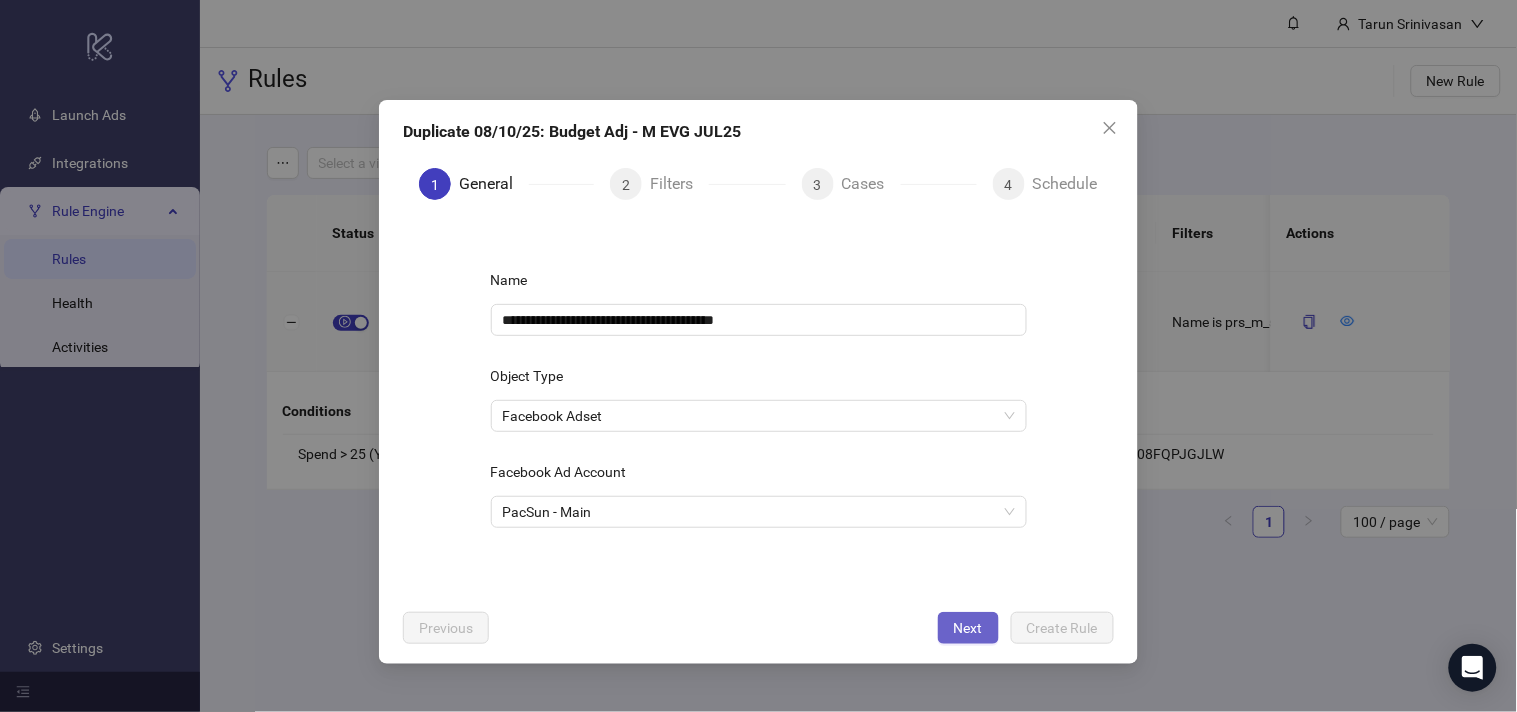 click on "Next" at bounding box center (968, 628) 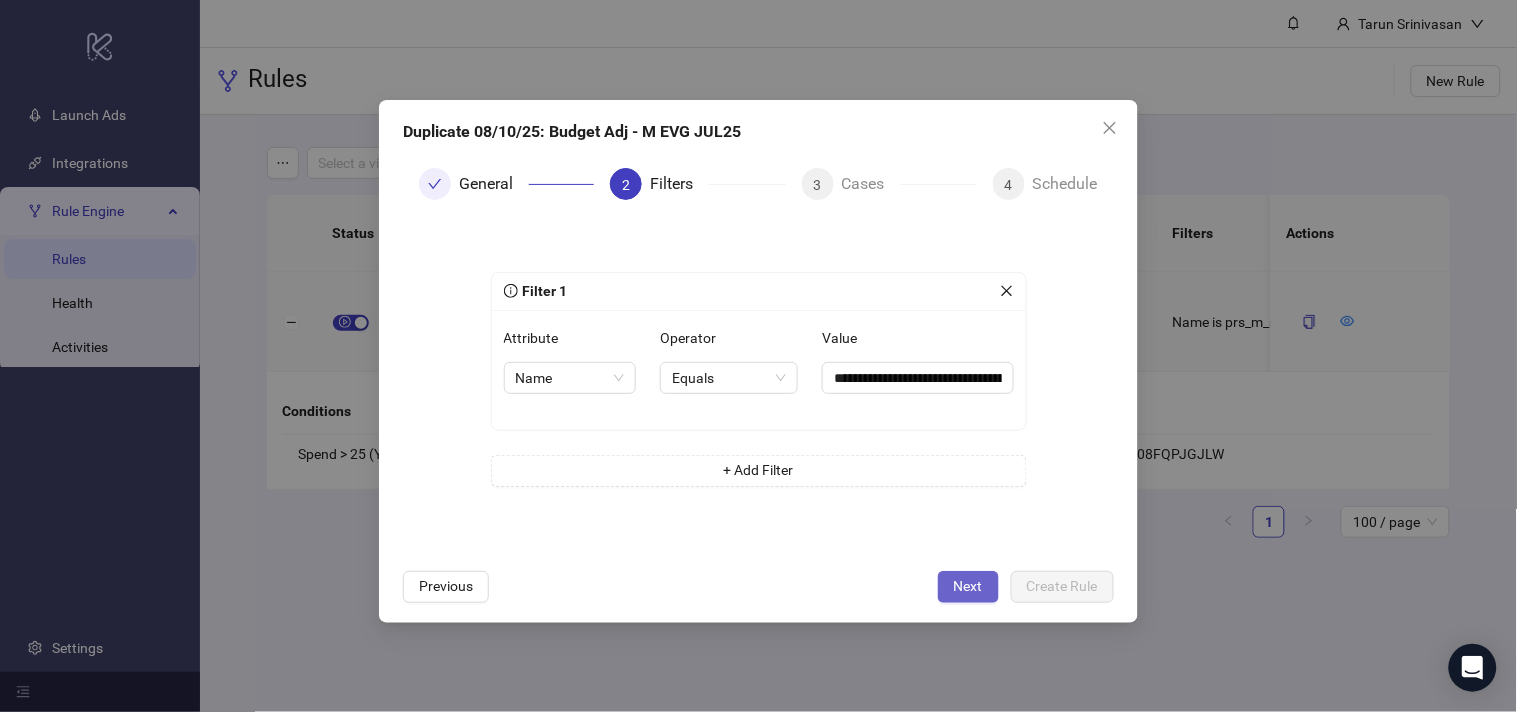 click on "Next" at bounding box center [968, 586] 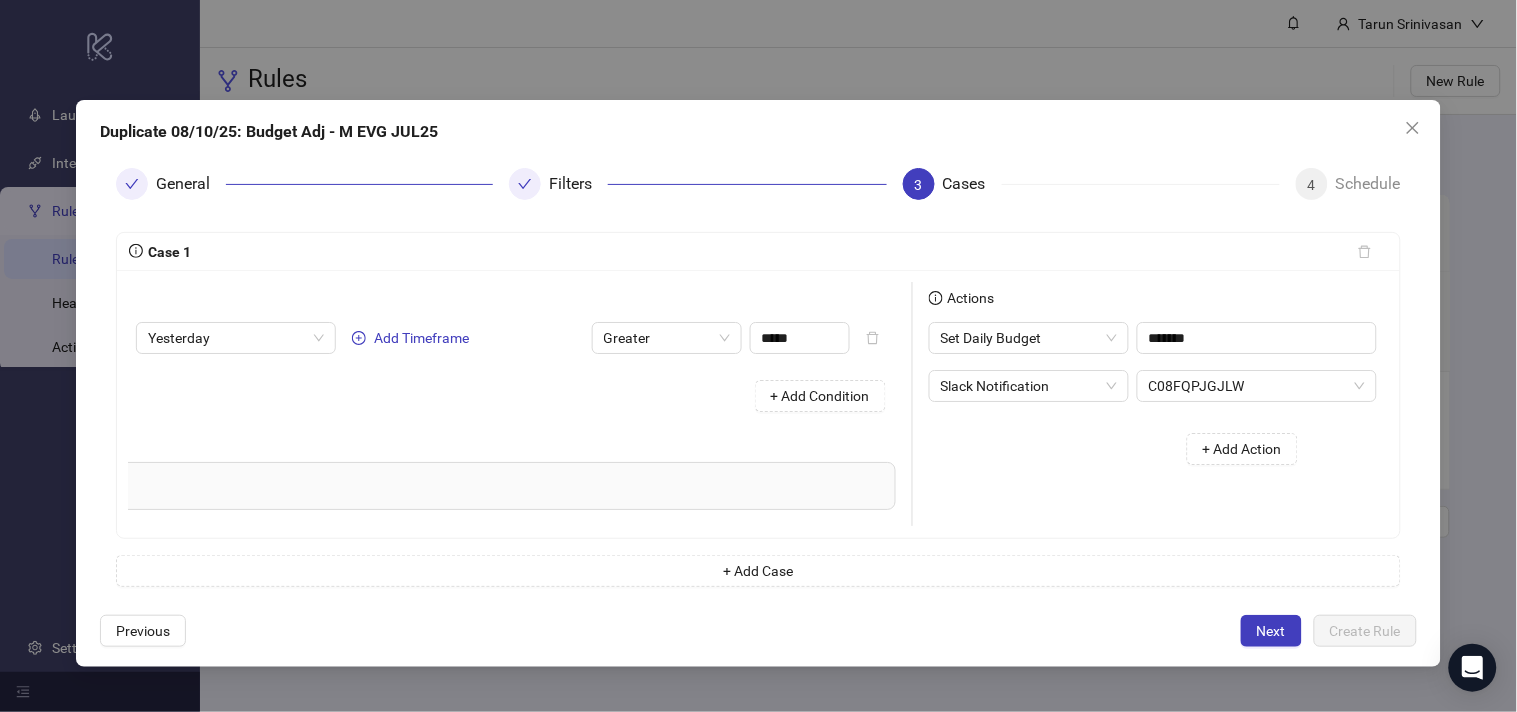 scroll, scrollTop: 0, scrollLeft: 275, axis: horizontal 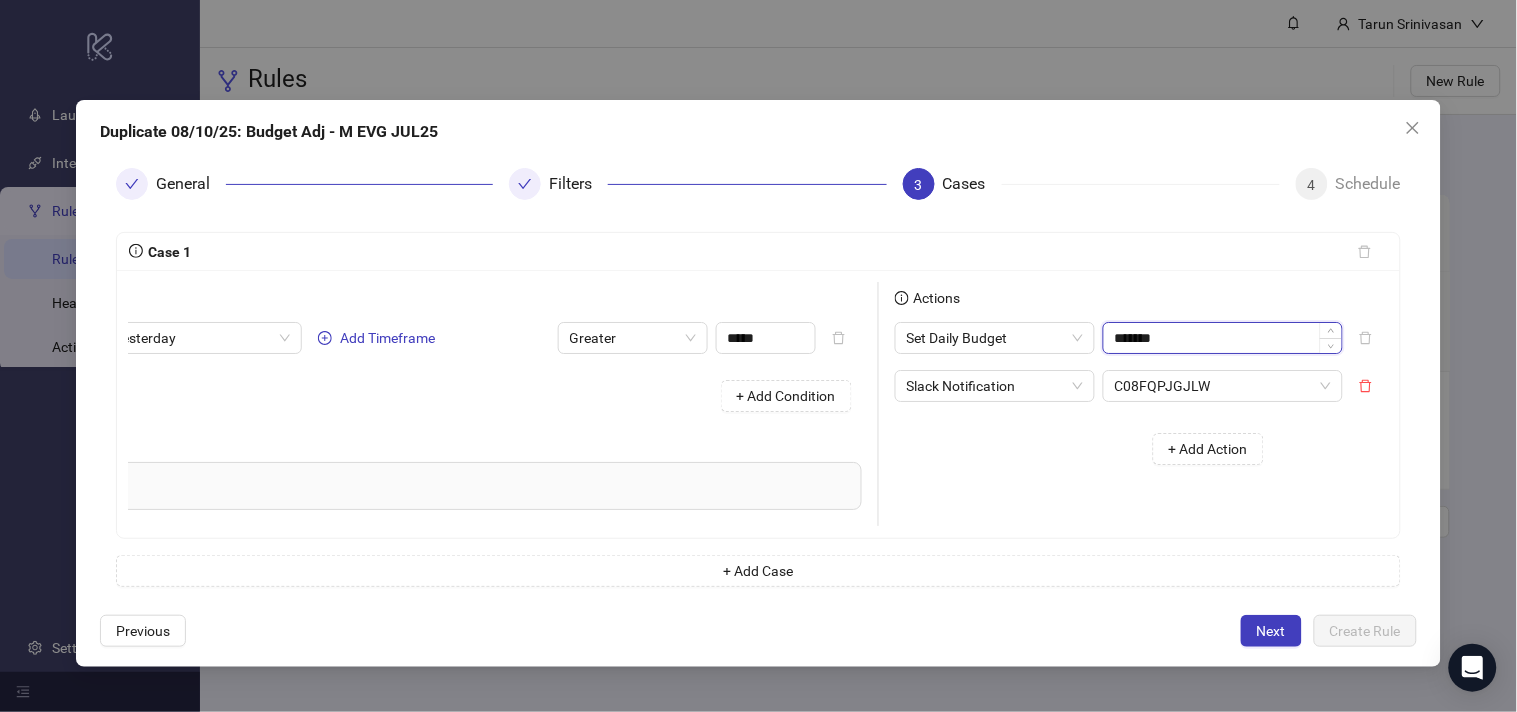 click on "*******" at bounding box center [1223, 338] 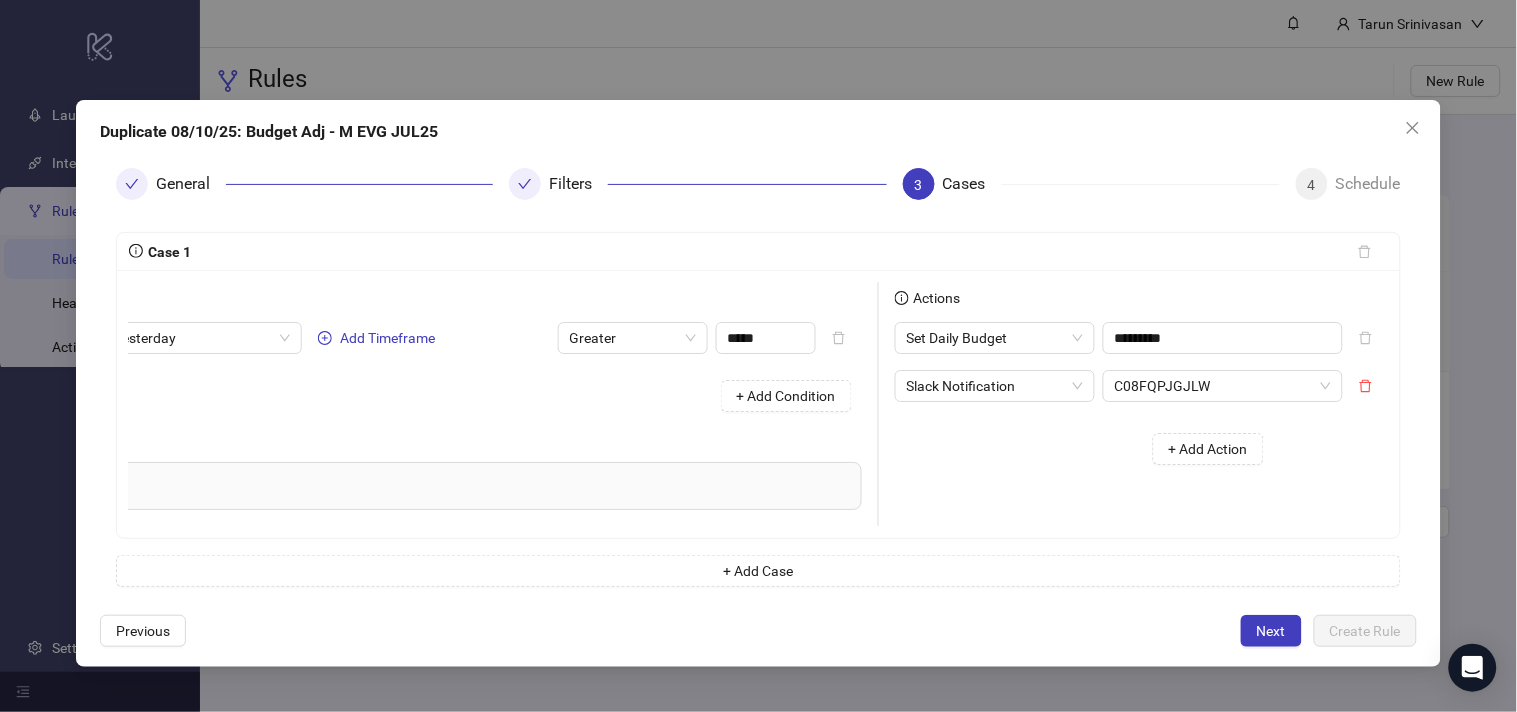 type on "******" 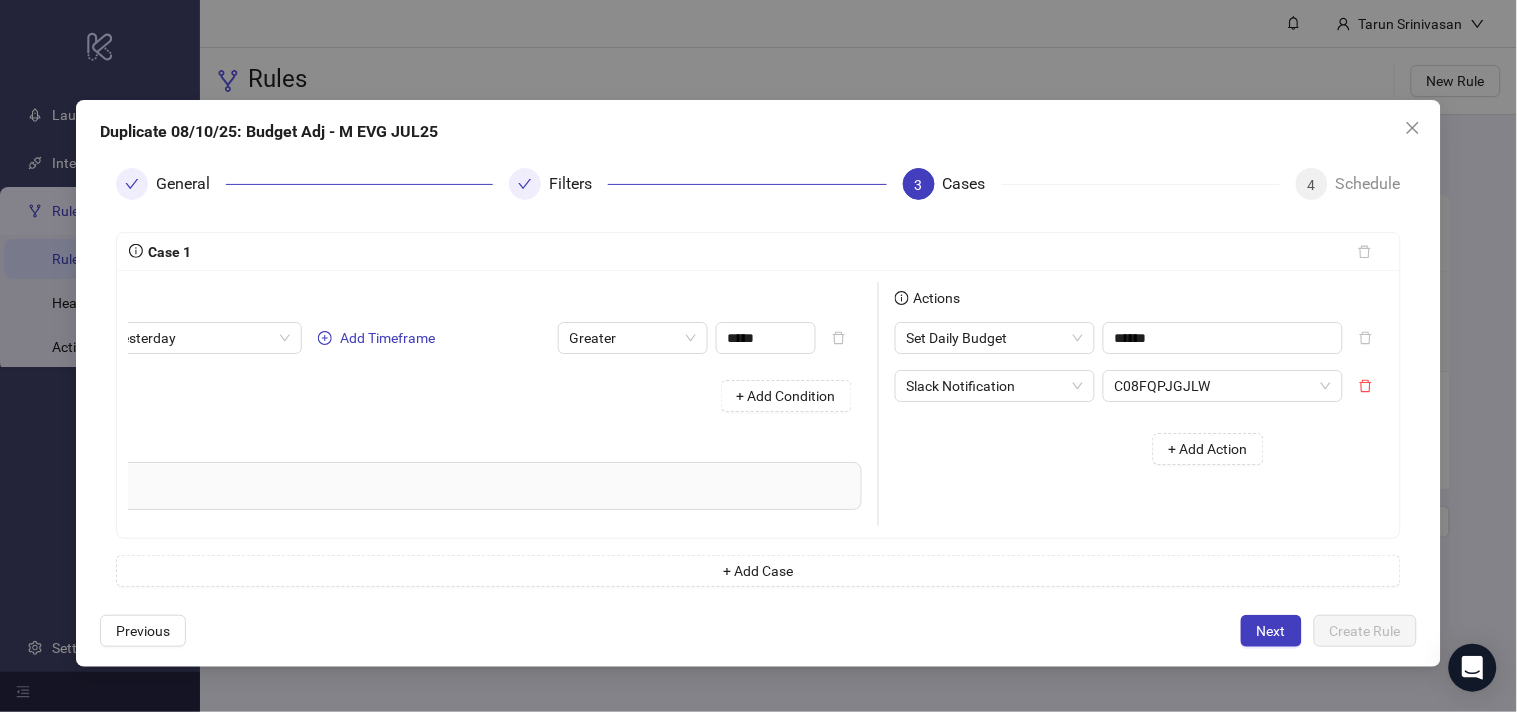 click on "+ Add Action" at bounding box center [1087, 449] 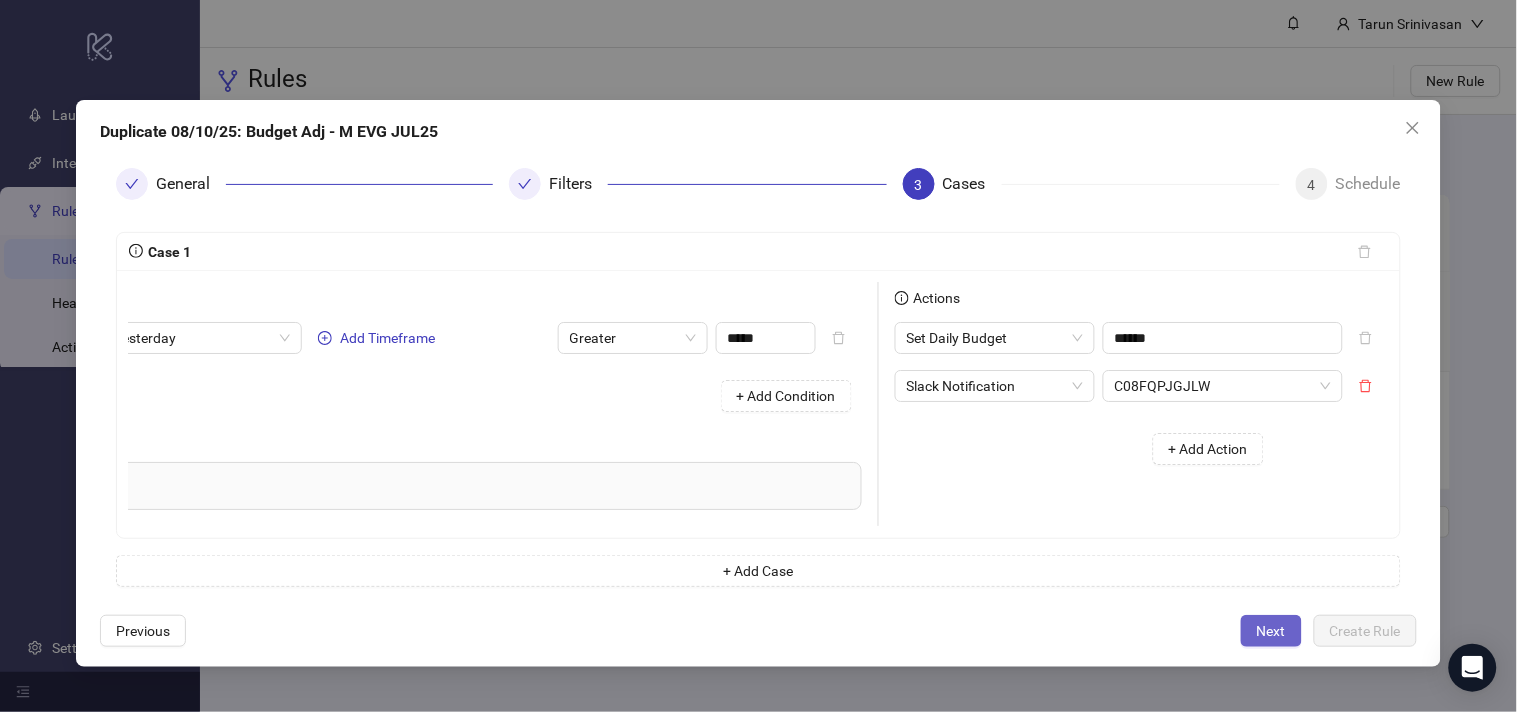 click on "Next" at bounding box center [1271, 631] 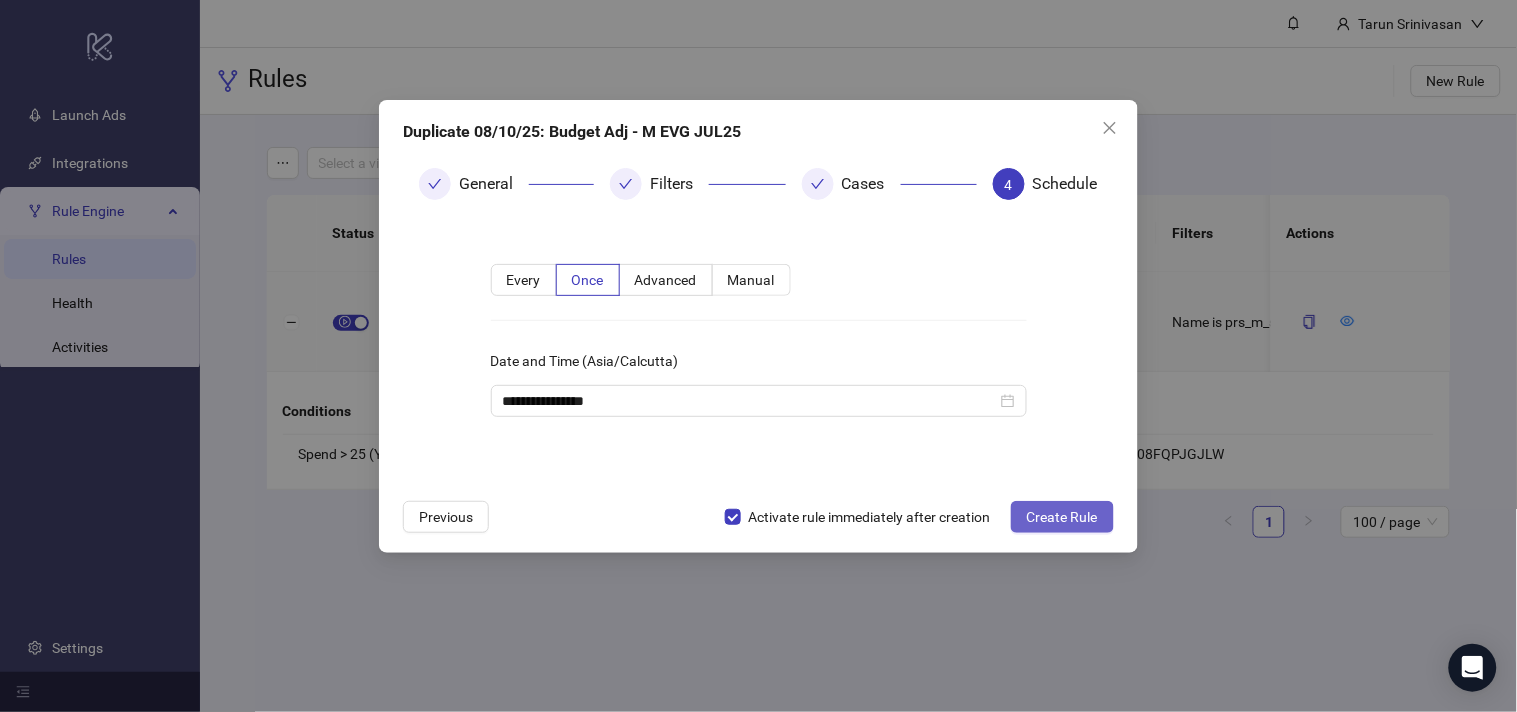 click on "Create Rule" at bounding box center [1062, 517] 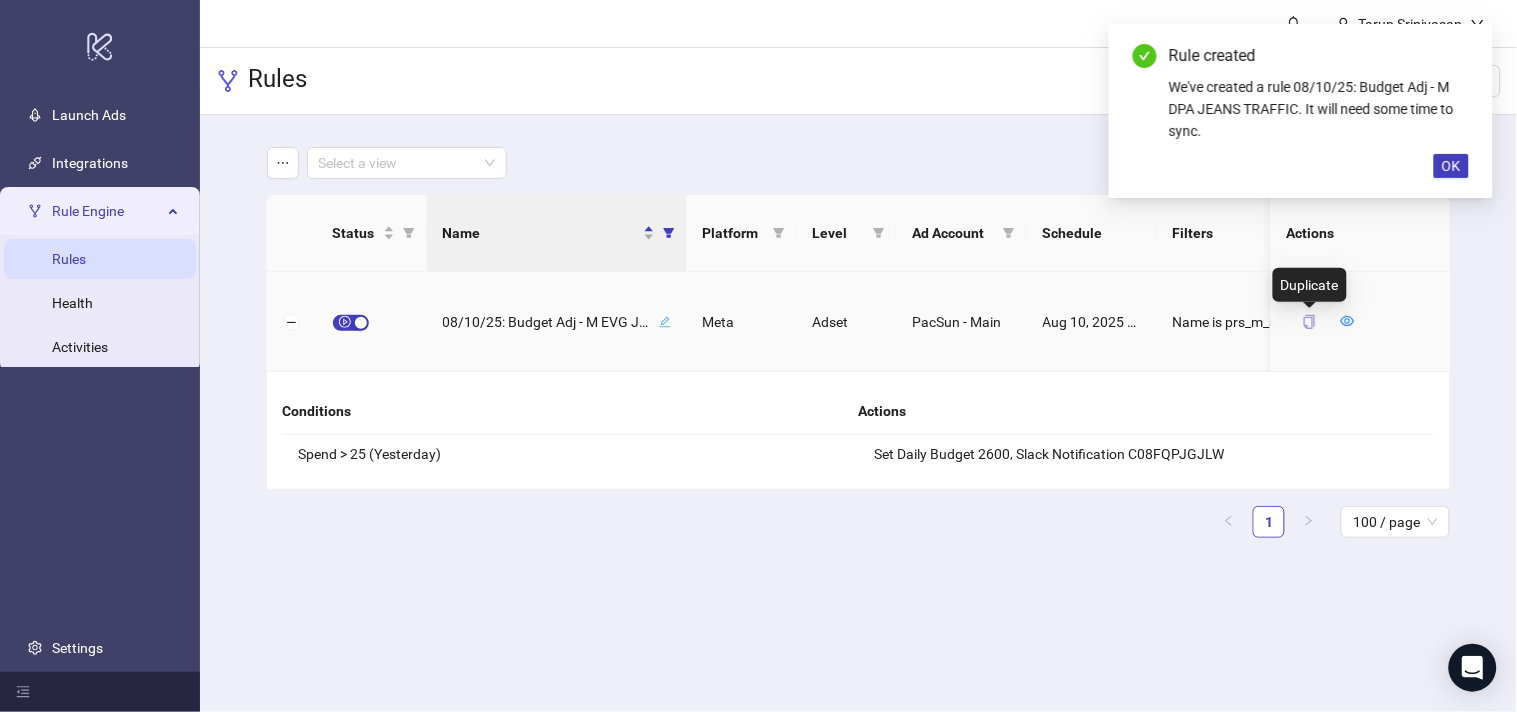 click 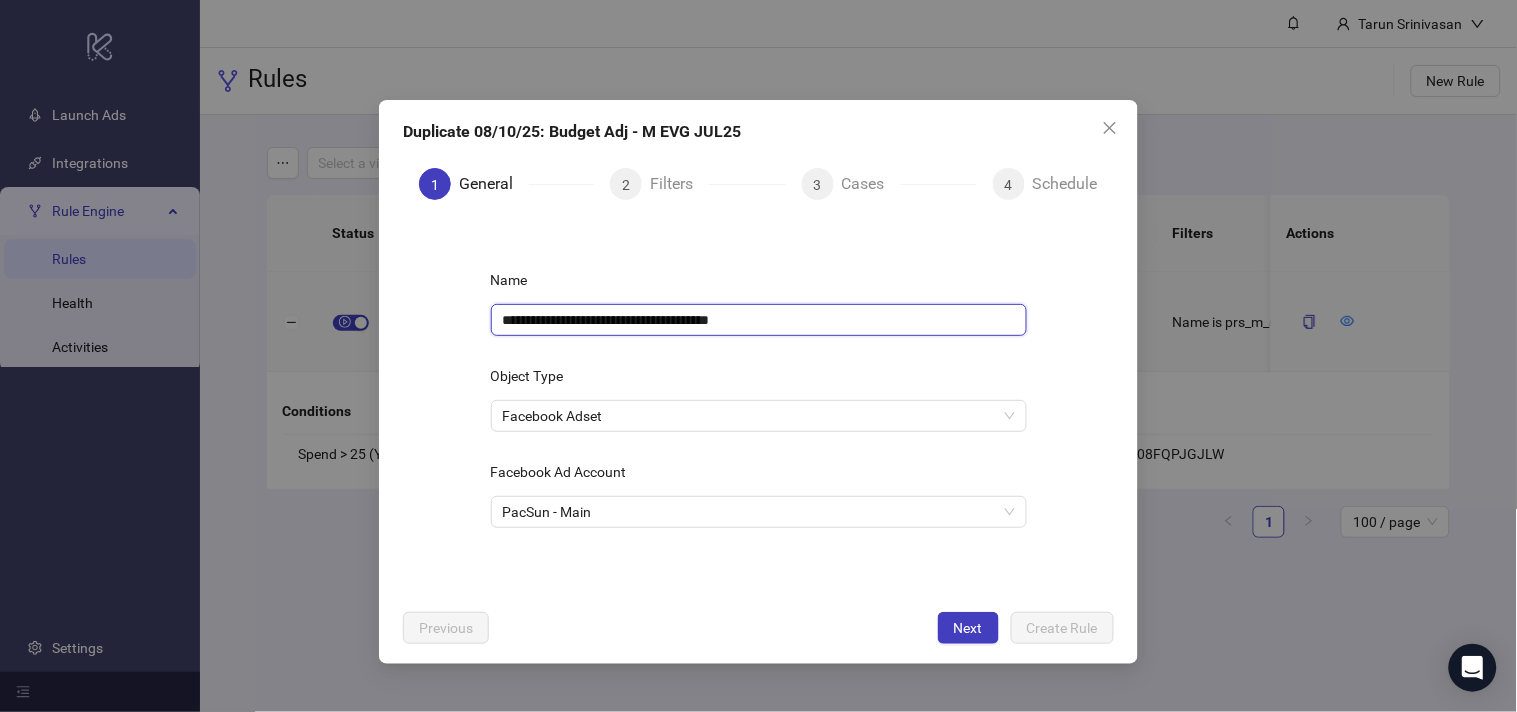 click on "**********" at bounding box center [759, 320] 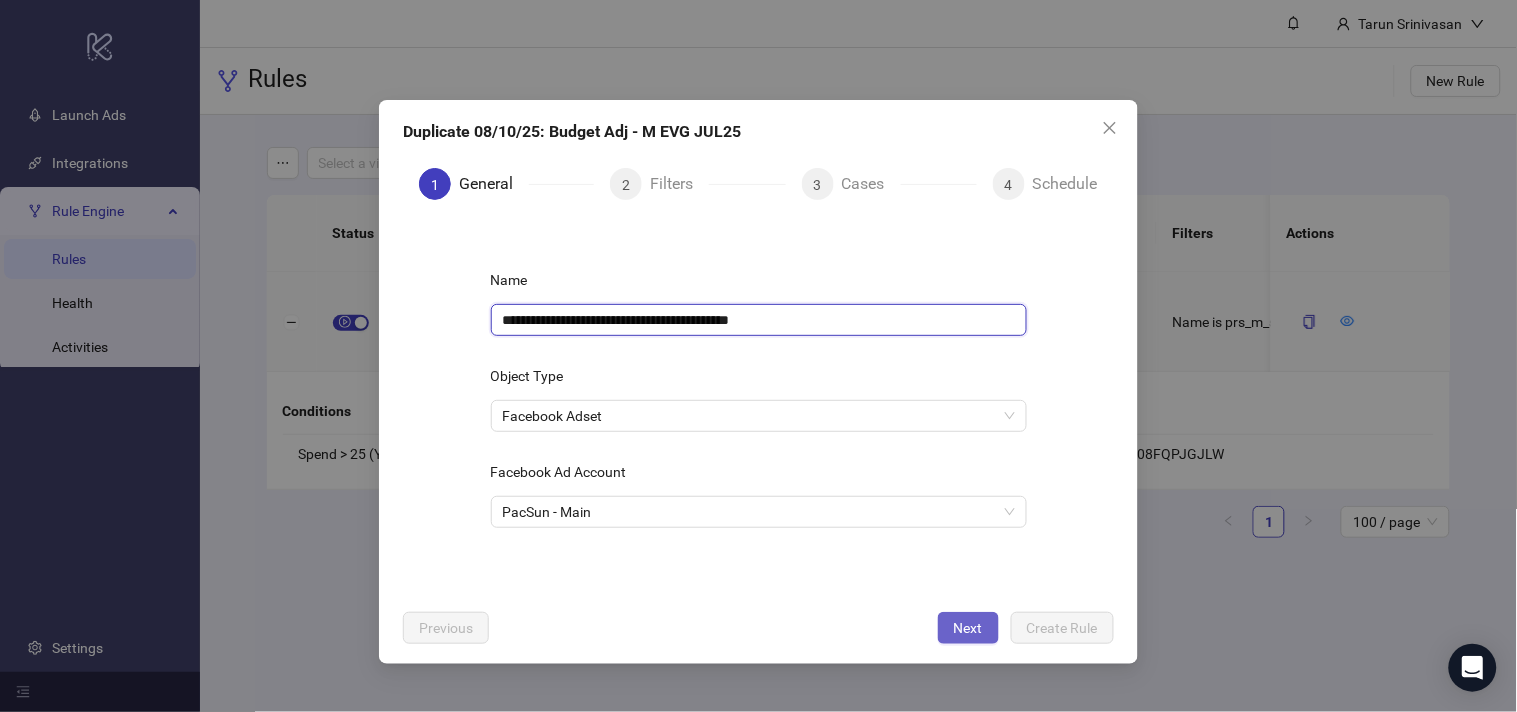 type on "**********" 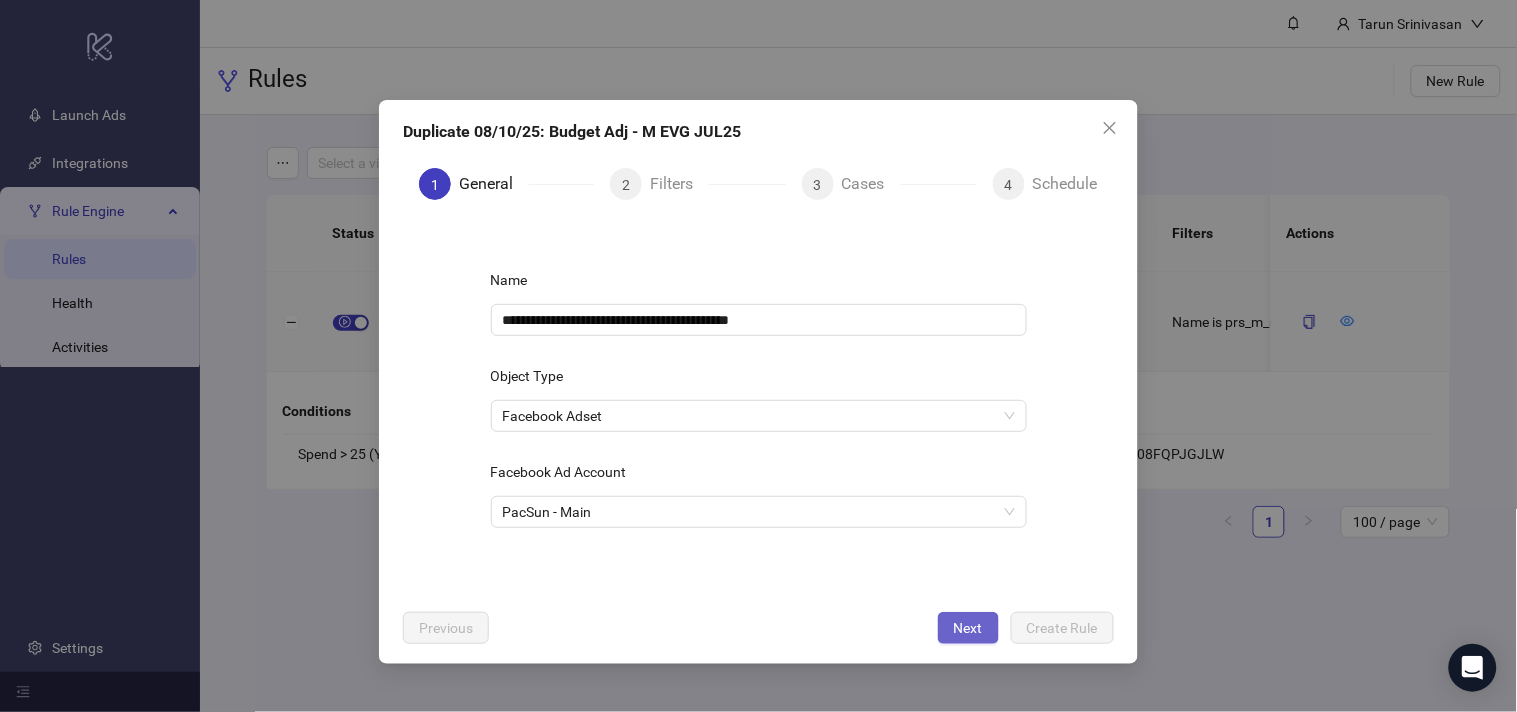click on "Next" at bounding box center [968, 628] 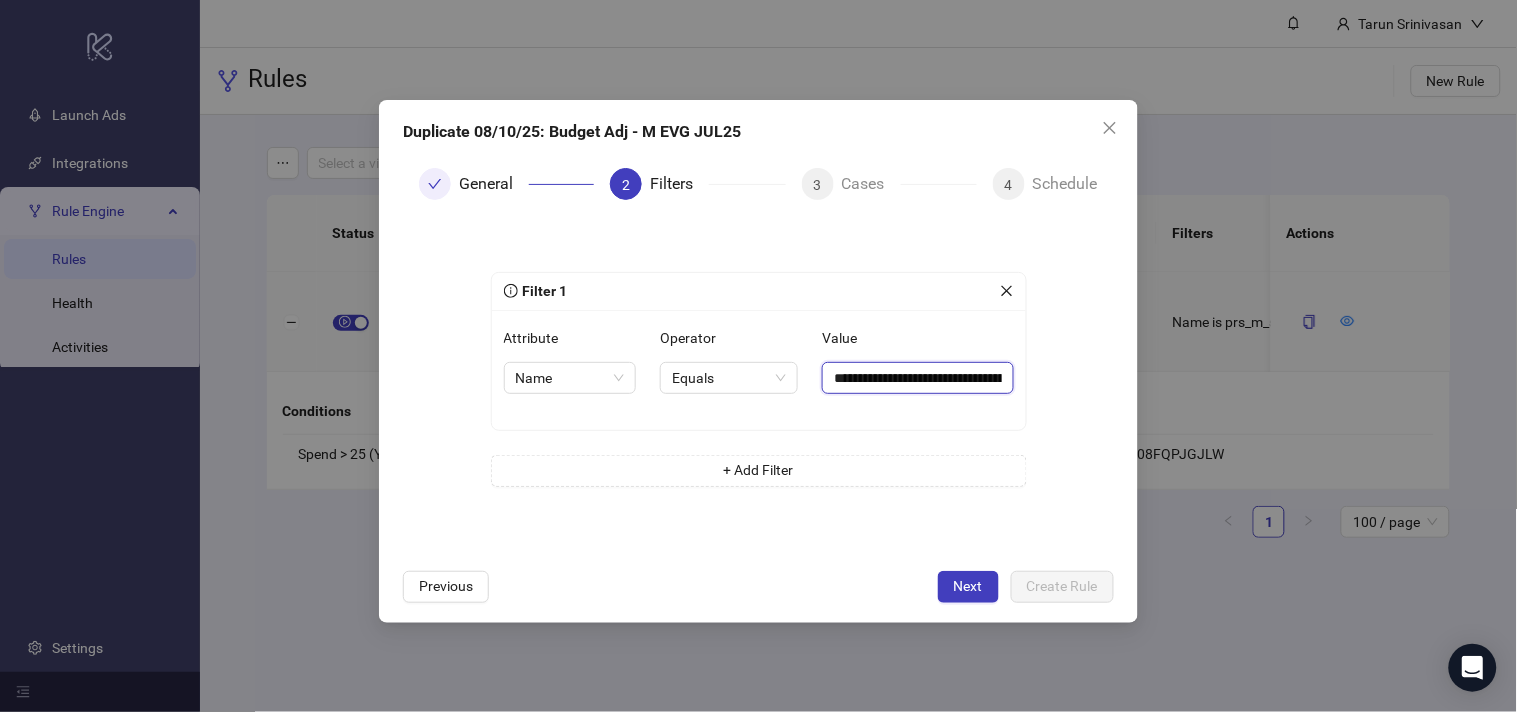 click on "**********" at bounding box center (917, 378) 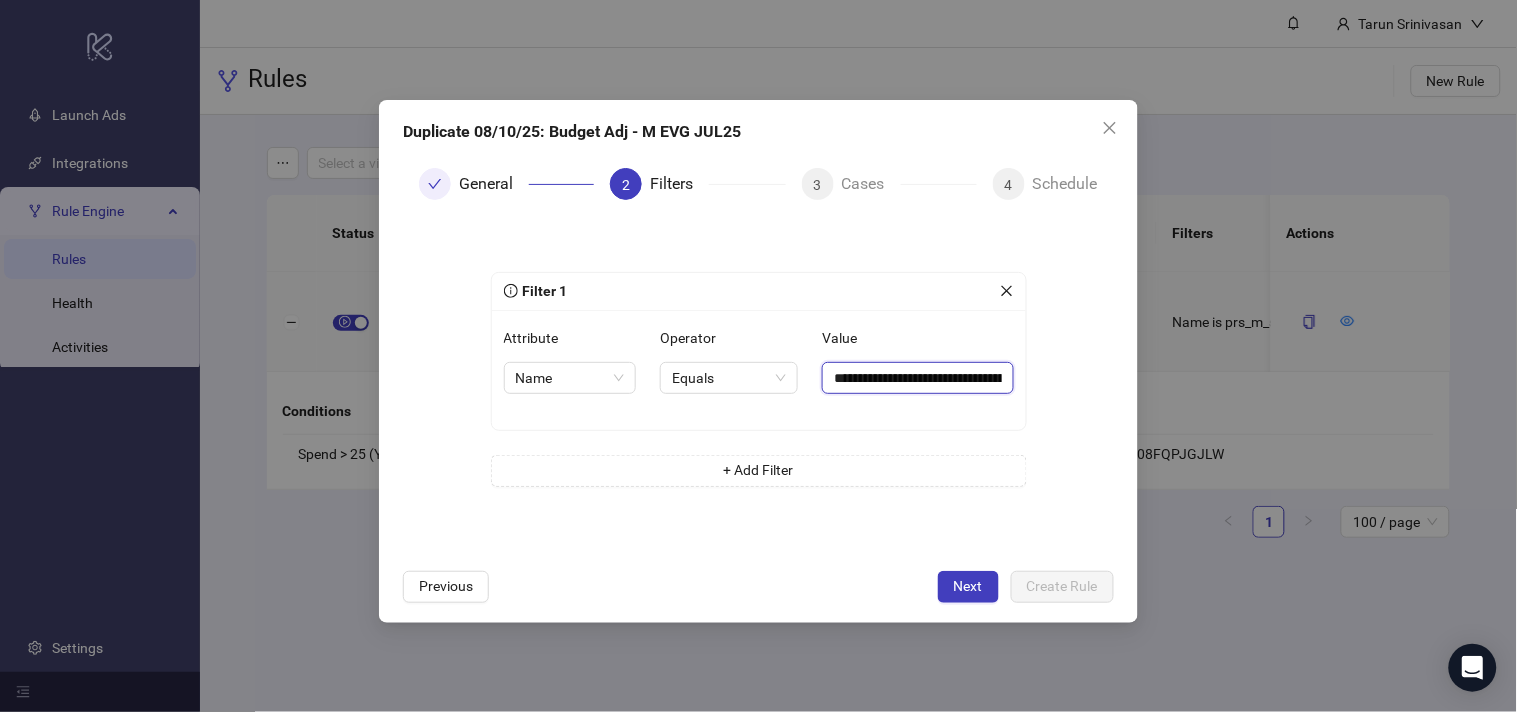 paste on "**********" 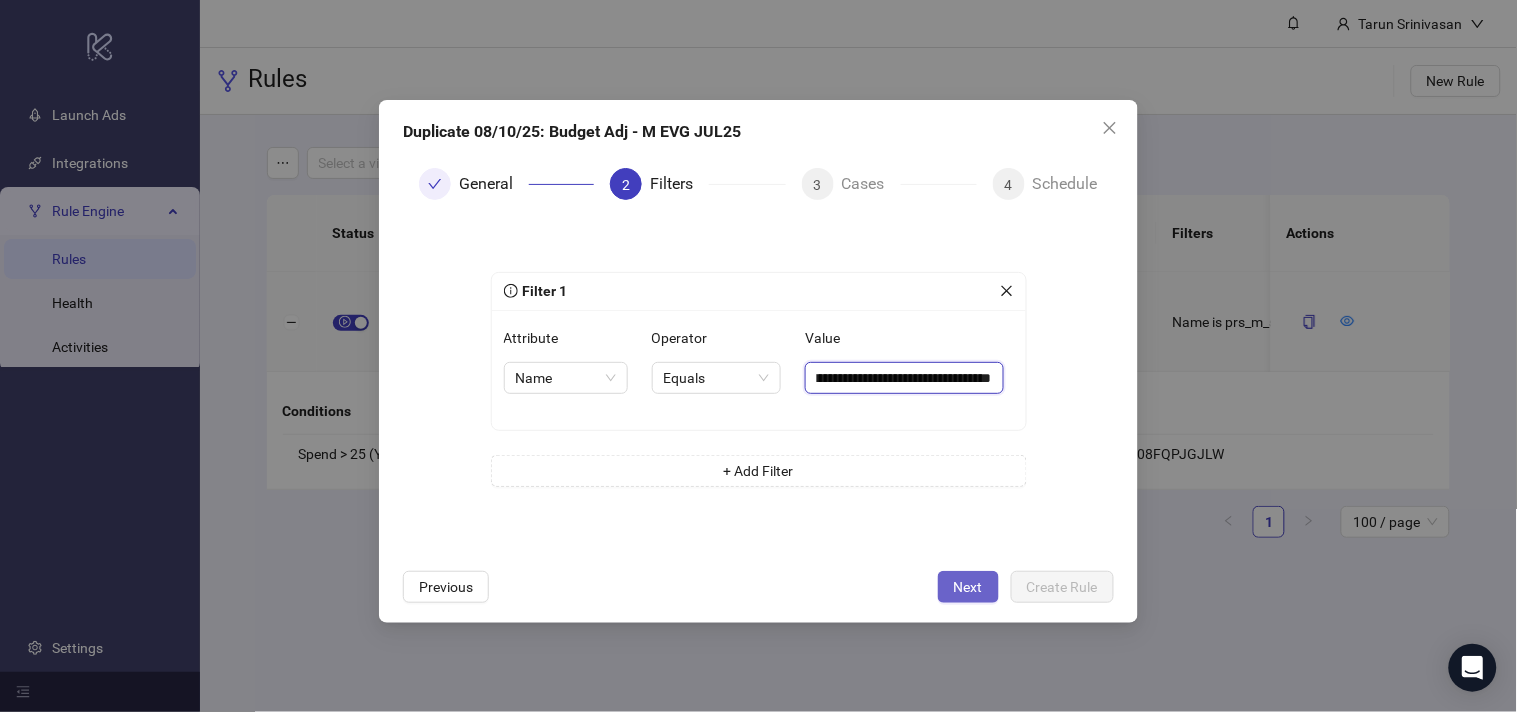 type on "**********" 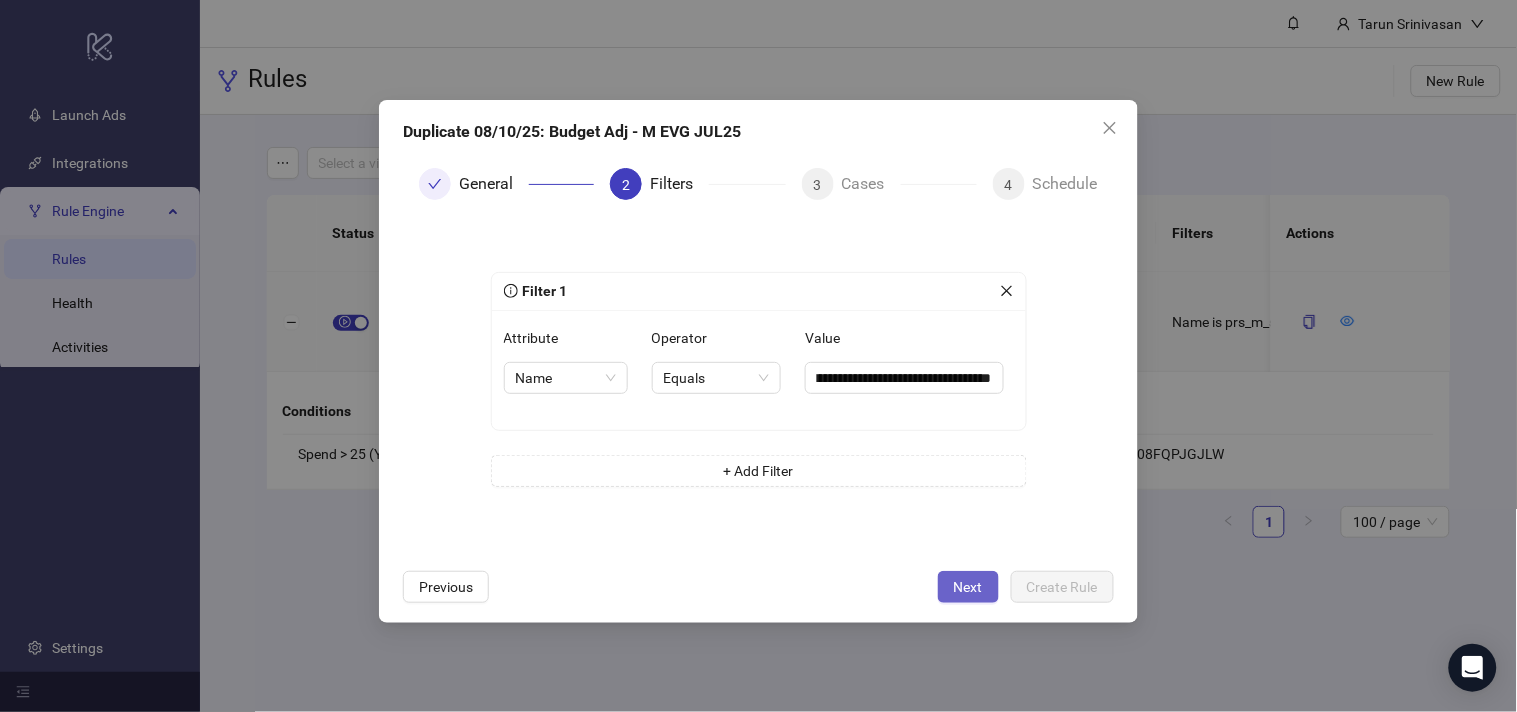 scroll, scrollTop: 0, scrollLeft: 0, axis: both 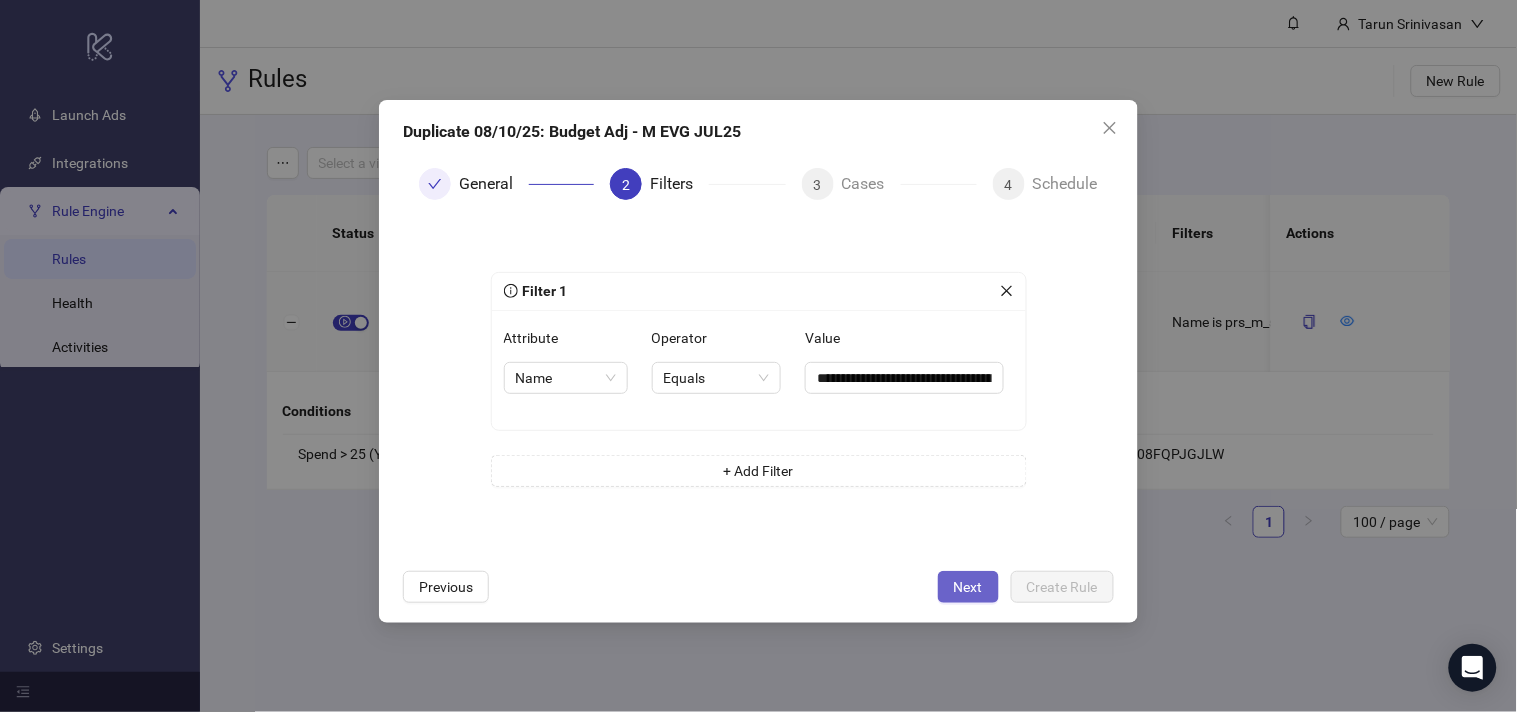 click on "Next" at bounding box center (968, 587) 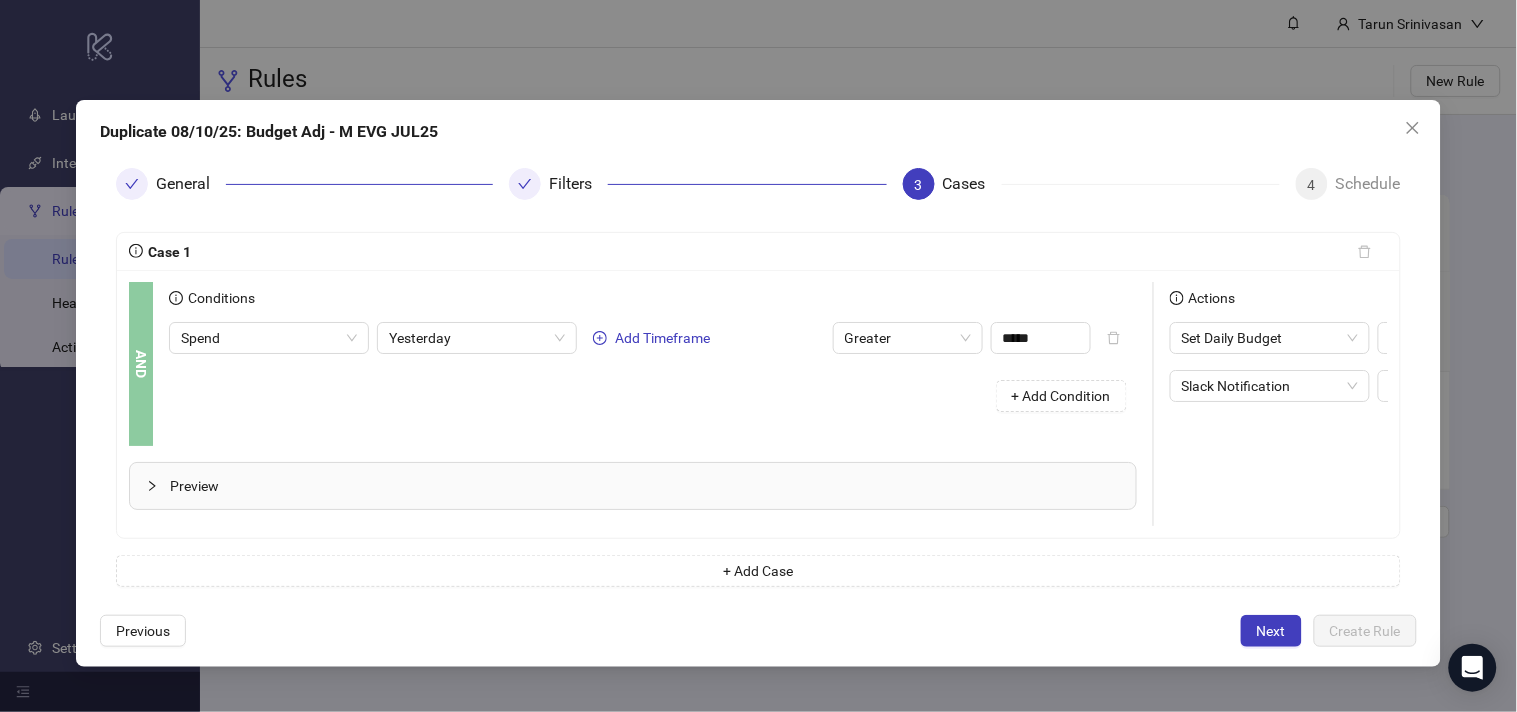 scroll, scrollTop: 0, scrollLeft: 275, axis: horizontal 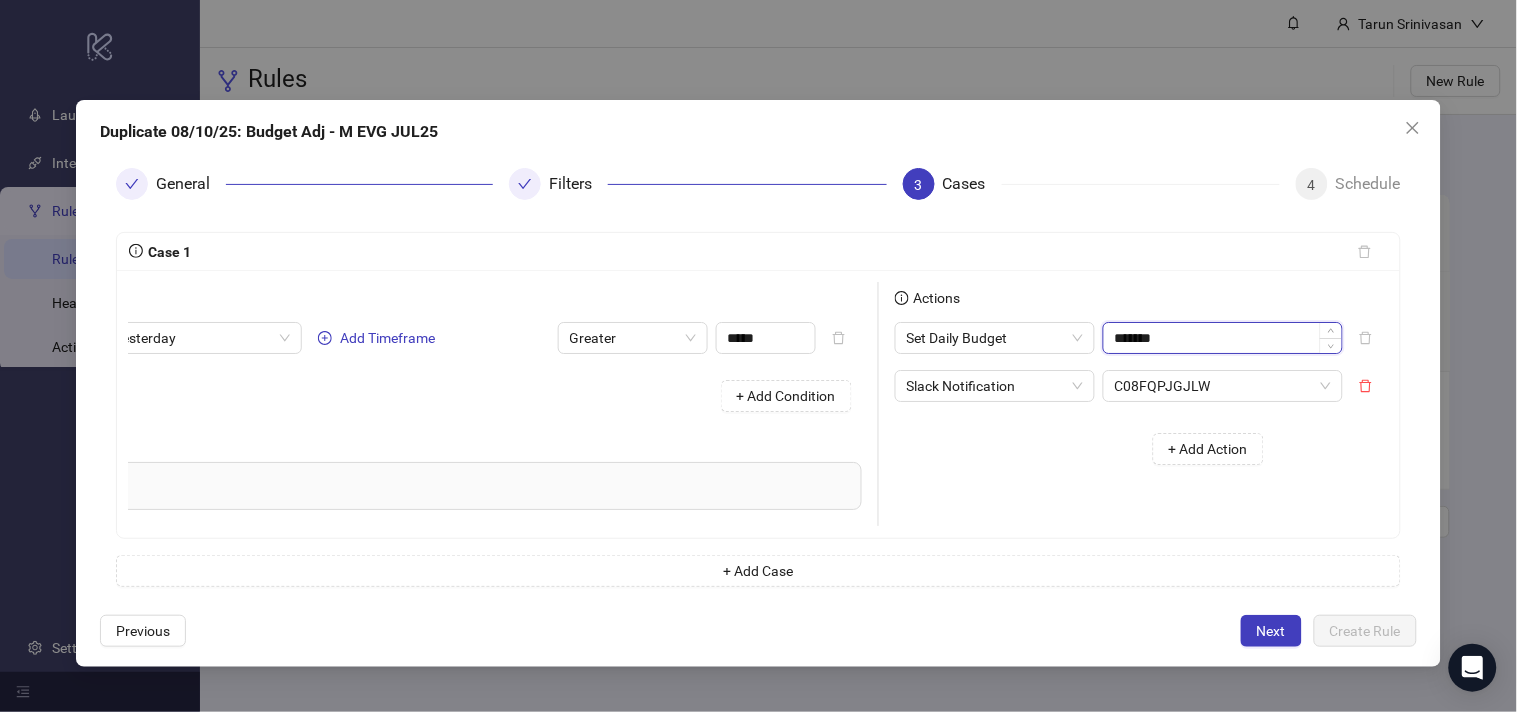 click on "*******" at bounding box center [1223, 338] 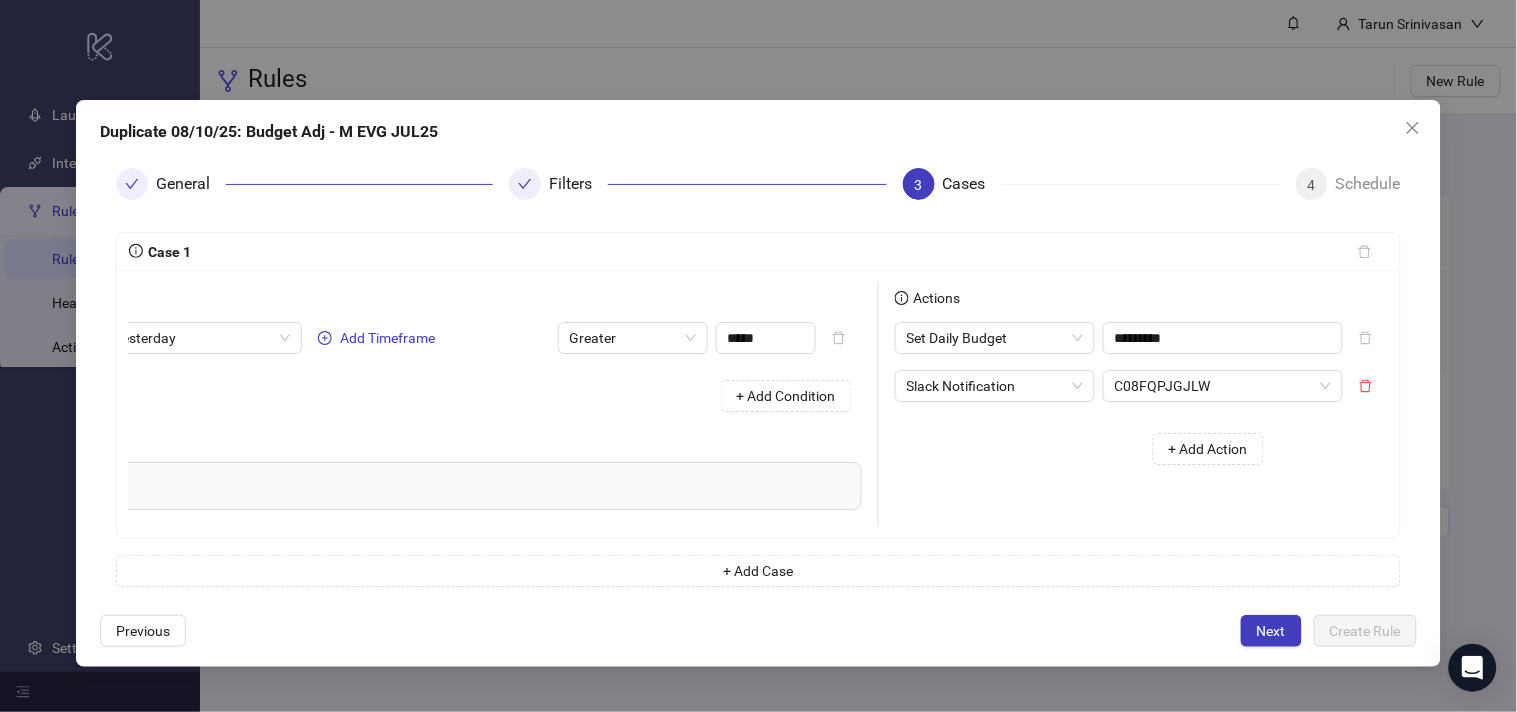 type on "******" 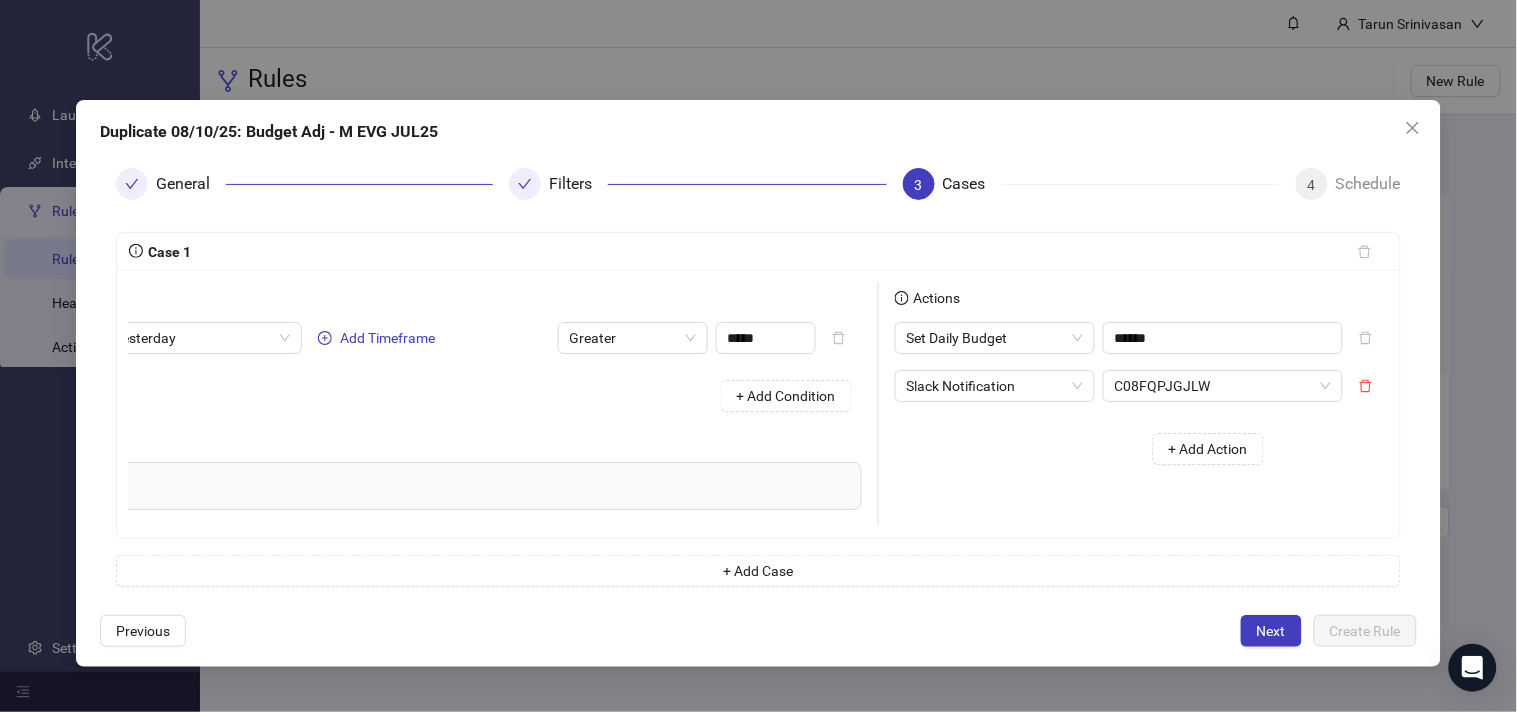 click on "+ Add Action" at bounding box center (1087, 449) 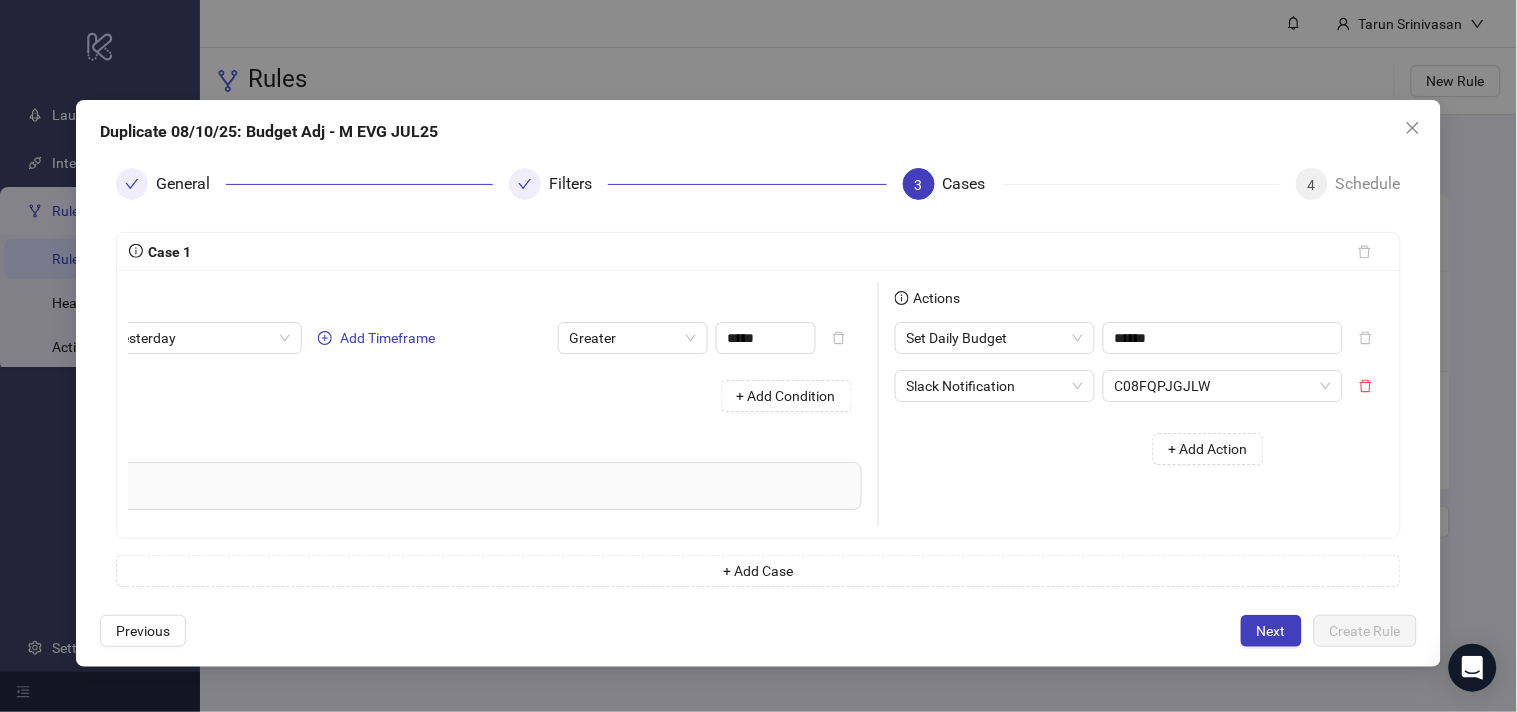 click on "Next" at bounding box center [1271, 631] 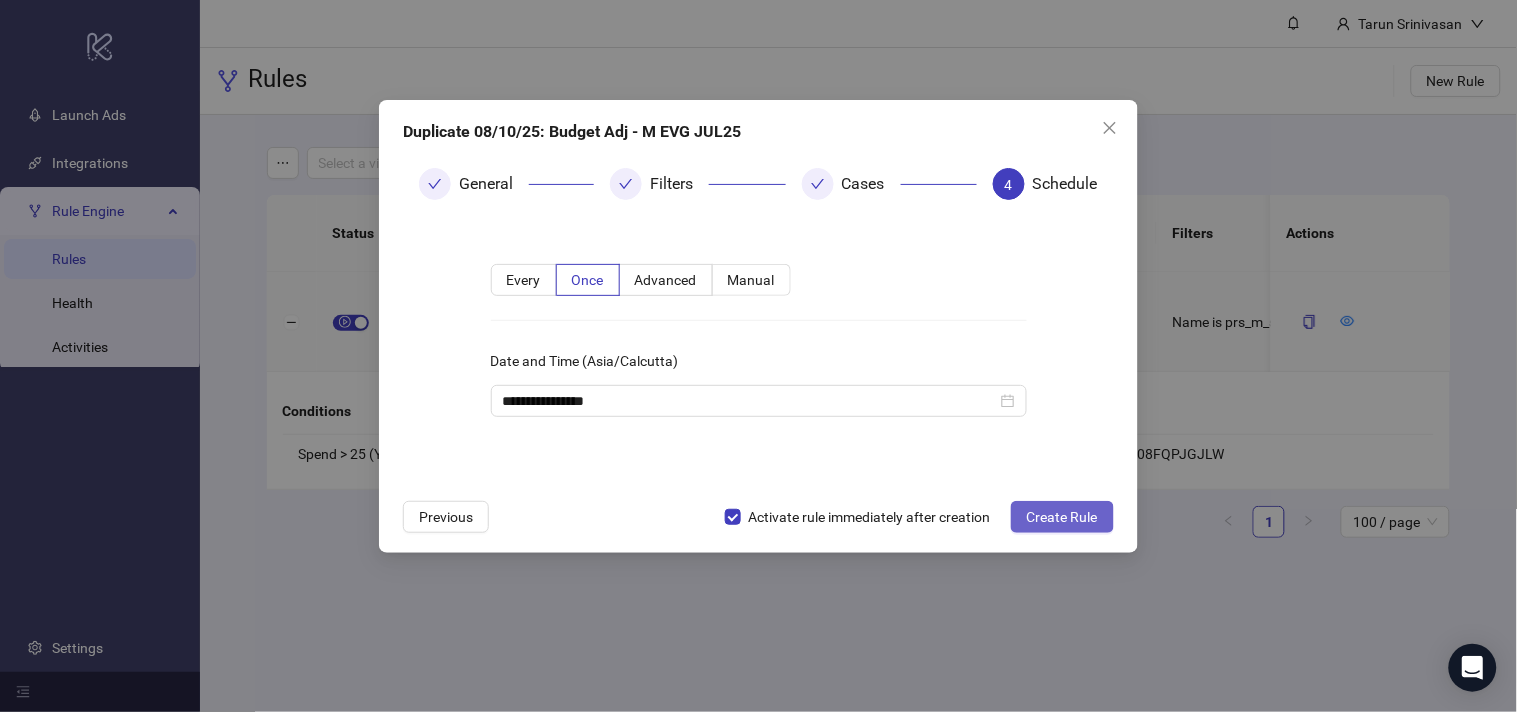 click on "Create Rule" at bounding box center (1062, 517) 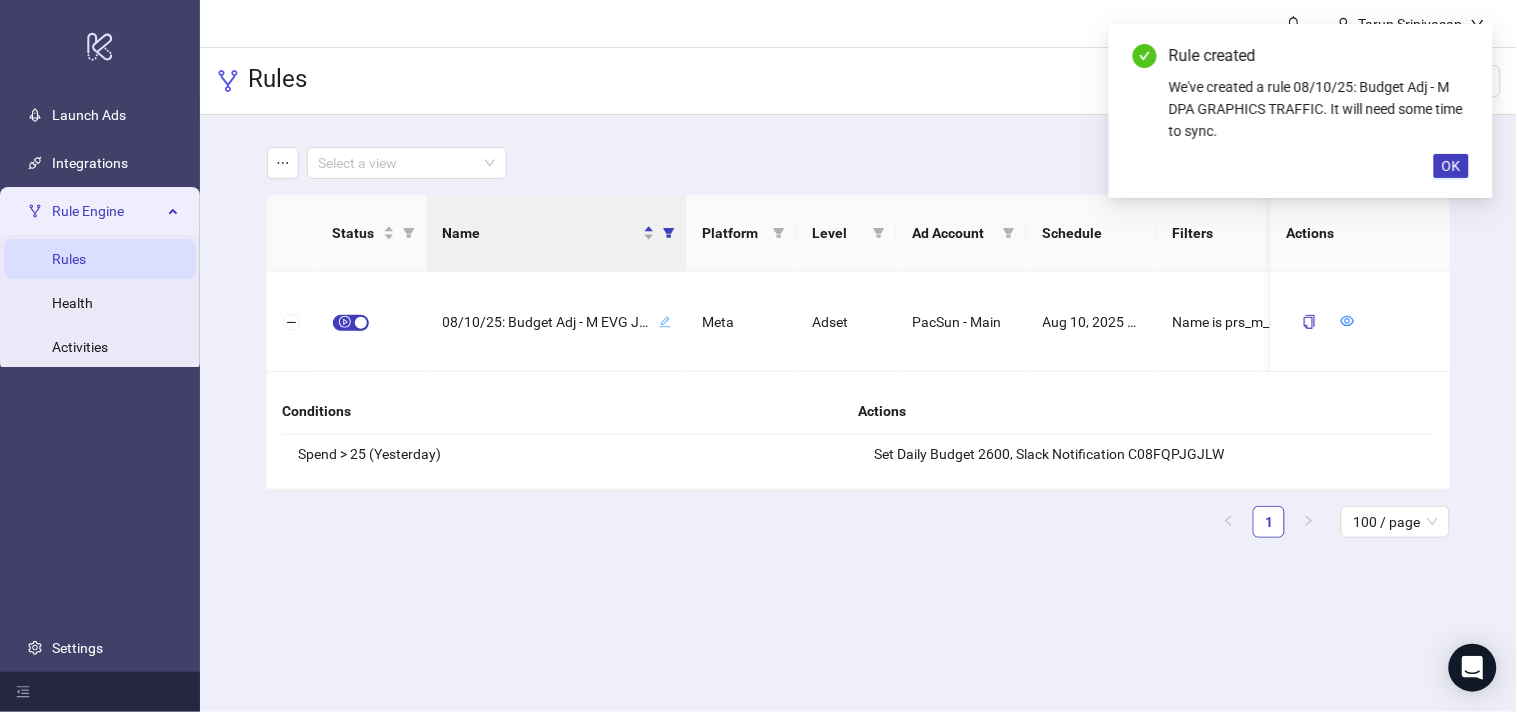 click on "Tarun Srinivasan Rules New Rule Select a view Status Name Platform Level Ad Account Schedule Filters Is Evaluating Last Run Next Run Actions 08/10/25: Budget Adj - M EVG JUL25 Meta Adset PacSun - Main Aug 10, 2025 12:30 PM Name is prs_m_std_evergreen_cc_multi_meta_purch_max_autob_site_m-18-54_1dc0dv_jul25_fna - Aug 10, 12:30 PM Conditions Spend > 25 (Yesterday) Actions Set Daily Budget 2600, Slack Notification [ID] 1 100 / page" at bounding box center [858, 356] 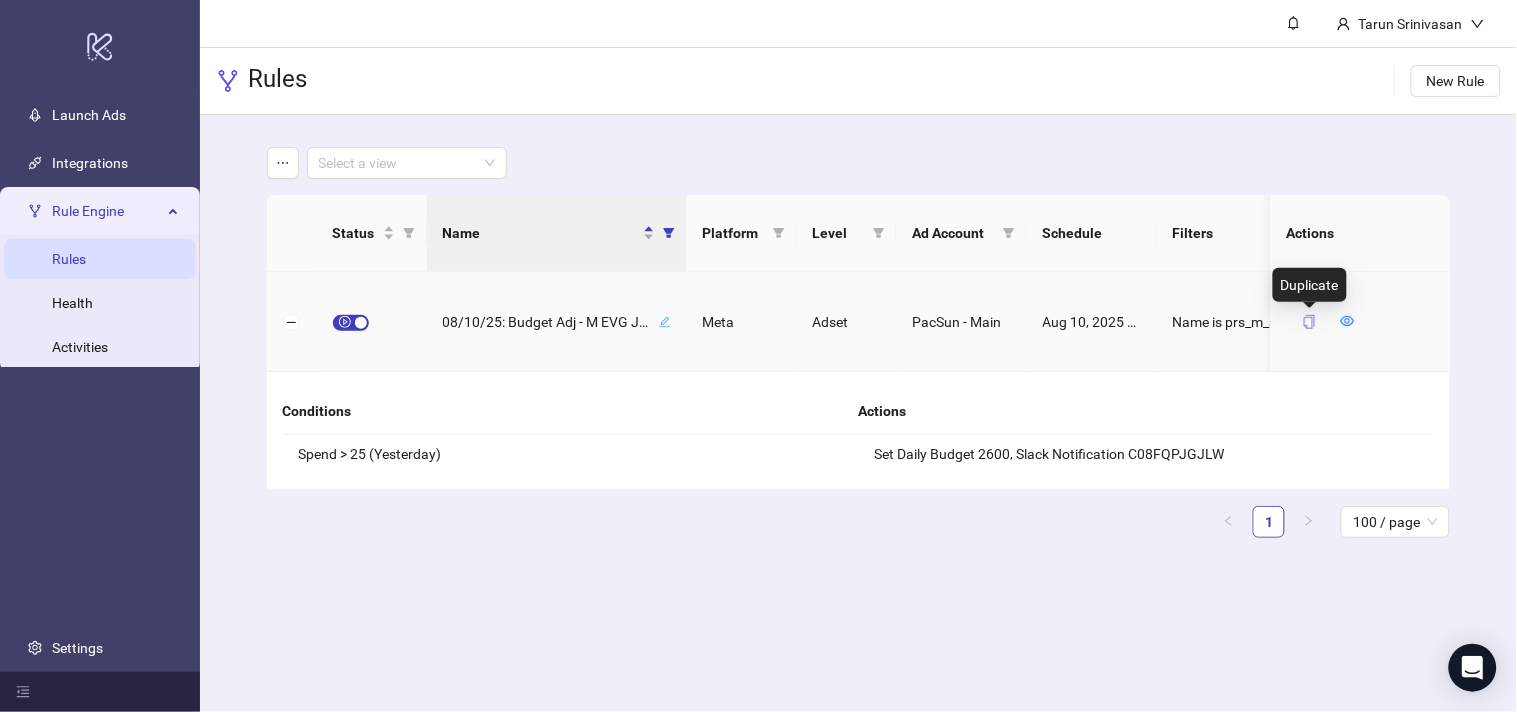 click 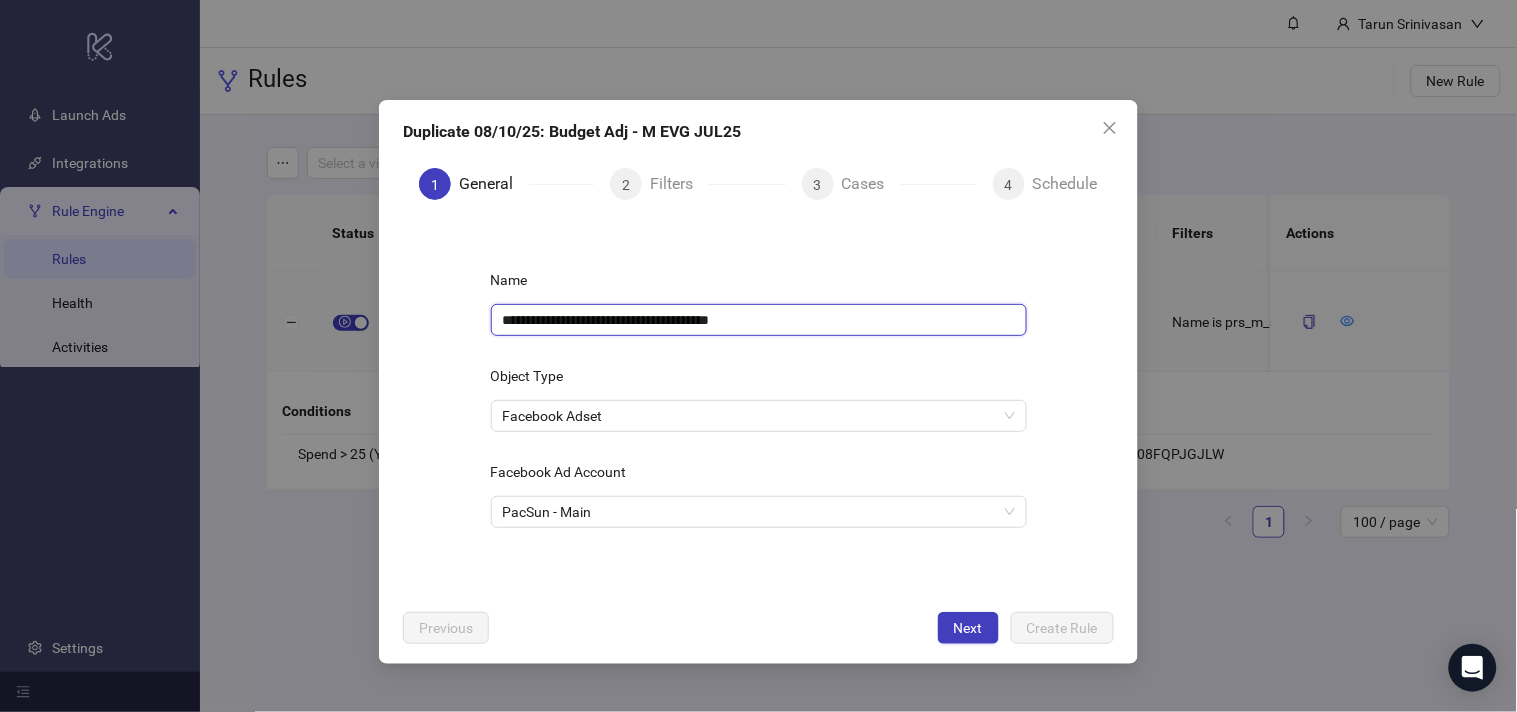 click on "**********" at bounding box center (759, 320) 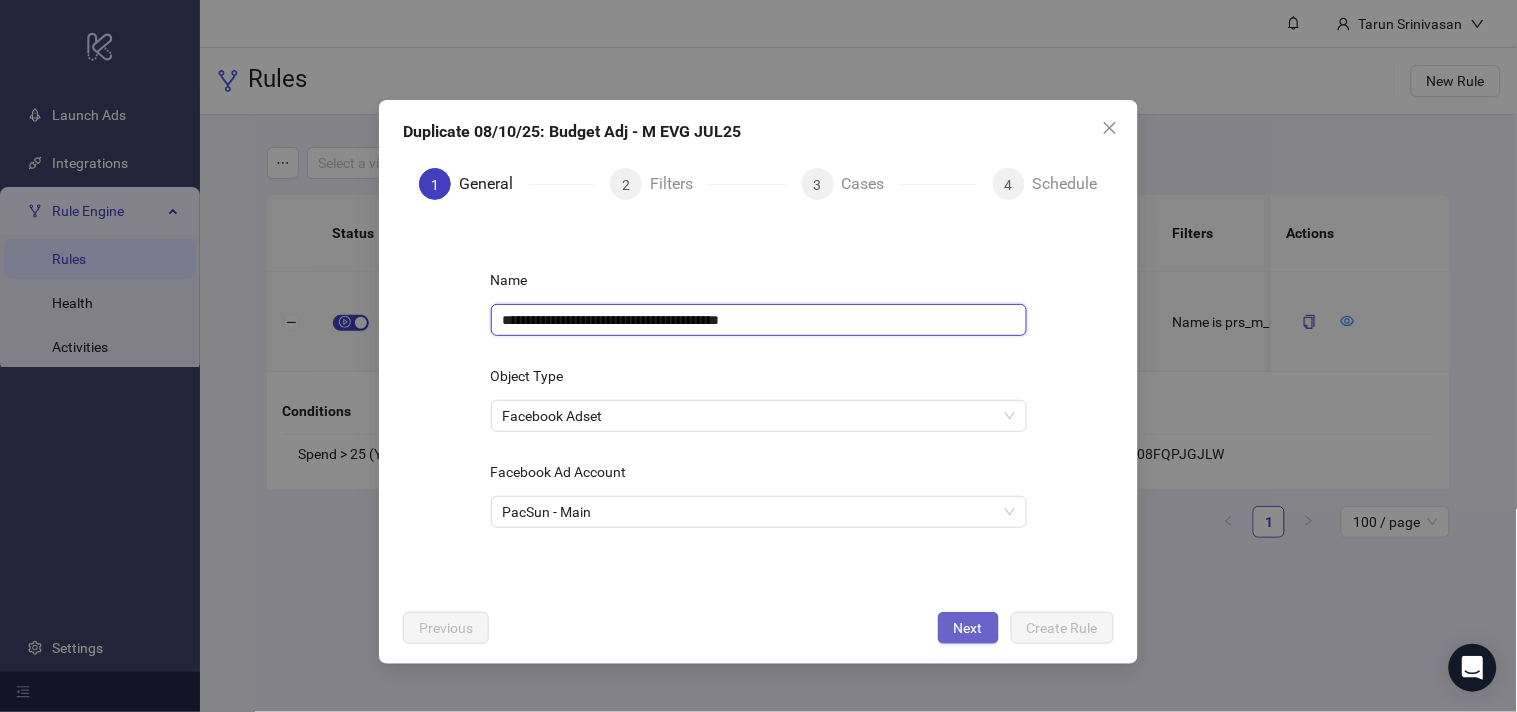 type on "**********" 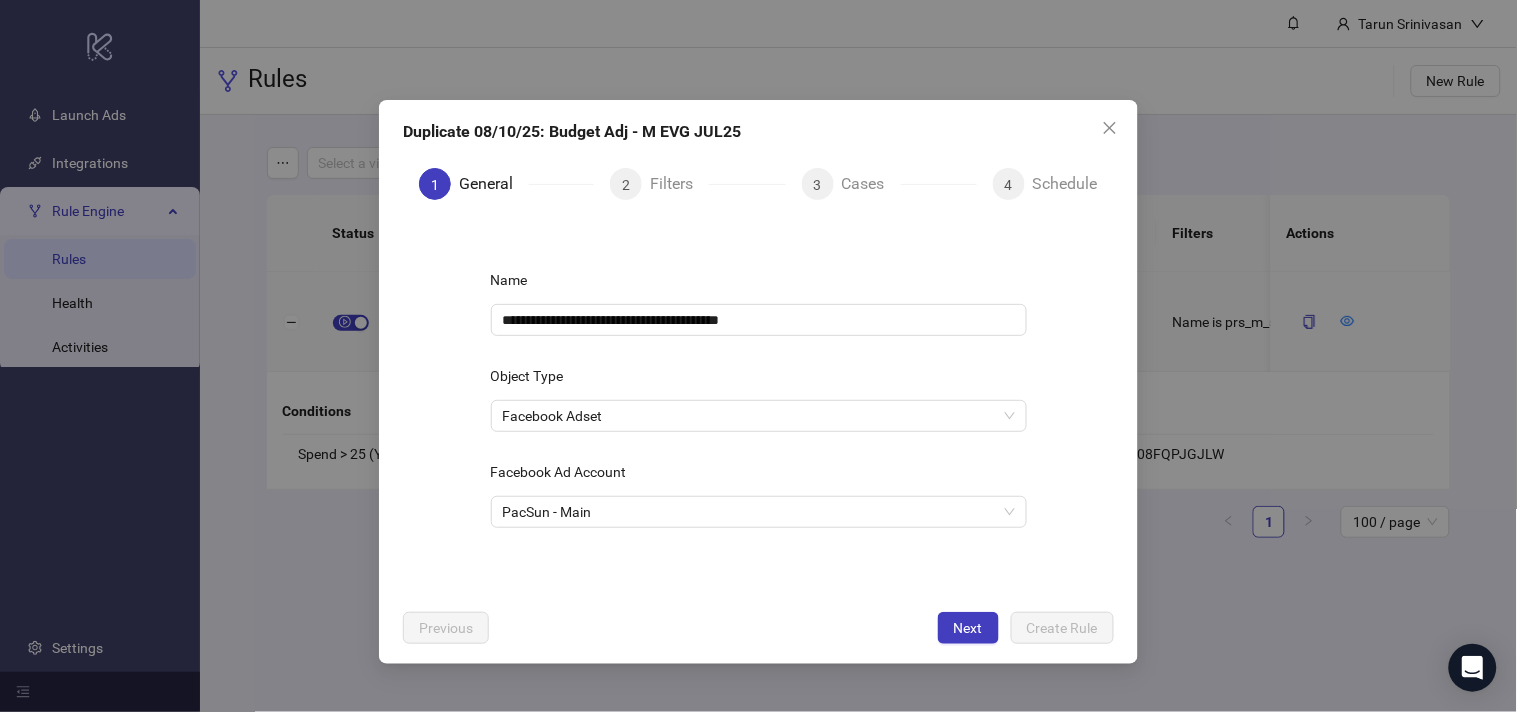 click on "Next" at bounding box center [968, 628] 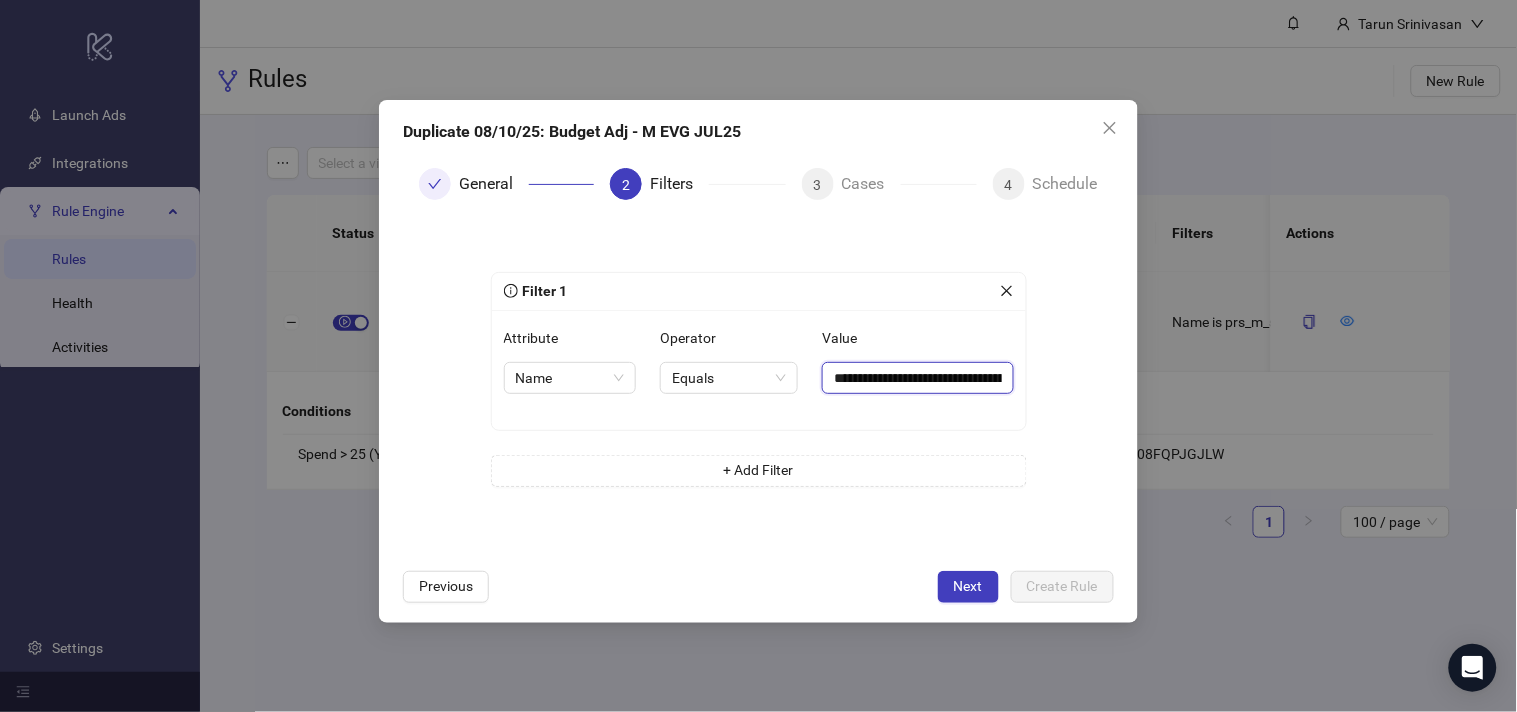 click on "**********" at bounding box center (917, 378) 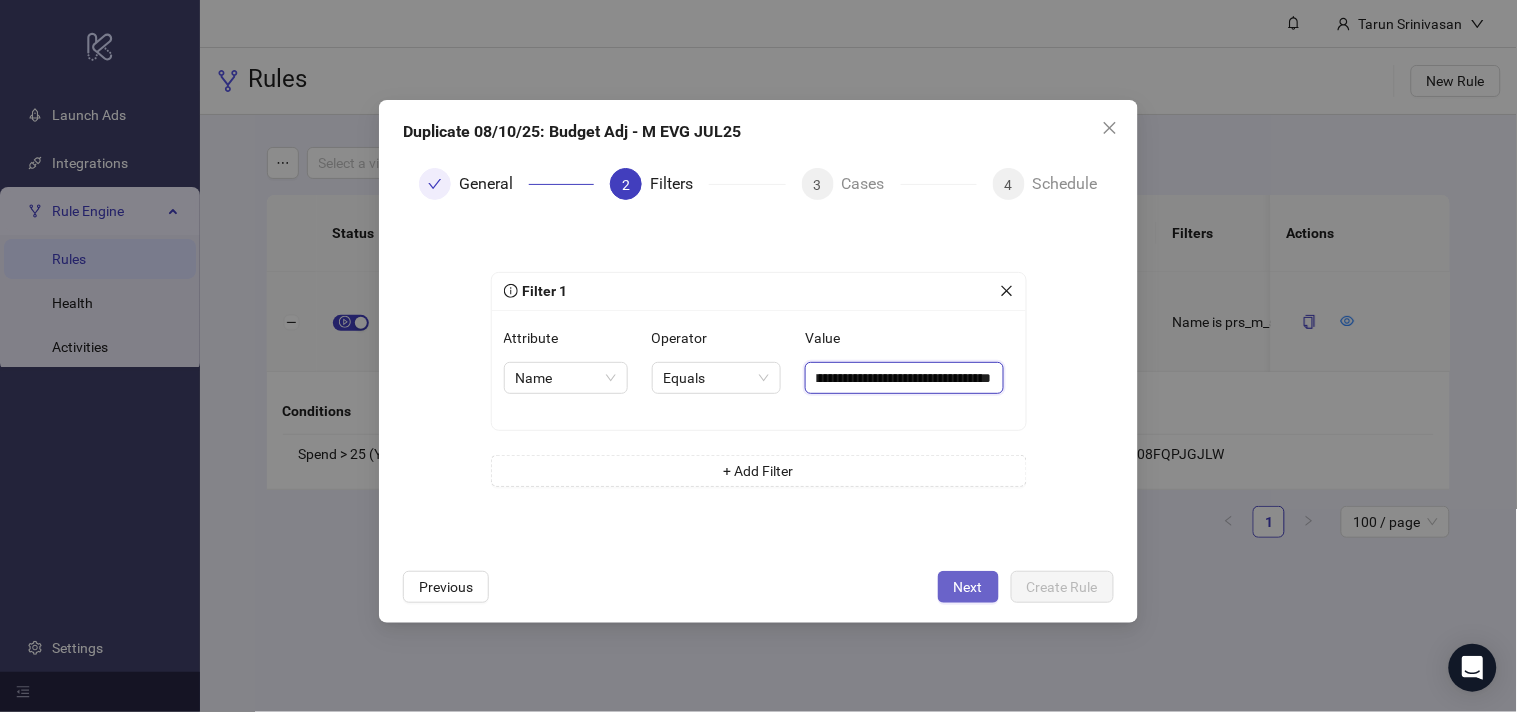 type on "**********" 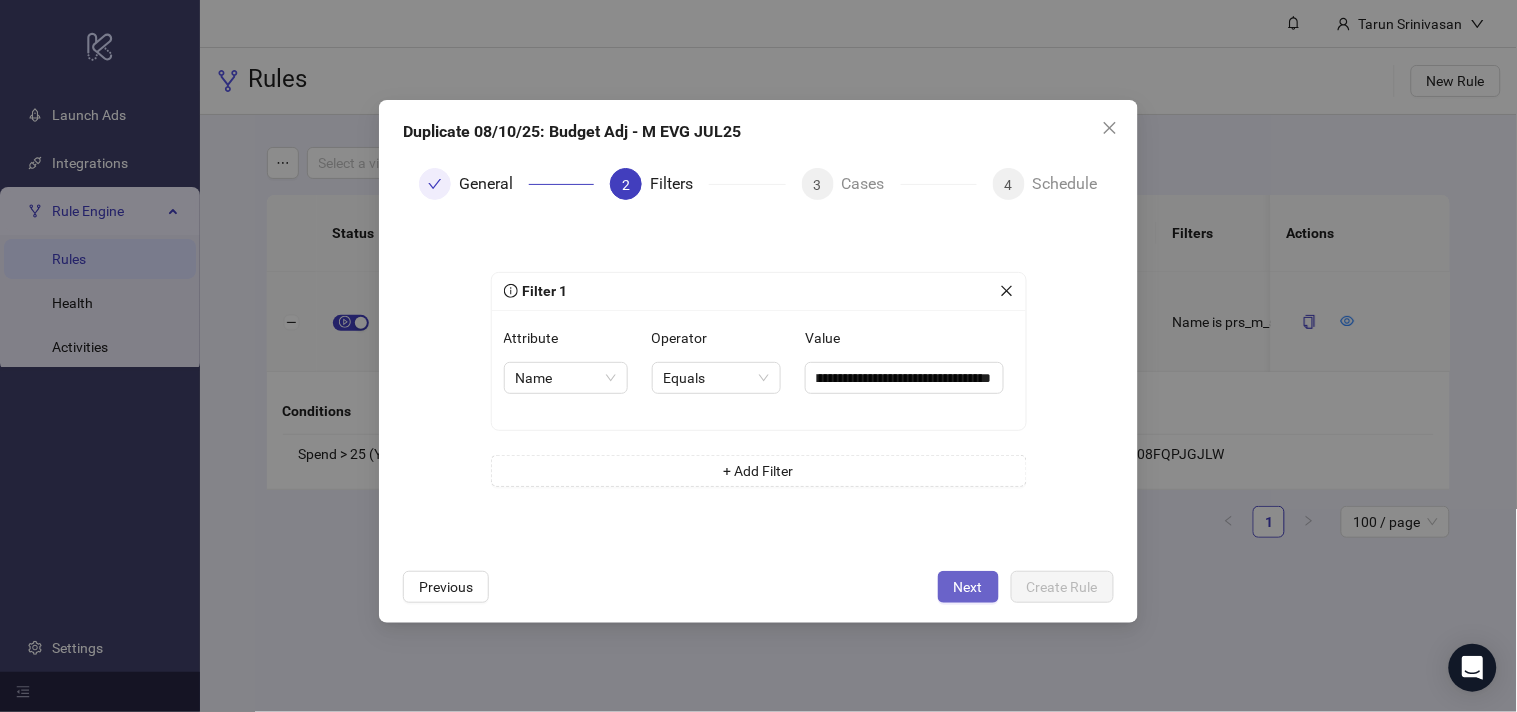 scroll, scrollTop: 0, scrollLeft: 0, axis: both 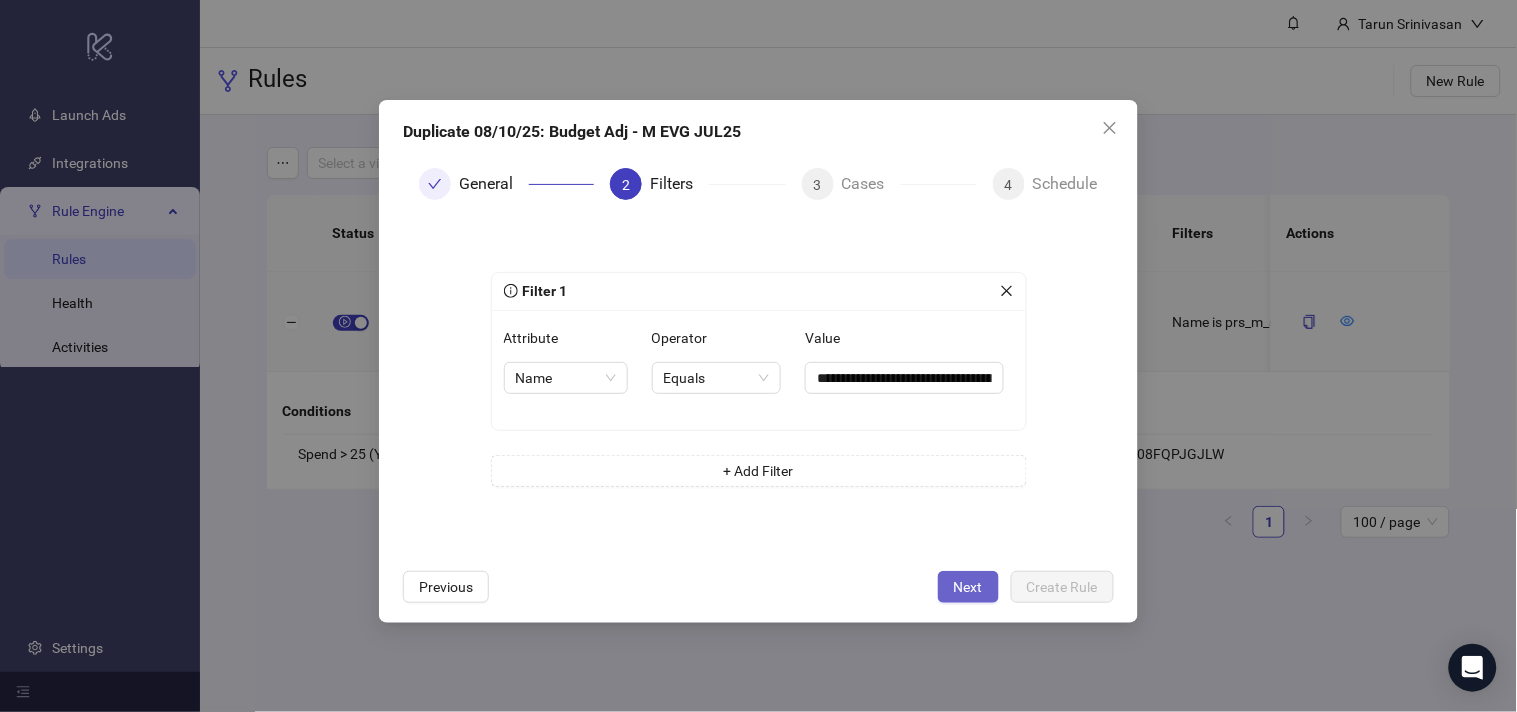 click on "Next" at bounding box center [968, 587] 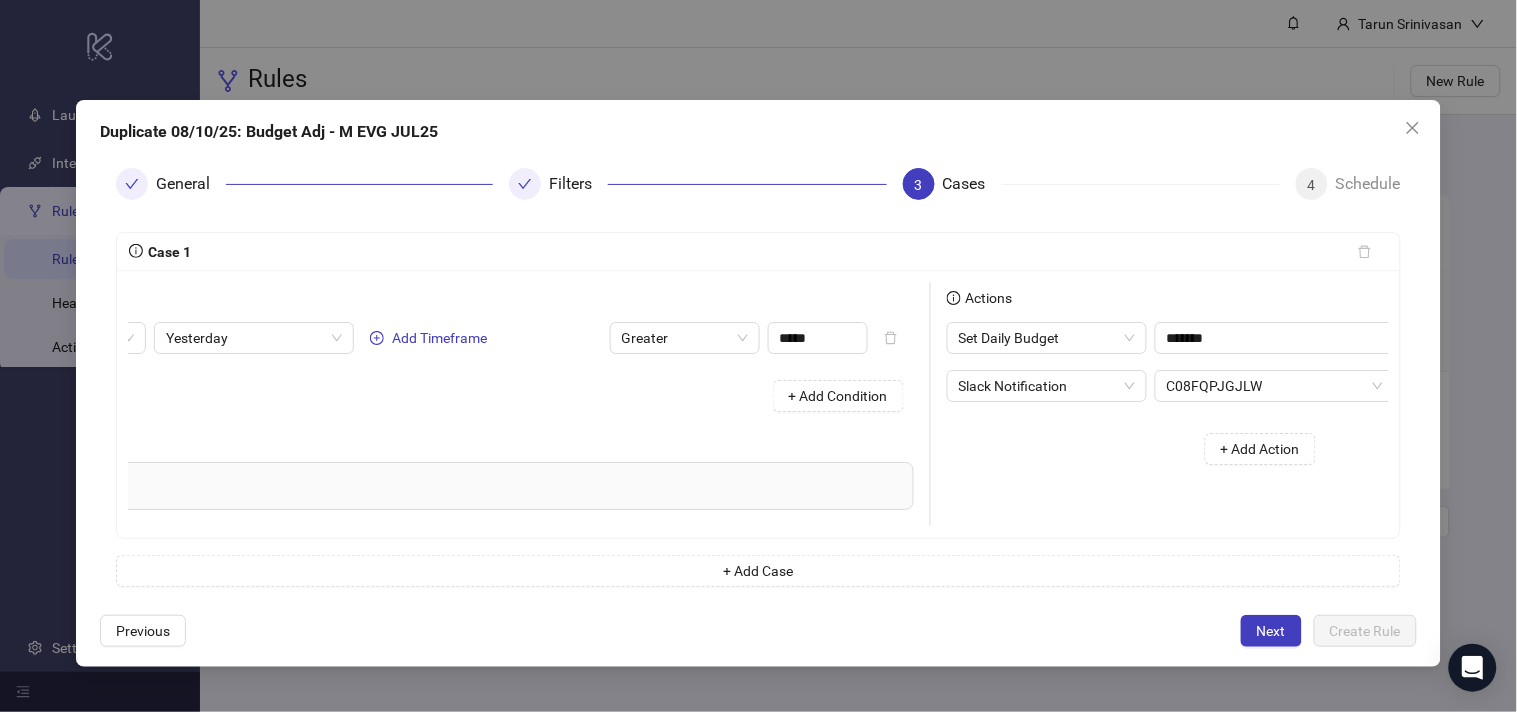 scroll, scrollTop: 0, scrollLeft: 275, axis: horizontal 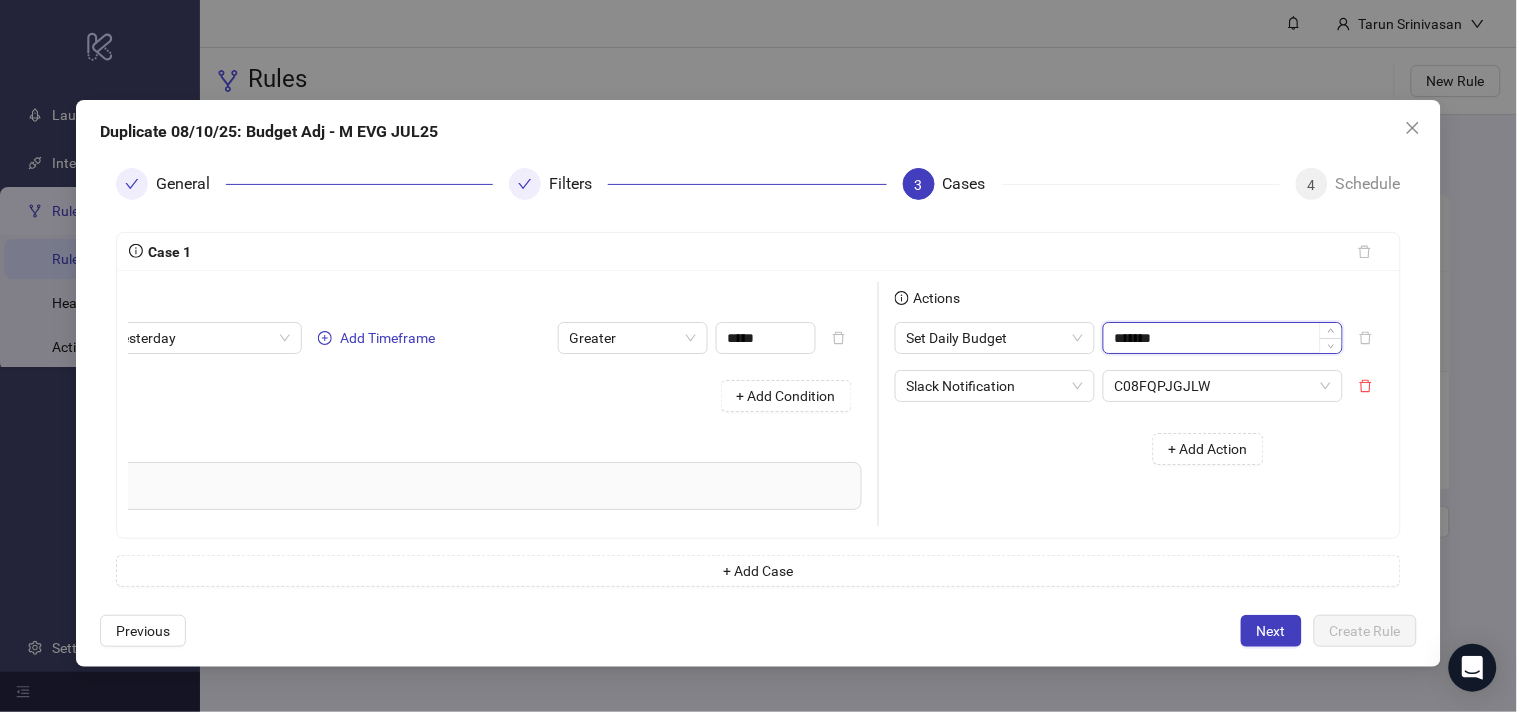 click on "*******" at bounding box center [1223, 338] 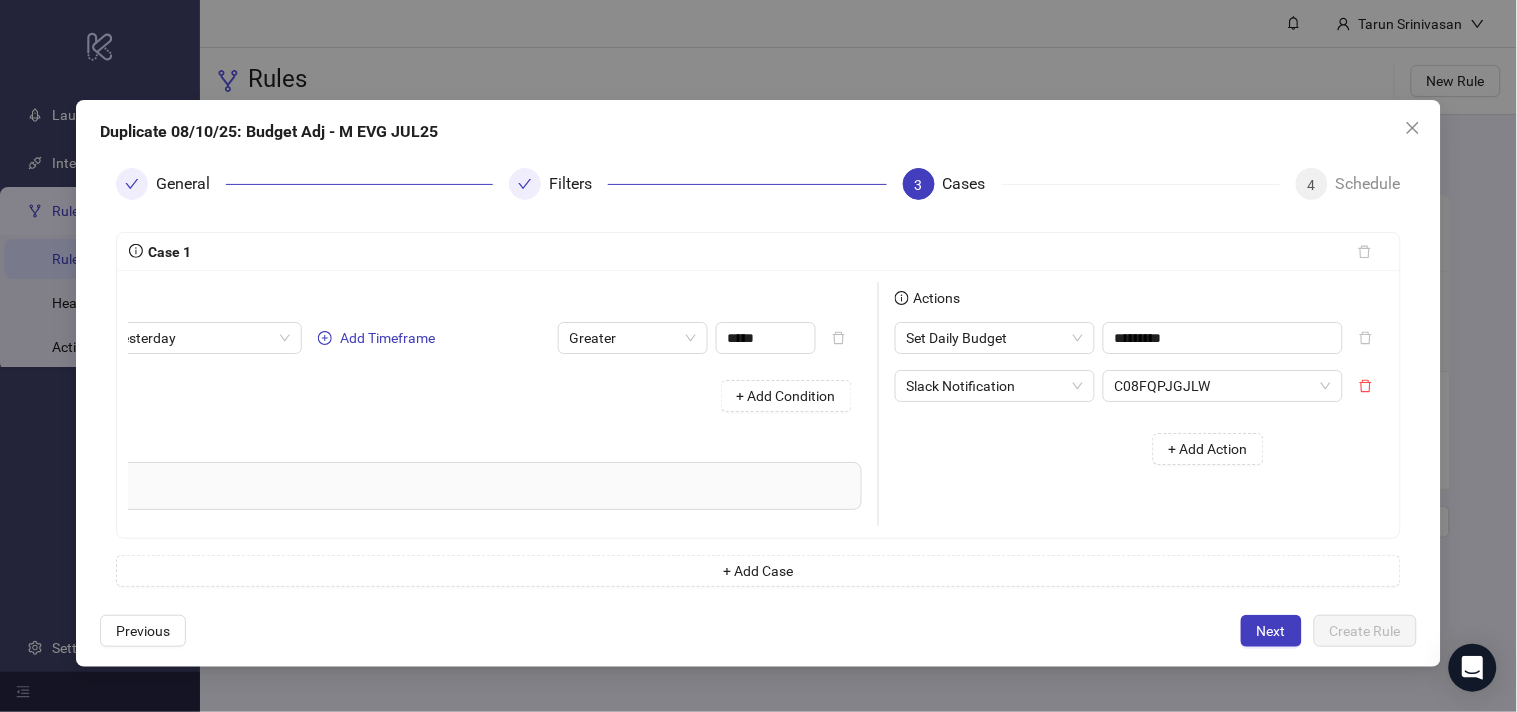 type on "******" 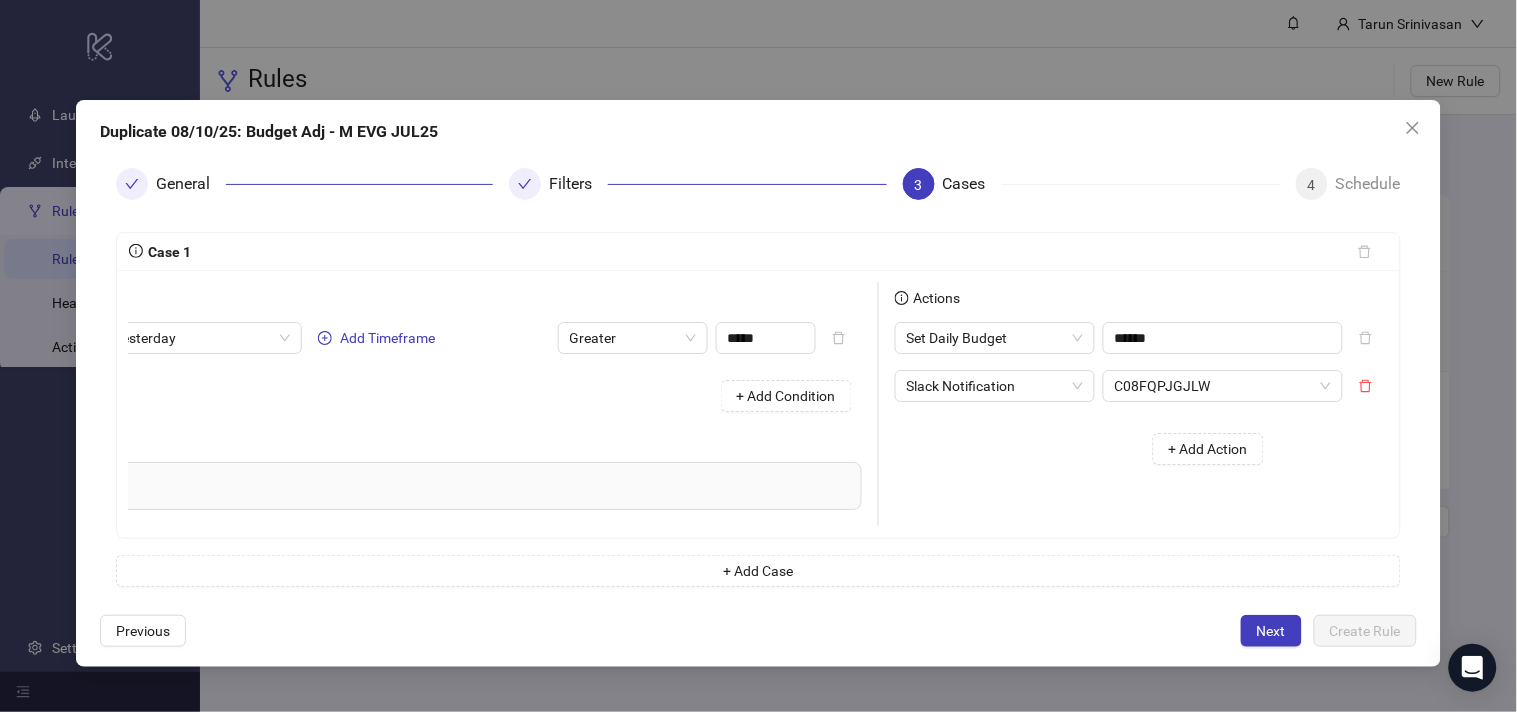 click on "+ Add Action" at bounding box center (1087, 449) 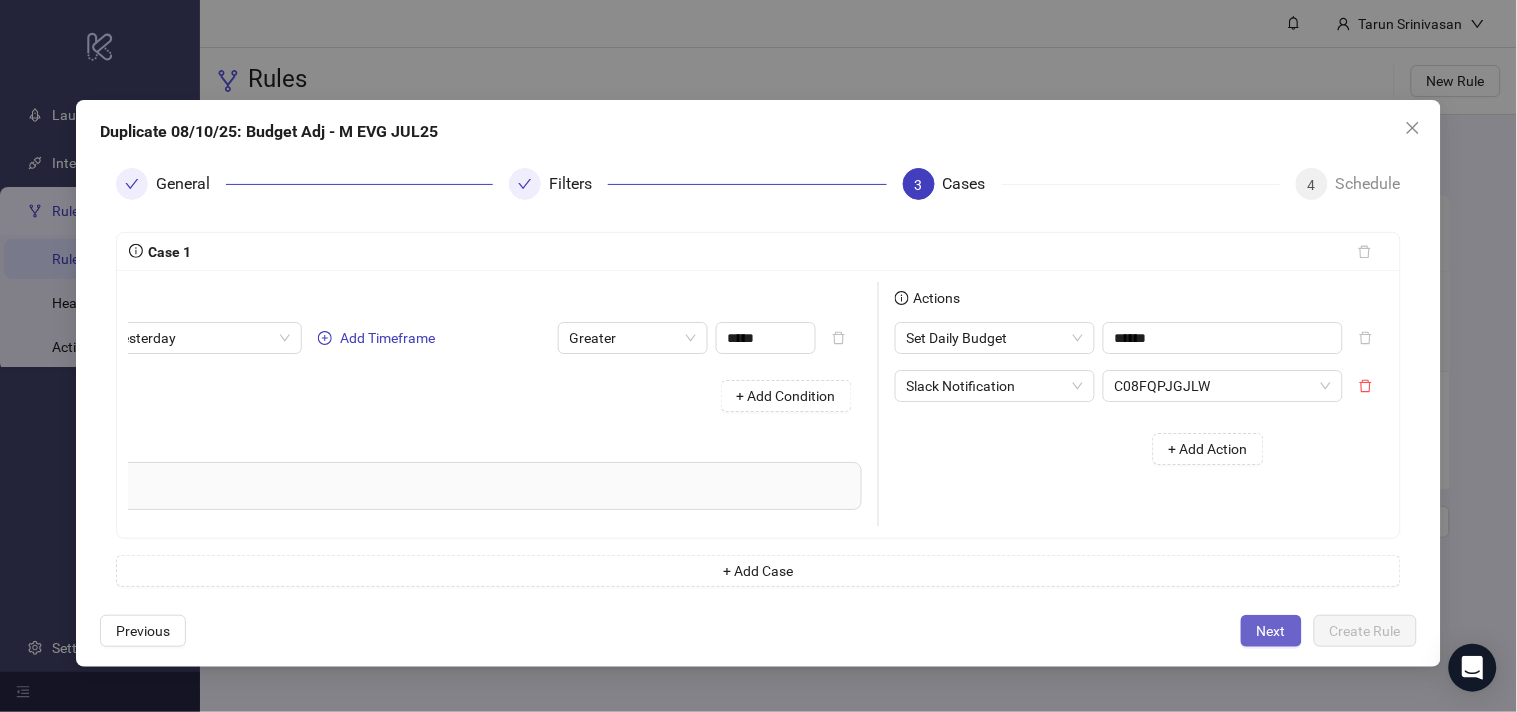 click on "Next" at bounding box center (1271, 631) 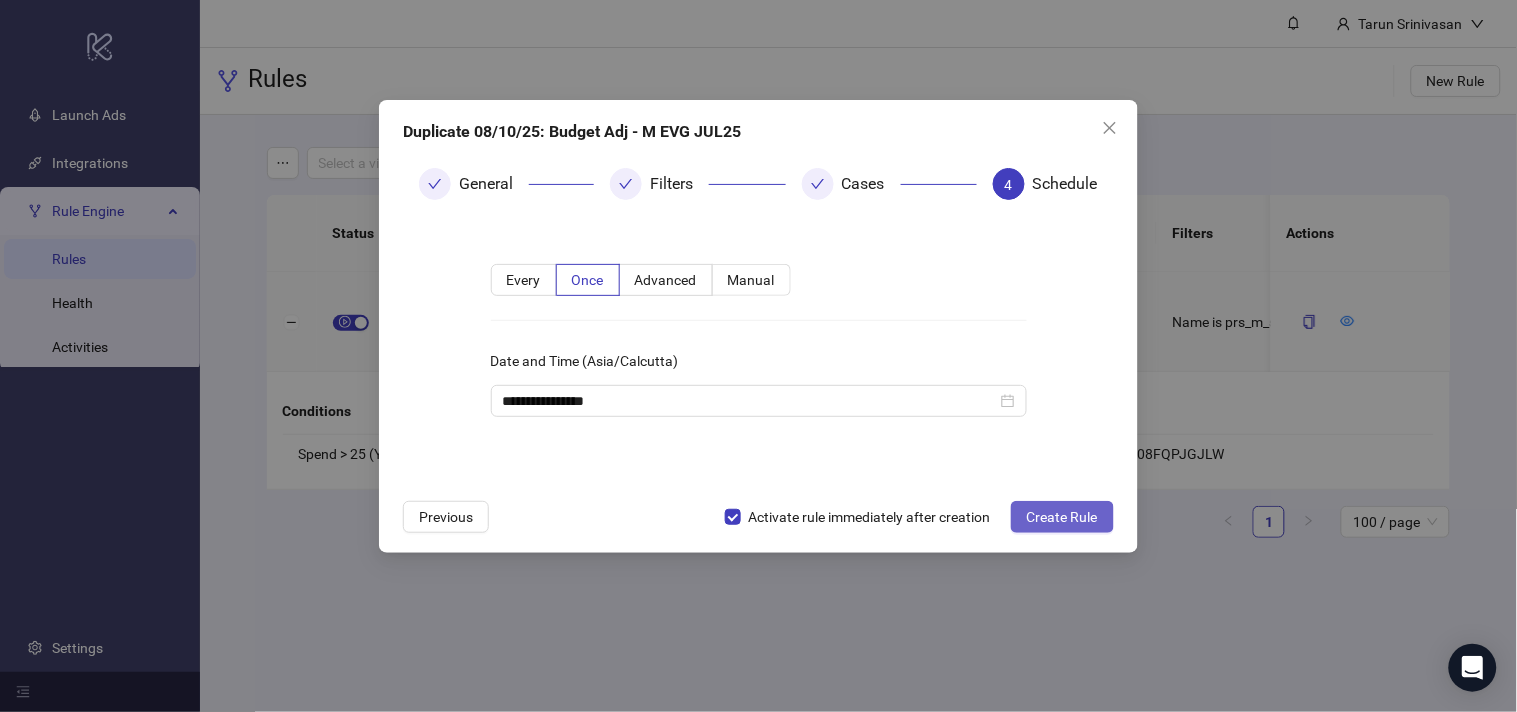 click on "Create Rule" at bounding box center (1062, 517) 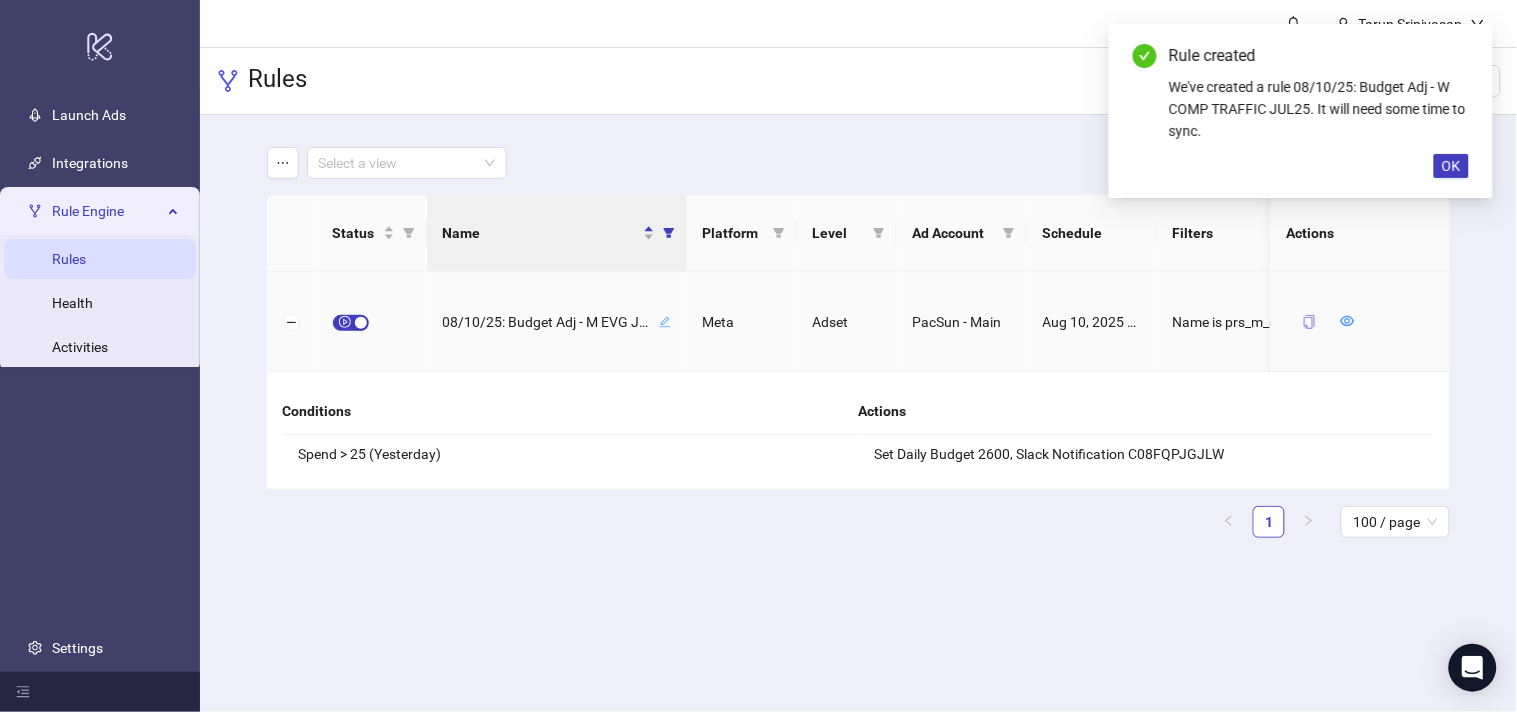 click 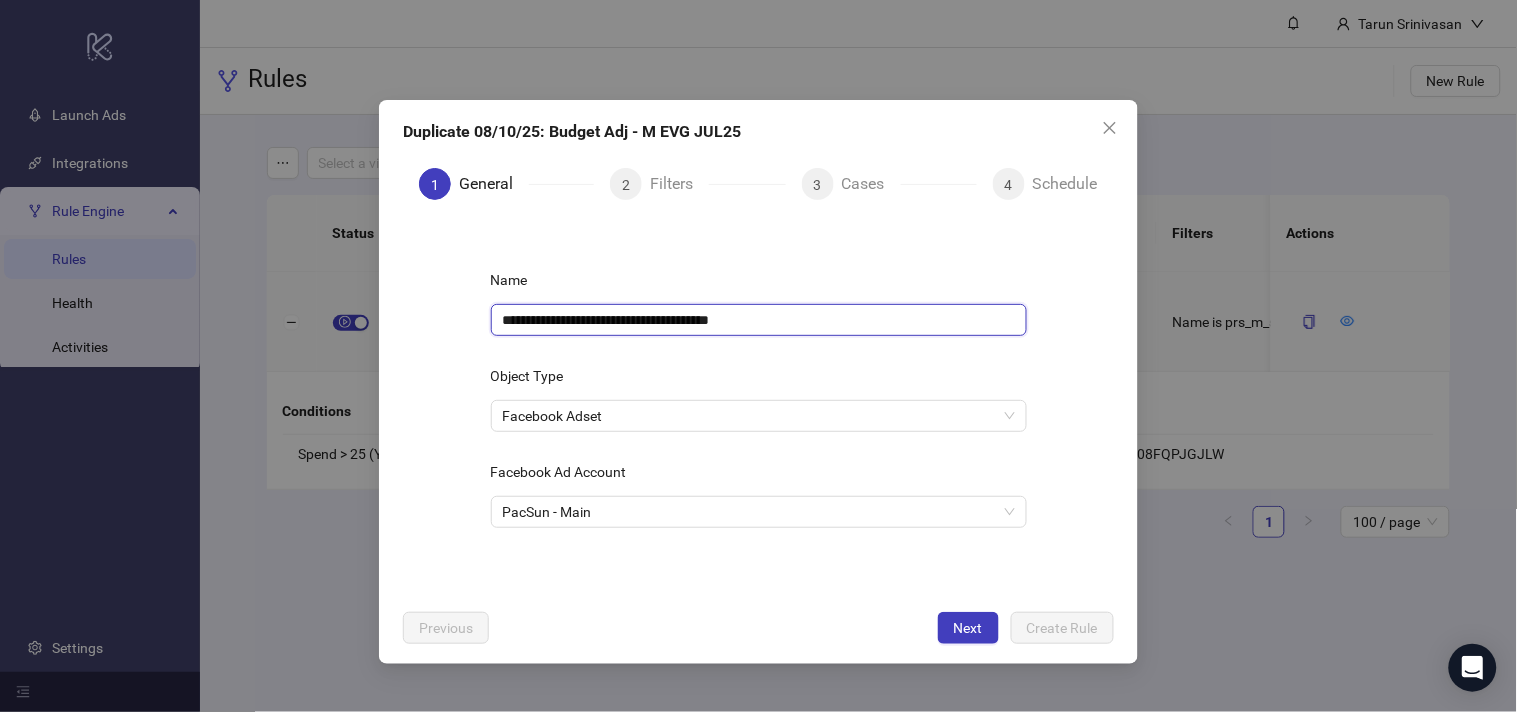 click on "**********" at bounding box center [759, 320] 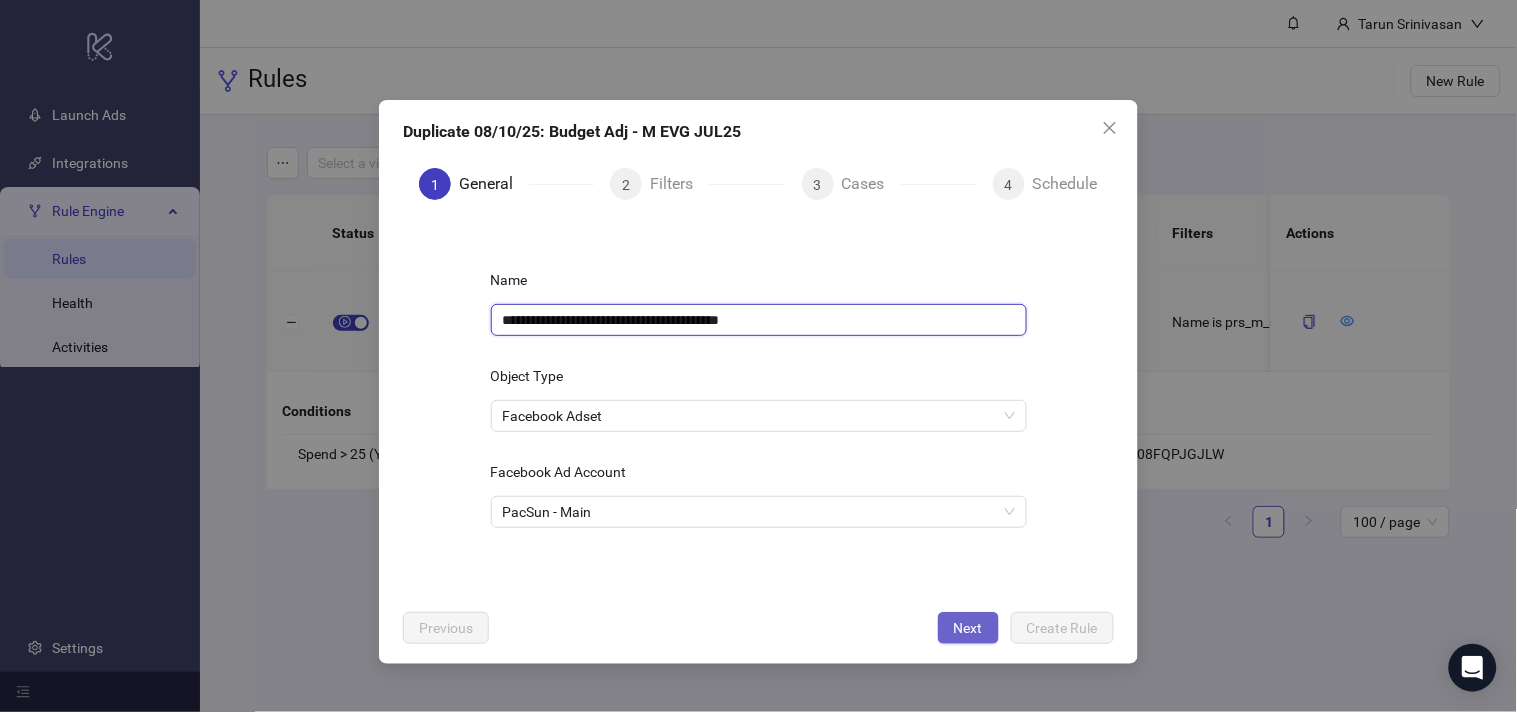 type on "**********" 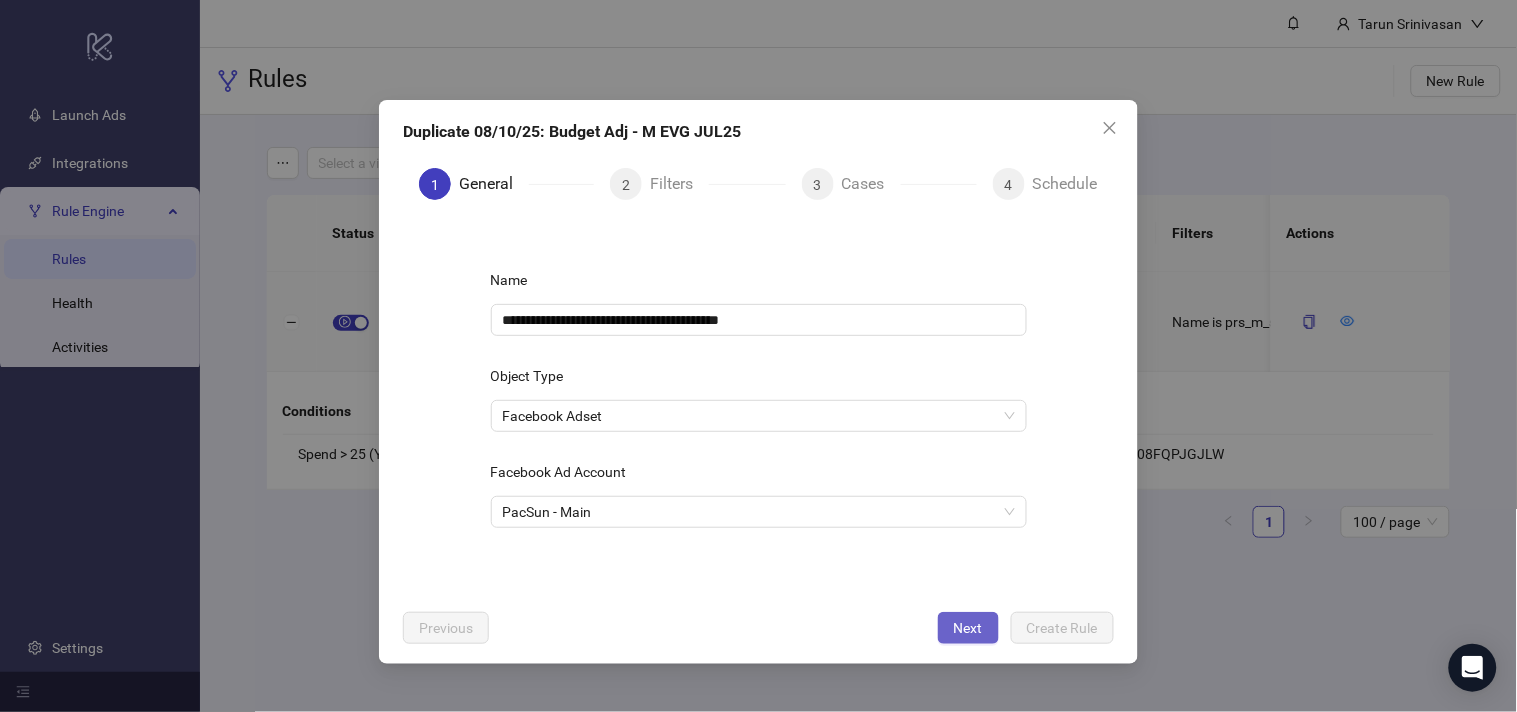 click on "Next" at bounding box center (968, 628) 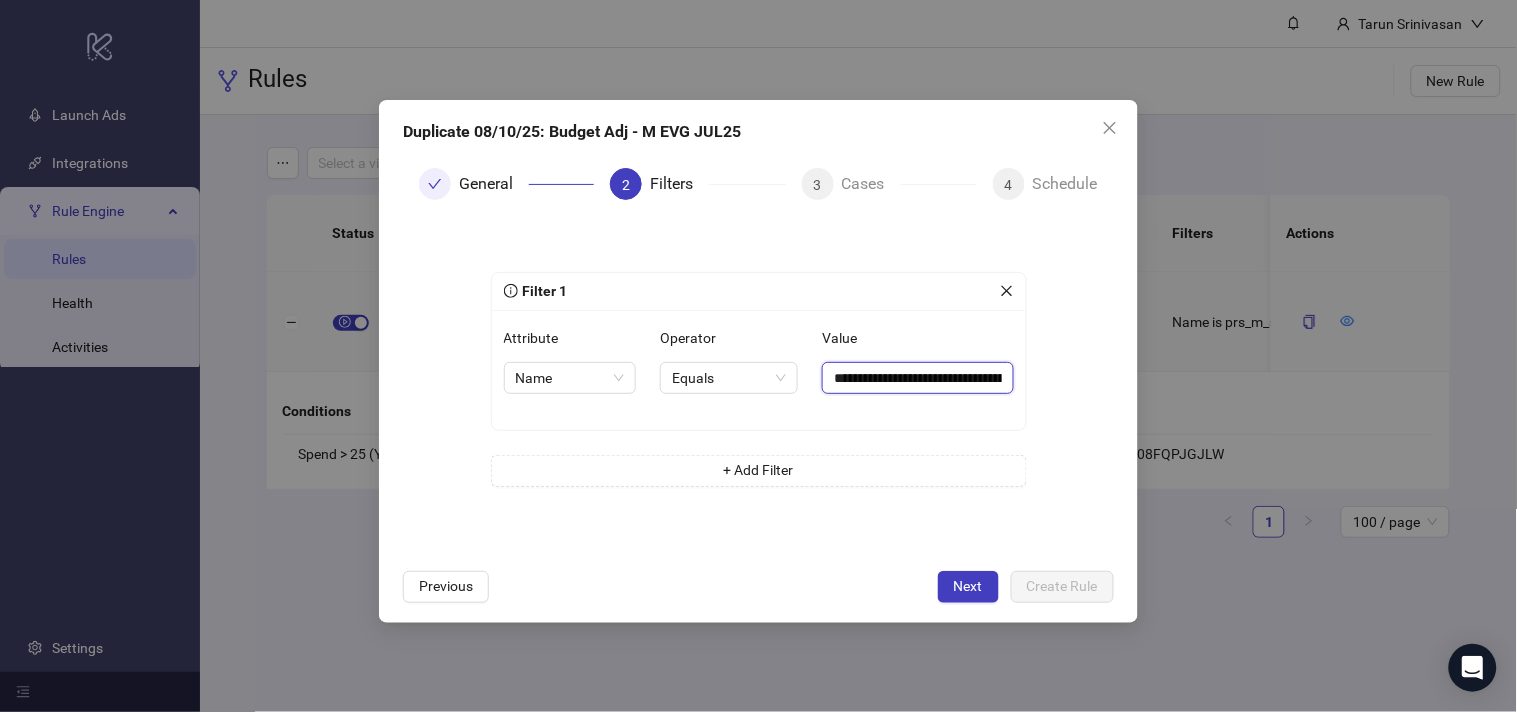 click on "**********" at bounding box center (917, 378) 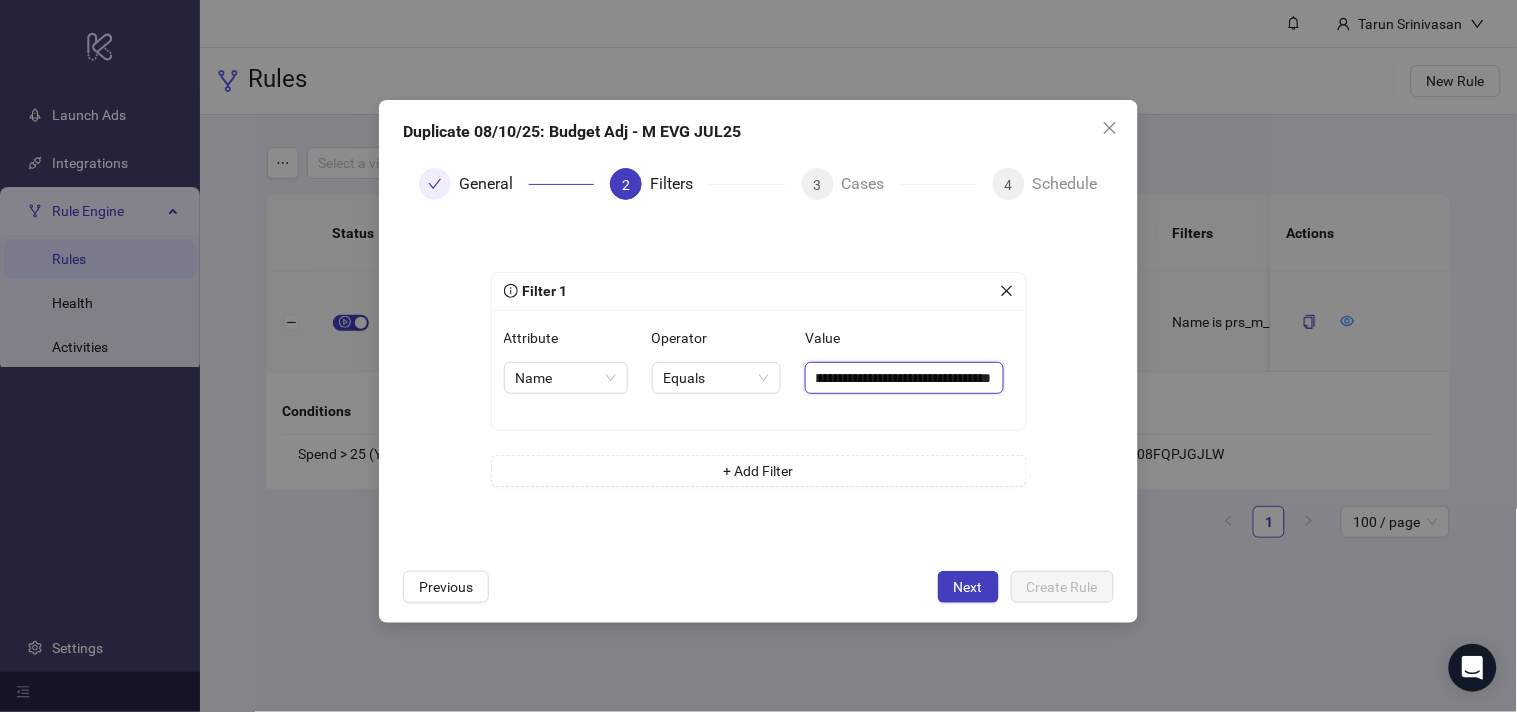 type on "**********" 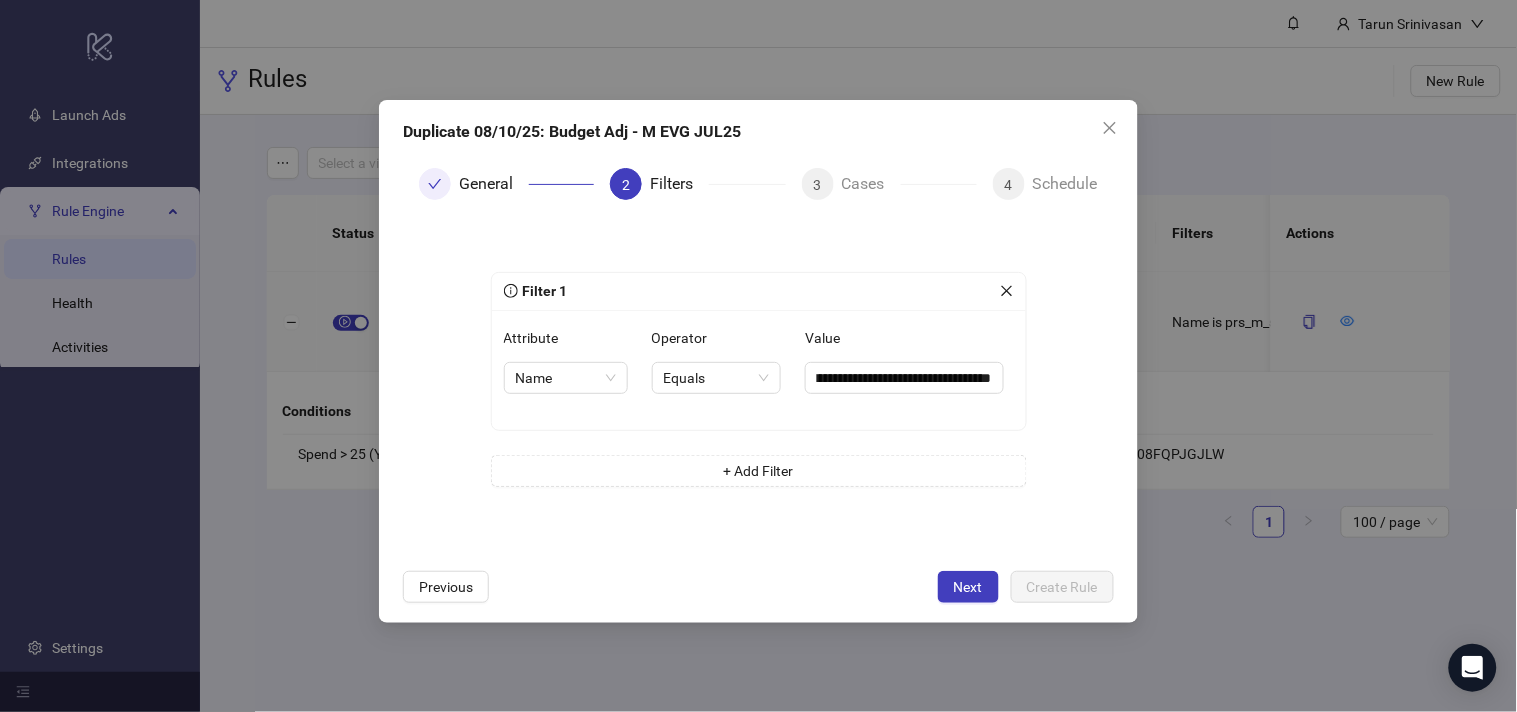 scroll, scrollTop: 0, scrollLeft: 0, axis: both 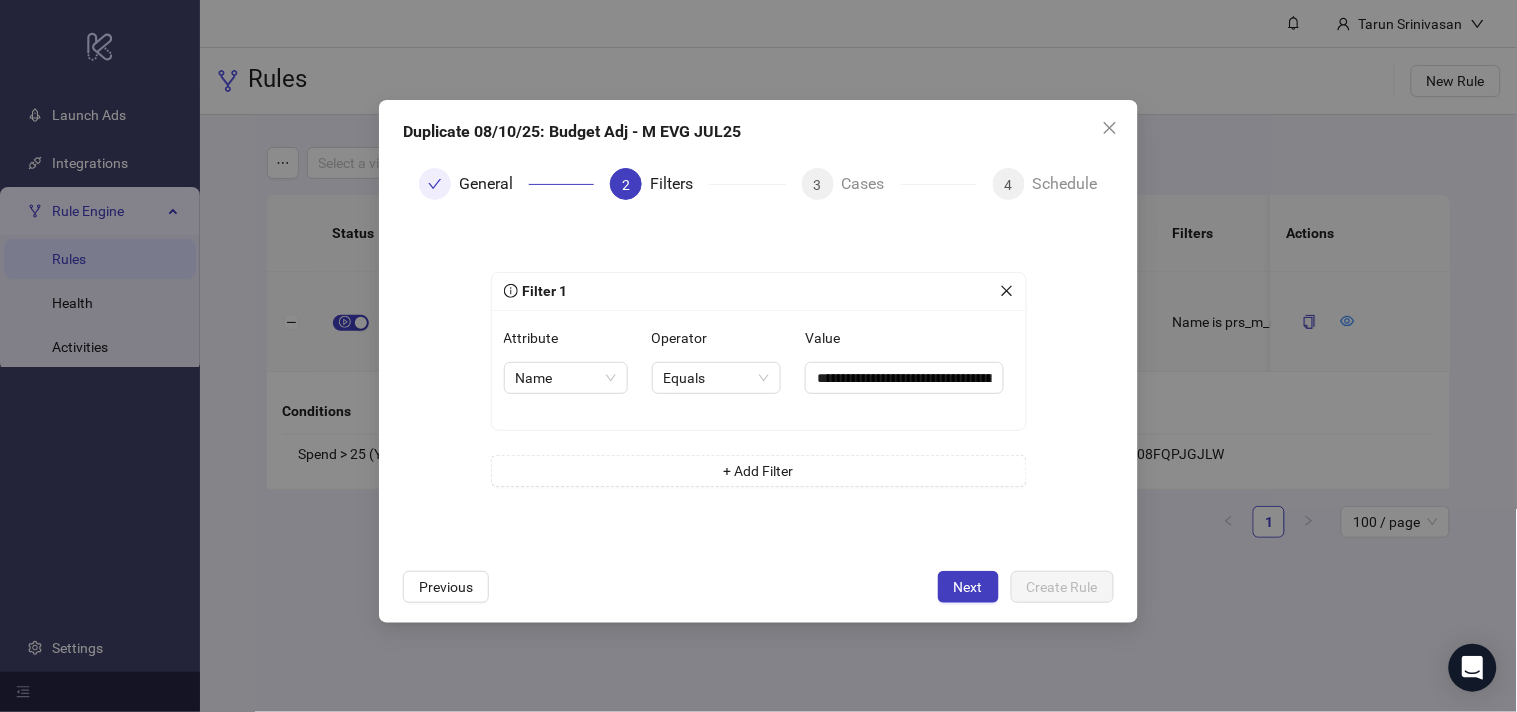 click on "**********" at bounding box center (759, 387) 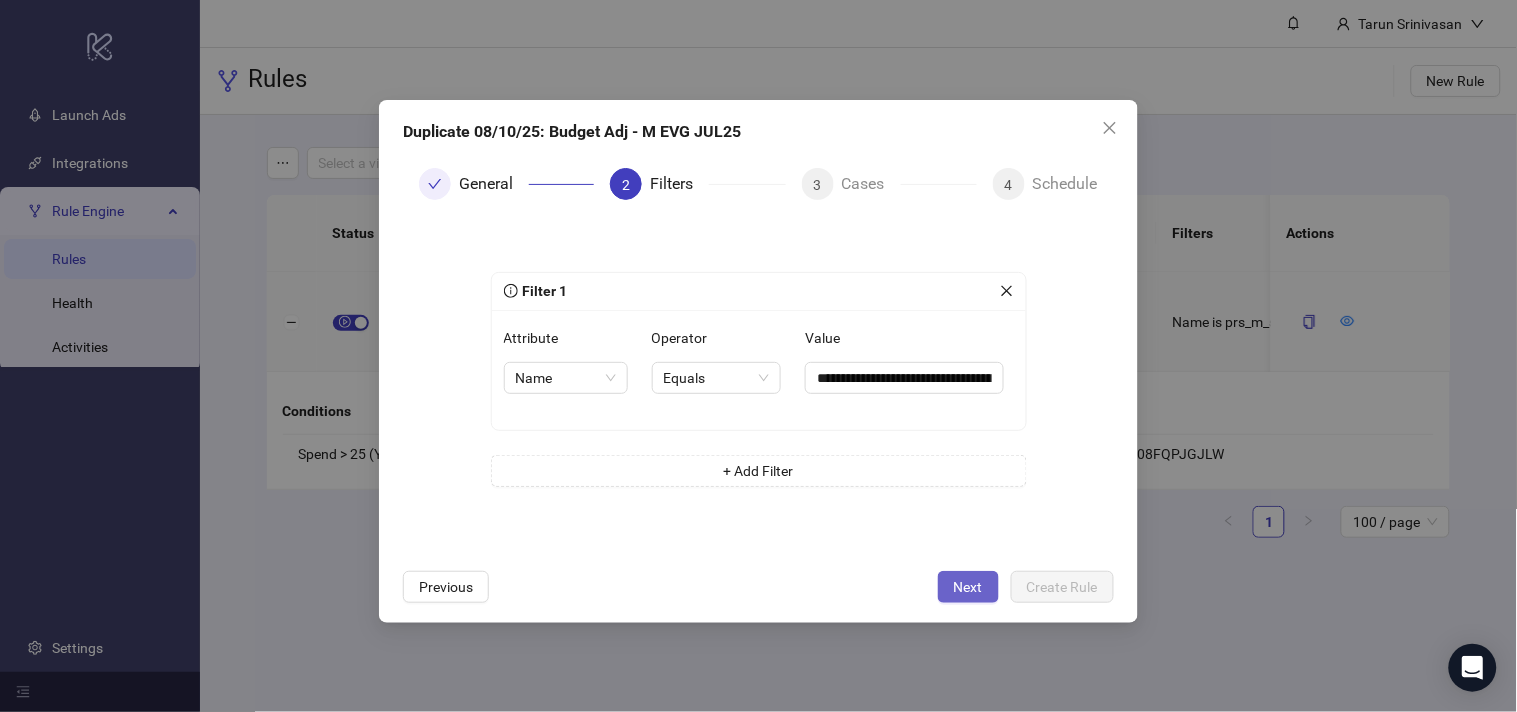 click on "Next" at bounding box center (968, 587) 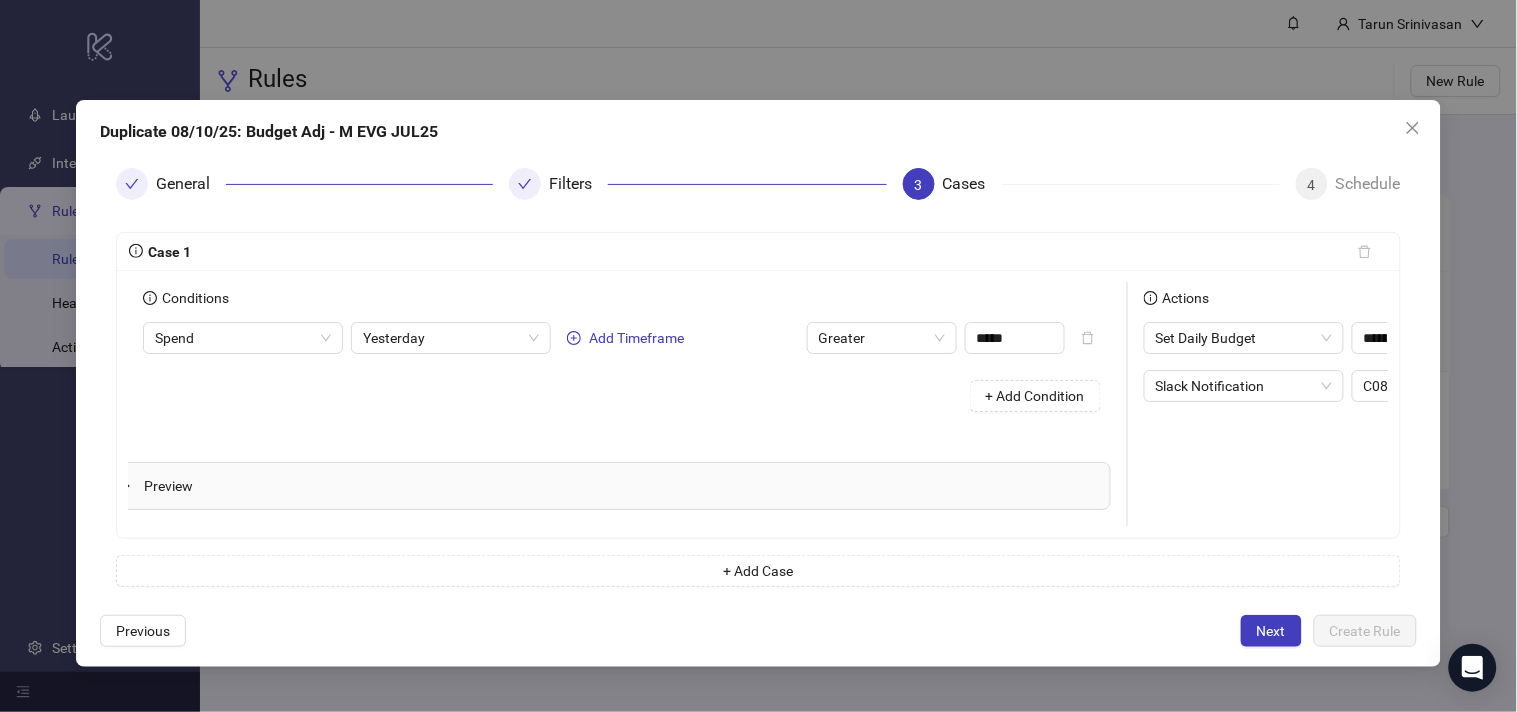 scroll, scrollTop: 0, scrollLeft: 275, axis: horizontal 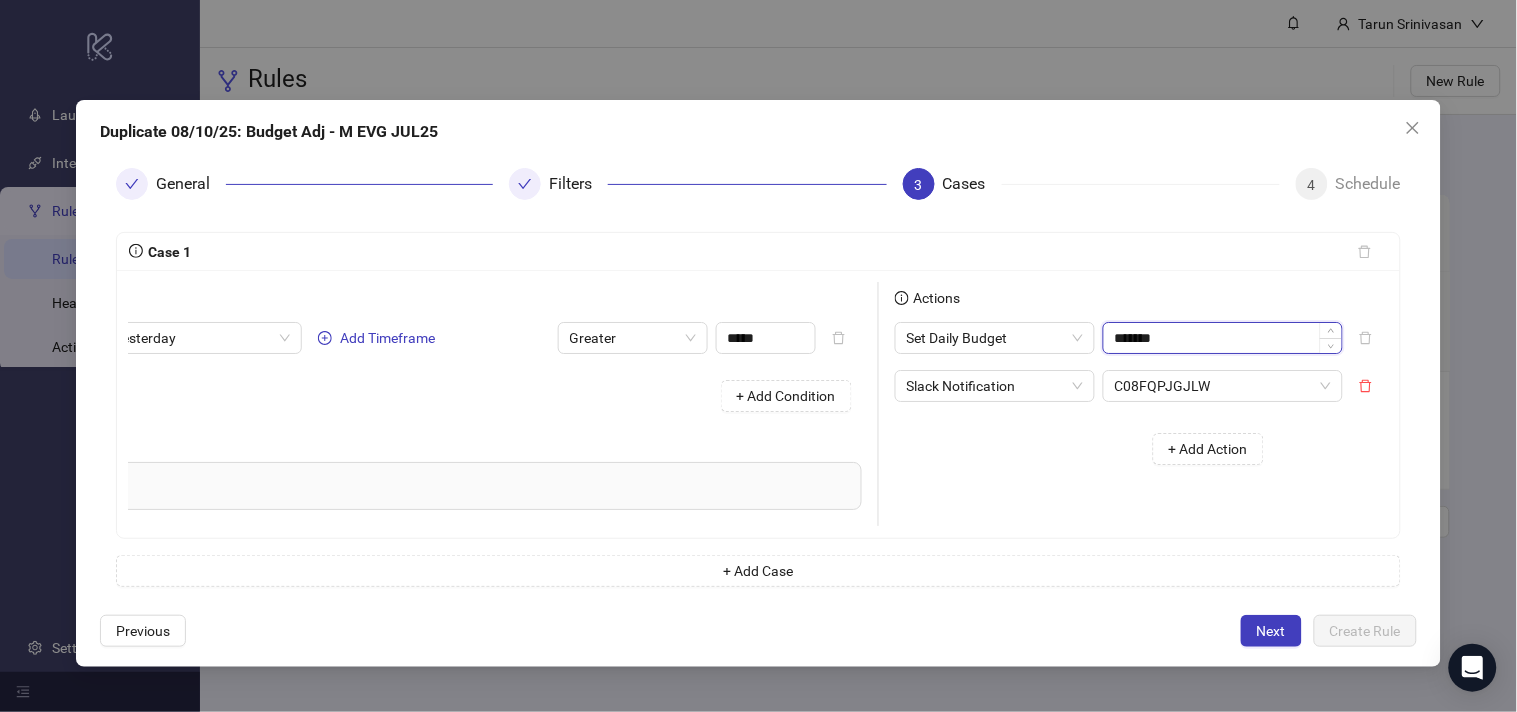 click on "*******" at bounding box center (1223, 338) 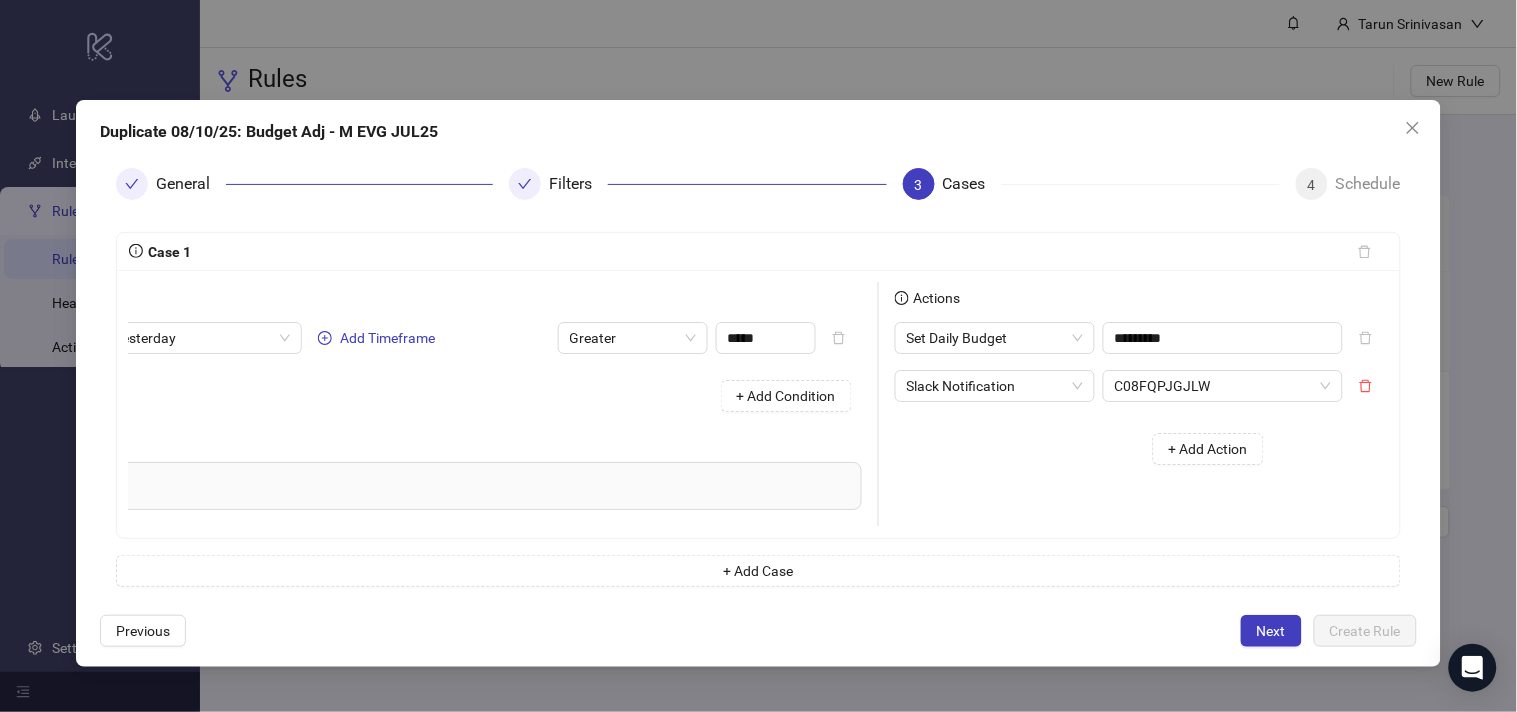 type on "******" 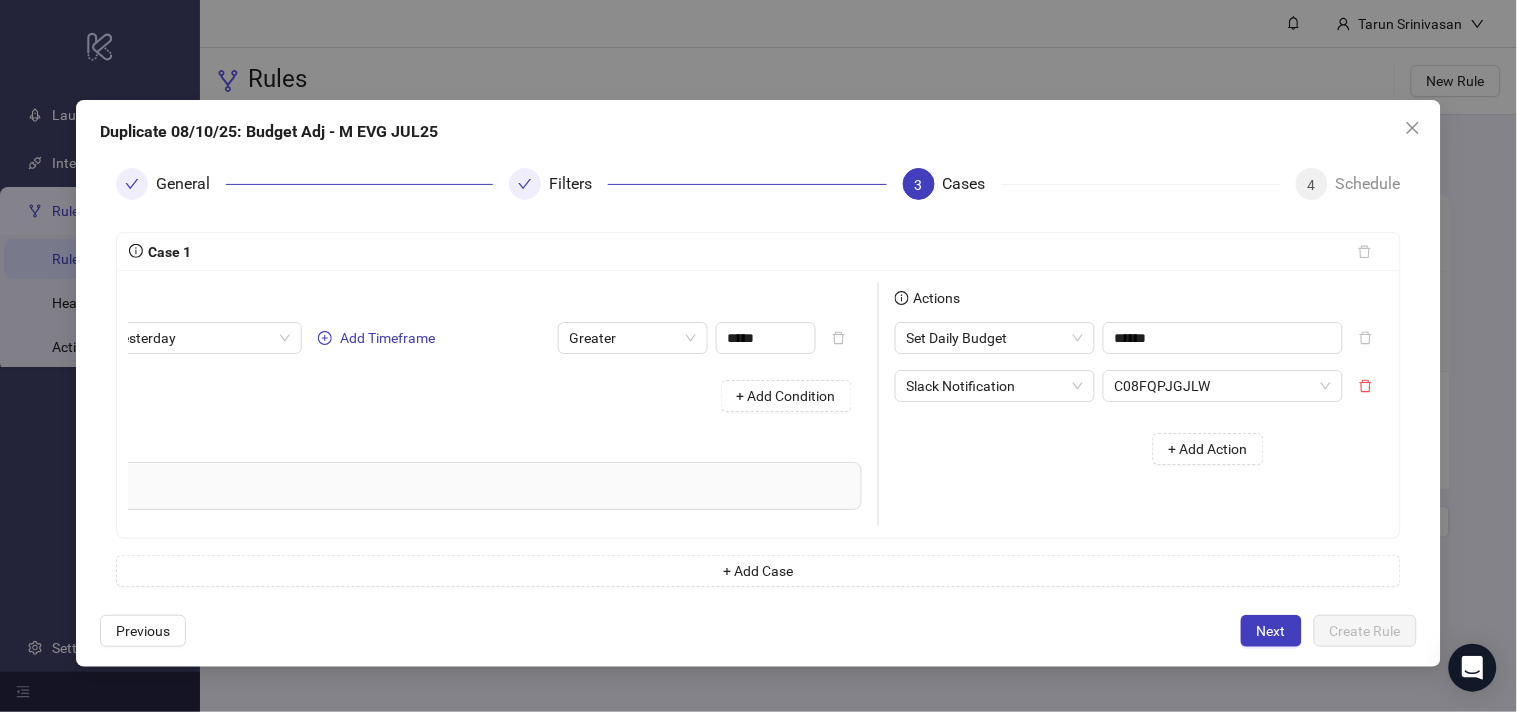 click on "+ Add Action" at bounding box center (1087, 449) 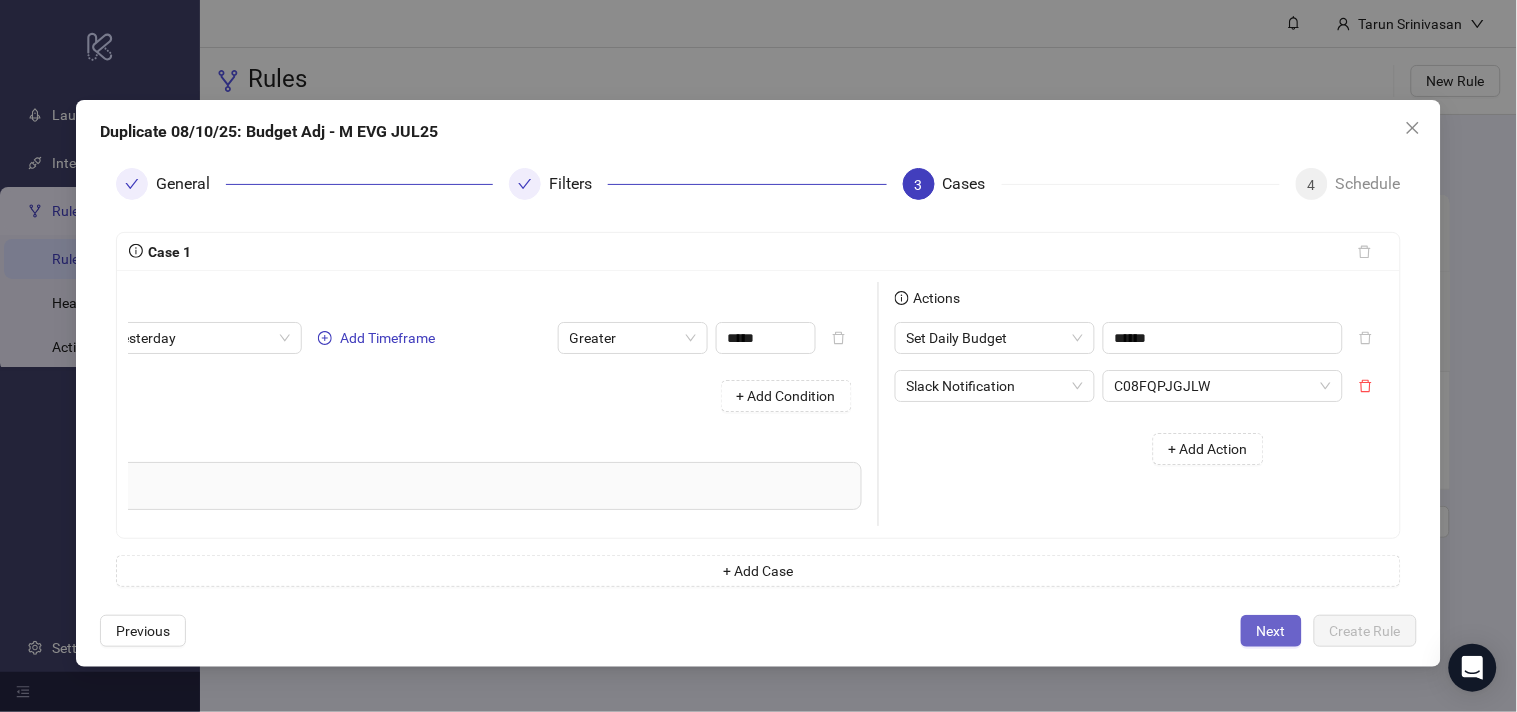 click on "Next" at bounding box center (1271, 631) 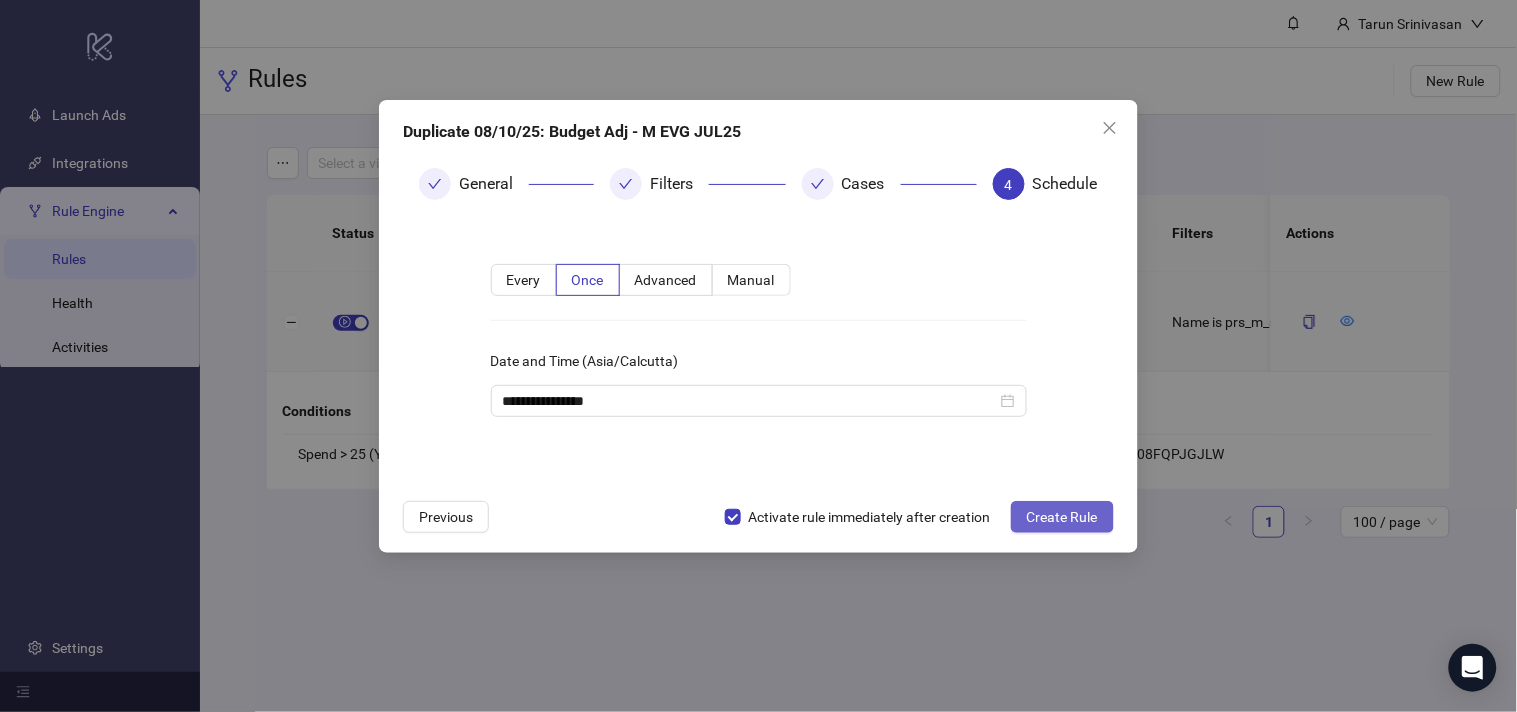 click on "Create Rule" at bounding box center (1062, 517) 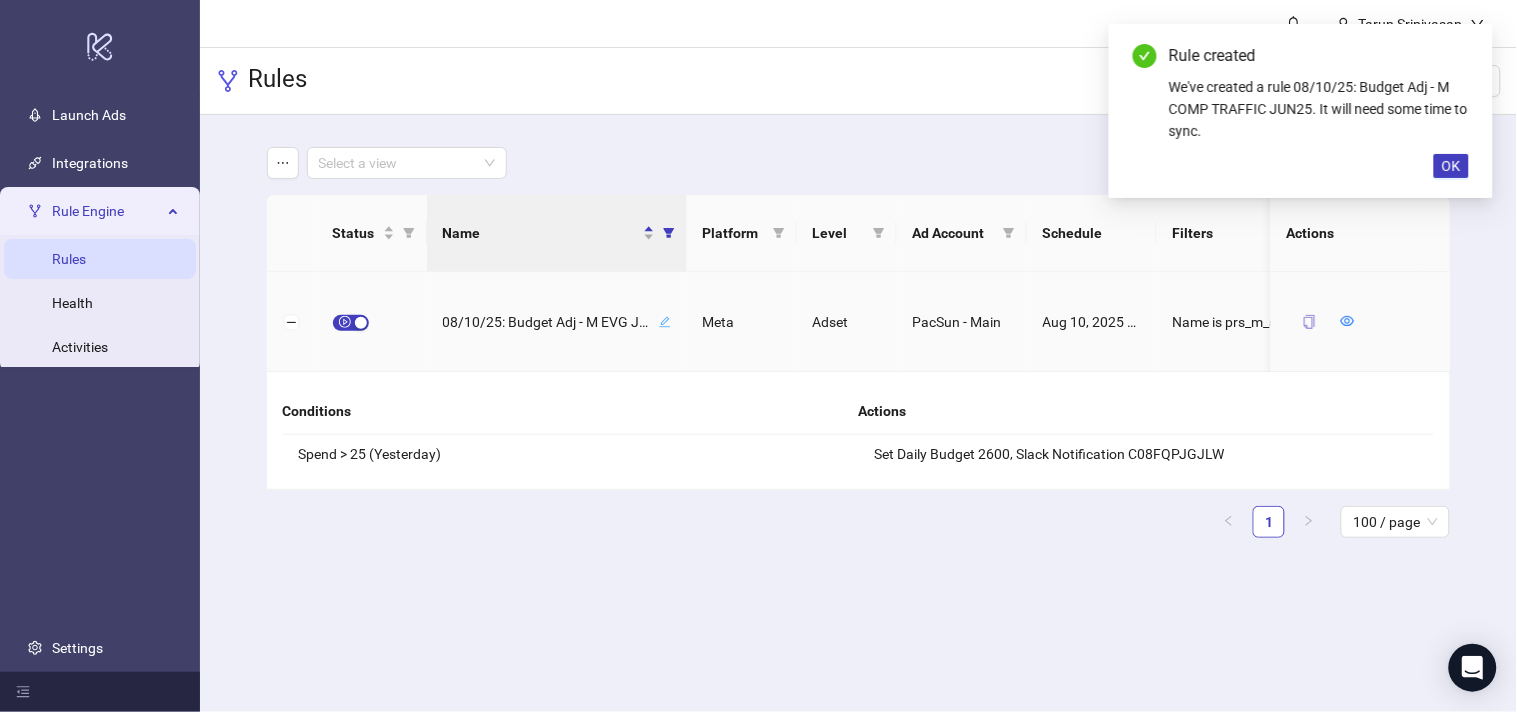 click 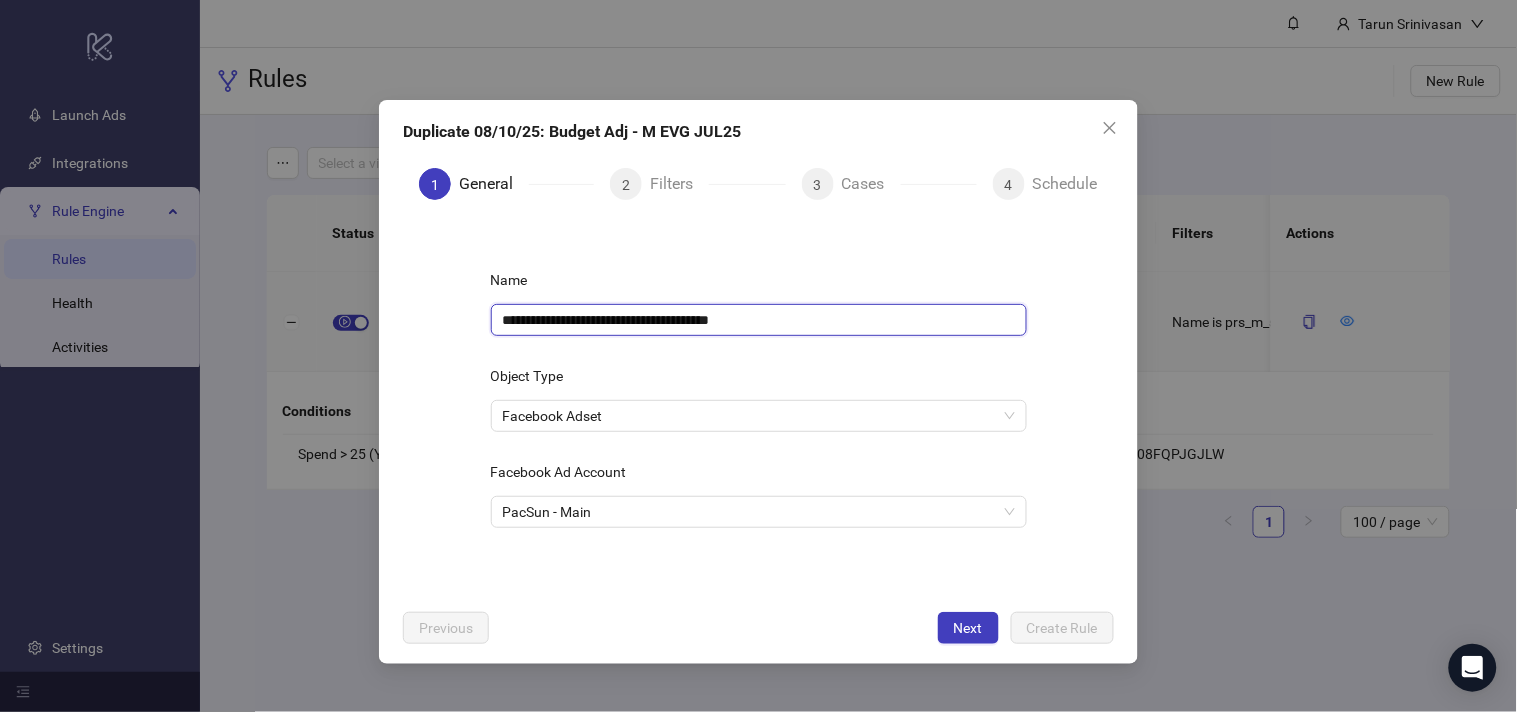 click on "**********" at bounding box center (759, 320) 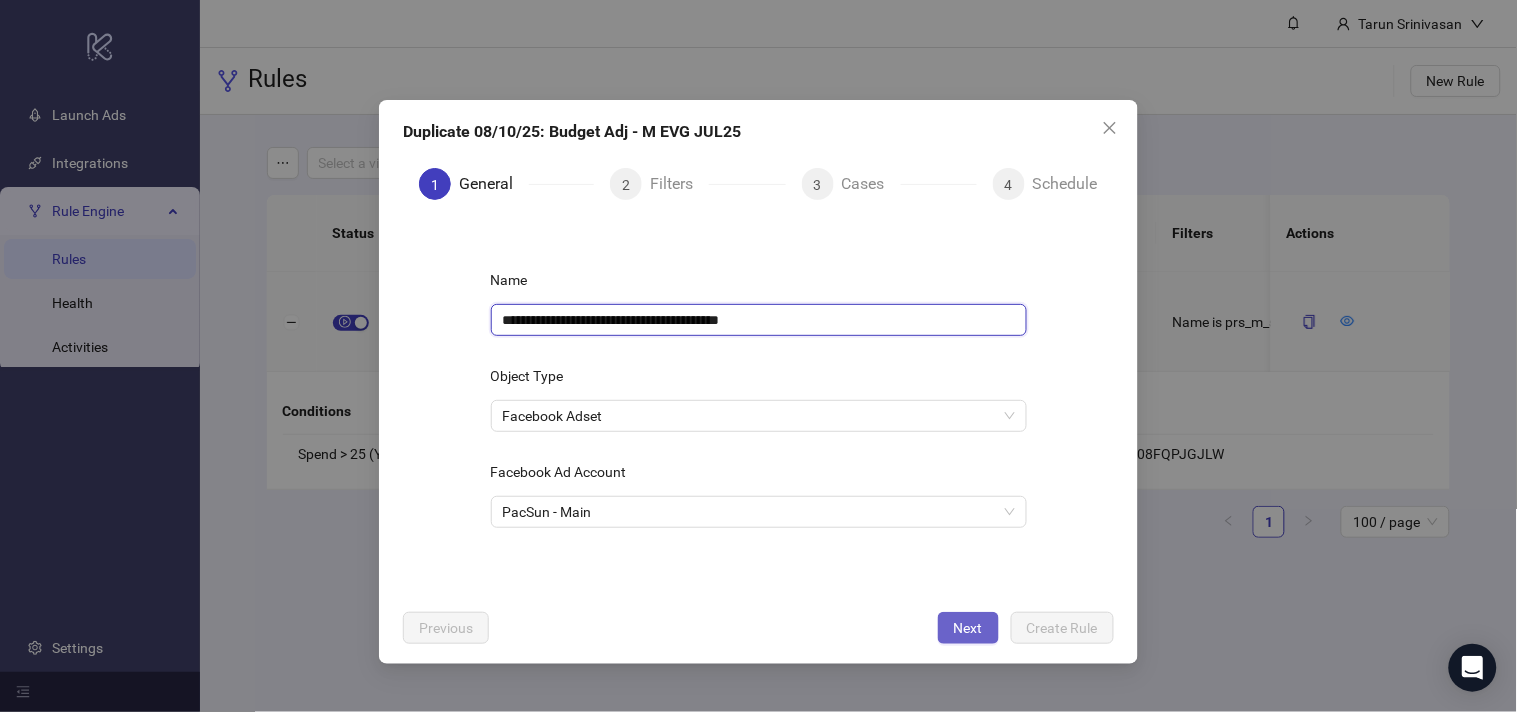 type on "**********" 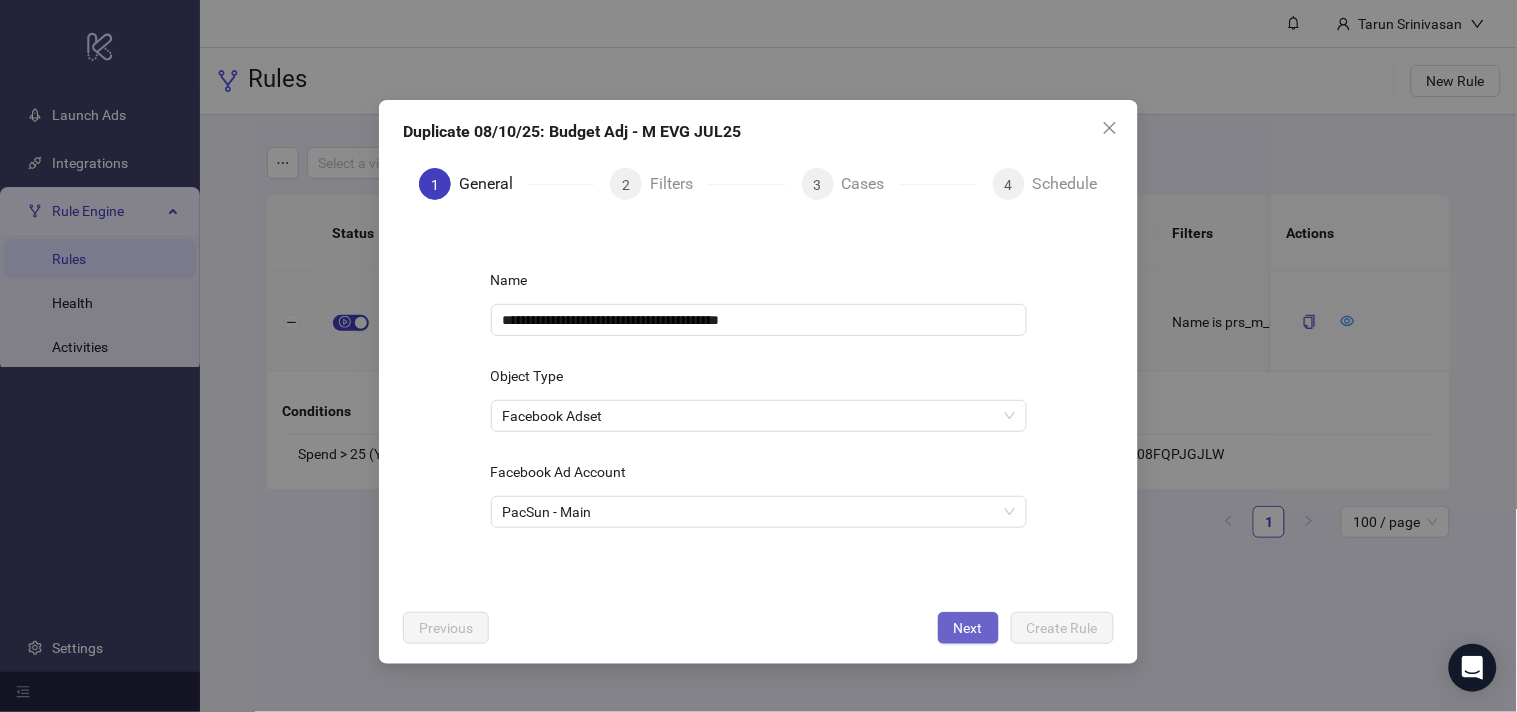 click on "Next" at bounding box center (968, 628) 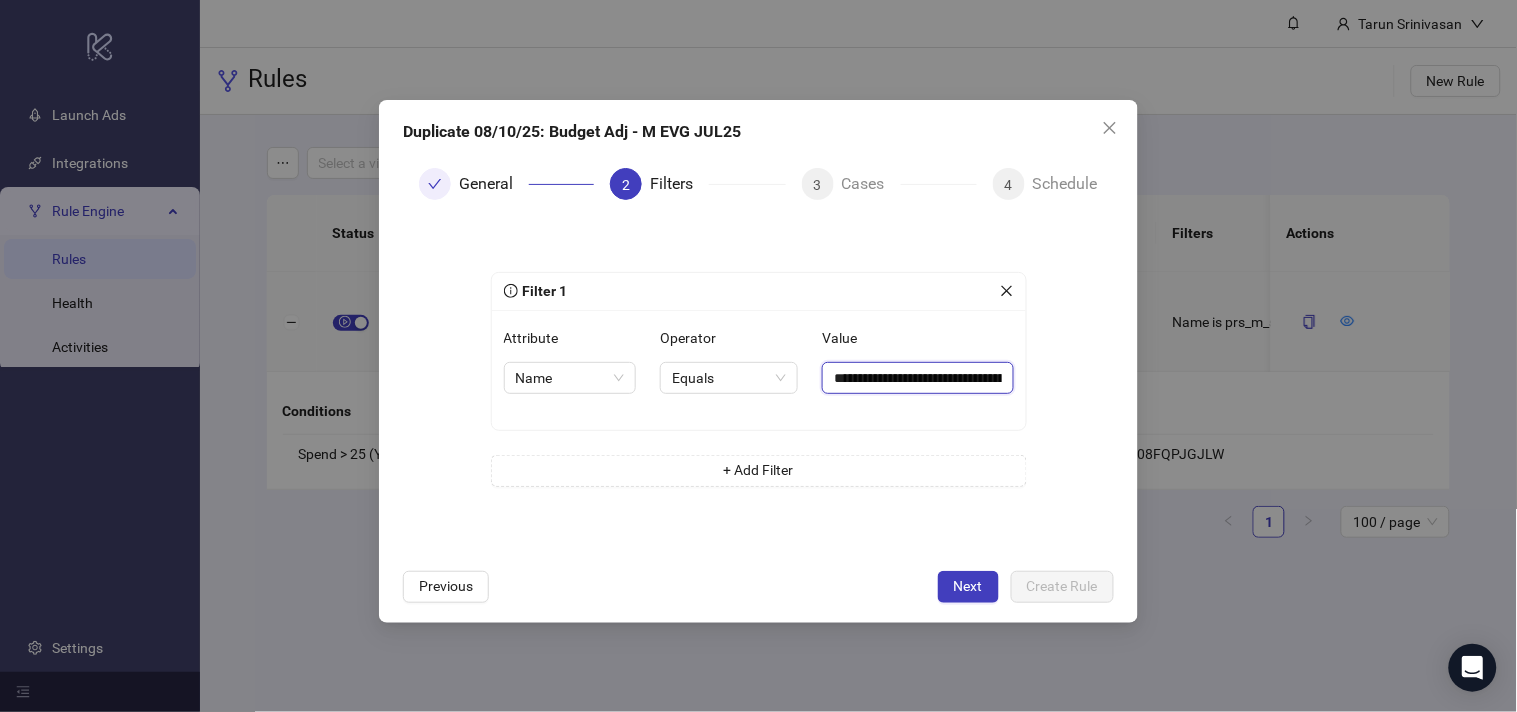 click on "**********" at bounding box center (917, 378) 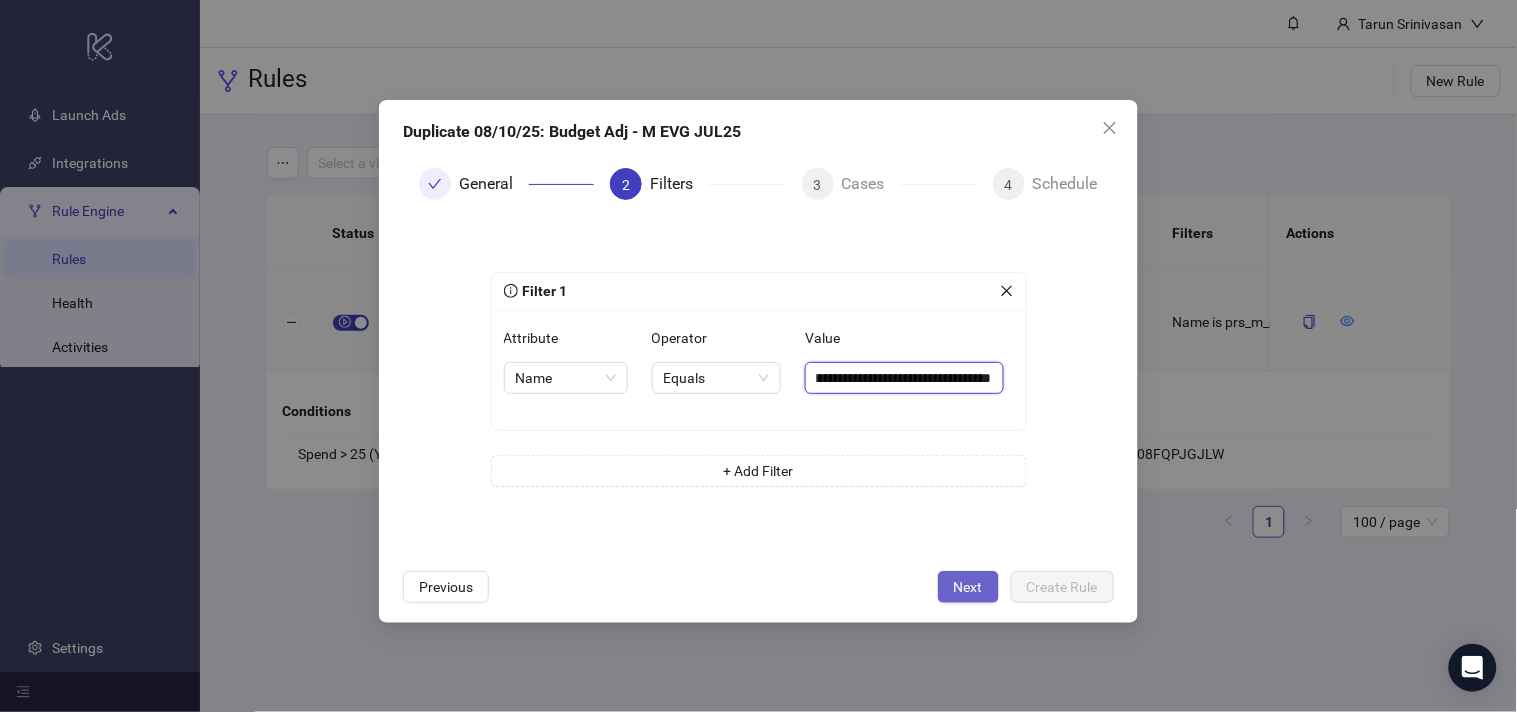 type on "**********" 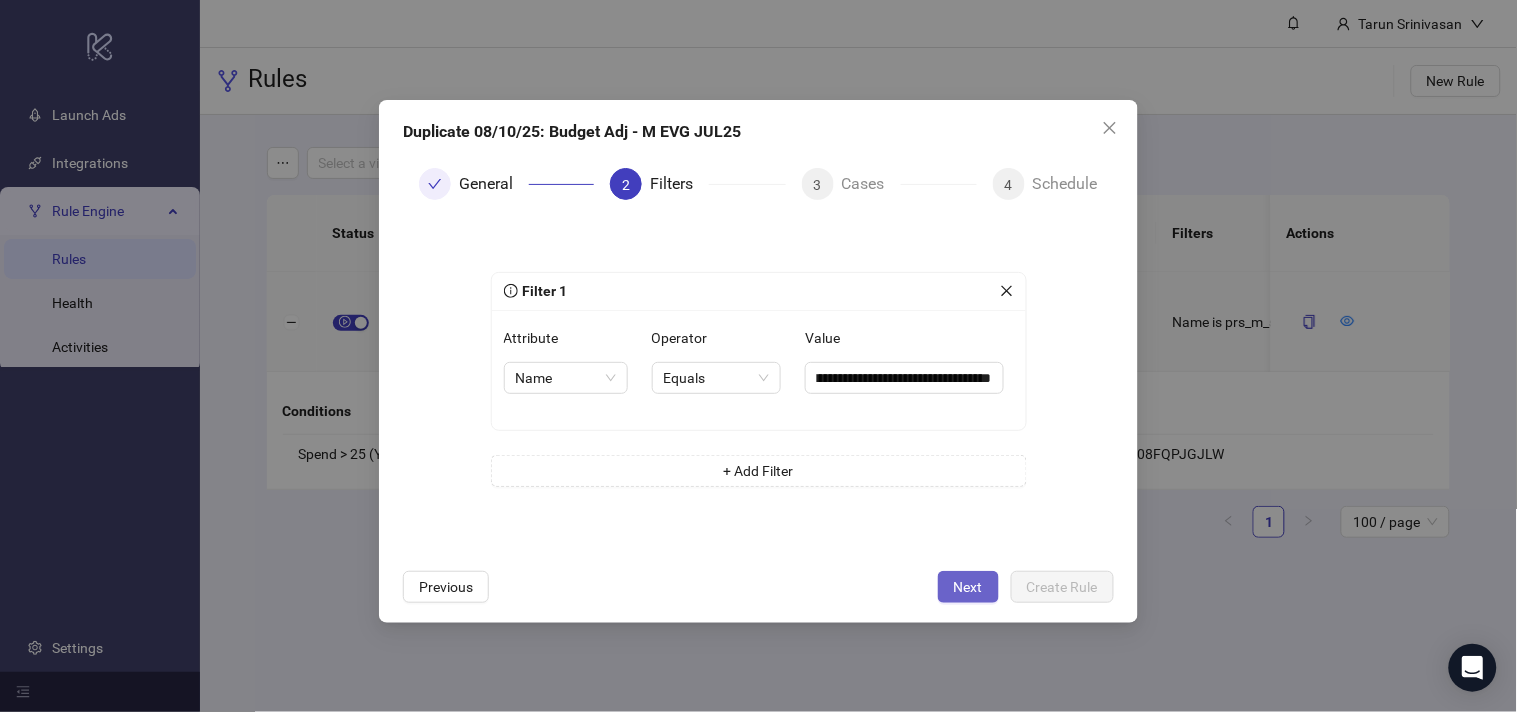 click on "Next" at bounding box center [968, 587] 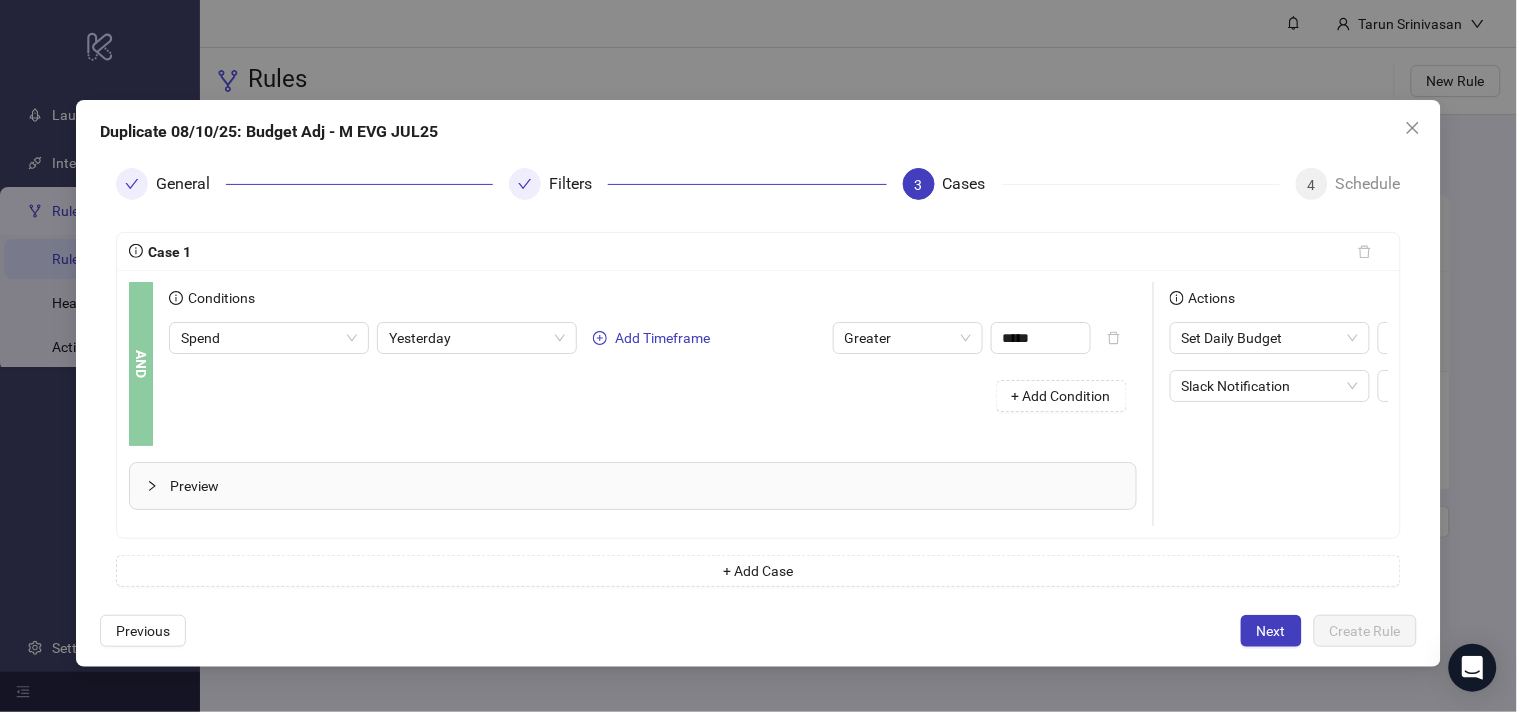 scroll, scrollTop: 0, scrollLeft: 275, axis: horizontal 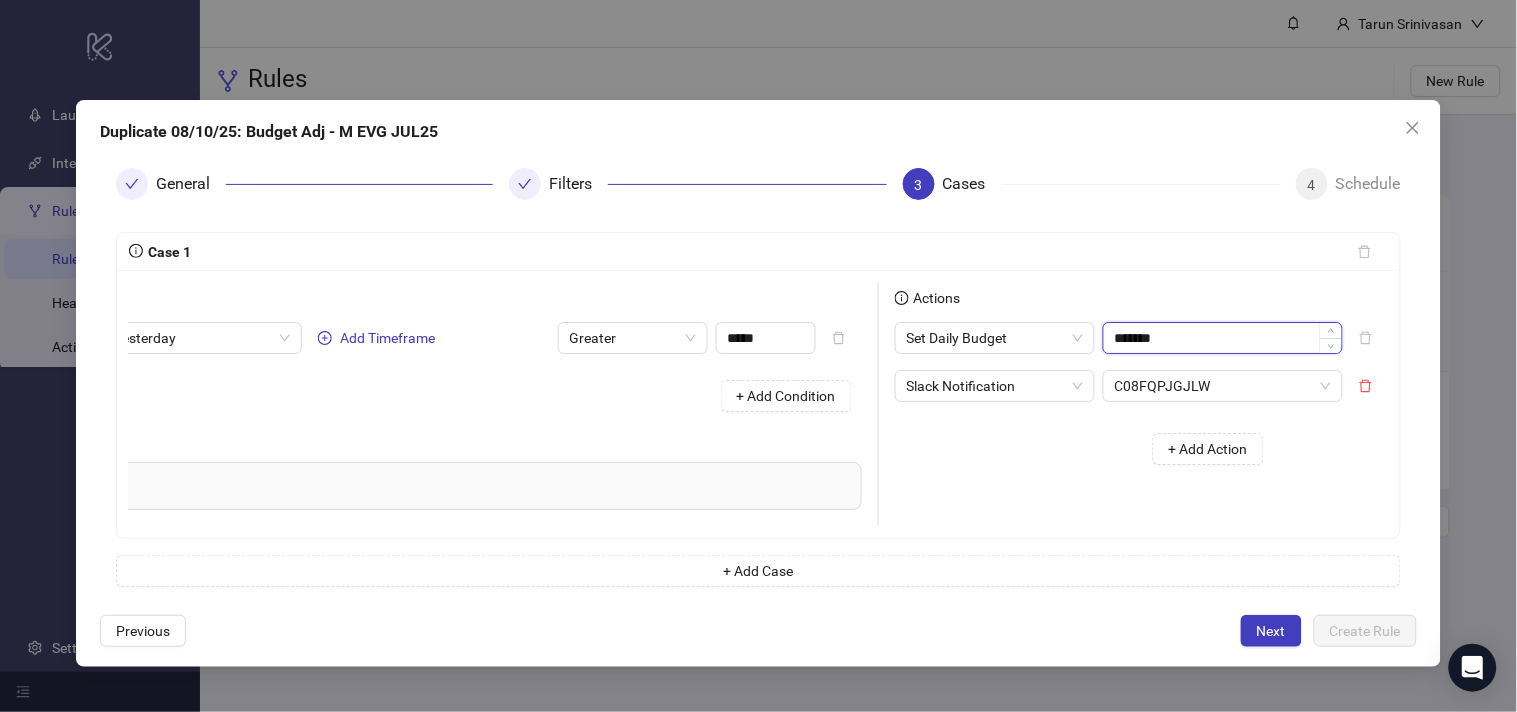 click on "*******" at bounding box center [1223, 338] 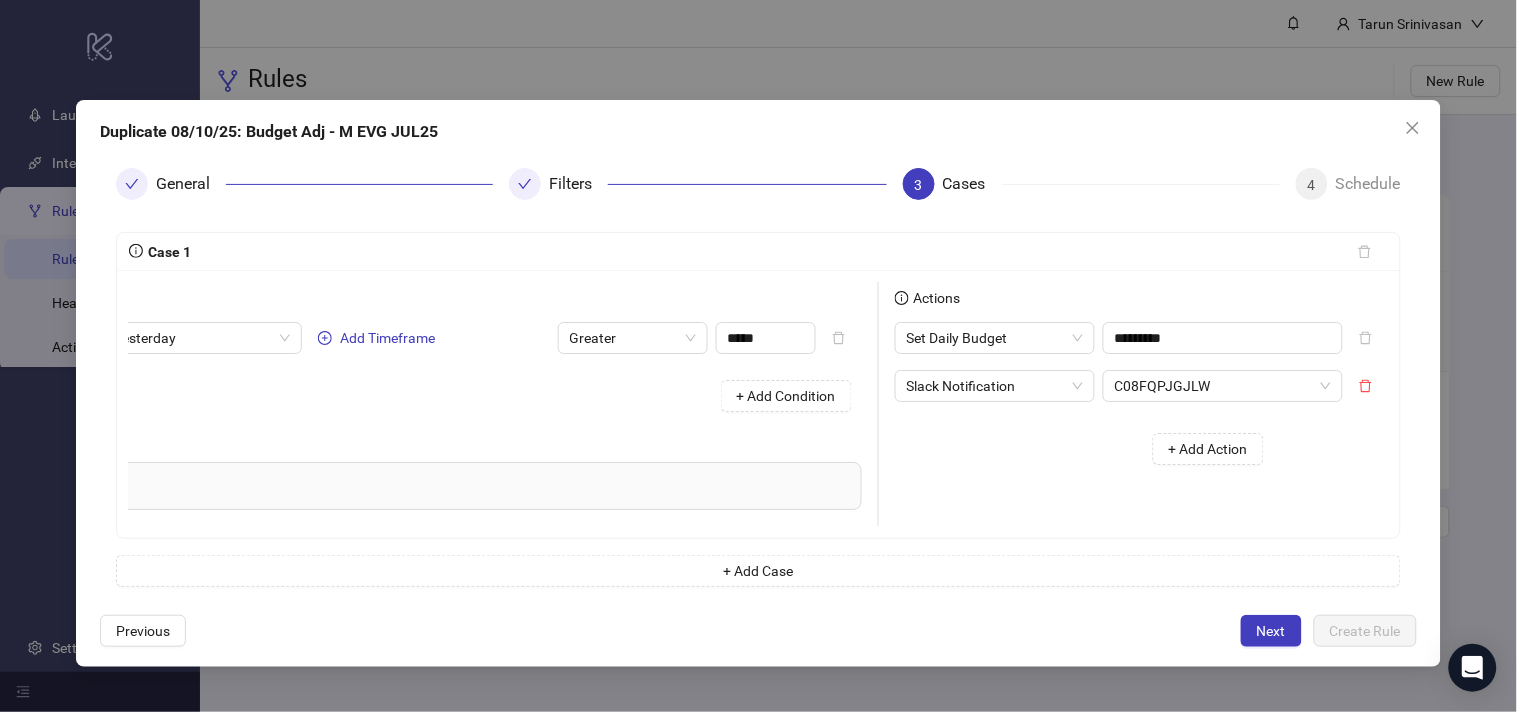 type on "******" 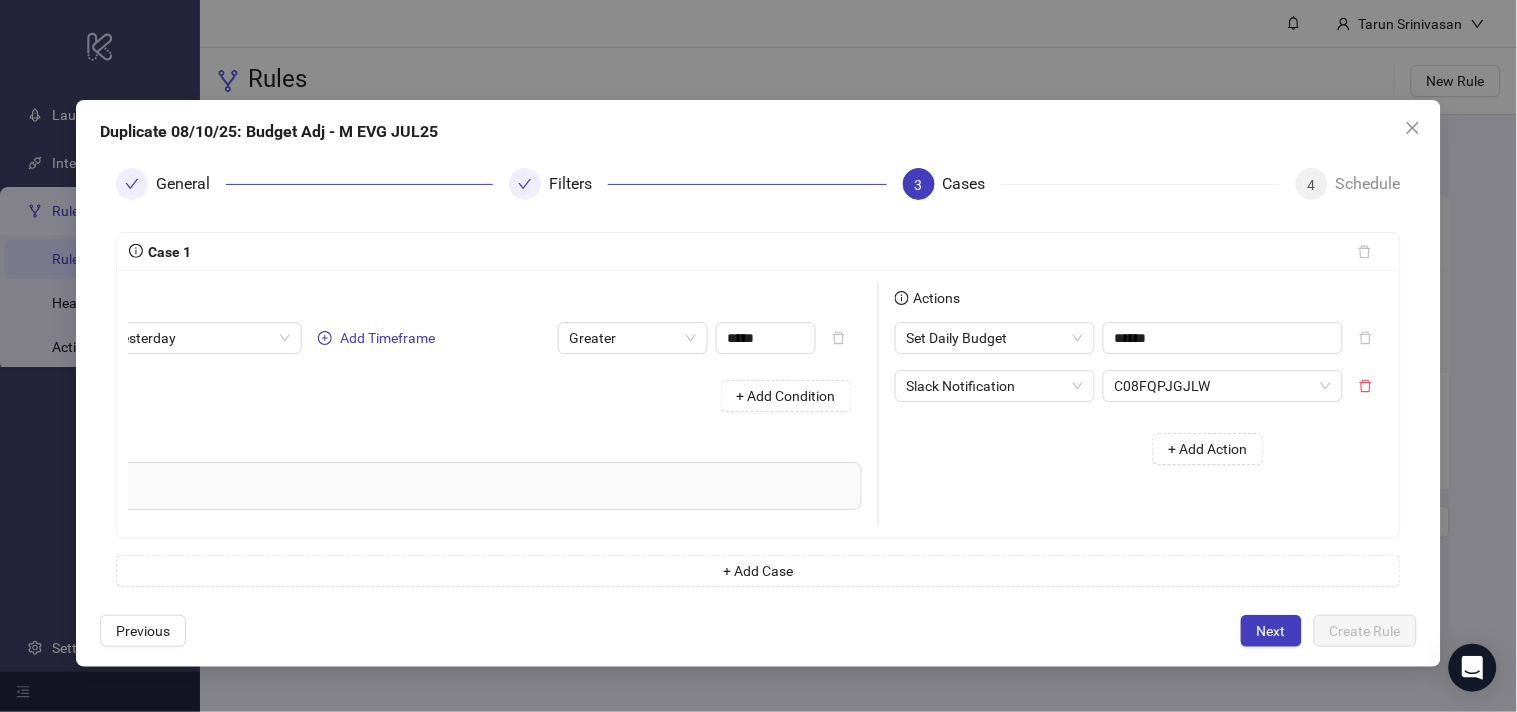 click on "+ Add Action" at bounding box center [1087, 449] 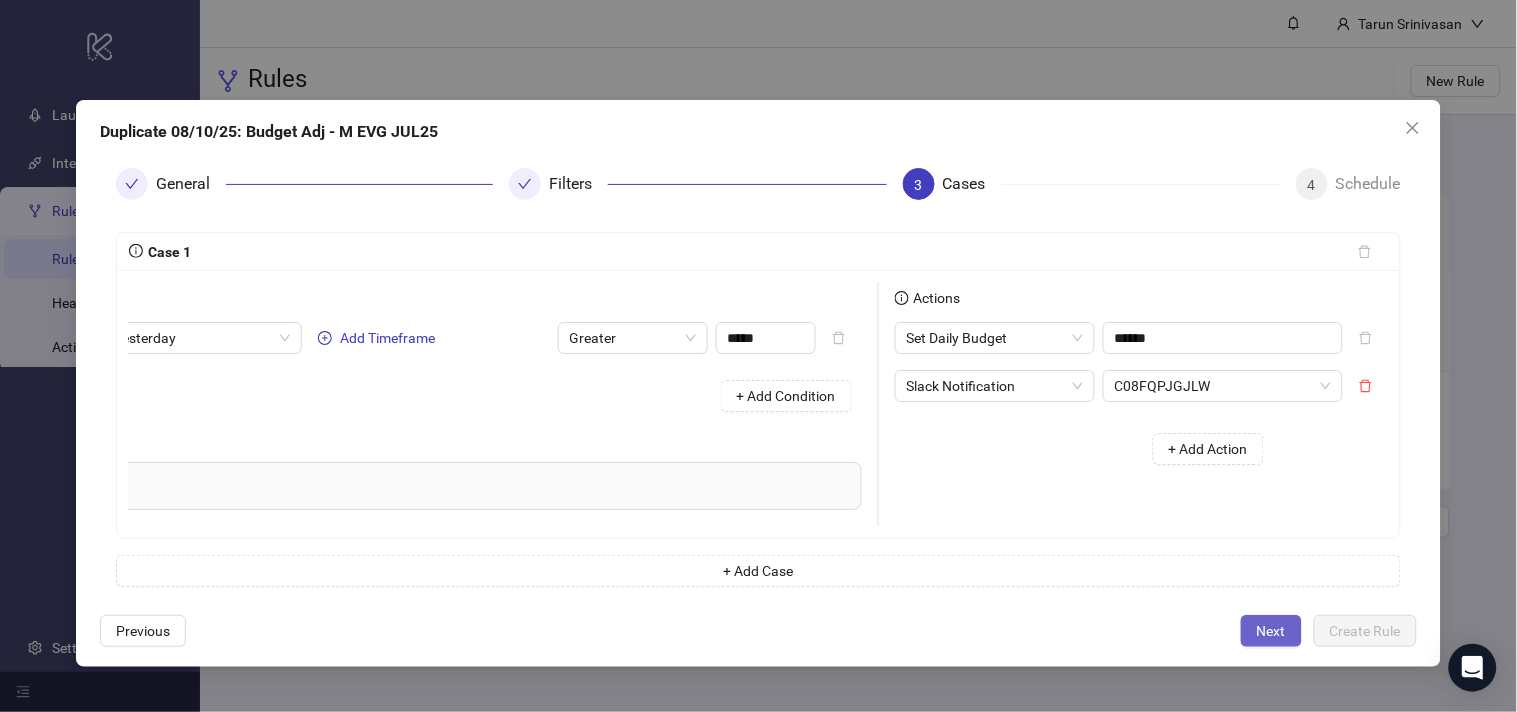 click on "Next" at bounding box center [1271, 631] 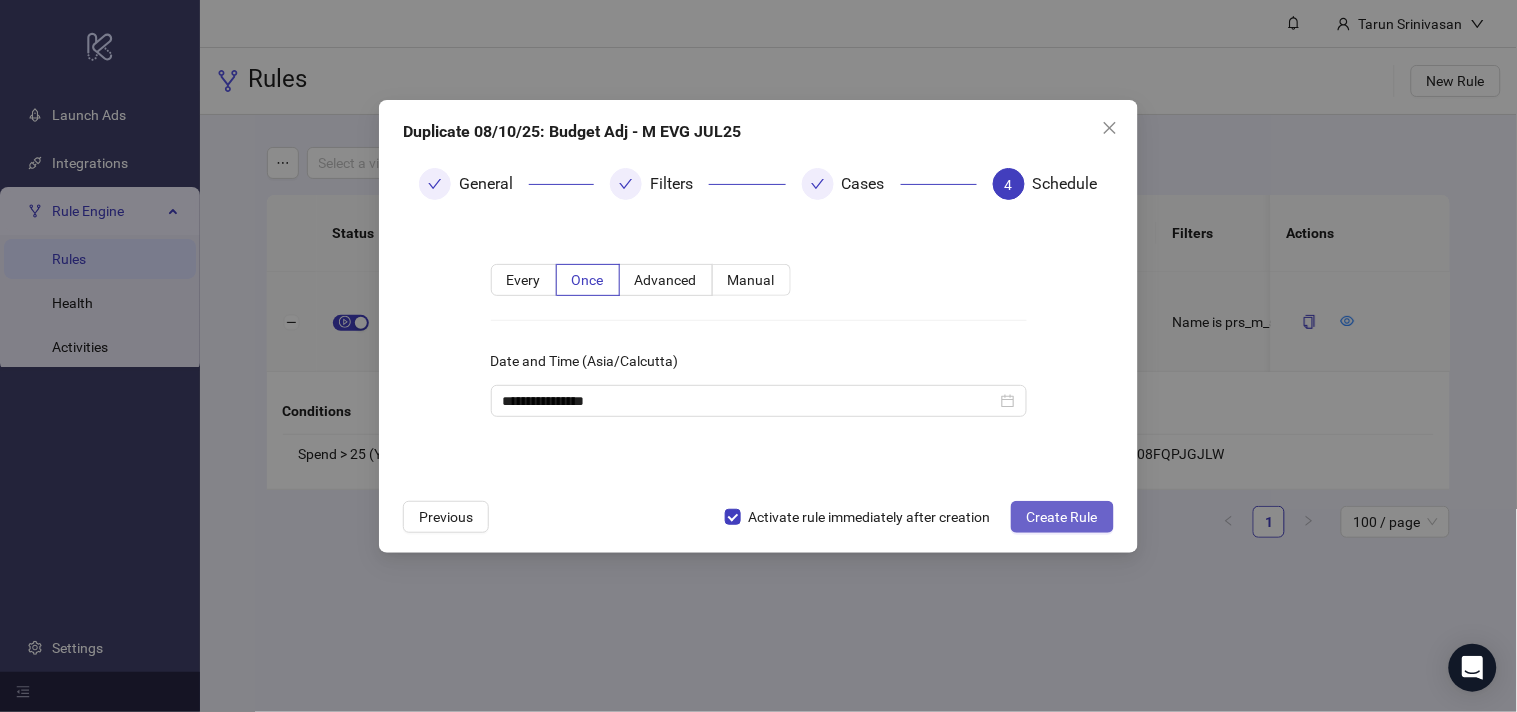 click on "Create Rule" at bounding box center [1062, 517] 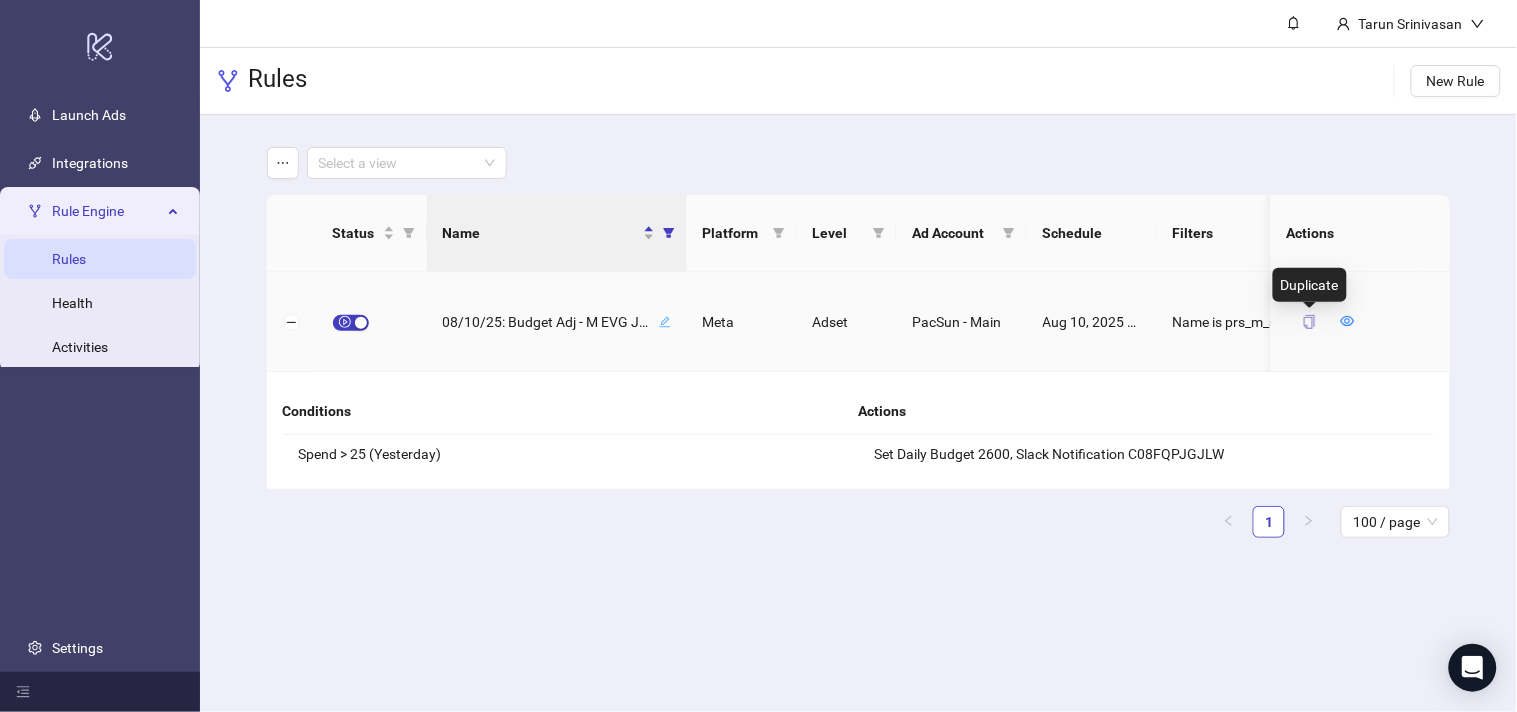 click 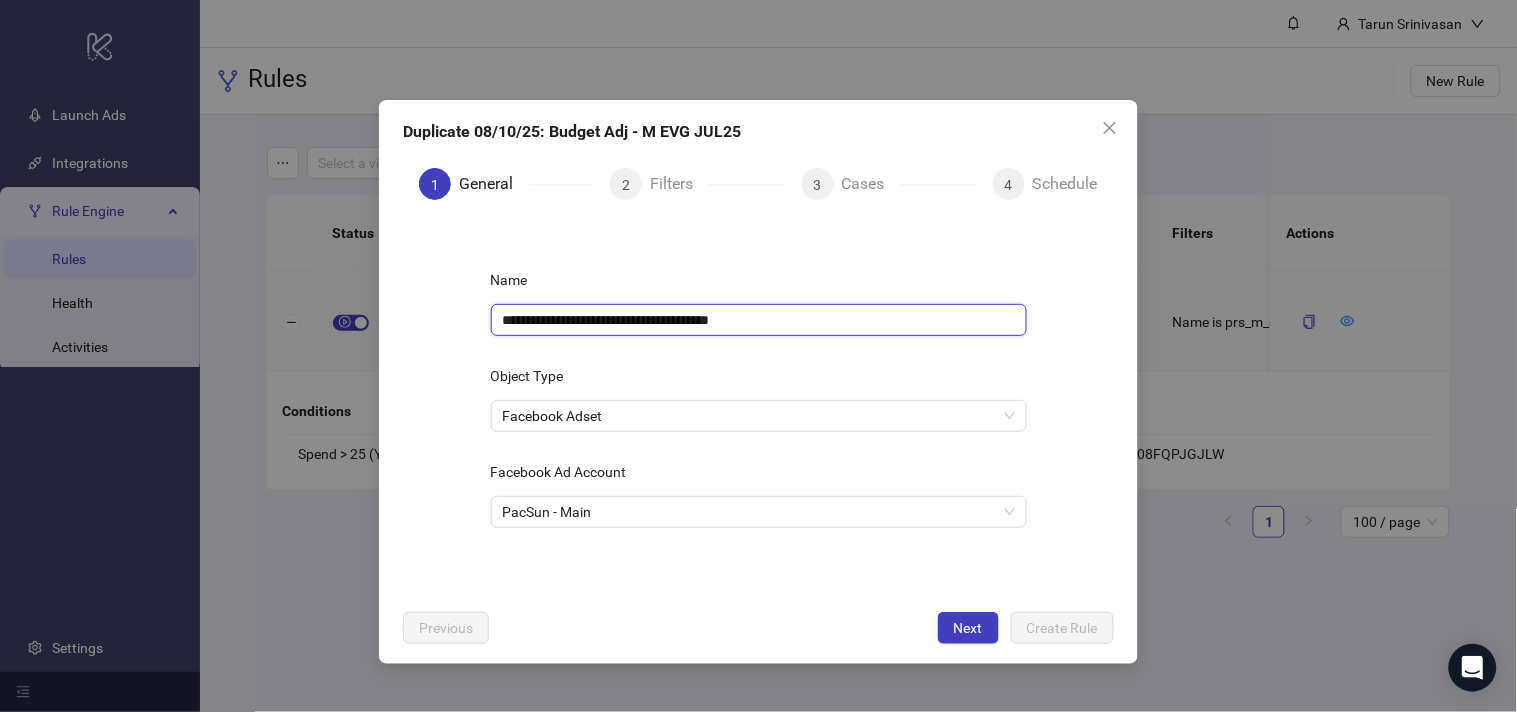 click on "**********" at bounding box center [759, 320] 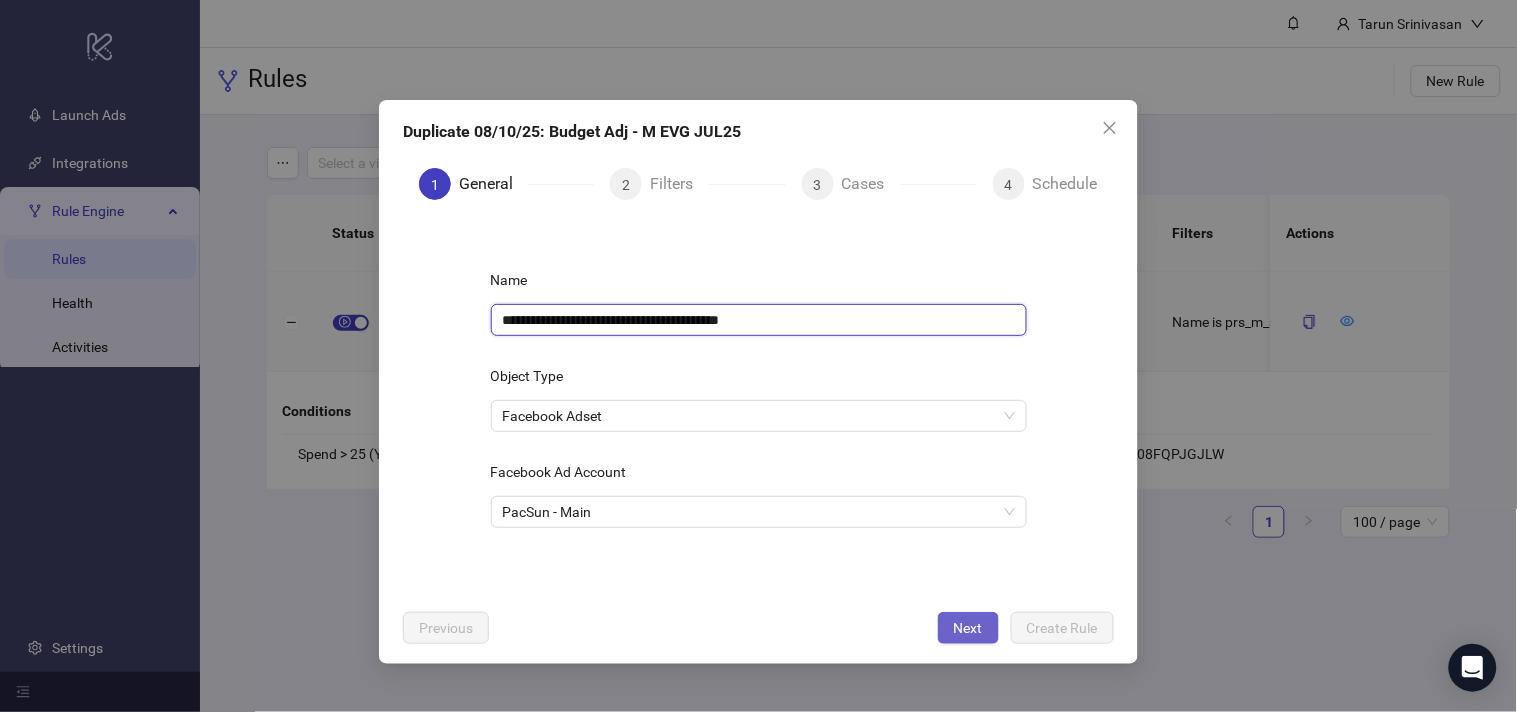 type on "**********" 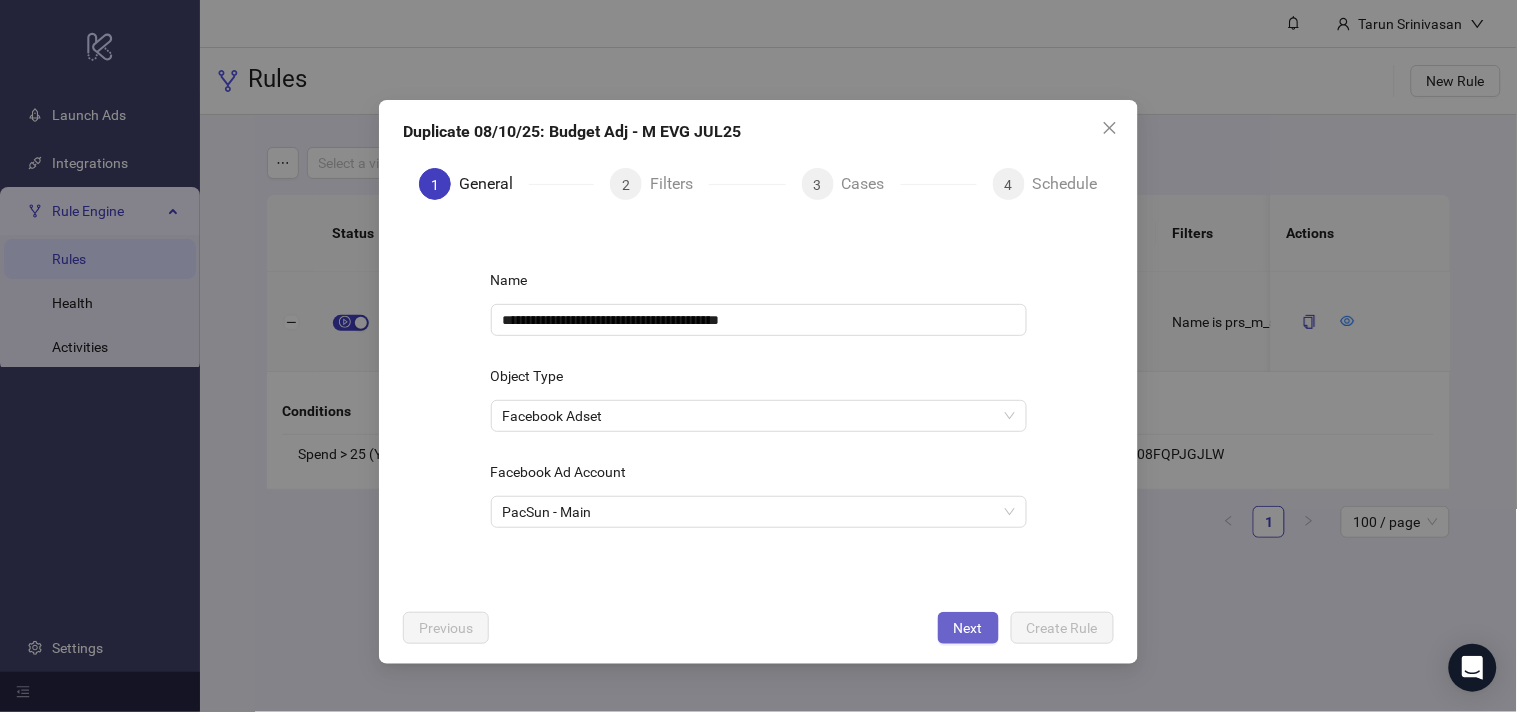 click on "Next" at bounding box center (968, 628) 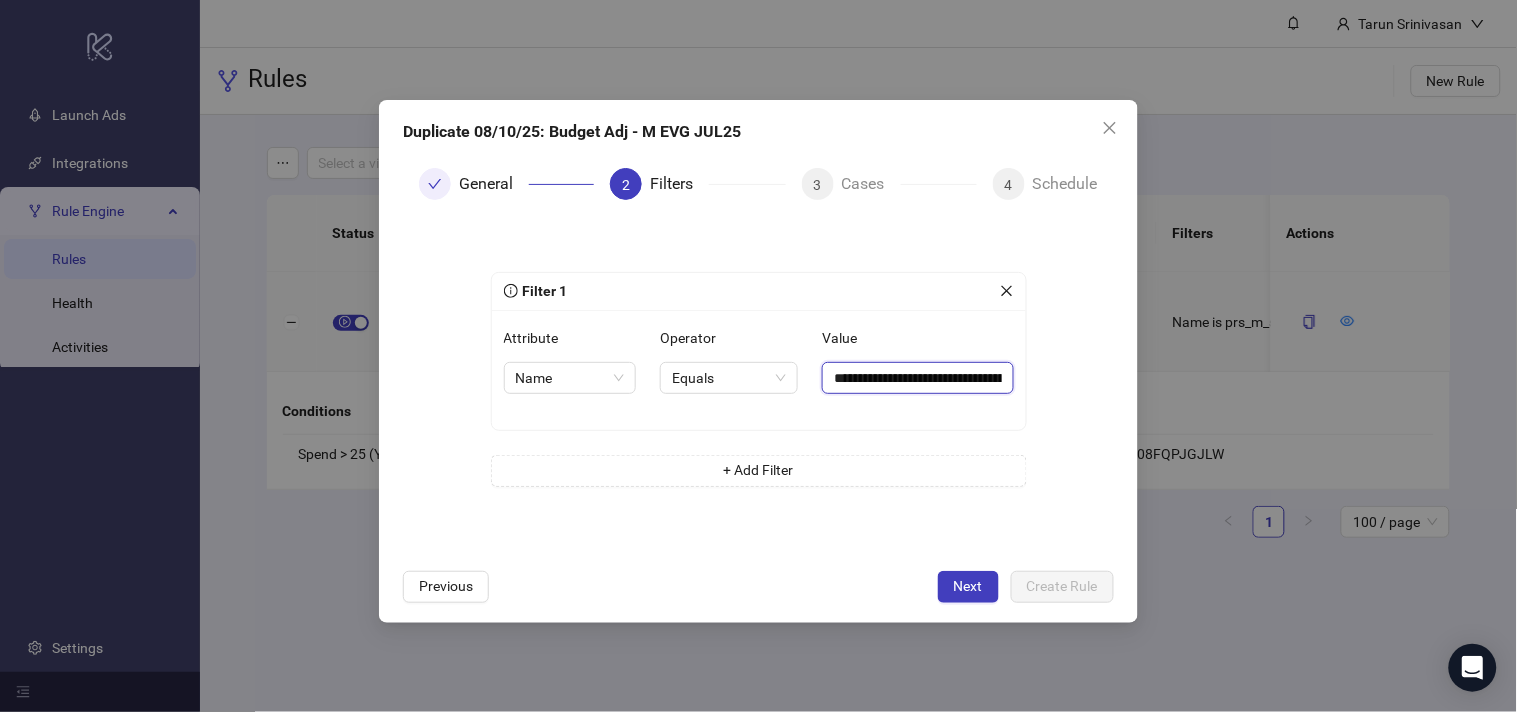 click on "**********" at bounding box center [917, 378] 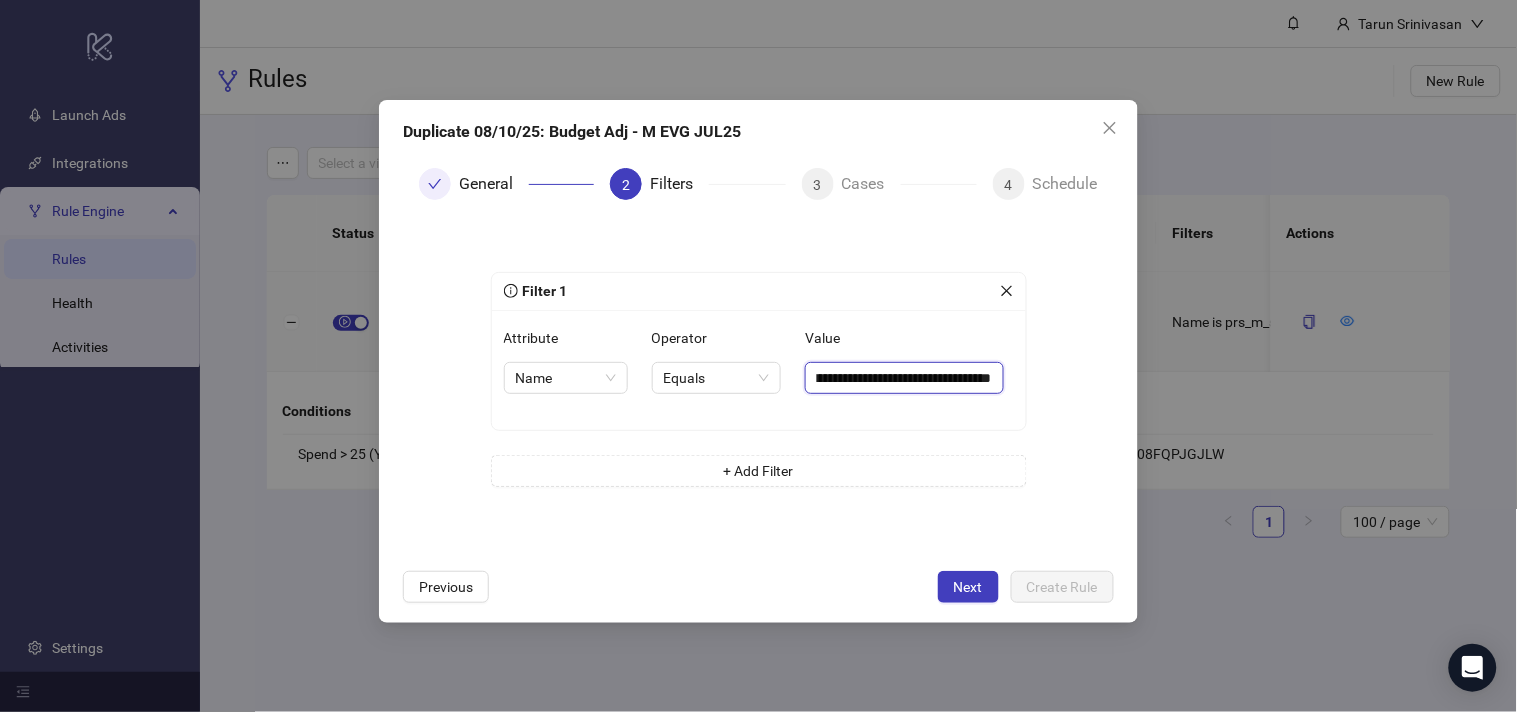 type on "**********" 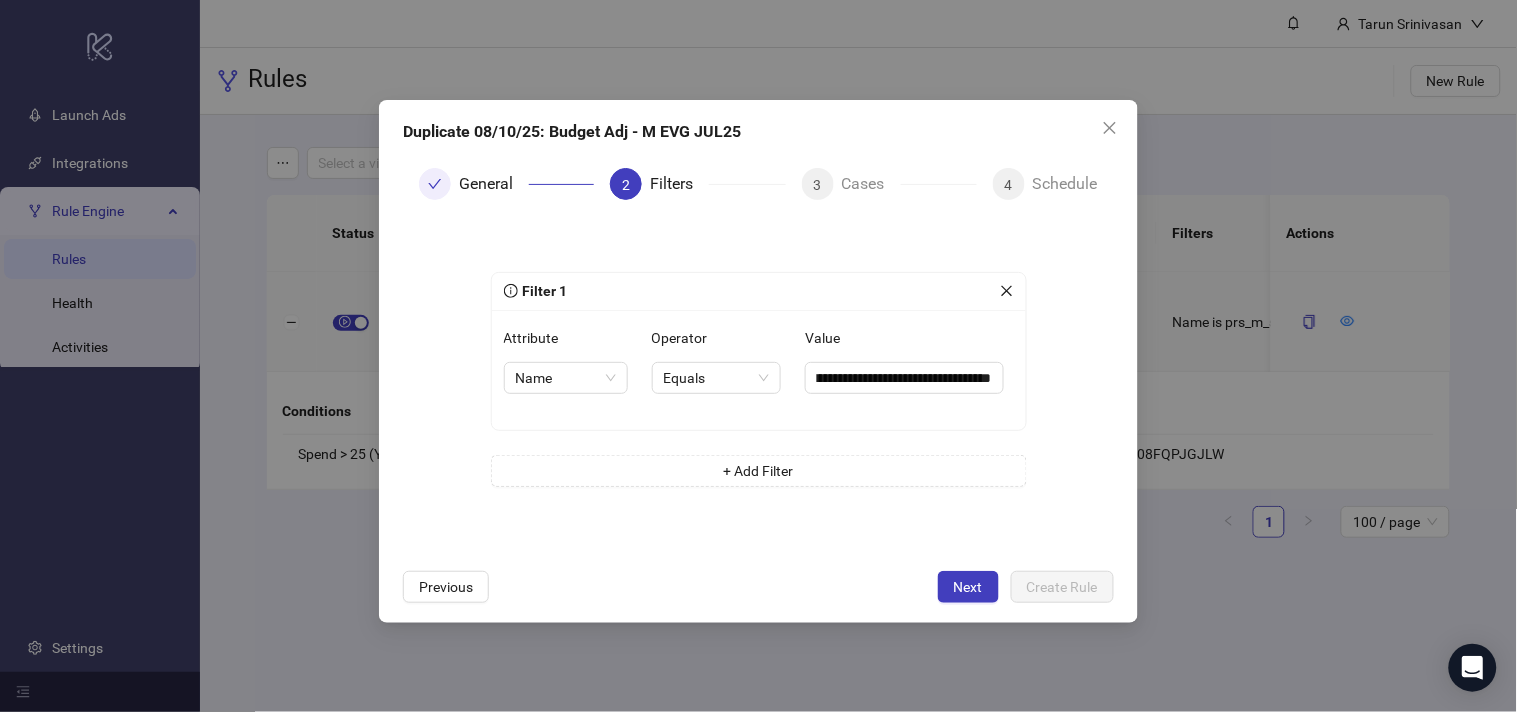 scroll, scrollTop: 0, scrollLeft: 0, axis: both 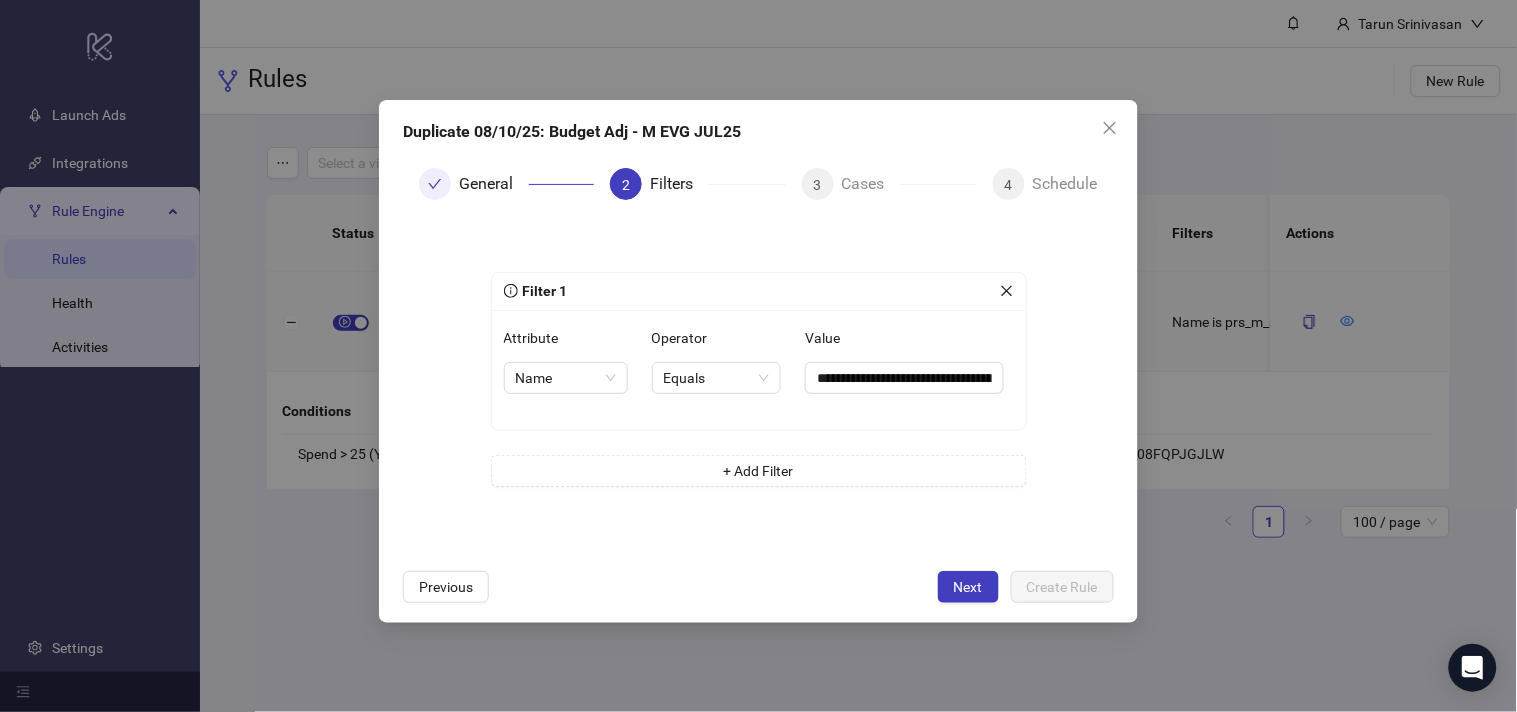 click on "**********" at bounding box center [758, 387] 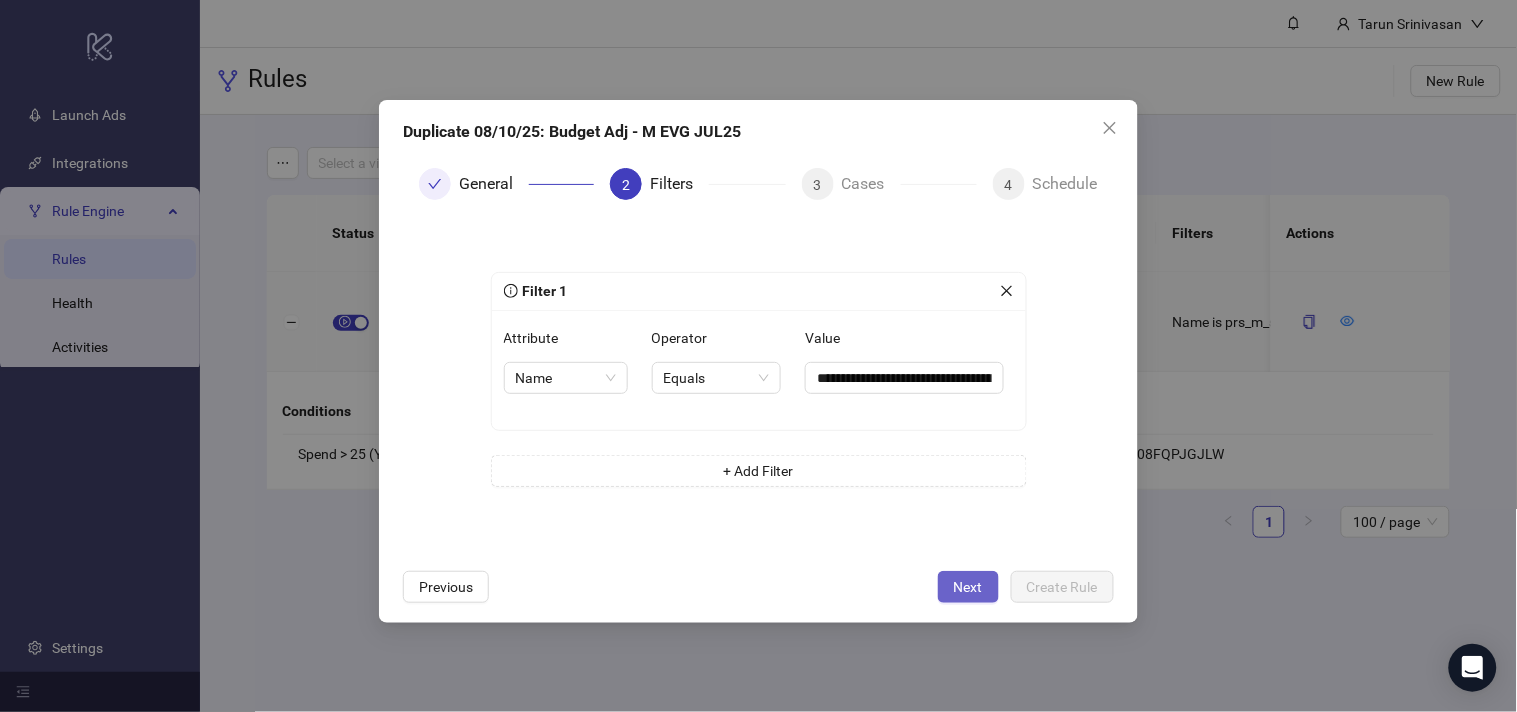 click on "Next" at bounding box center [968, 587] 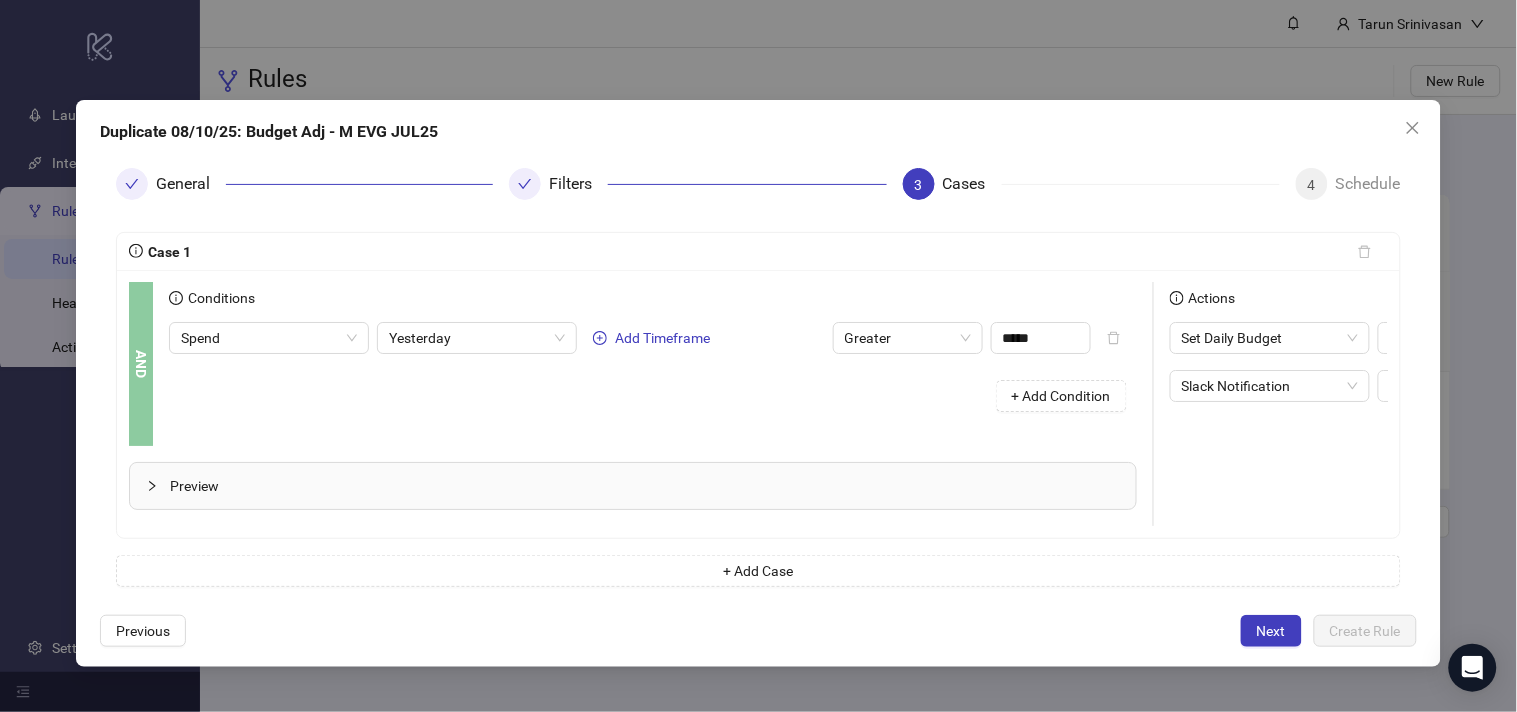 scroll, scrollTop: 0, scrollLeft: 275, axis: horizontal 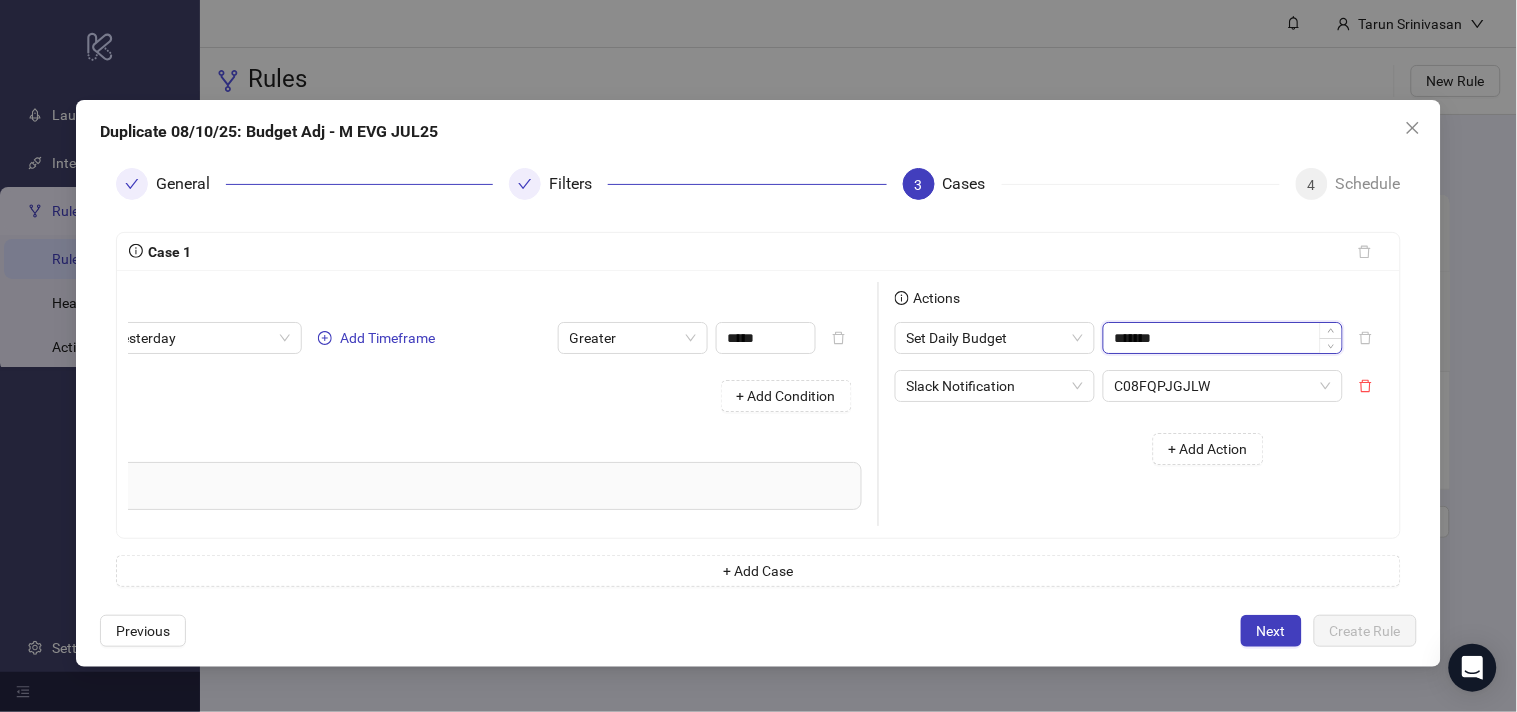 click on "*******" at bounding box center [1223, 338] 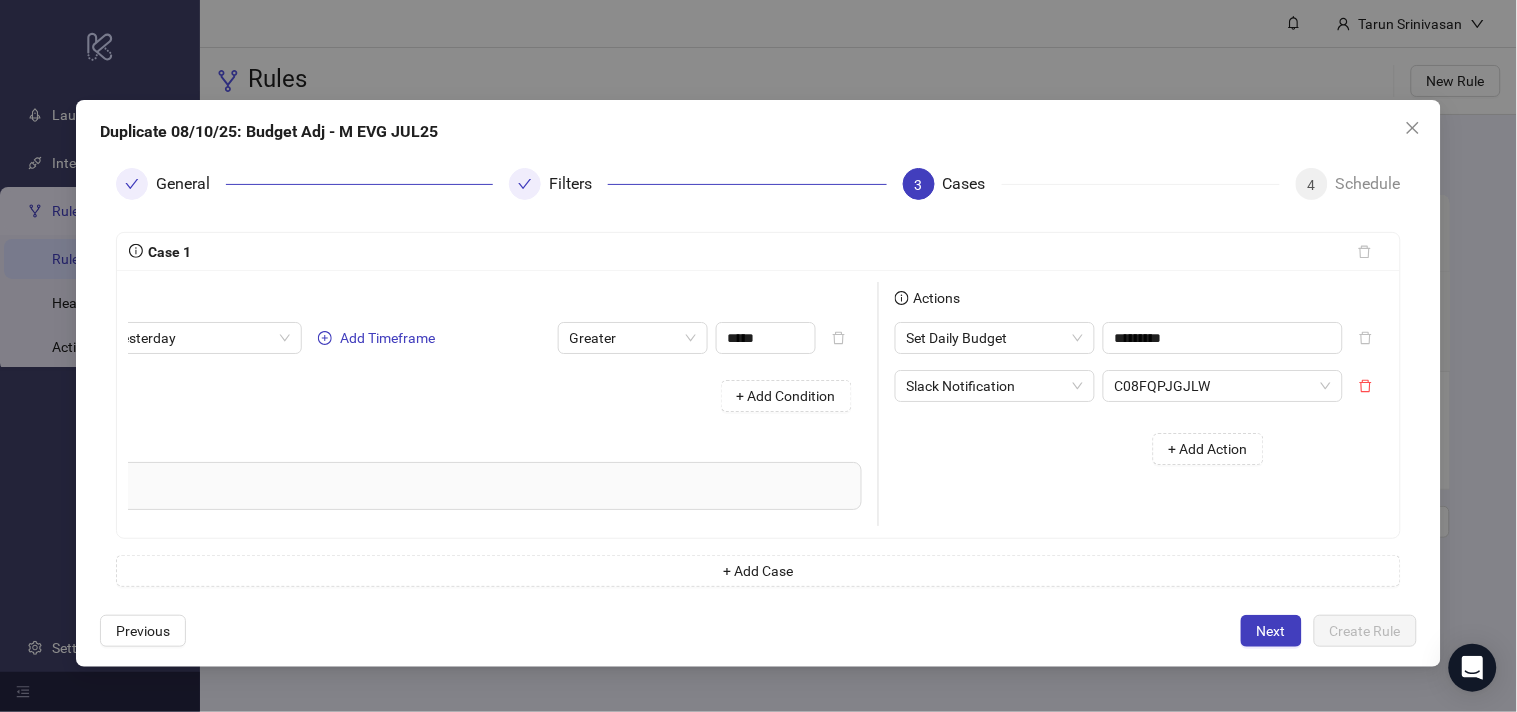 type on "******" 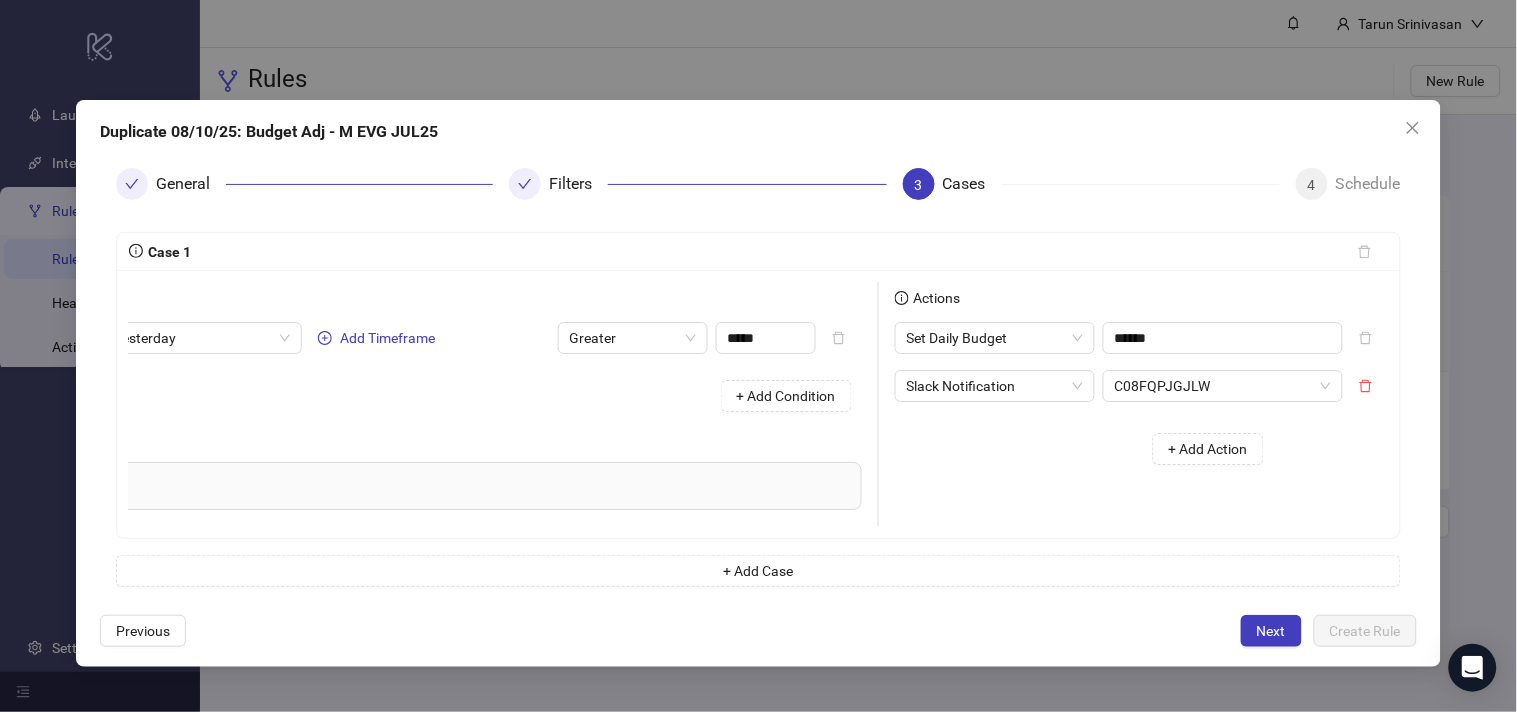 click on "+ Add Action" at bounding box center [1087, 449] 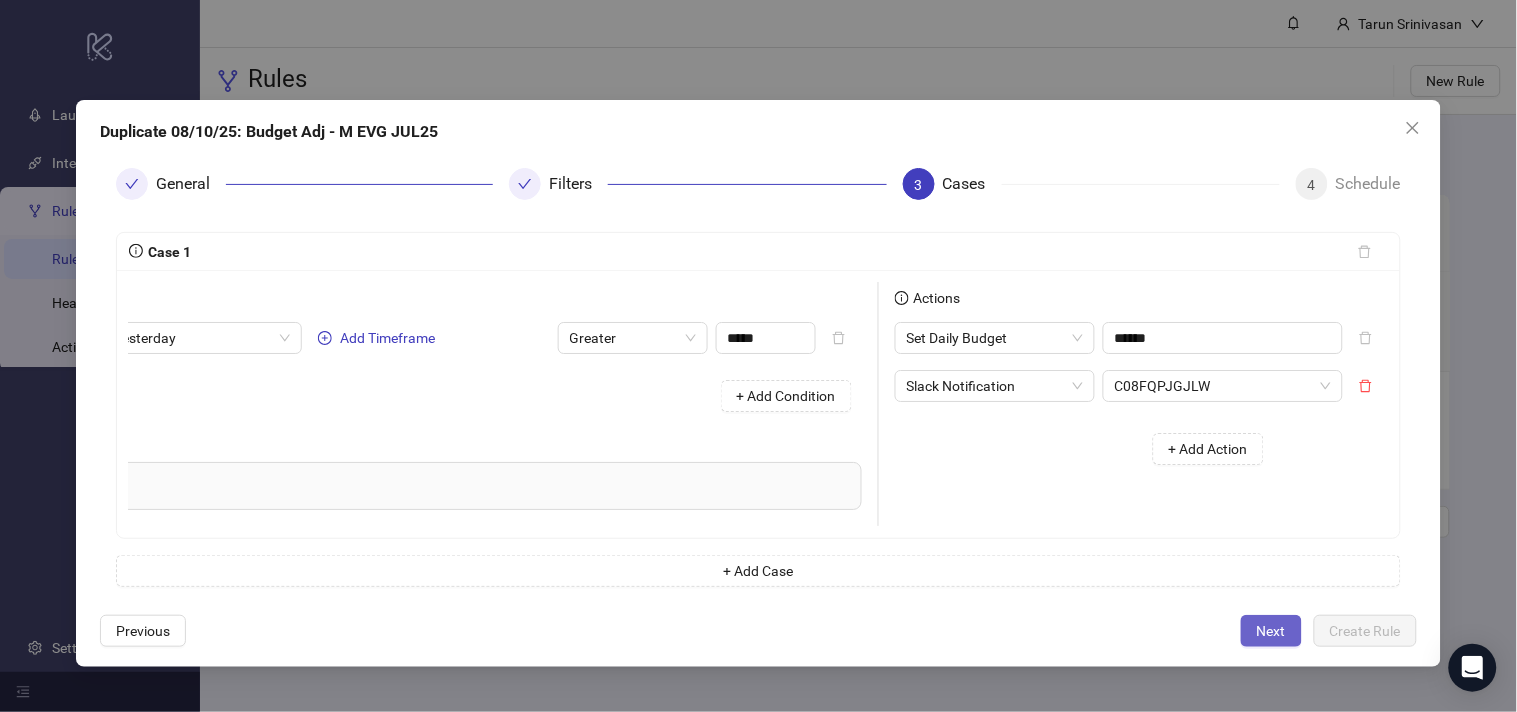 click on "Next" at bounding box center [1271, 631] 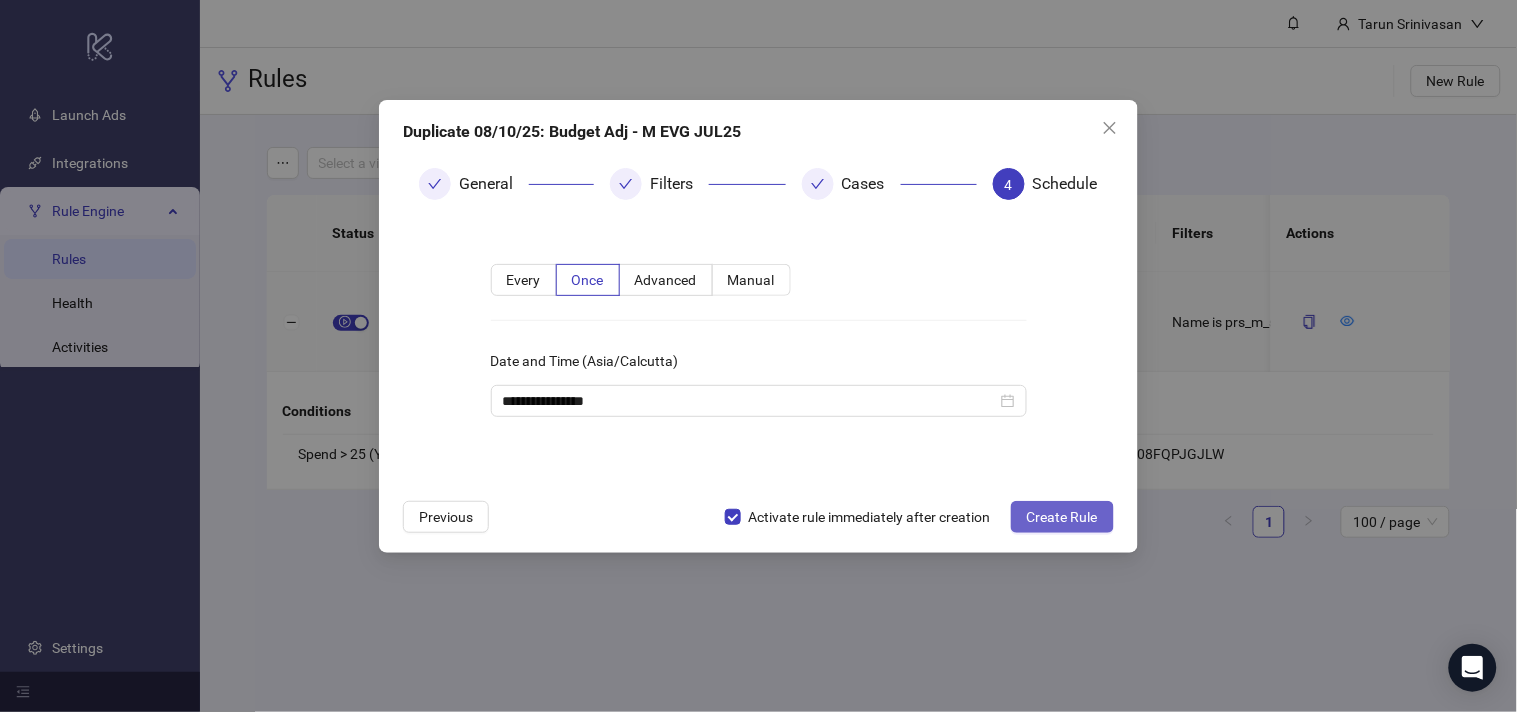 click on "Create Rule" at bounding box center (1062, 517) 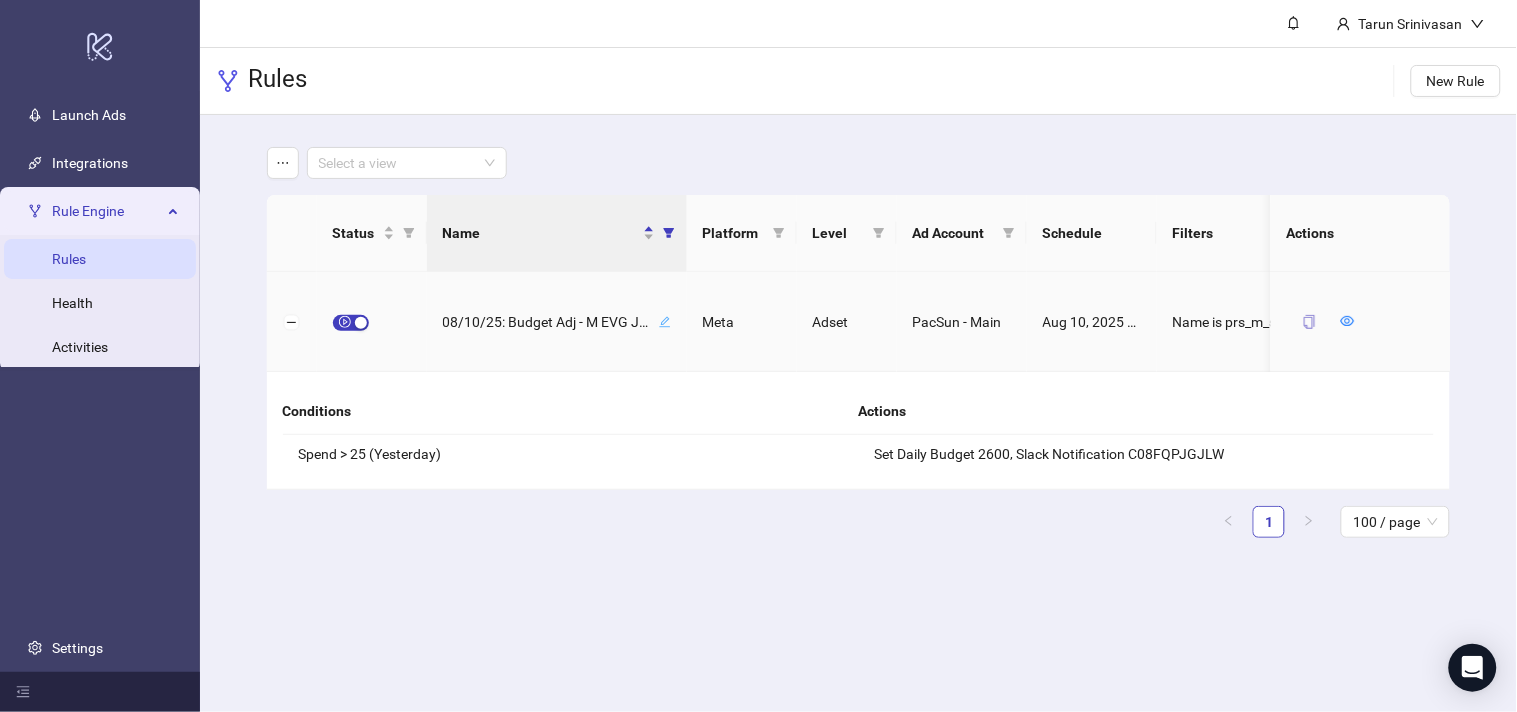 click 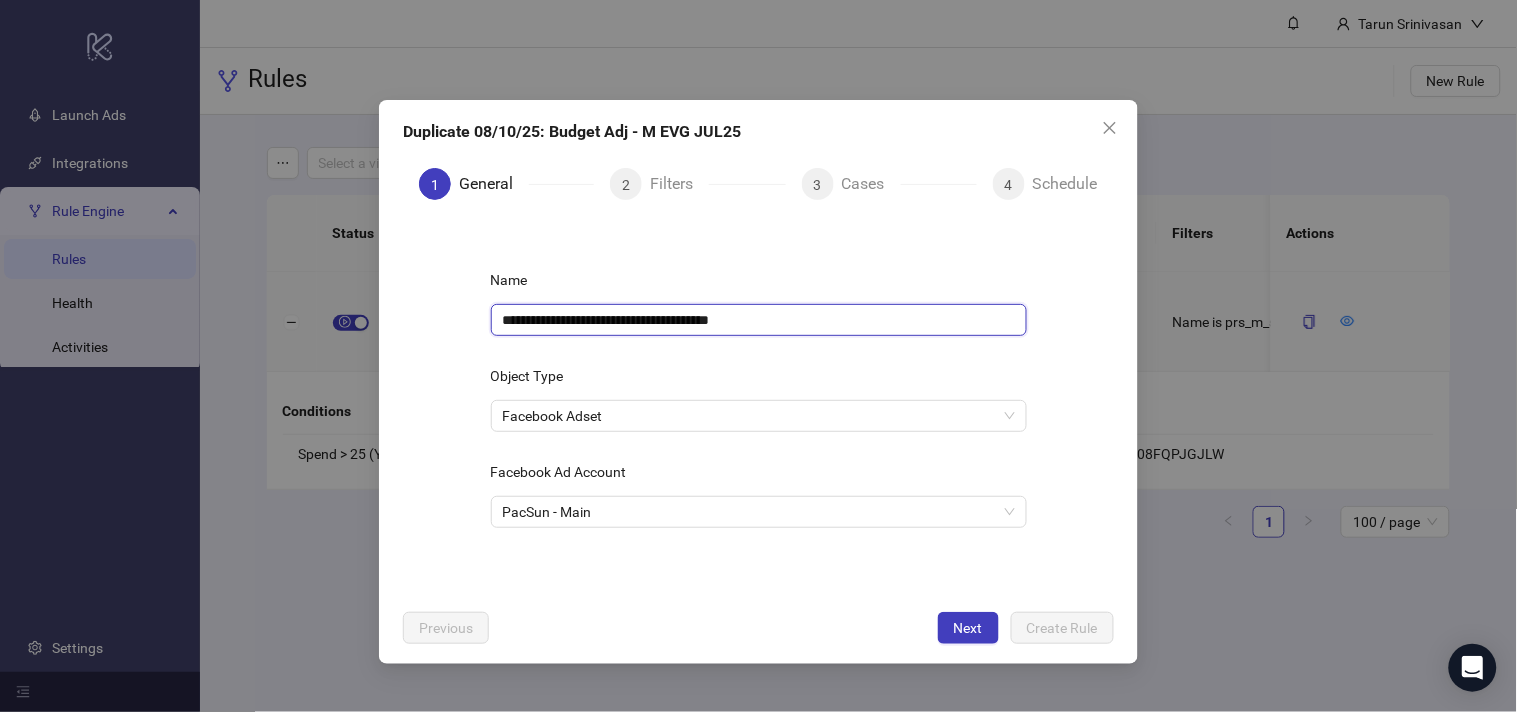 click on "**********" at bounding box center [759, 320] 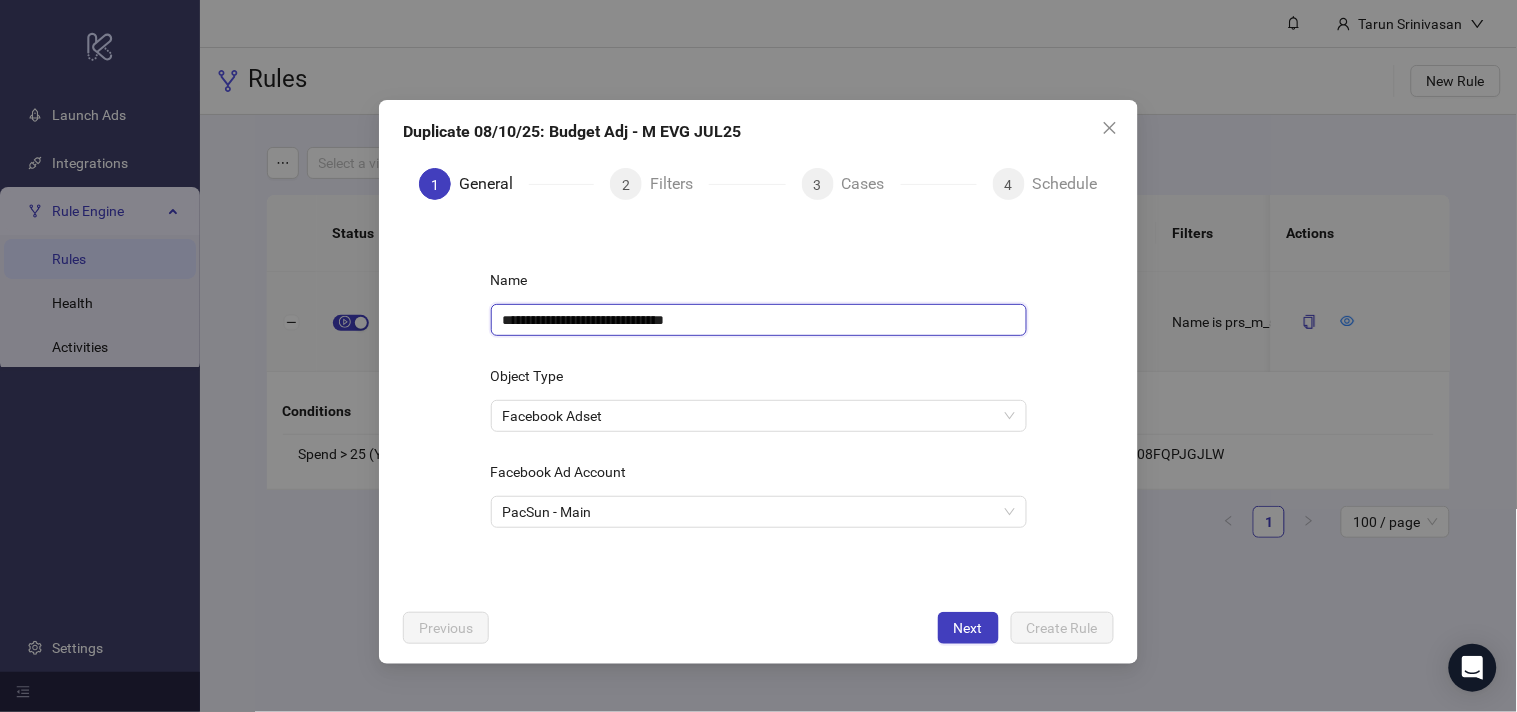 type on "**********" 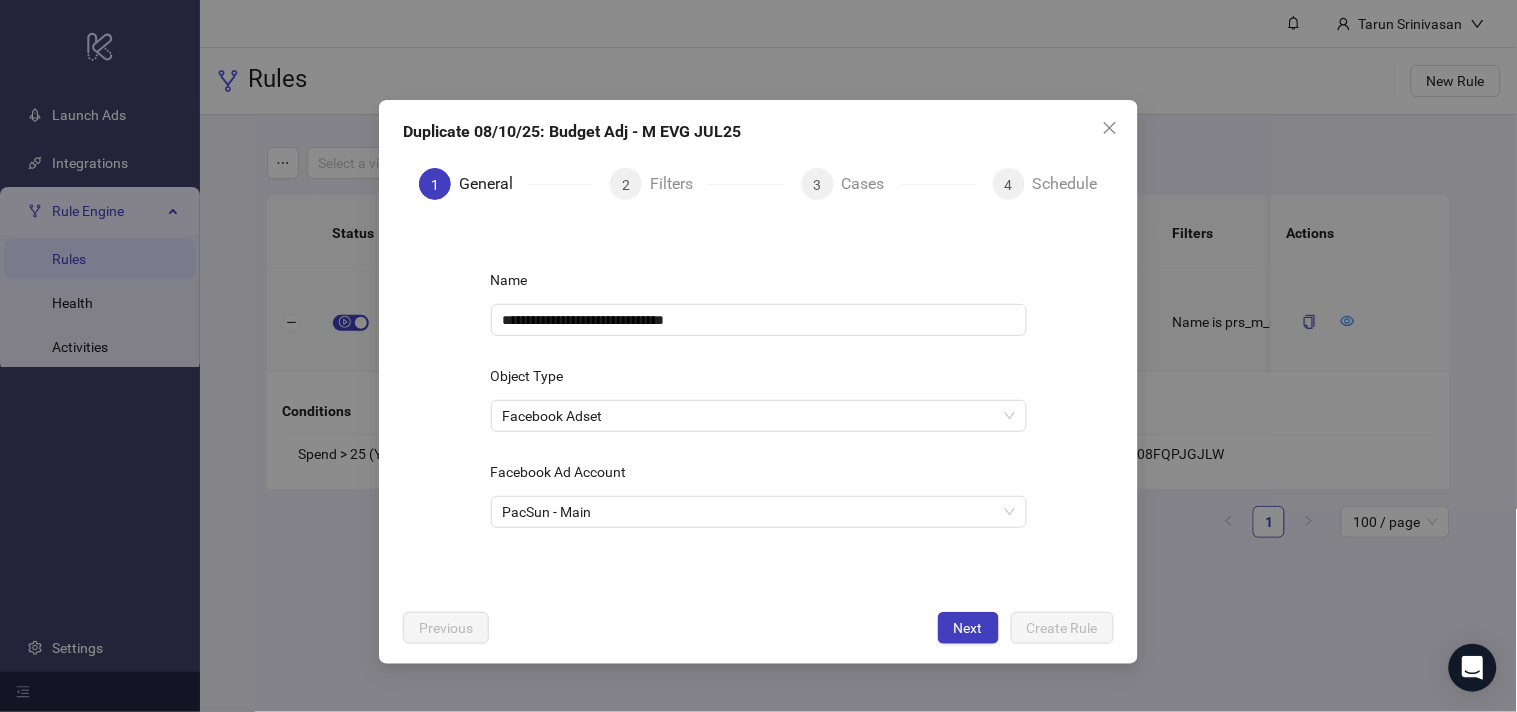 click on "Next" at bounding box center [968, 628] 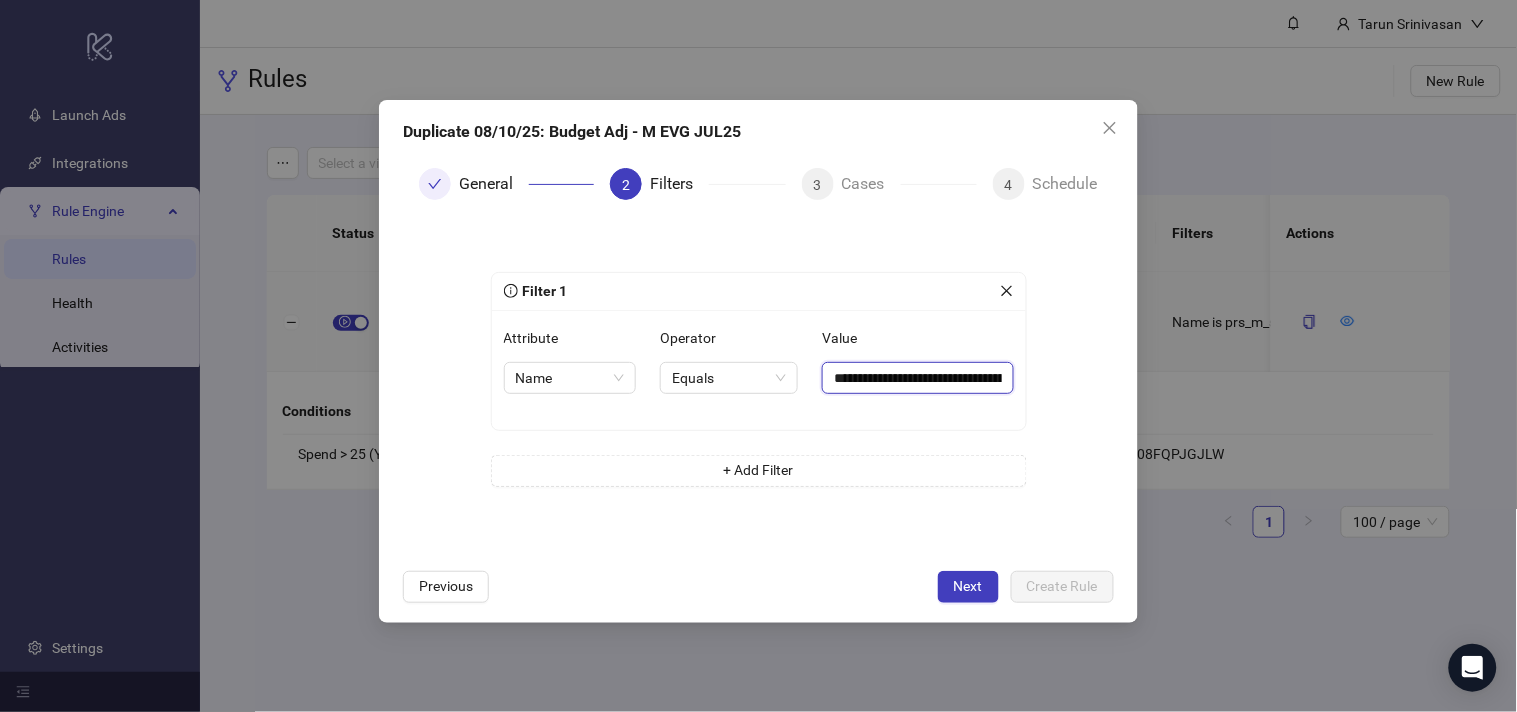 click on "**********" at bounding box center [917, 378] 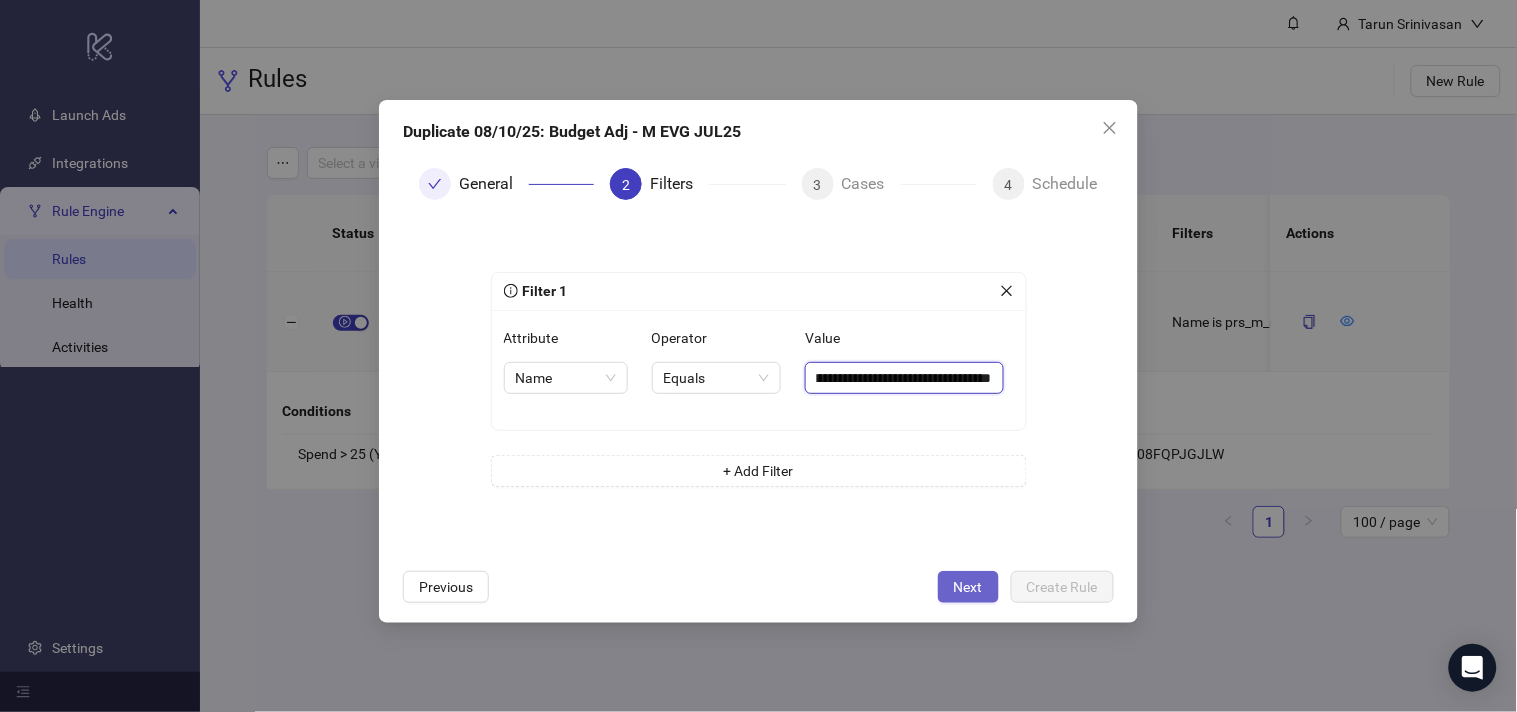type on "**********" 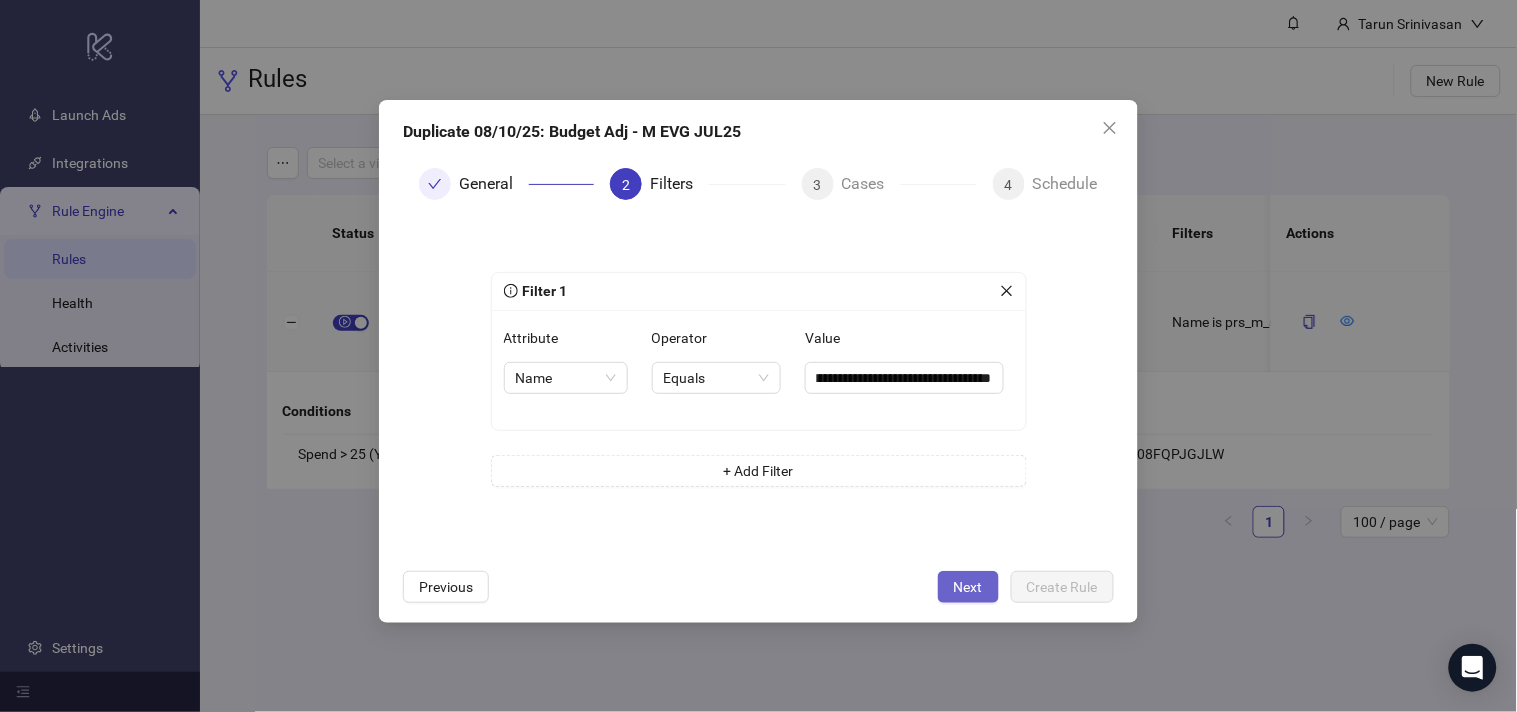 scroll, scrollTop: 0, scrollLeft: 0, axis: both 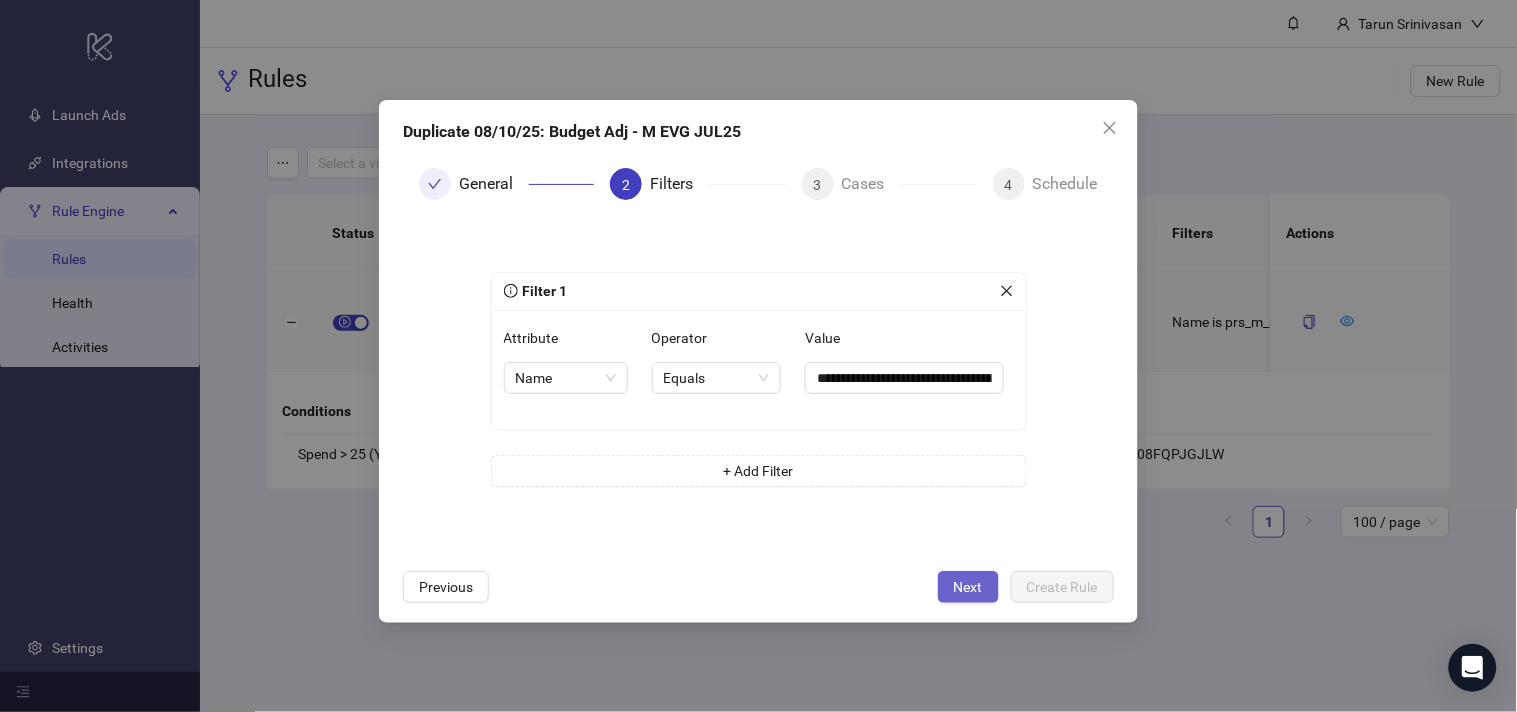 click on "Next" at bounding box center (968, 587) 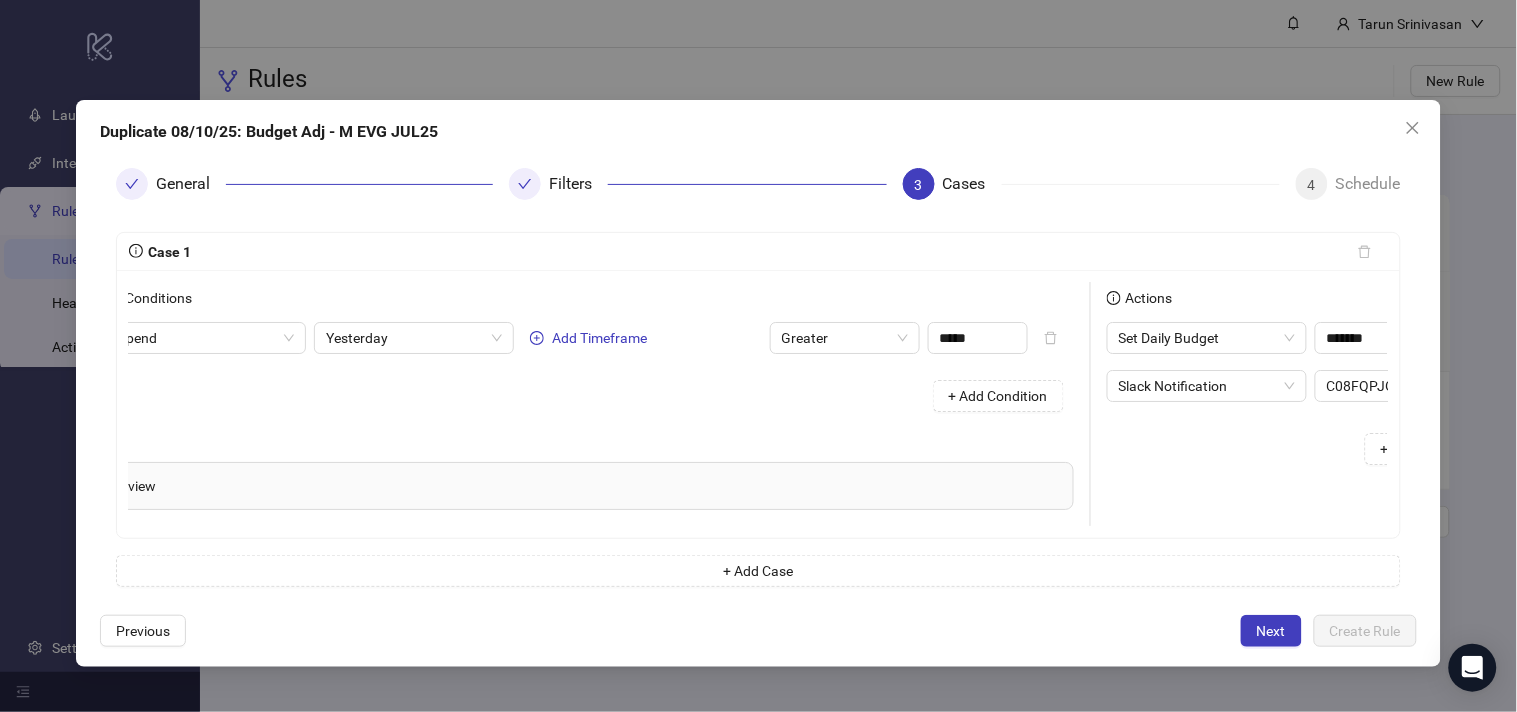 scroll, scrollTop: 0, scrollLeft: 275, axis: horizontal 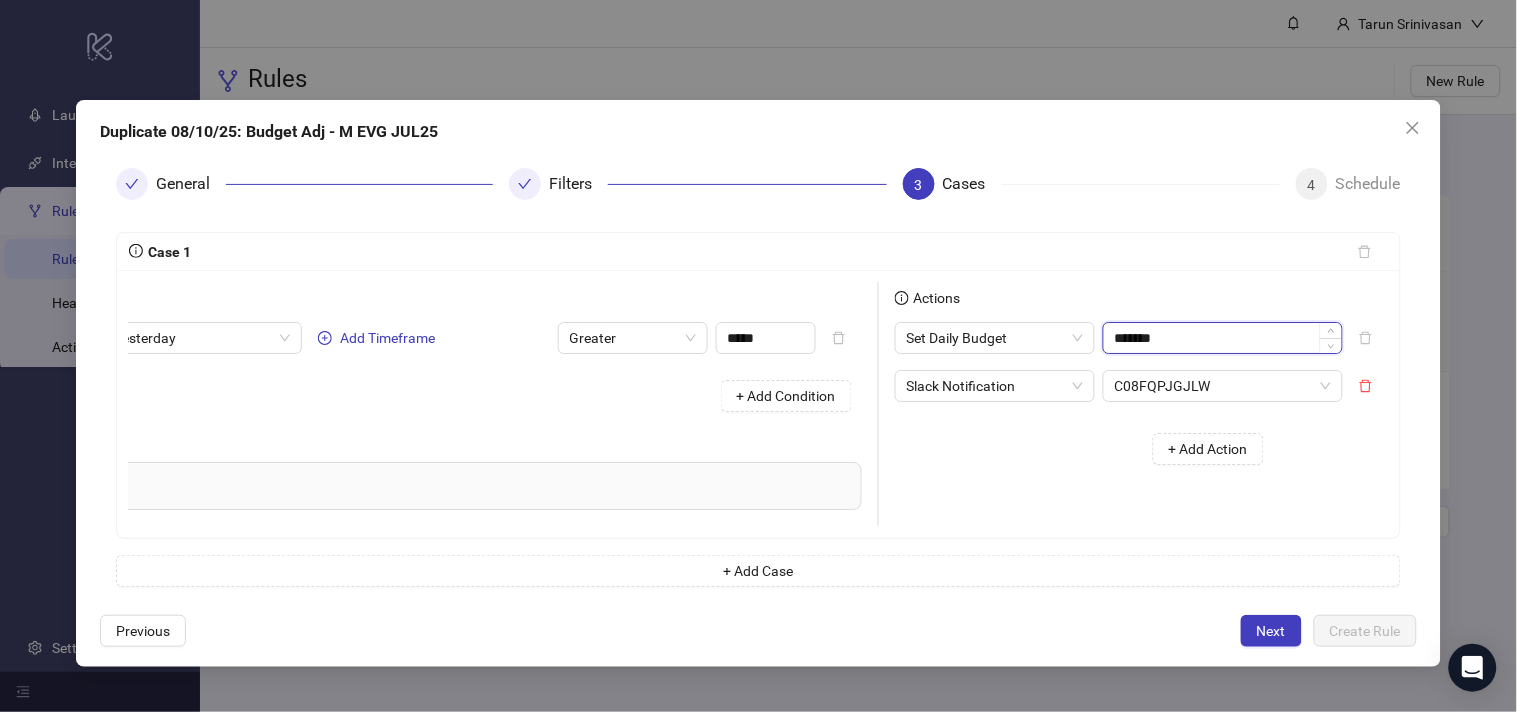 click on "*******" at bounding box center [1223, 338] 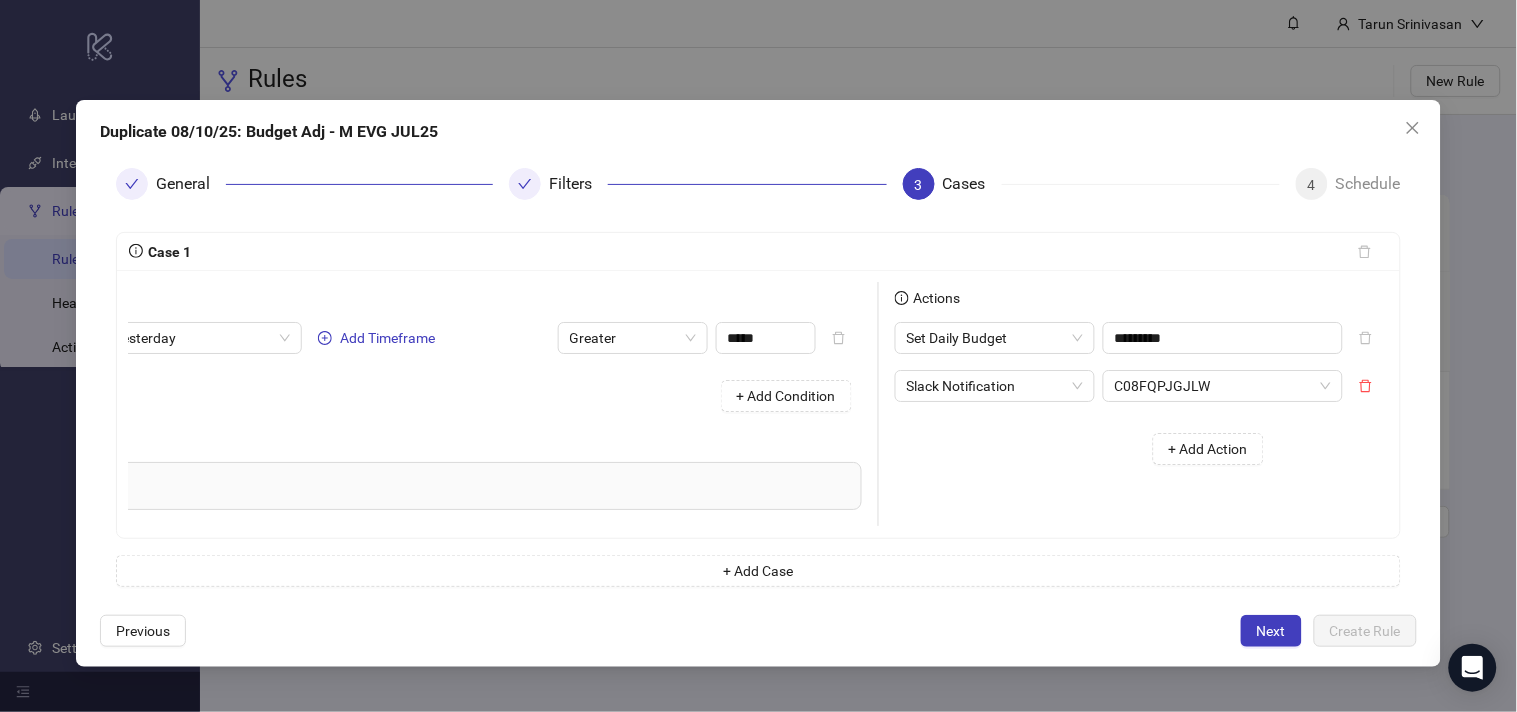 type on "******" 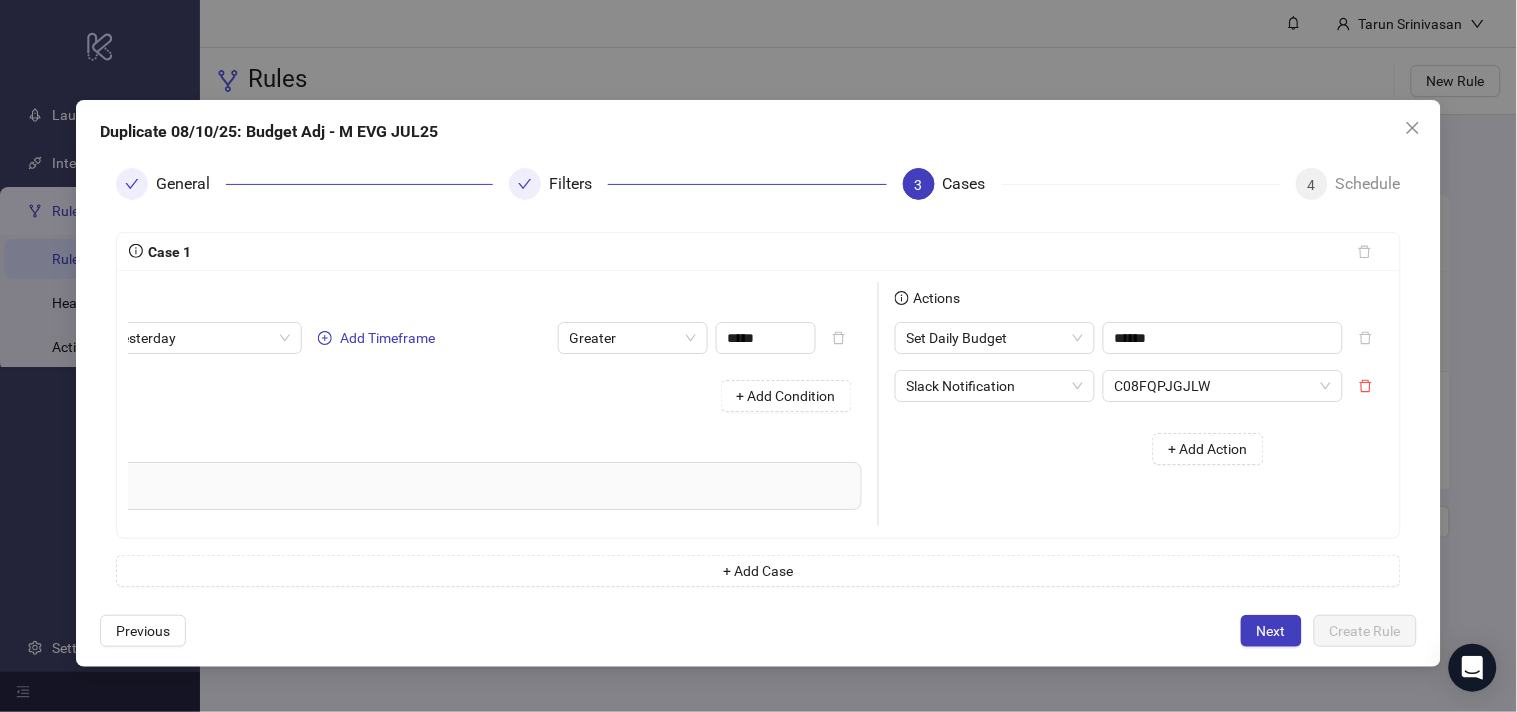 click on "+ Add Action" at bounding box center (1087, 449) 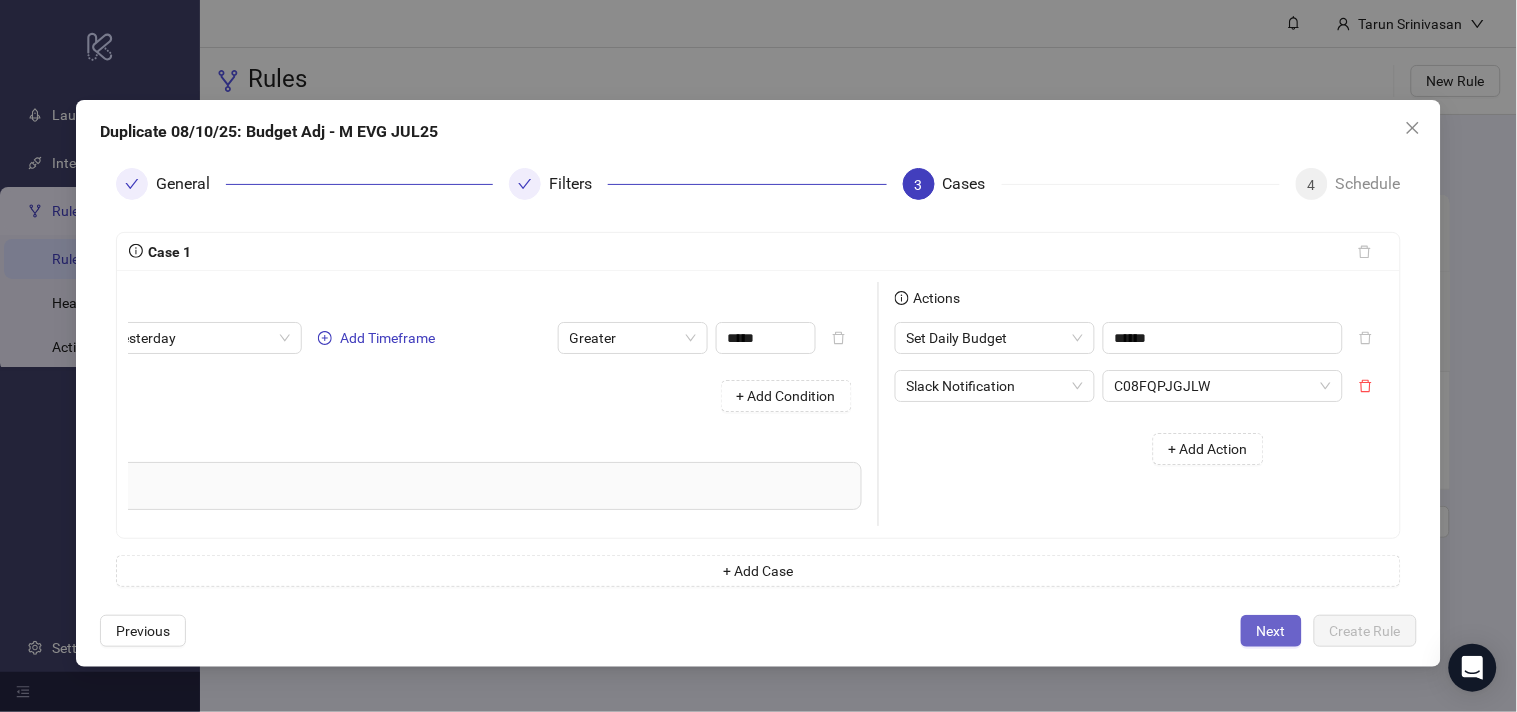 click on "Next" at bounding box center [1271, 631] 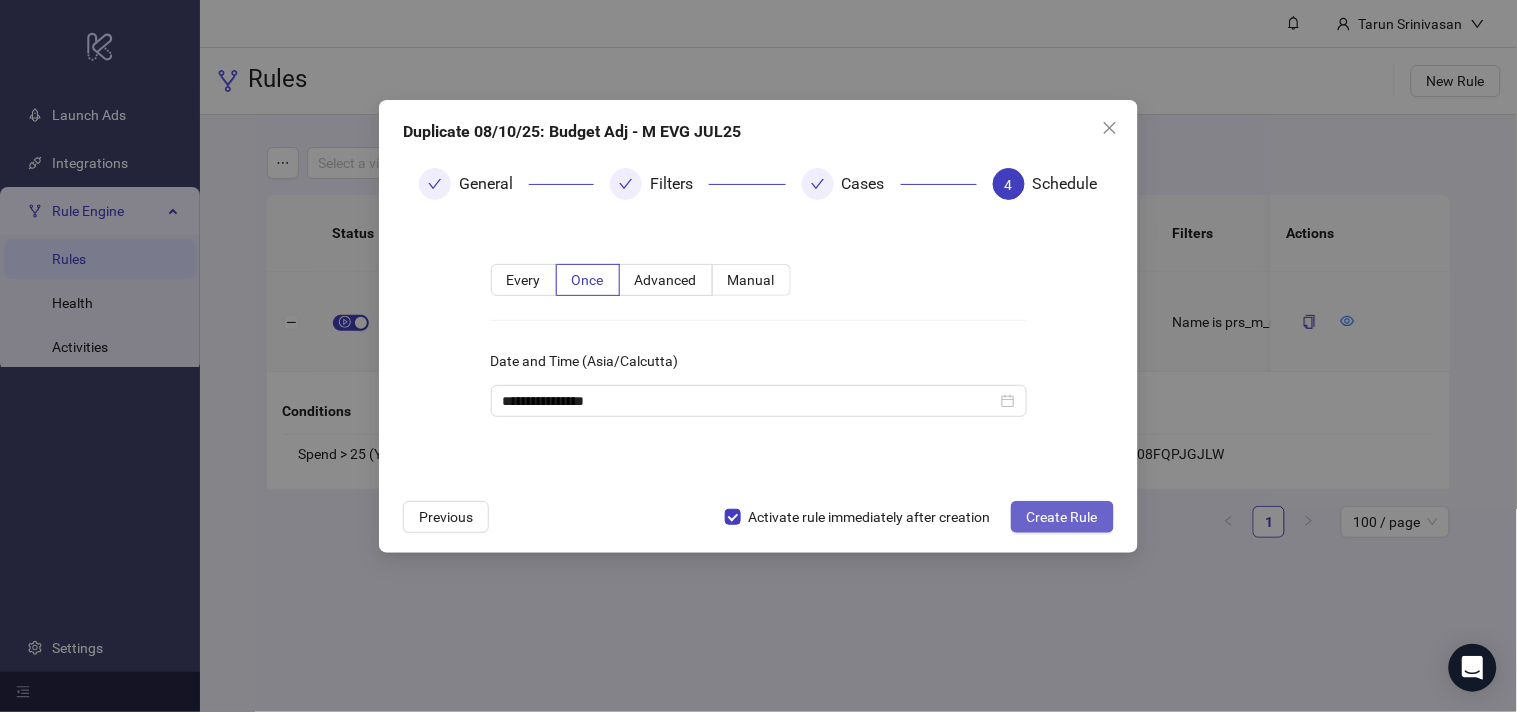 click on "Create Rule" at bounding box center [1062, 517] 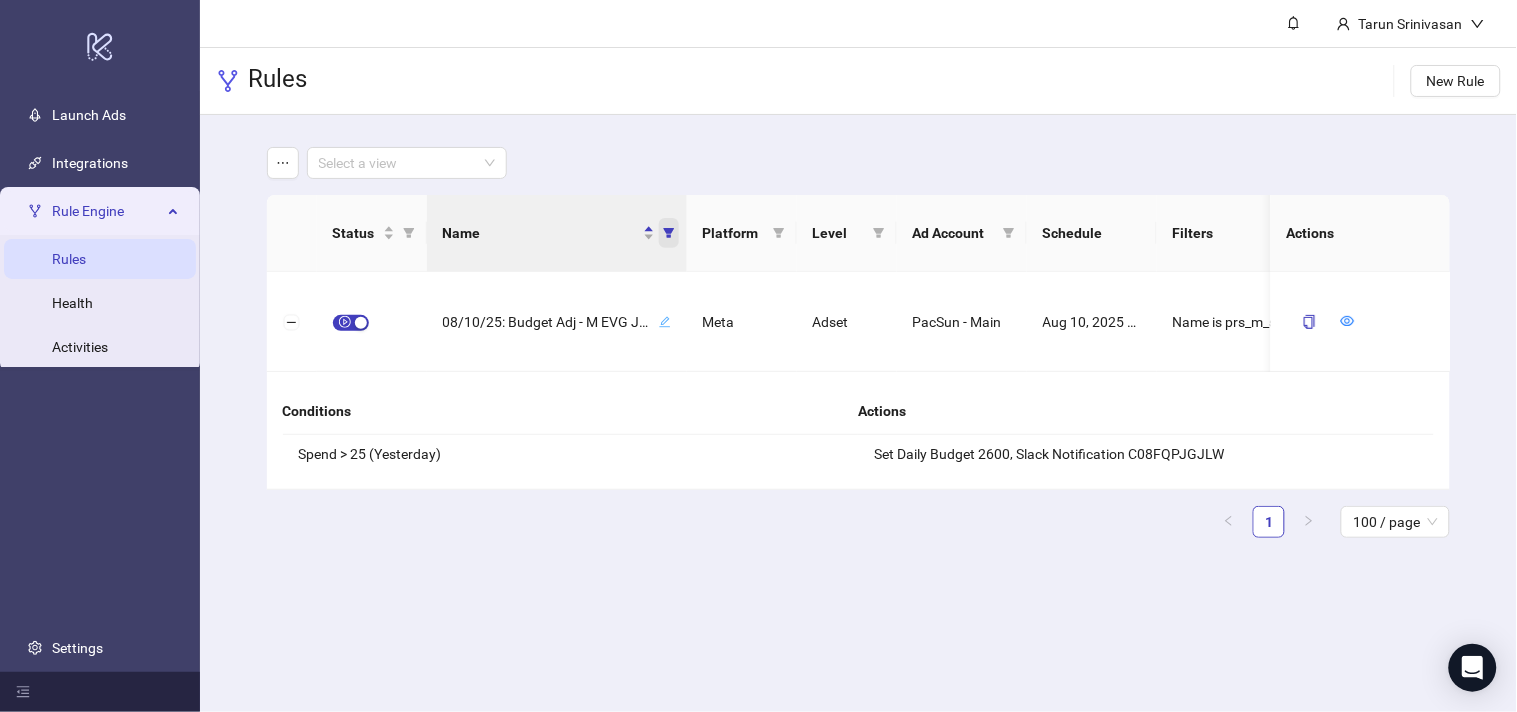 click 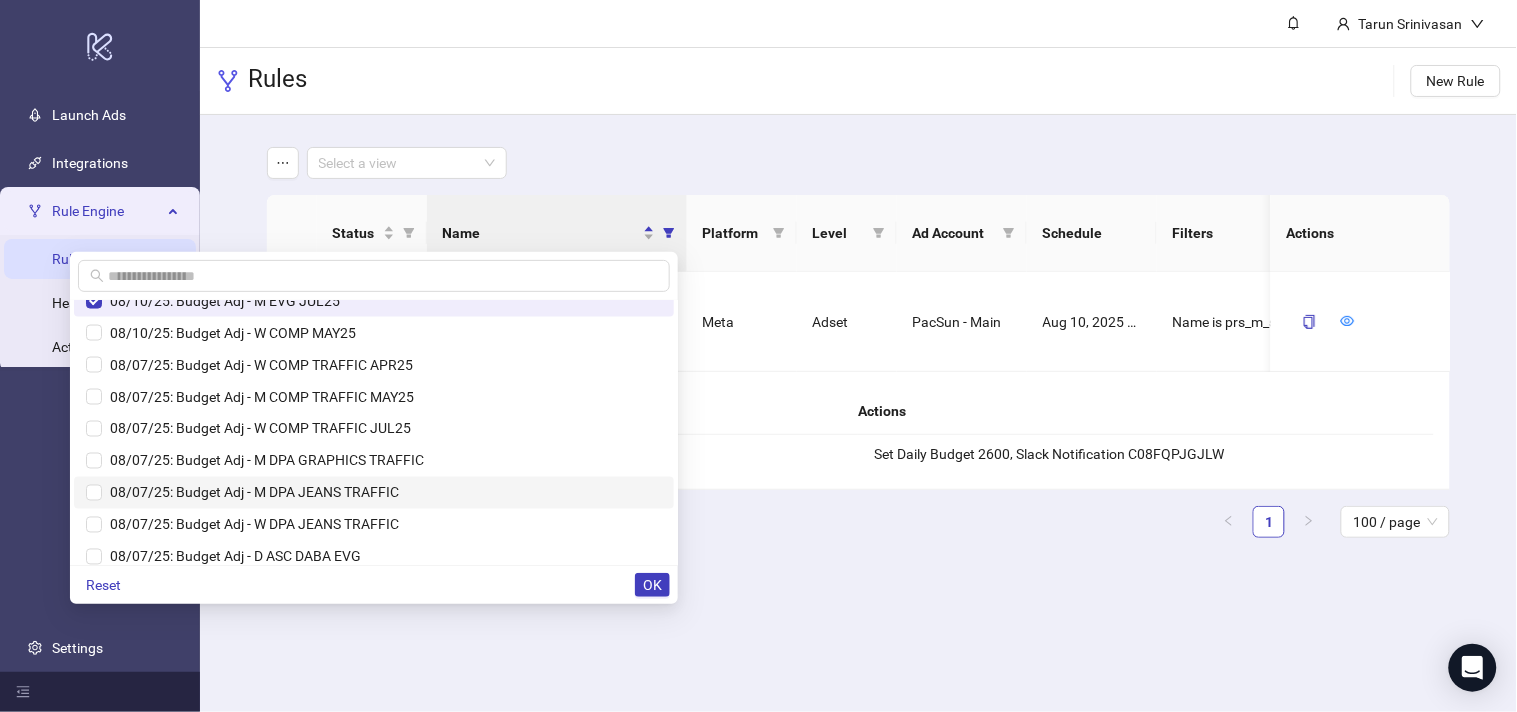 scroll, scrollTop: 840, scrollLeft: 0, axis: vertical 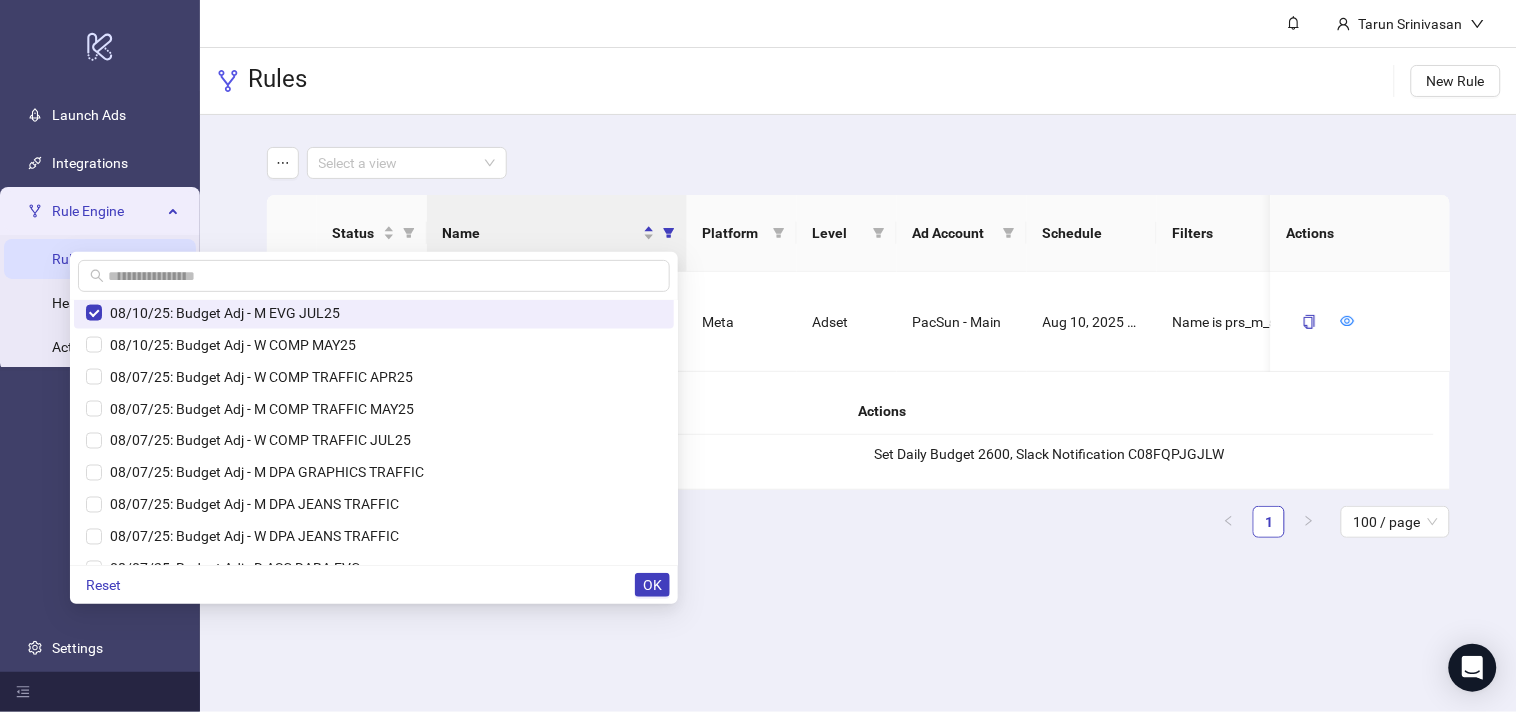 click on "Tarun Srinivasan Rules New Rule Select a view Status Name Platform Level Ad Account Schedule Filters Is Evaluating Last Run Next Run Actions 08/10/25: Budget Adj - M EVG JUL25 Meta Adset PacSun - Main Aug 10, 2025 12:30 PM Name is prs_m_std_evergreen_cc_multi_meta_purch_max_autob_site_m-18-54_1dc0dv_jul25_fna - Aug 10, 12:30 PM Conditions Spend > 25 (Yesterday) Actions Set Daily Budget 2600, Slack Notification [ID] 1 100 / page" at bounding box center [858, 356] 